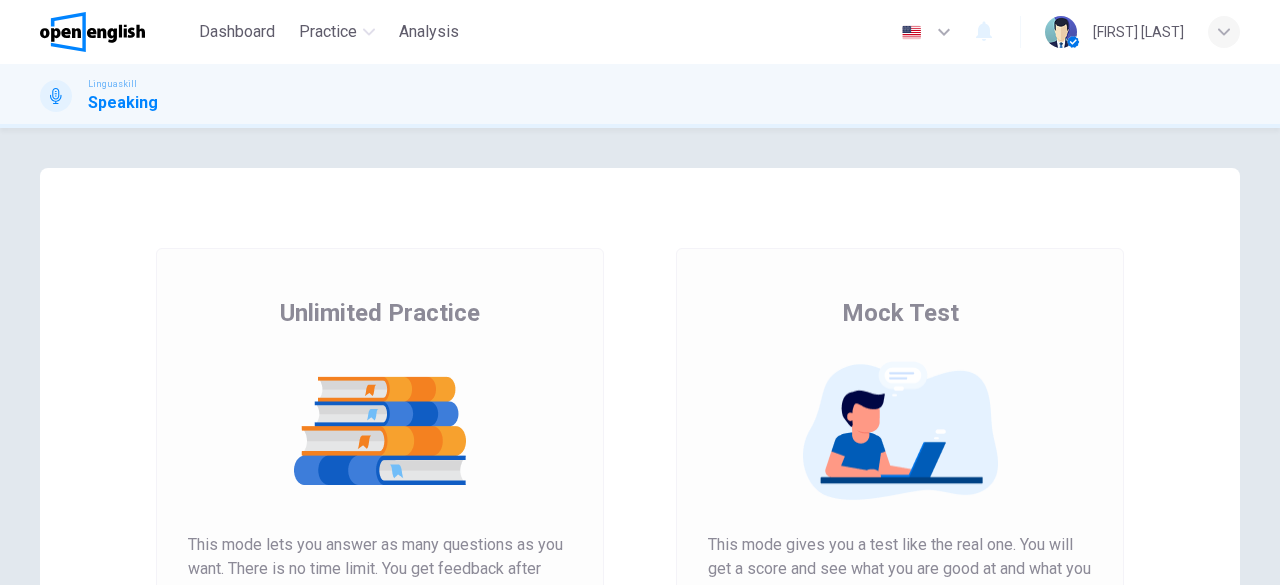 scroll, scrollTop: 0, scrollLeft: 0, axis: both 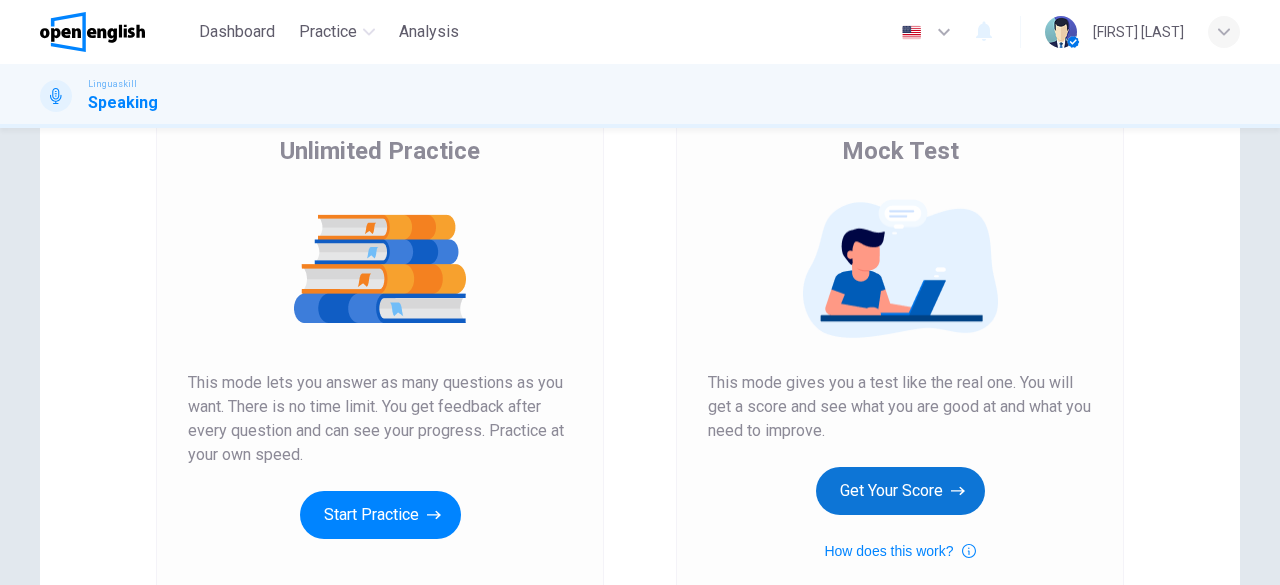 click on "Get Your Score" at bounding box center [900, 491] 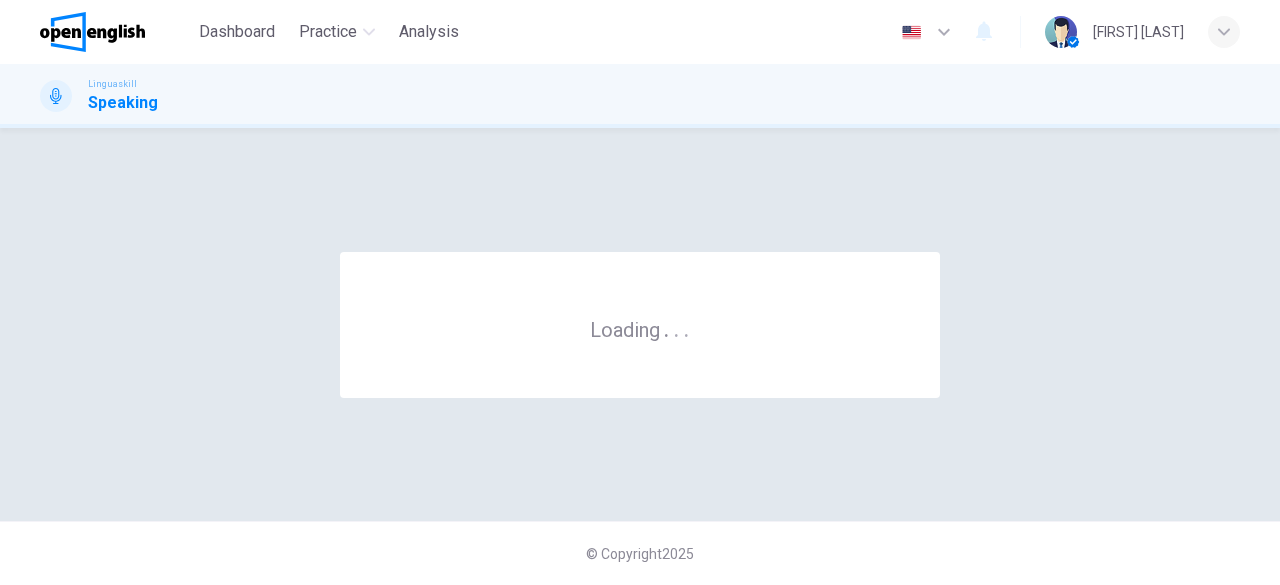 scroll, scrollTop: 0, scrollLeft: 0, axis: both 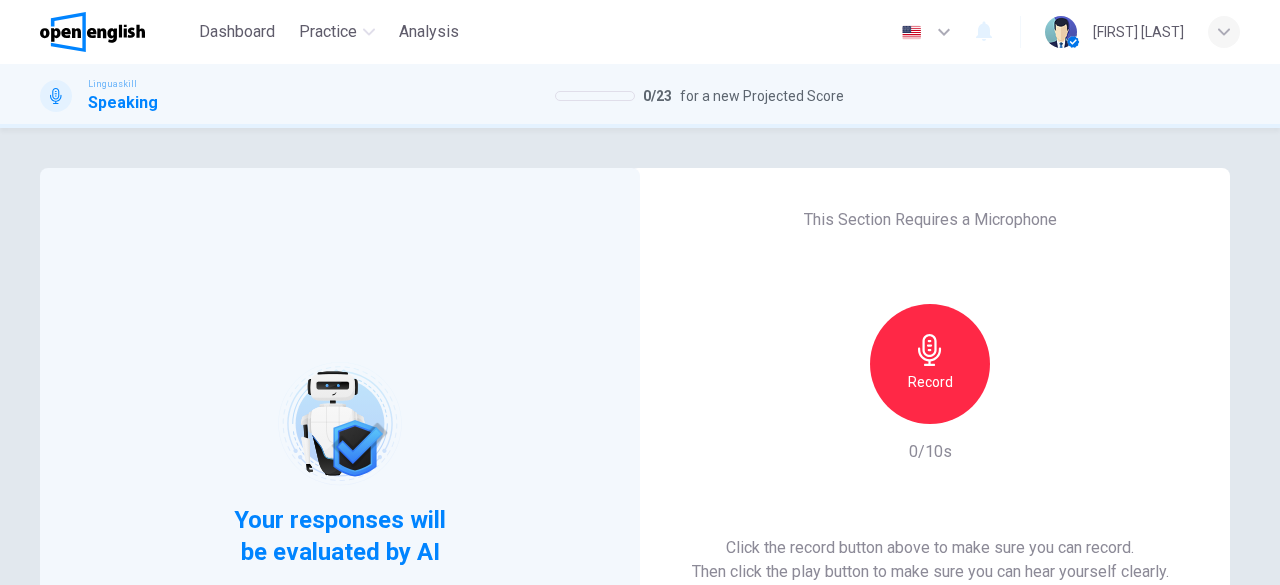 click 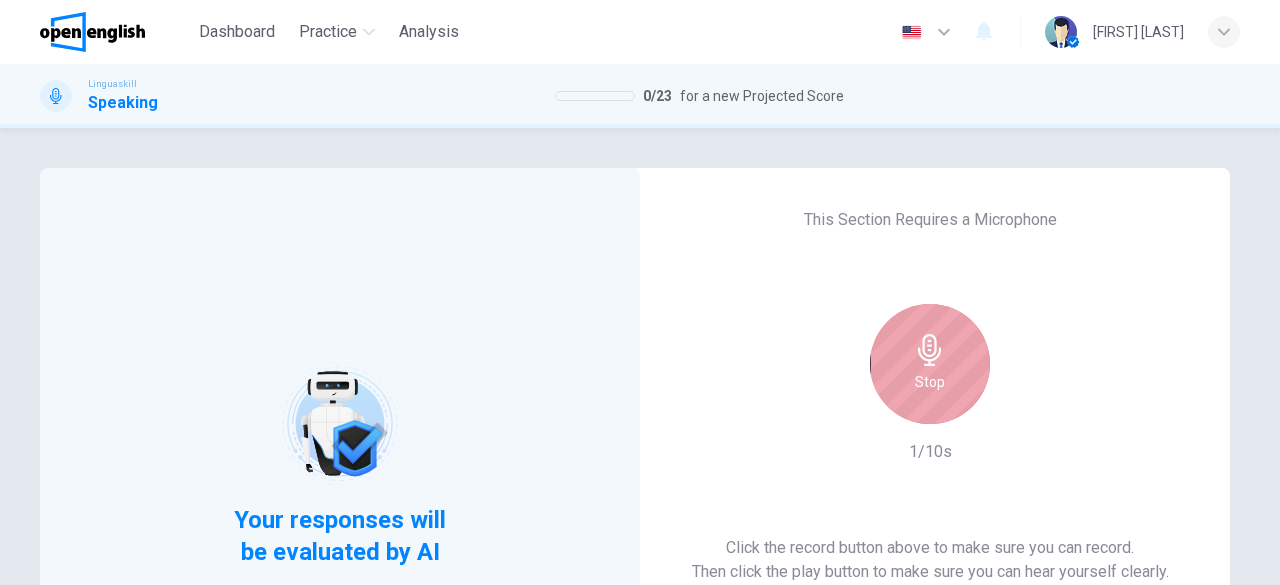 click on "Stop" at bounding box center [930, 364] 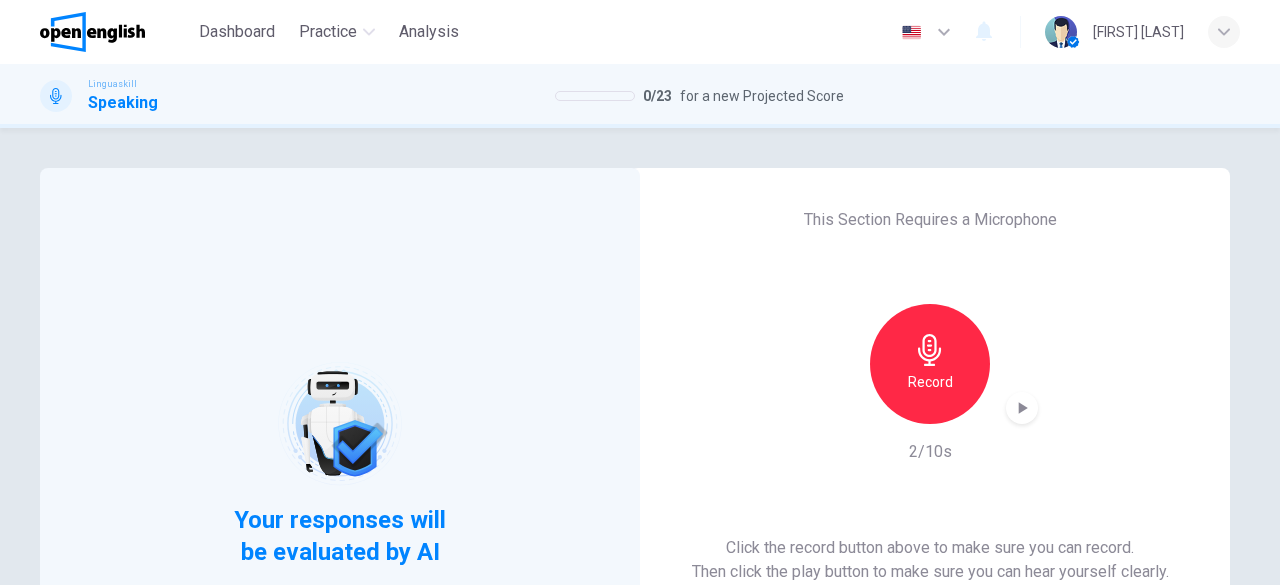 click on "Record" at bounding box center [930, 364] 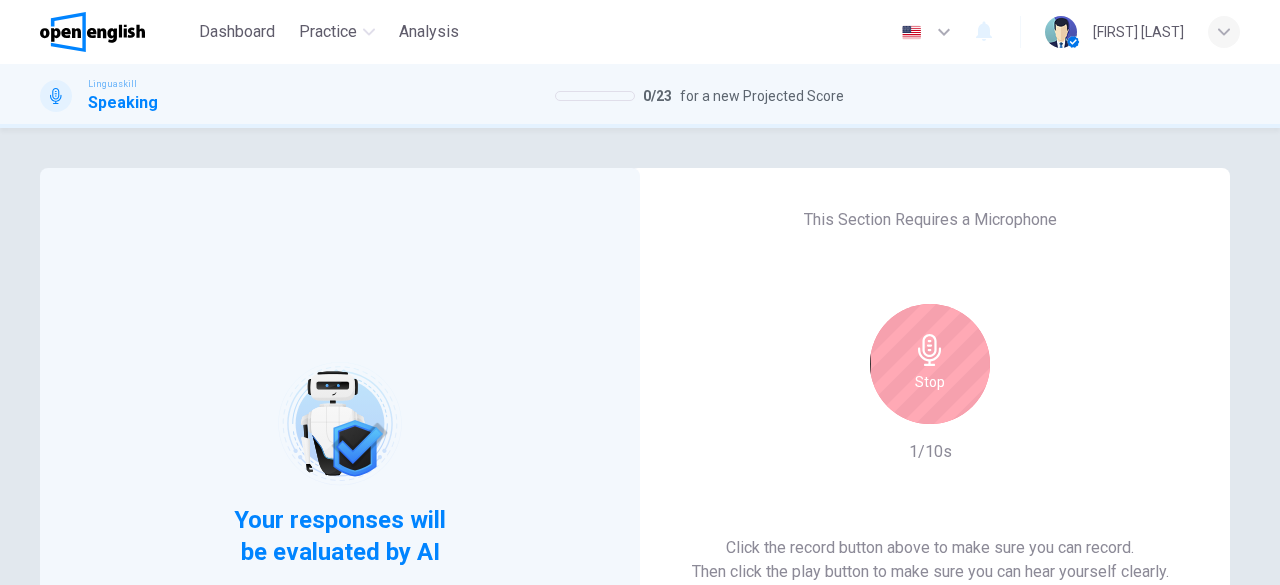 scroll, scrollTop: 268, scrollLeft: 0, axis: vertical 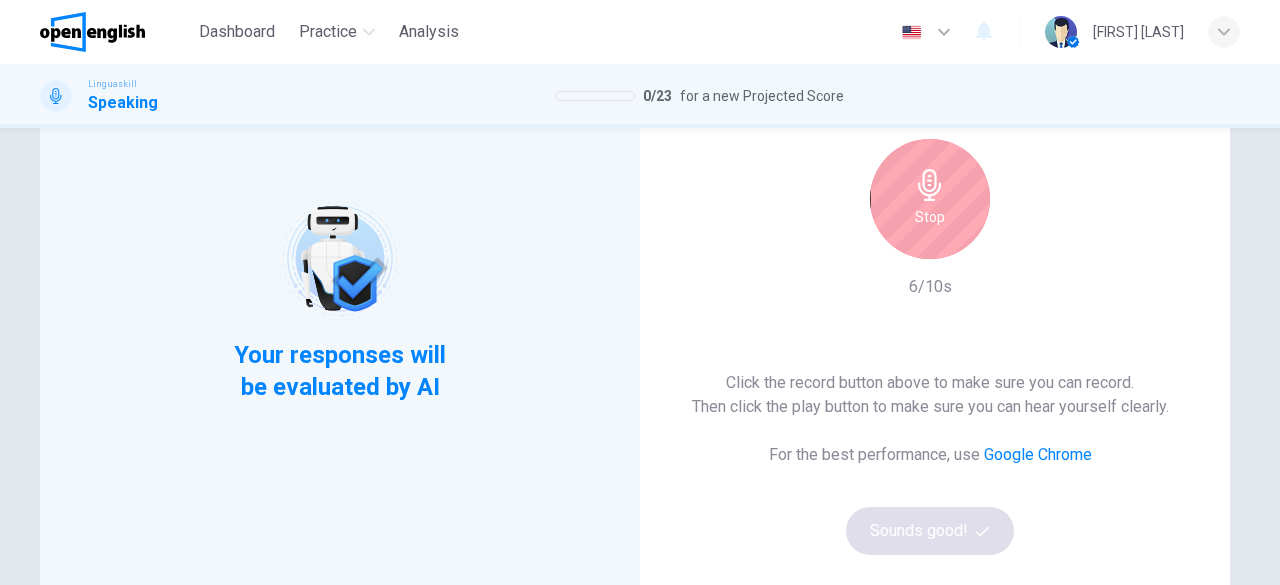 click on "Stop" at bounding box center (930, 217) 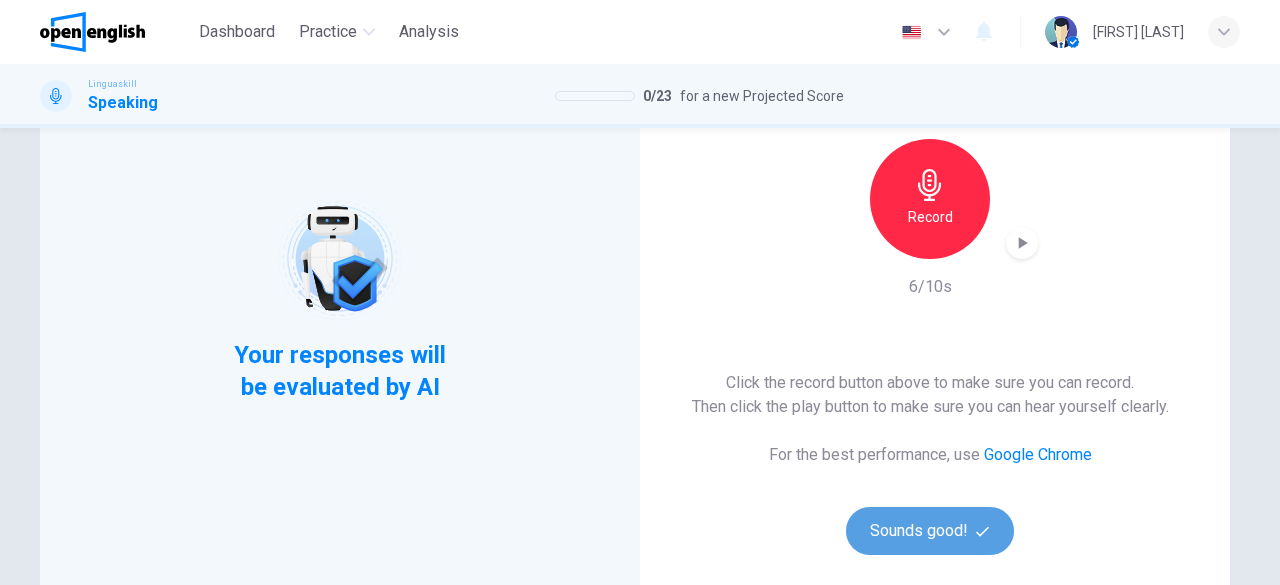 click on "Sounds good!" at bounding box center (930, 531) 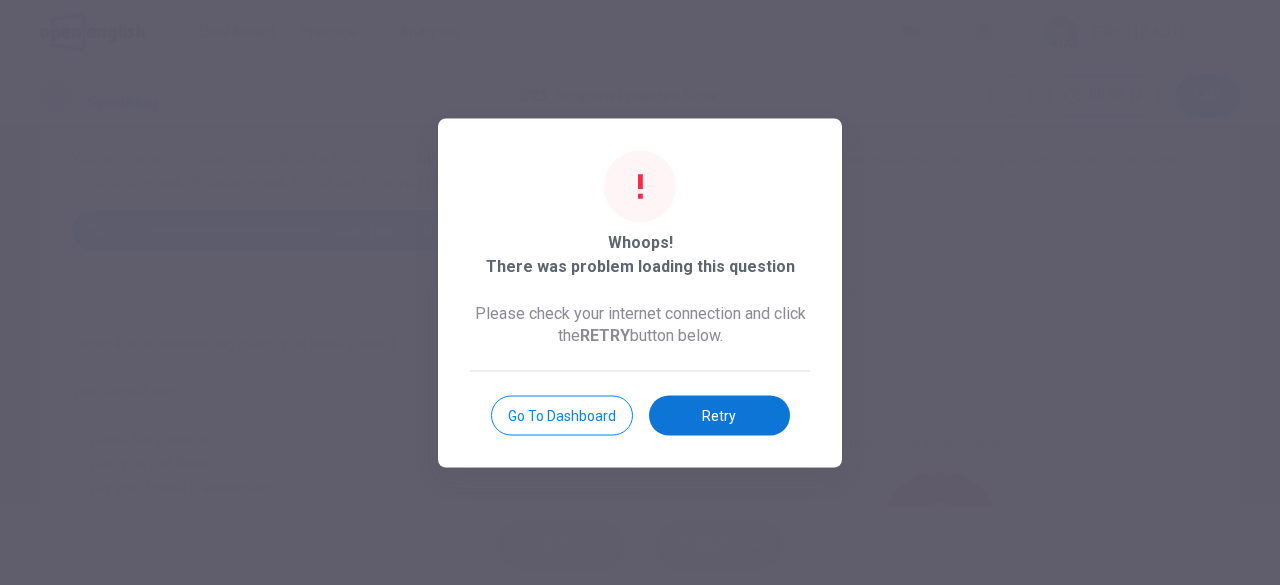 click on "Retry" at bounding box center [719, 415] 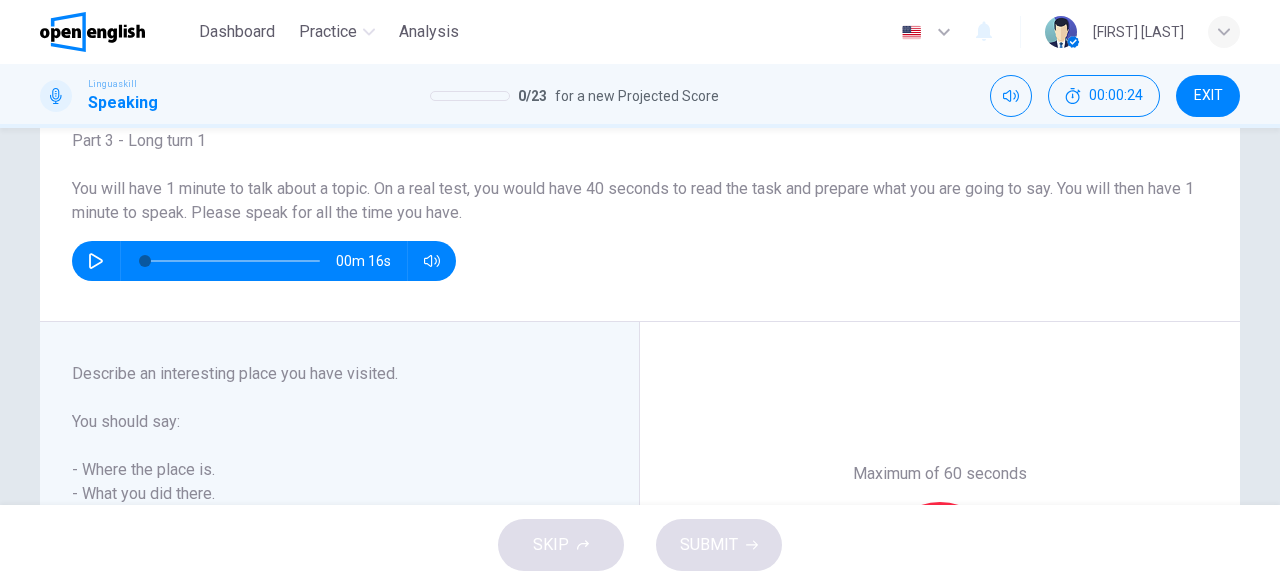 scroll, scrollTop: 124, scrollLeft: 0, axis: vertical 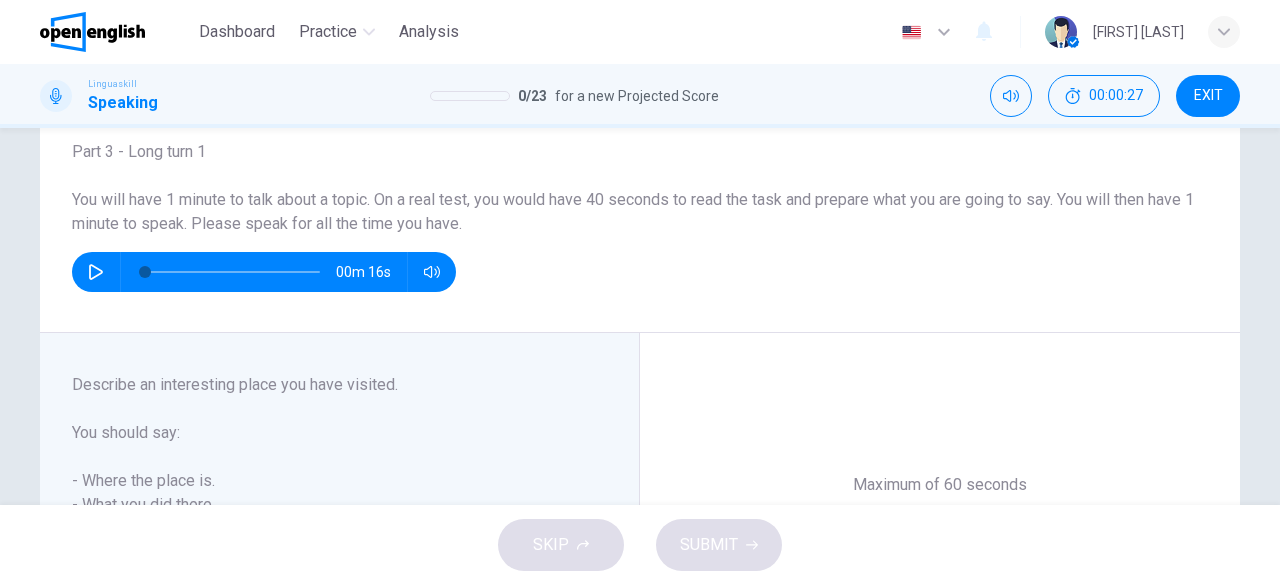 click 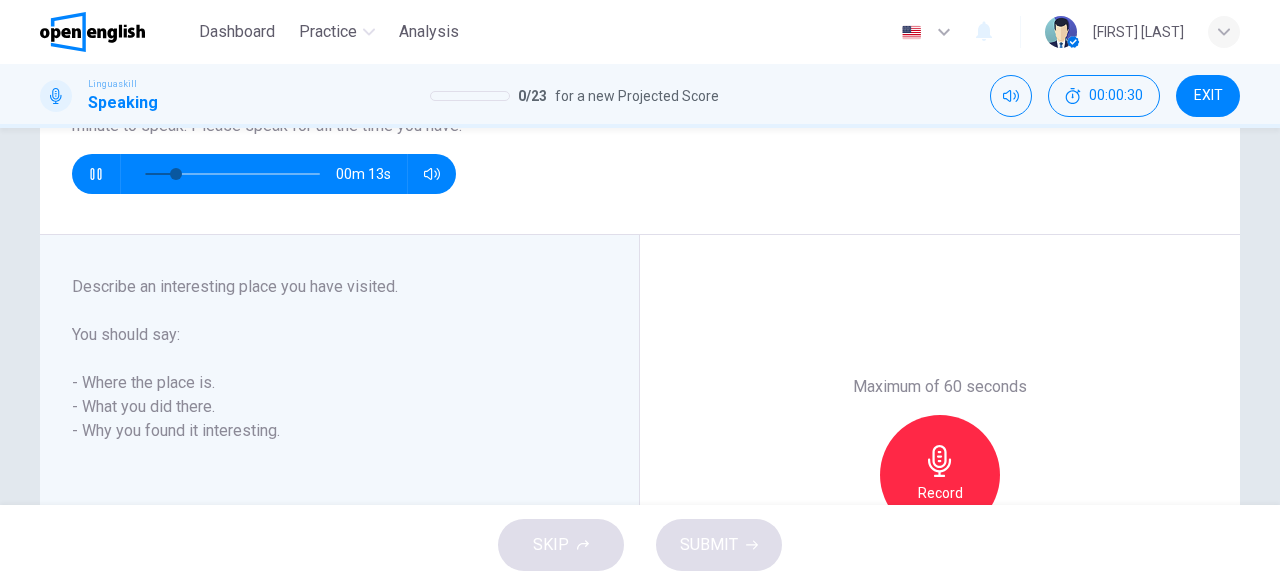scroll, scrollTop: 226, scrollLeft: 0, axis: vertical 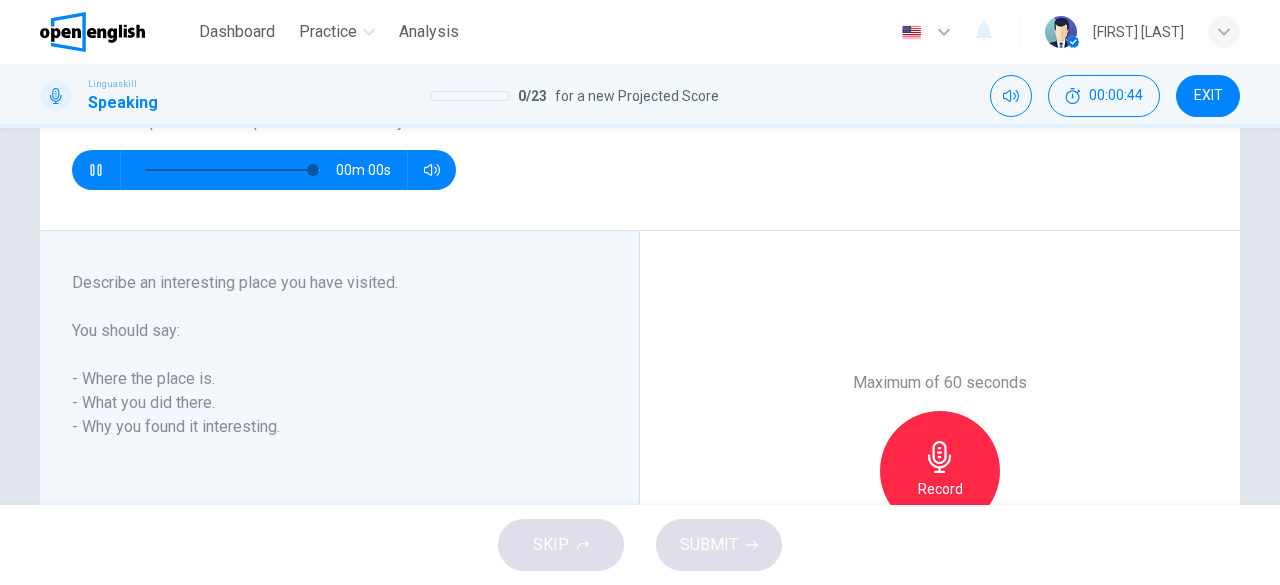 type on "*" 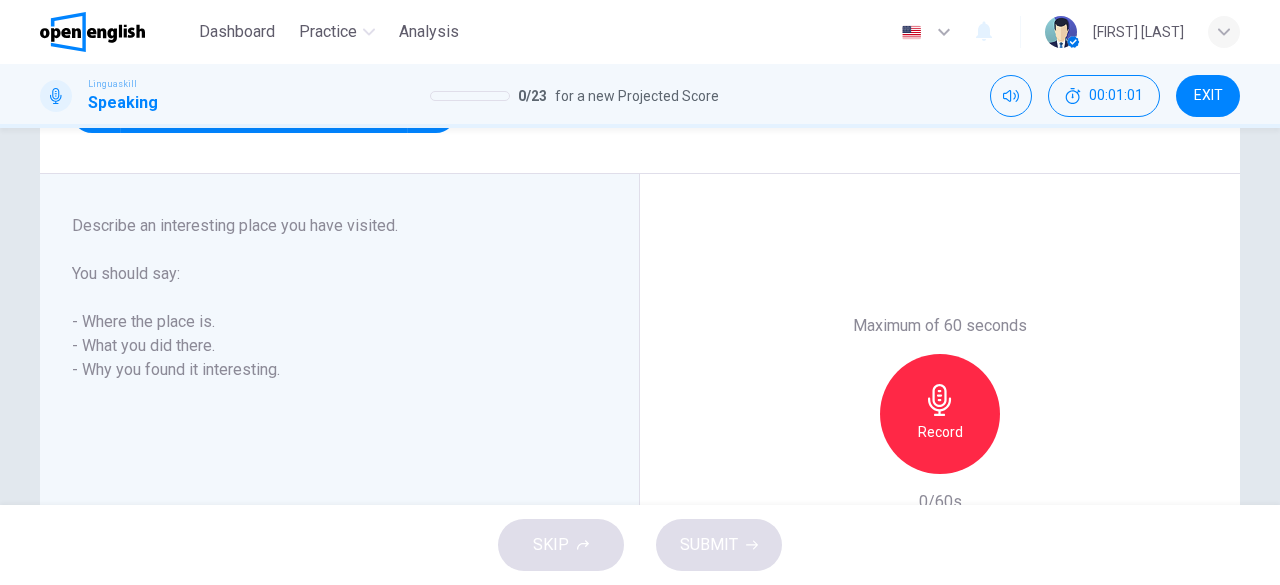 scroll, scrollTop: 312, scrollLeft: 0, axis: vertical 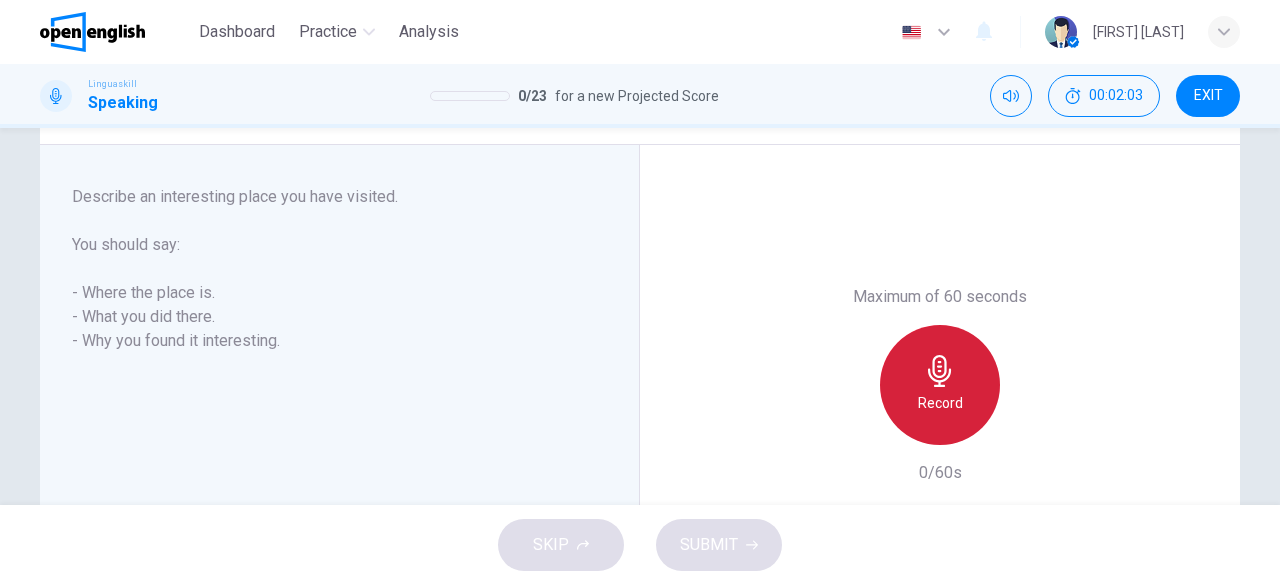 click 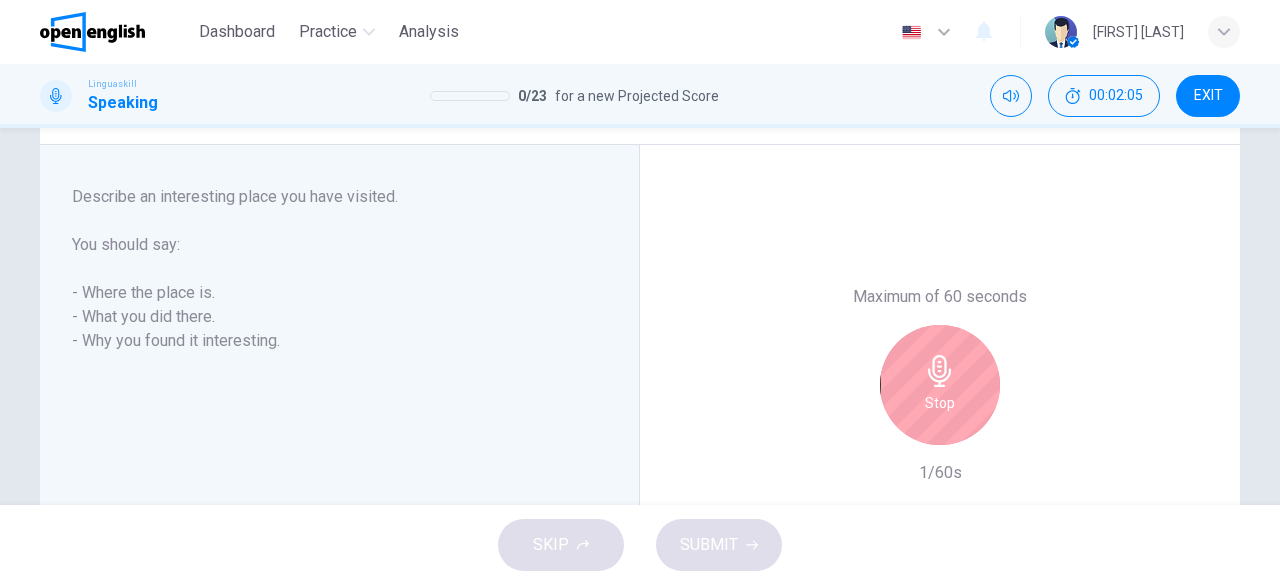 click on "Stop" at bounding box center [940, 403] 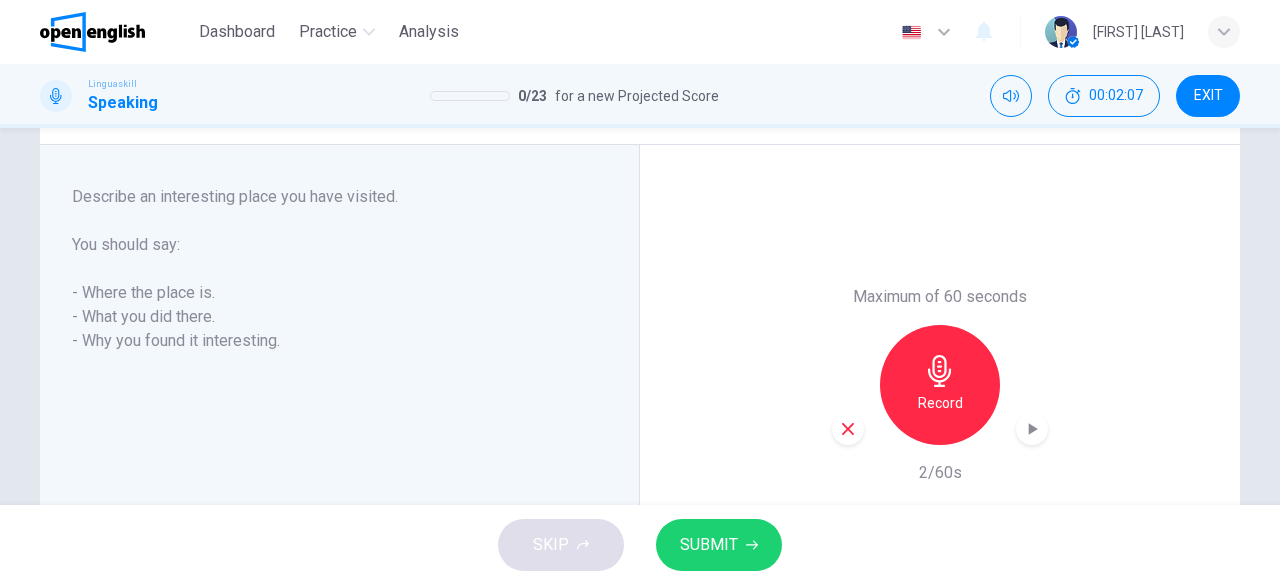 scroll, scrollTop: 471, scrollLeft: 0, axis: vertical 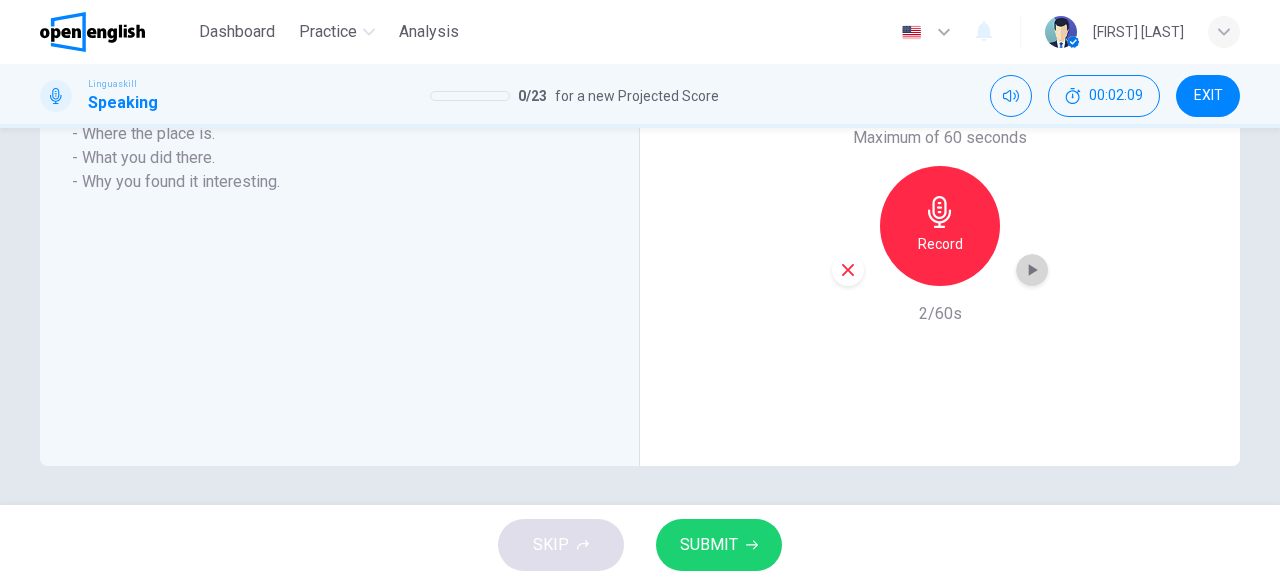 click 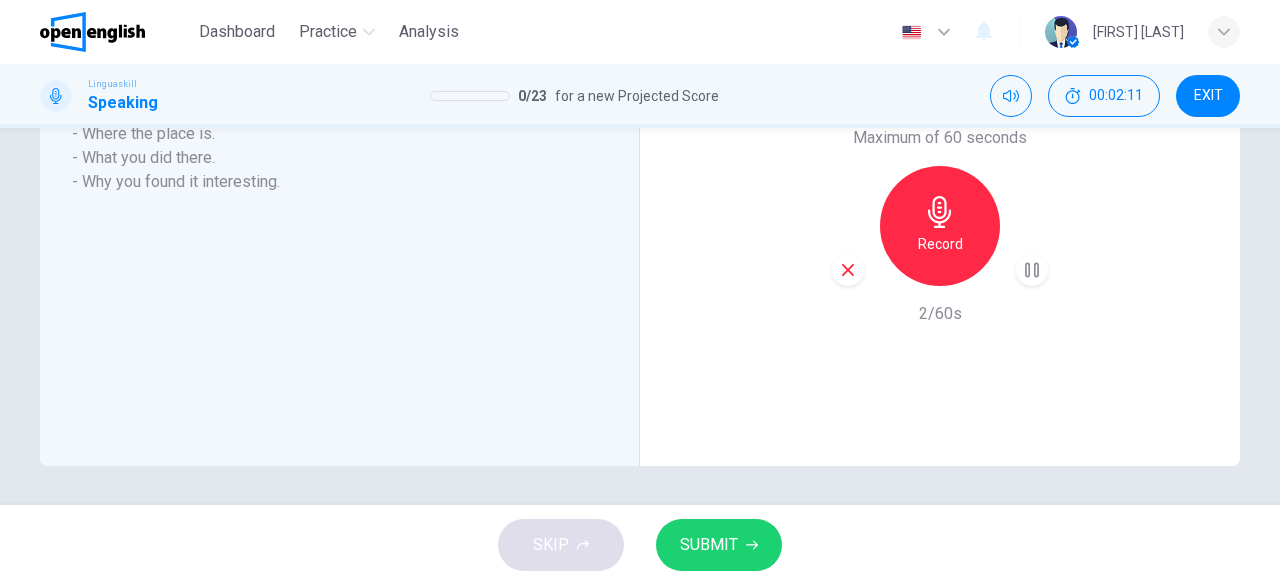 click 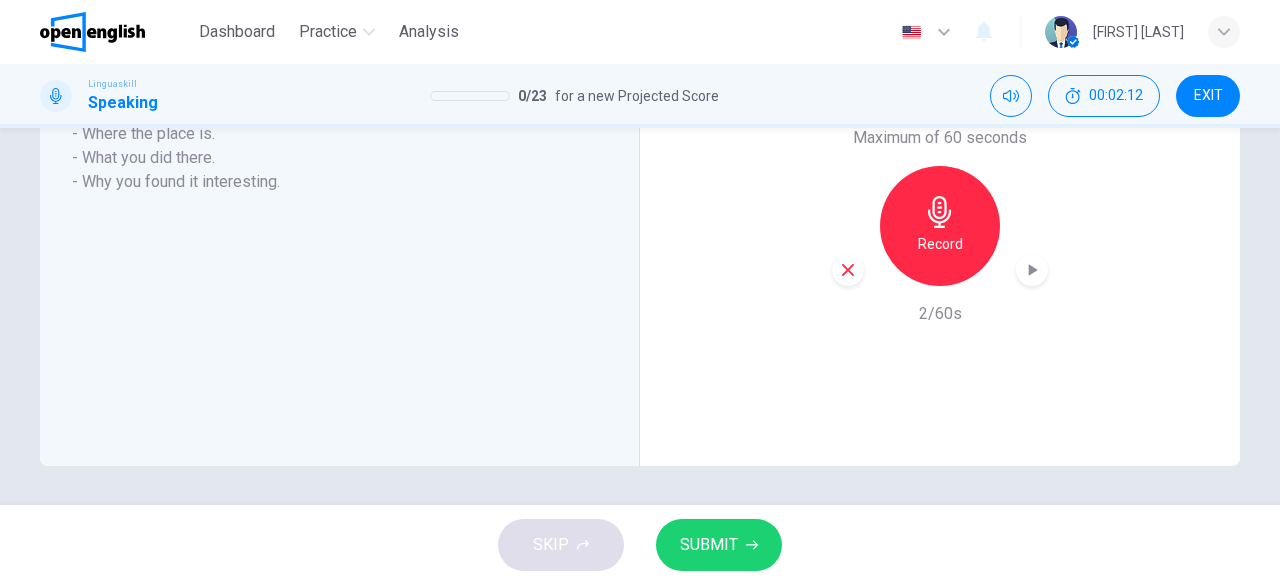 click on "SUBMIT" at bounding box center [709, 545] 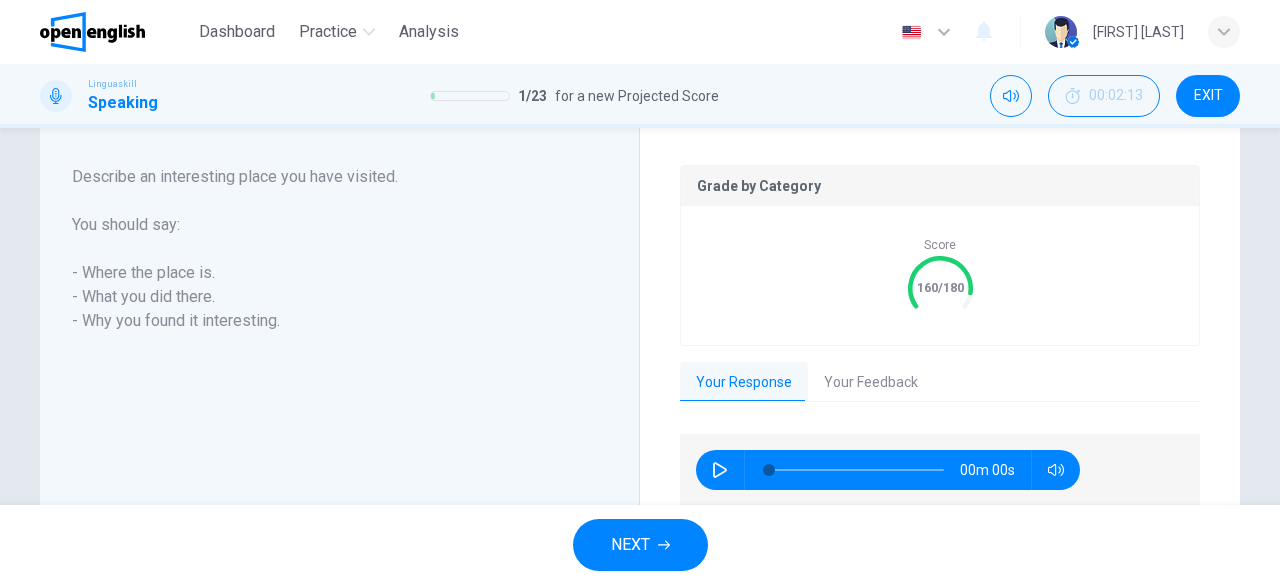 scroll, scrollTop: 347, scrollLeft: 0, axis: vertical 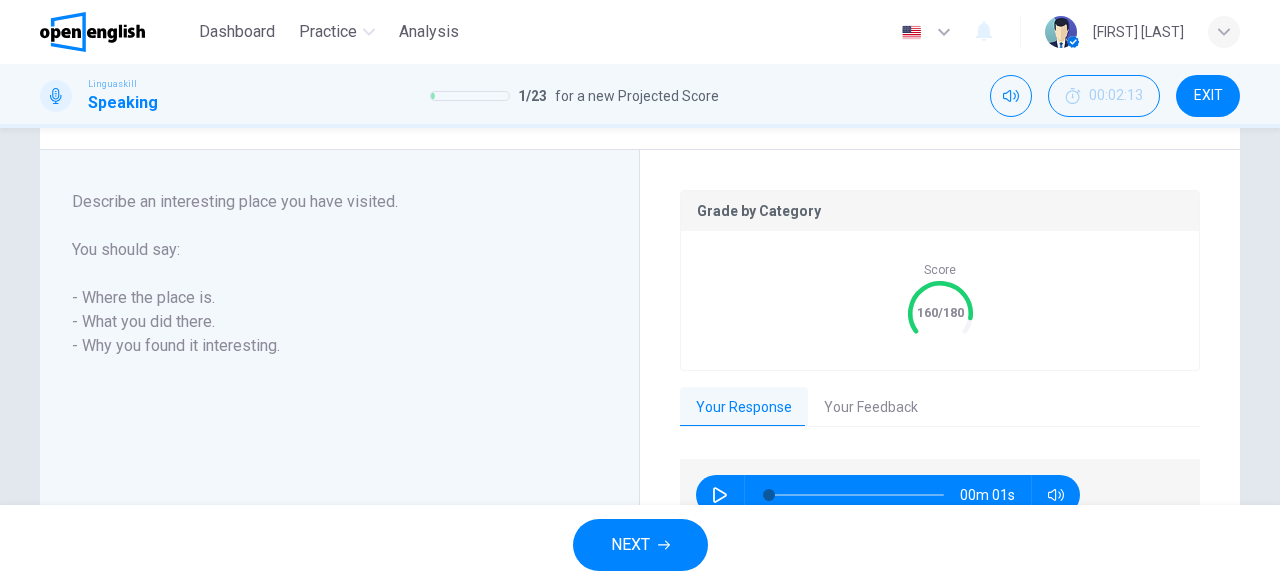click on "NEXT" at bounding box center (630, 545) 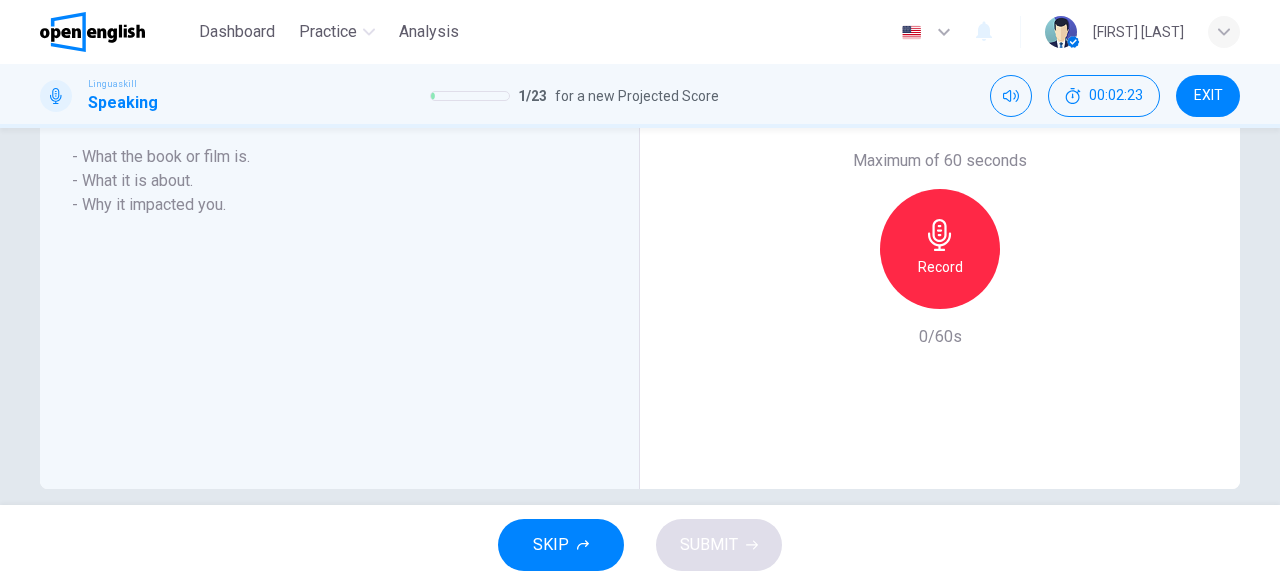 scroll, scrollTop: 471, scrollLeft: 0, axis: vertical 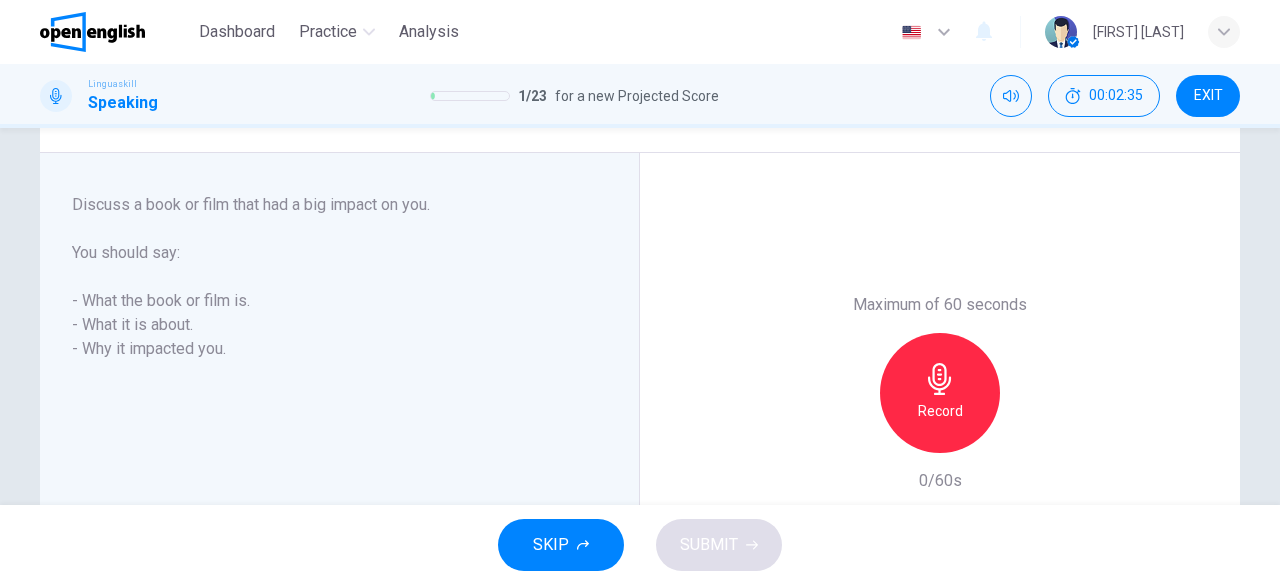 click on "Record" at bounding box center [940, 393] 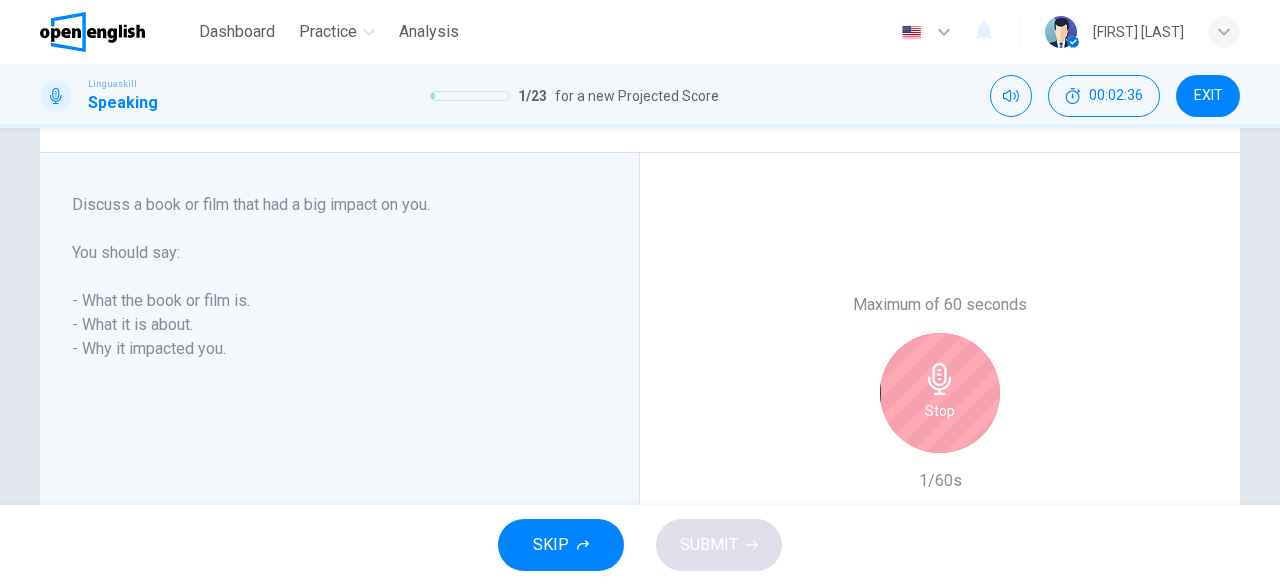 click on "Stop" at bounding box center (940, 411) 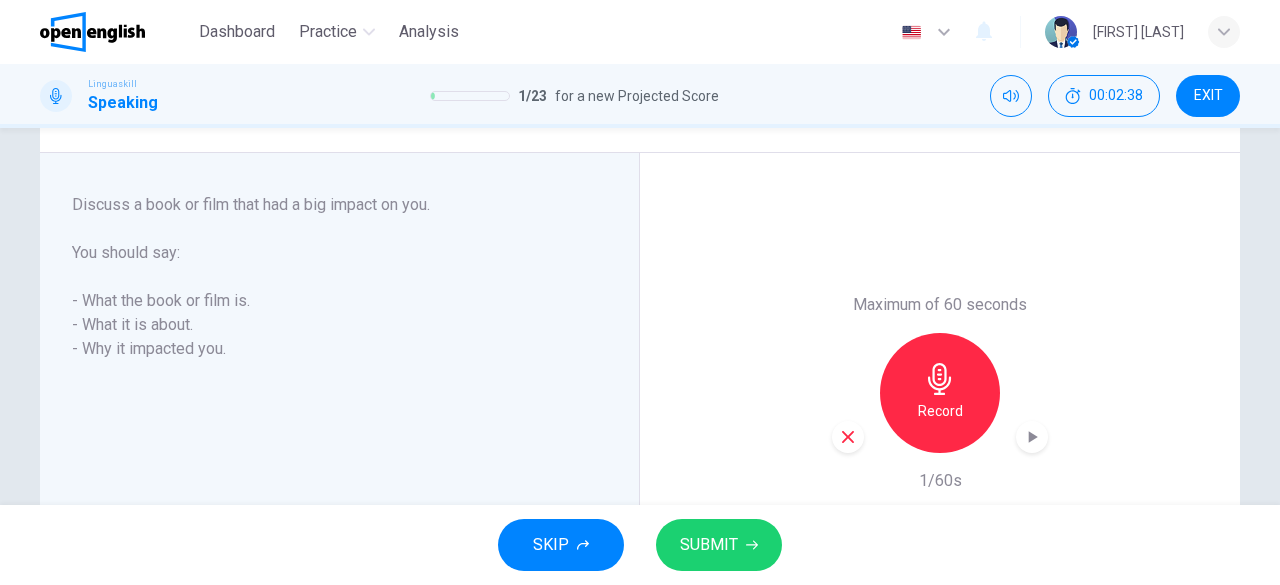 click at bounding box center (848, 437) 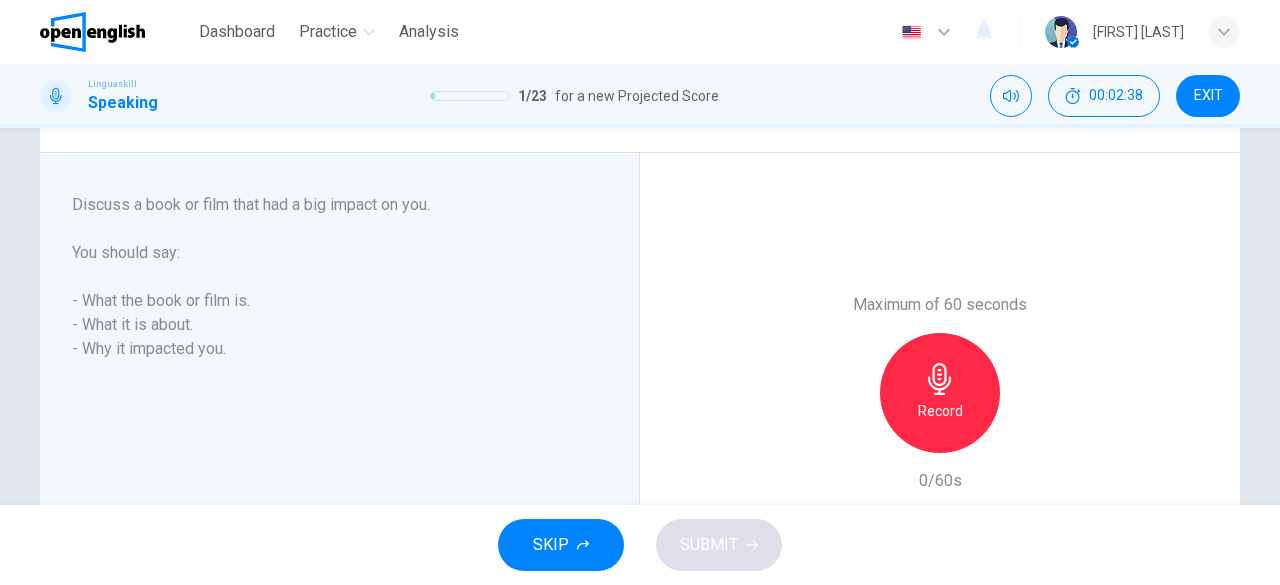 click on "Record" at bounding box center (940, 411) 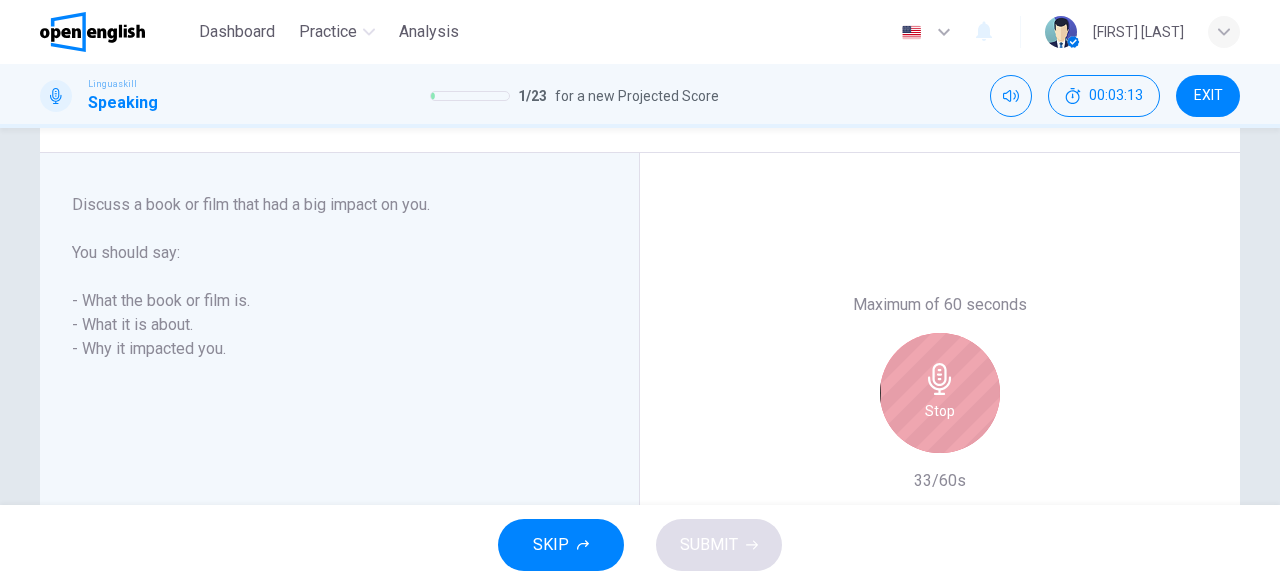 click on "Stop" at bounding box center (940, 393) 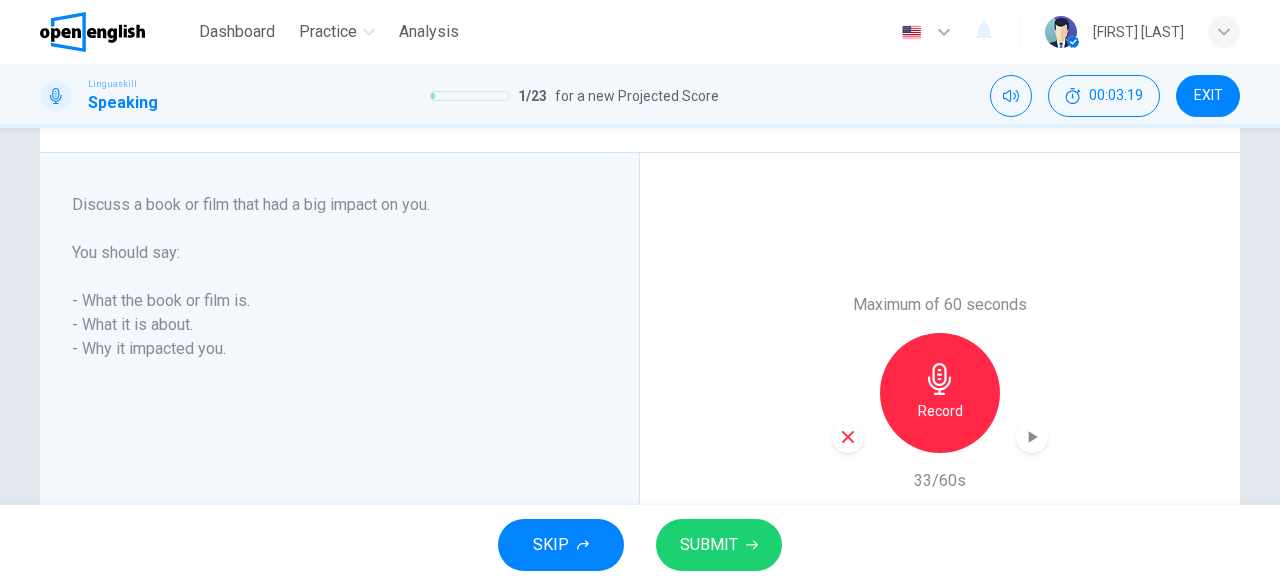 click at bounding box center (848, 437) 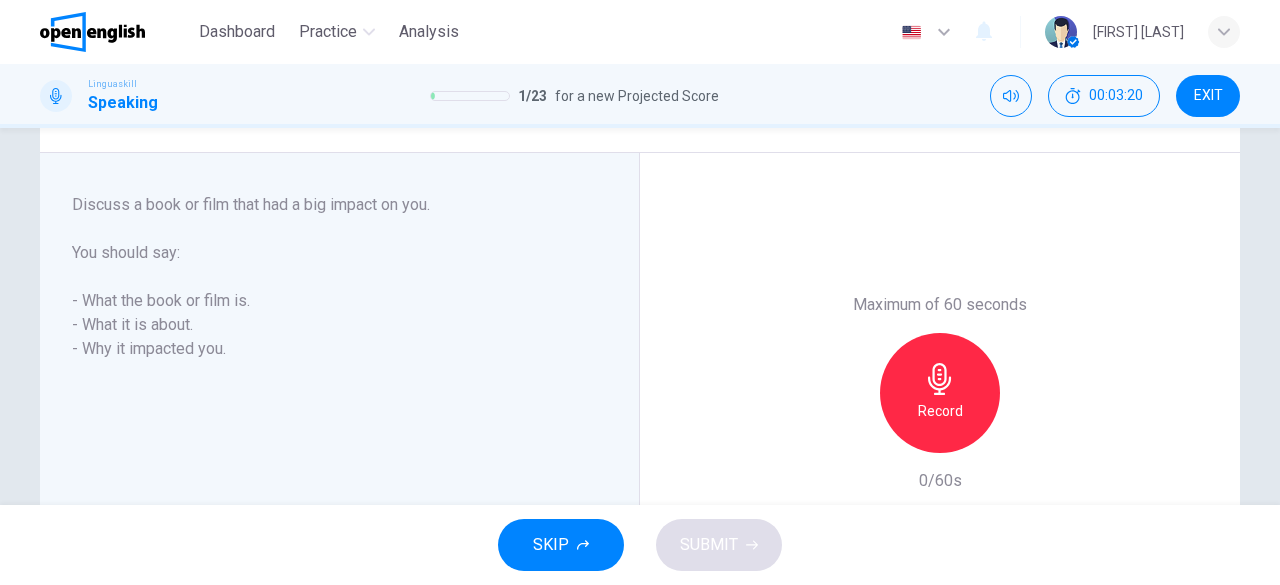 click on "Record" at bounding box center [940, 411] 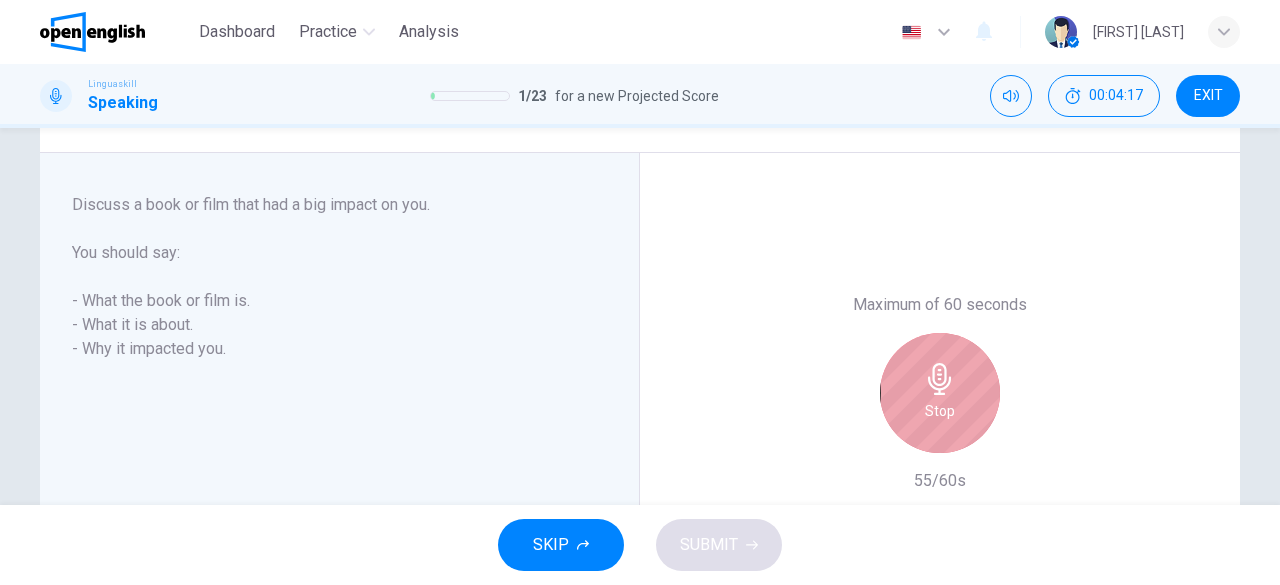 click on "Stop" at bounding box center [940, 393] 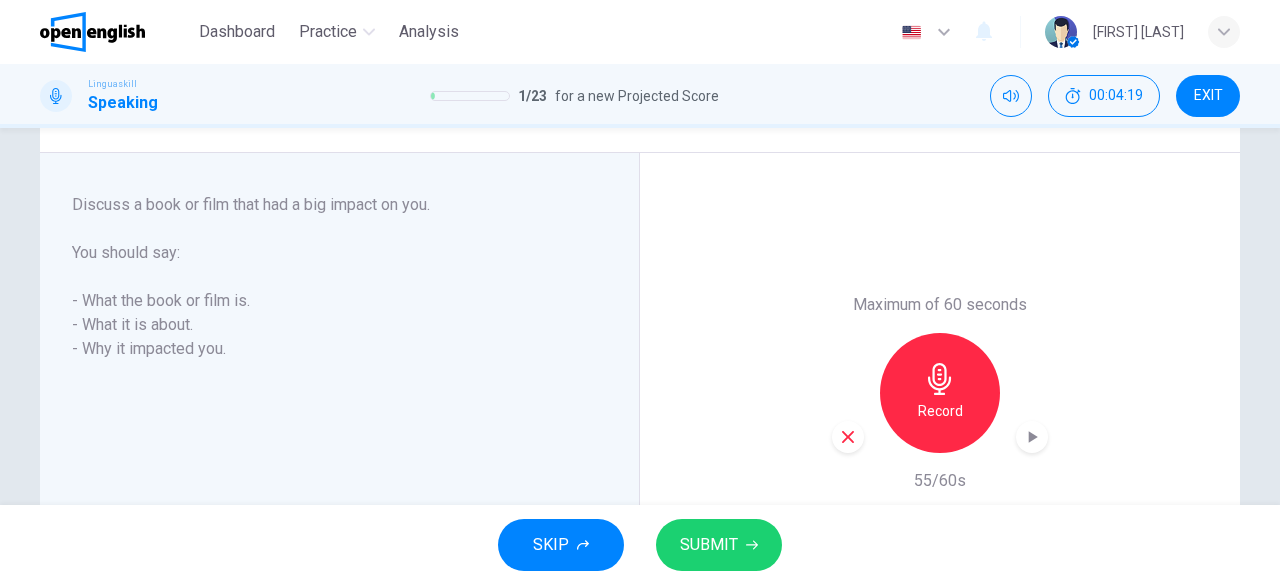 click on "SUBMIT" at bounding box center [709, 545] 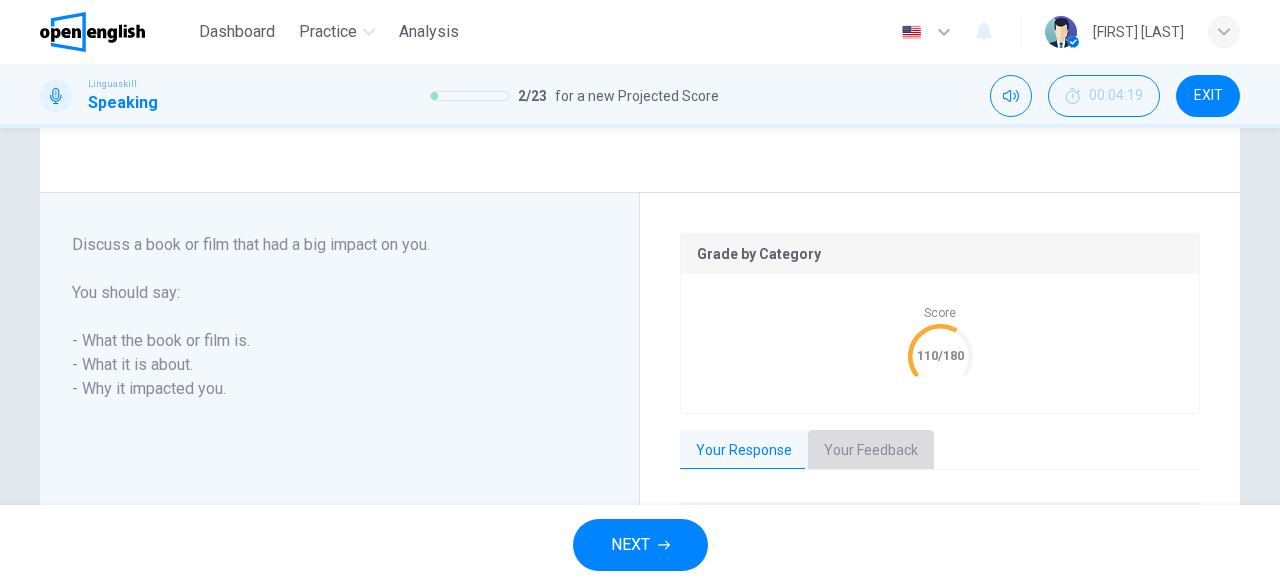 click on "Your Feedback" at bounding box center (871, 451) 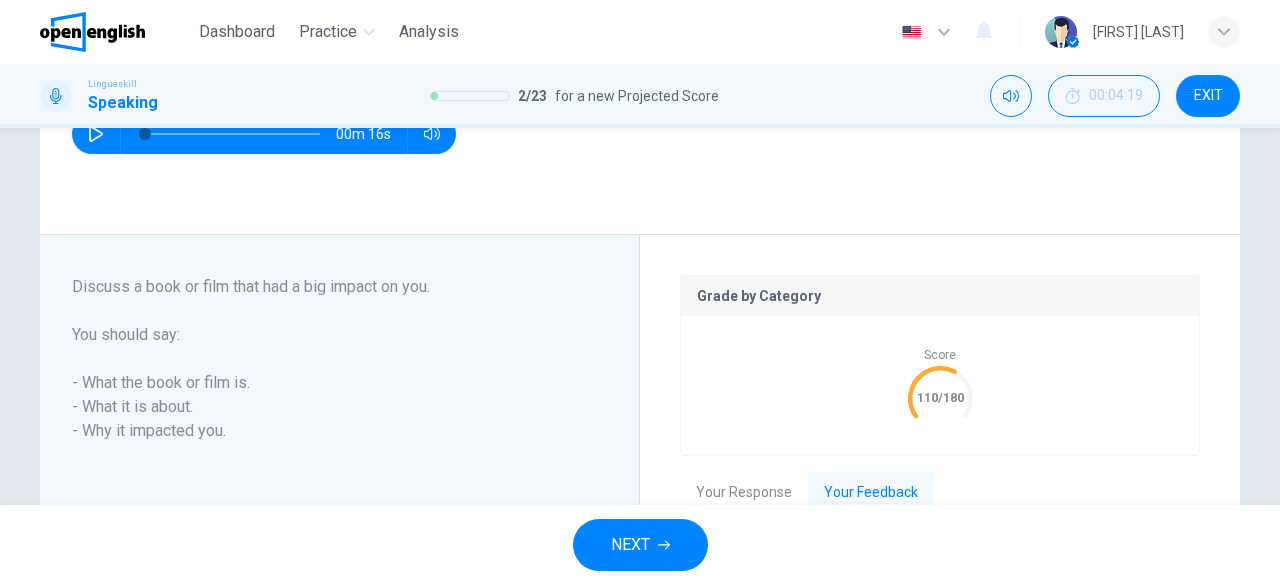 scroll, scrollTop: 190, scrollLeft: 0, axis: vertical 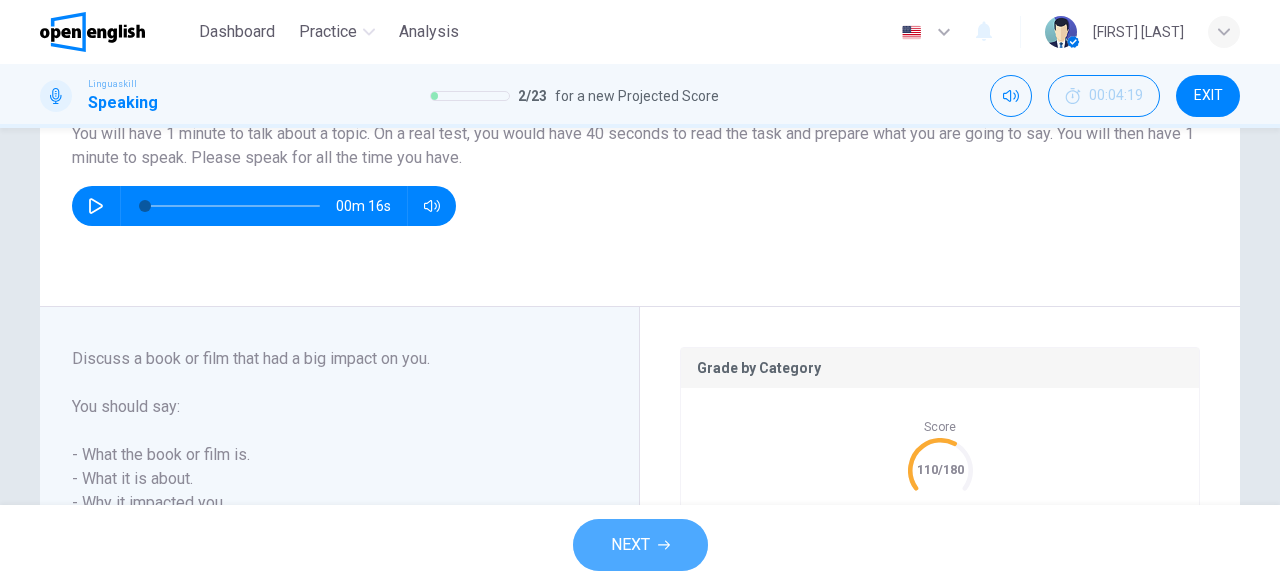click on "NEXT" at bounding box center (630, 545) 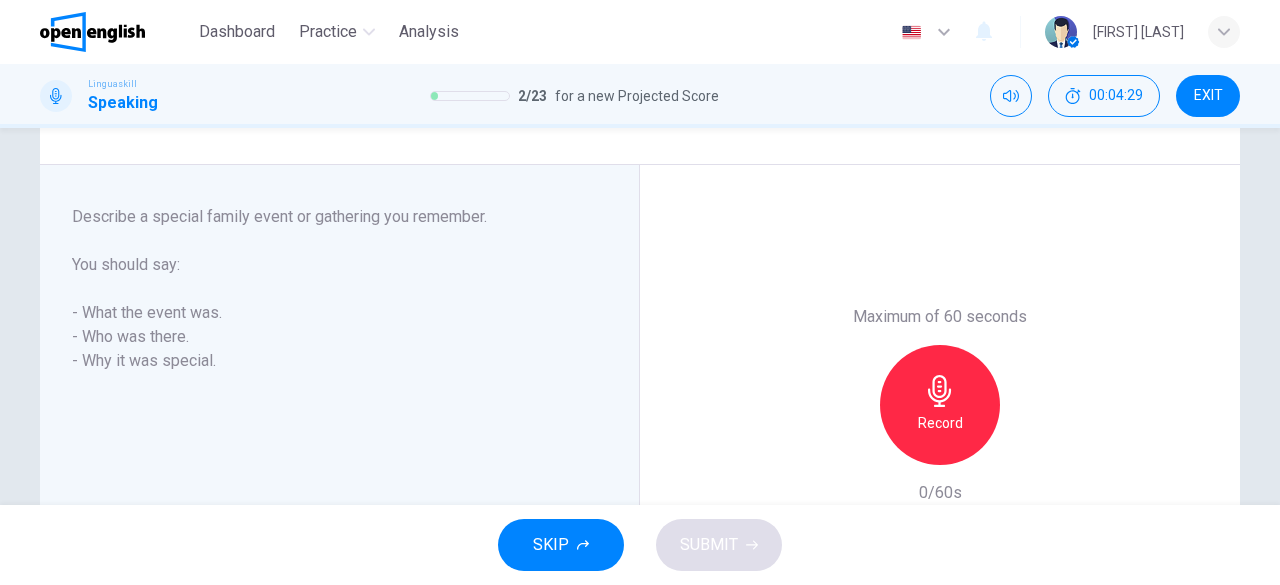 scroll, scrollTop: 295, scrollLeft: 0, axis: vertical 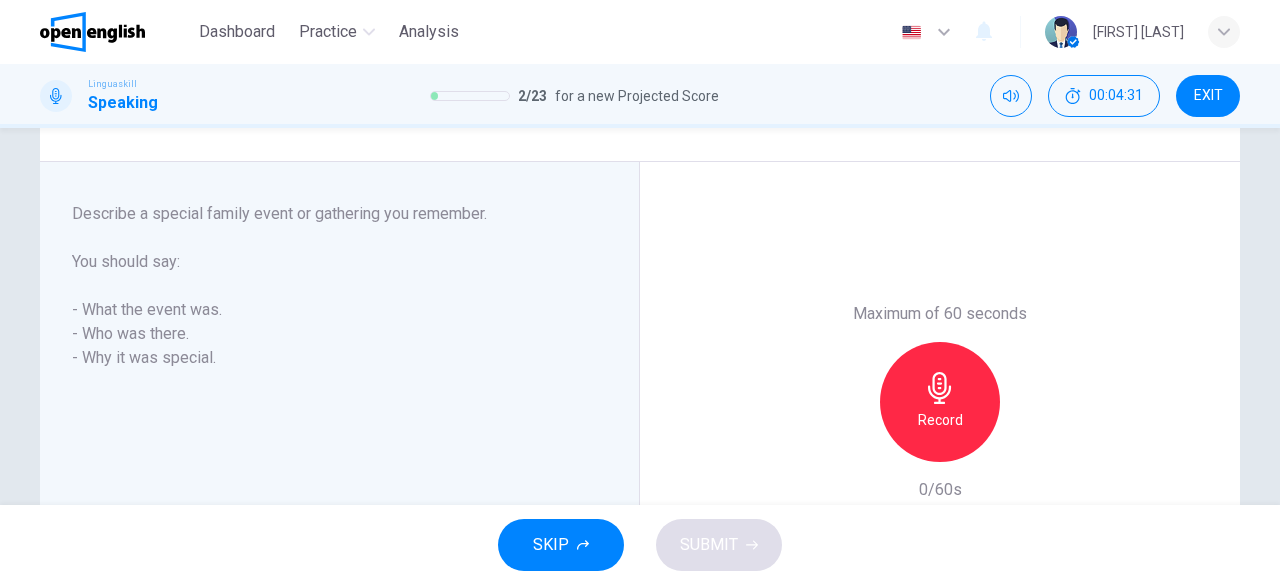 click 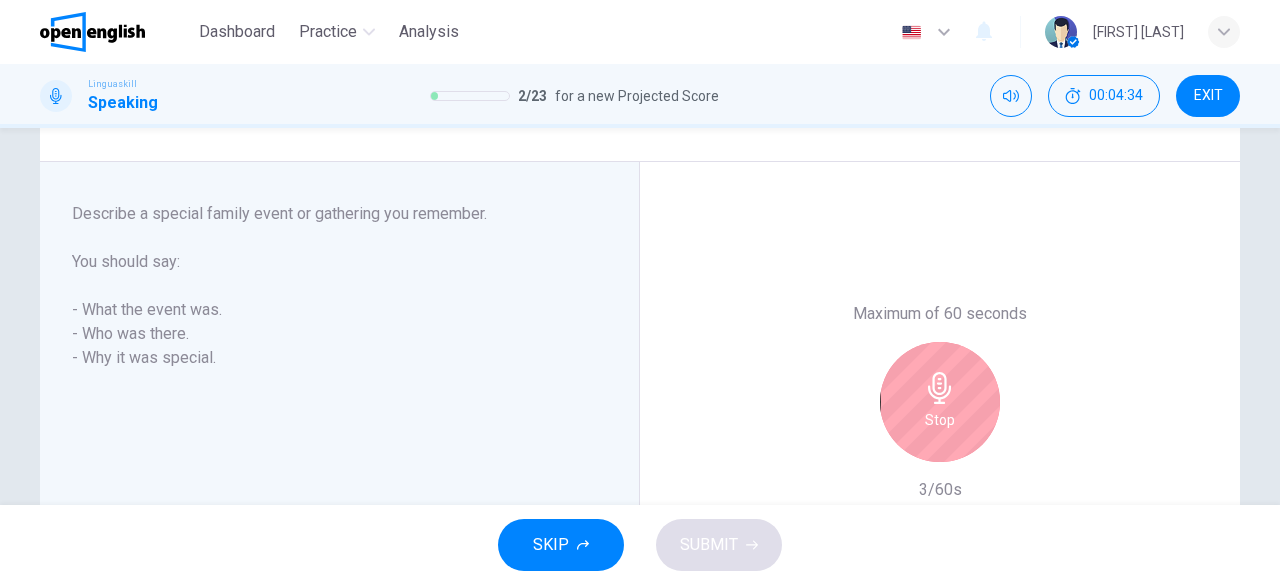 click on "Stop" at bounding box center (940, 420) 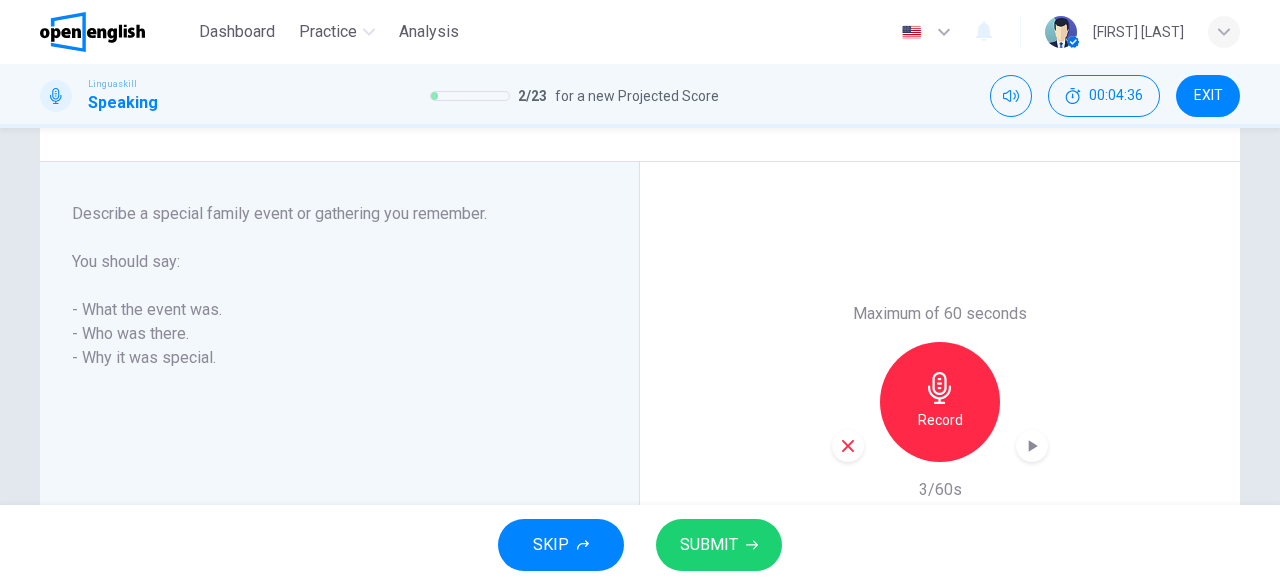 click at bounding box center (848, 446) 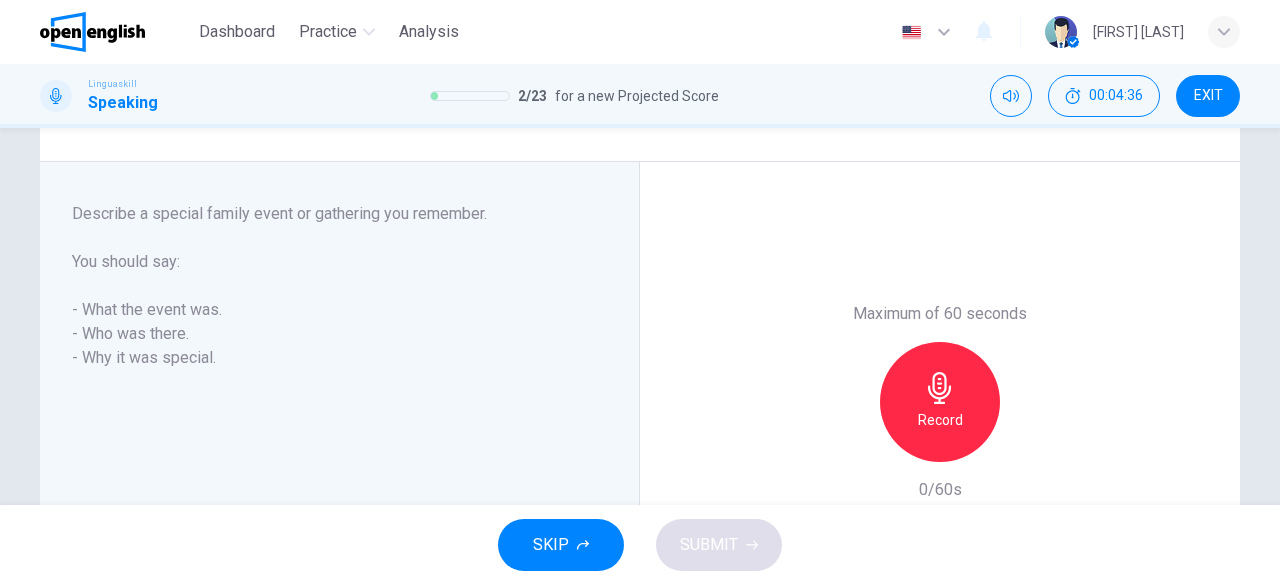 click on "Record" at bounding box center [940, 420] 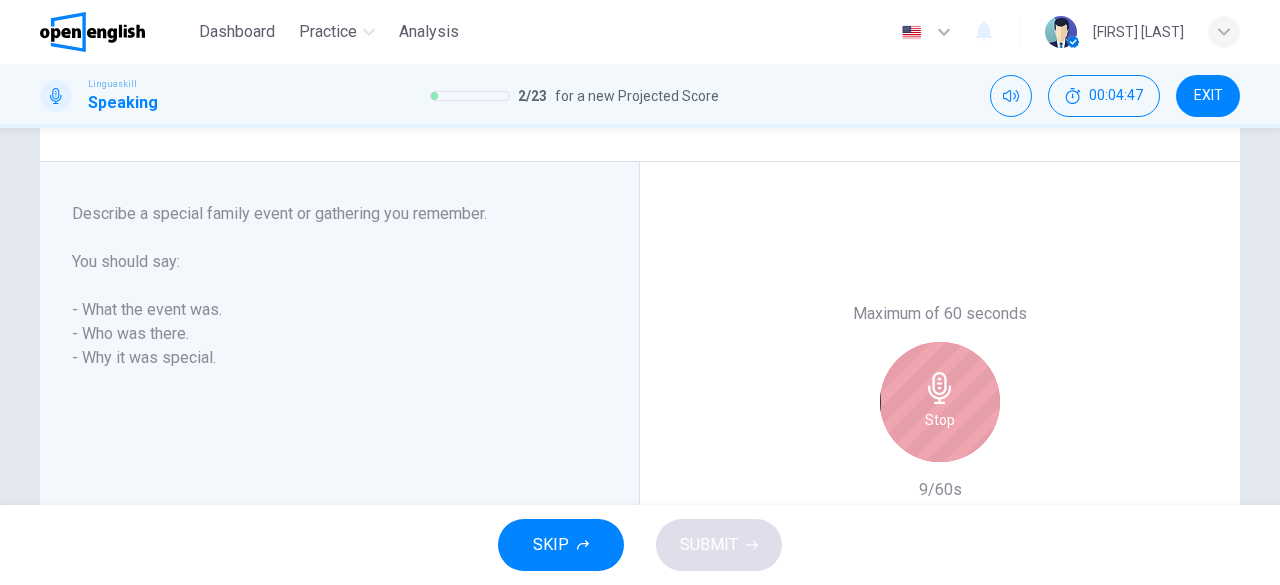 click on "Stop" at bounding box center [940, 420] 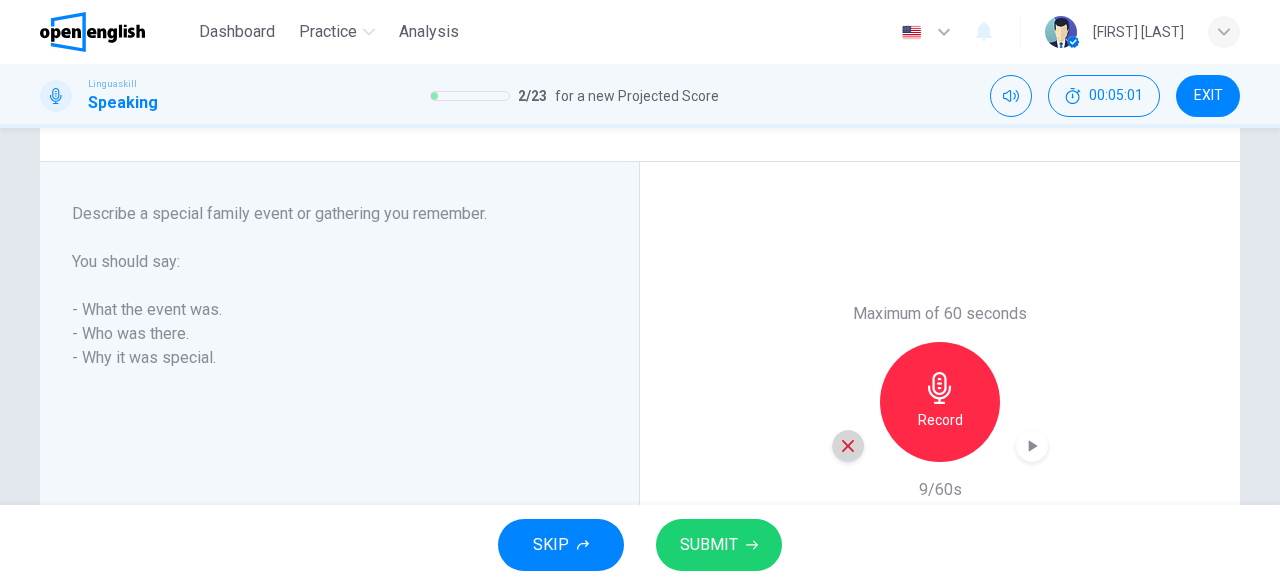 click 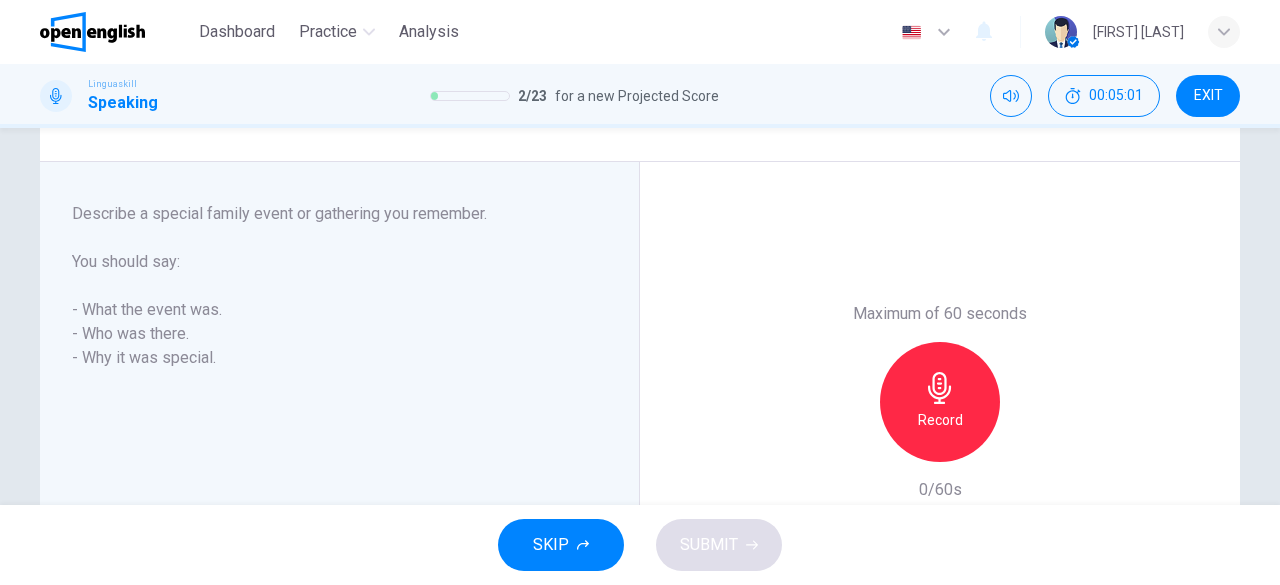 click on "Record" at bounding box center (940, 402) 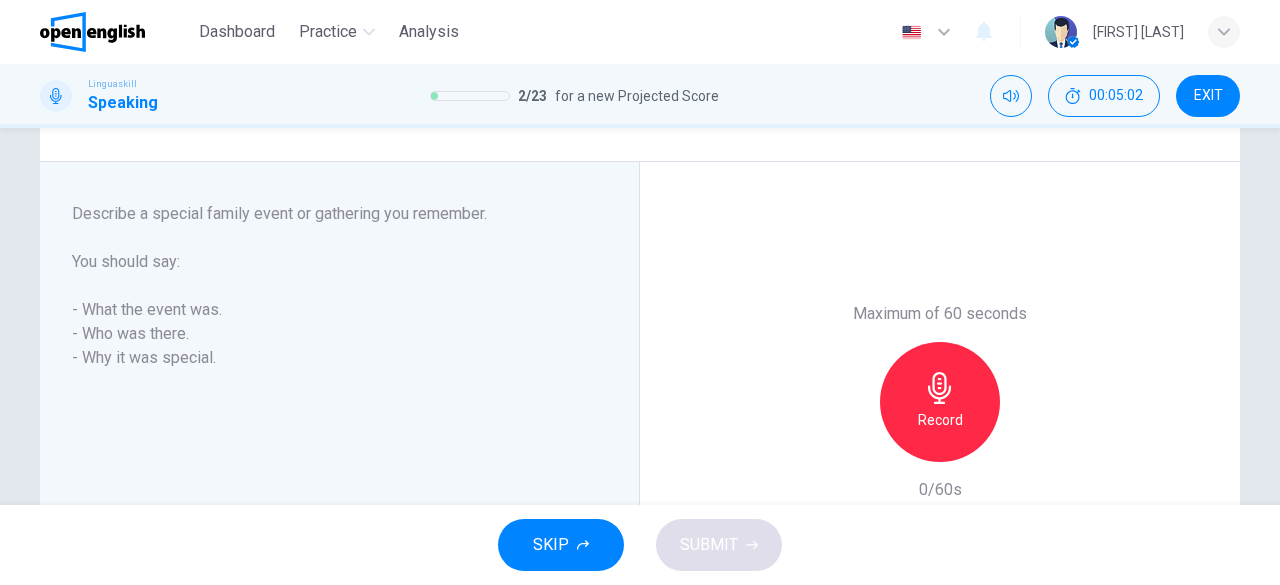 click on "Record" at bounding box center (940, 420) 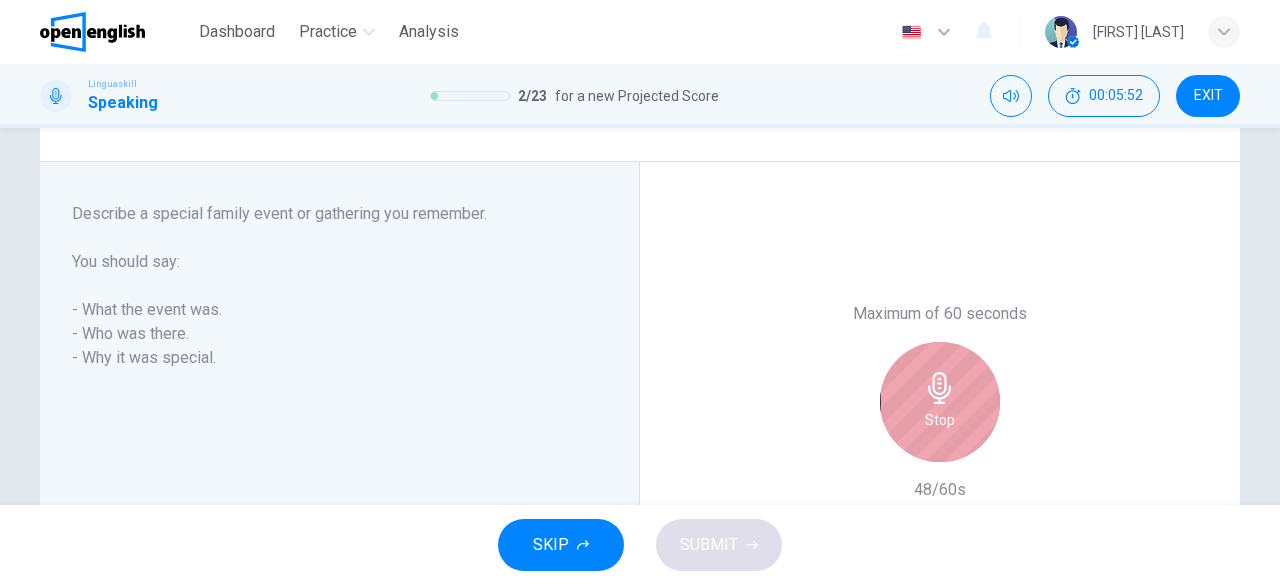 click on "Stop" at bounding box center [940, 420] 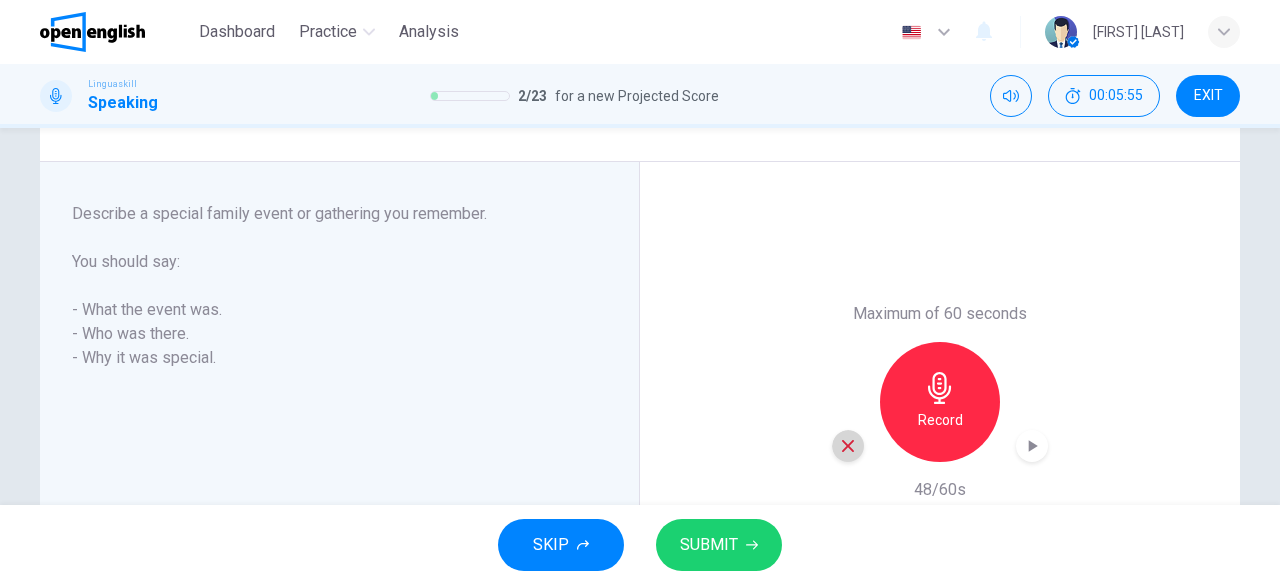 click 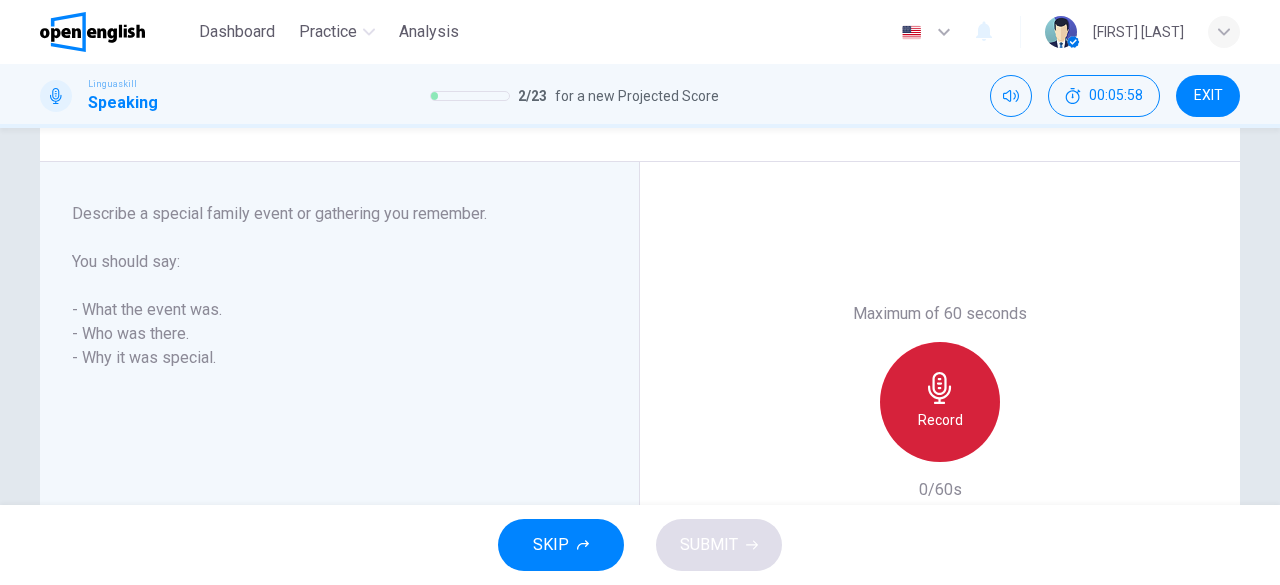 click on "Record" at bounding box center [940, 420] 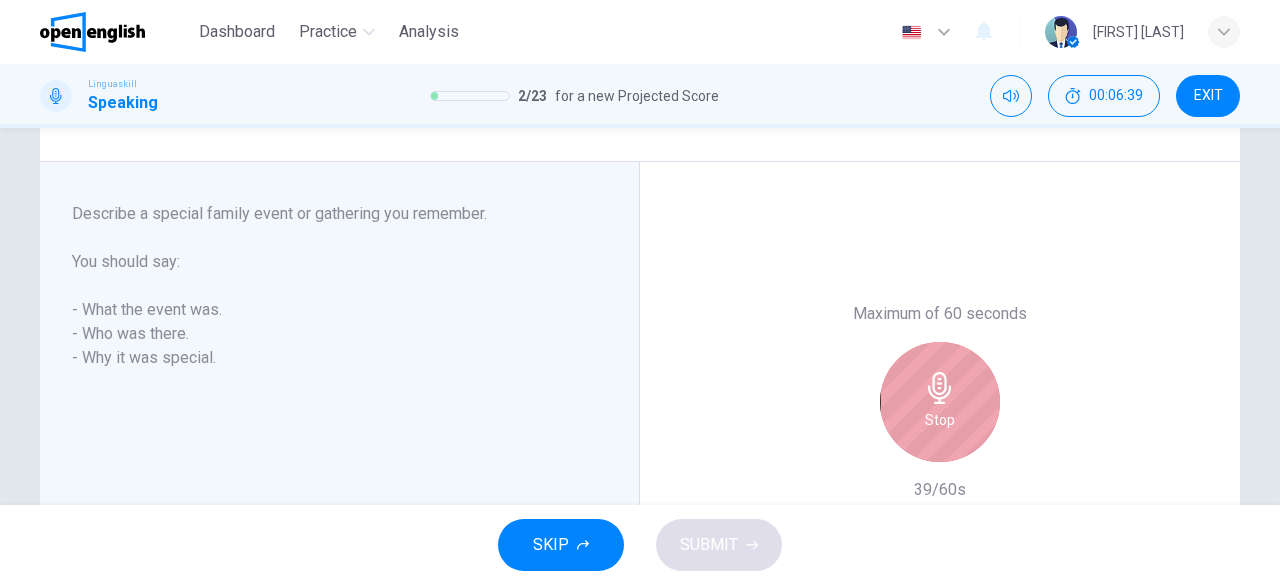 click on "Stop" at bounding box center (940, 420) 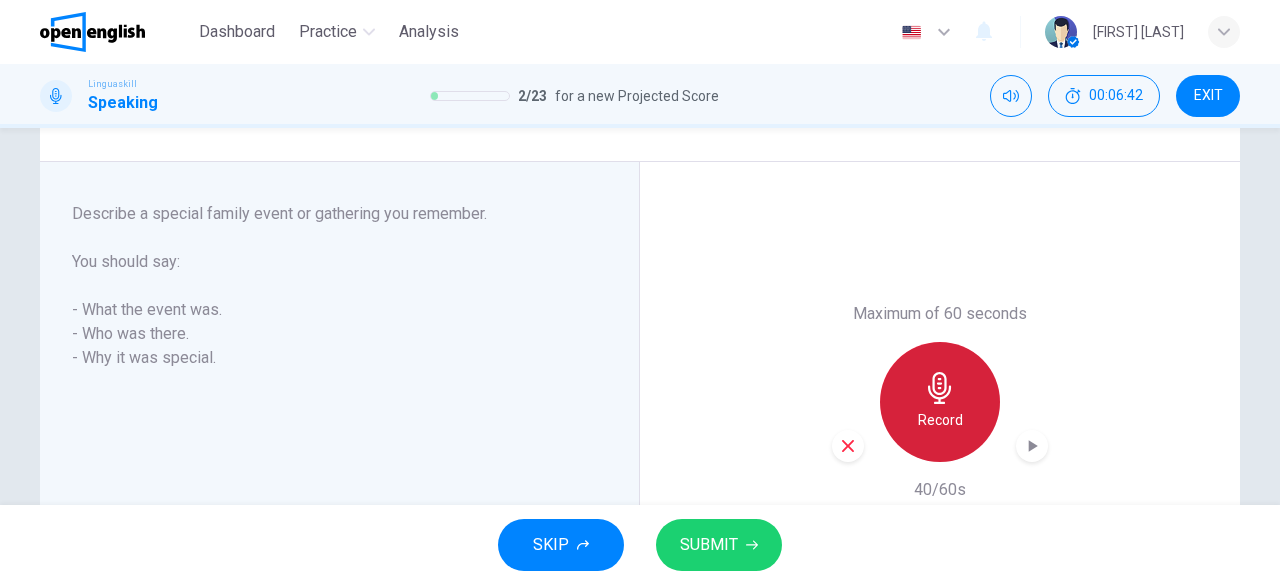 click on "Record" at bounding box center [940, 420] 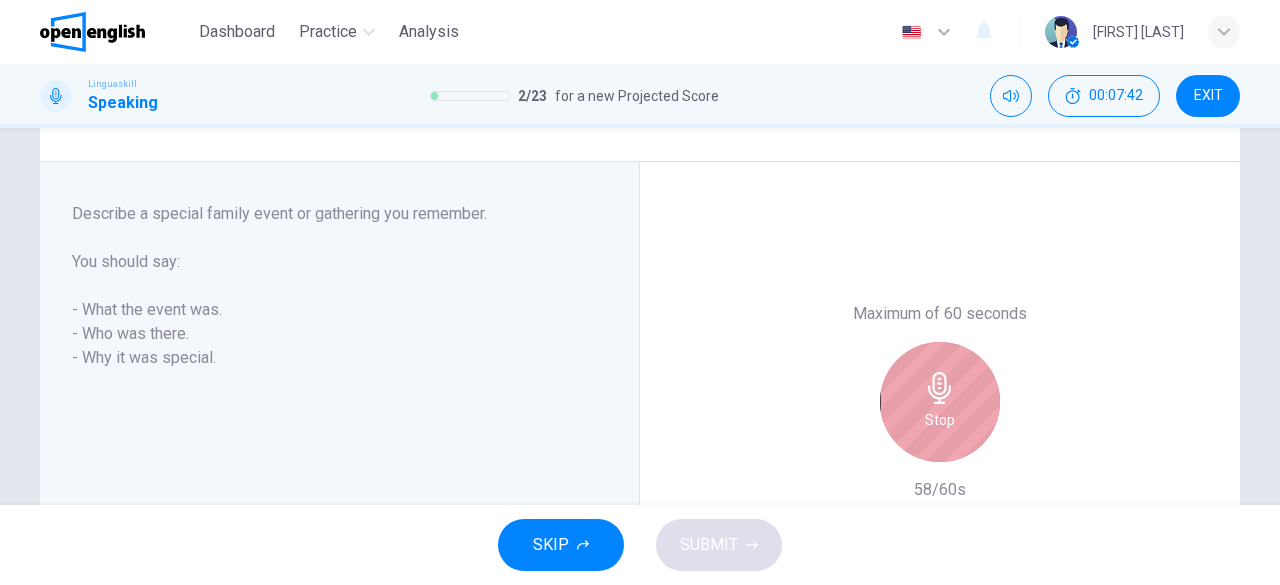 click on "Stop" at bounding box center [940, 420] 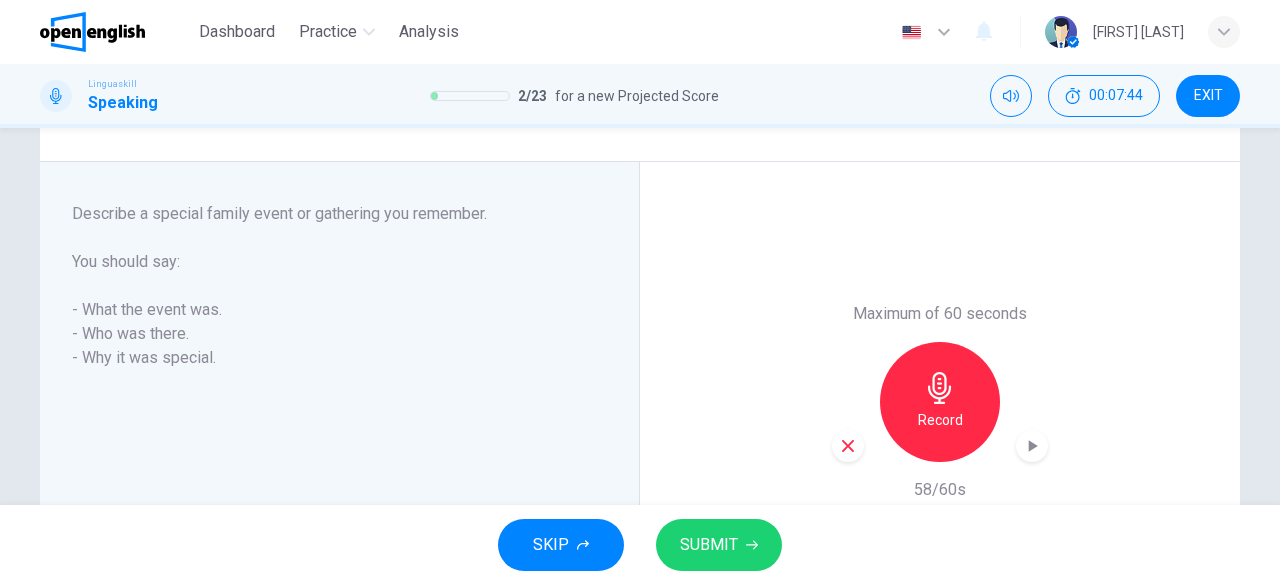 click on "SUBMIT" at bounding box center [709, 545] 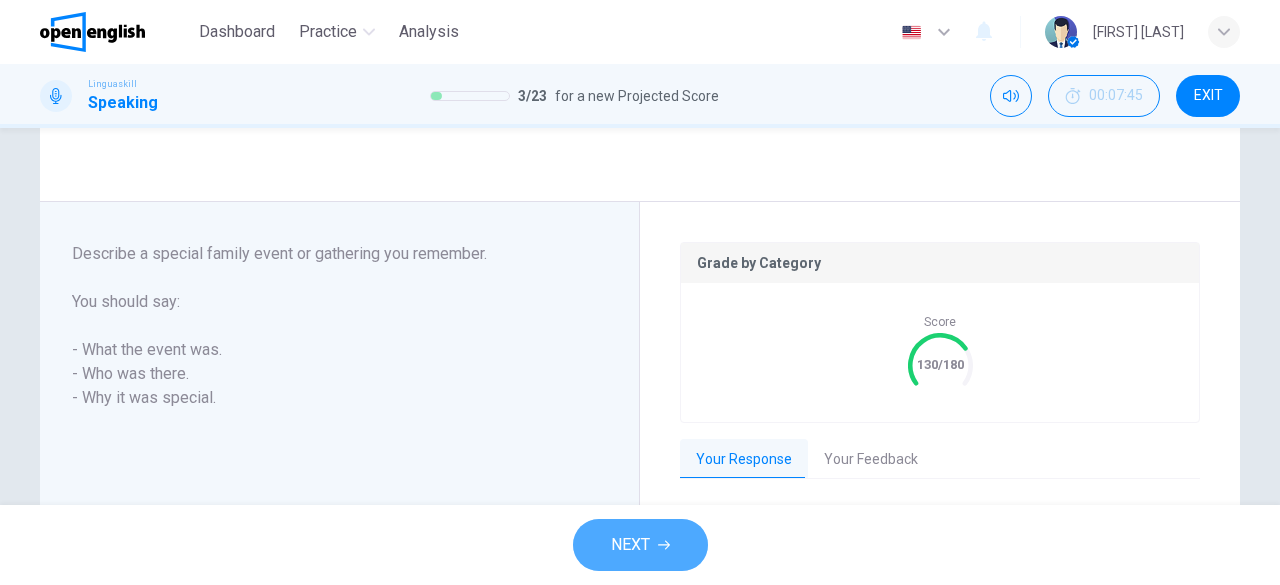 click on "NEXT" at bounding box center (630, 545) 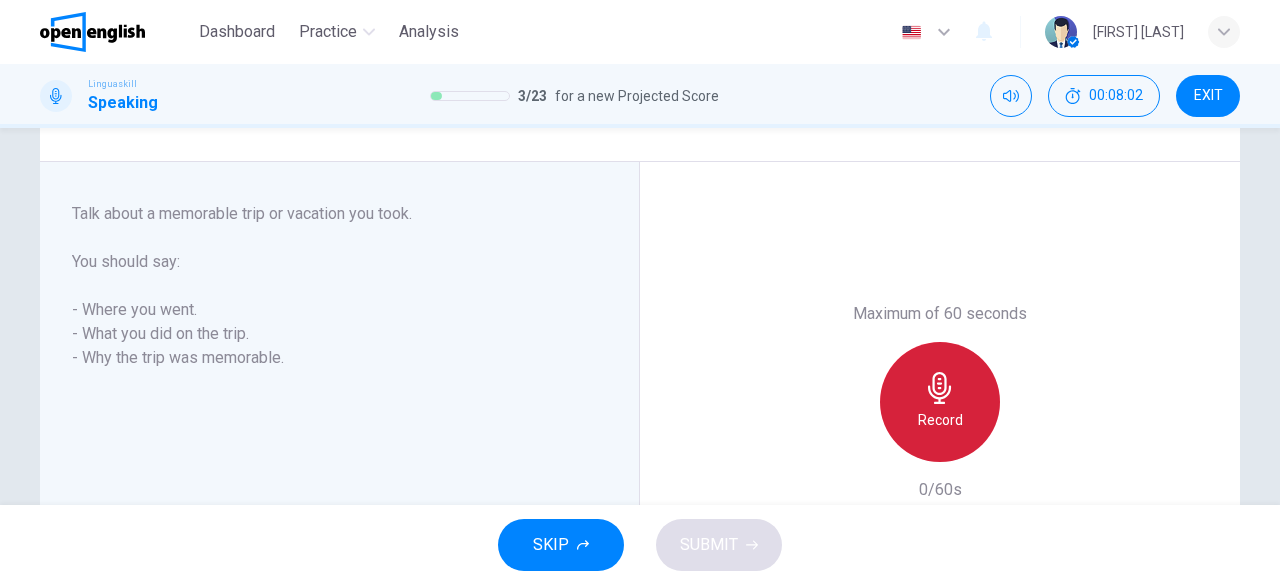 click on "Record" at bounding box center (940, 420) 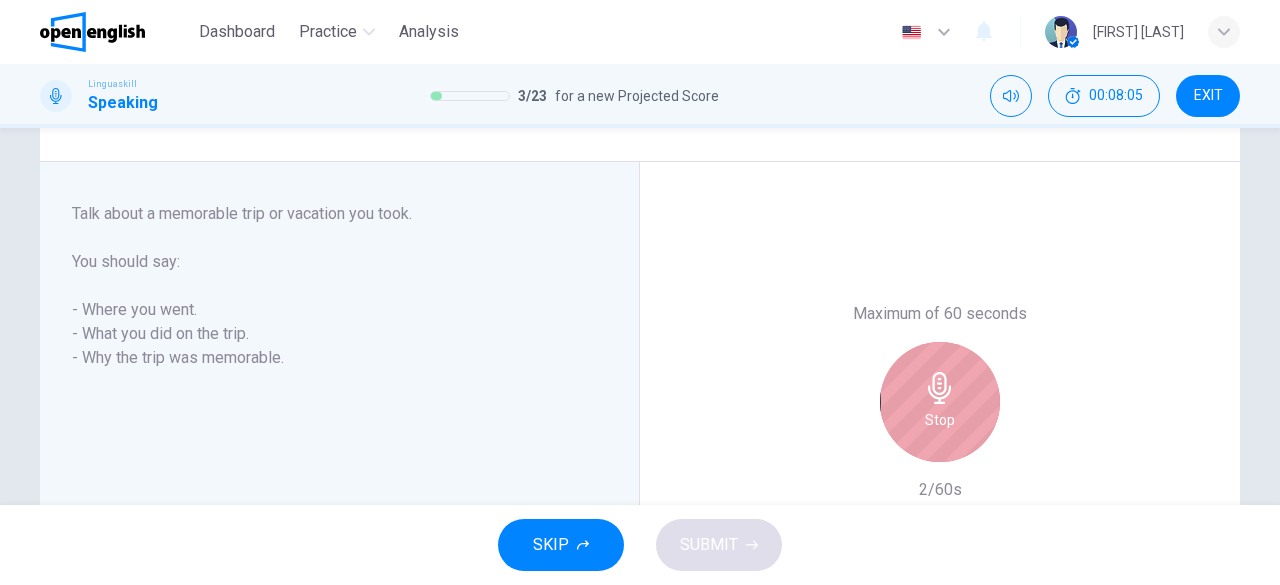 click on "Stop" at bounding box center (940, 402) 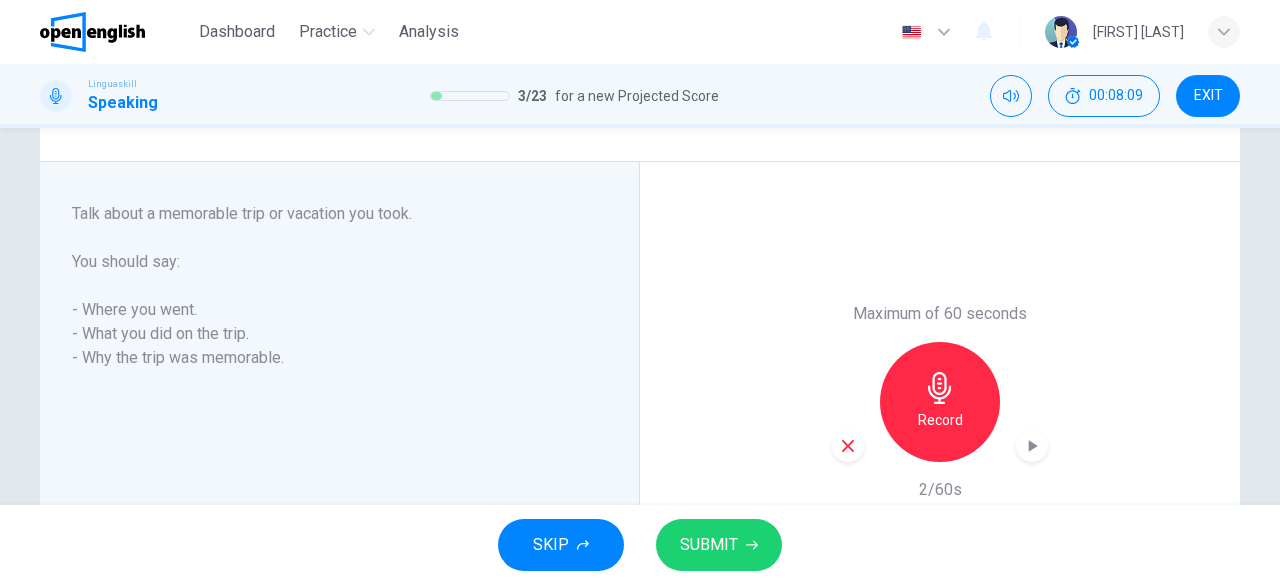 click 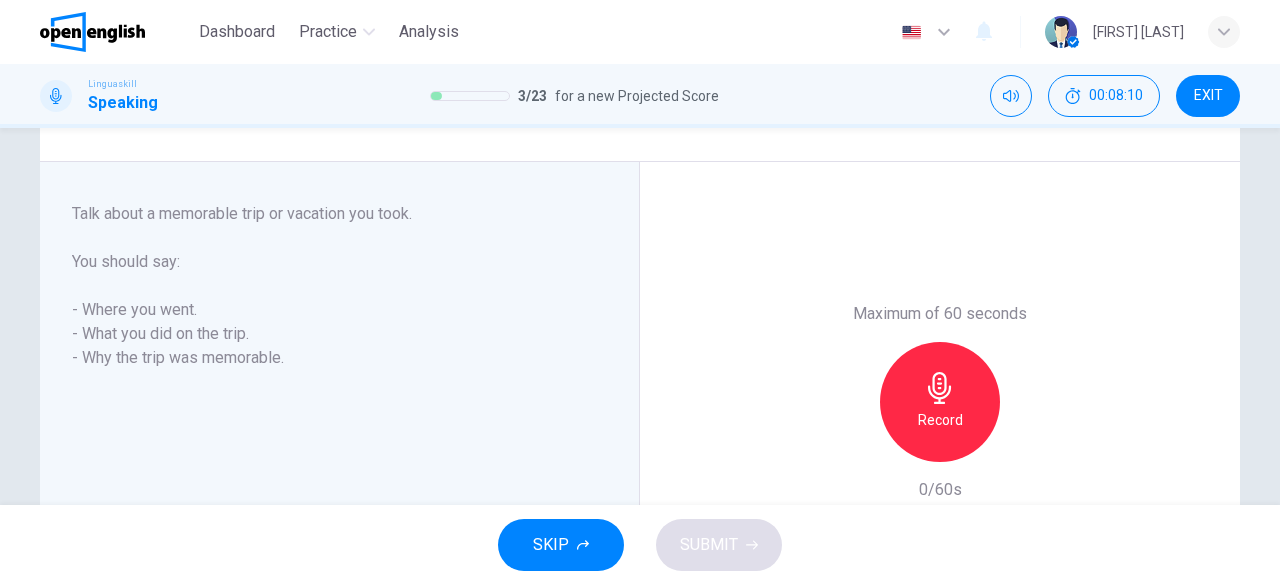 click on "Record" at bounding box center (940, 420) 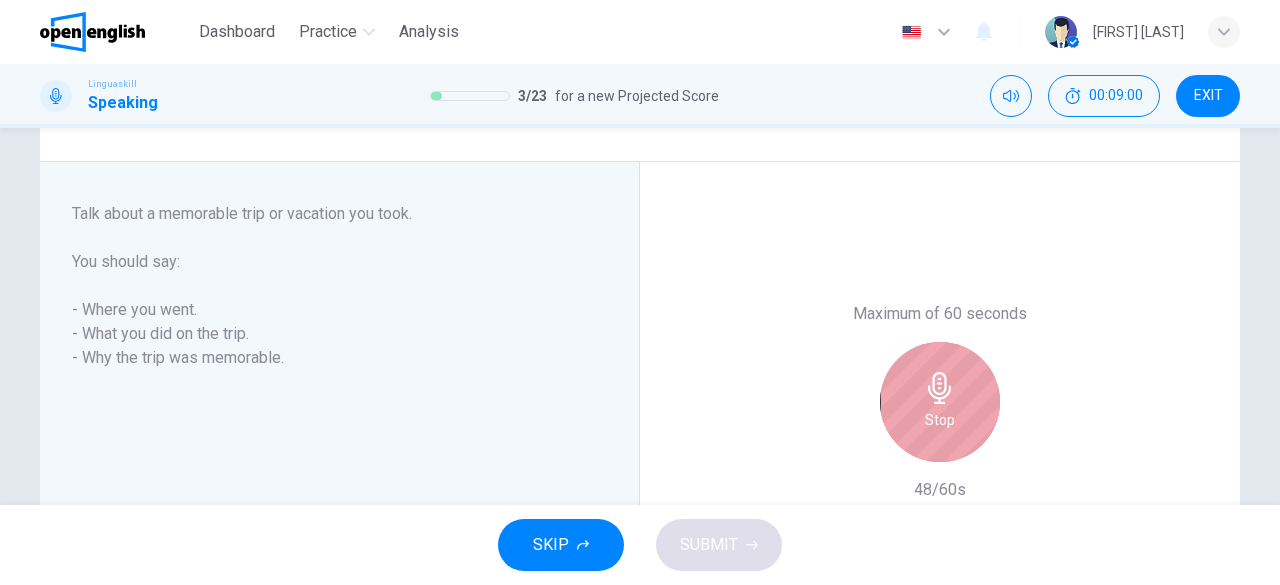click on "Stop" at bounding box center (940, 420) 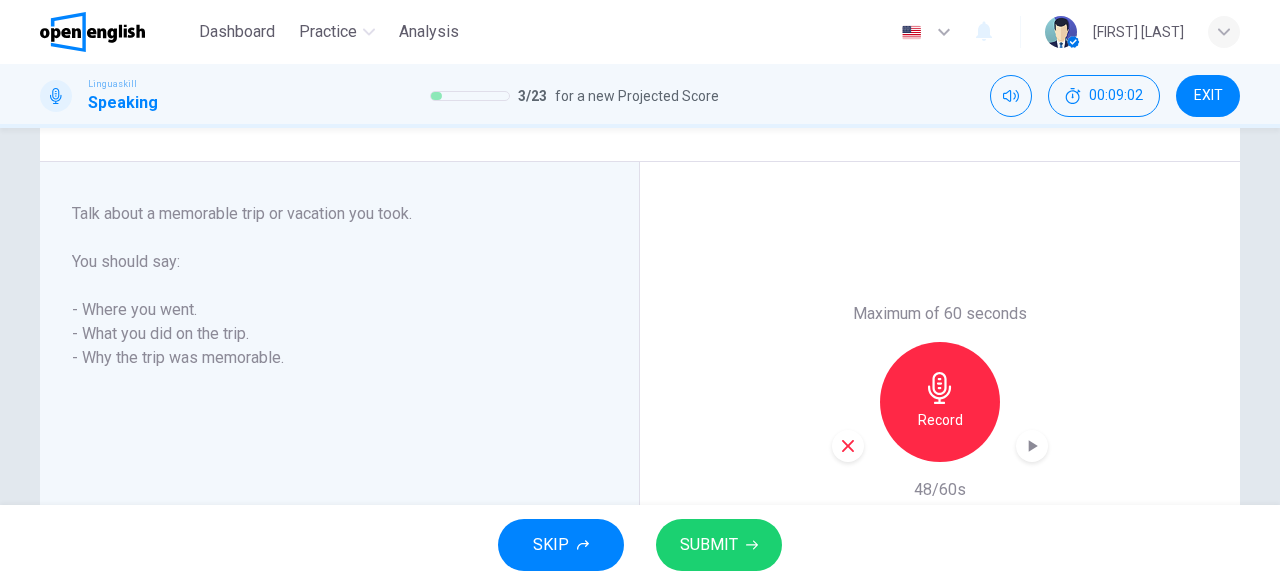 click on "Record" at bounding box center [940, 402] 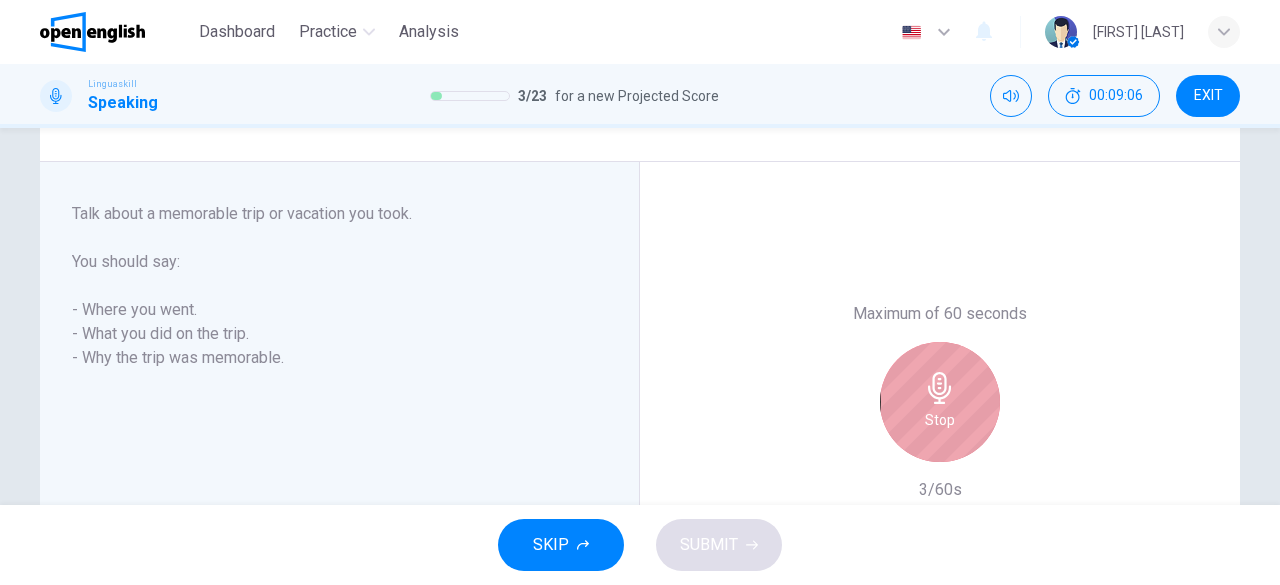 click on "Stop" at bounding box center [940, 402] 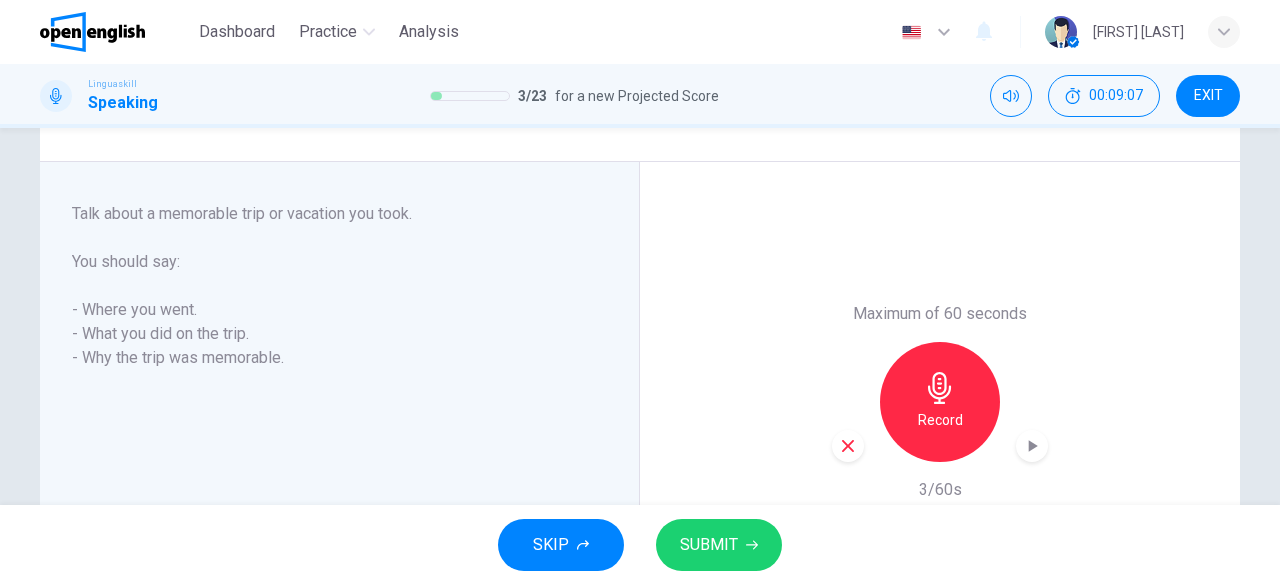 click 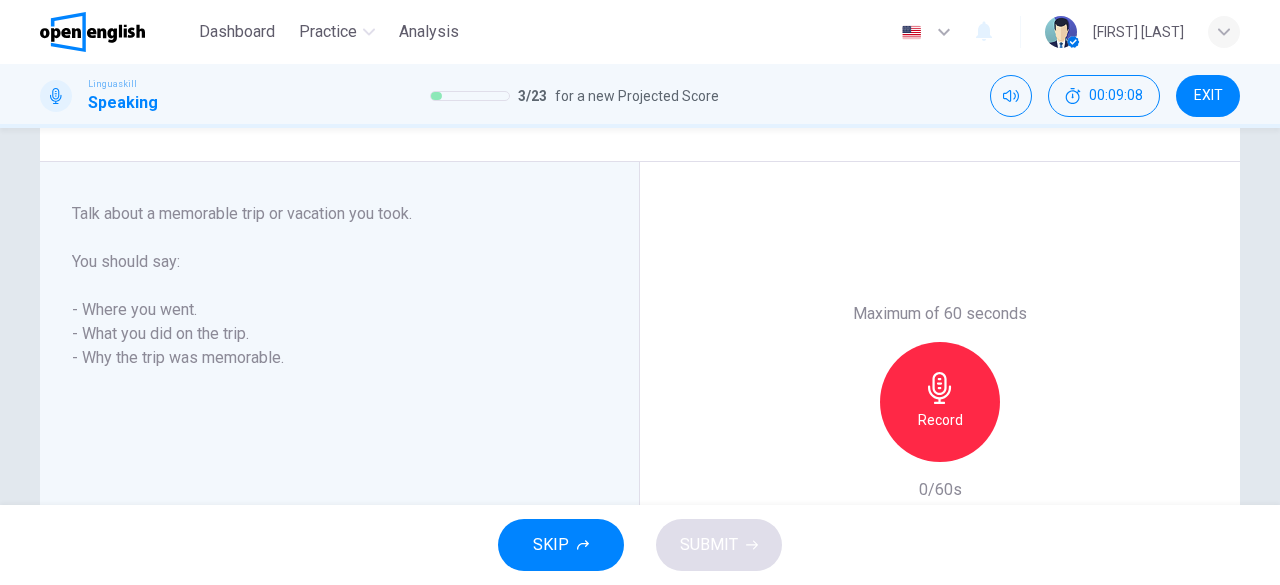 click on "Record" at bounding box center [940, 420] 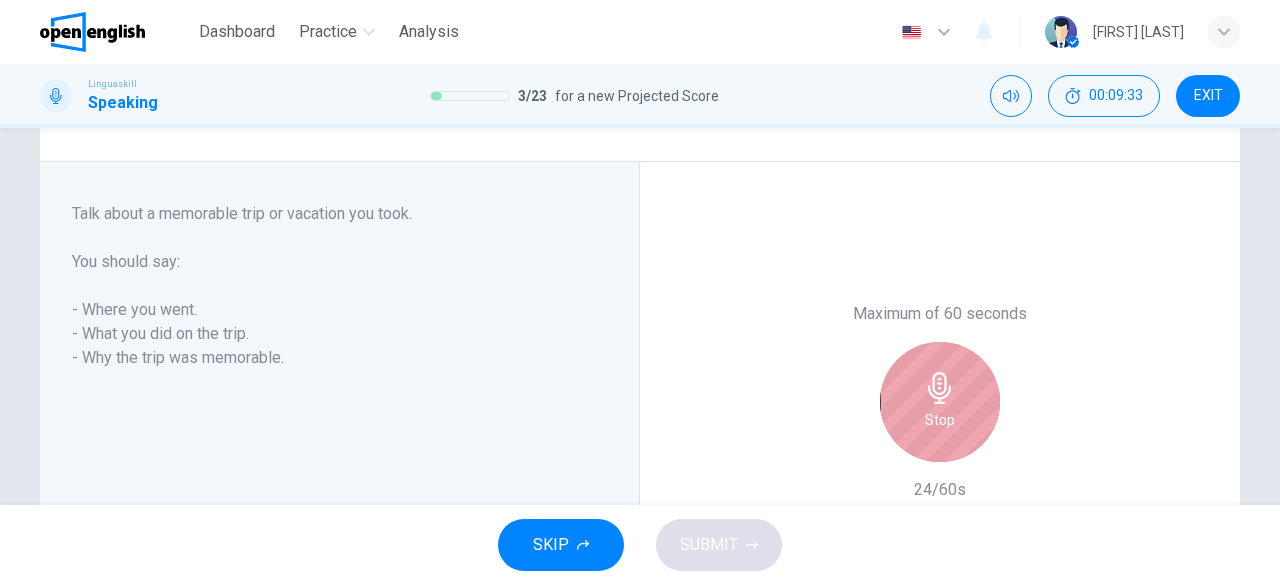 click on "Stop" at bounding box center (940, 420) 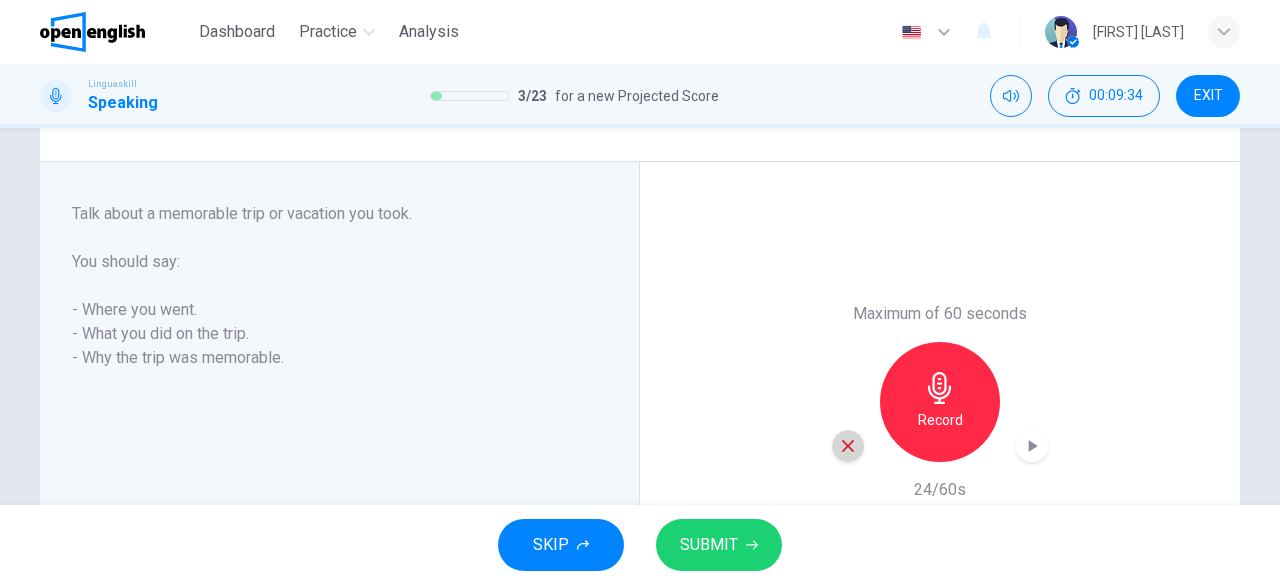click at bounding box center [848, 446] 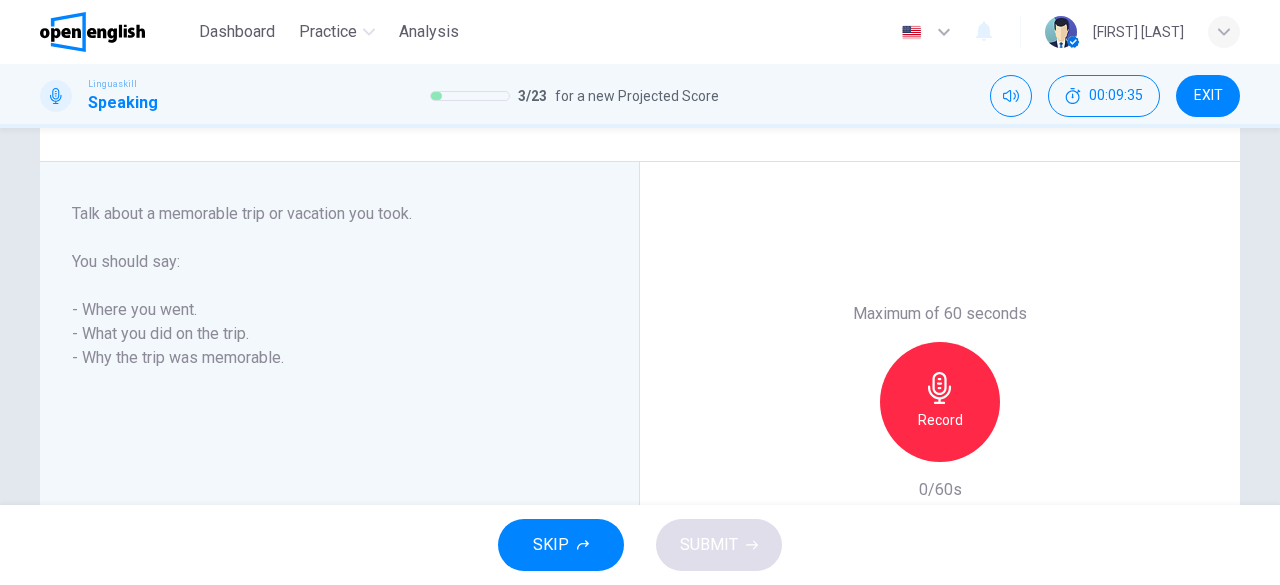 click on "Record" at bounding box center (940, 402) 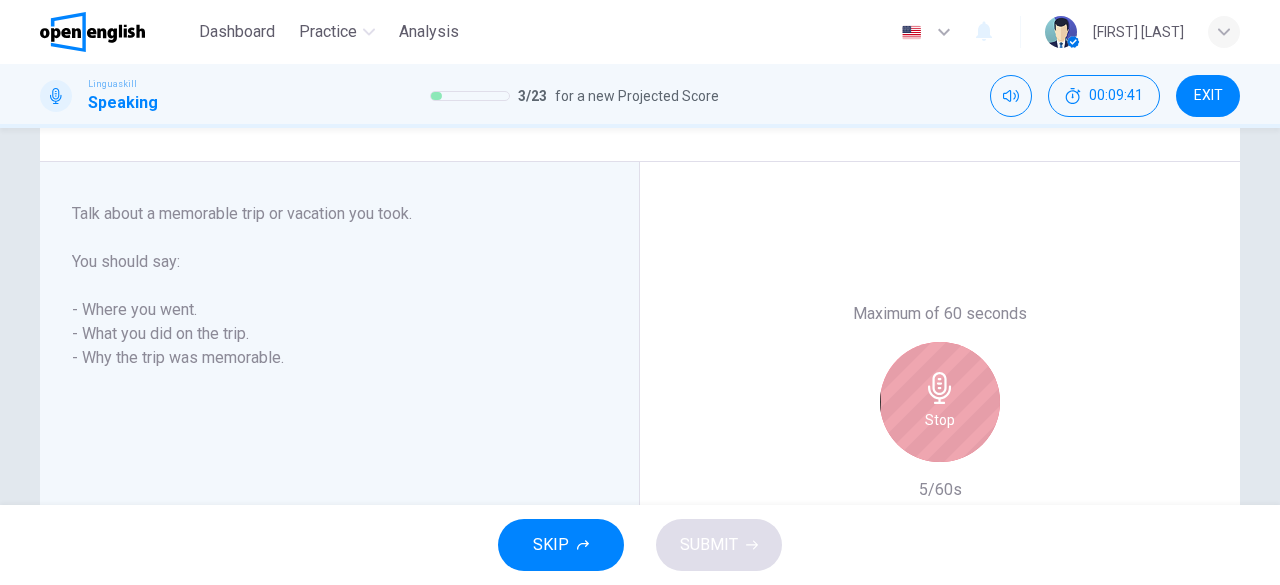 click on "Stop" at bounding box center (940, 402) 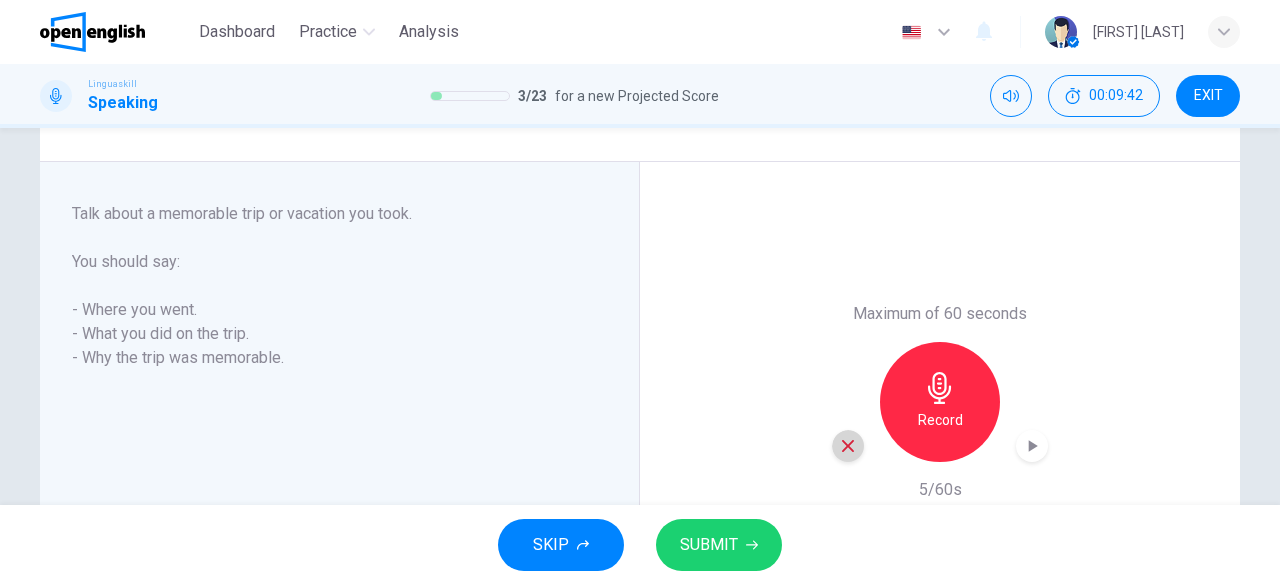 click at bounding box center [848, 446] 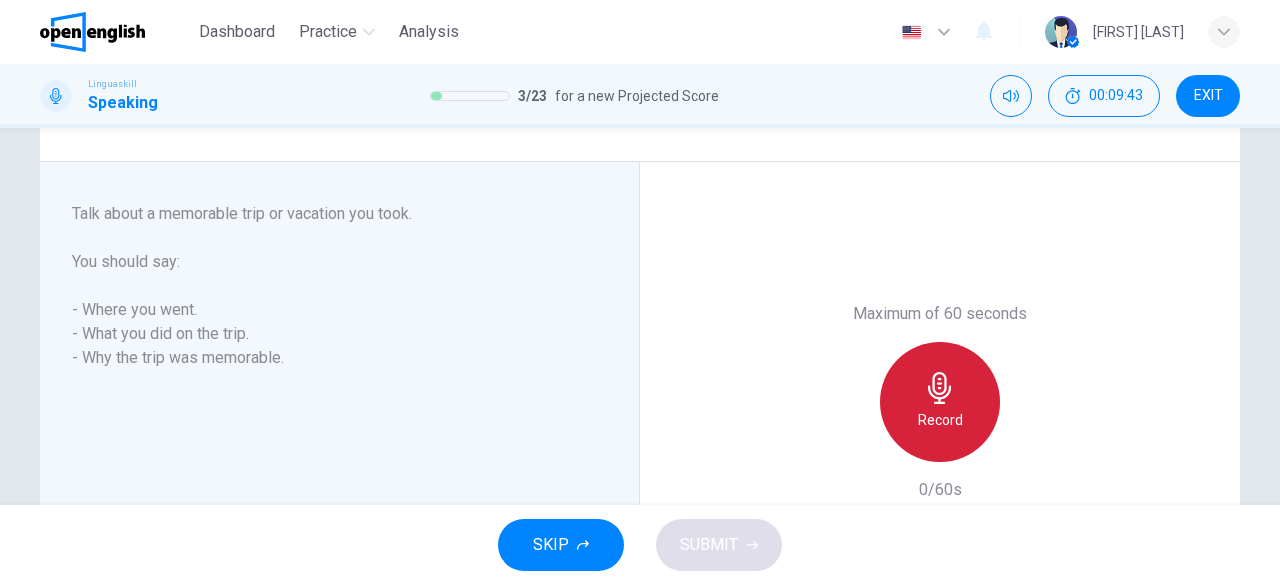 click on "Record" at bounding box center (940, 420) 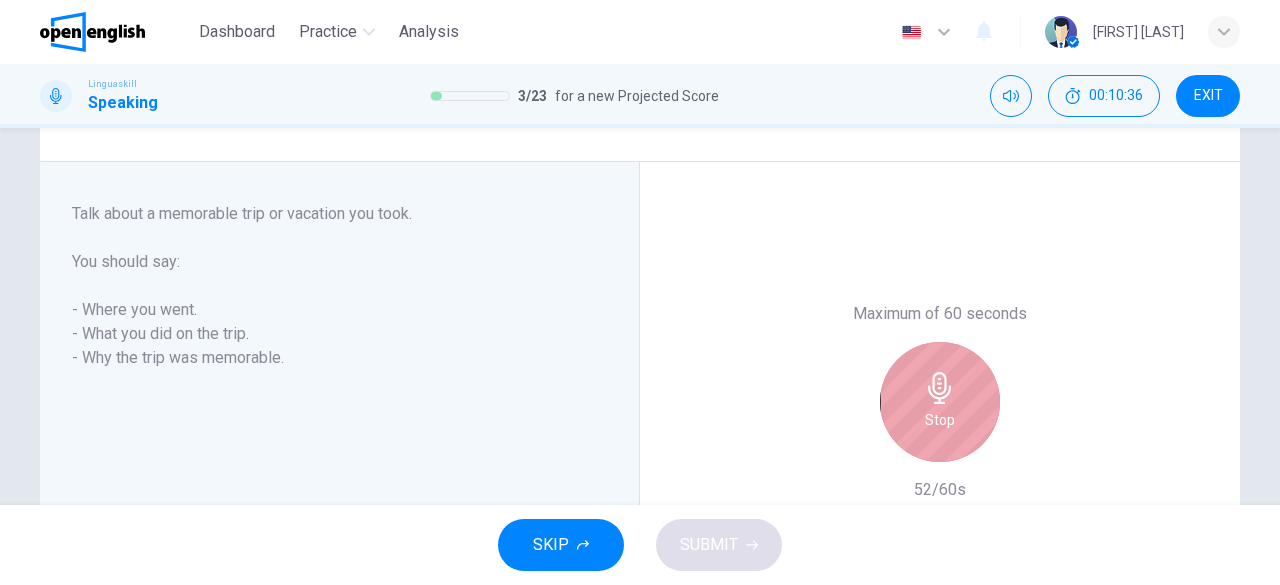 click on "Stop" at bounding box center [940, 402] 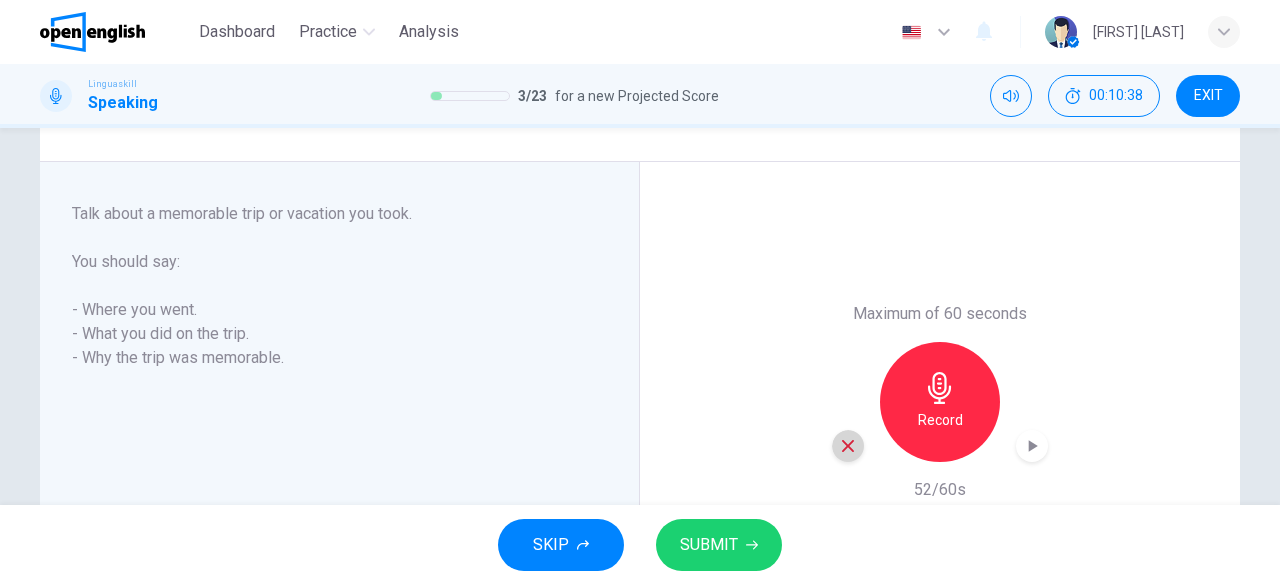 click 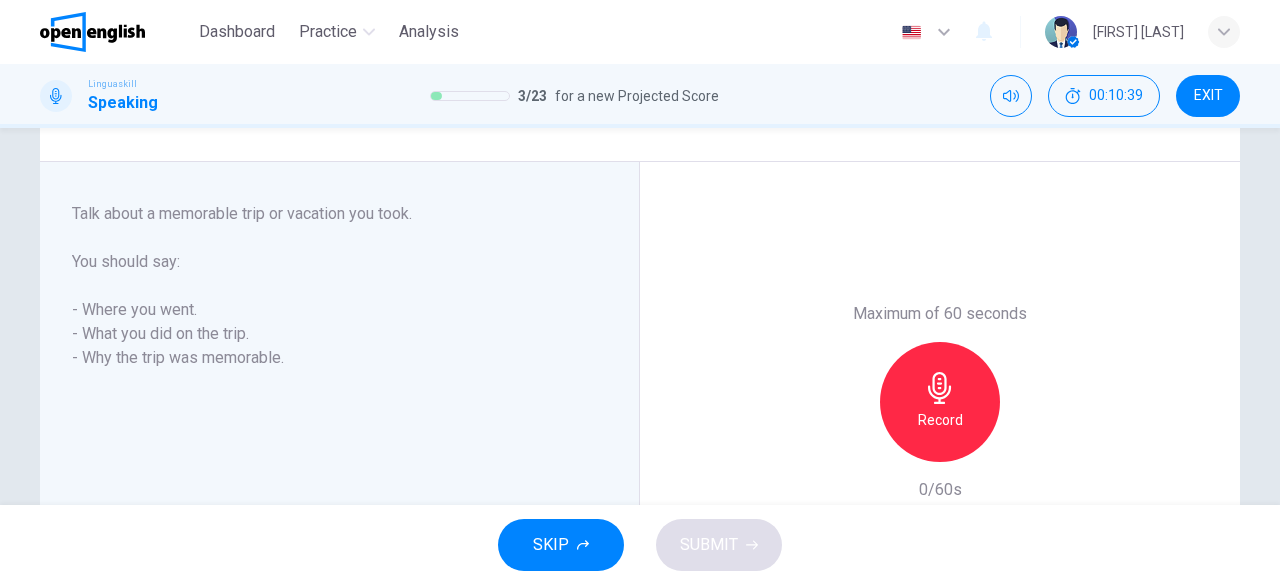 click on "Record" at bounding box center [940, 420] 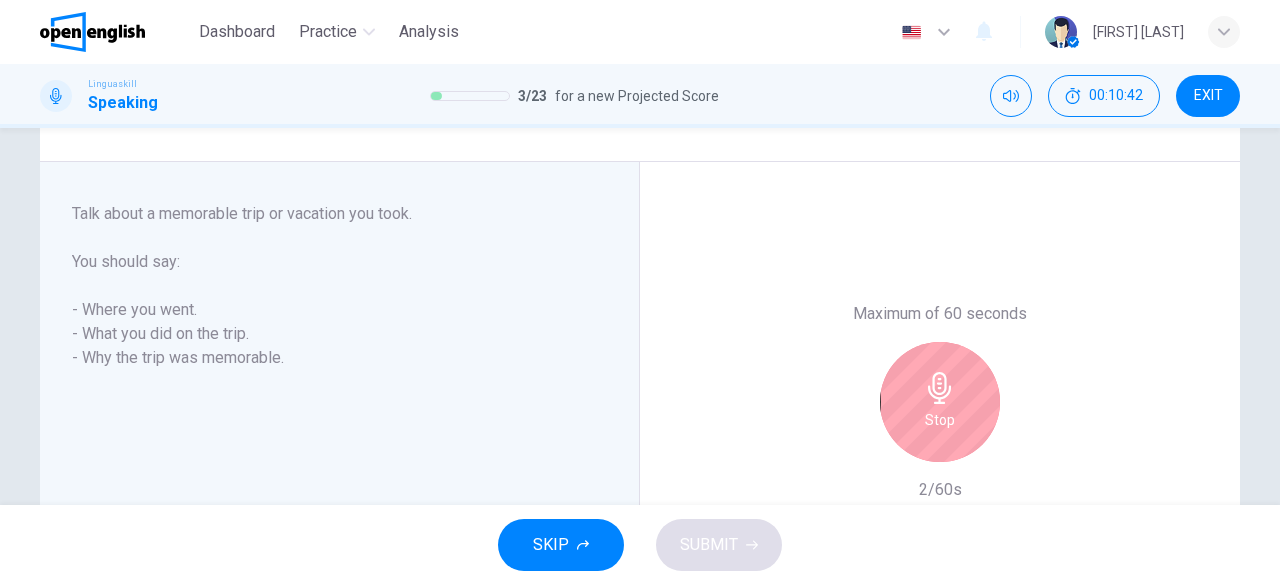 click on "Stop" at bounding box center [940, 420] 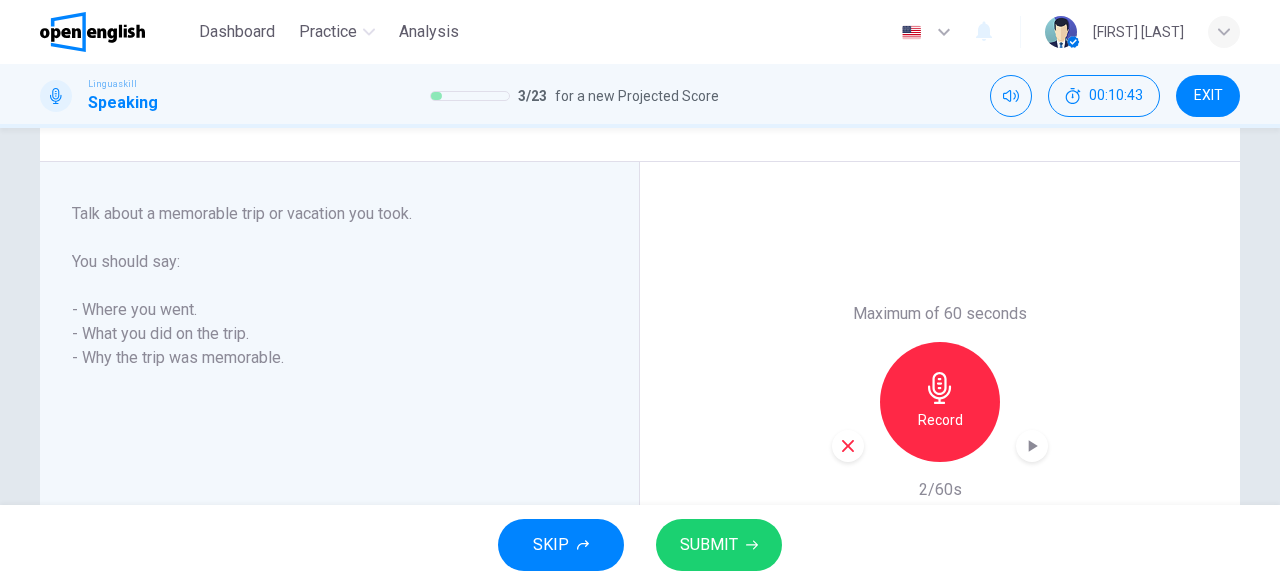 click 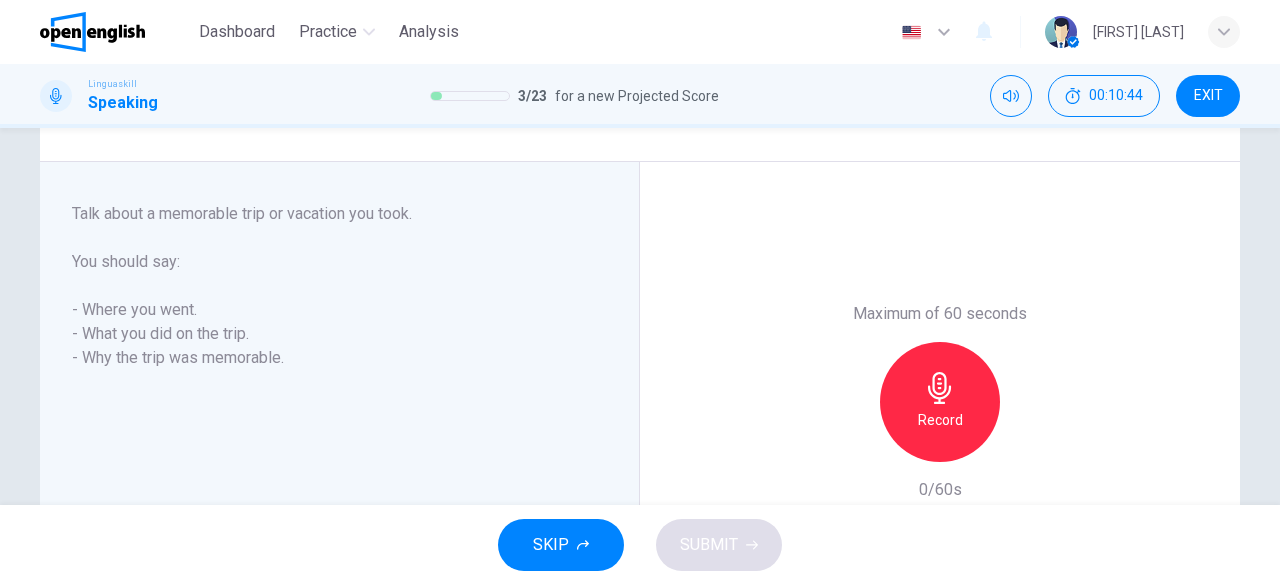 click on "Record" at bounding box center [940, 420] 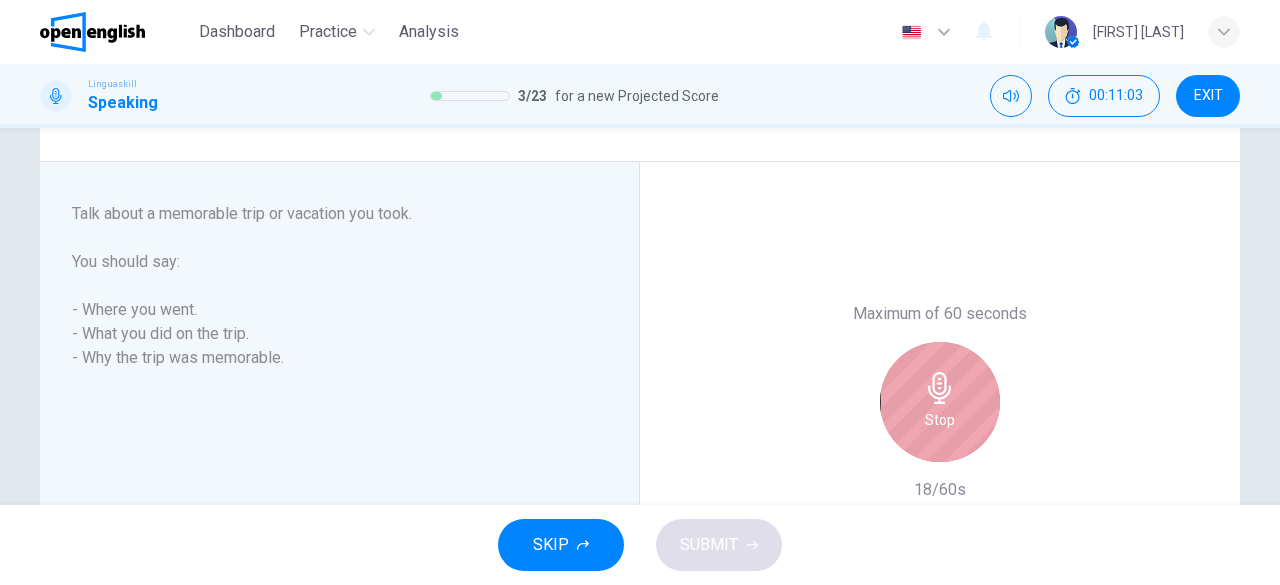 click on "Stop" at bounding box center [940, 420] 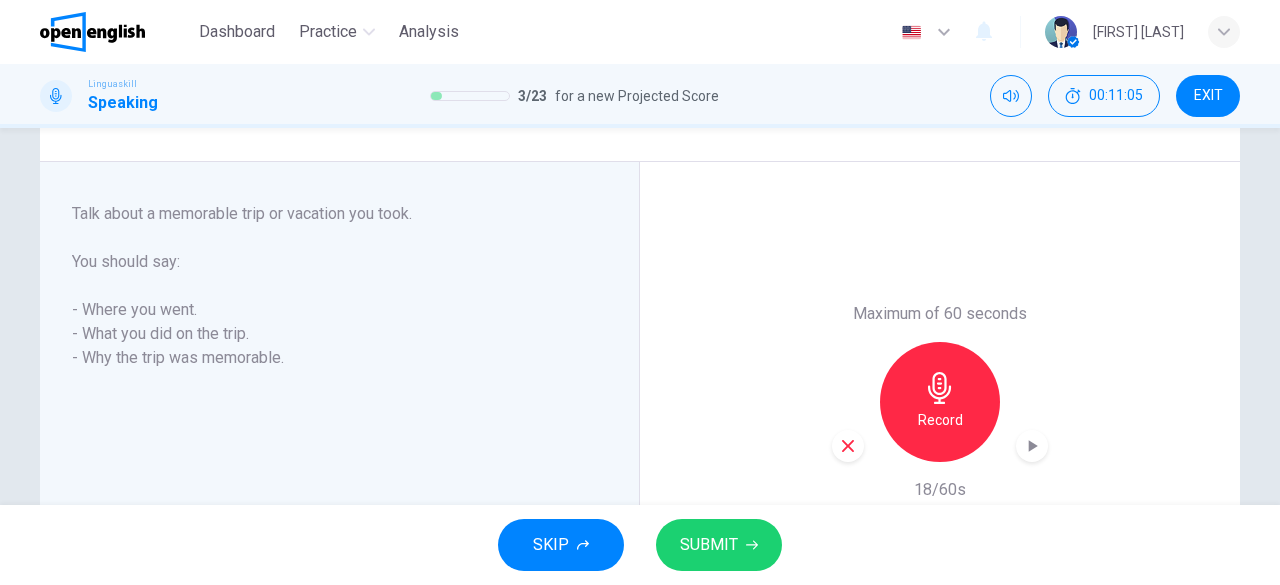 click 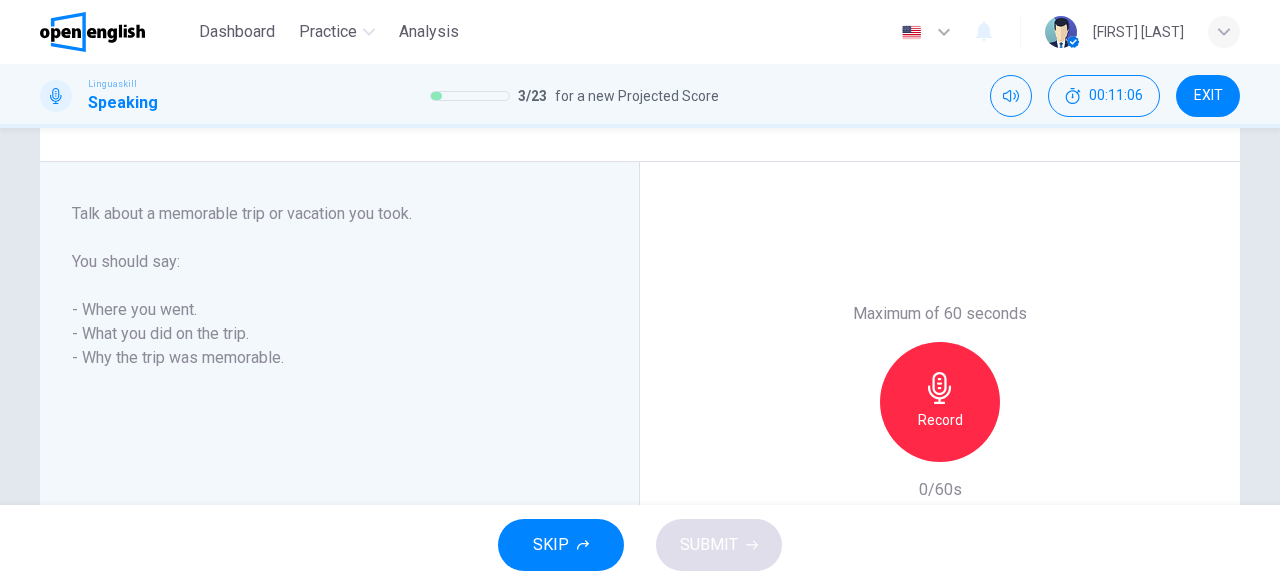 click on "Record" at bounding box center (940, 420) 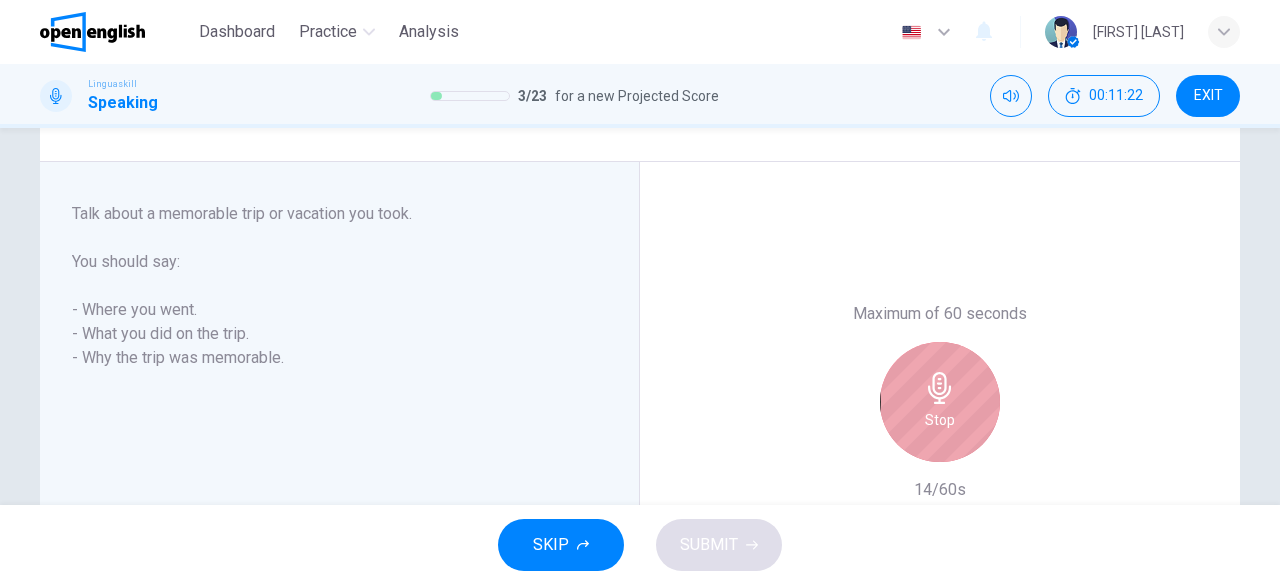 click on "Stop" at bounding box center [940, 402] 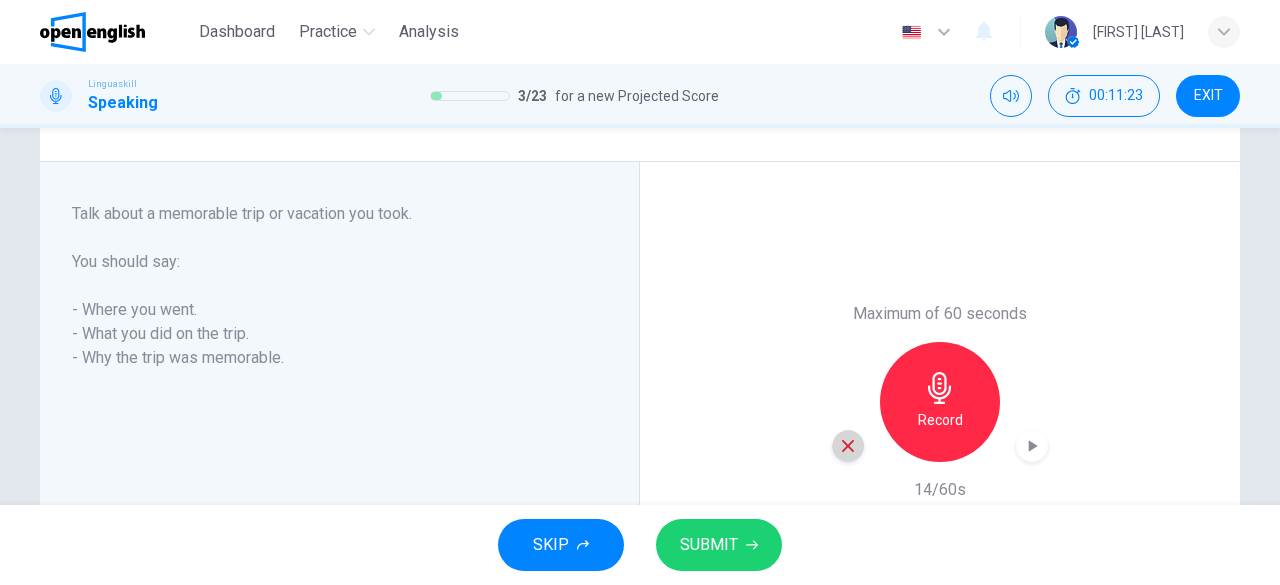 click 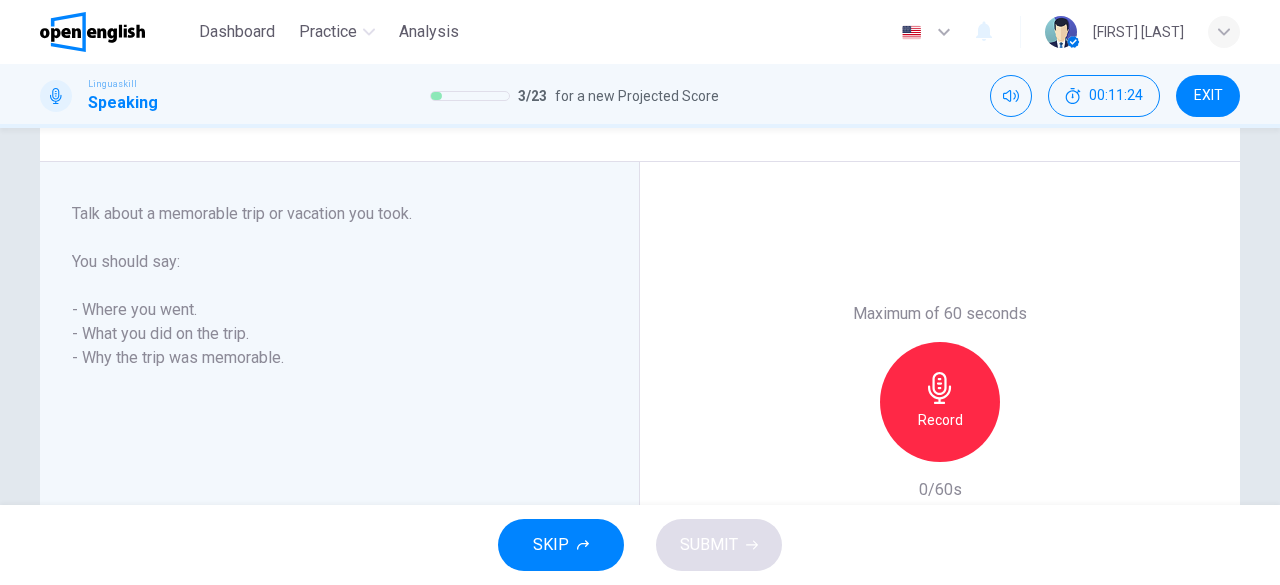 click on "Record" at bounding box center [940, 420] 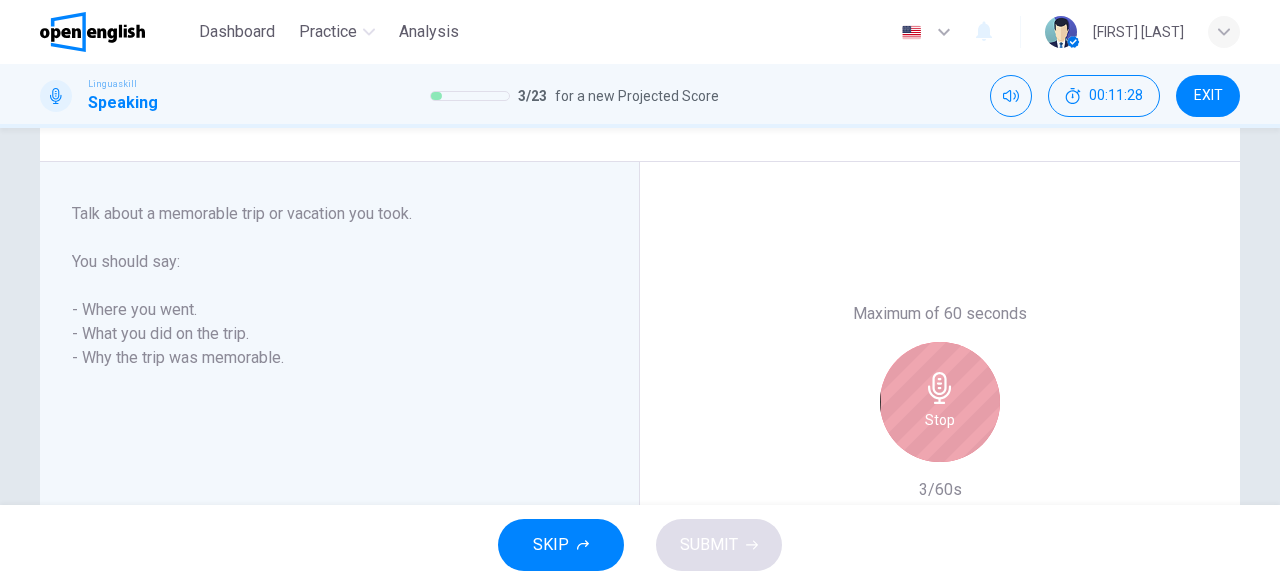 click on "Stop" at bounding box center [940, 420] 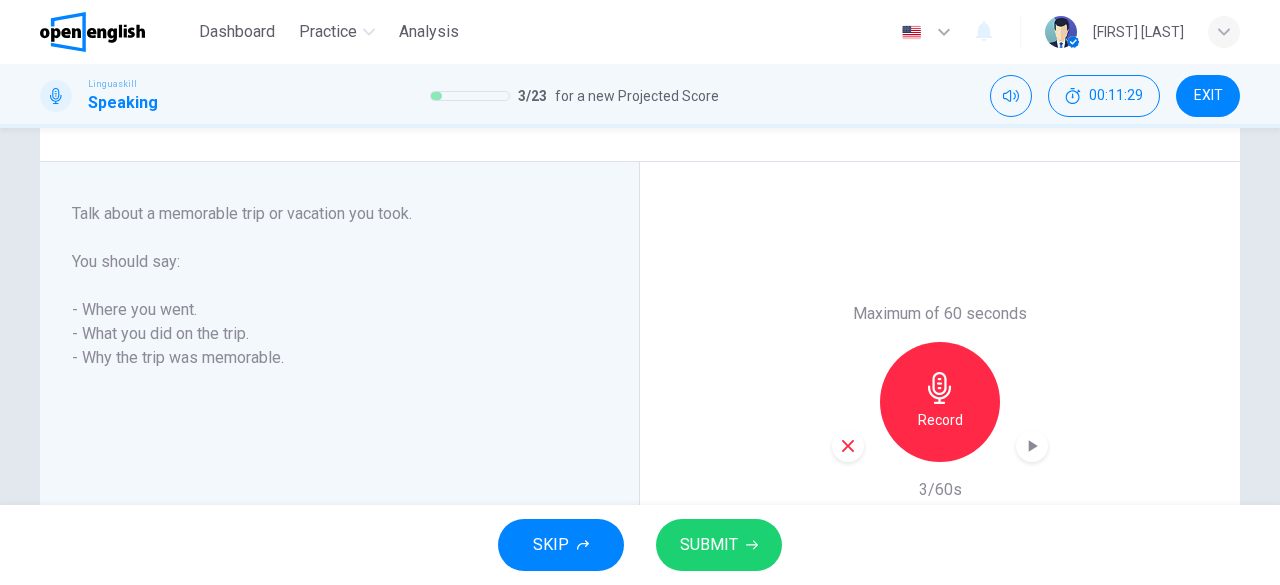 click 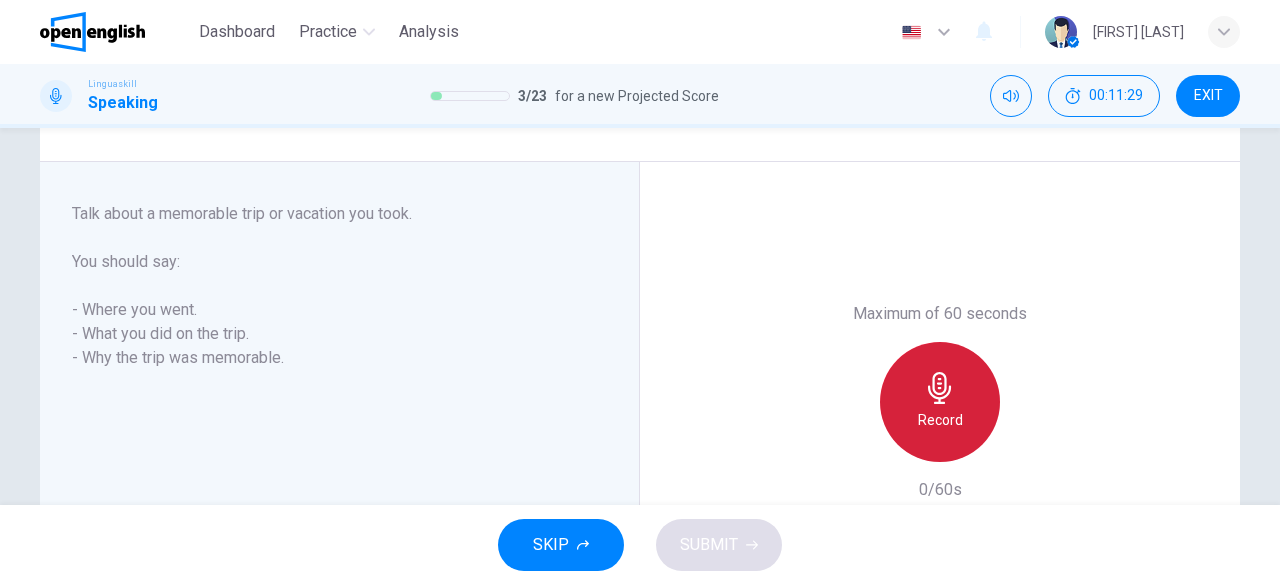 click on "Record" at bounding box center (940, 402) 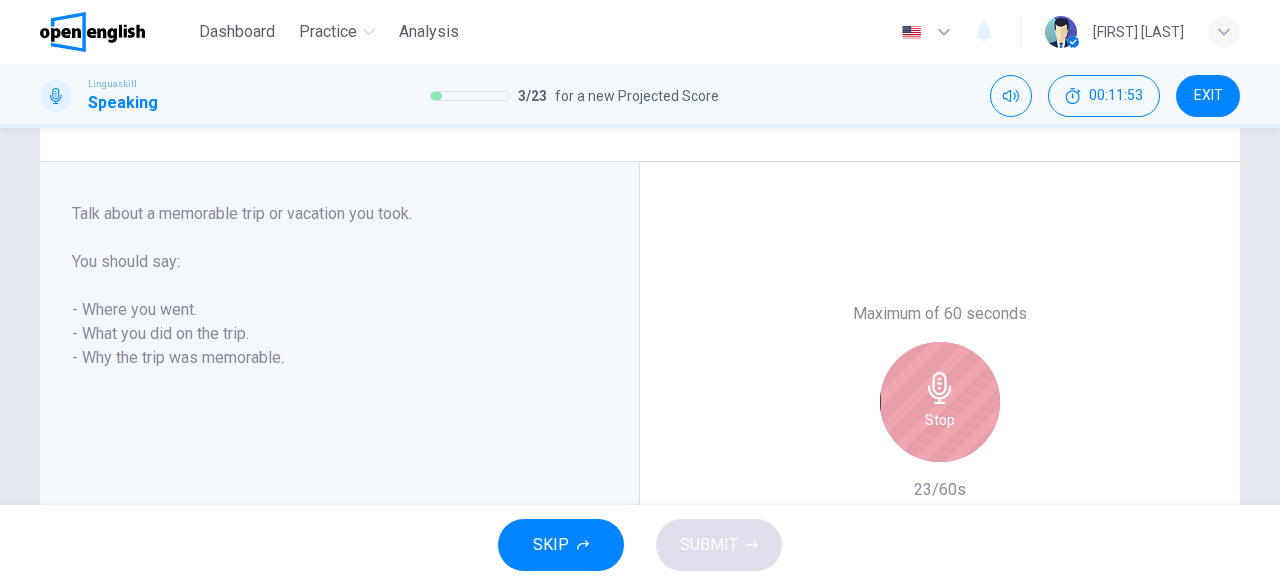 click on "Stop" at bounding box center [940, 402] 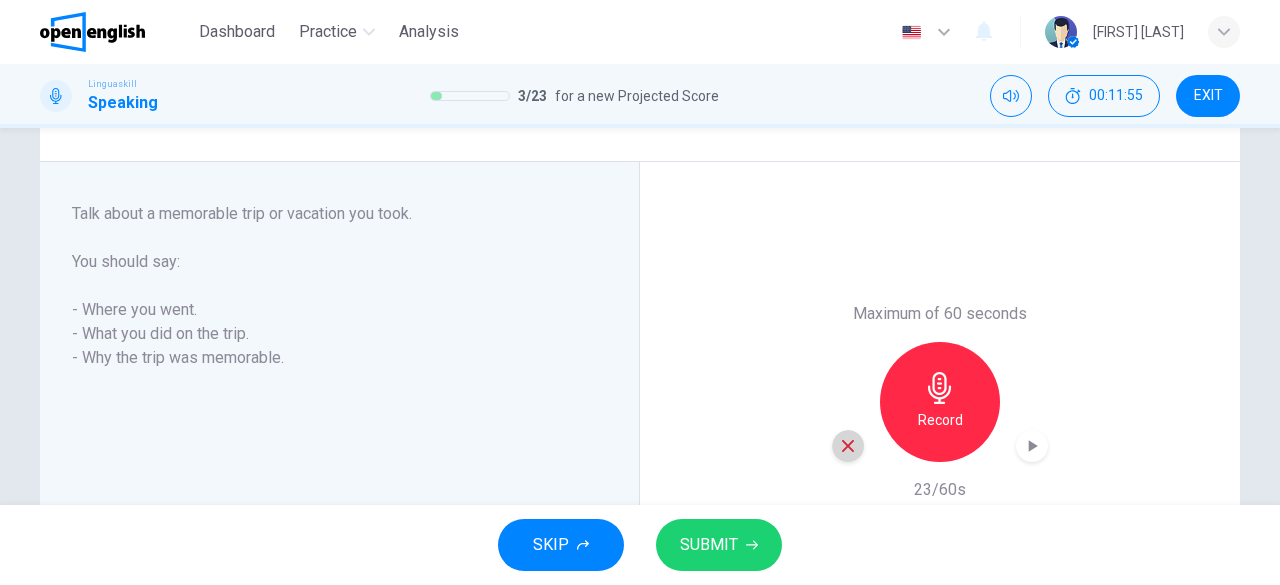 click 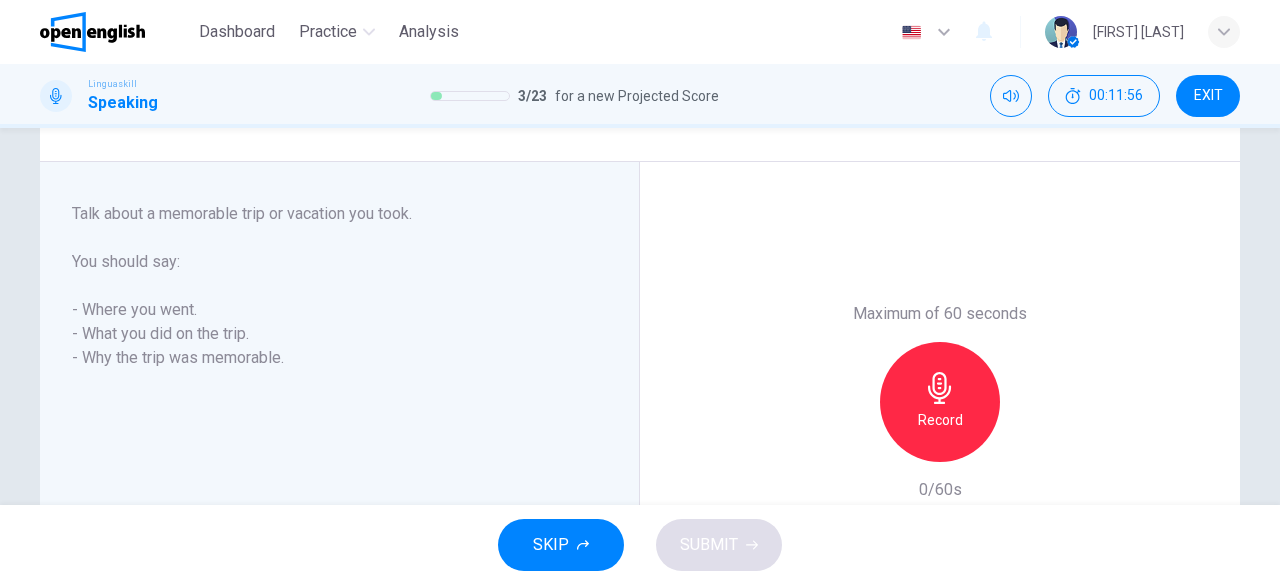 click on "Record" at bounding box center (940, 420) 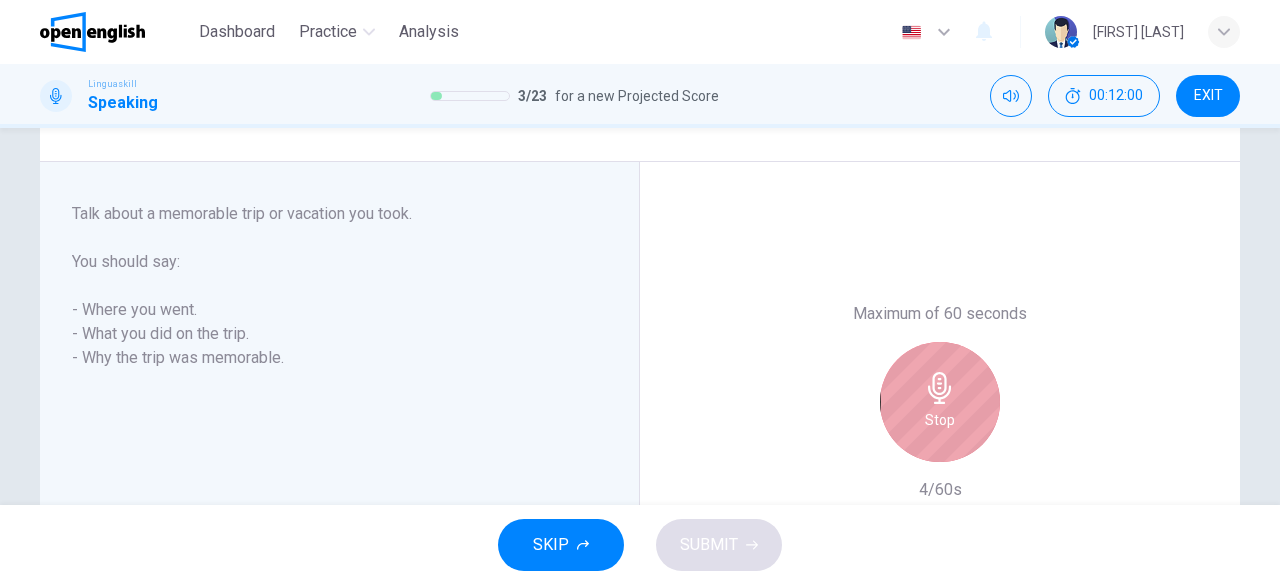 click on "Stop" at bounding box center (940, 420) 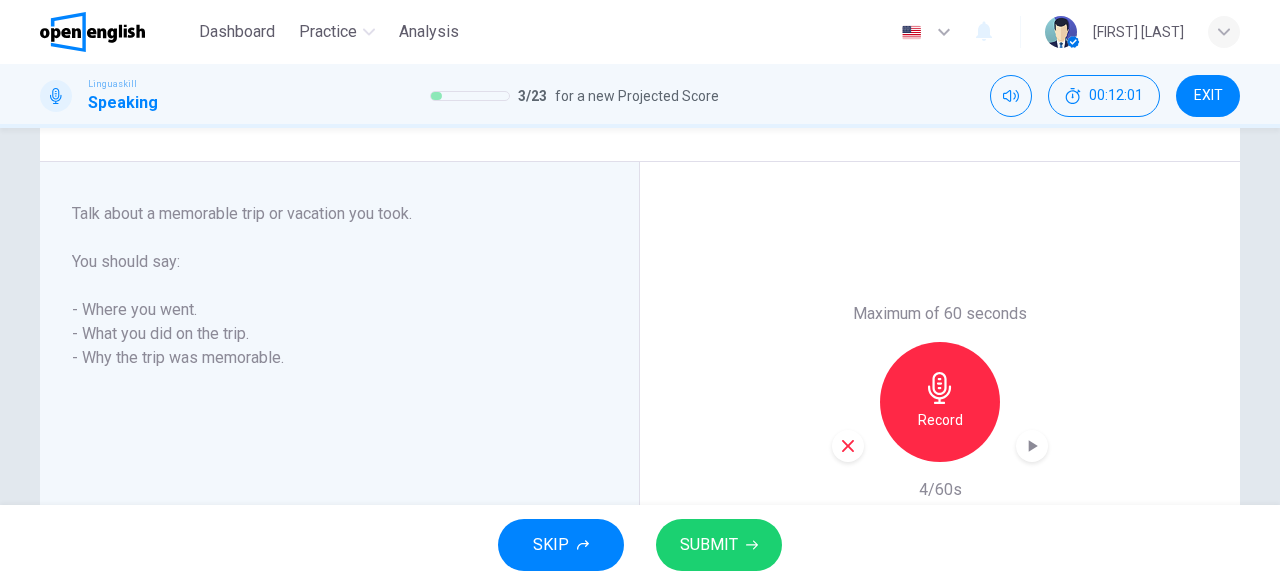 click on "Record" at bounding box center (940, 420) 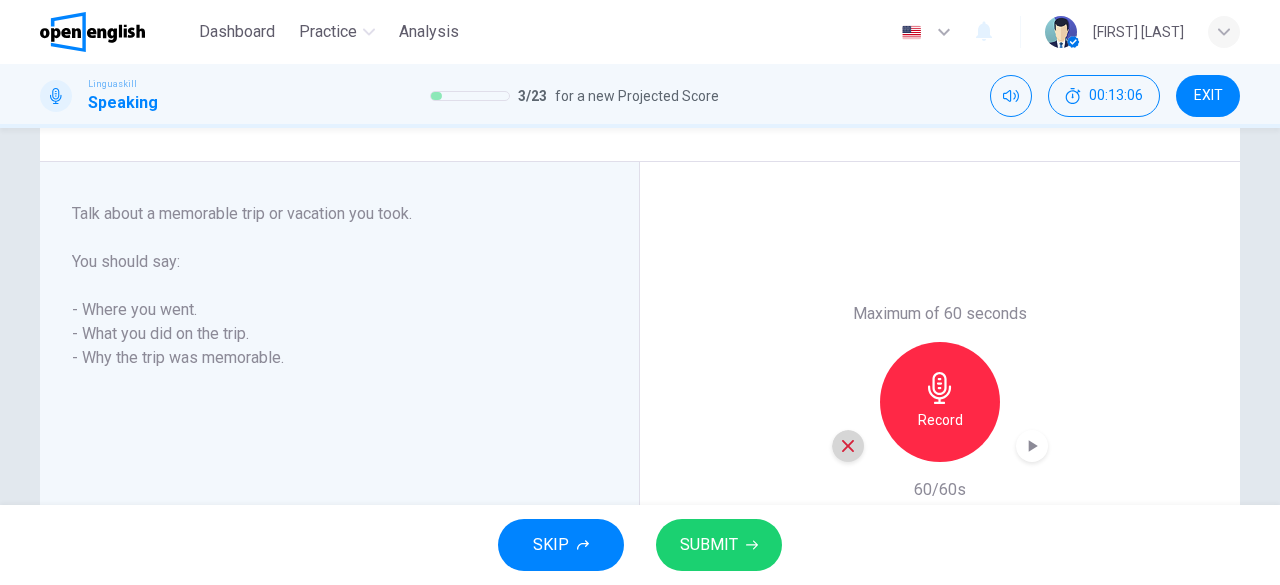 click 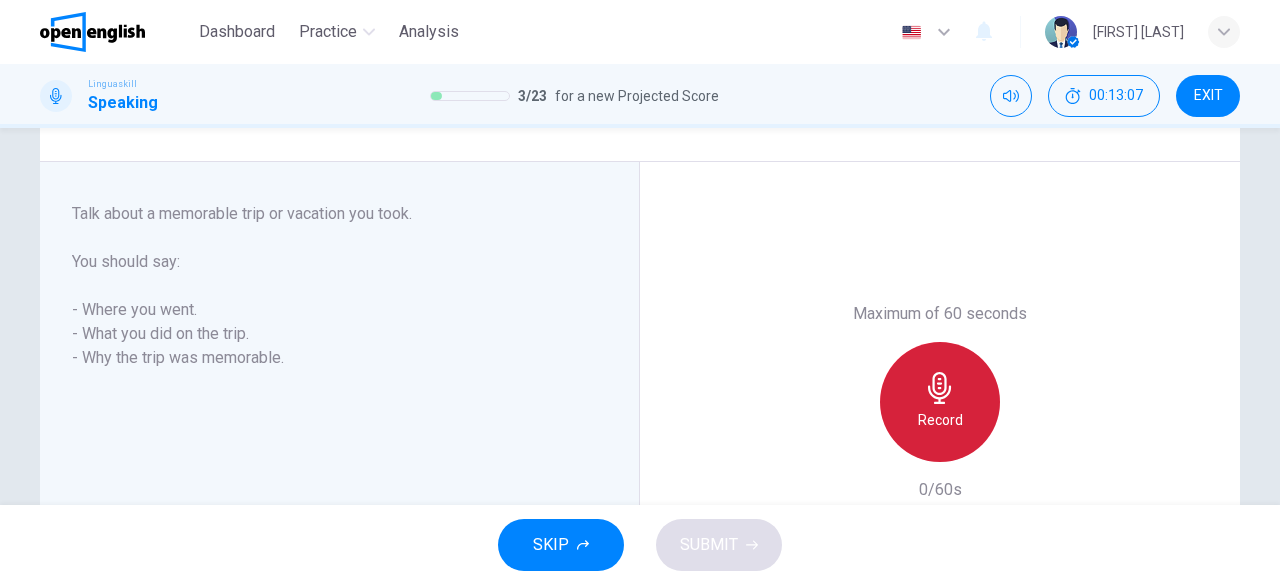 click on "Record" at bounding box center [940, 402] 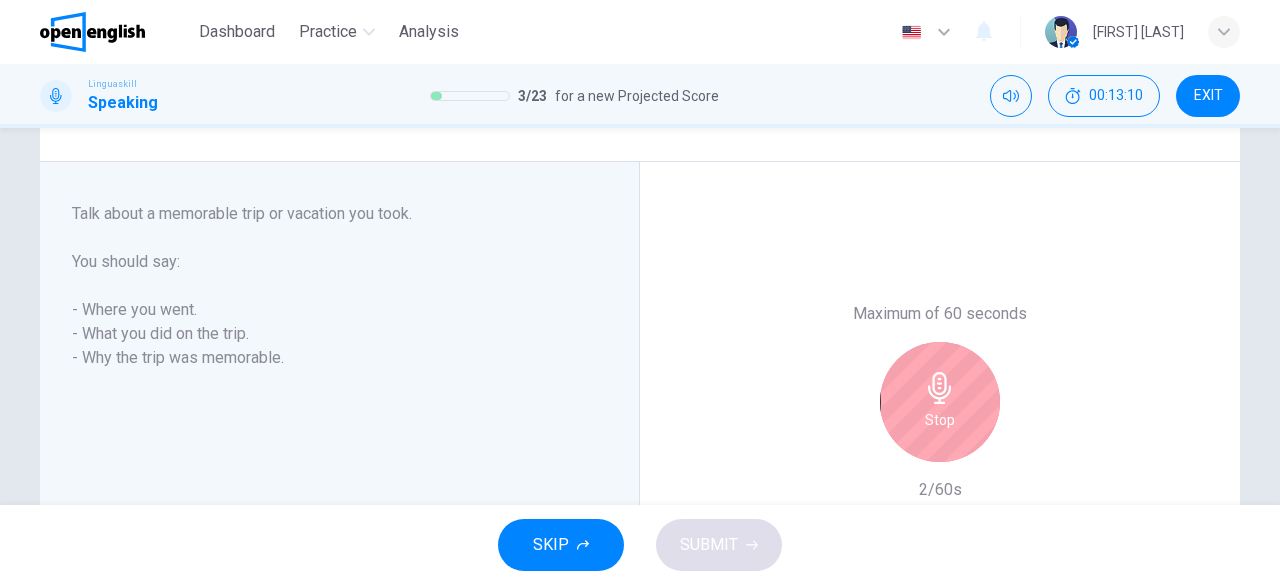 click on "Stop" at bounding box center [940, 420] 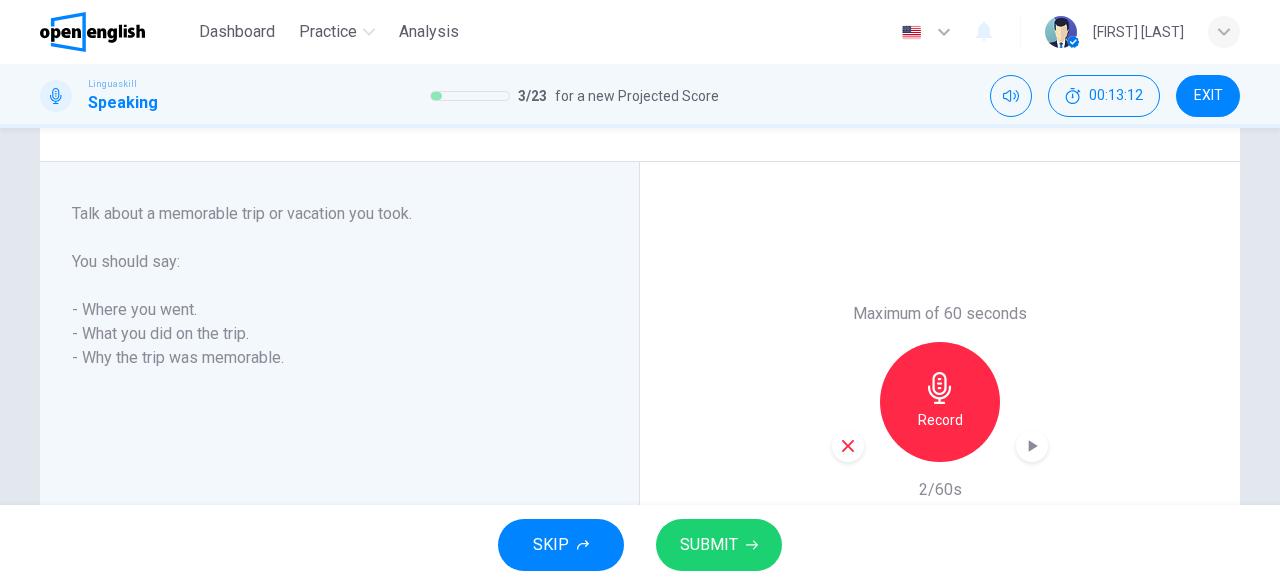 click 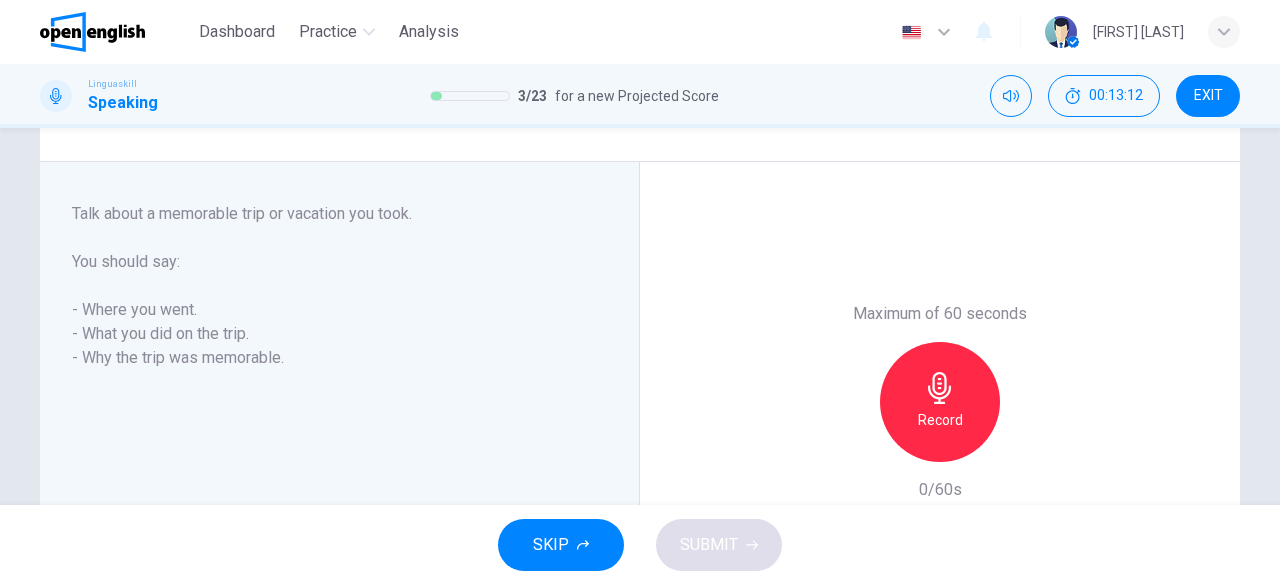 click on "Record" at bounding box center (940, 420) 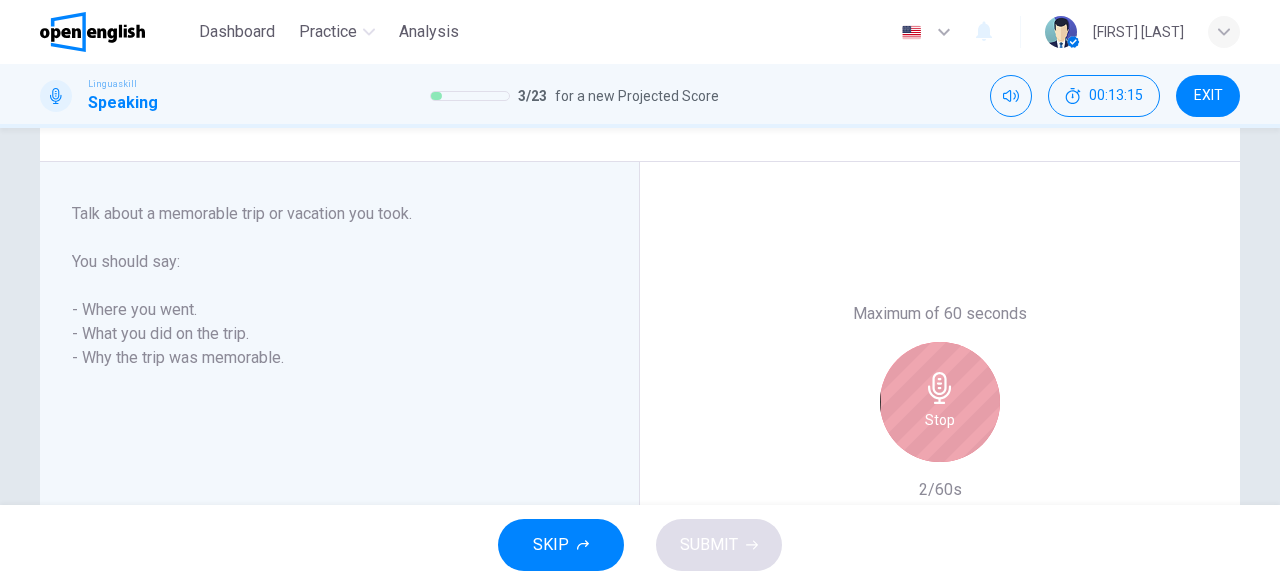click on "Stop" at bounding box center (940, 420) 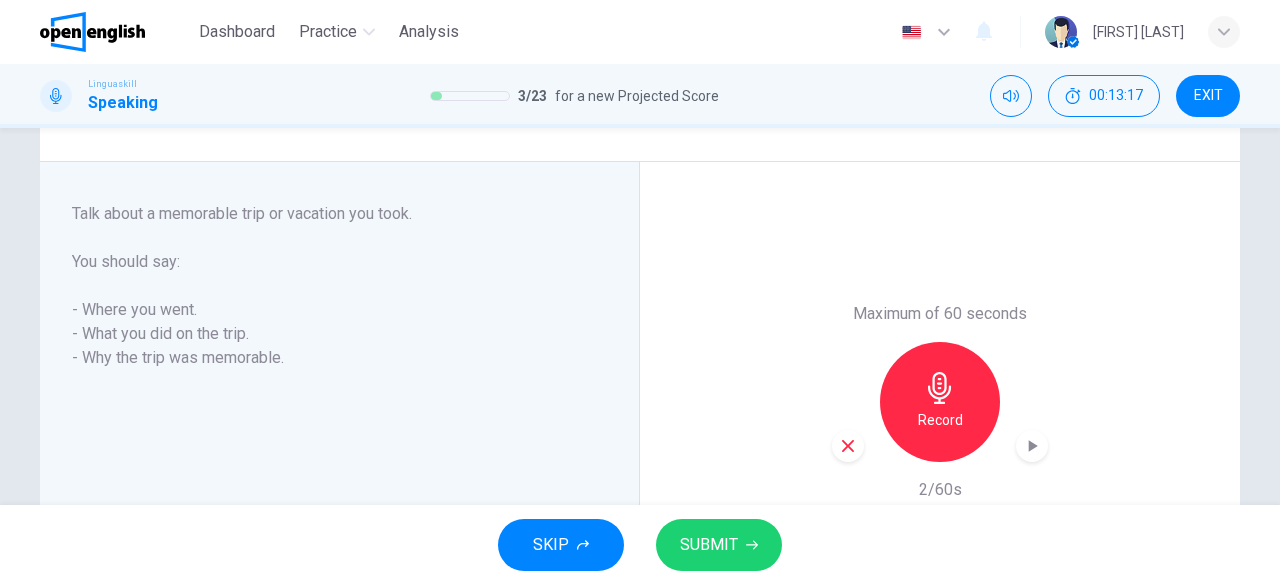 click 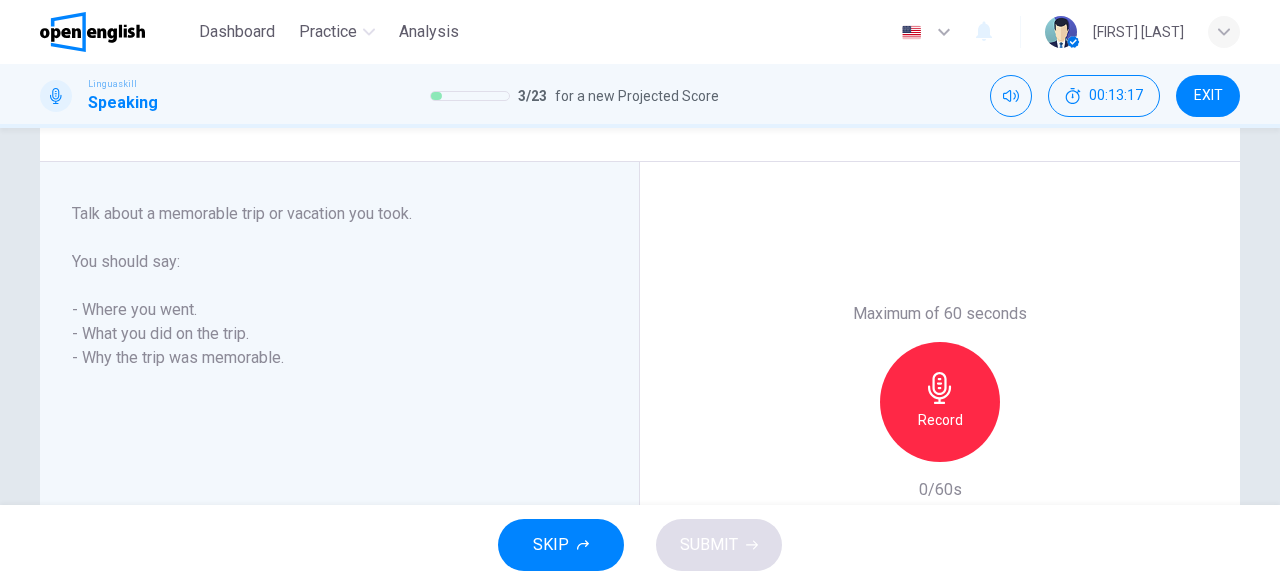 click on "Record" at bounding box center [940, 420] 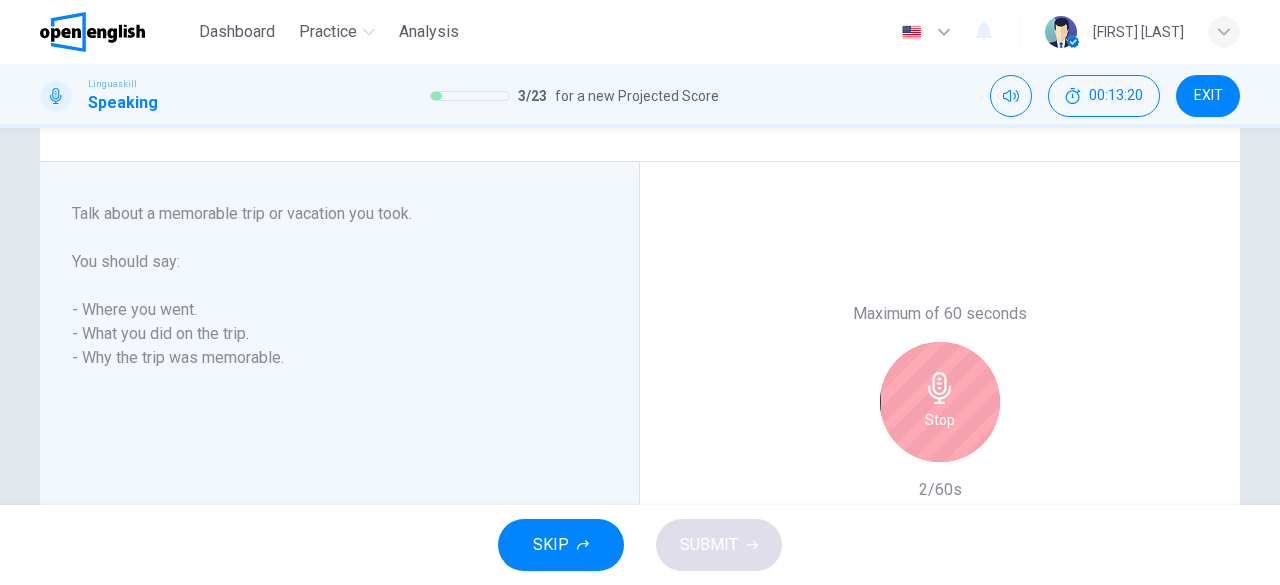click on "Stop" at bounding box center (940, 420) 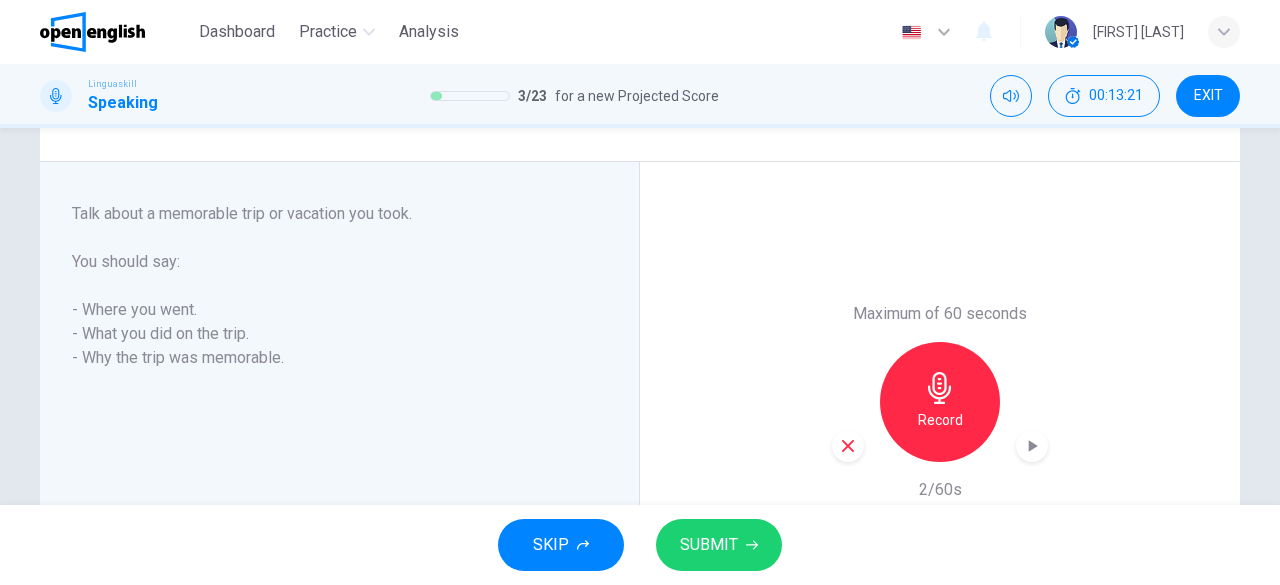 click 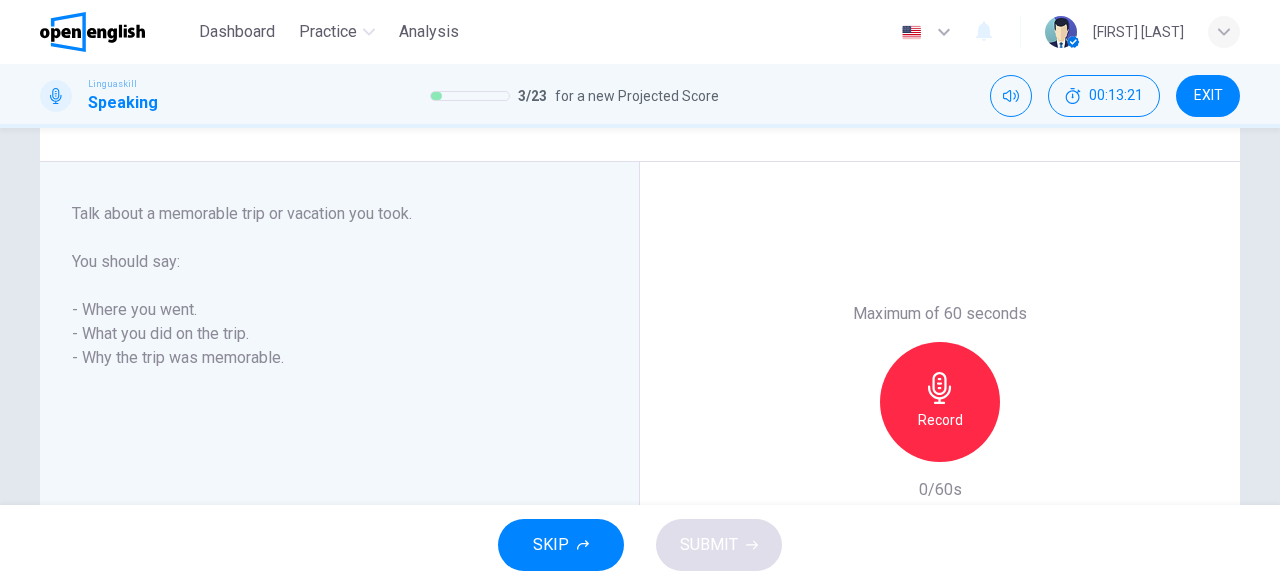 click on "Record" at bounding box center (940, 402) 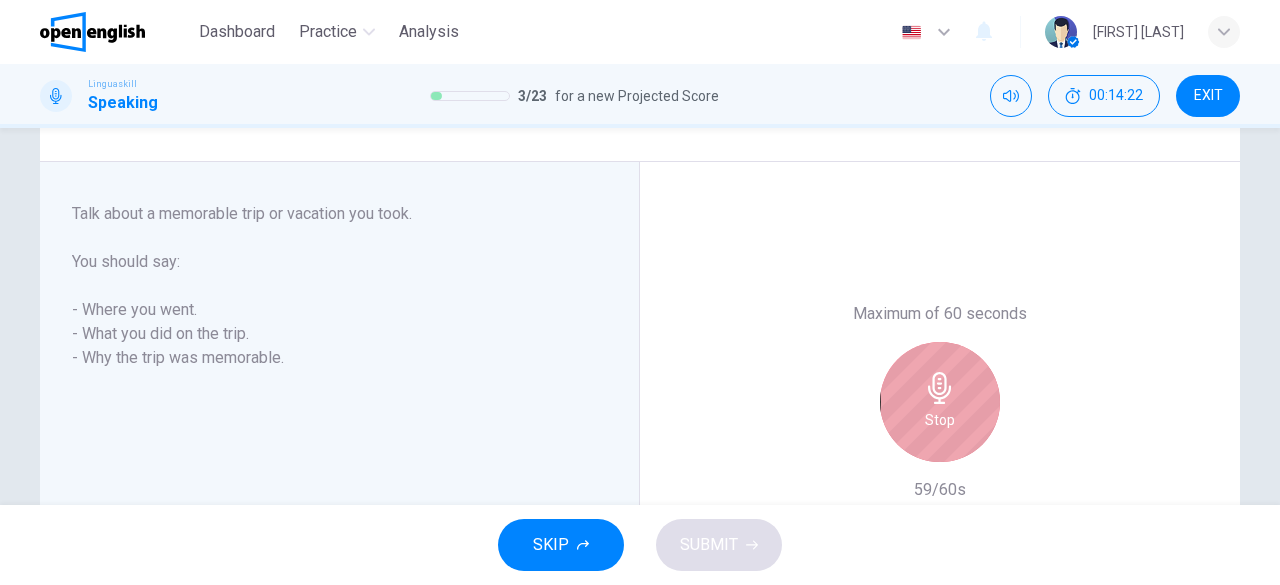 click on "Stop" at bounding box center [940, 402] 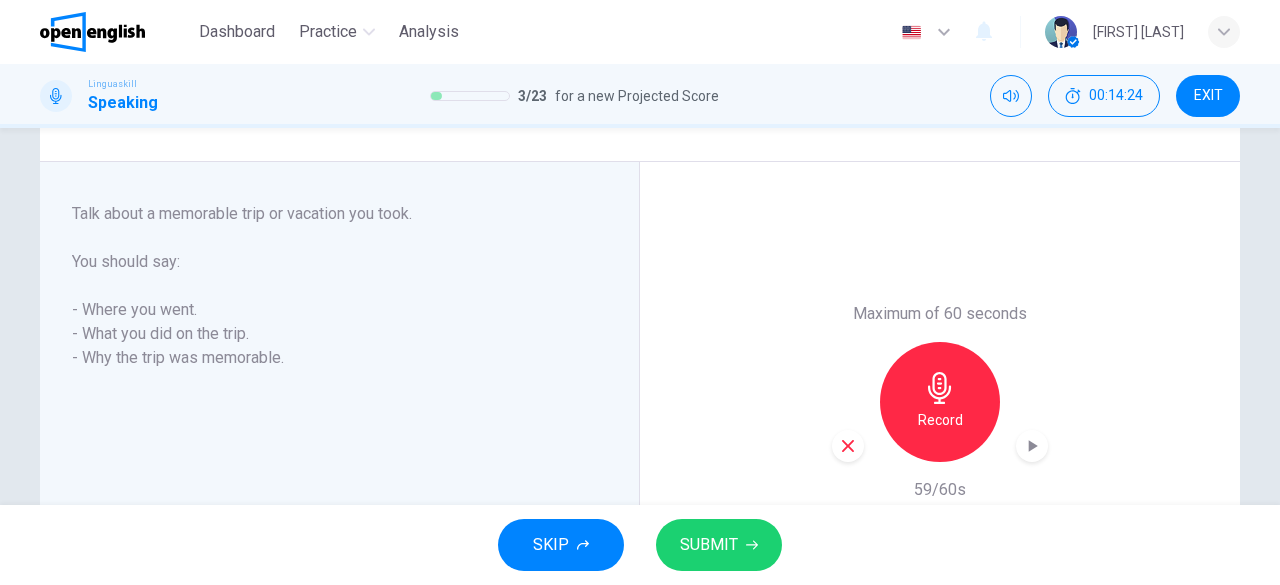 click on "SUBMIT" at bounding box center (709, 545) 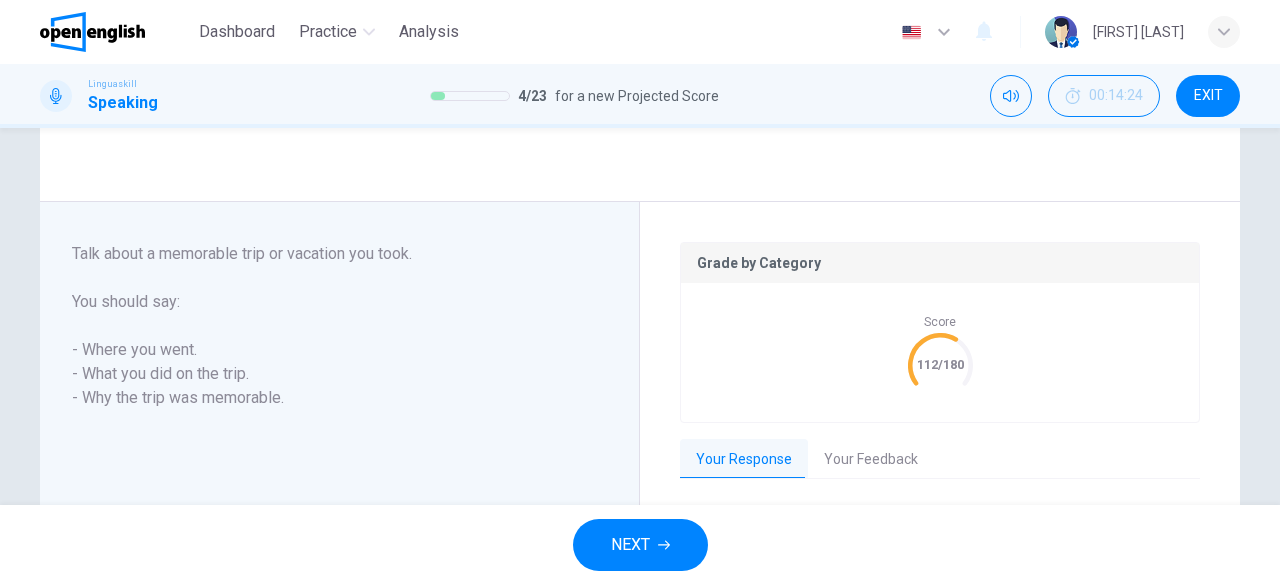 click on "Your Feedback" at bounding box center [871, 460] 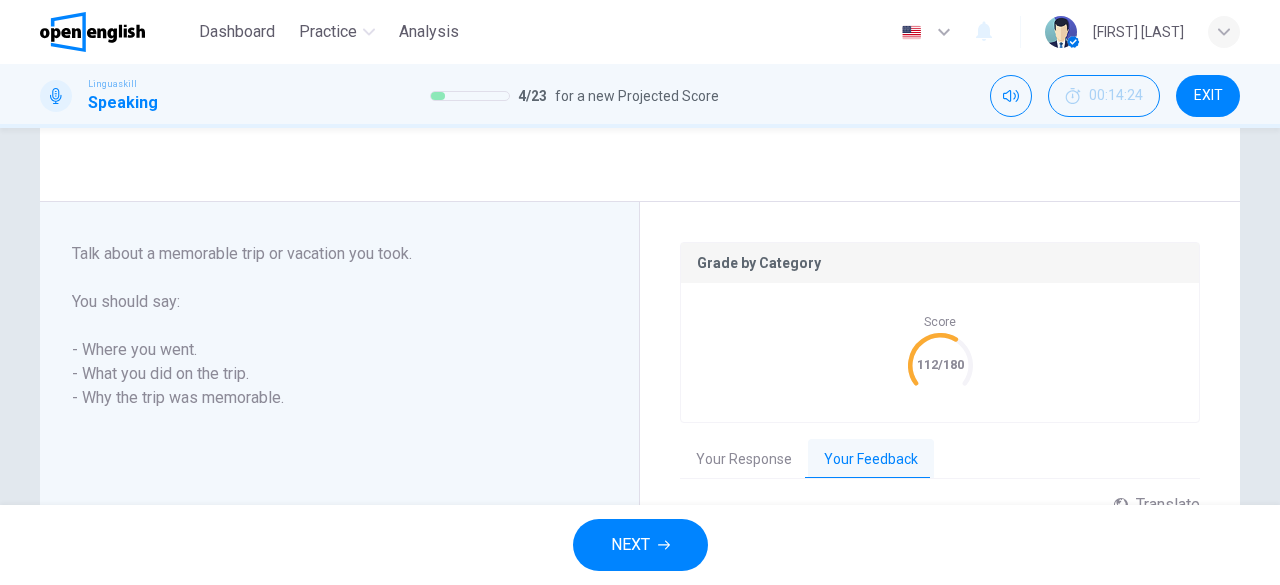 scroll, scrollTop: 528, scrollLeft: 0, axis: vertical 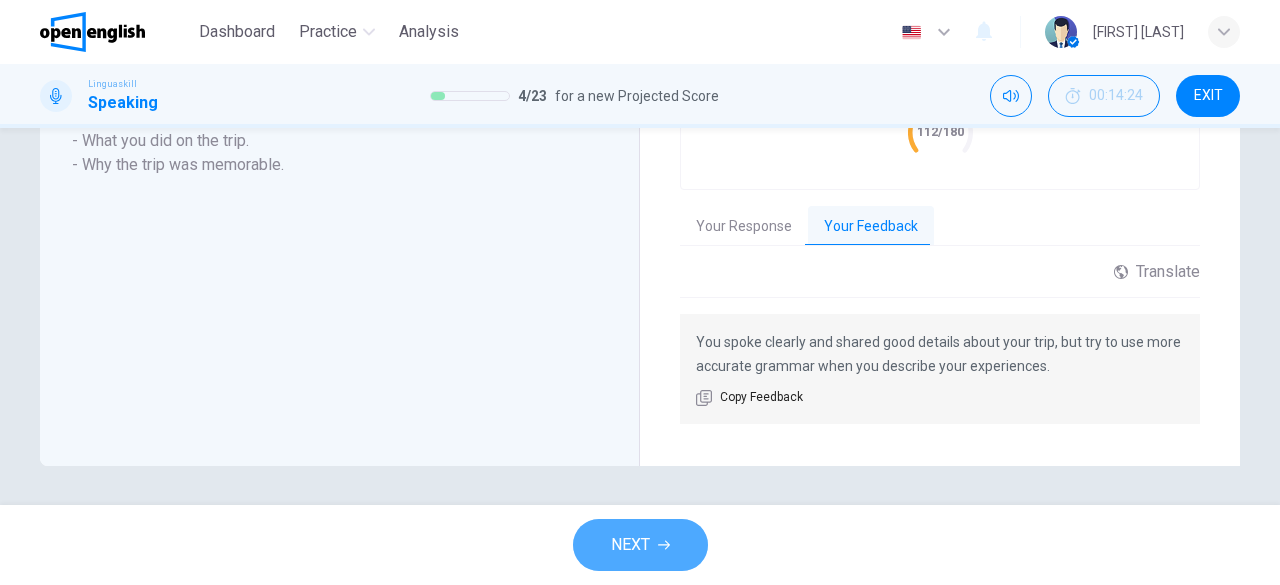 click on "NEXT" at bounding box center [630, 545] 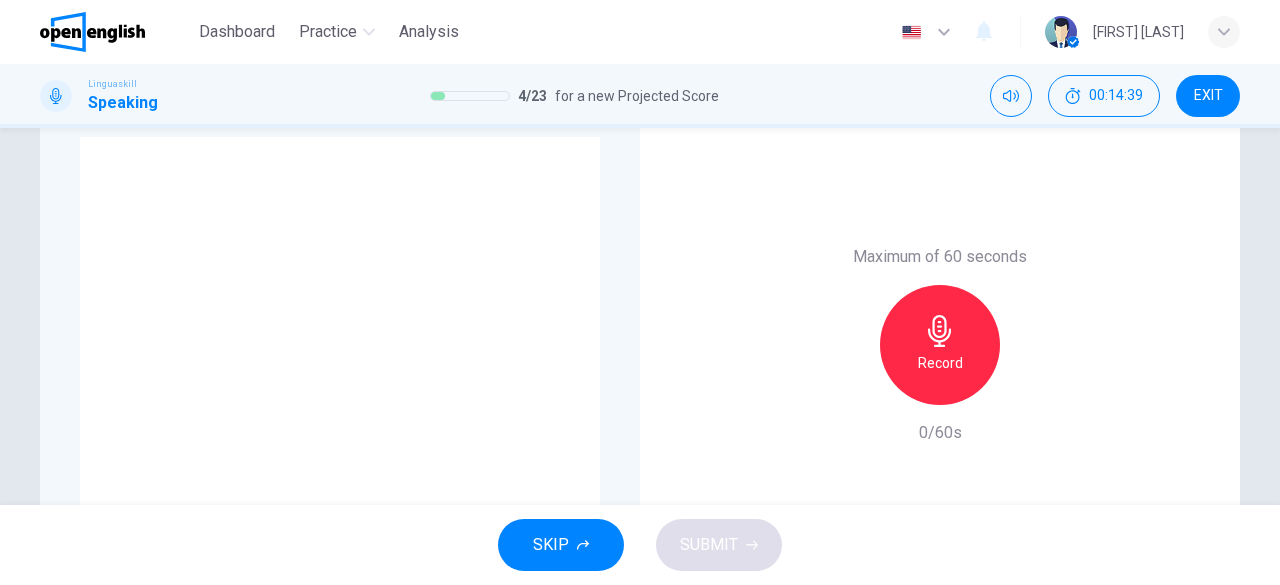 scroll, scrollTop: 482, scrollLeft: 0, axis: vertical 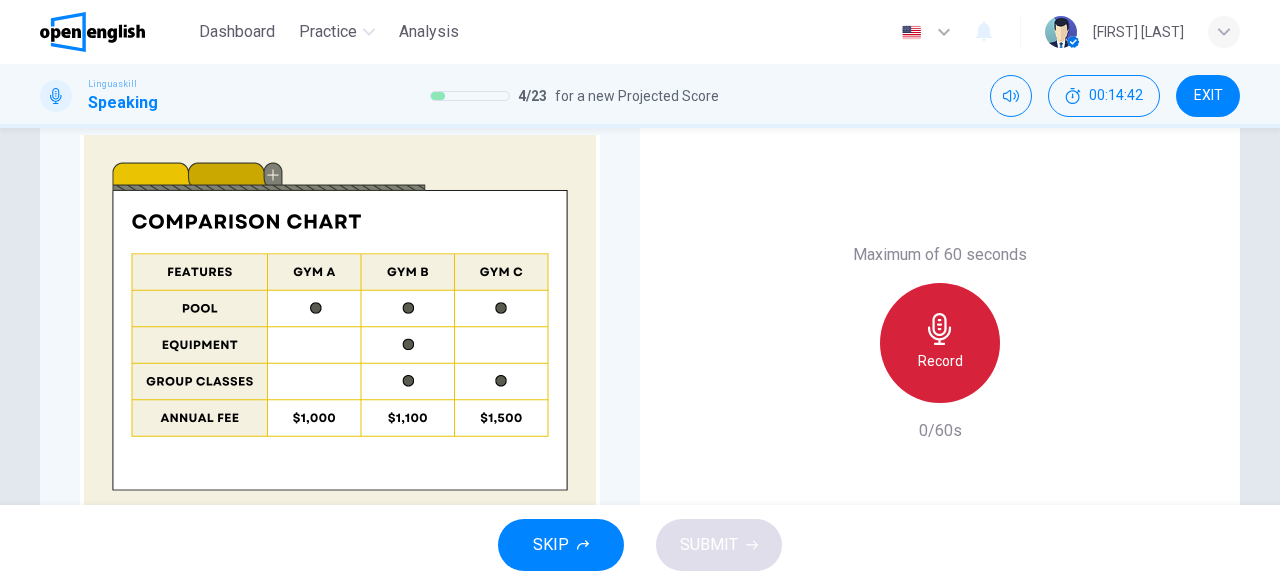 click on "Record" at bounding box center [940, 343] 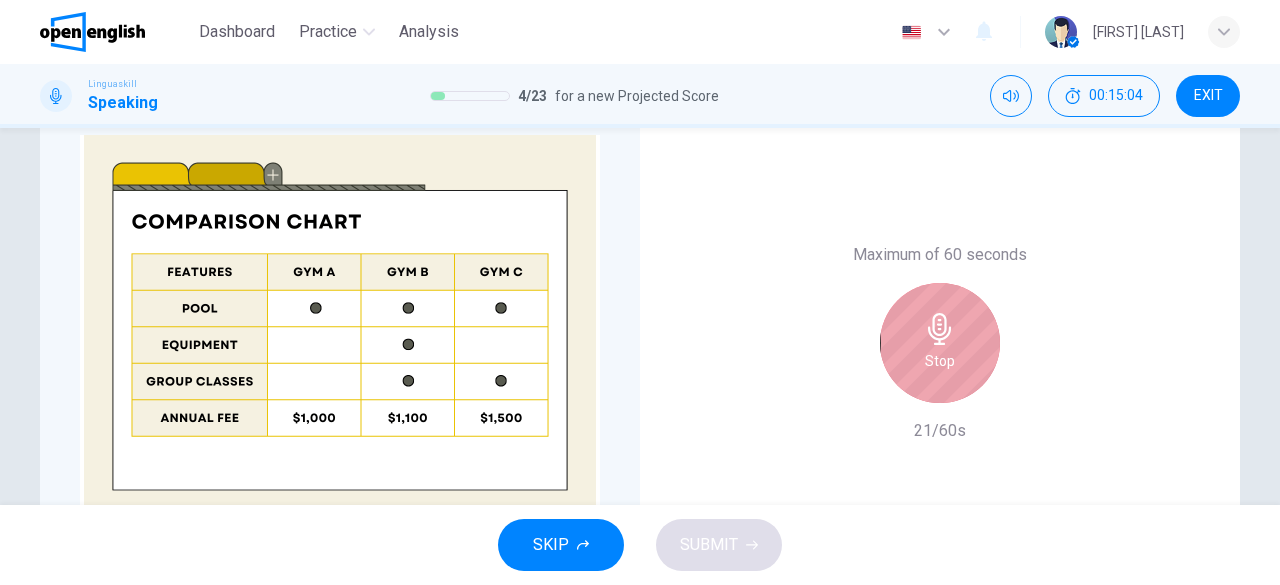 click on "Stop" at bounding box center (940, 343) 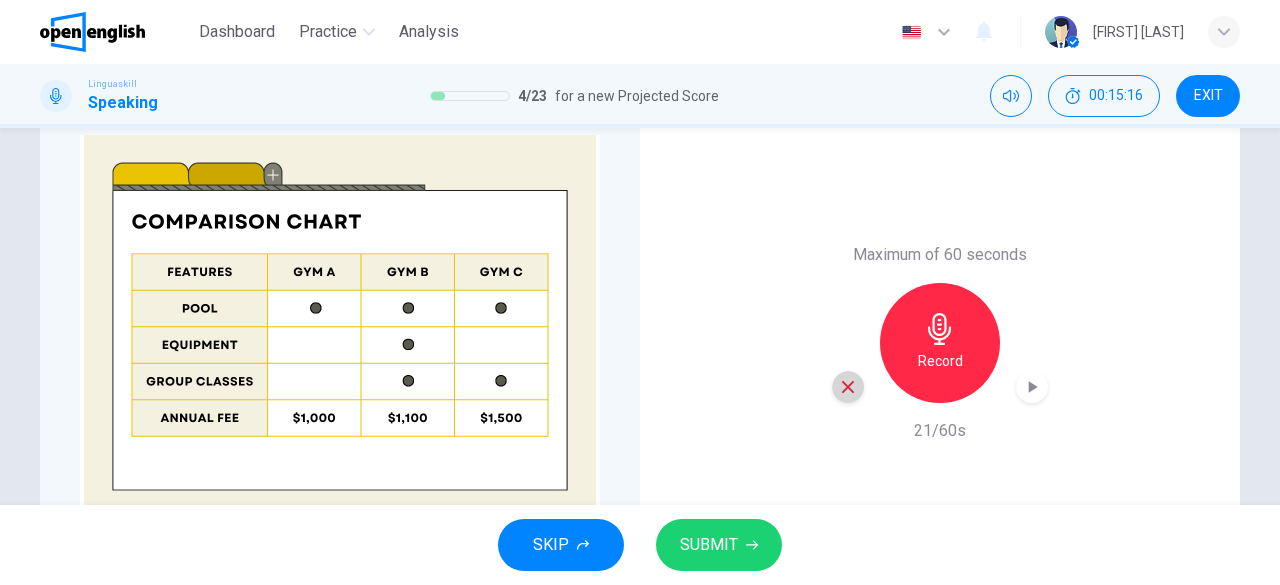 click 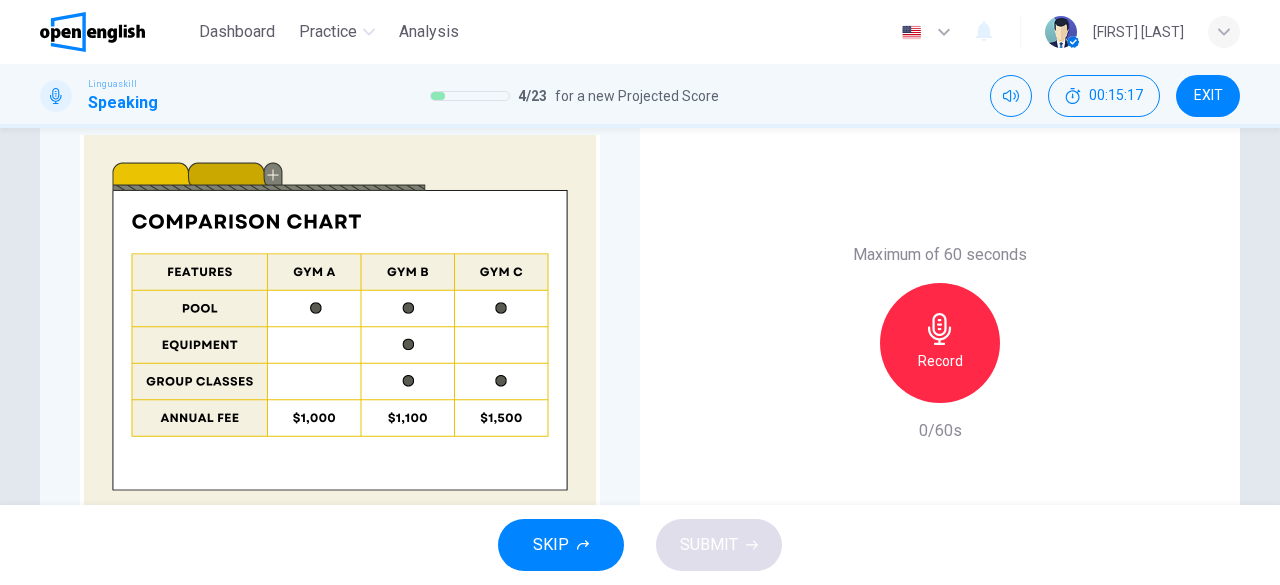 click on "Record" at bounding box center [940, 361] 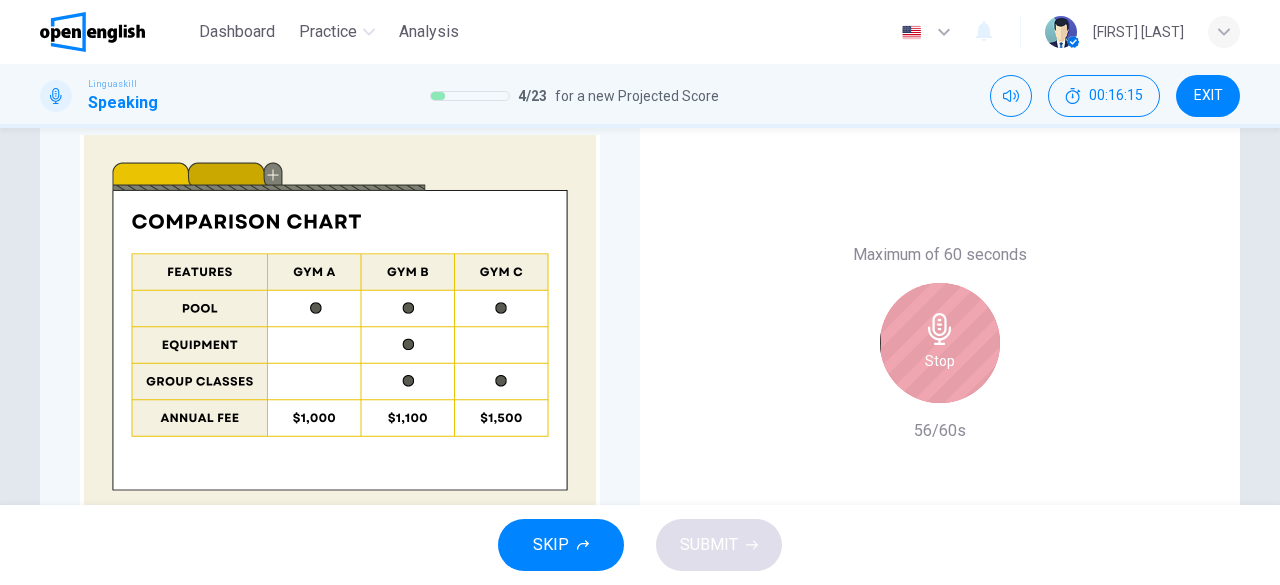 click on "Stop" at bounding box center [940, 361] 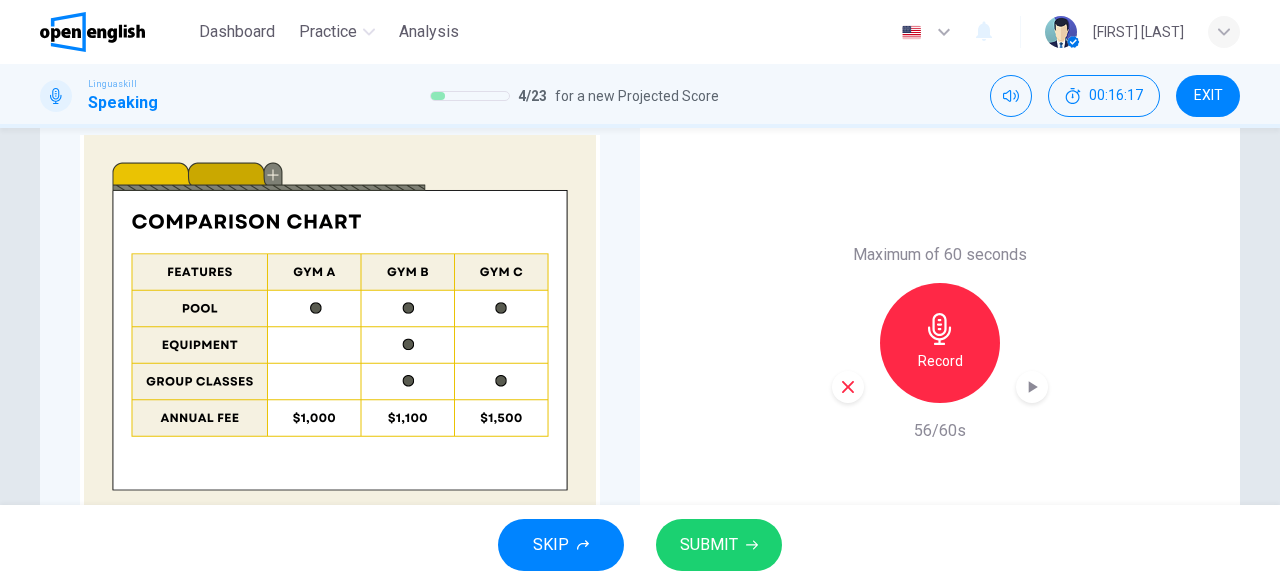 click 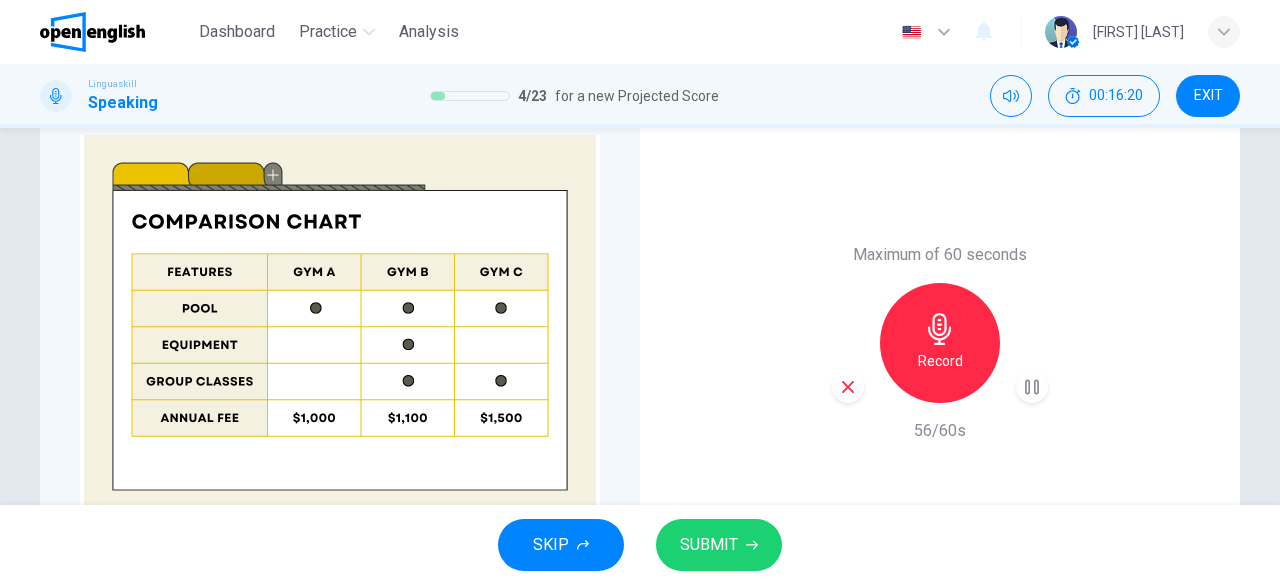 click 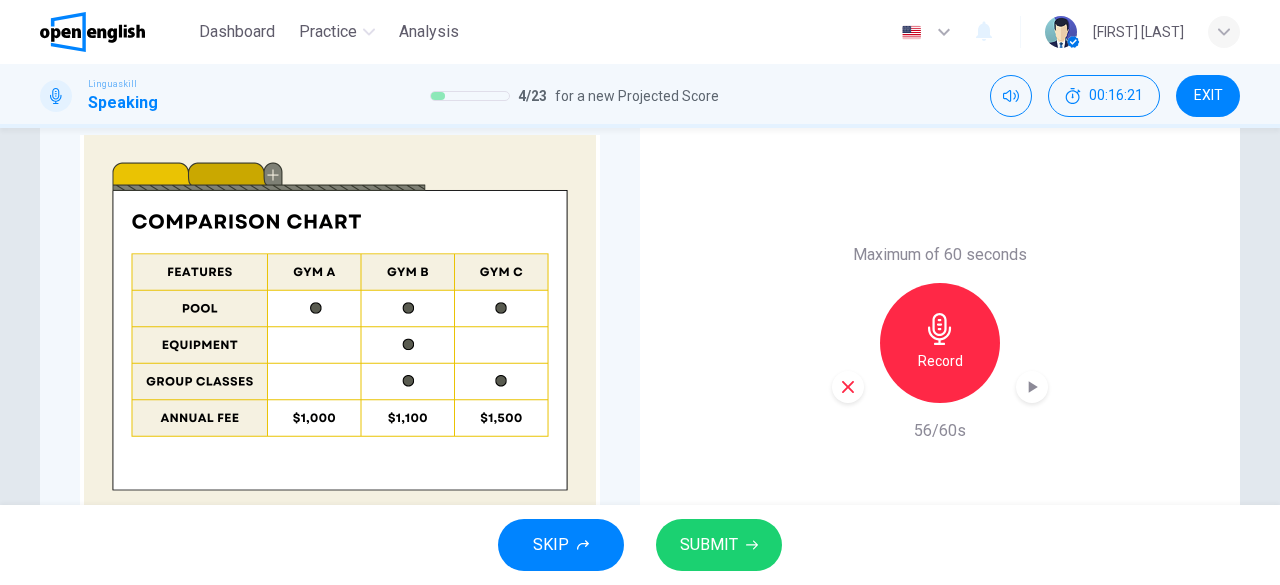 click on "SUBMIT" at bounding box center (709, 545) 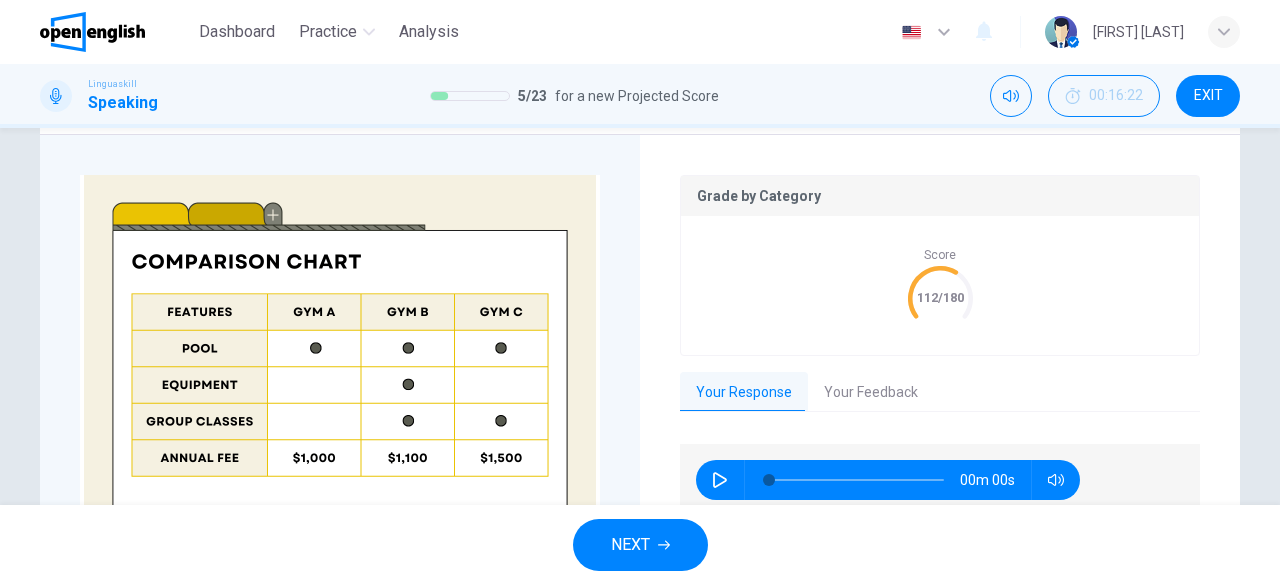 scroll, scrollTop: 522, scrollLeft: 0, axis: vertical 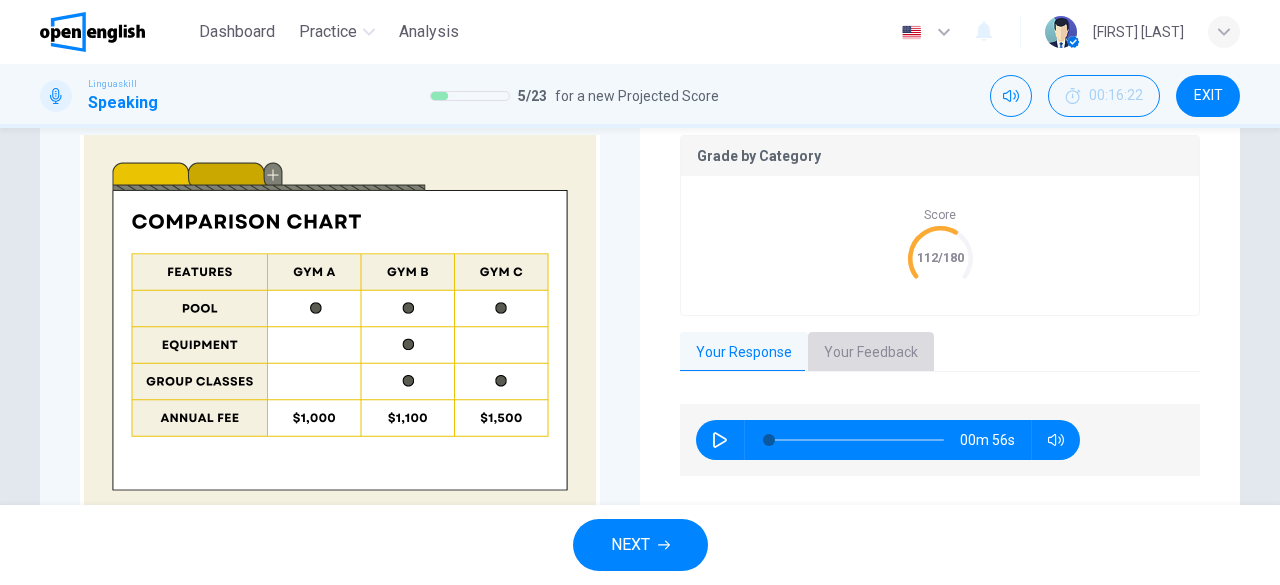 click on "Your Feedback" at bounding box center (871, 353) 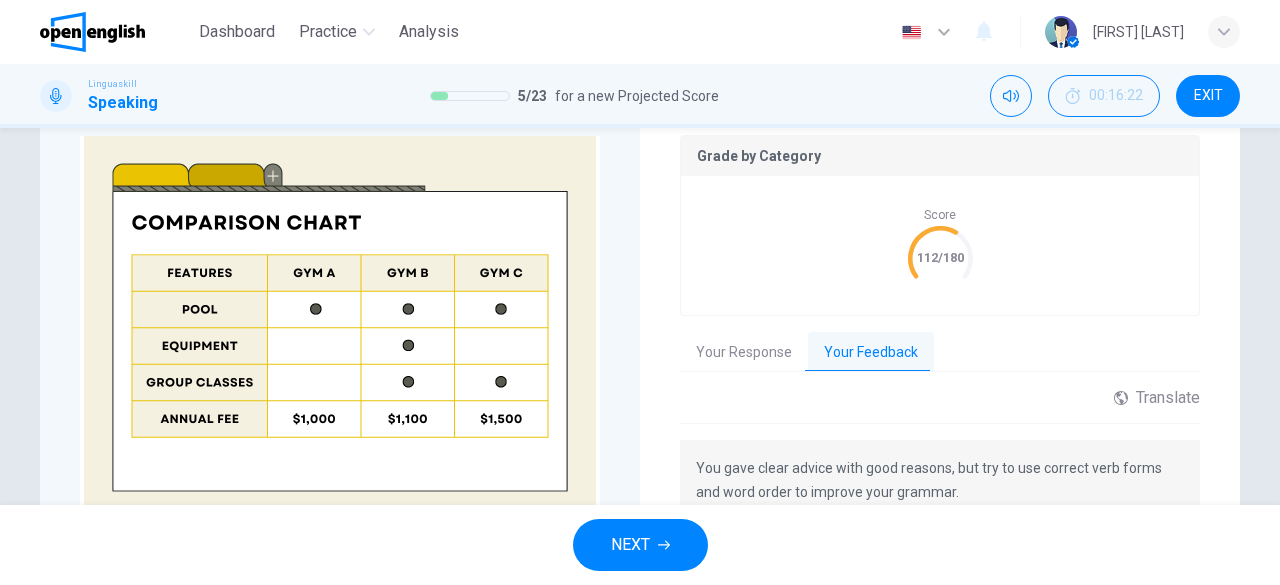 scroll, scrollTop: 192, scrollLeft: 0, axis: vertical 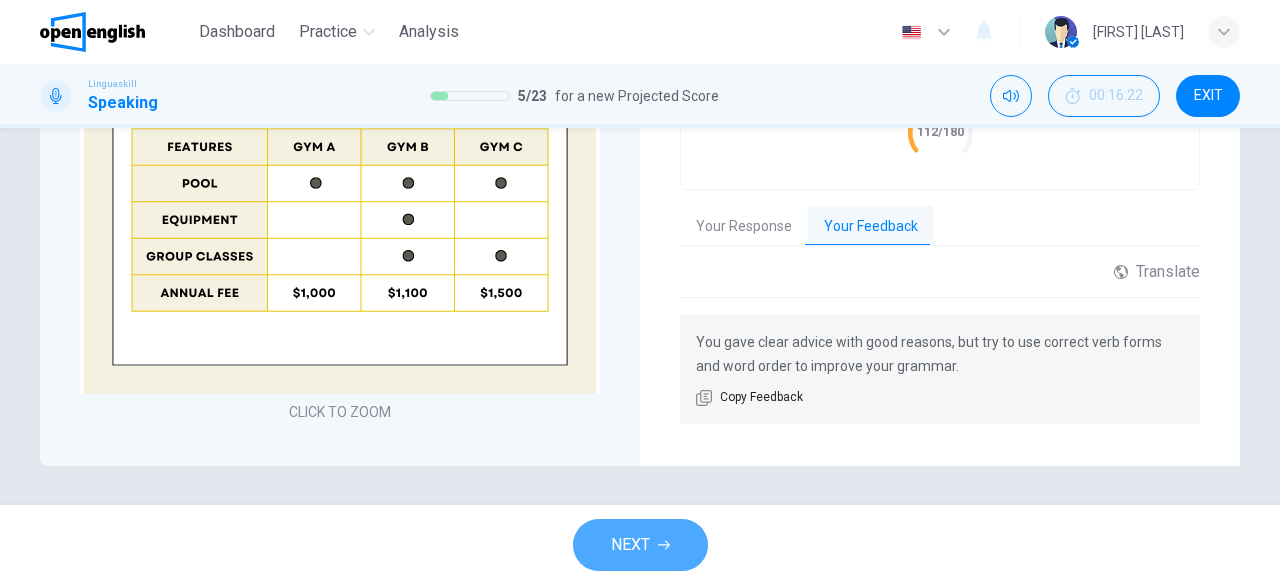 click on "NEXT" at bounding box center [640, 545] 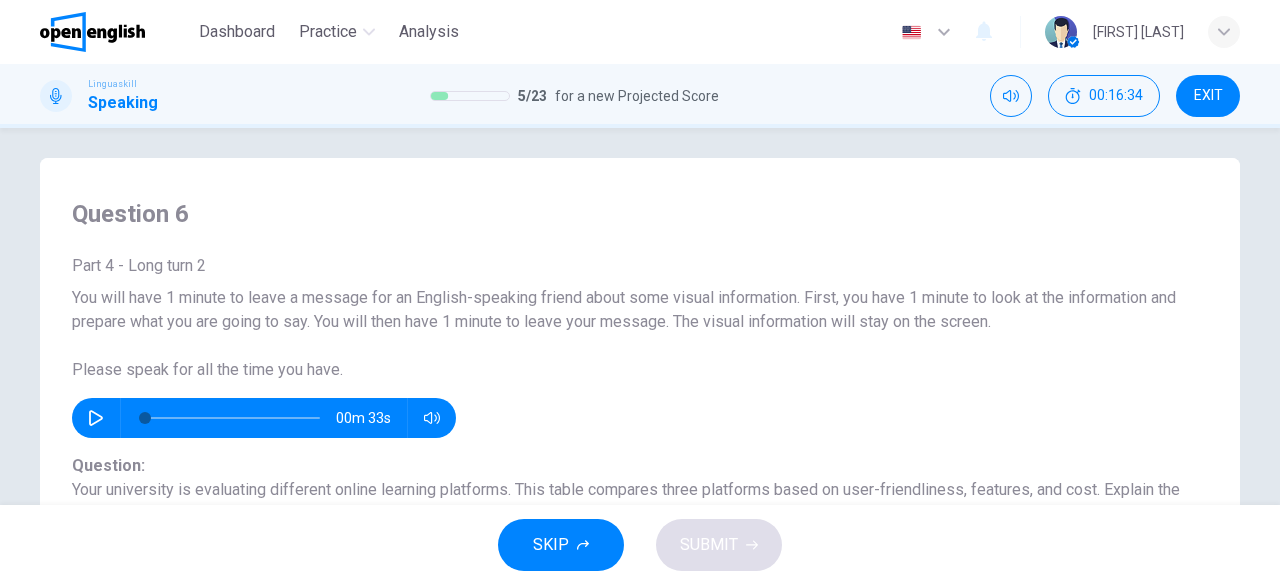 scroll, scrollTop: 12, scrollLeft: 0, axis: vertical 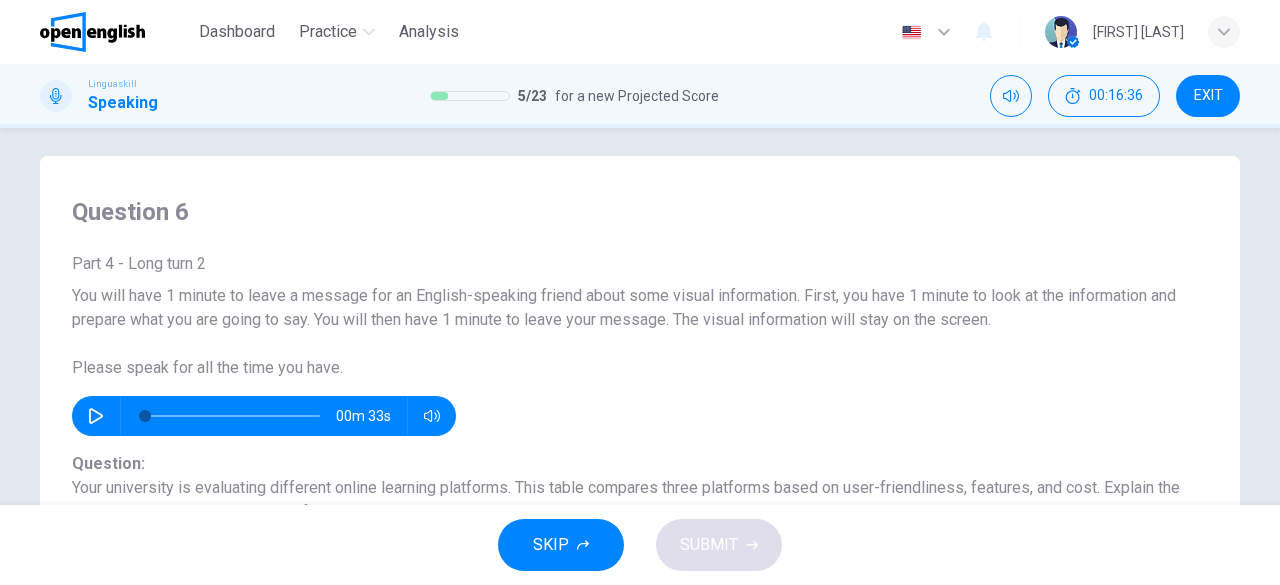 drag, startPoint x: 1261, startPoint y: 187, endPoint x: 1276, endPoint y: 215, distance: 31.764761 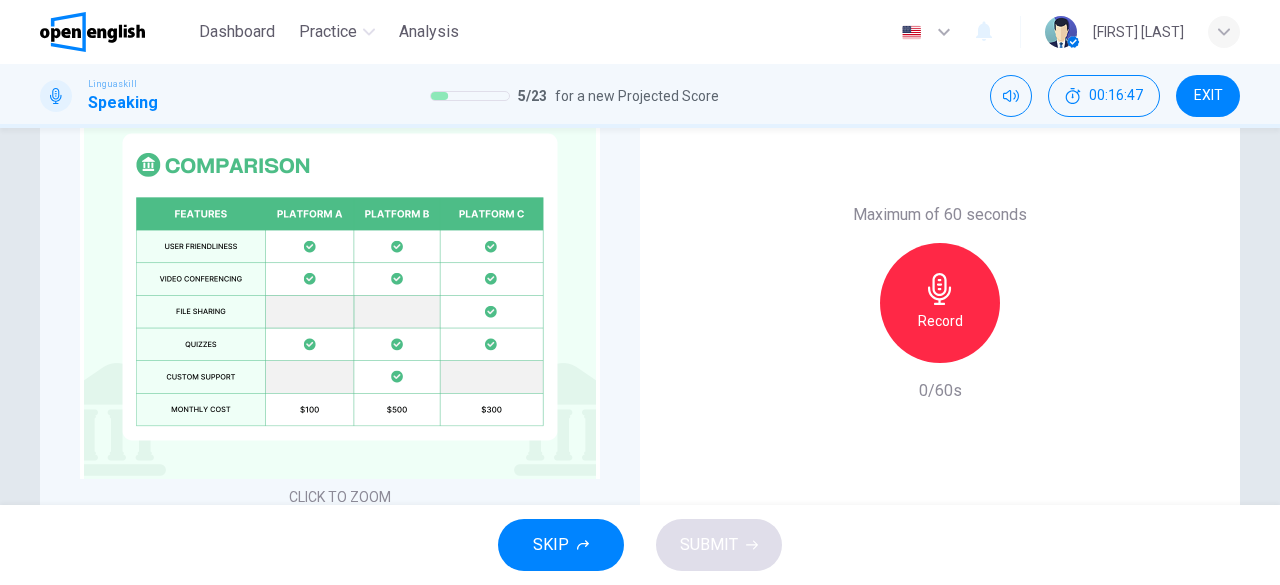 scroll, scrollTop: 525, scrollLeft: 0, axis: vertical 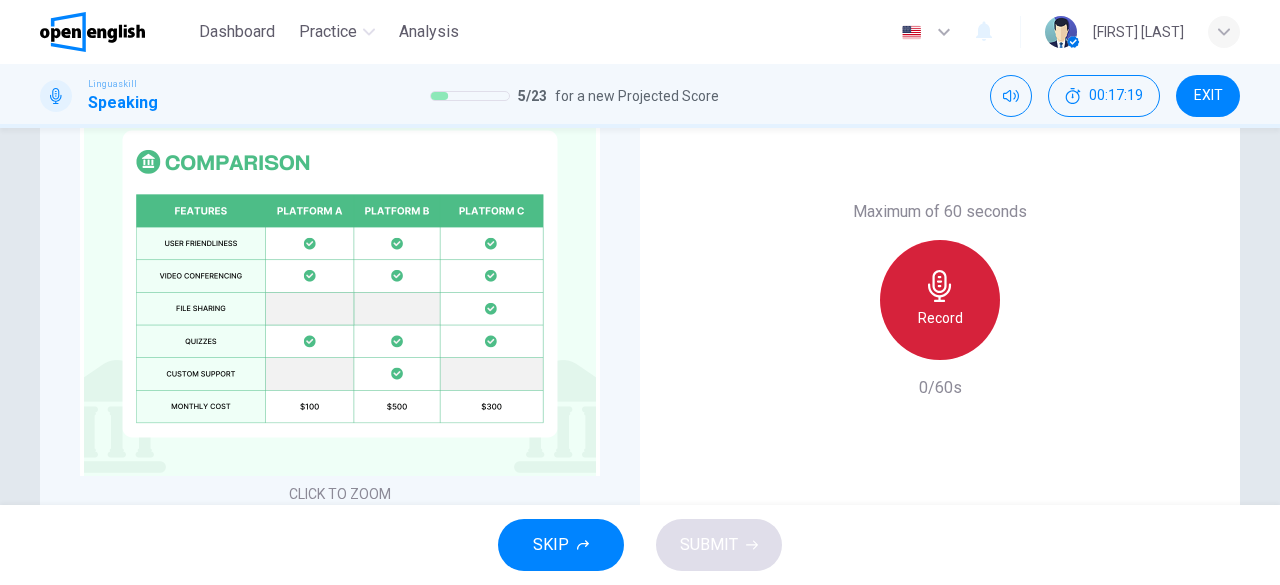 click 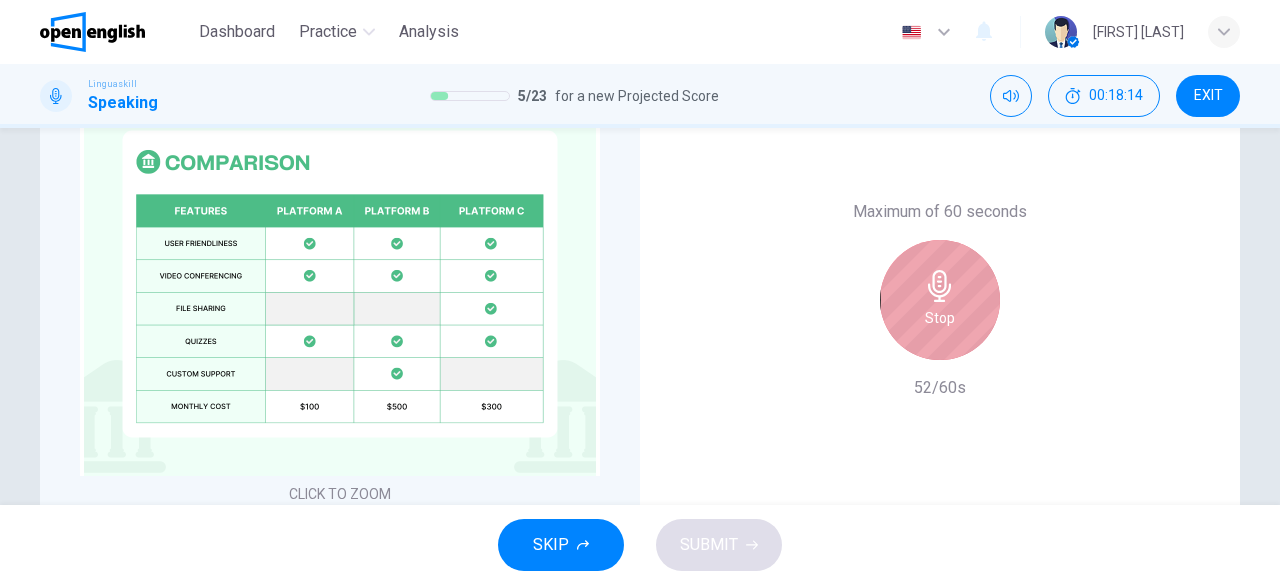 click 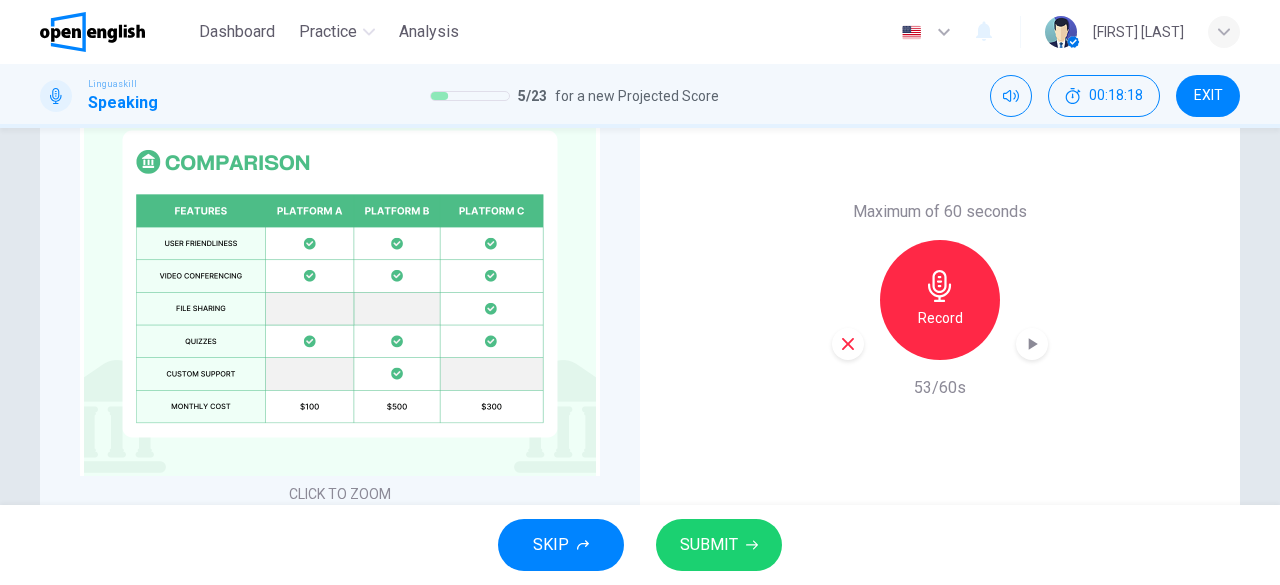 click on "SUBMIT" at bounding box center [709, 545] 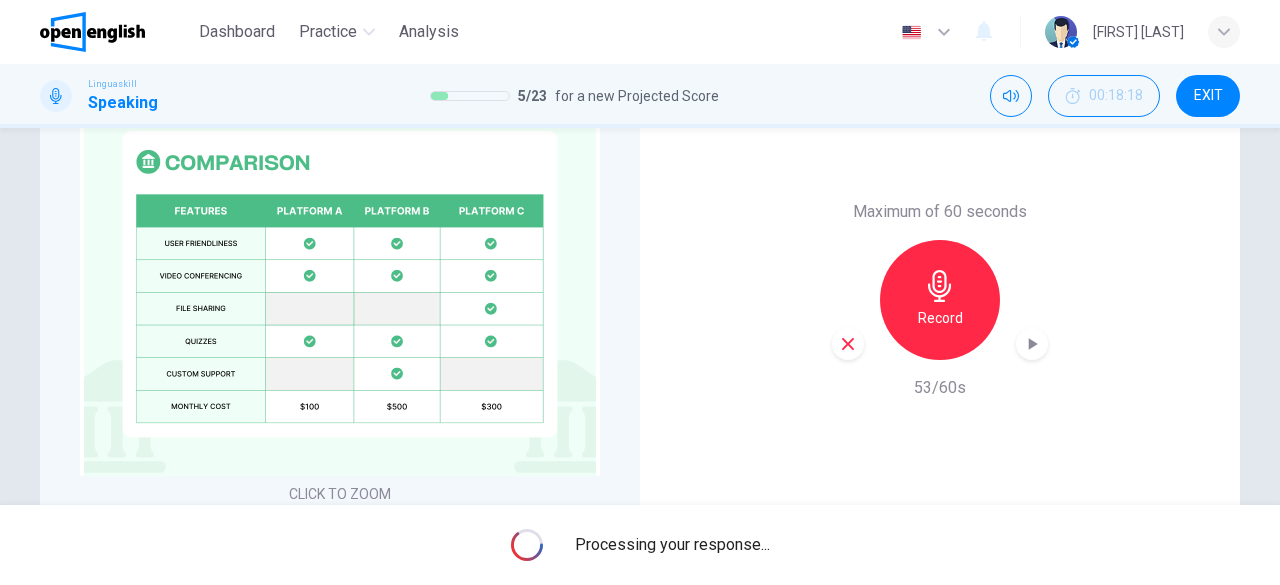 scroll, scrollTop: 607, scrollLeft: 0, axis: vertical 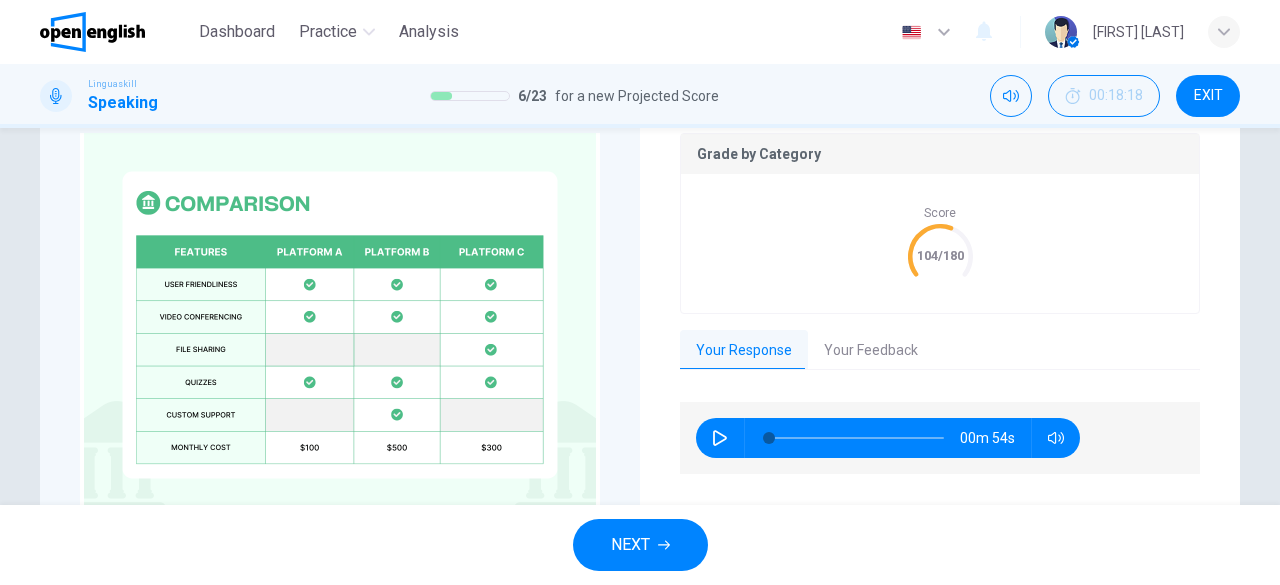 click on "Your Feedback" at bounding box center (871, 351) 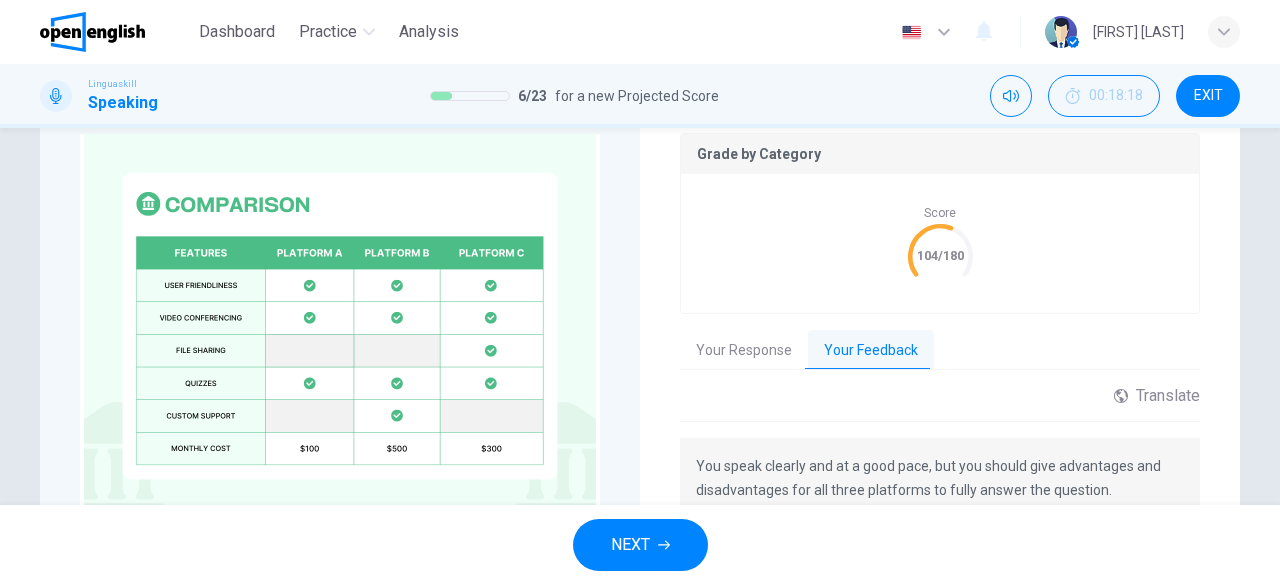 click on "NEXT" at bounding box center (630, 545) 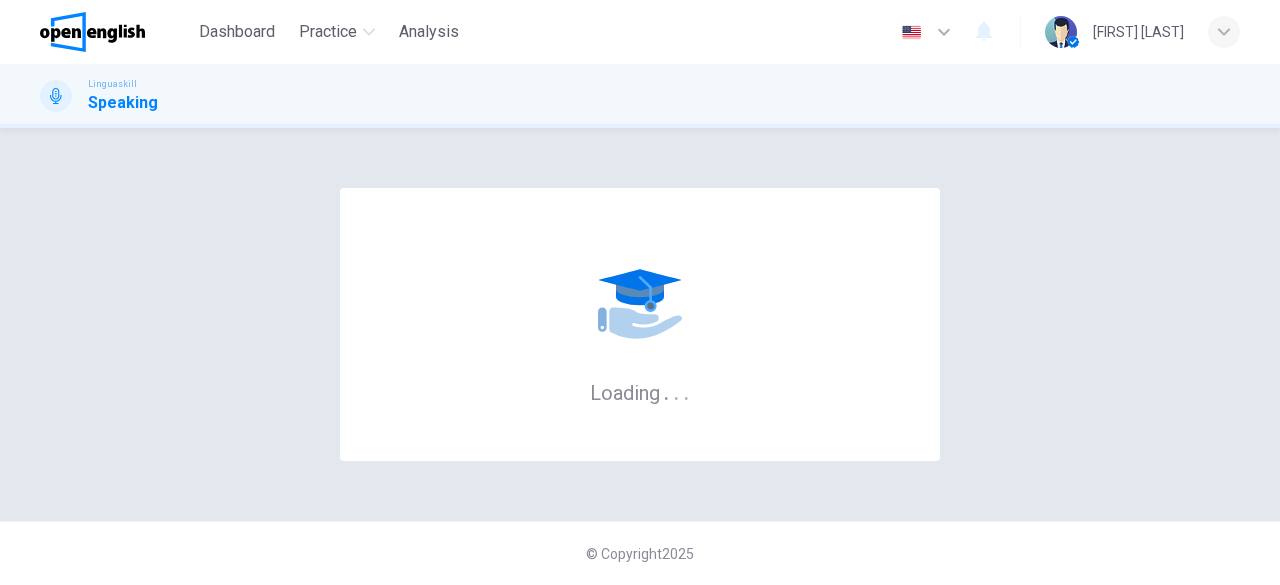 scroll, scrollTop: 0, scrollLeft: 0, axis: both 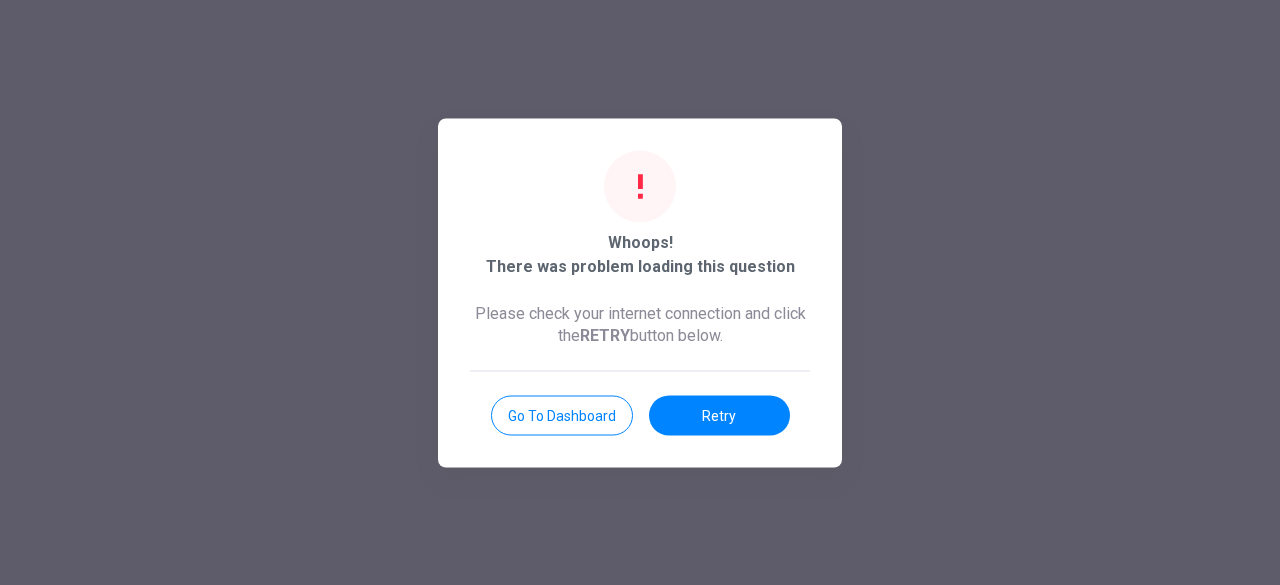 click on "Go to Dashboard" at bounding box center [562, 415] 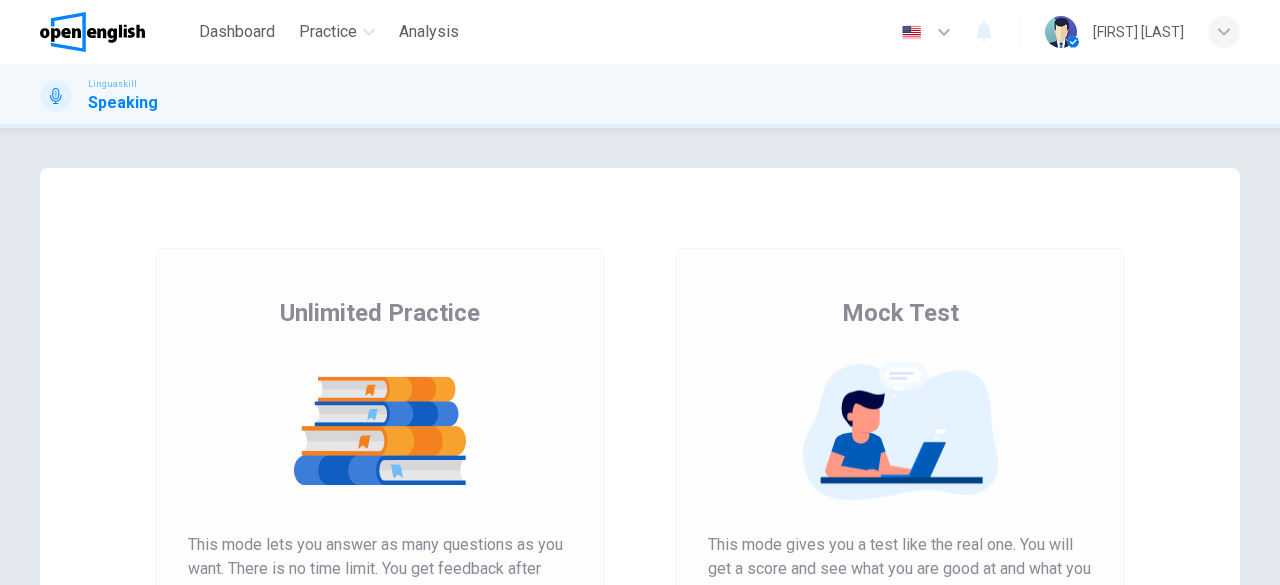 scroll, scrollTop: 0, scrollLeft: 0, axis: both 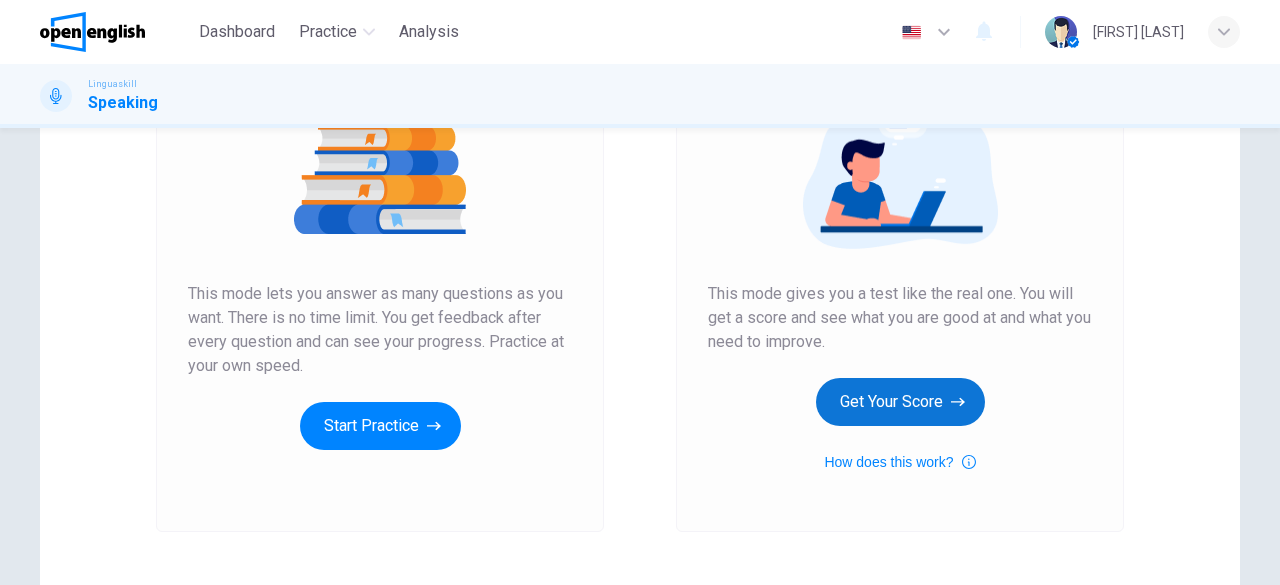 click on "Get Your Score" at bounding box center [900, 402] 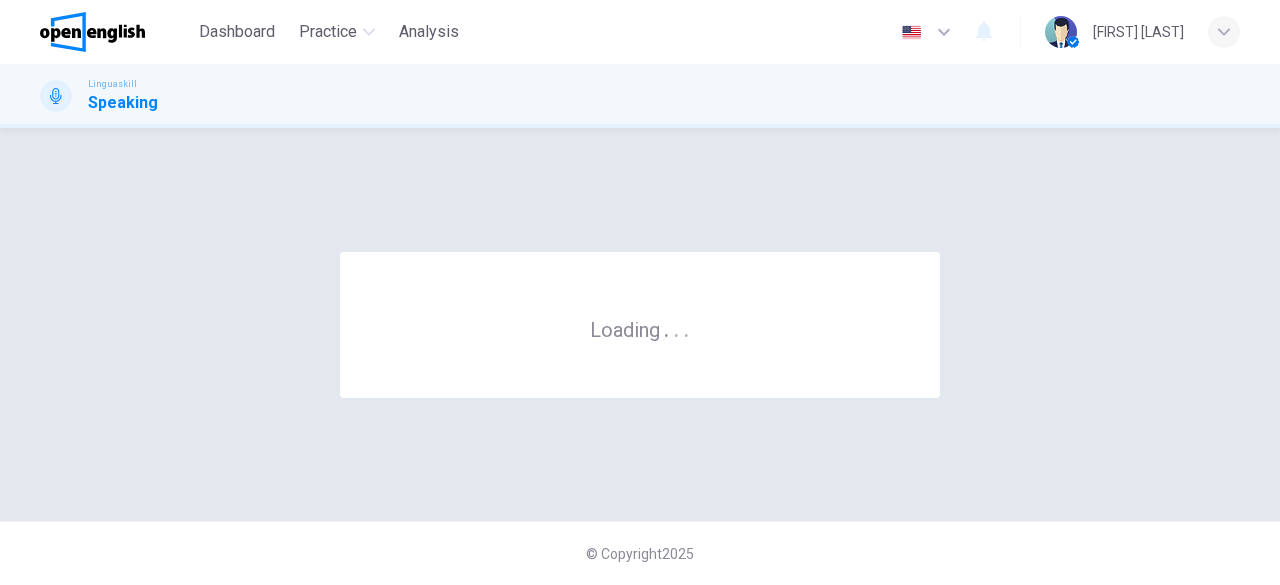 scroll, scrollTop: 0, scrollLeft: 0, axis: both 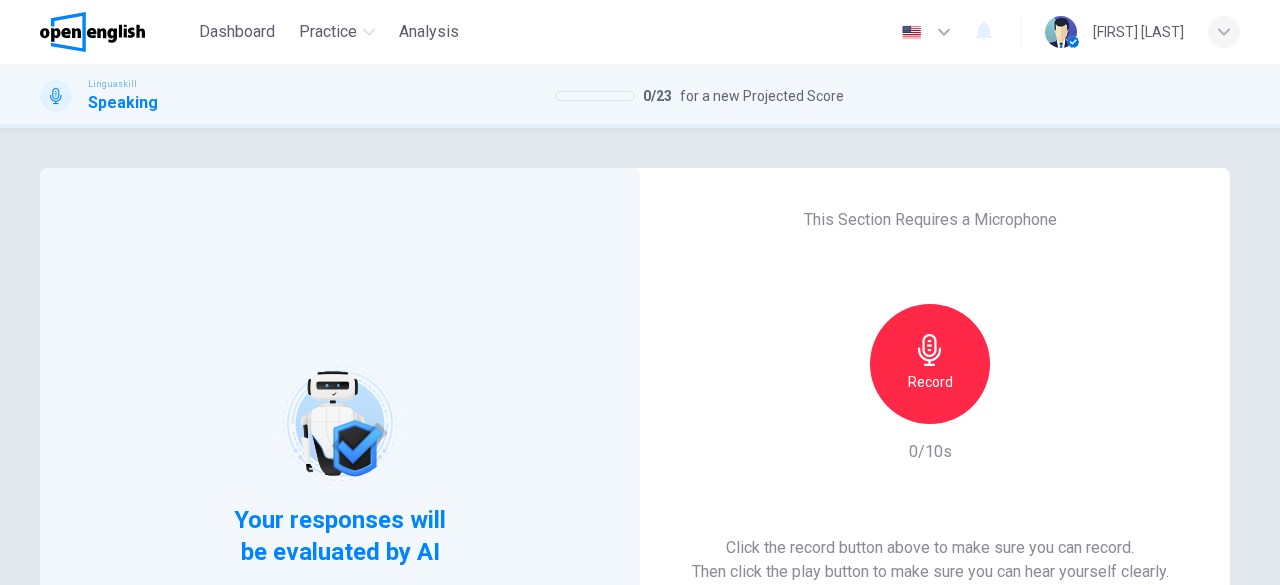click on "Record" at bounding box center [930, 382] 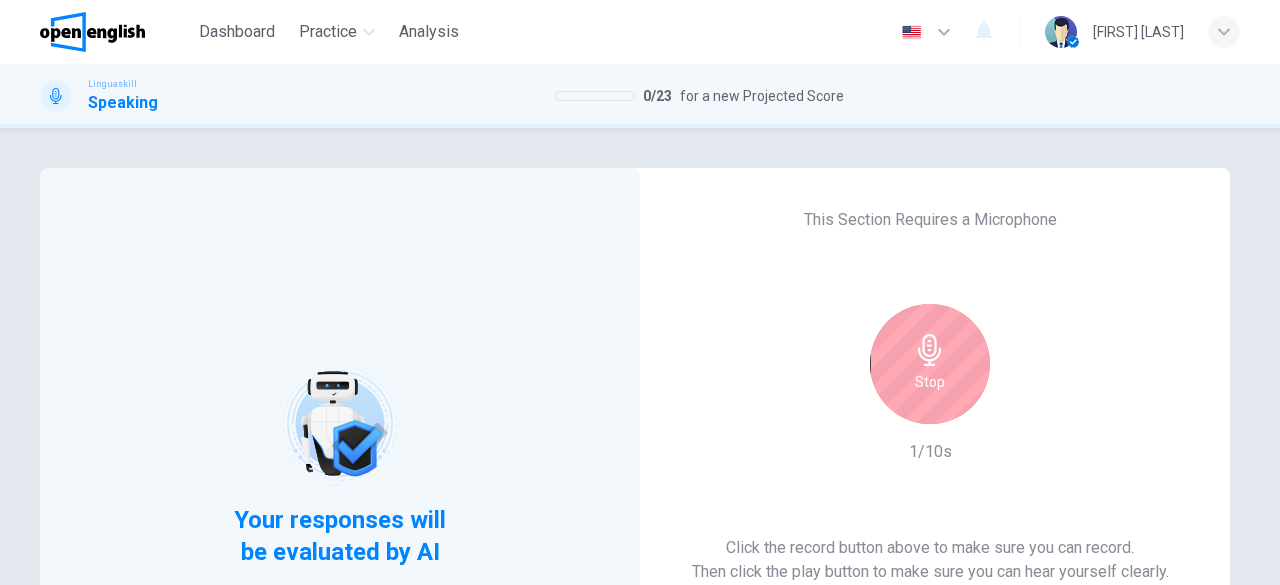 click on "Stop" at bounding box center (930, 364) 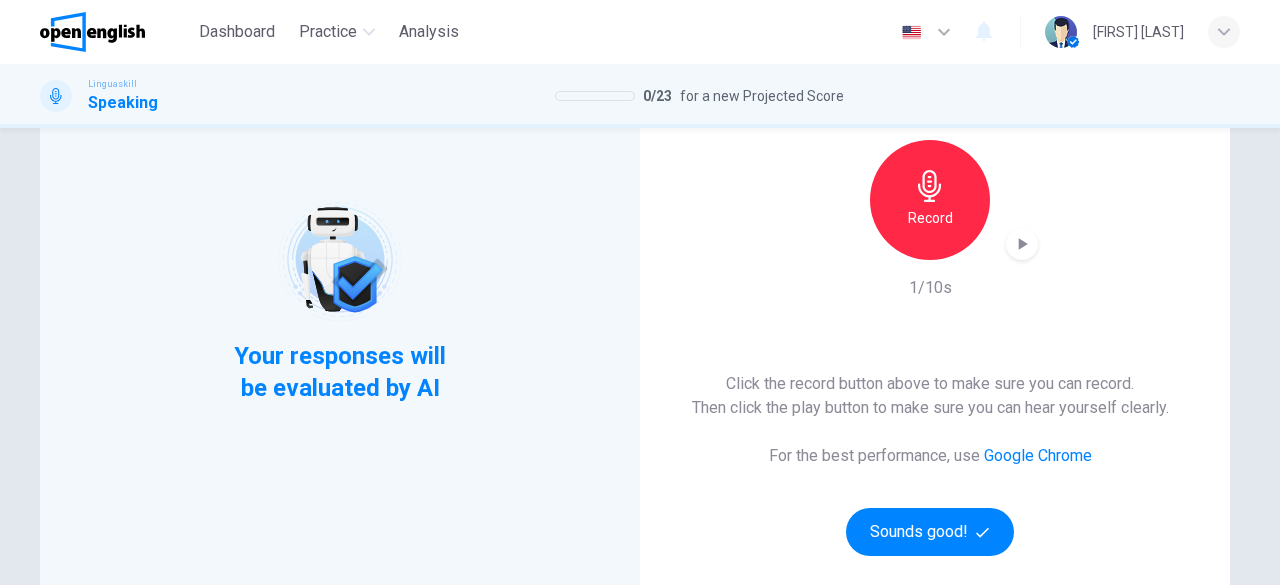 scroll, scrollTop: 214, scrollLeft: 0, axis: vertical 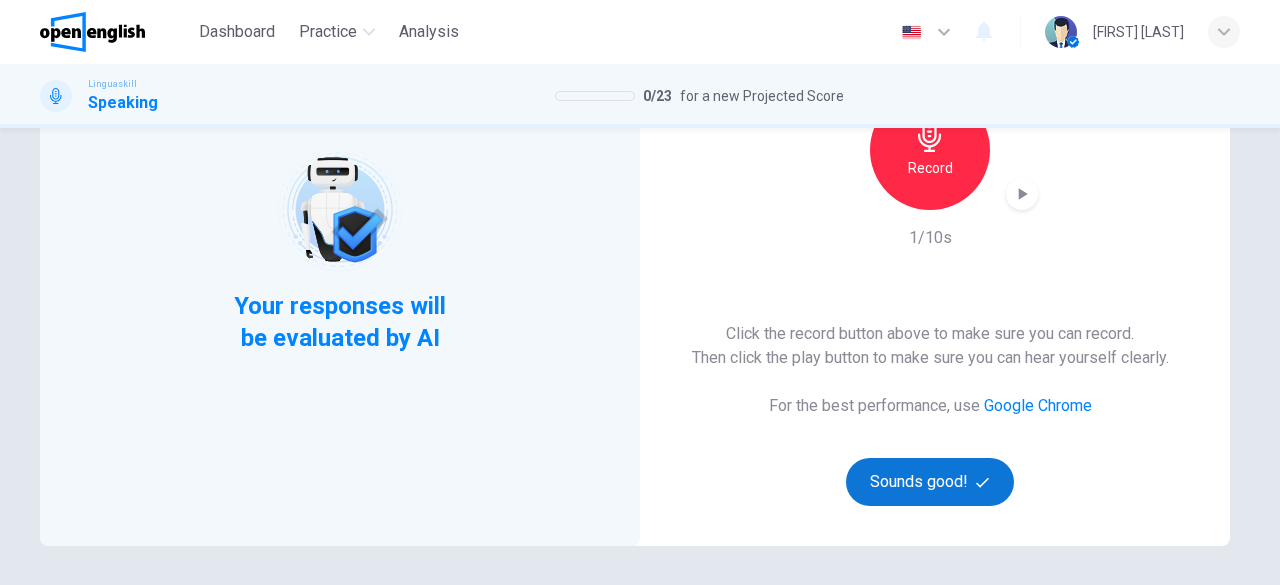 click on "Sounds good!" at bounding box center [930, 482] 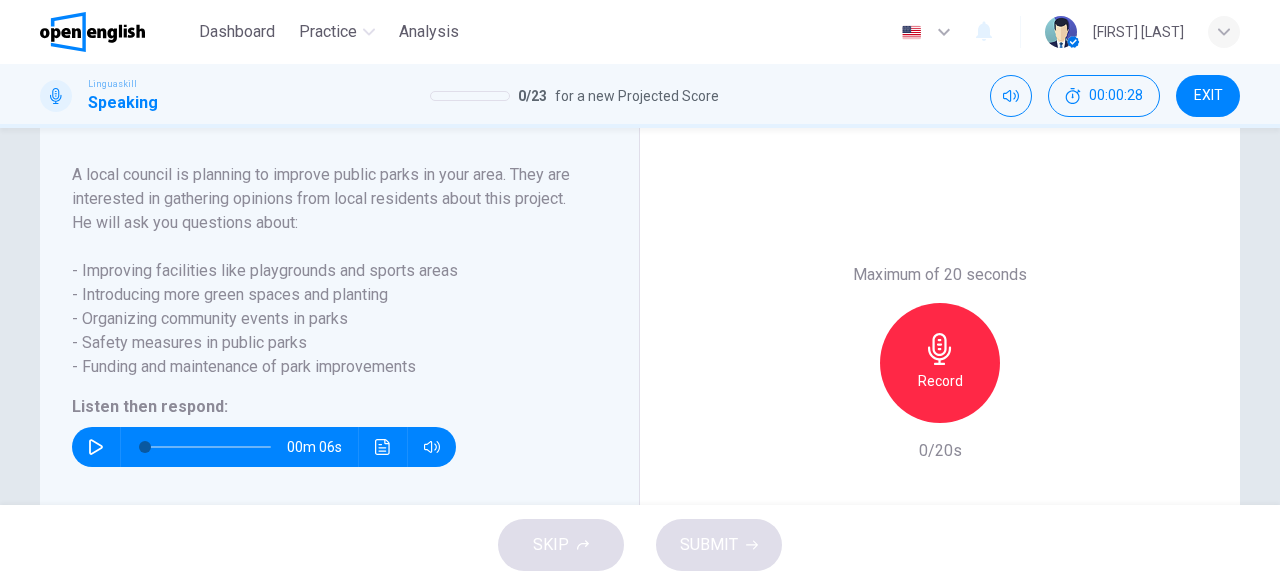 scroll, scrollTop: 336, scrollLeft: 0, axis: vertical 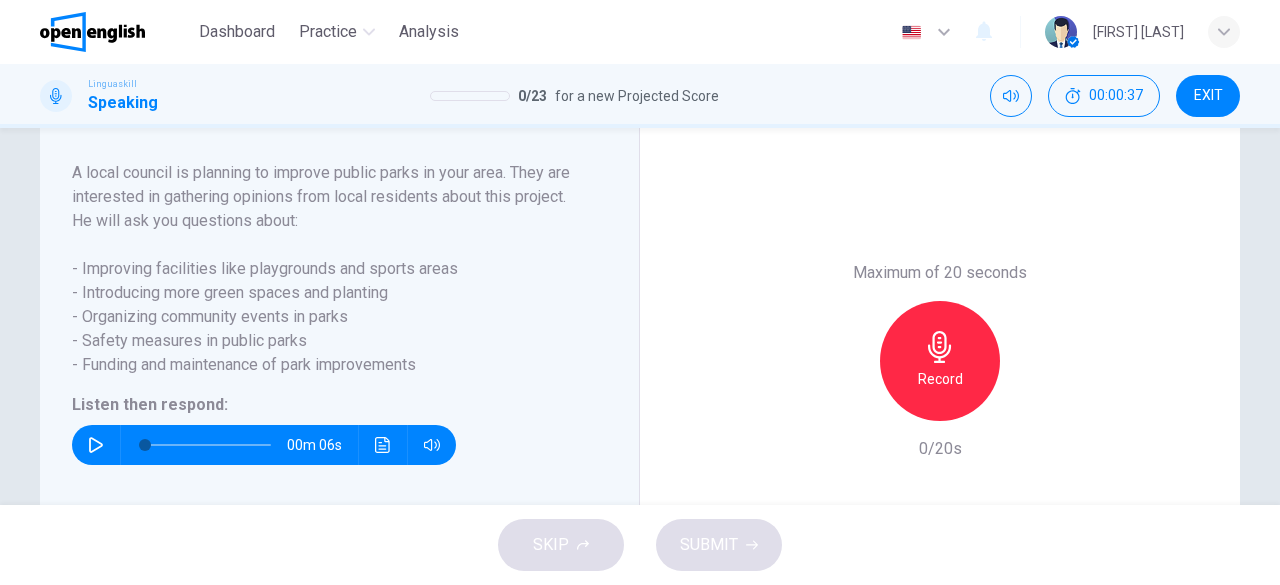 click on "Record" at bounding box center (940, 361) 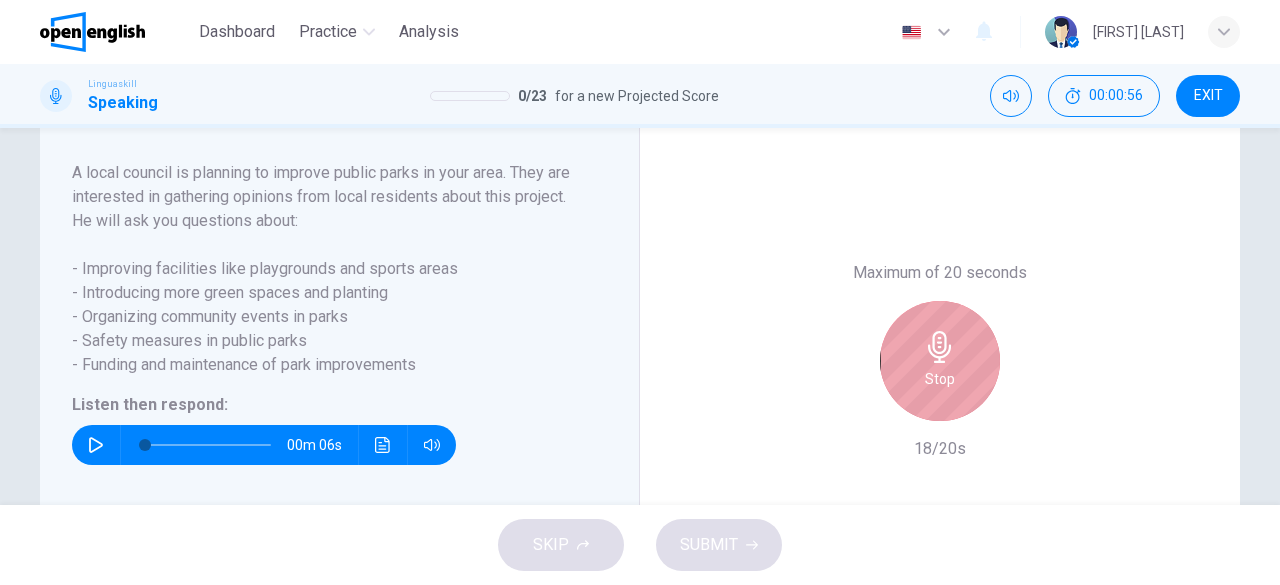 click on "Stop" at bounding box center [940, 361] 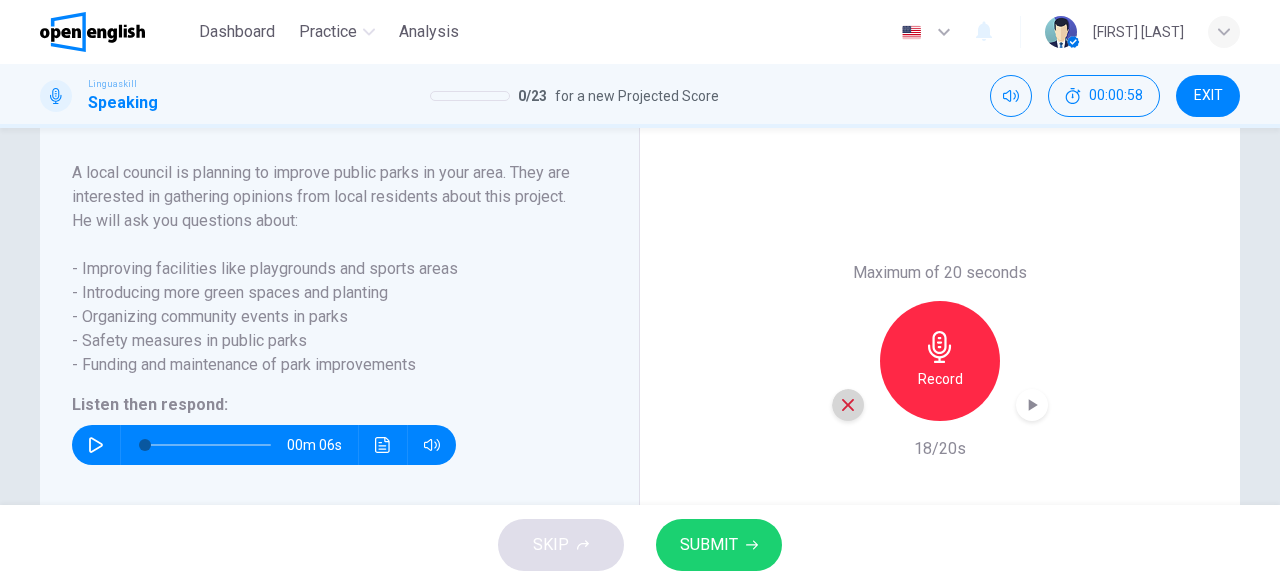 click 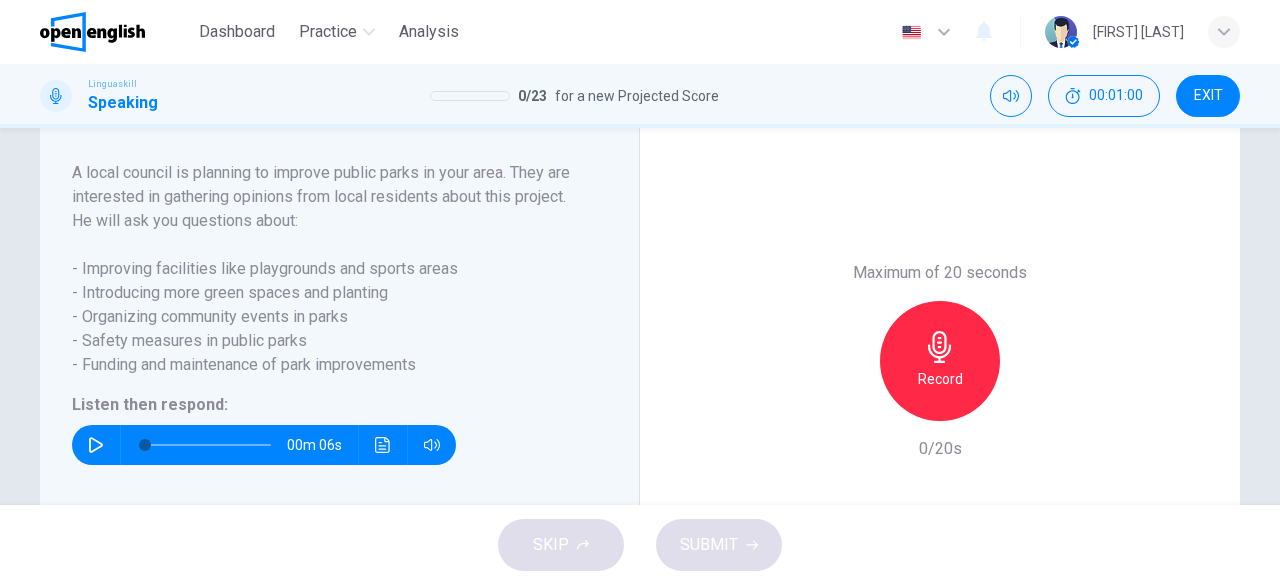 click on "Record" at bounding box center (940, 361) 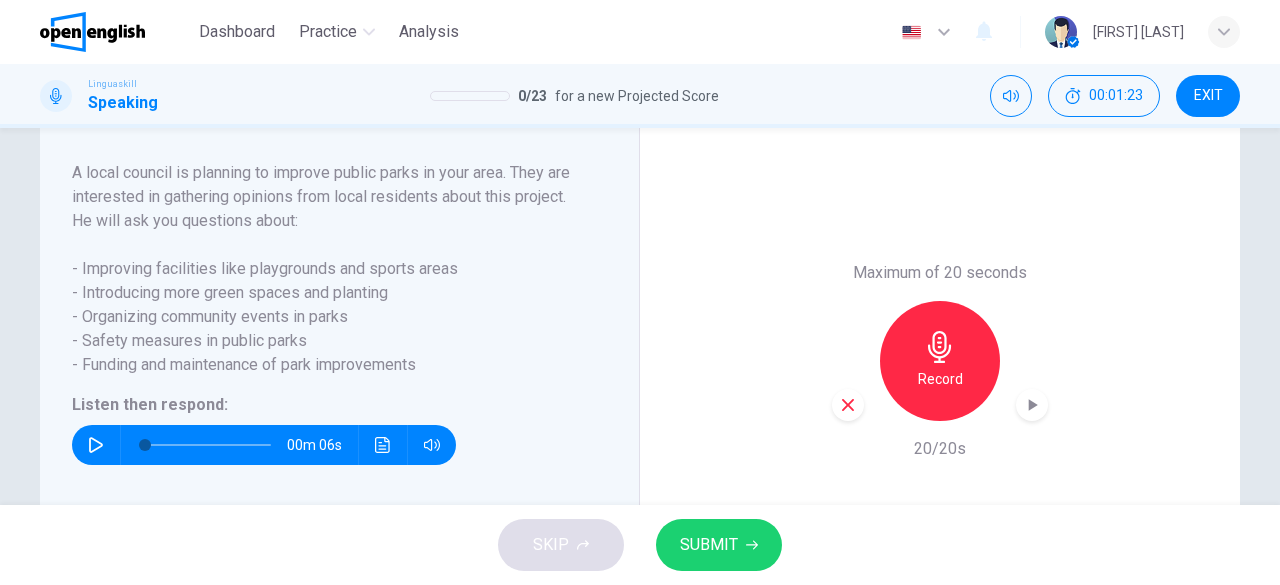 click 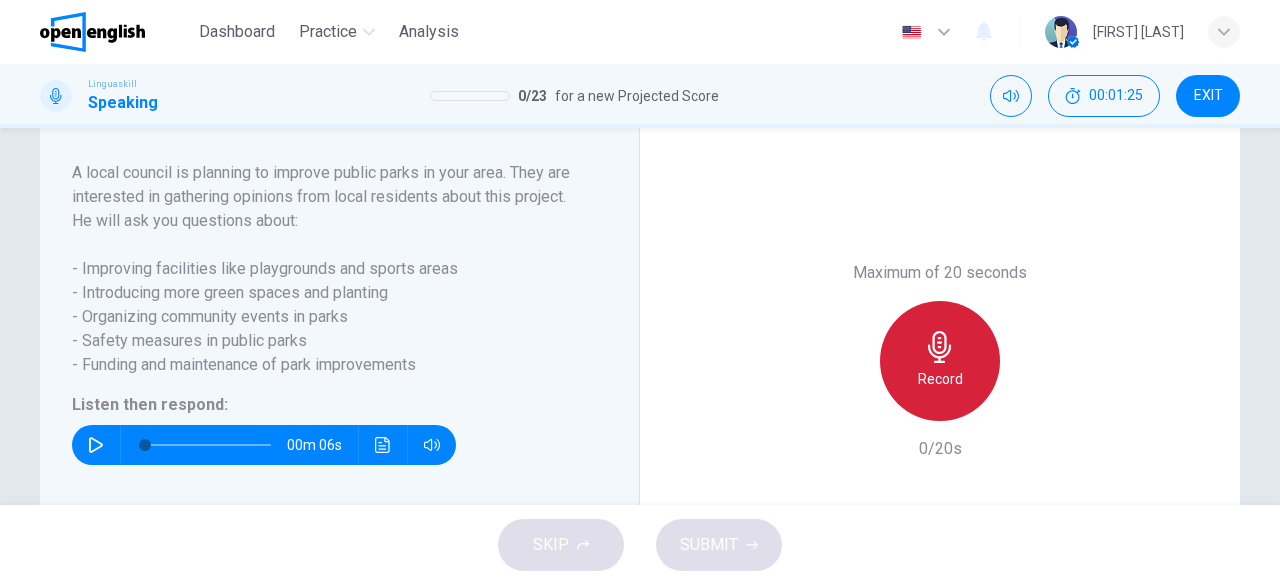 click on "Record" at bounding box center [940, 379] 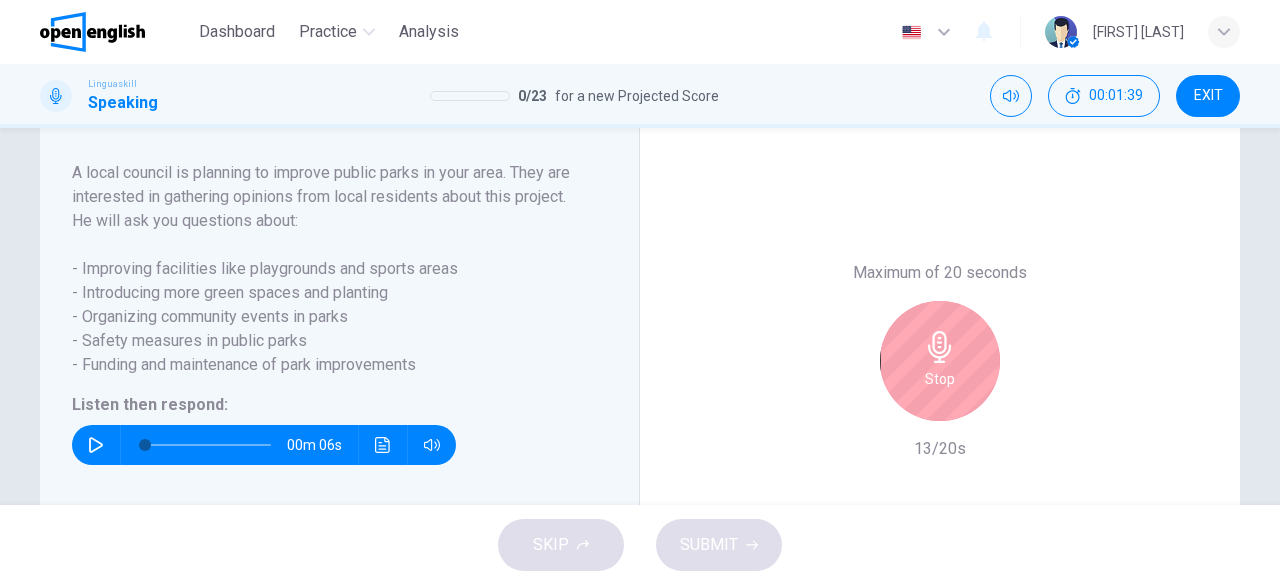 click on "Stop" at bounding box center (940, 379) 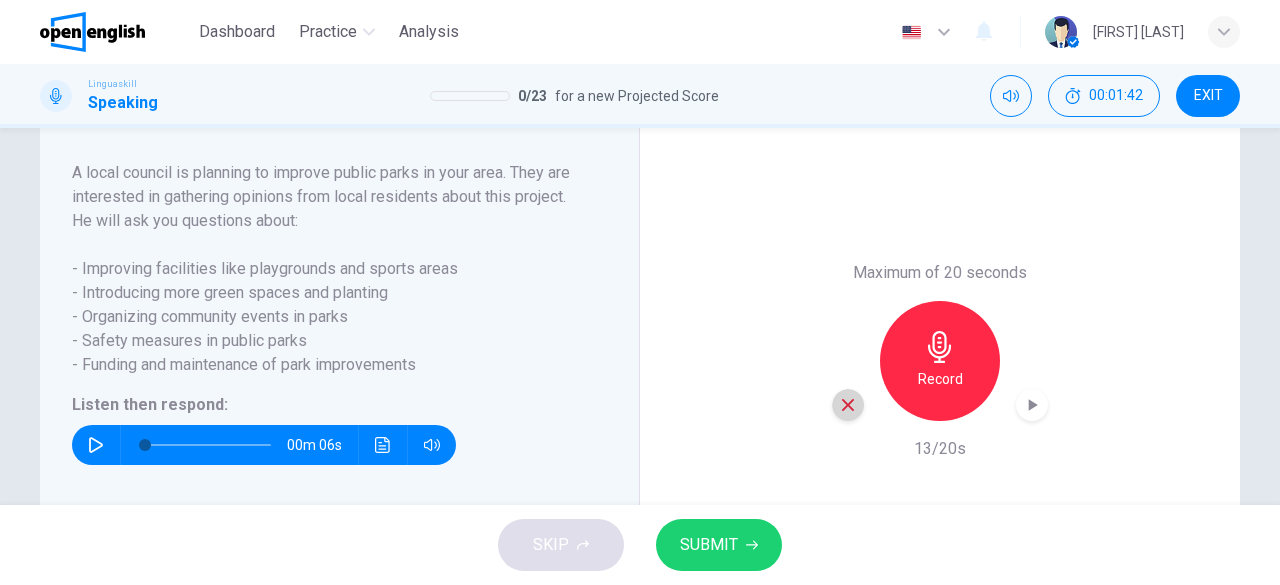click 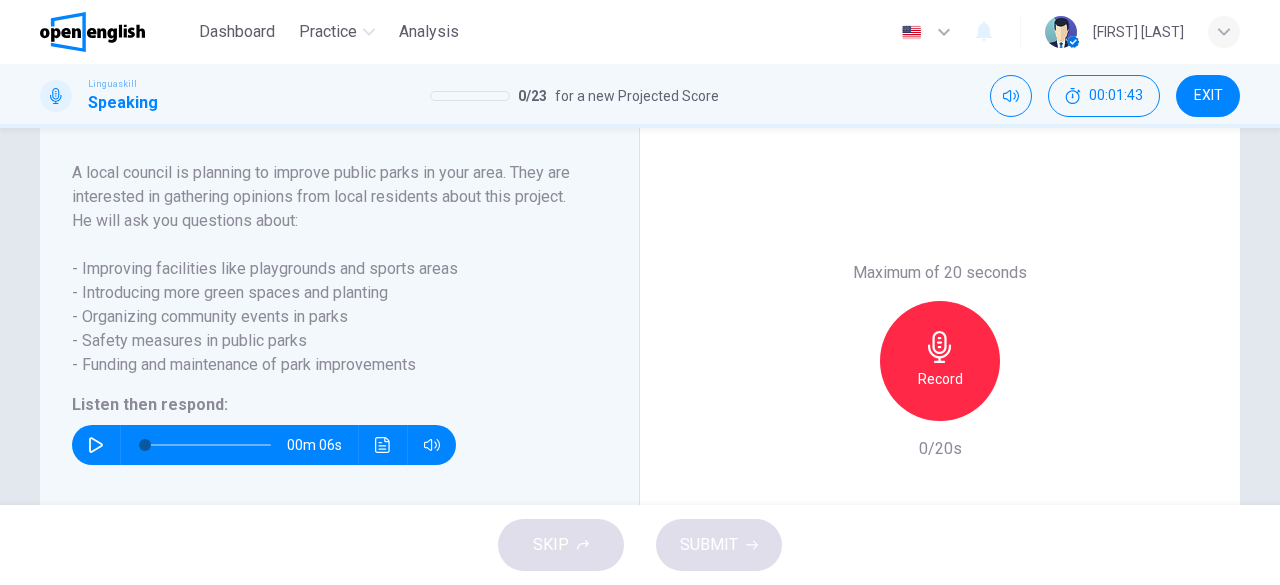 click on "Record" at bounding box center (940, 361) 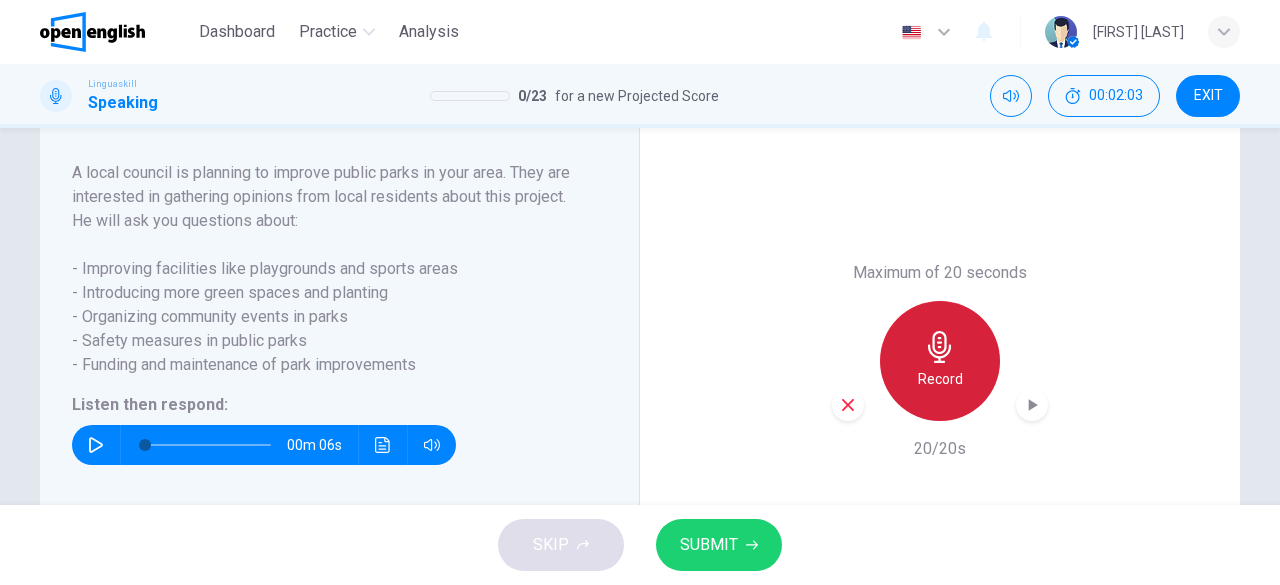 click on "Record" at bounding box center (940, 361) 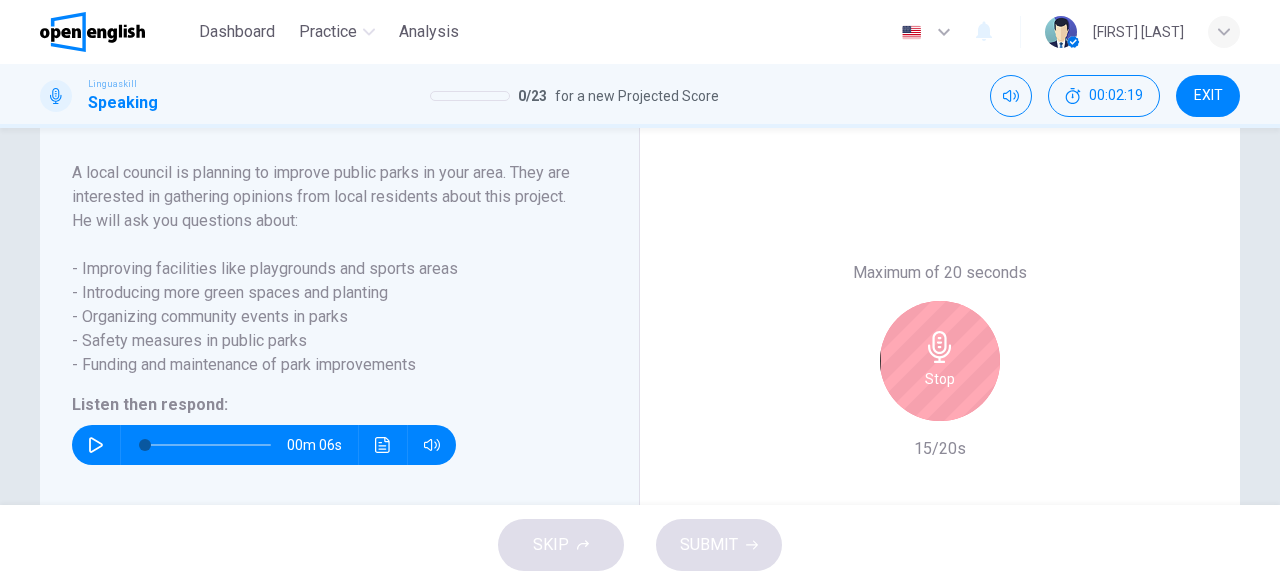 click on "Stop" at bounding box center (940, 361) 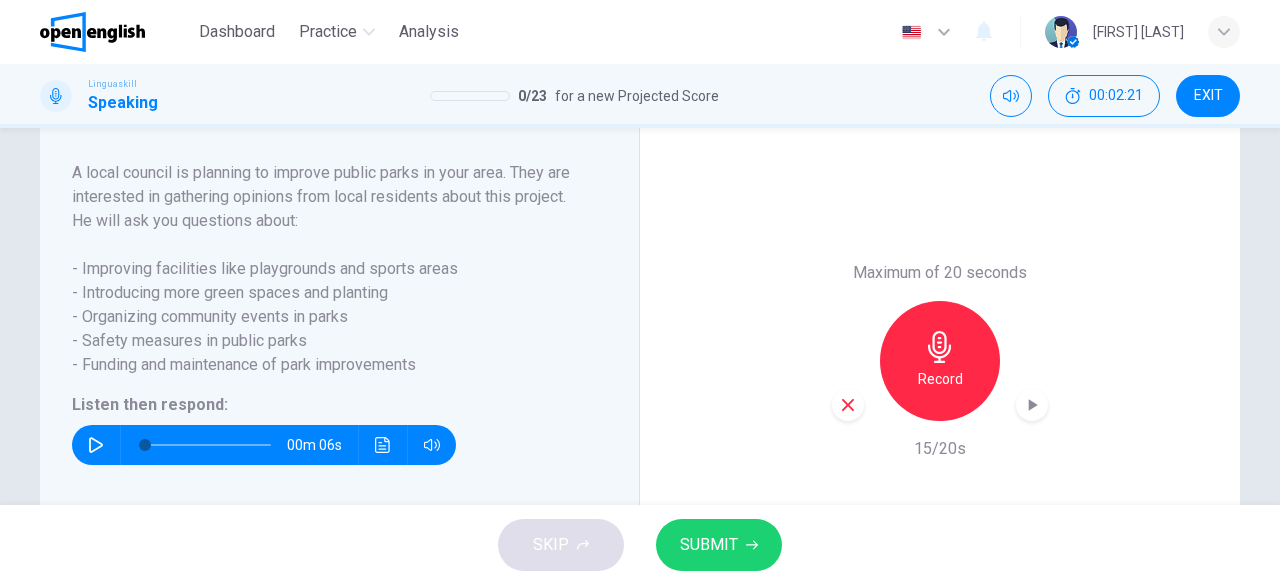 click at bounding box center (848, 405) 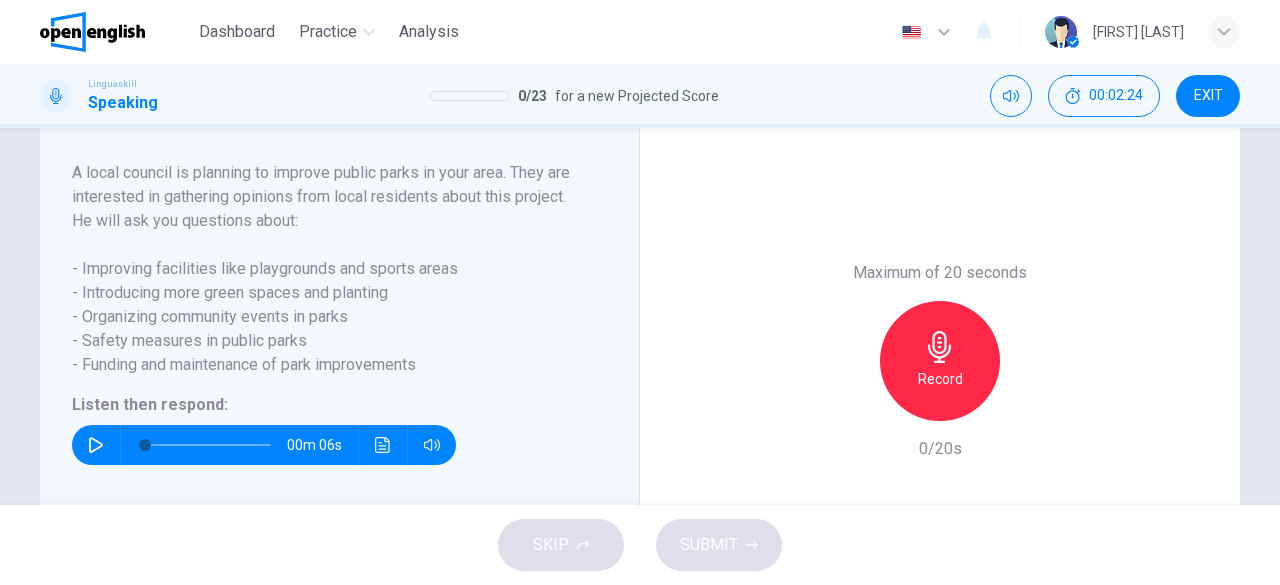 click on "Record" at bounding box center [940, 379] 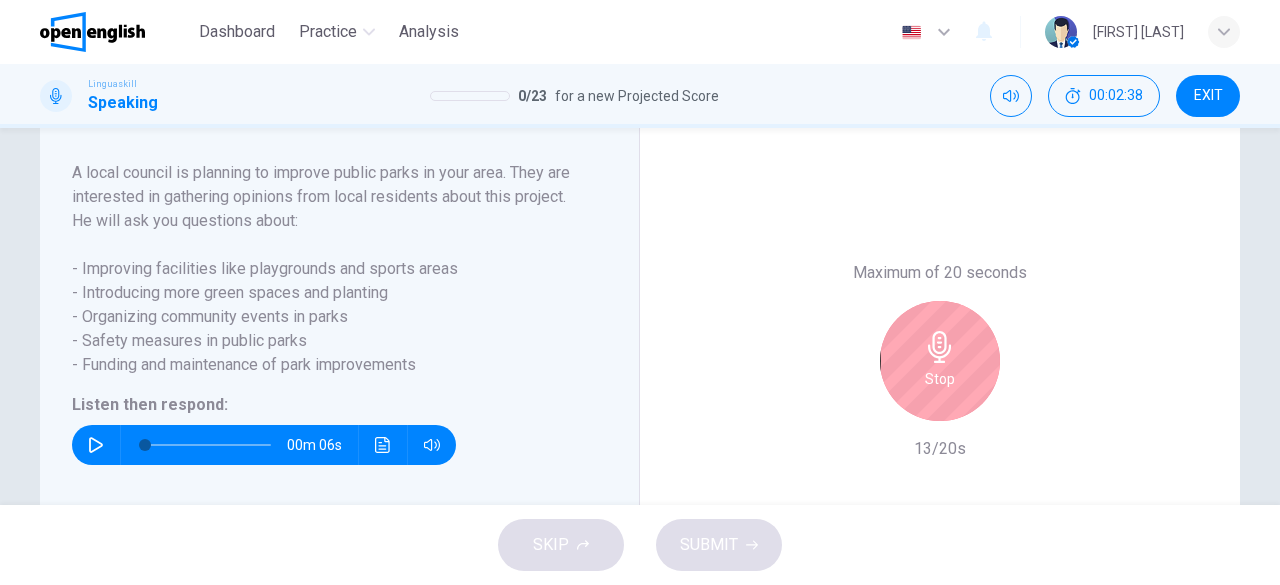 click on "Stop" at bounding box center [940, 379] 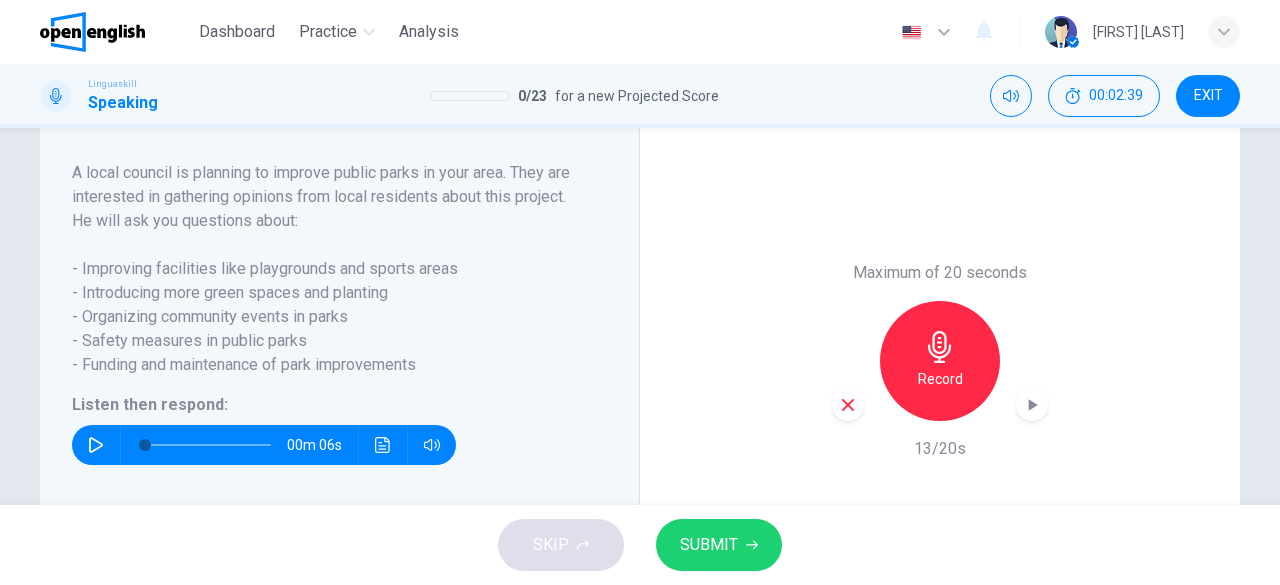 click 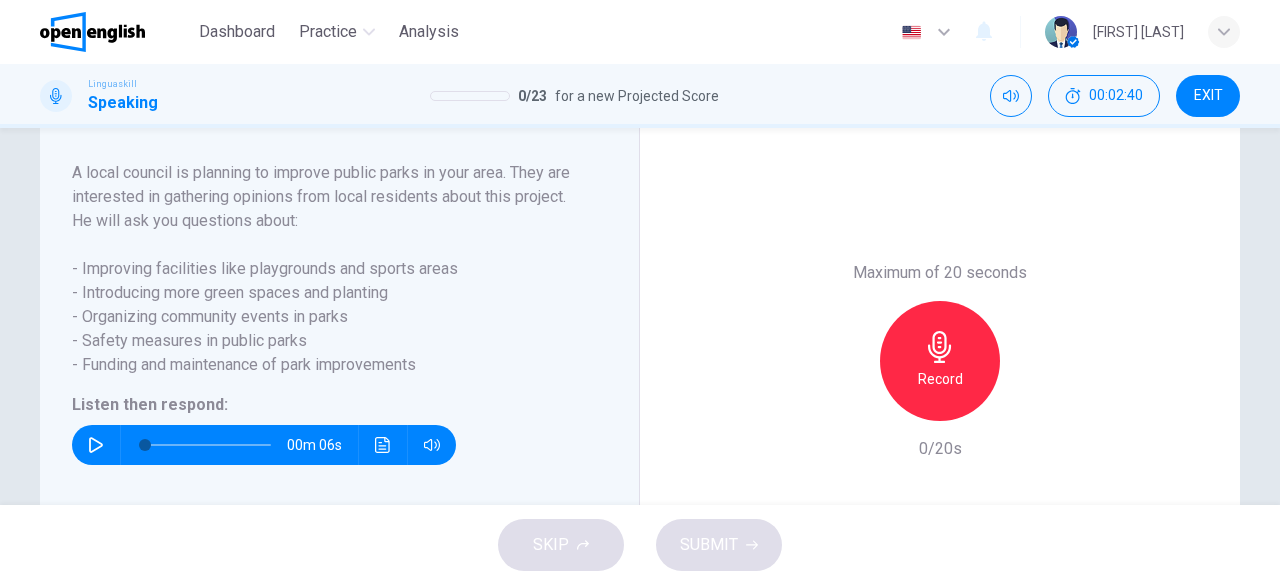click on "Record" at bounding box center [940, 379] 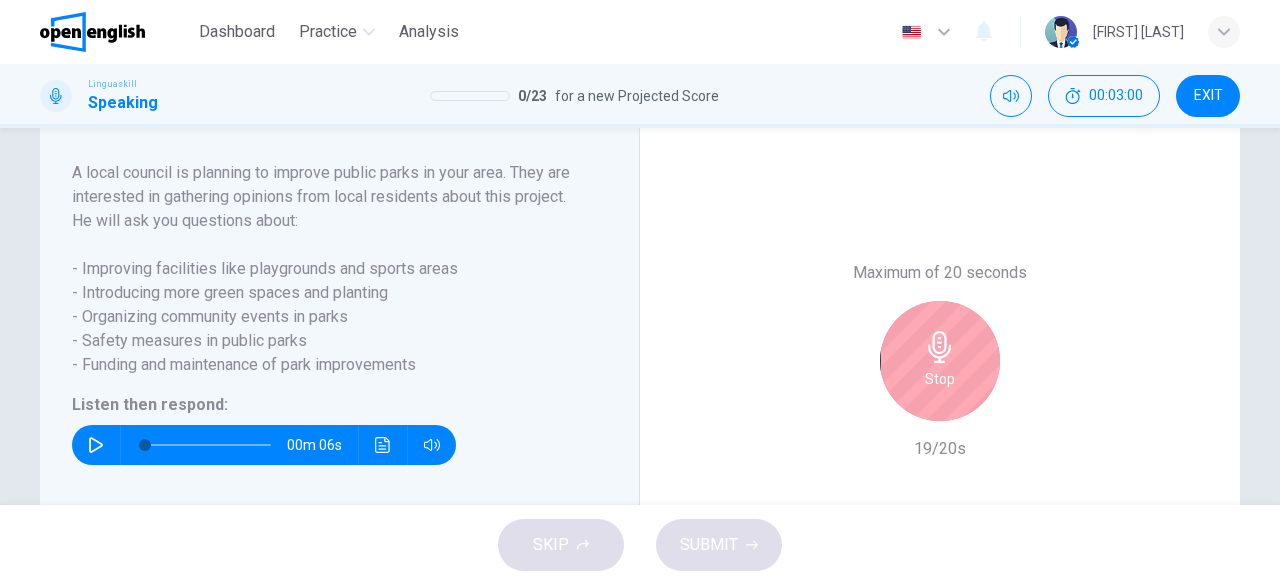 click on "Stop" at bounding box center [940, 379] 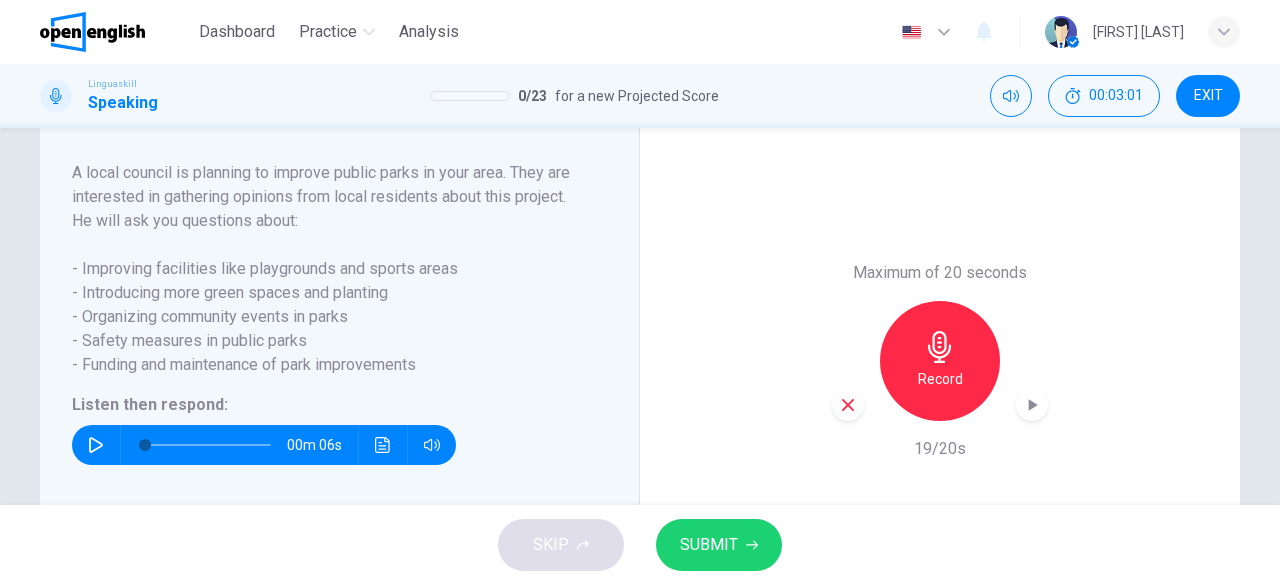 click 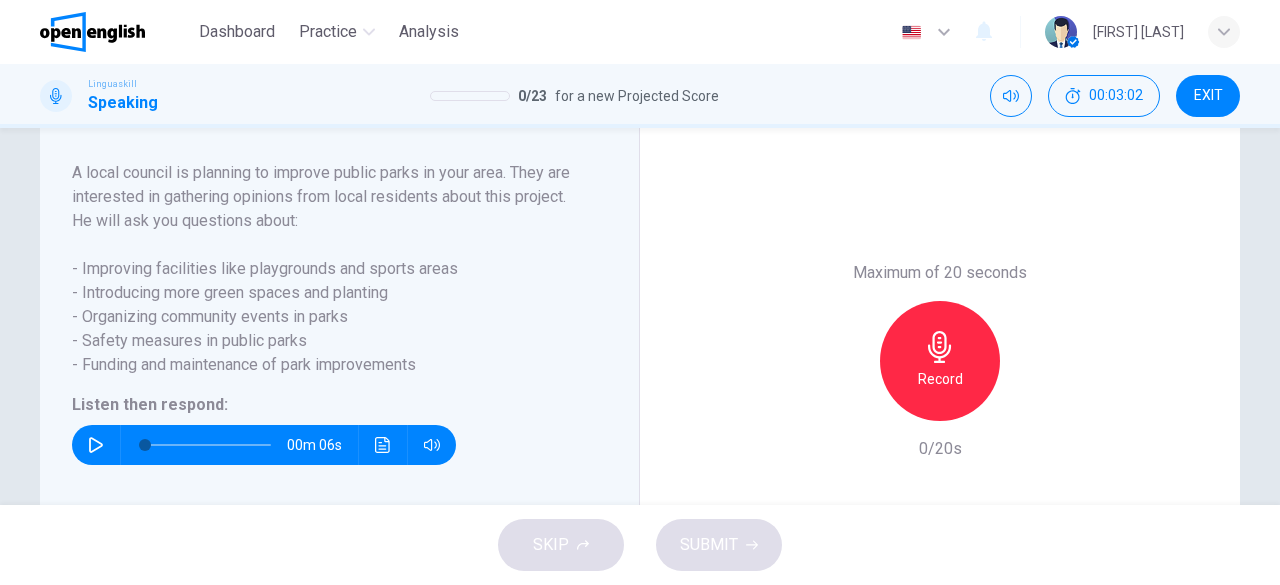 click on "Record" at bounding box center (940, 379) 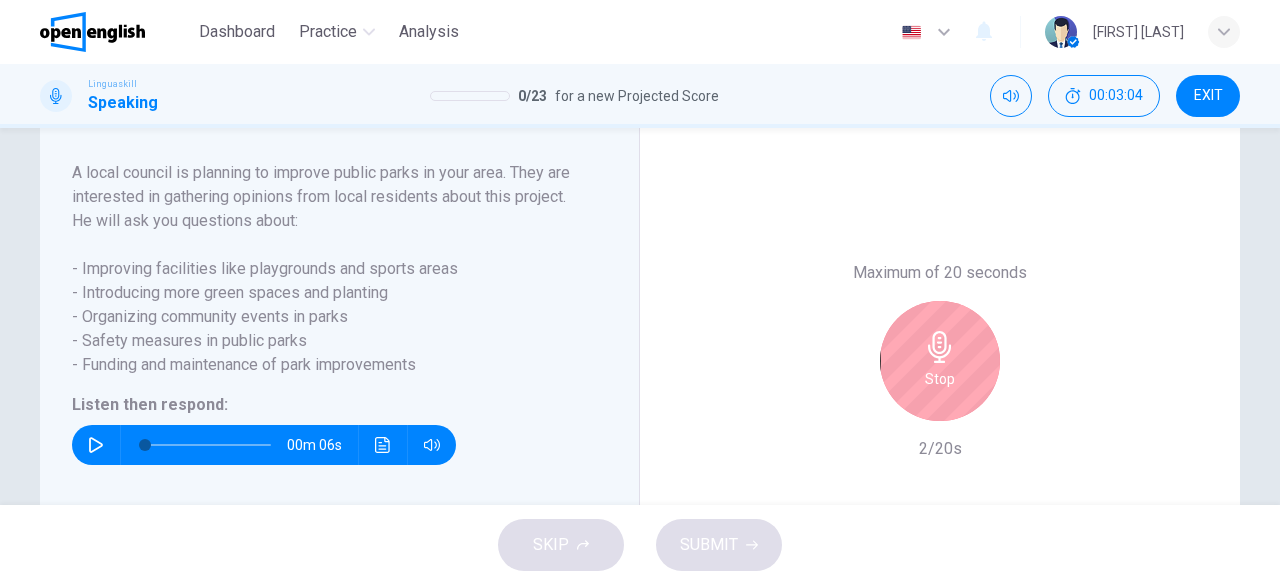 click on "Stop" at bounding box center (940, 361) 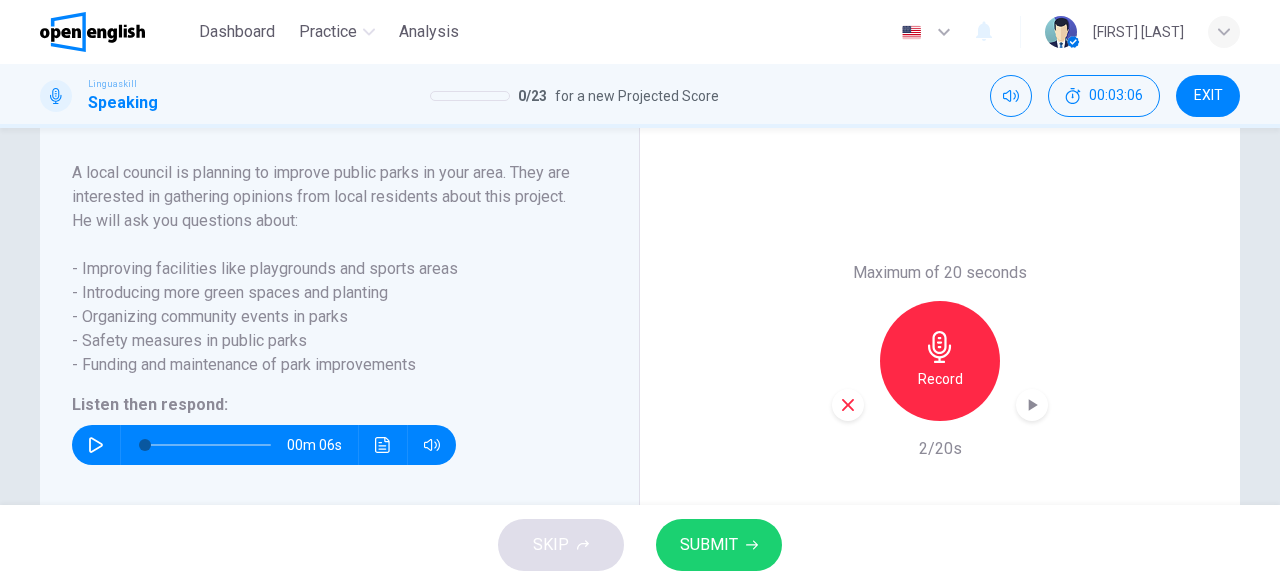click 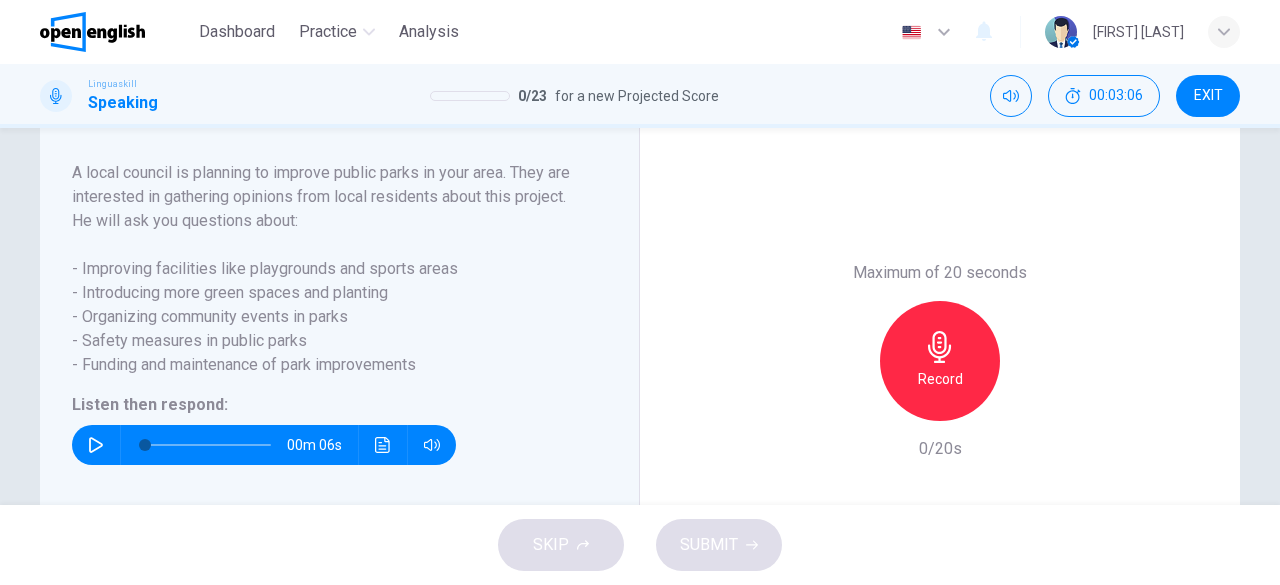 click on "Record" at bounding box center (940, 361) 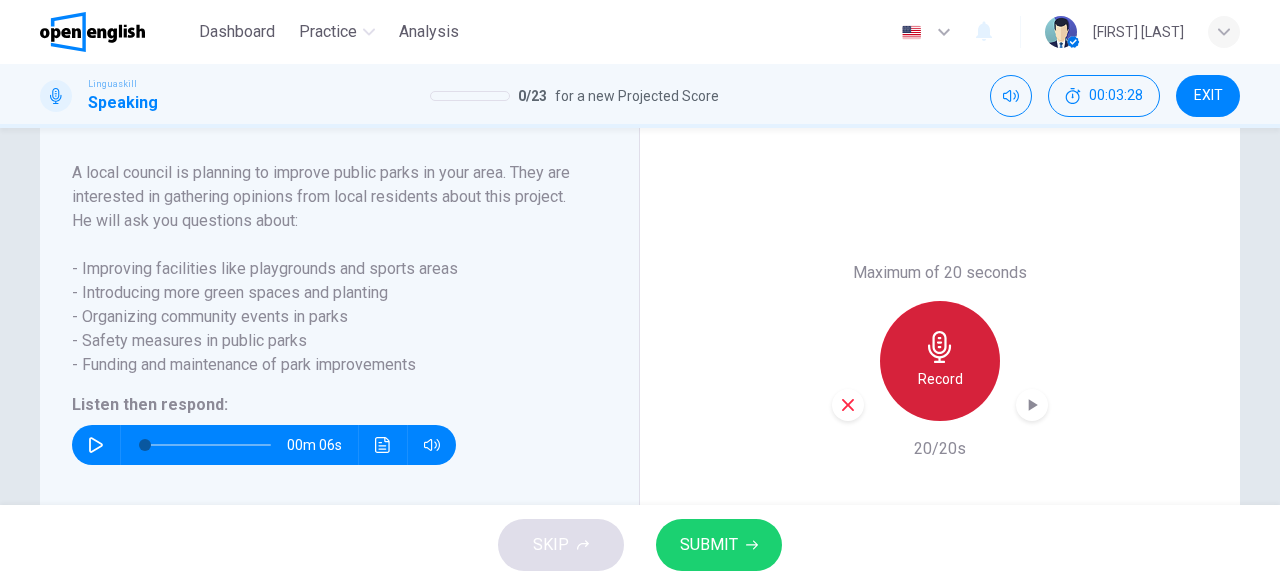 click on "Record" at bounding box center (940, 361) 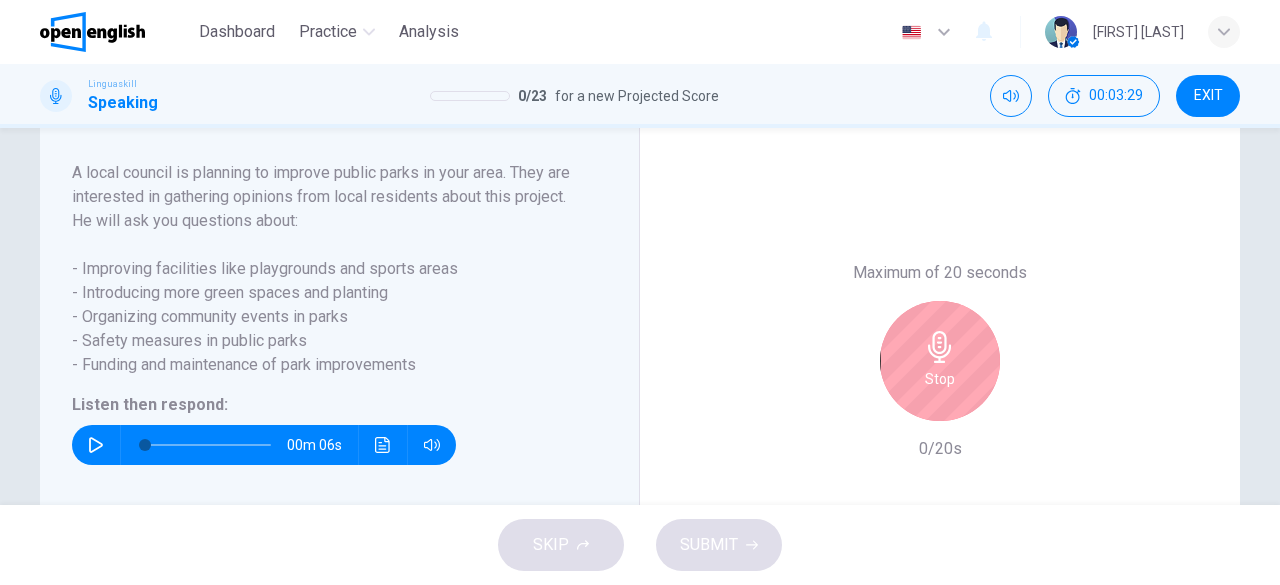 click on "Stop" at bounding box center [940, 361] 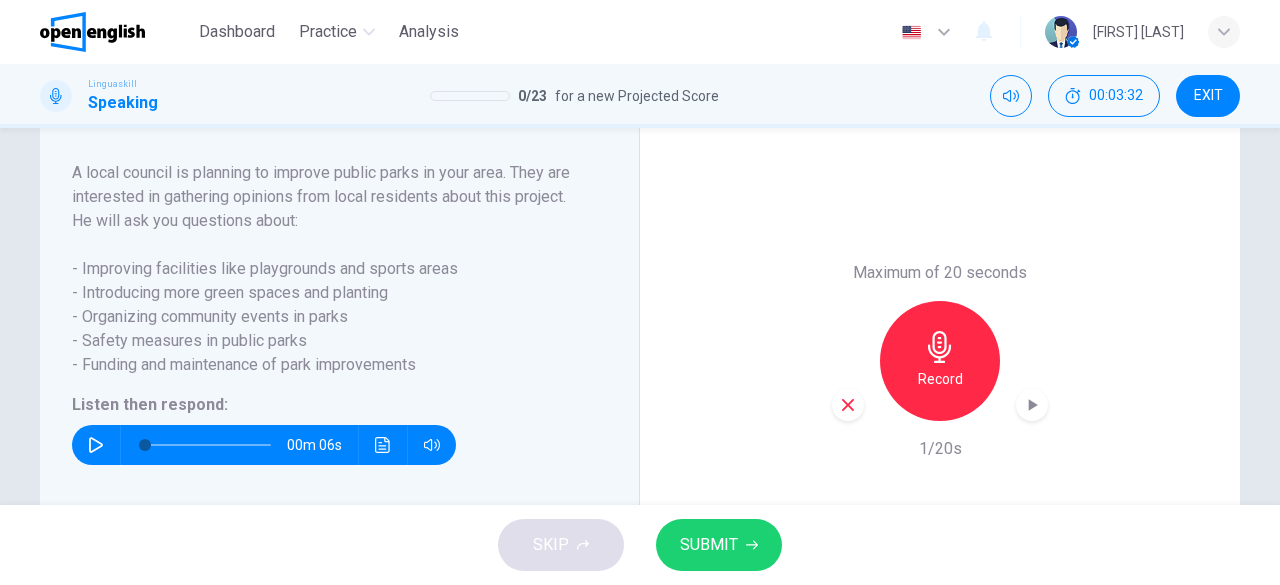 click 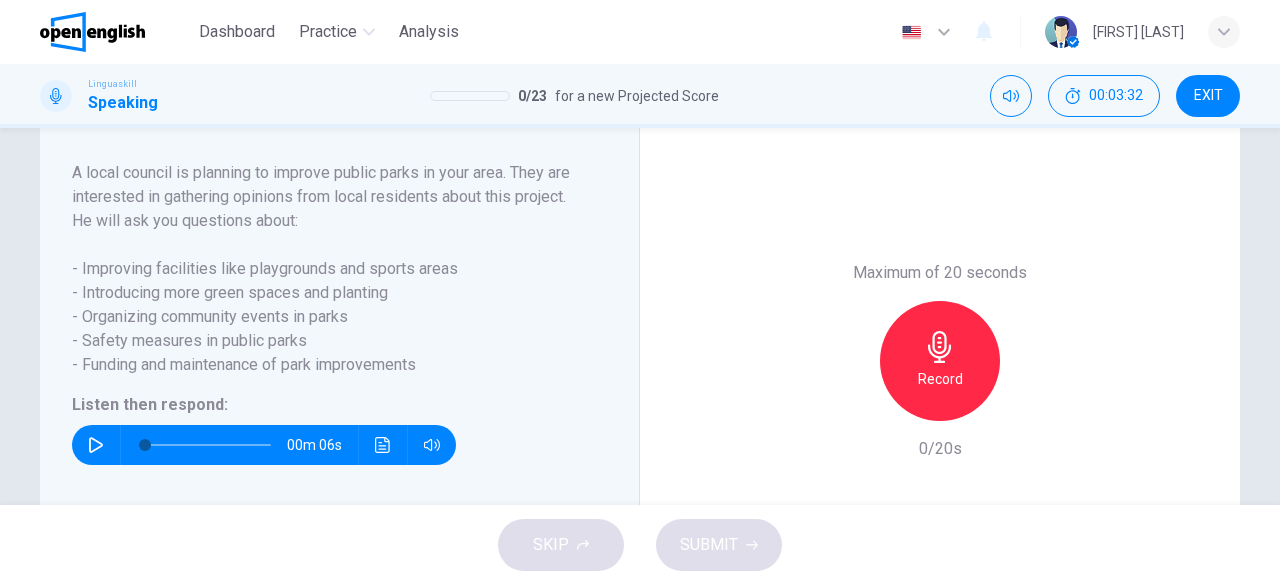 click on "Record" at bounding box center [940, 379] 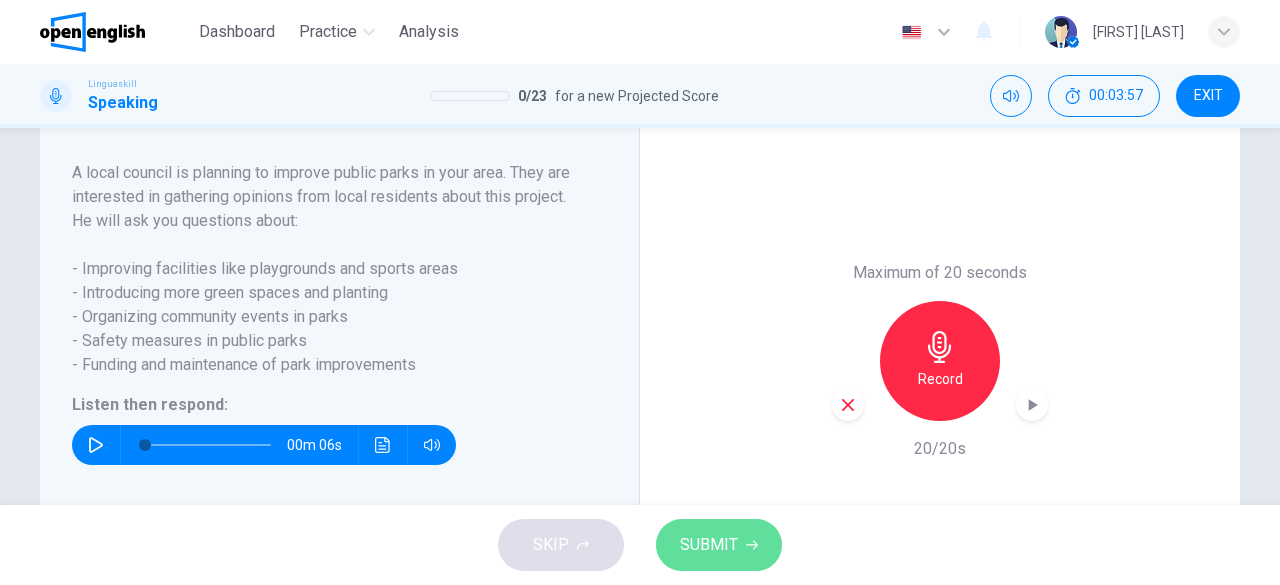 click on "SUBMIT" at bounding box center [719, 545] 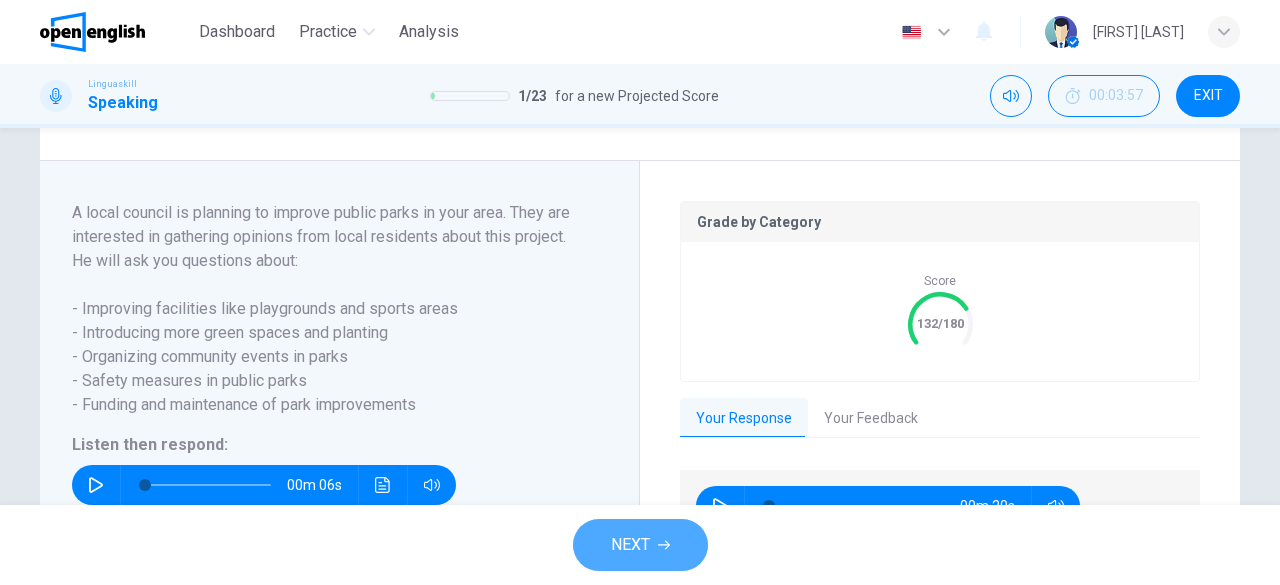 click on "NEXT" at bounding box center (640, 545) 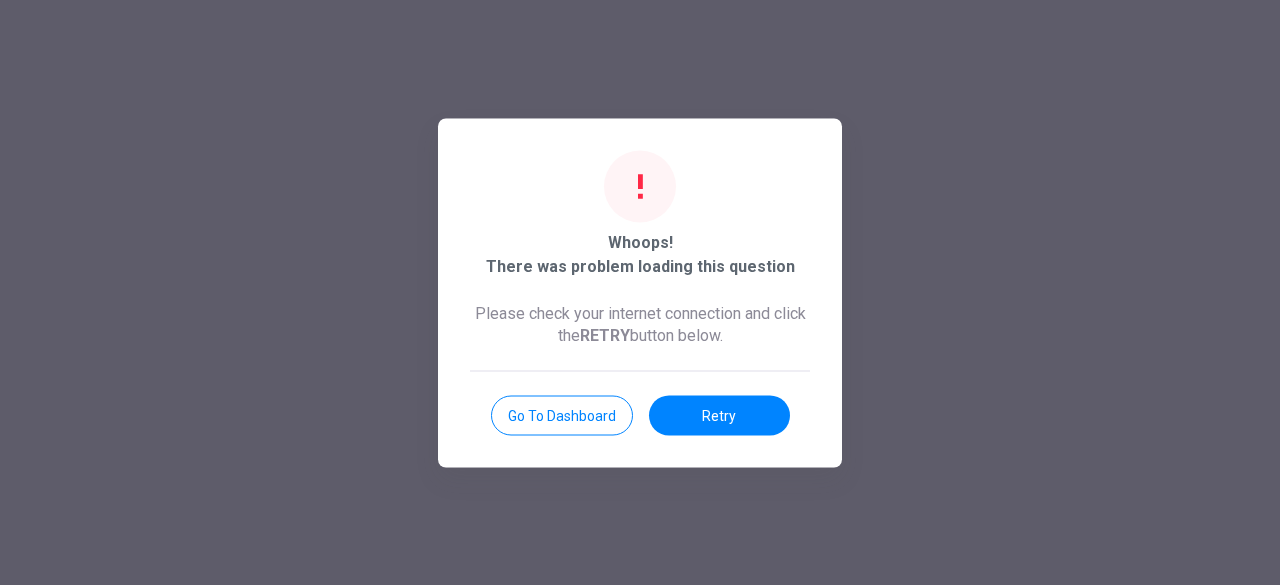 click on "Go to Dashboard" at bounding box center (562, 415) 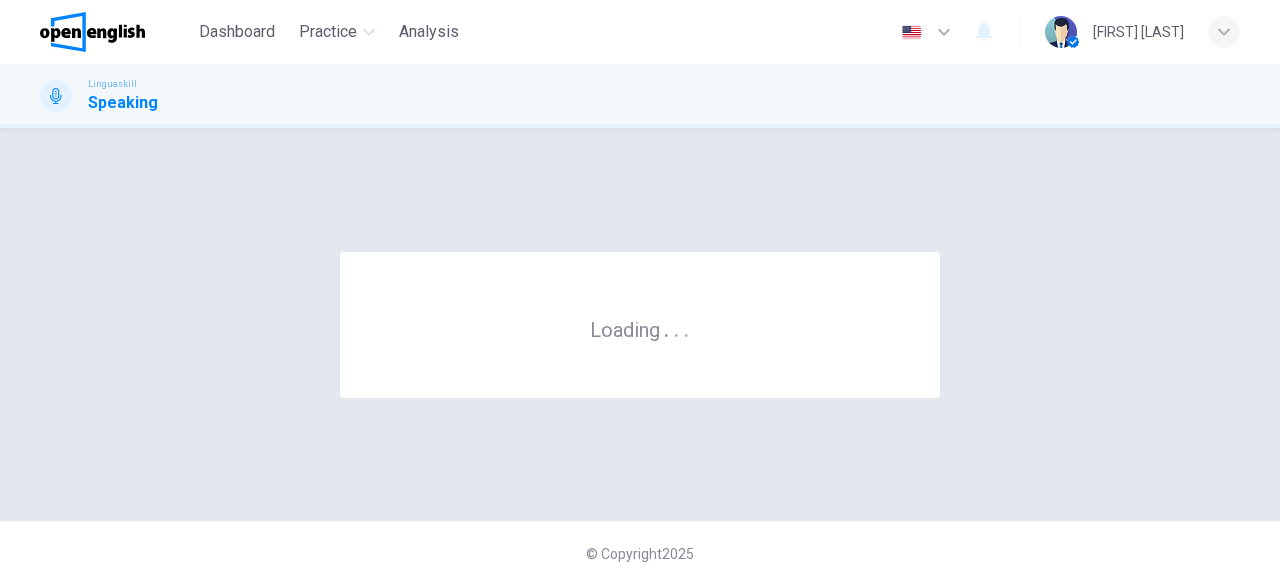 scroll, scrollTop: 0, scrollLeft: 0, axis: both 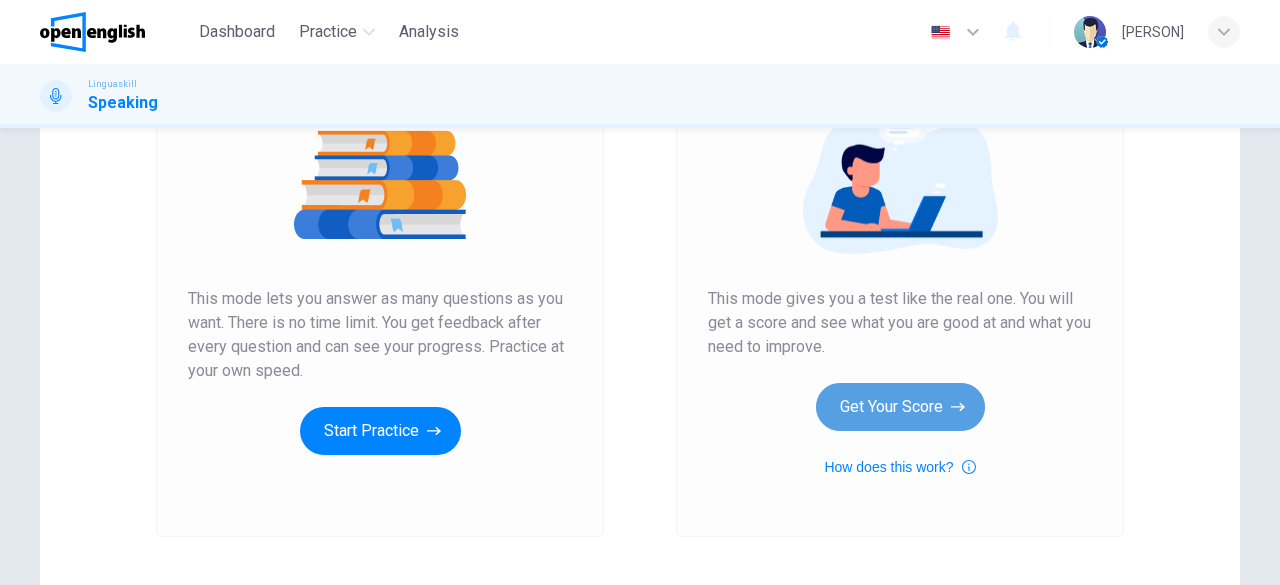click on "Get Your Score" at bounding box center (900, 407) 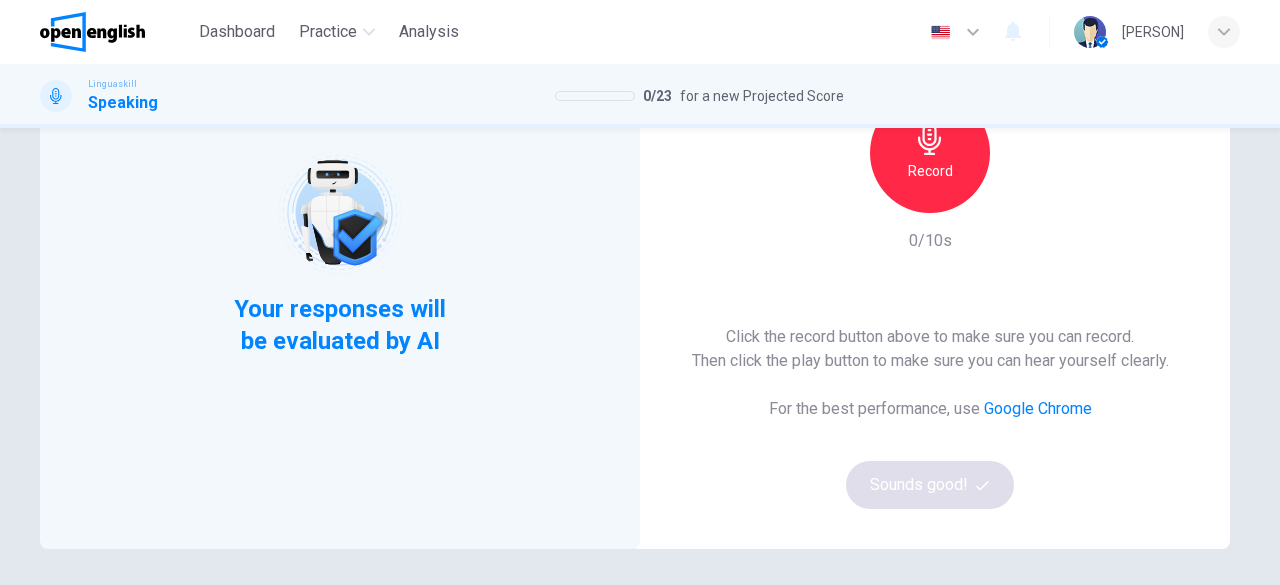 scroll, scrollTop: 186, scrollLeft: 0, axis: vertical 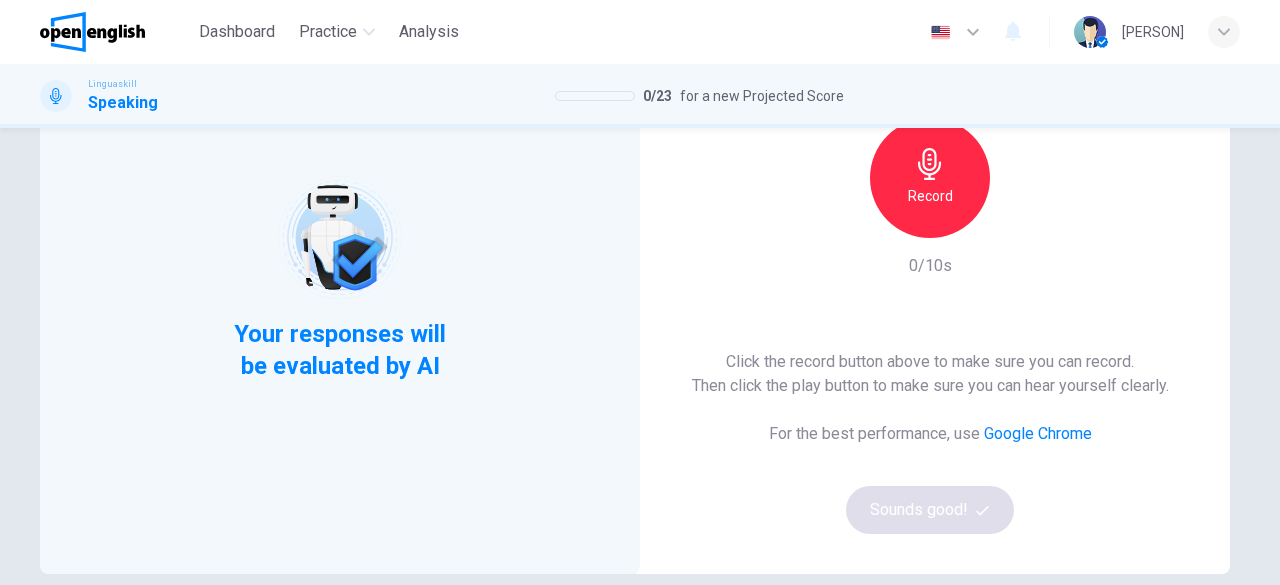 click on "Record" at bounding box center [930, 178] 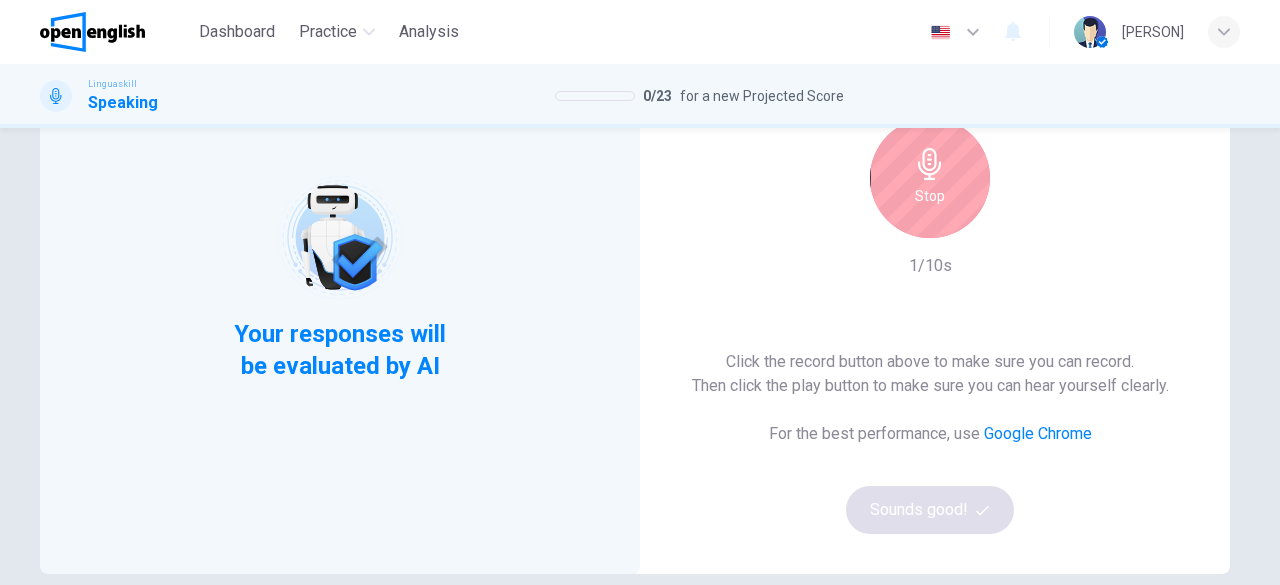 click on "Stop" at bounding box center (930, 178) 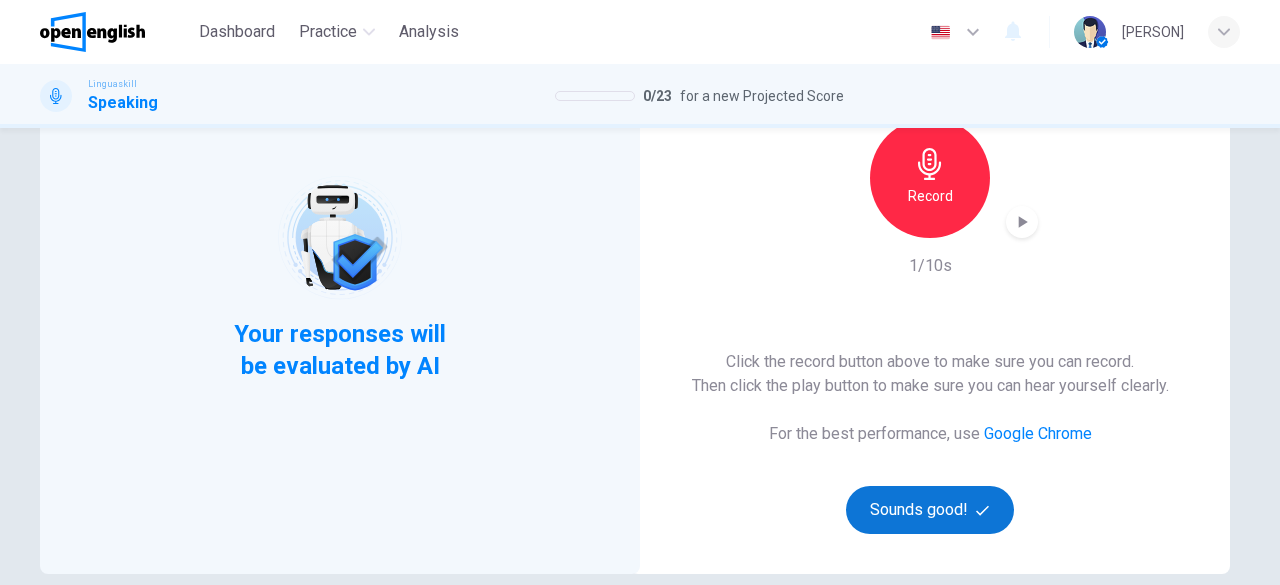 click on "Sounds good!" at bounding box center (930, 510) 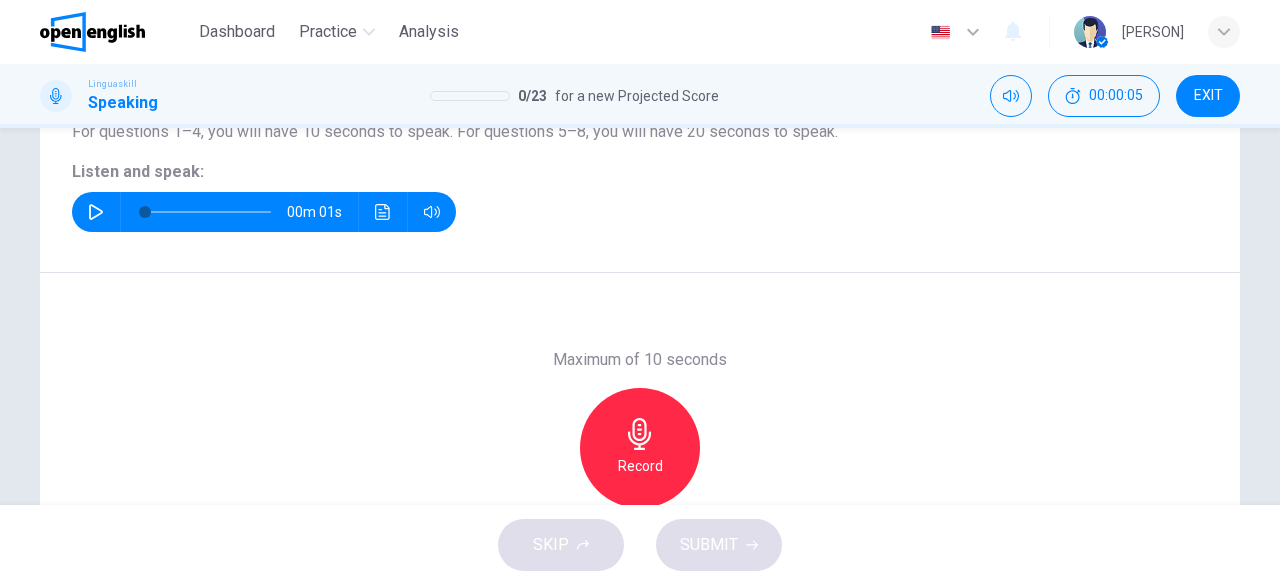 scroll, scrollTop: 258, scrollLeft: 0, axis: vertical 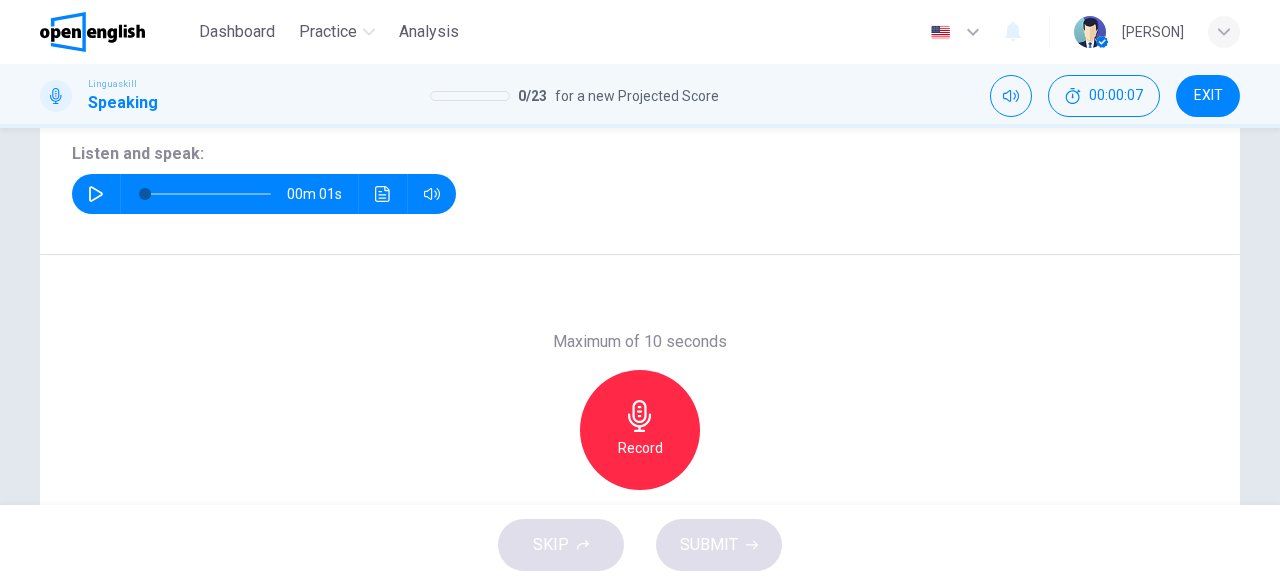 click 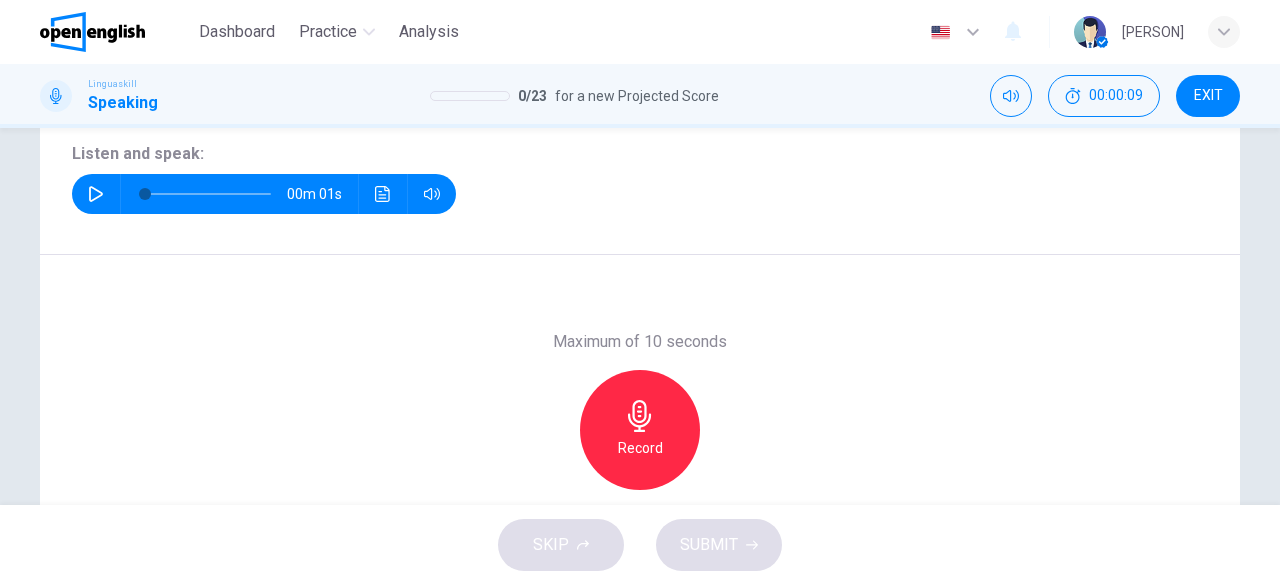 click on "Record" at bounding box center [640, 448] 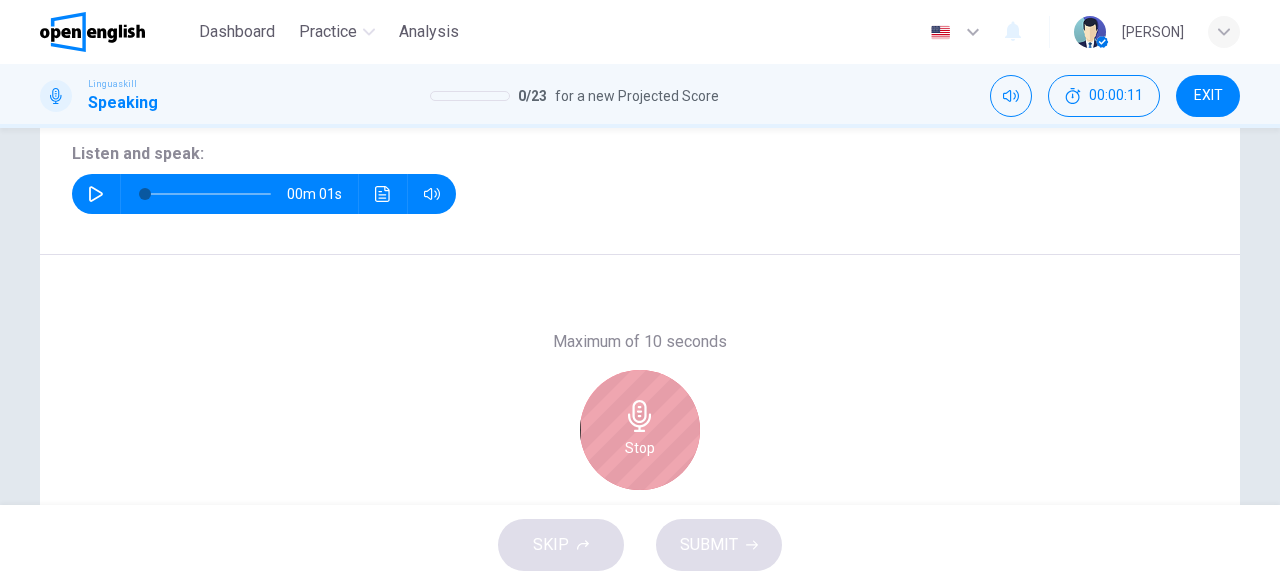 click on "Stop" at bounding box center [640, 448] 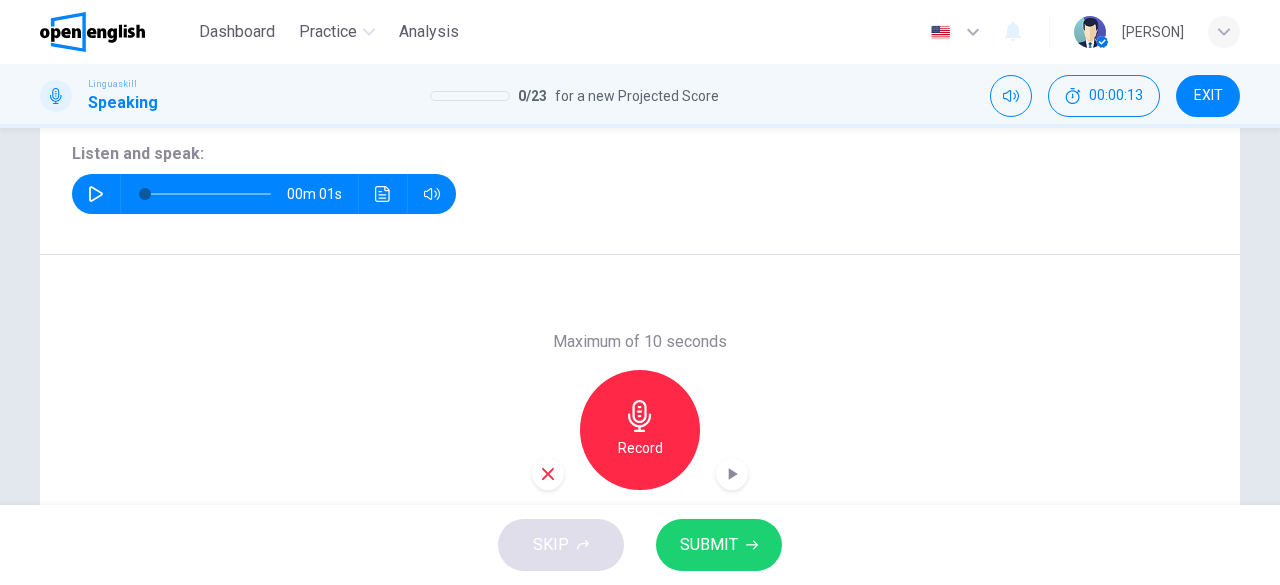 click on "SUBMIT" at bounding box center (709, 545) 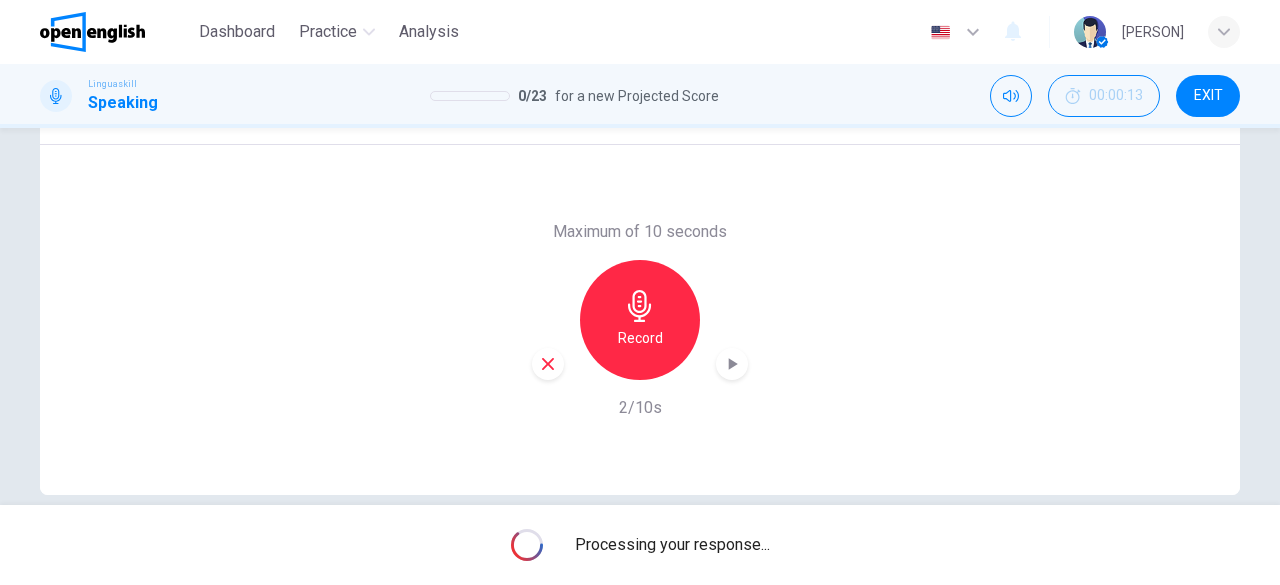 scroll, scrollTop: 398, scrollLeft: 0, axis: vertical 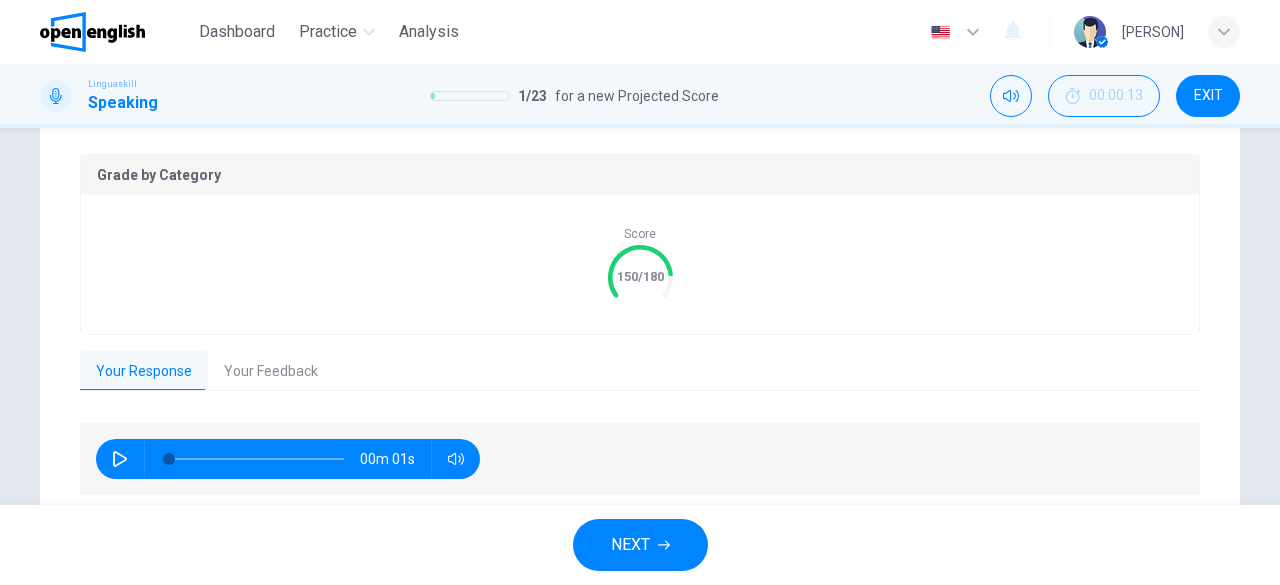 click on "NEXT" at bounding box center (630, 545) 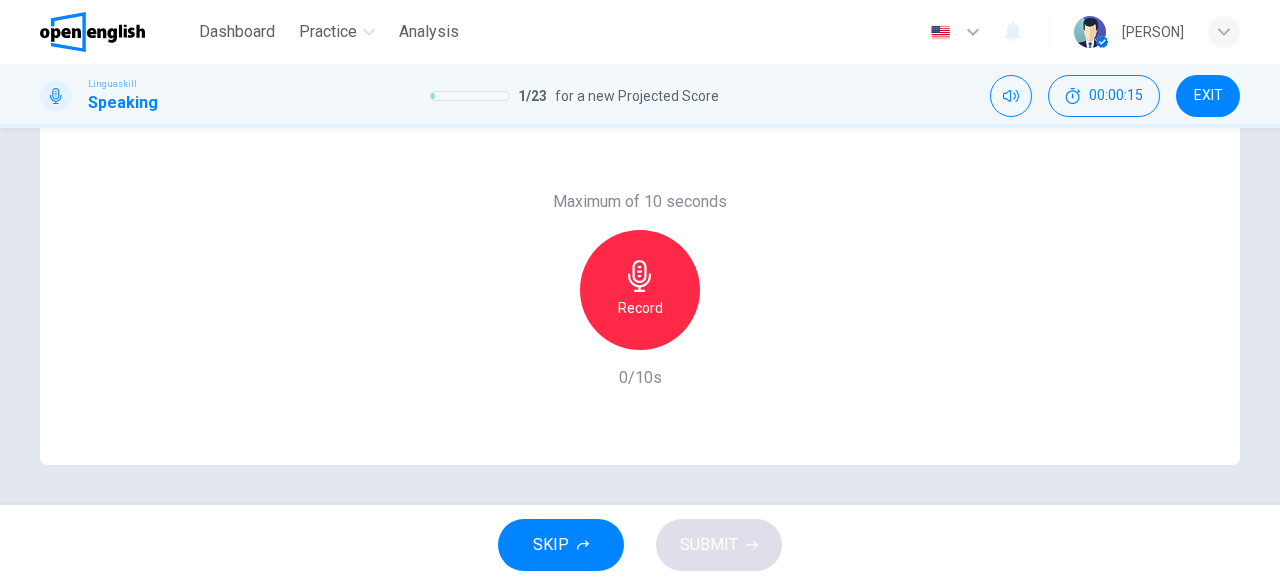 drag, startPoint x: 1268, startPoint y: 363, endPoint x: 1270, endPoint y: 277, distance: 86.023254 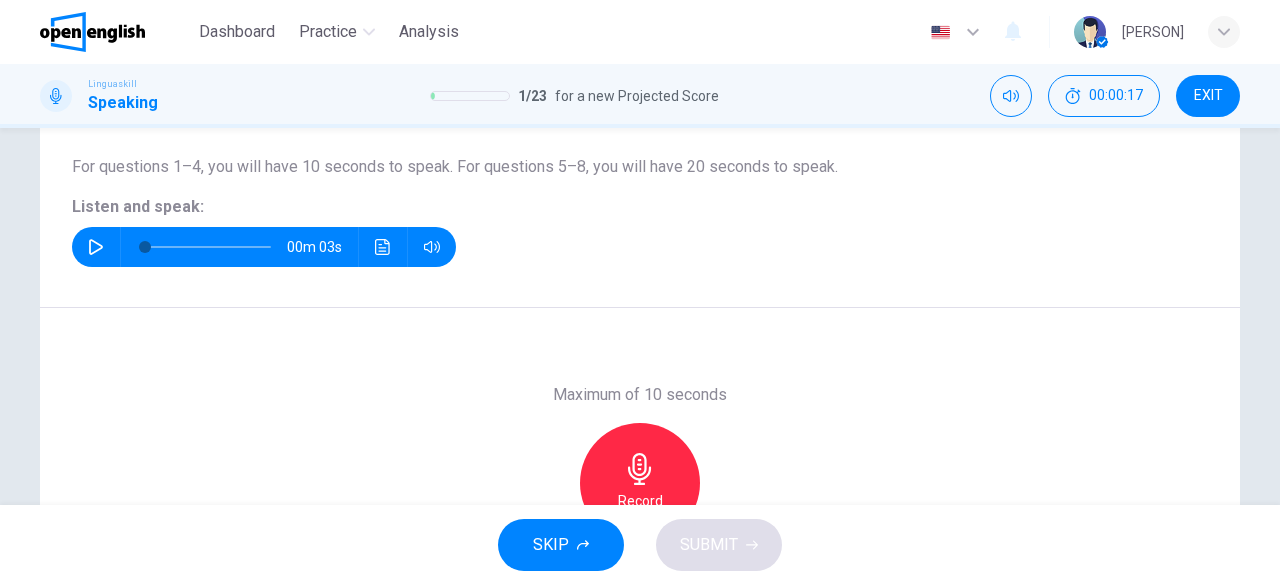 scroll, scrollTop: 189, scrollLeft: 0, axis: vertical 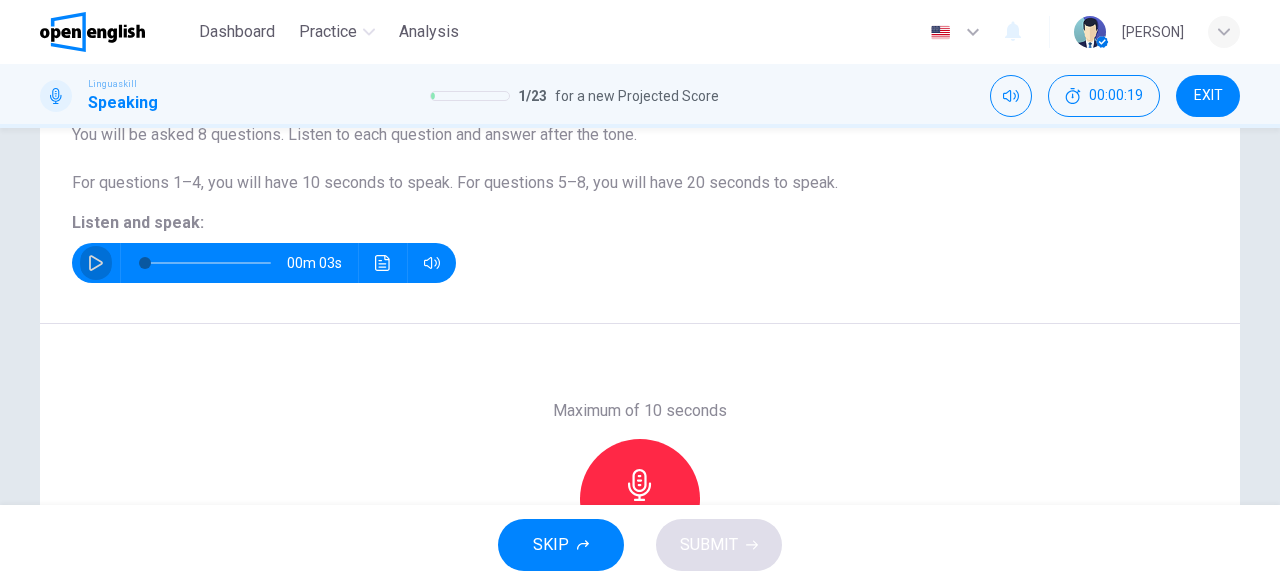 click 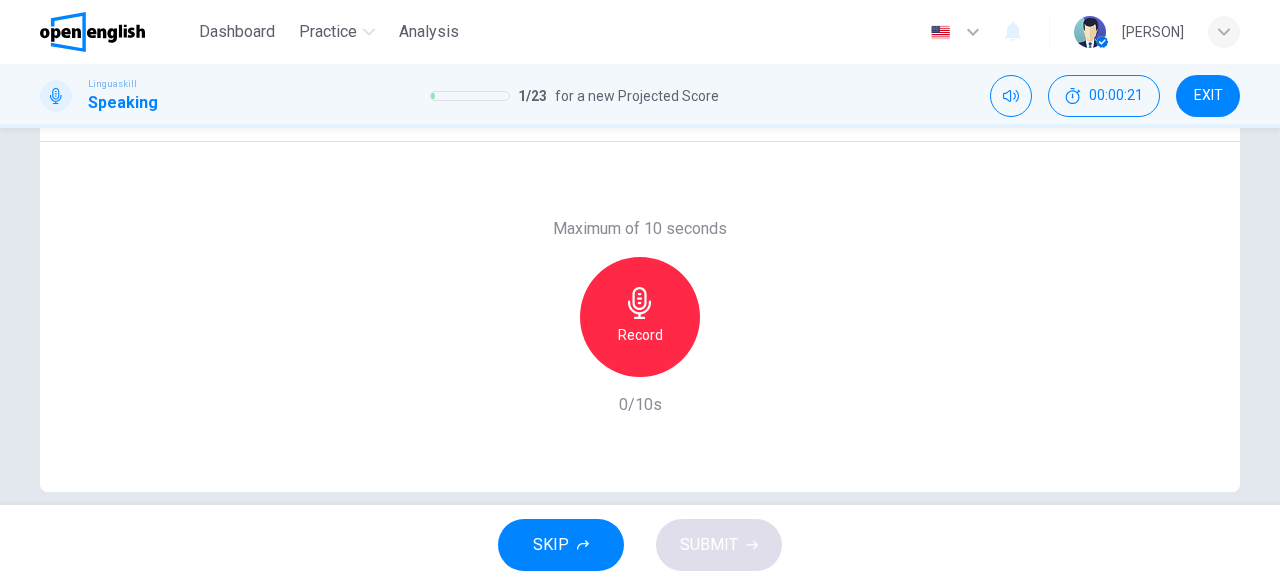 scroll, scrollTop: 373, scrollLeft: 0, axis: vertical 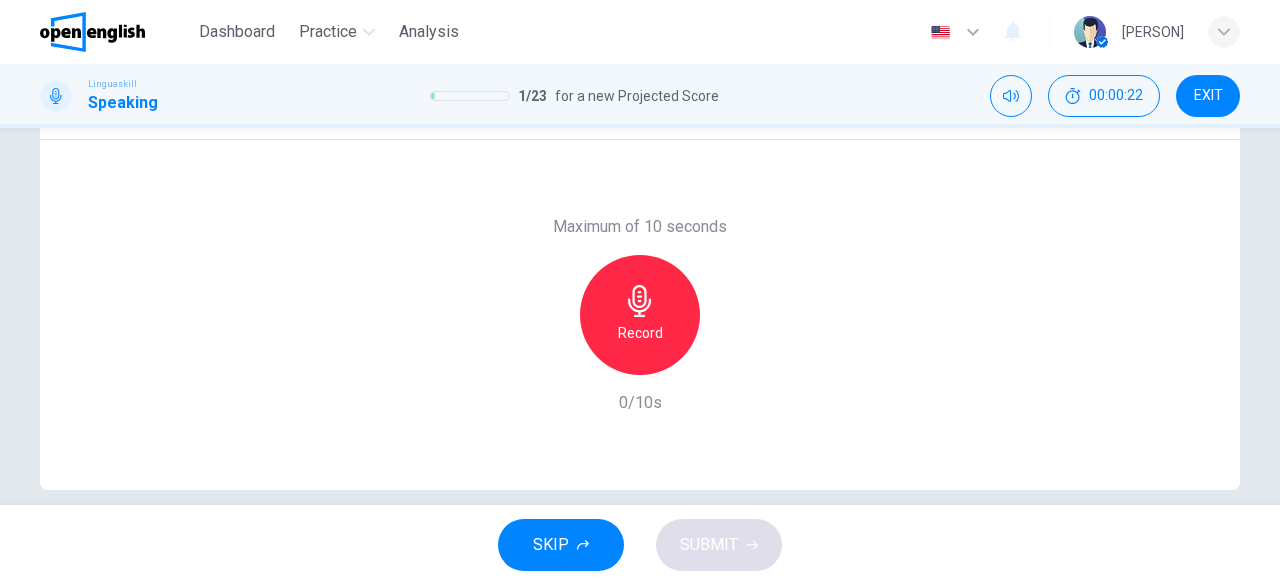 click on "Record" at bounding box center [640, 315] 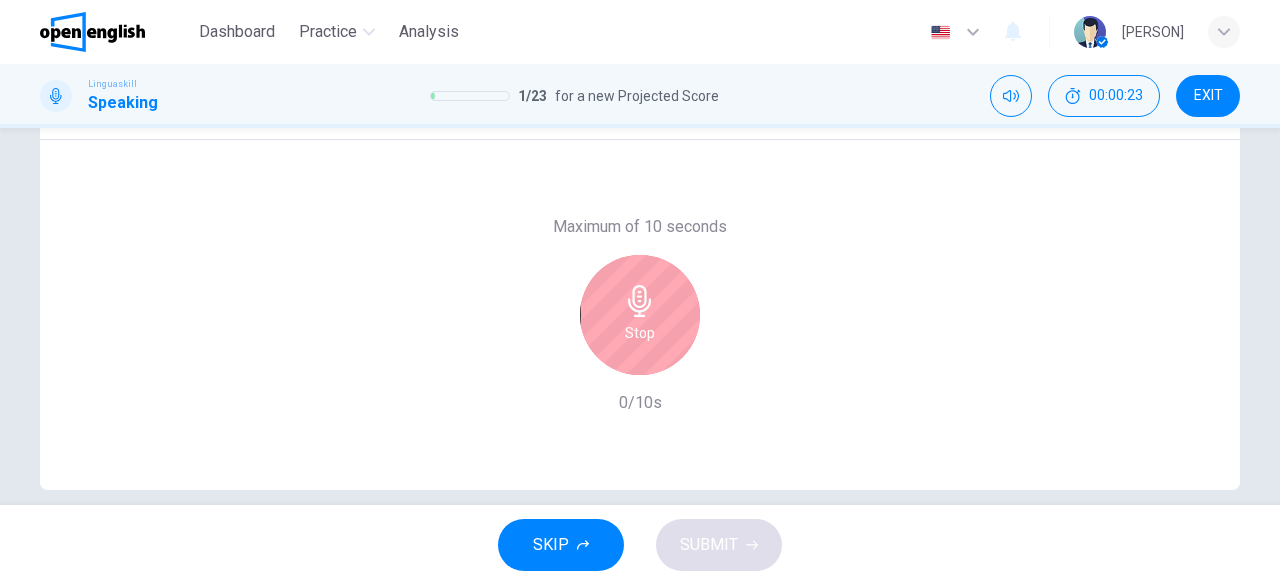 click on "Stop" at bounding box center (640, 333) 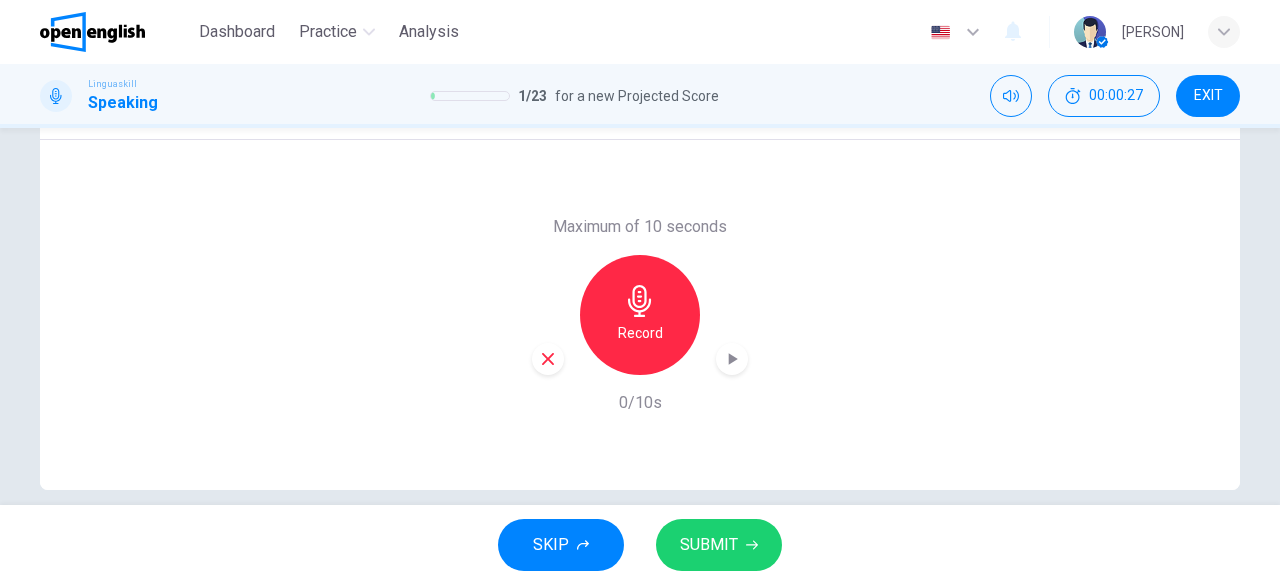 click on "Record" at bounding box center [640, 315] 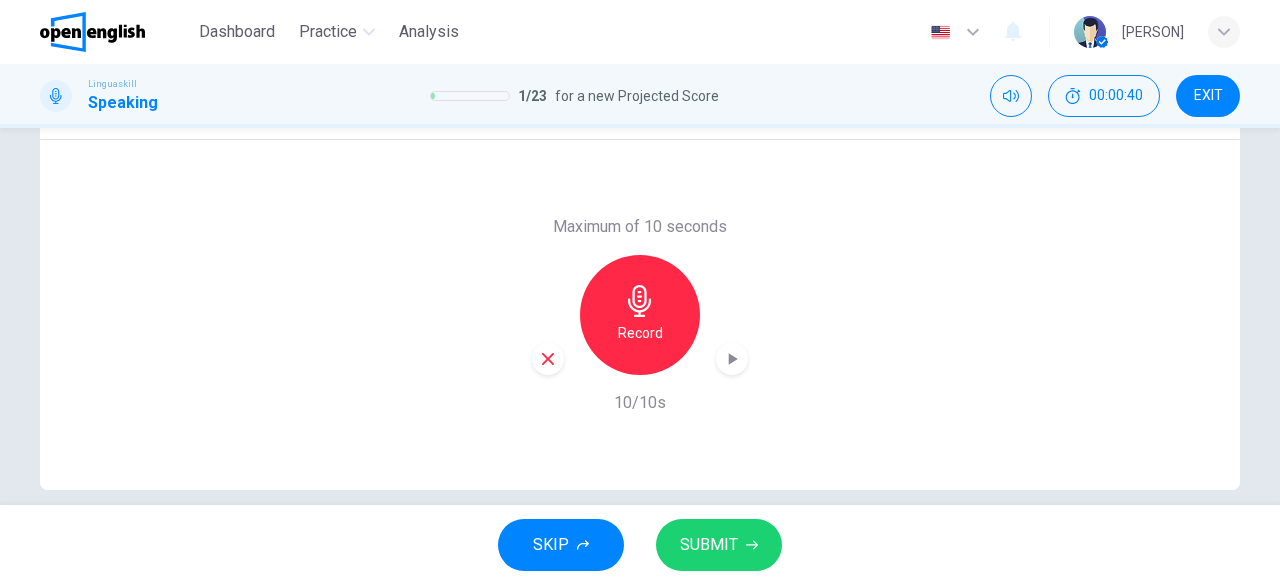 click 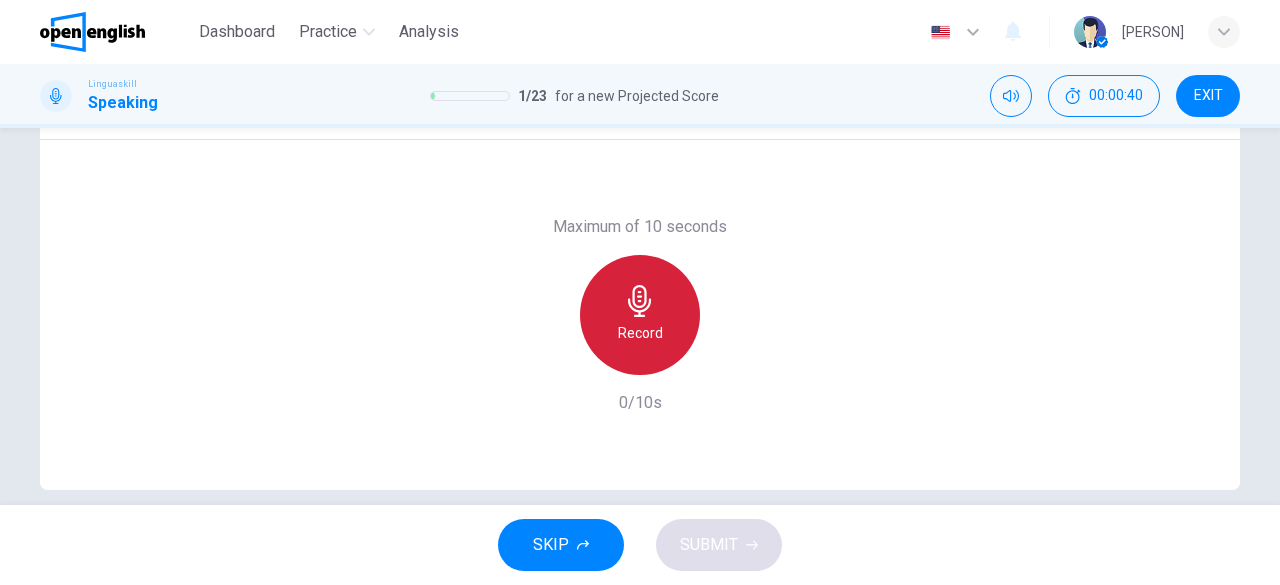 click on "Record" at bounding box center [640, 333] 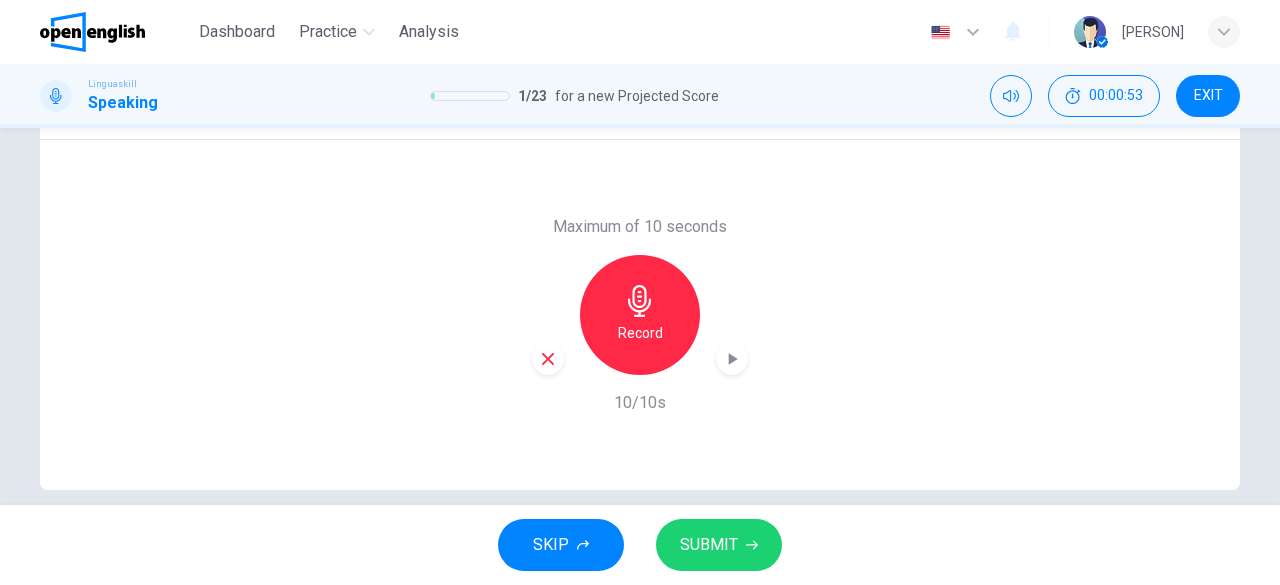 click 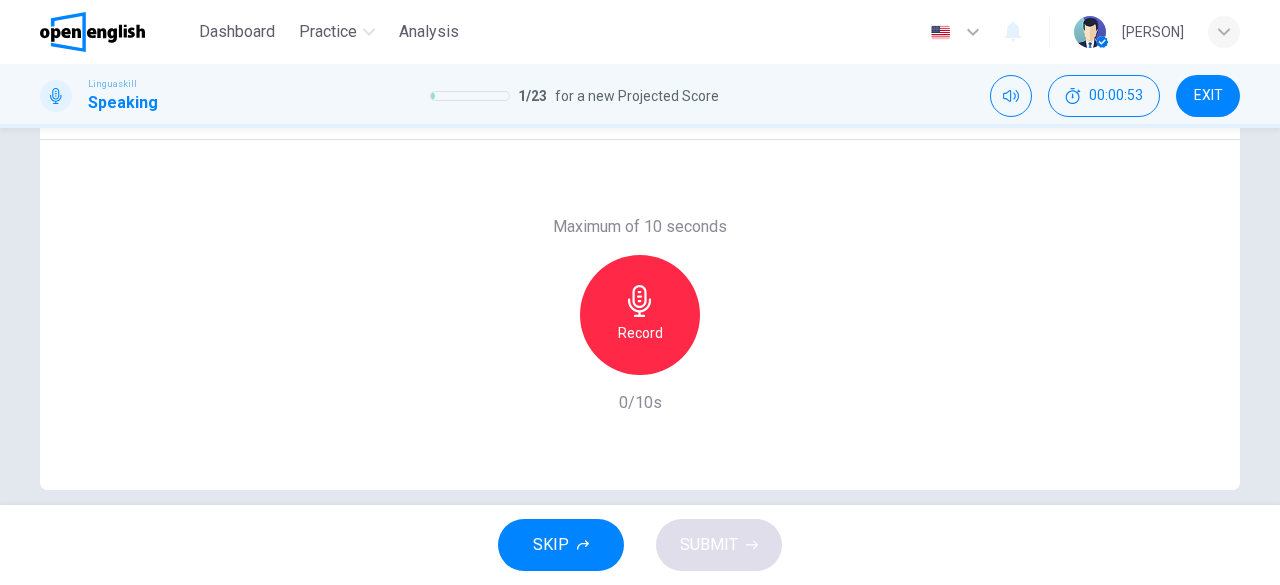 click on "Record" at bounding box center [640, 315] 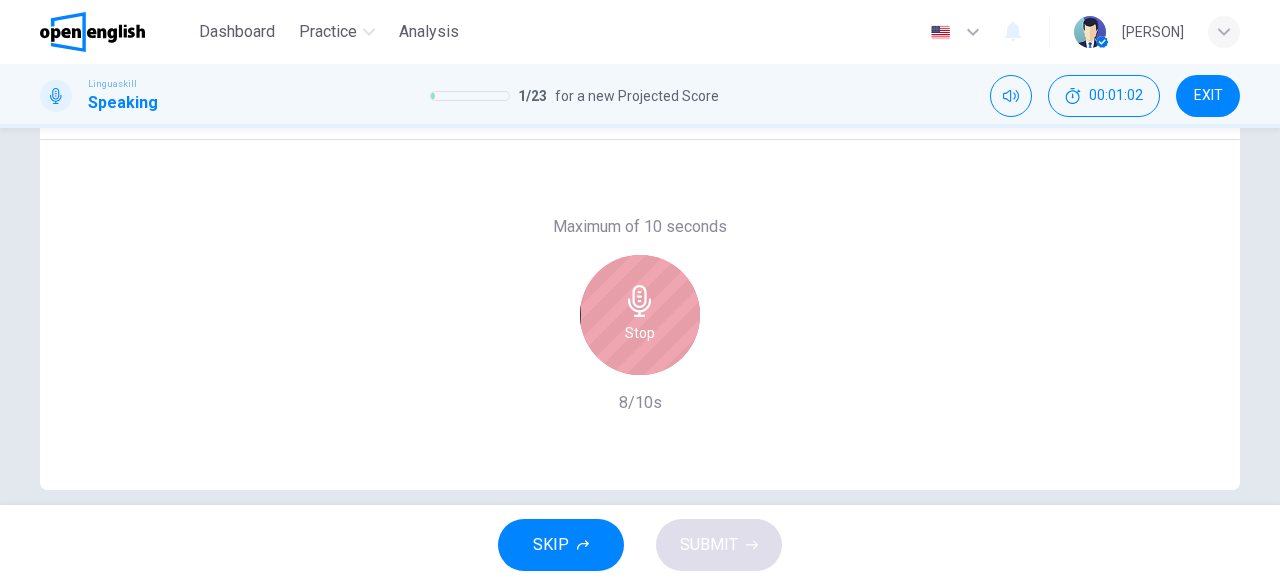 click on "Stop" at bounding box center (640, 315) 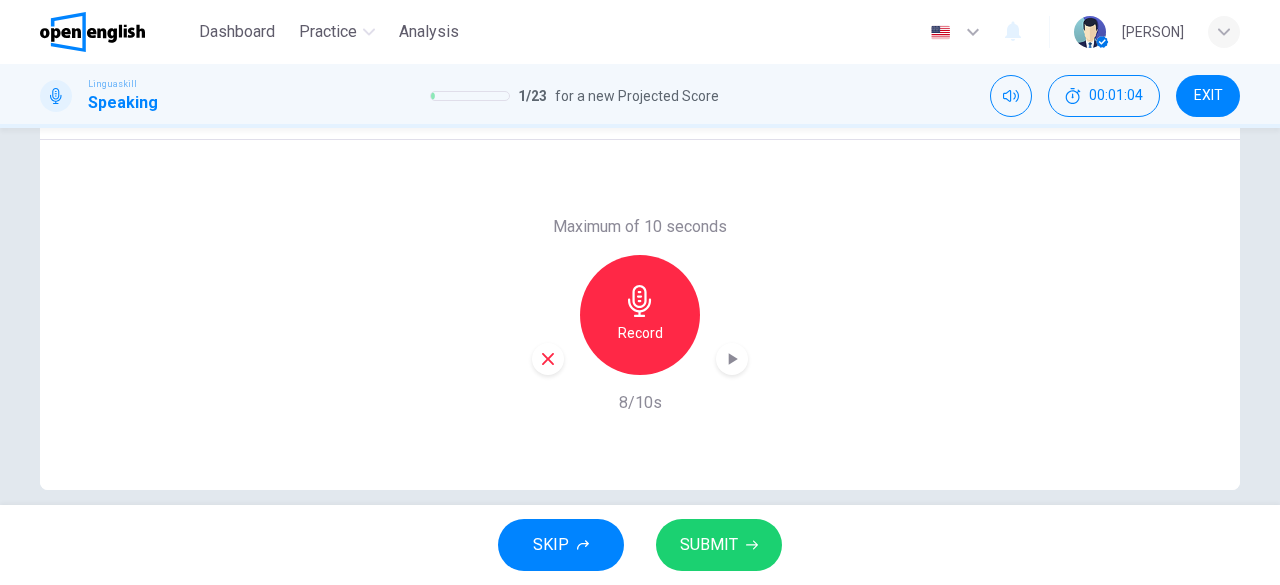 click on "SUBMIT" at bounding box center [709, 545] 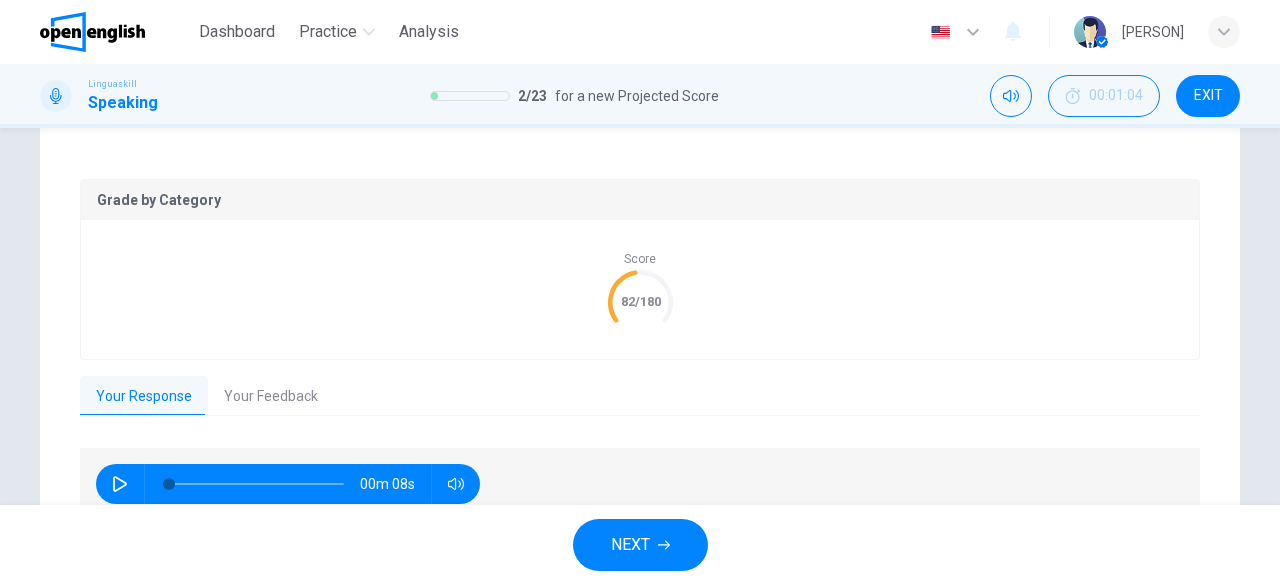 click on "NEXT" at bounding box center [640, 545] 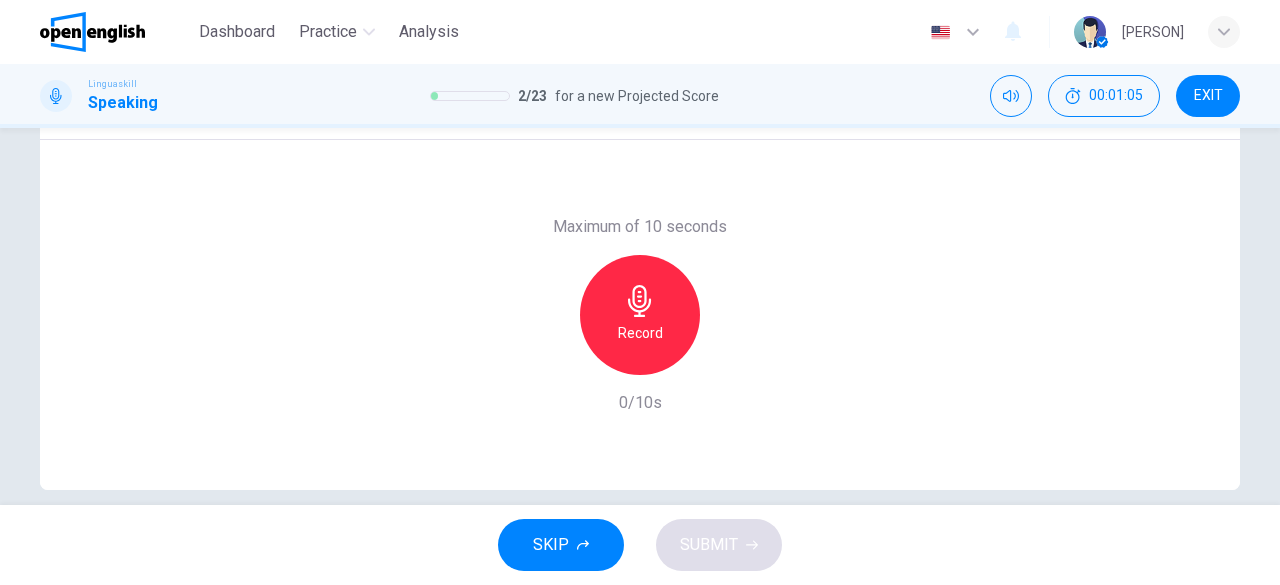 click on "SKIP SUBMIT" at bounding box center [640, 545] 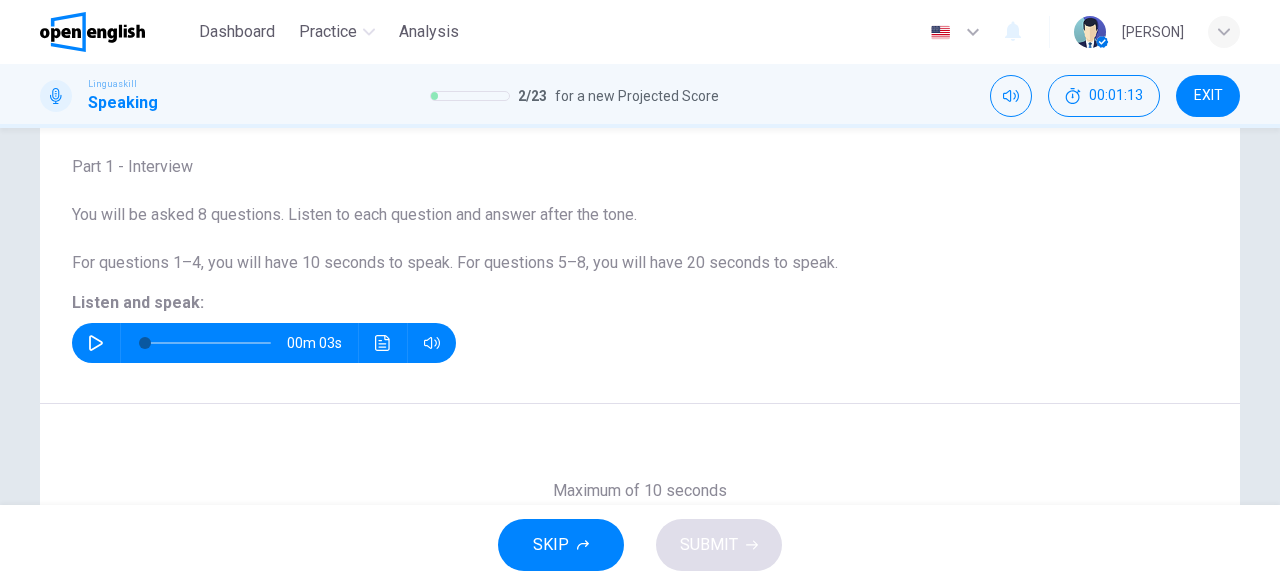 scroll, scrollTop: 110, scrollLeft: 0, axis: vertical 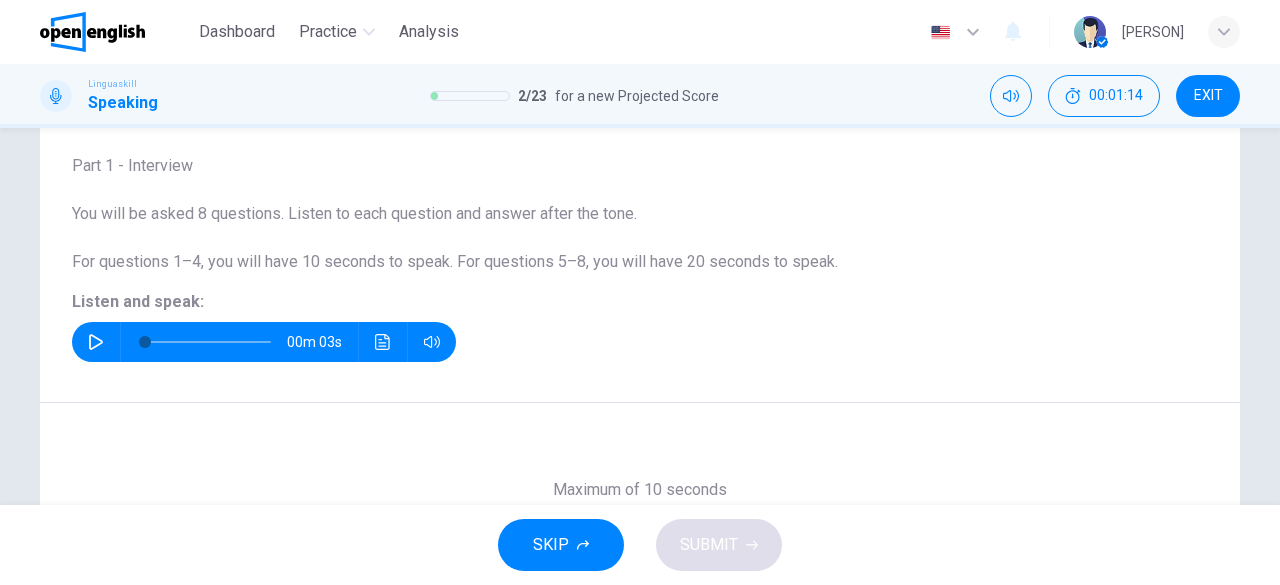 click at bounding box center [96, 342] 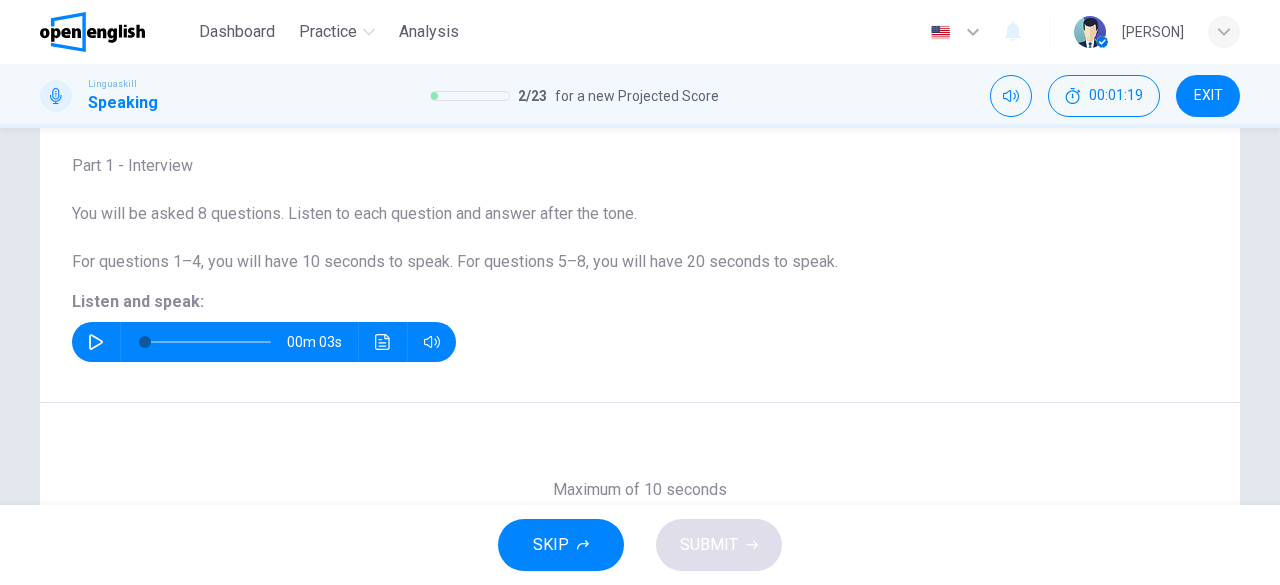 click 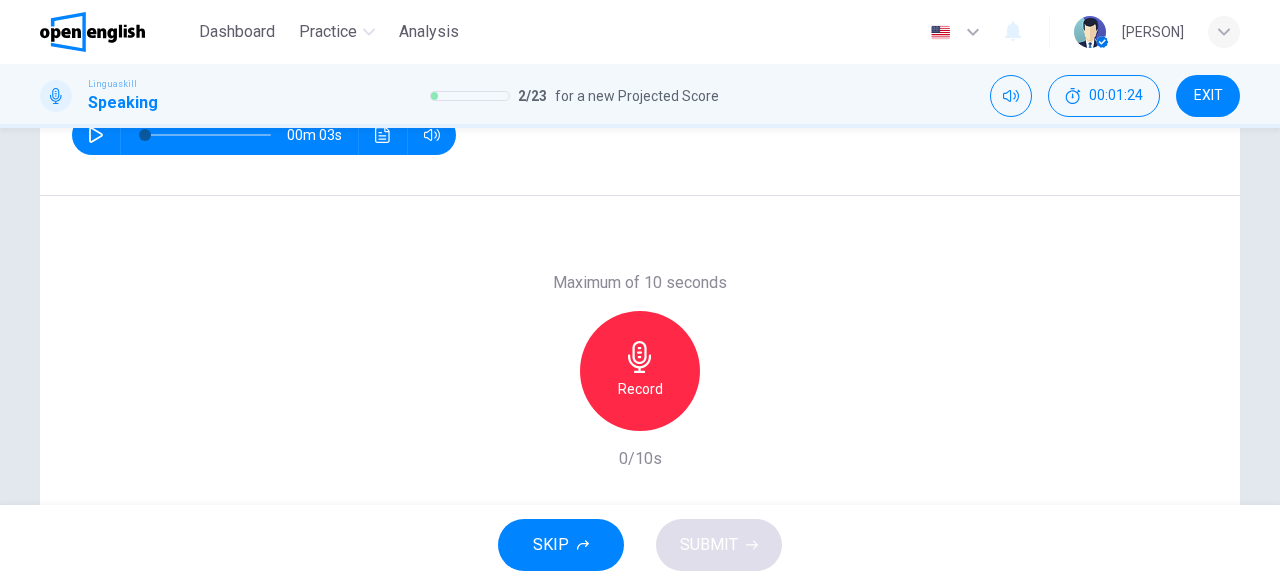 scroll, scrollTop: 318, scrollLeft: 0, axis: vertical 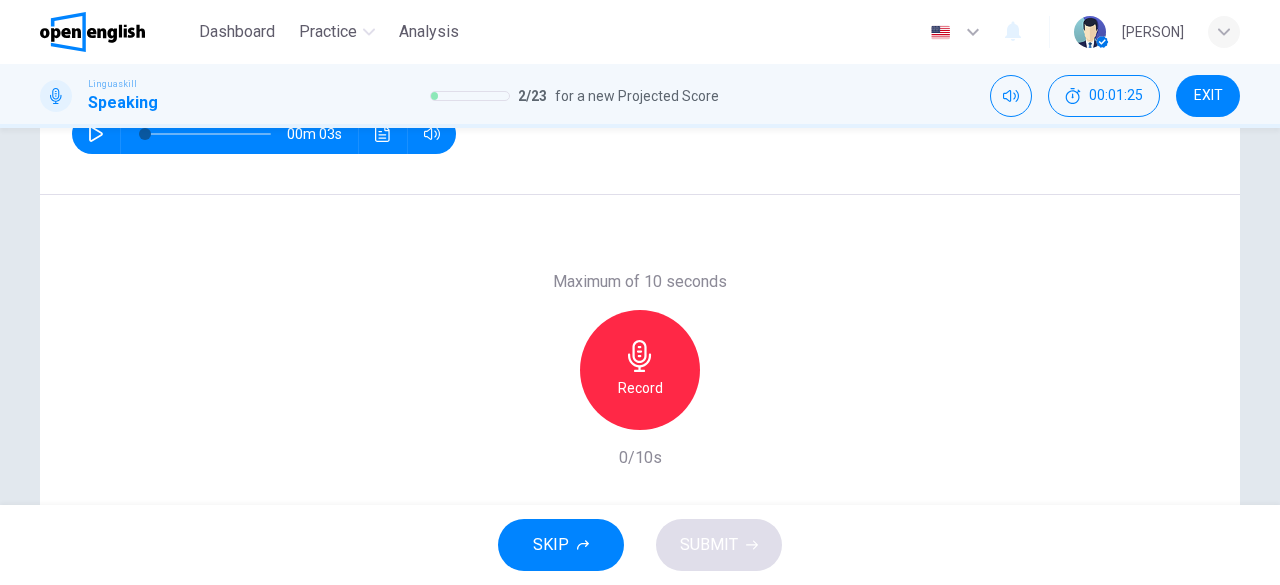 click on "Record" at bounding box center [640, 370] 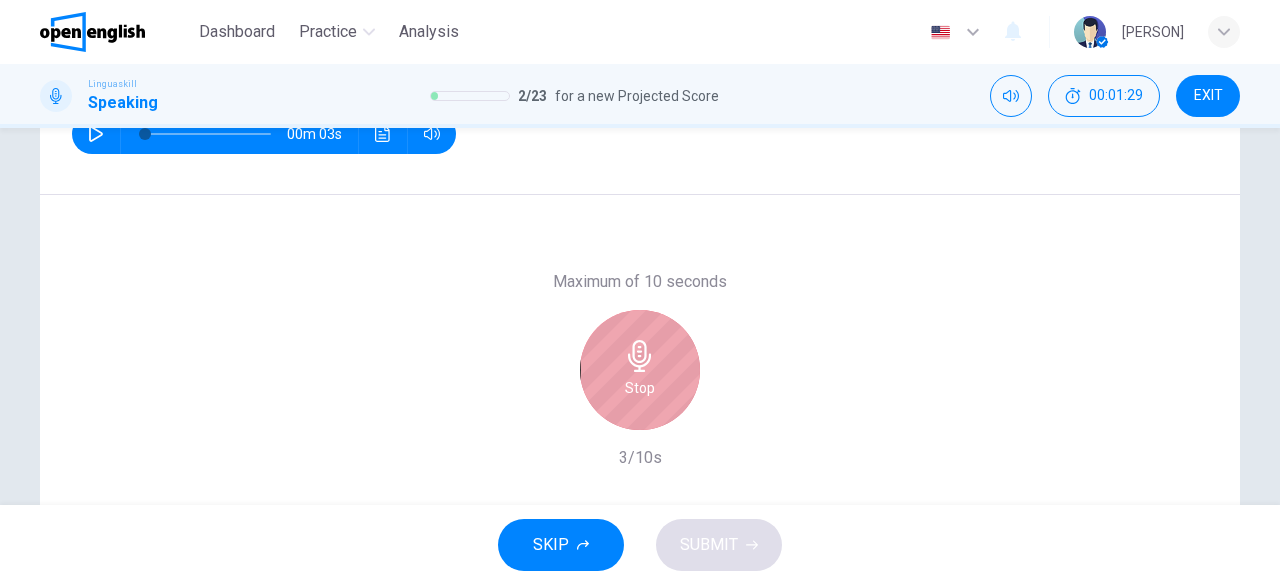 click on "Stop" at bounding box center [640, 370] 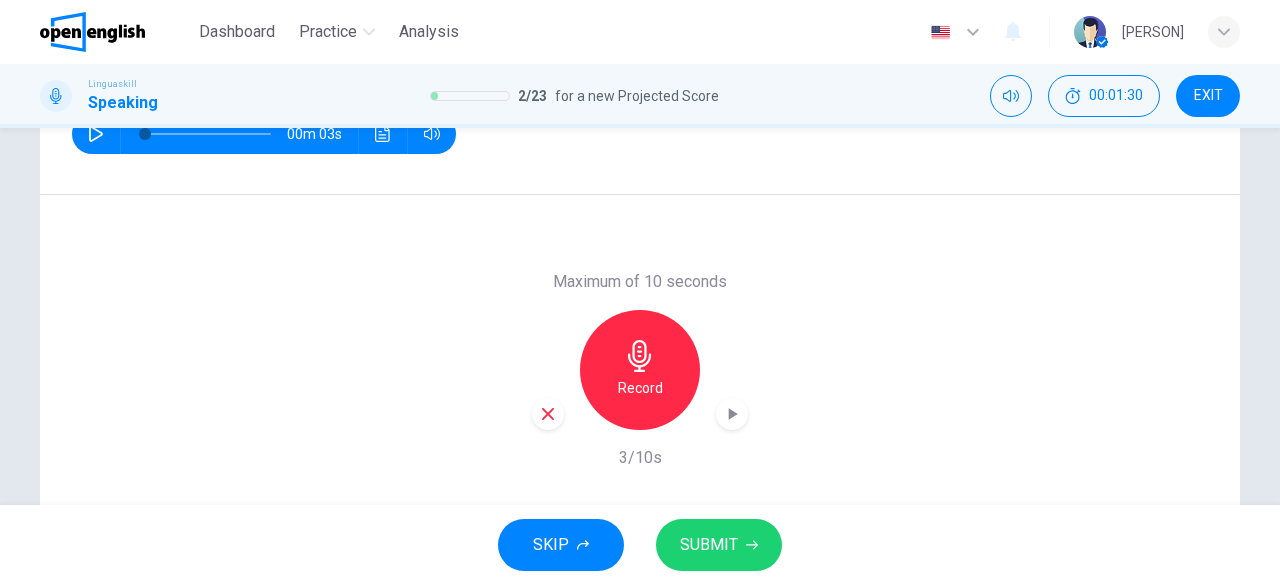 click on "SUBMIT" at bounding box center (709, 545) 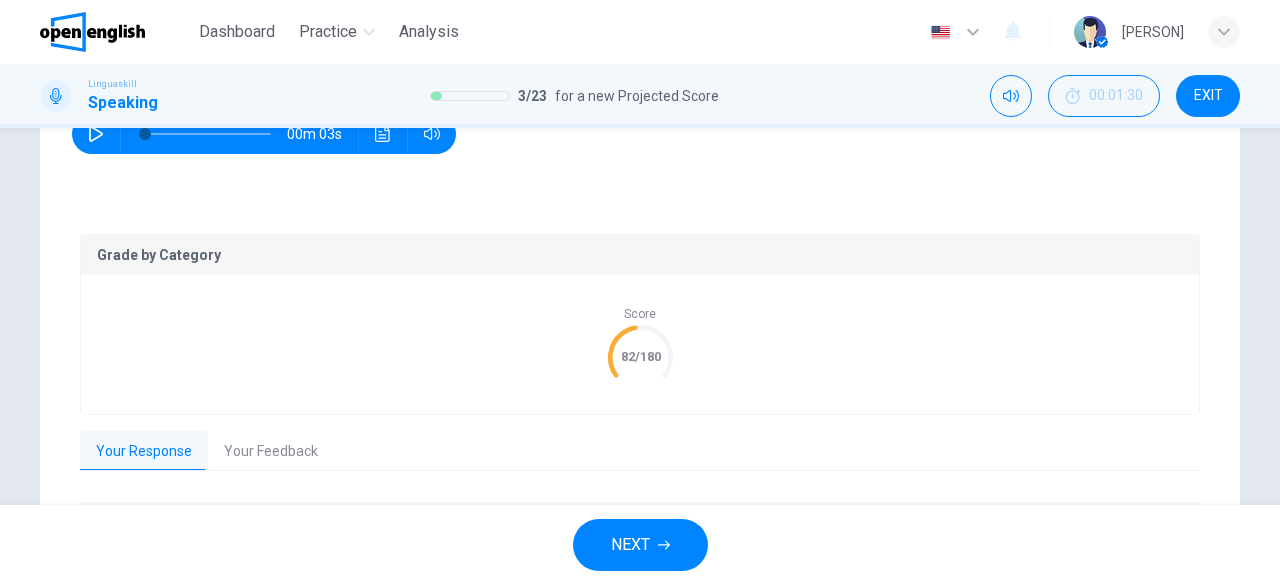 click on "NEXT" at bounding box center (640, 545) 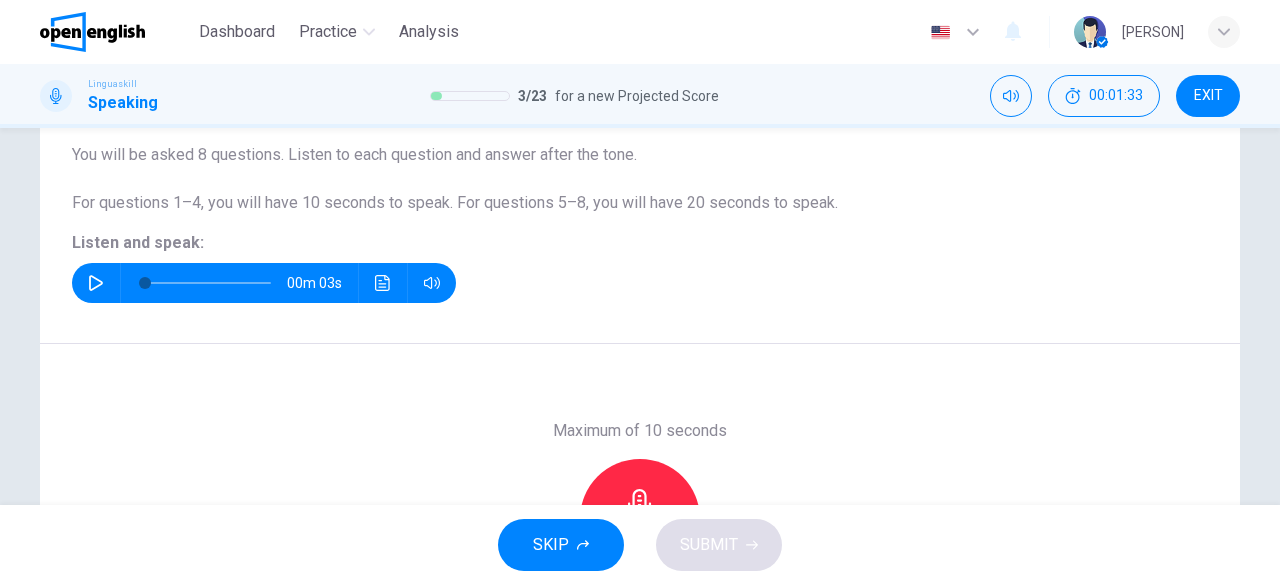 scroll, scrollTop: 125, scrollLeft: 0, axis: vertical 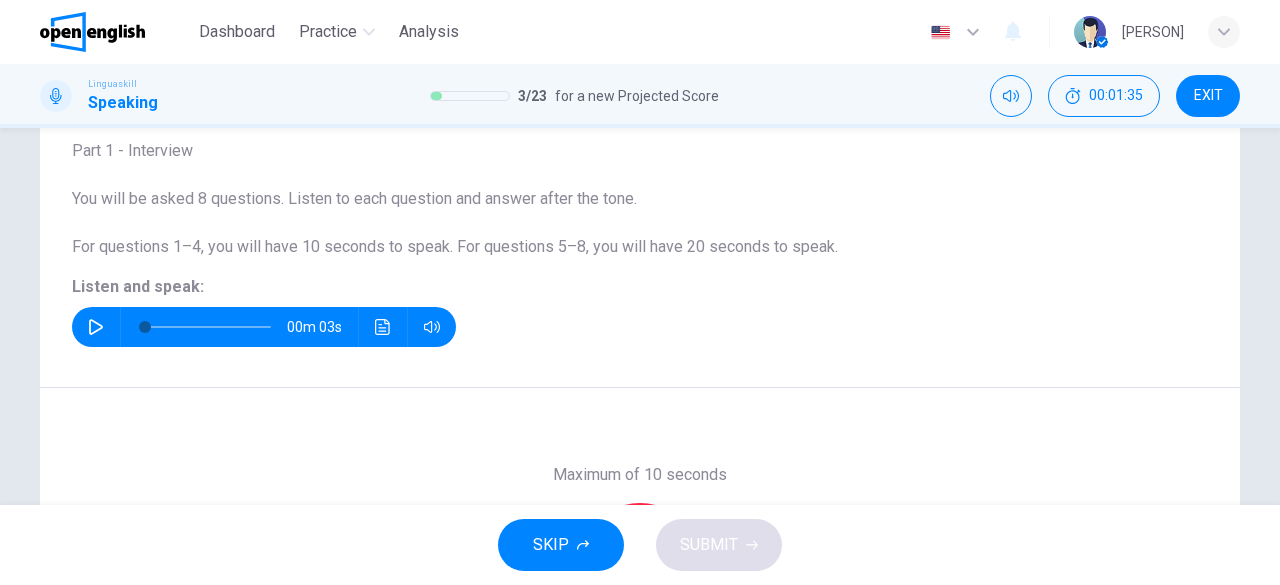click 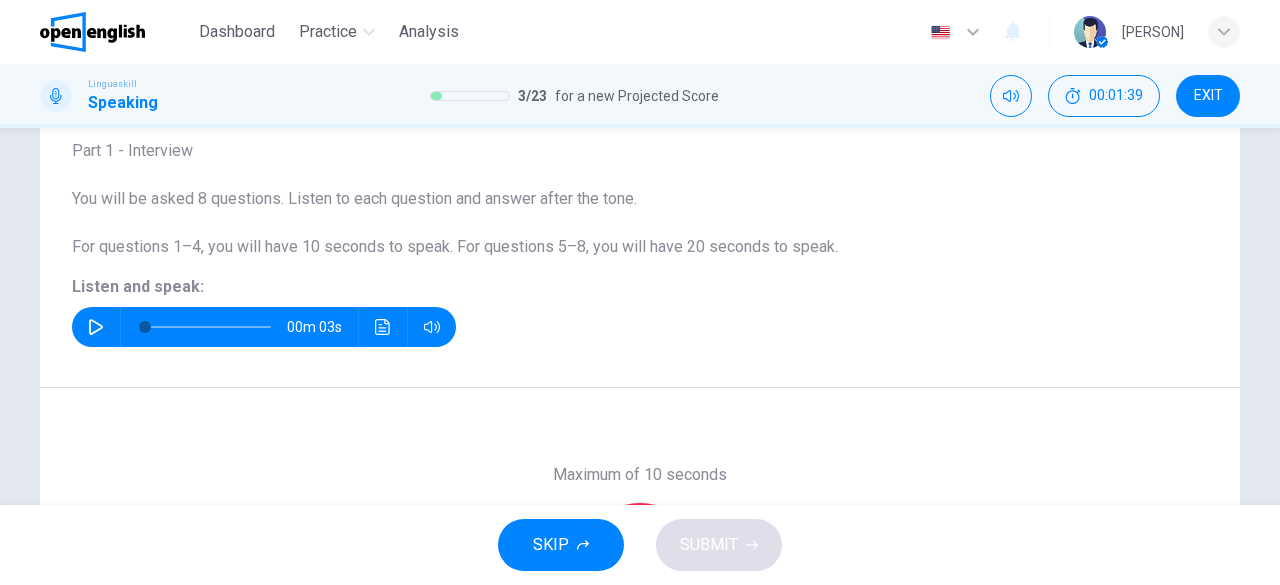 drag, startPoint x: 1268, startPoint y: 318, endPoint x: 1279, endPoint y: 421, distance: 103.58572 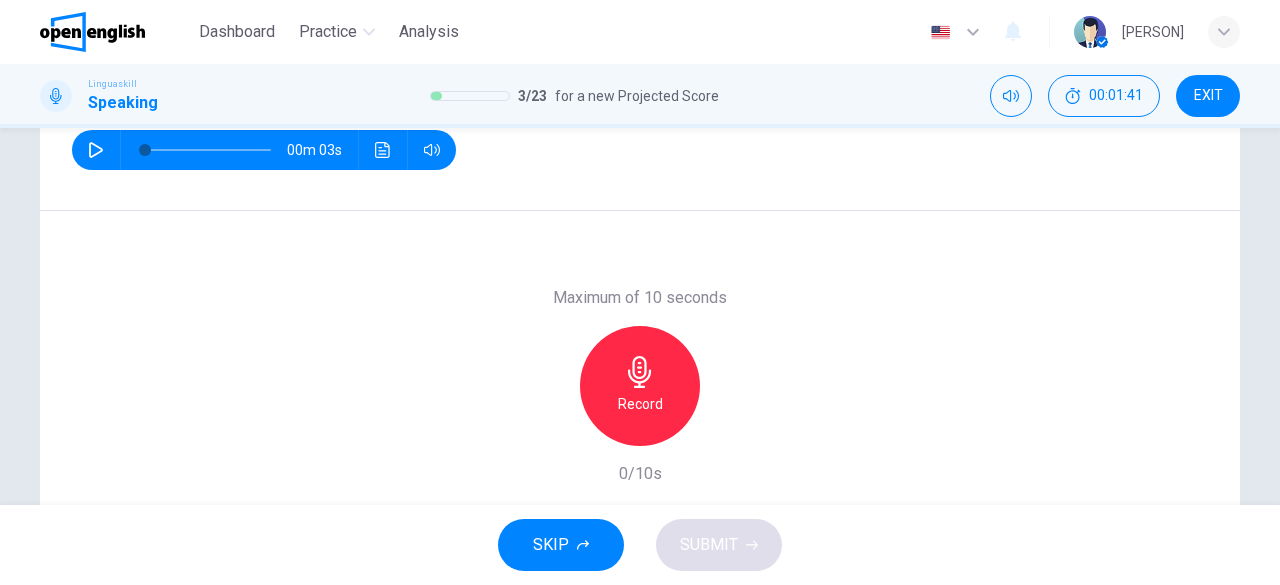 scroll, scrollTop: 328, scrollLeft: 0, axis: vertical 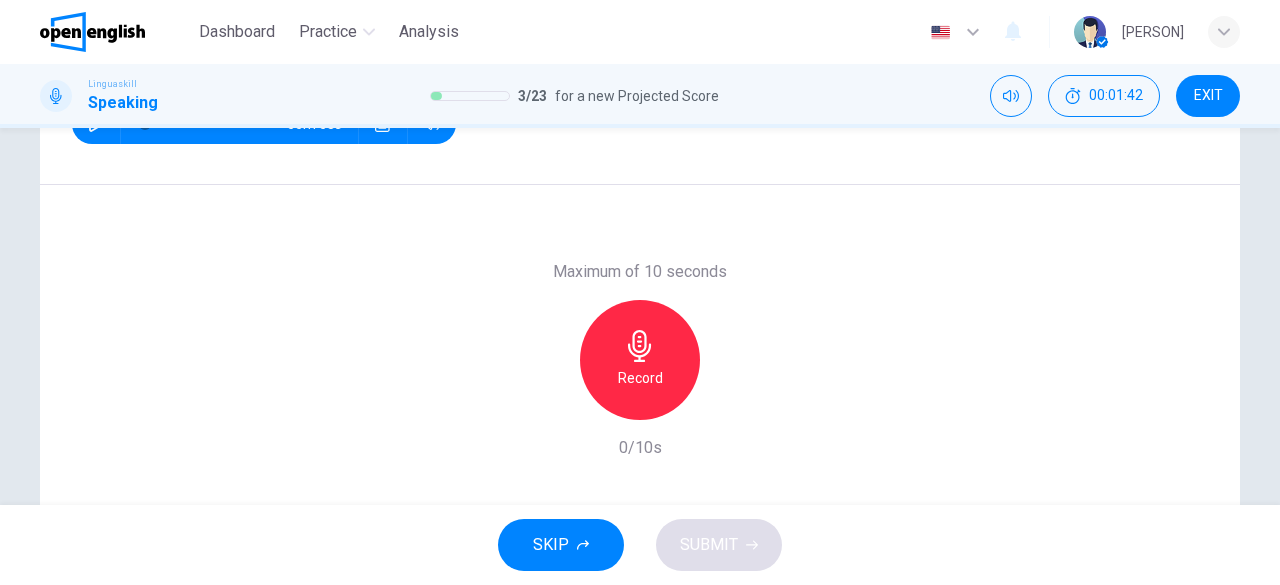 click on "Record" at bounding box center [640, 378] 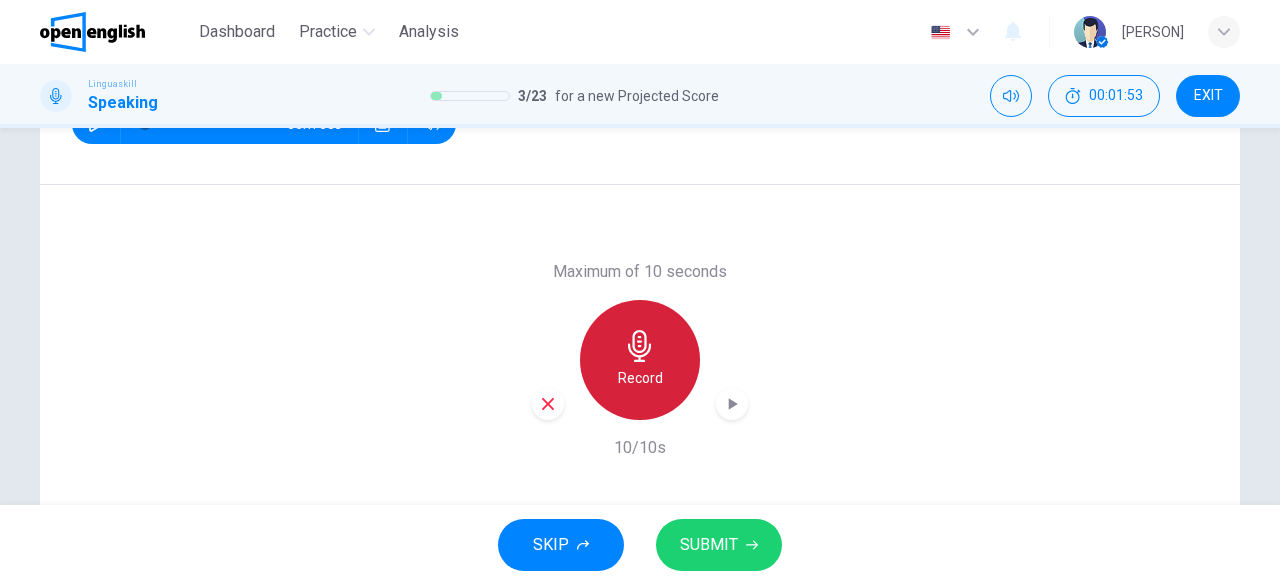 click on "Record" at bounding box center (640, 378) 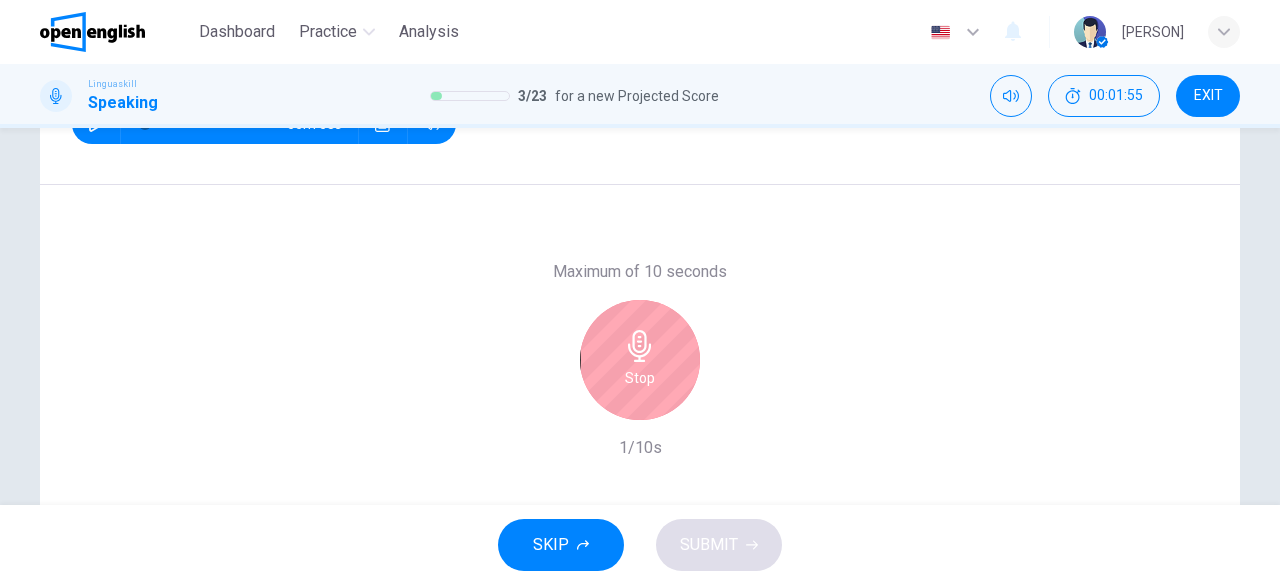 click on "Stop" at bounding box center [640, 378] 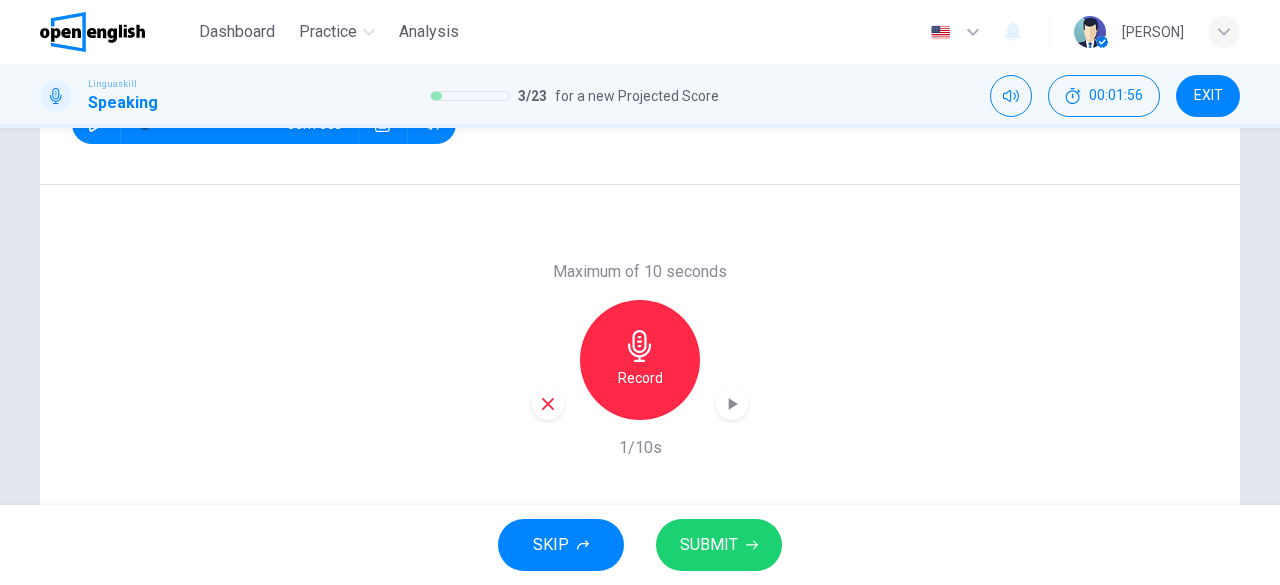 click 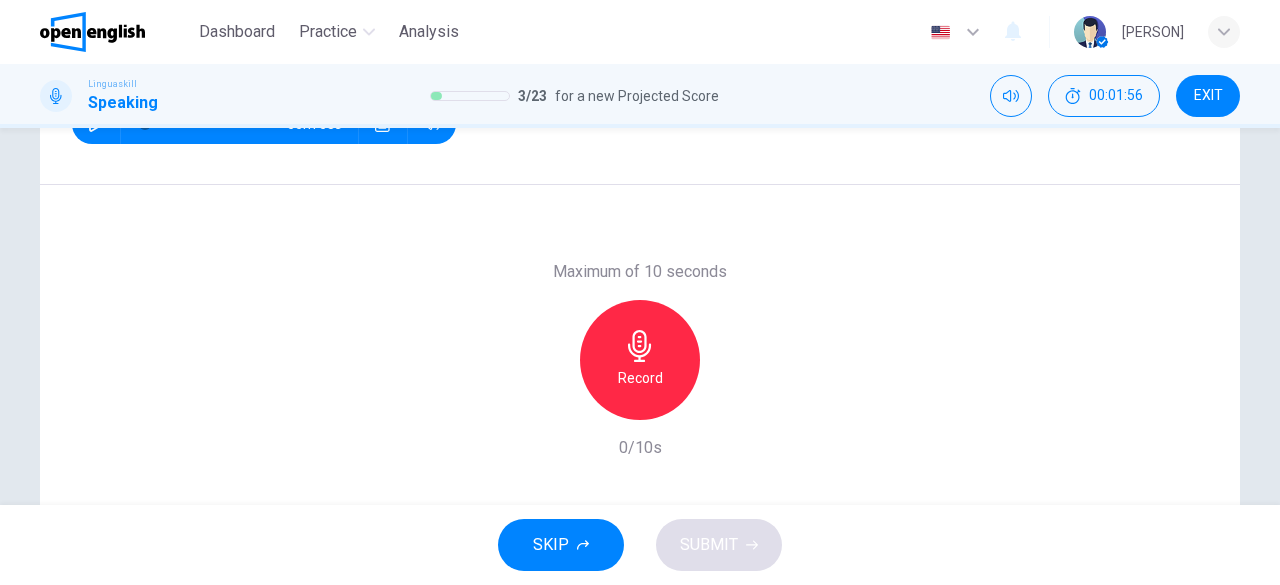 click on "Record" at bounding box center [640, 378] 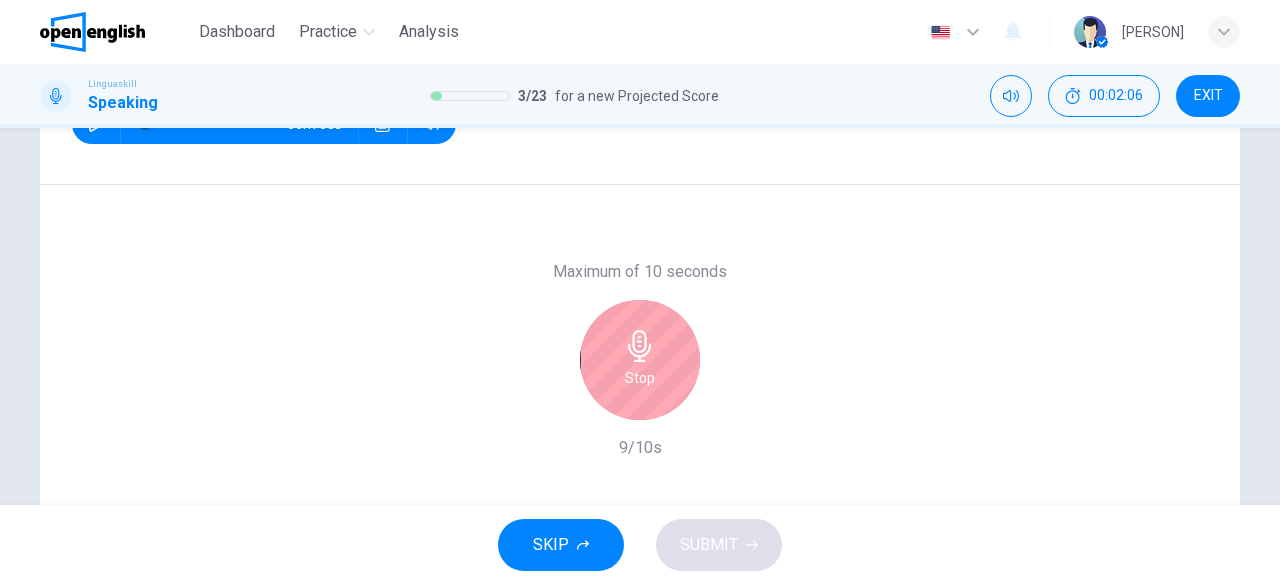 click on "Stop" at bounding box center [640, 378] 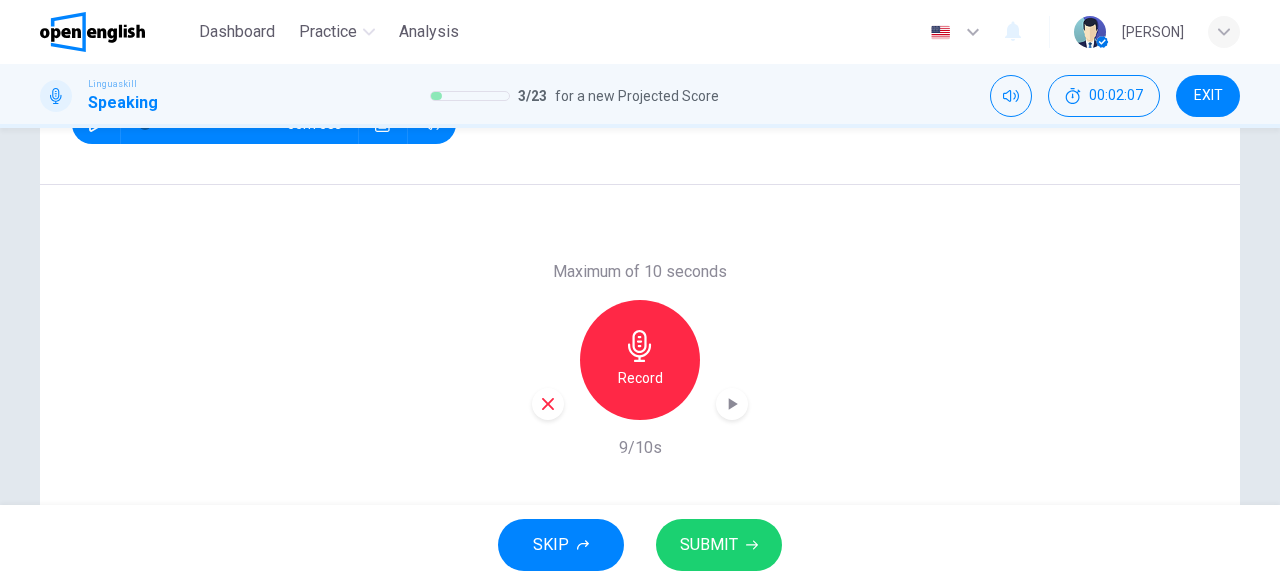 click on "SUBMIT" at bounding box center (719, 545) 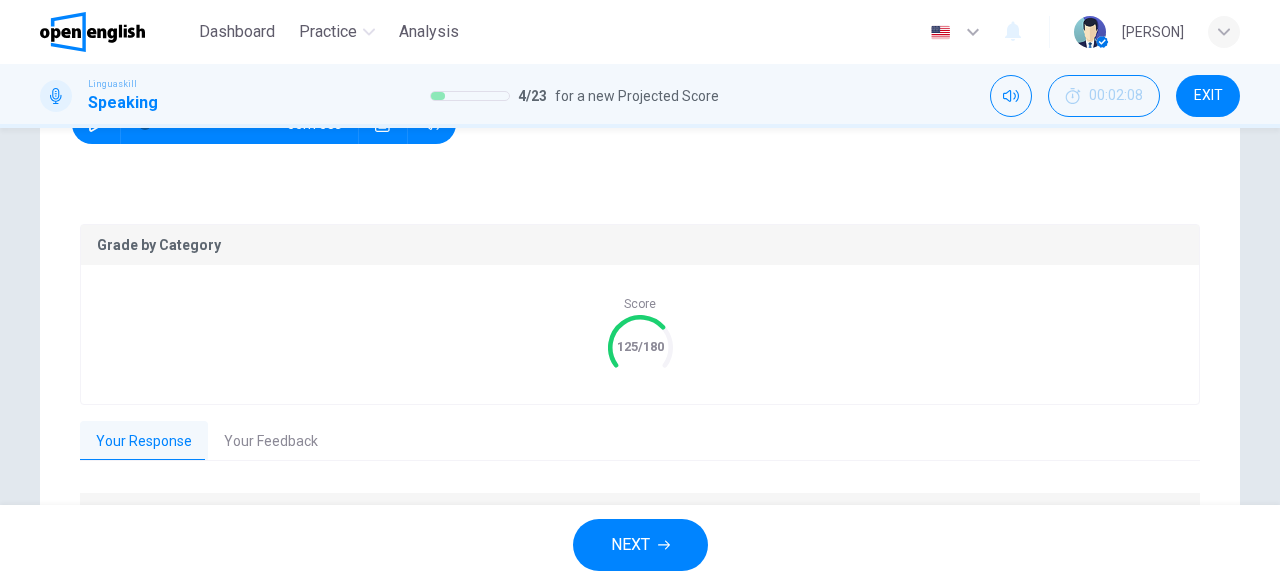 click 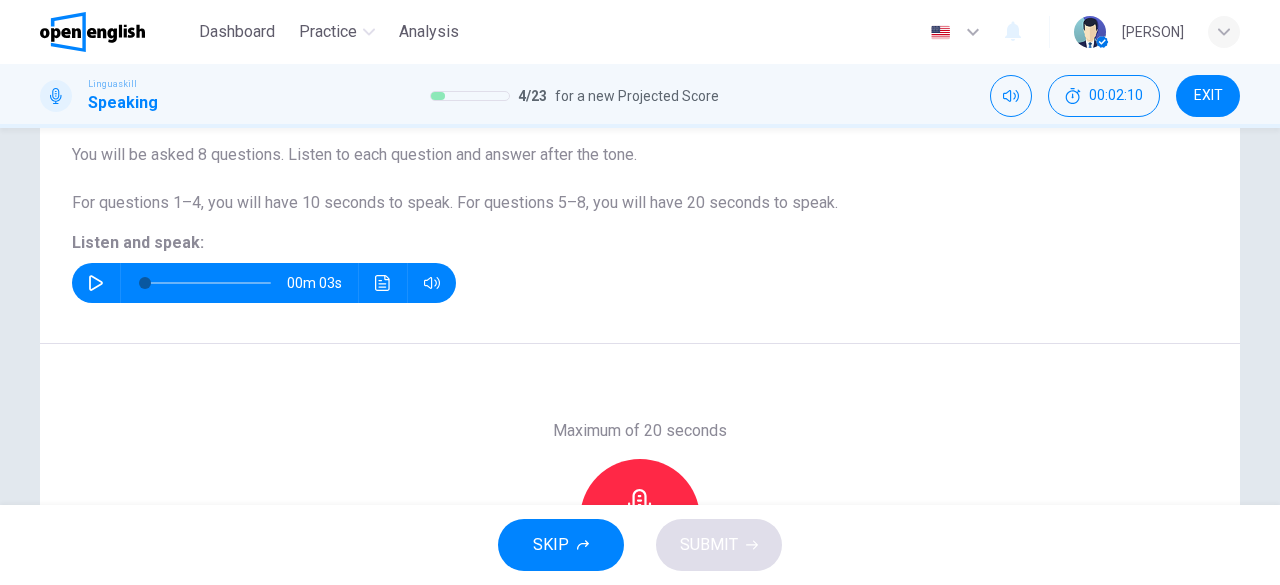 scroll, scrollTop: 150, scrollLeft: 0, axis: vertical 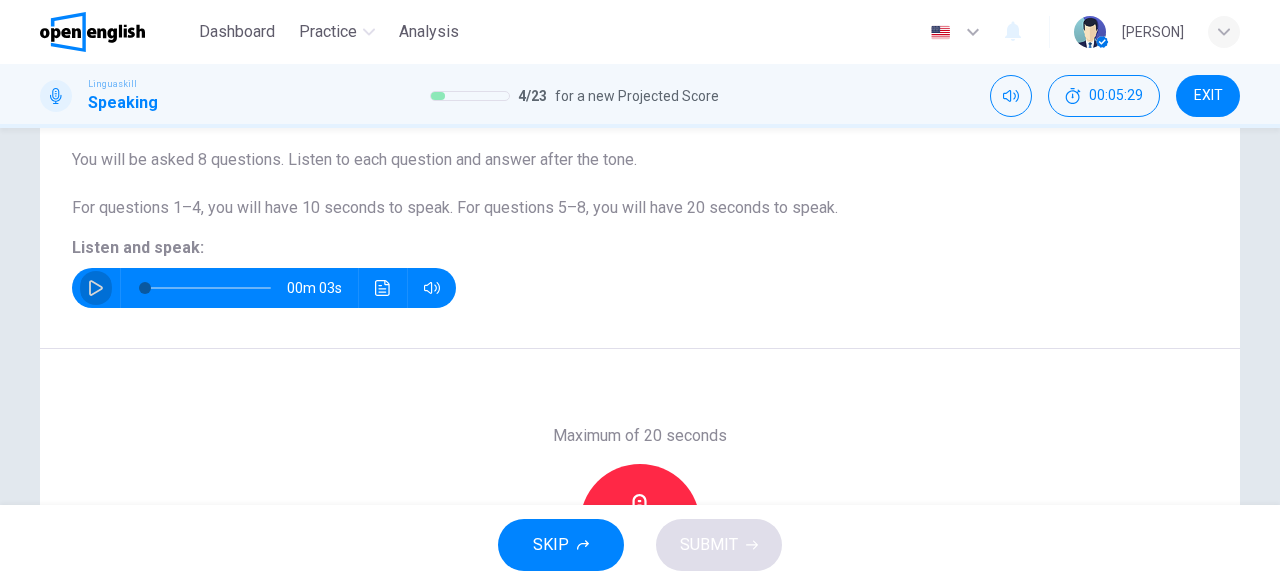click 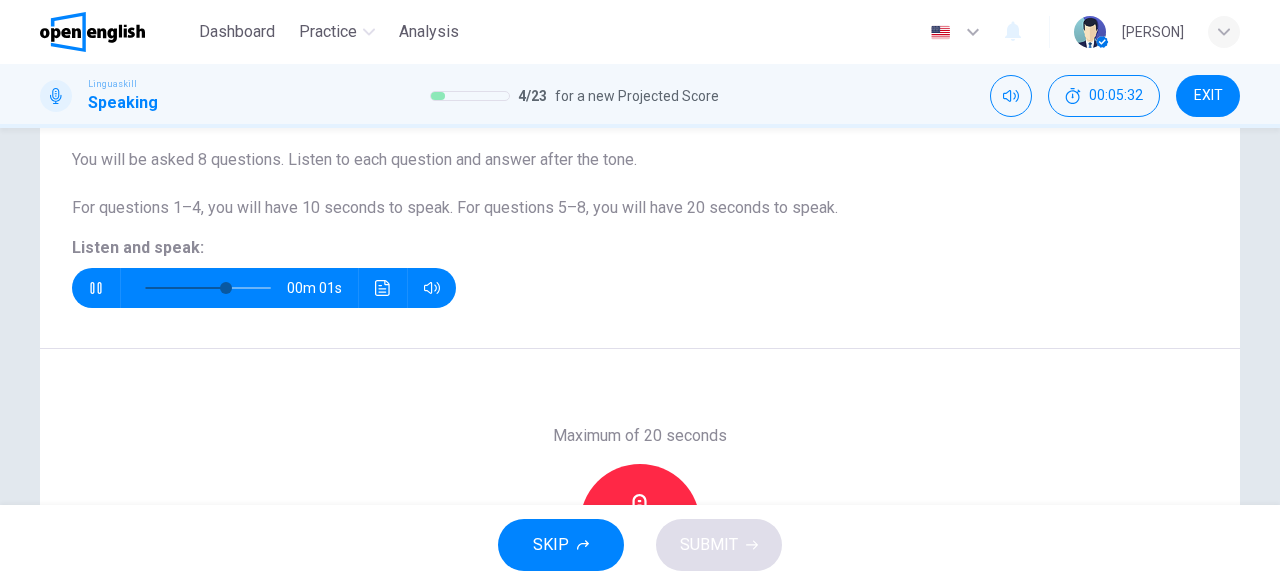 scroll, scrollTop: 375, scrollLeft: 0, axis: vertical 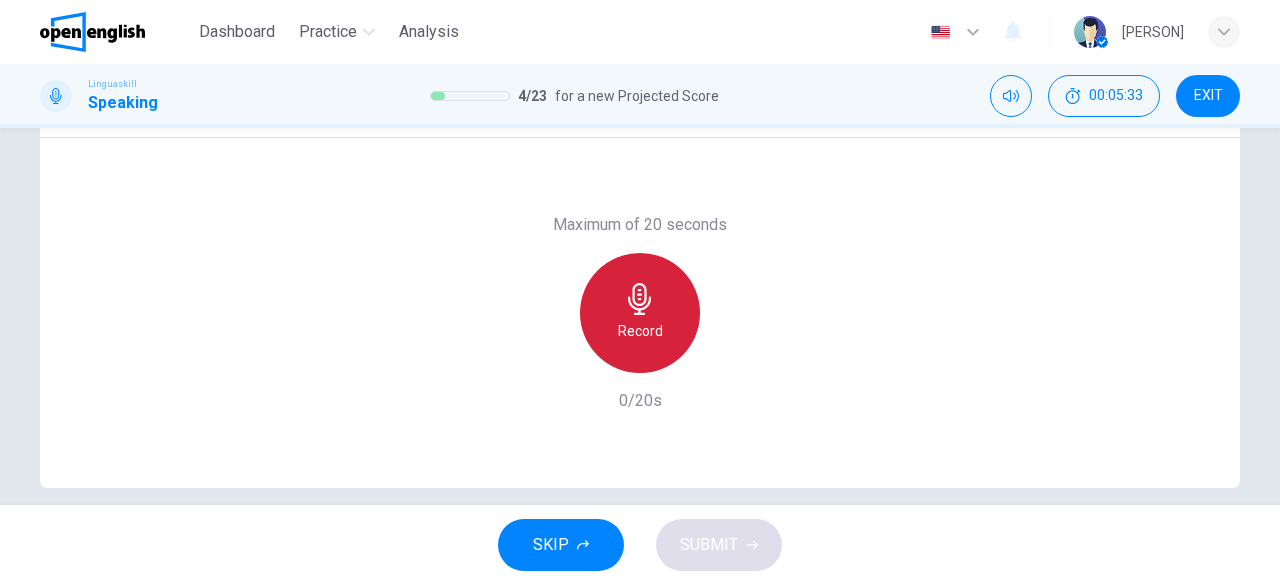click on "Record" at bounding box center (640, 331) 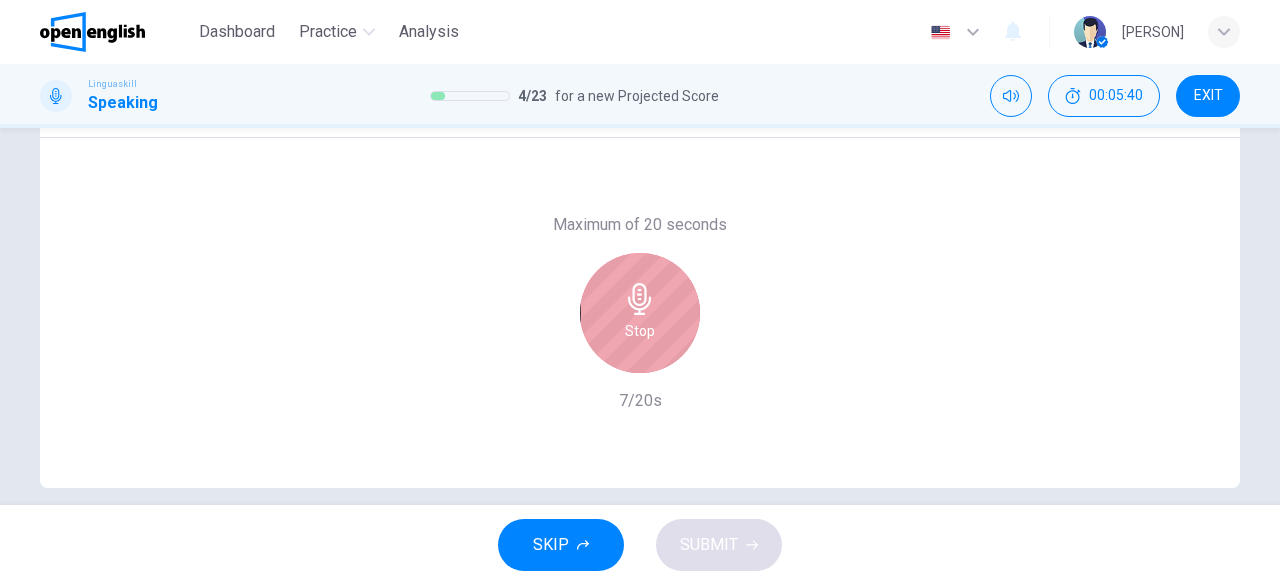click on "Stop" at bounding box center (640, 331) 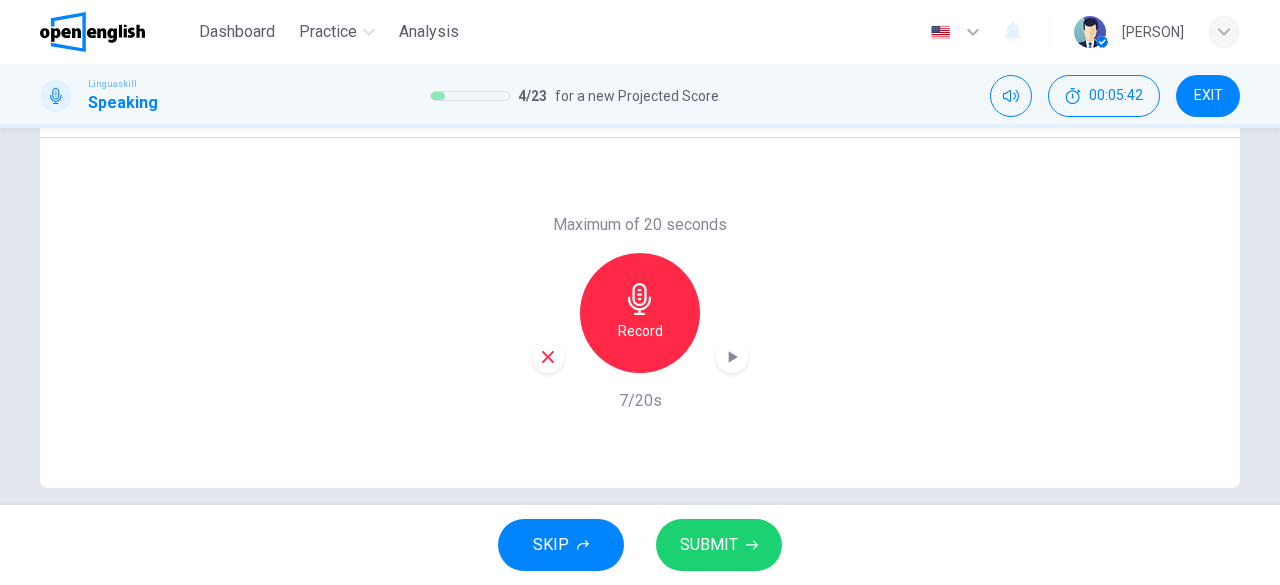 click 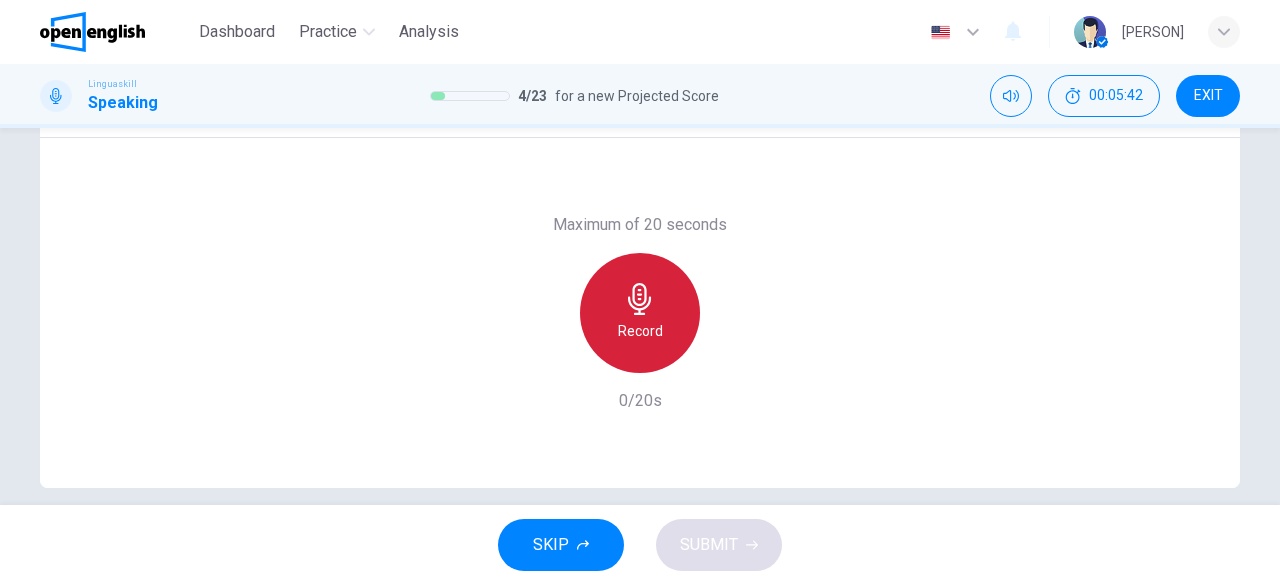 click on "Record" at bounding box center [640, 331] 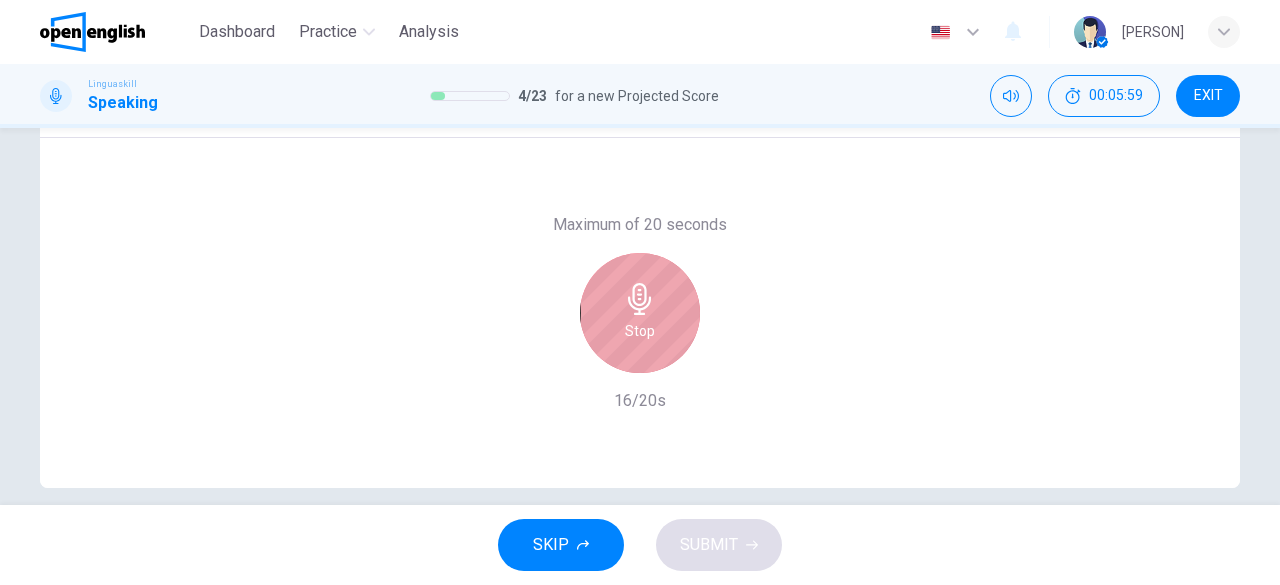click on "Stop" at bounding box center (640, 331) 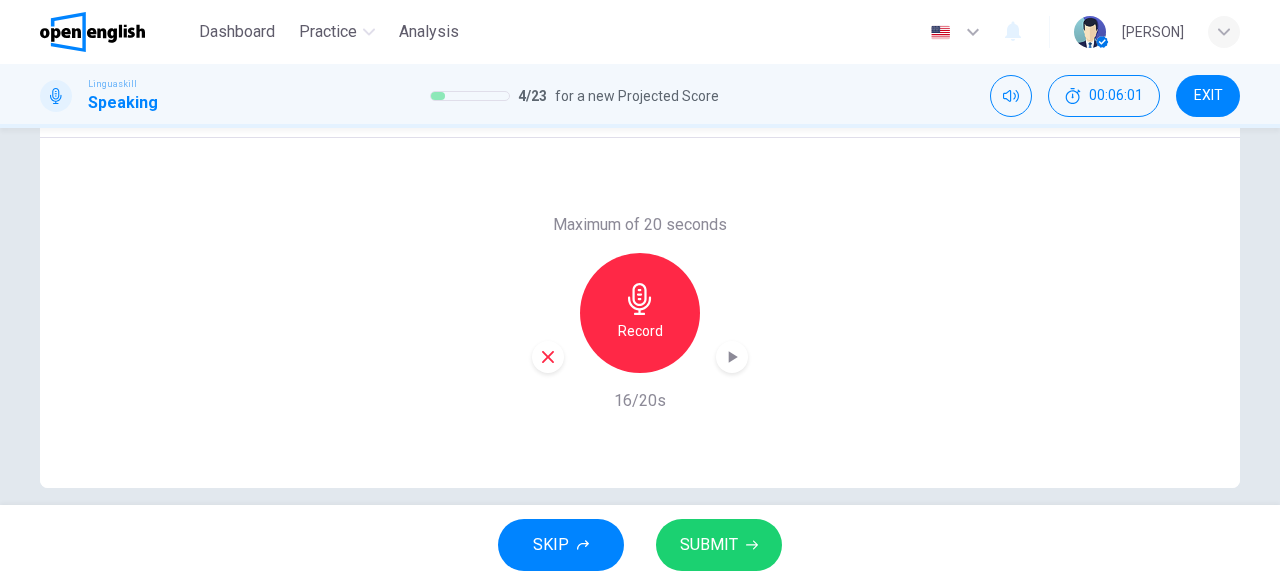 click on "SUBMIT" at bounding box center (709, 545) 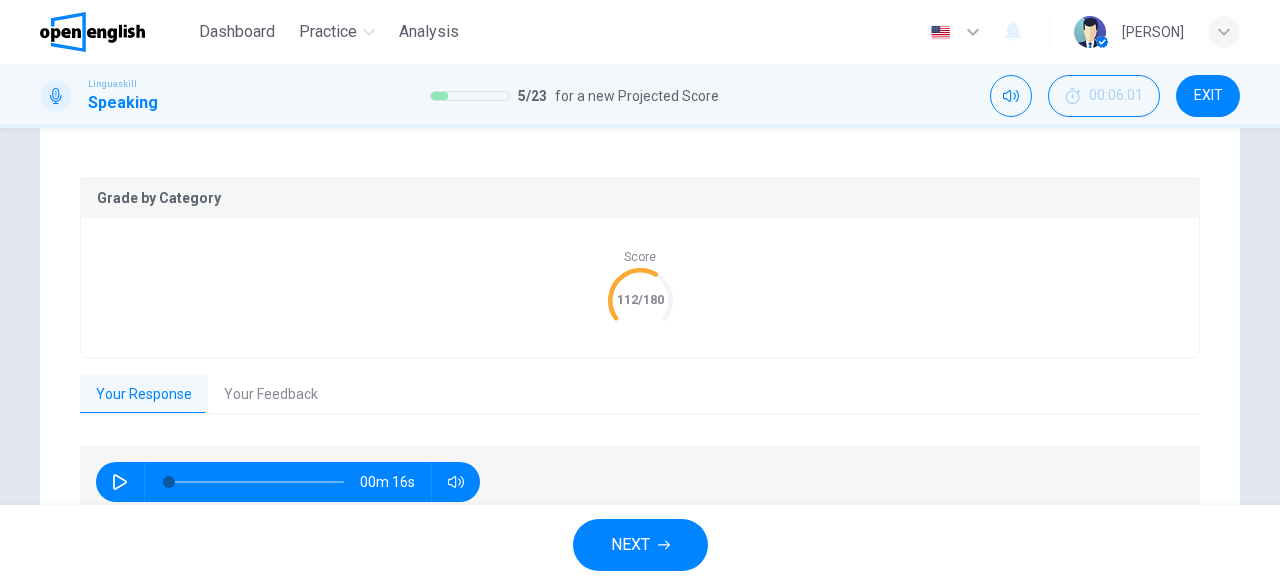 scroll, scrollTop: 469, scrollLeft: 0, axis: vertical 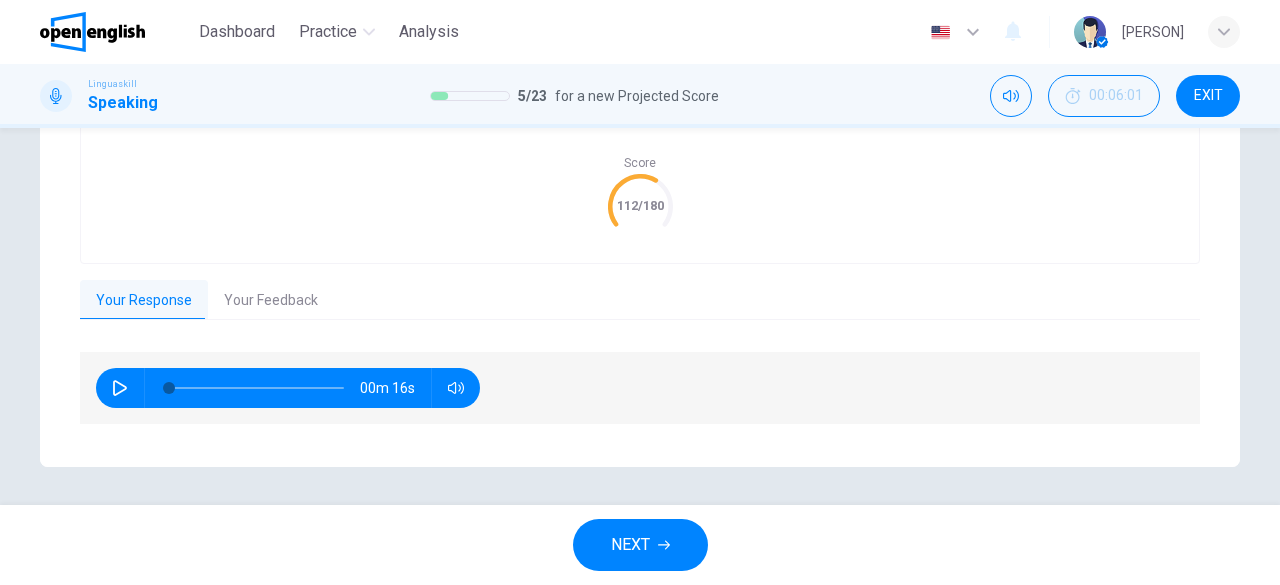 click on "NEXT" at bounding box center (640, 545) 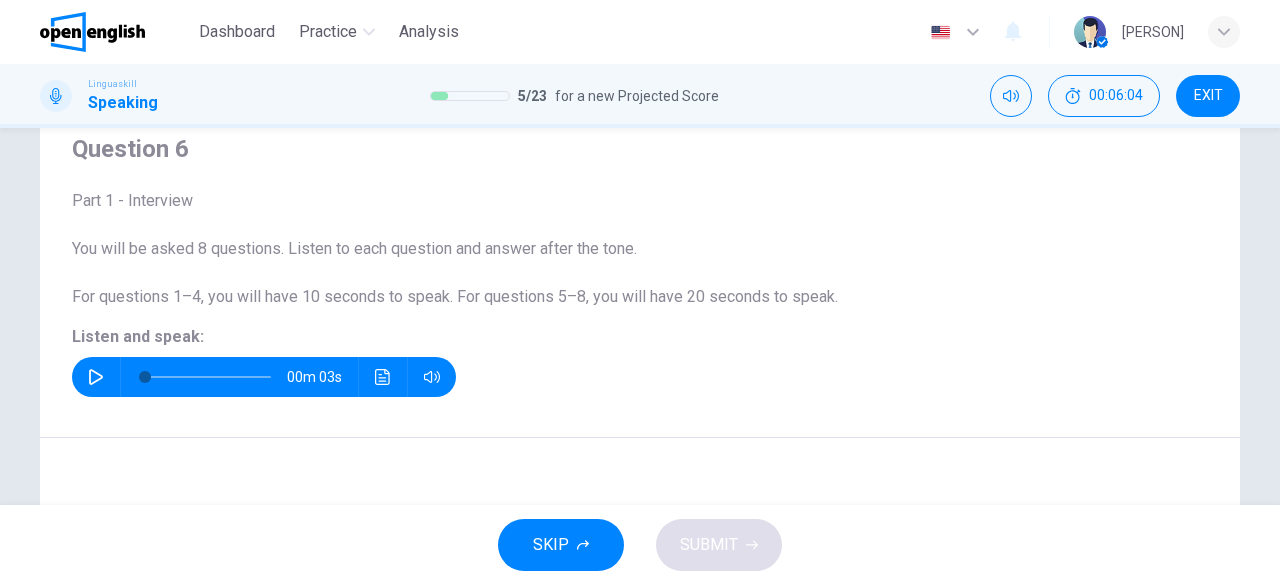 scroll, scrollTop: 81, scrollLeft: 0, axis: vertical 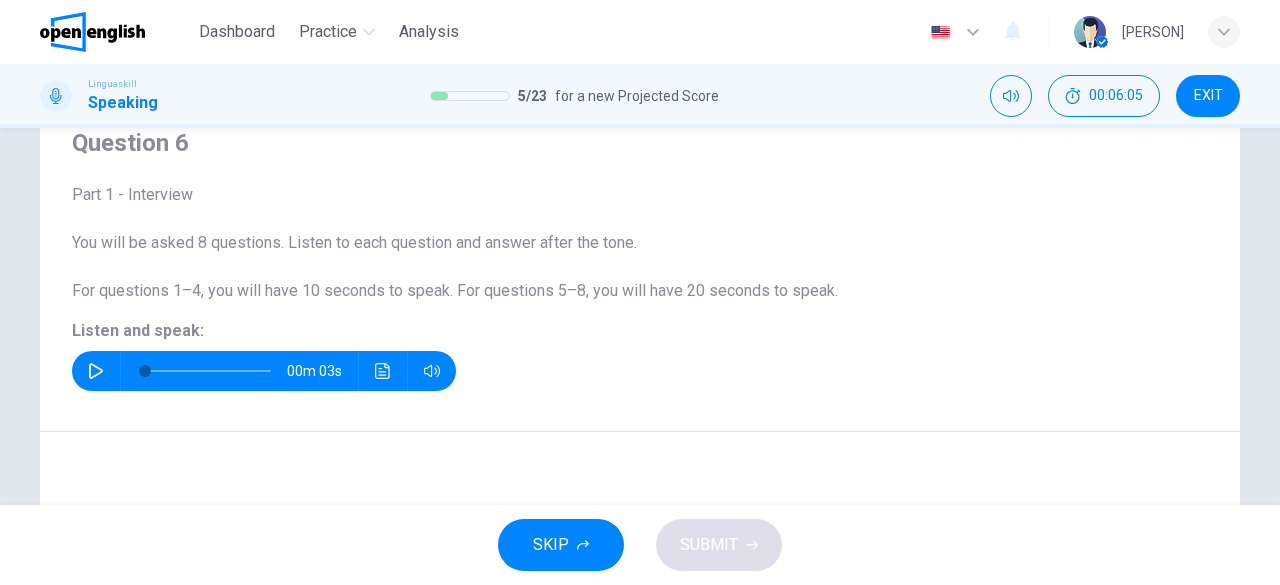 click 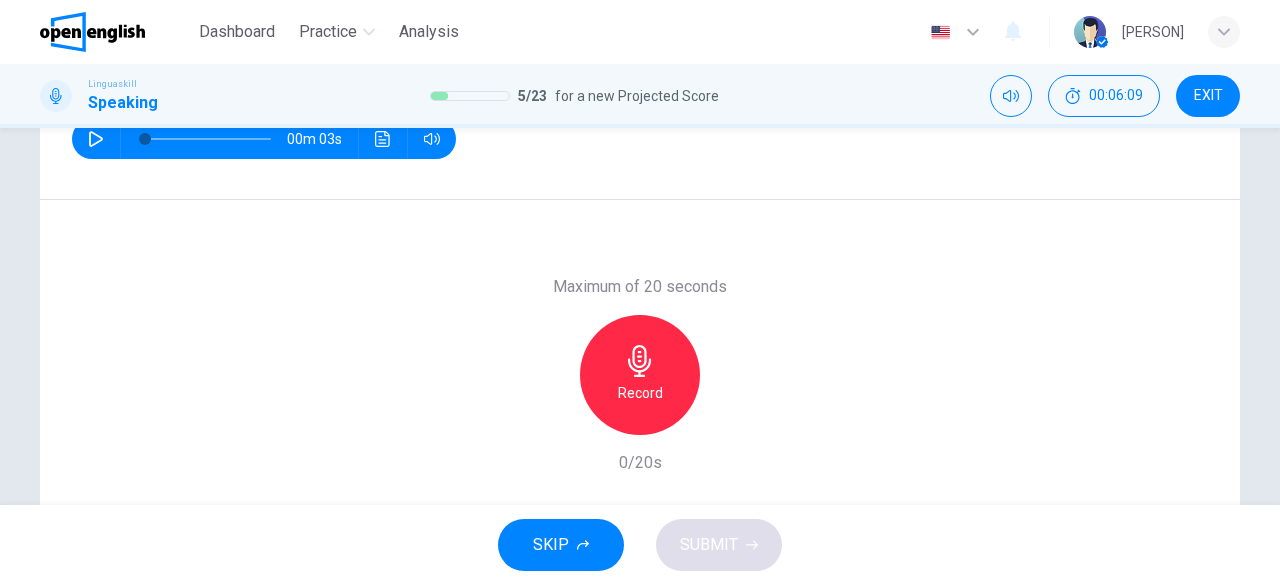 scroll, scrollTop: 328, scrollLeft: 0, axis: vertical 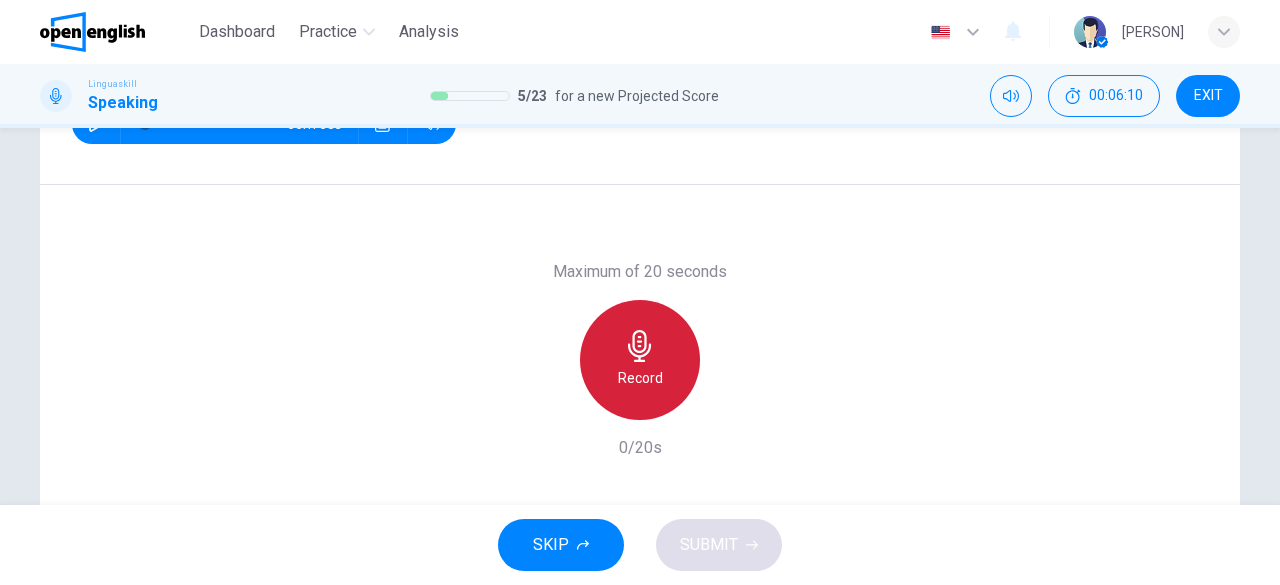 click on "Record" at bounding box center (640, 378) 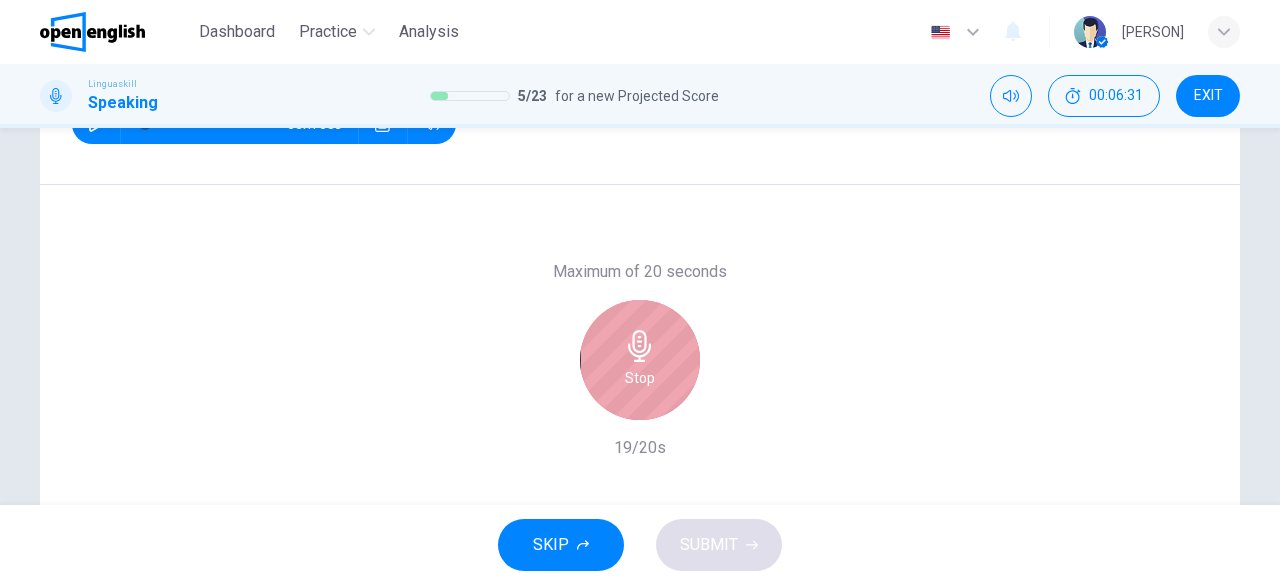 click on "Stop" at bounding box center (640, 378) 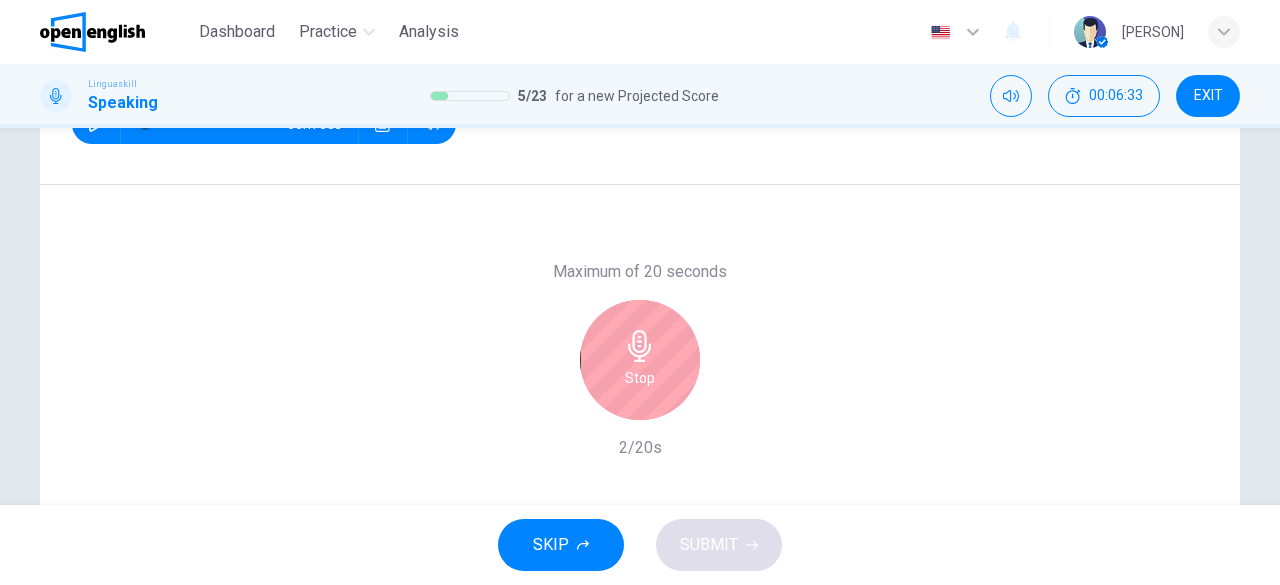 click on "Stop" at bounding box center (640, 378) 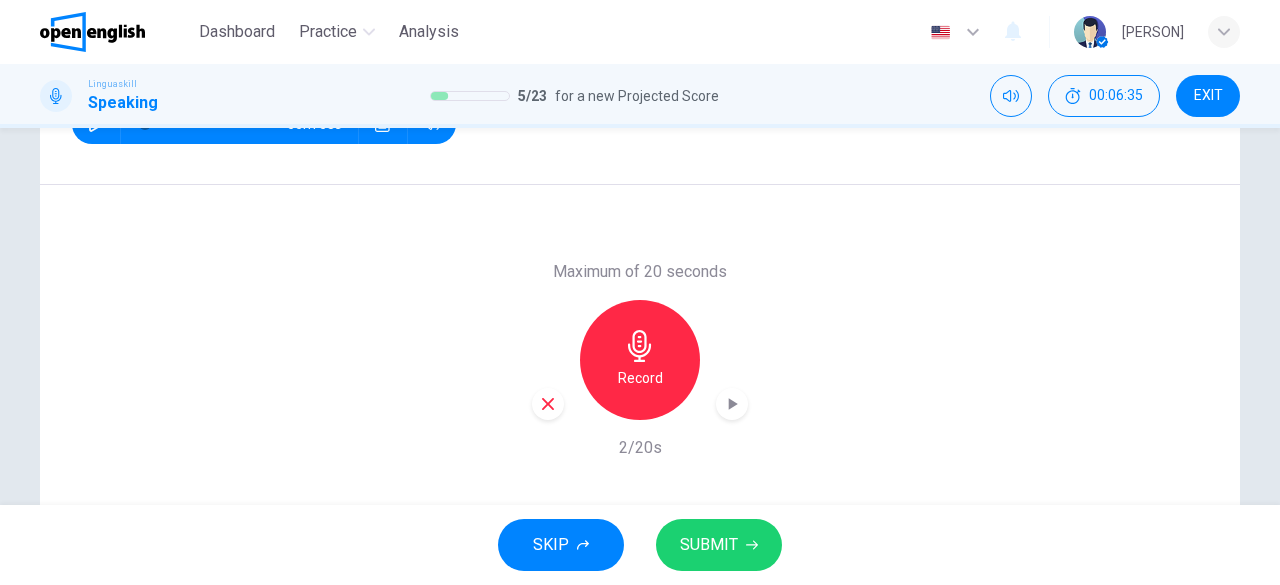 click 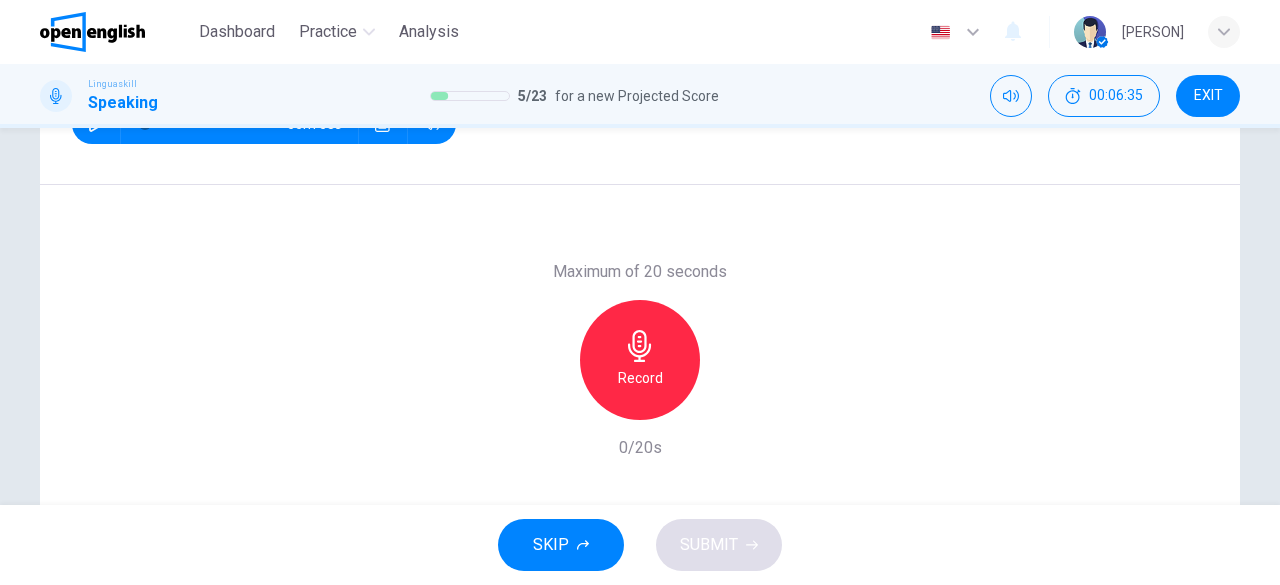 click on "Record" at bounding box center [640, 378] 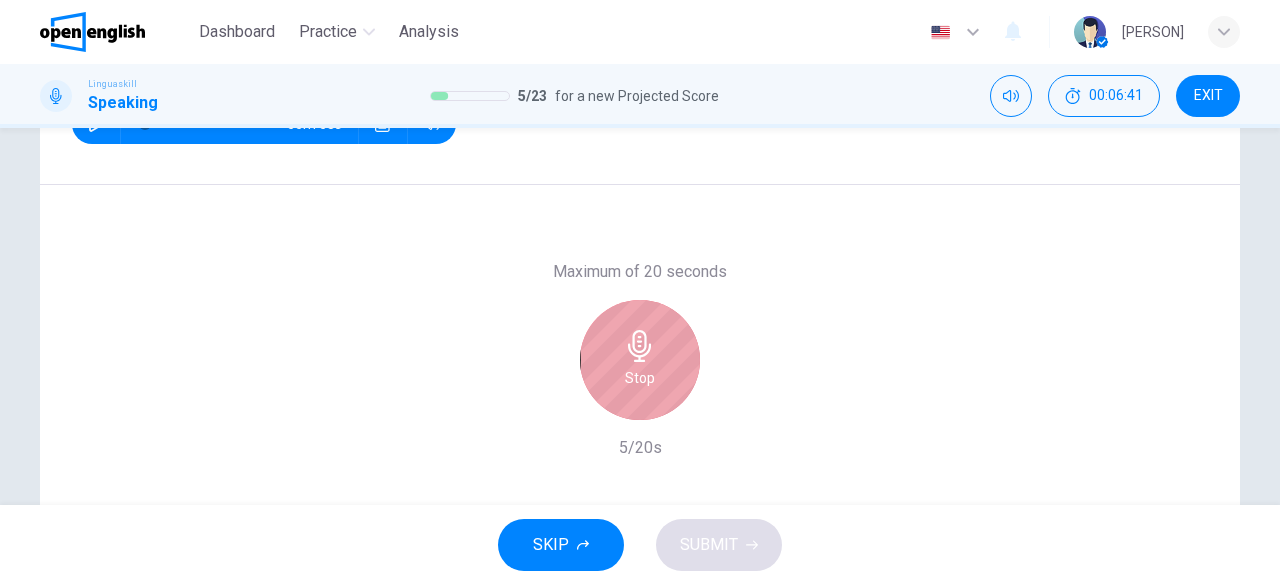 click on "Stop" at bounding box center (640, 360) 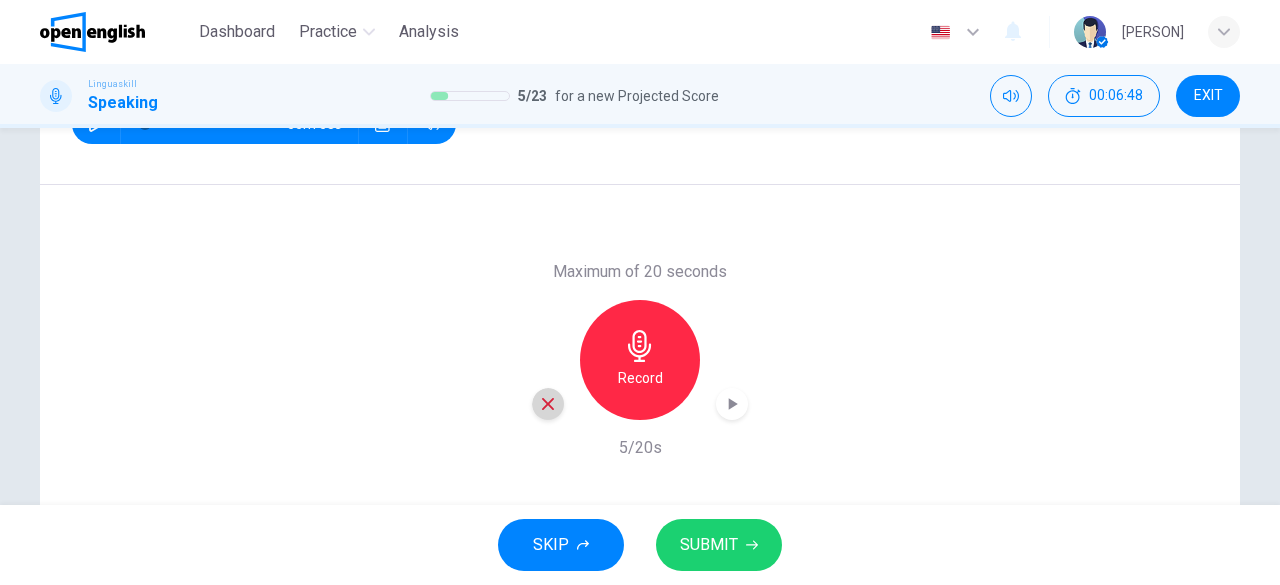 click at bounding box center [548, 404] 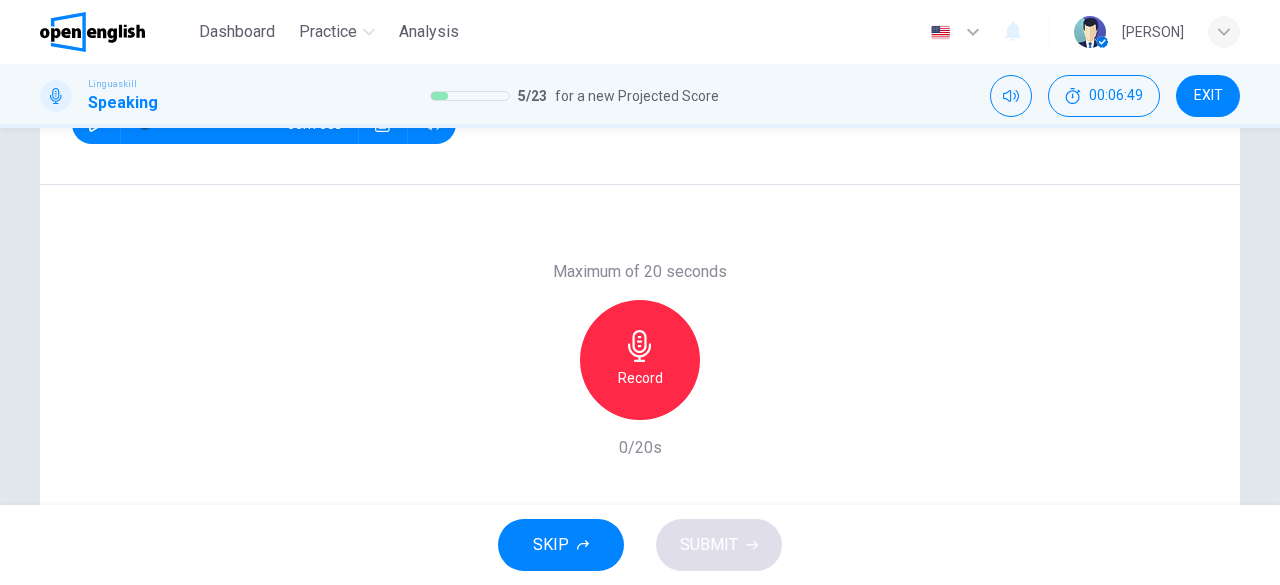 click on "Record" at bounding box center (640, 378) 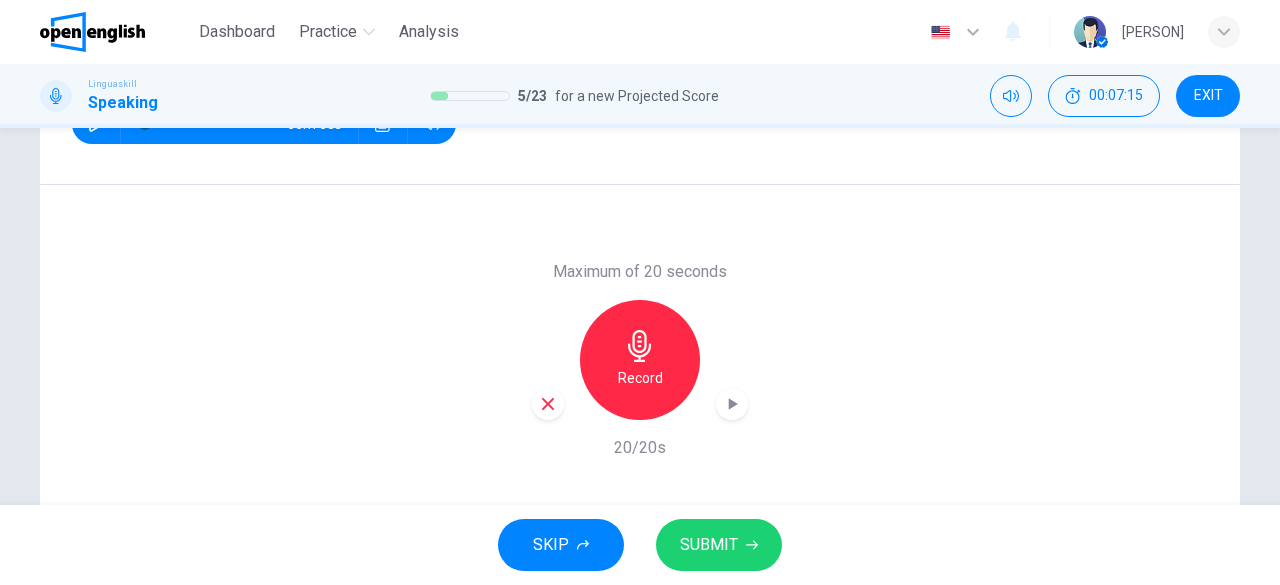click 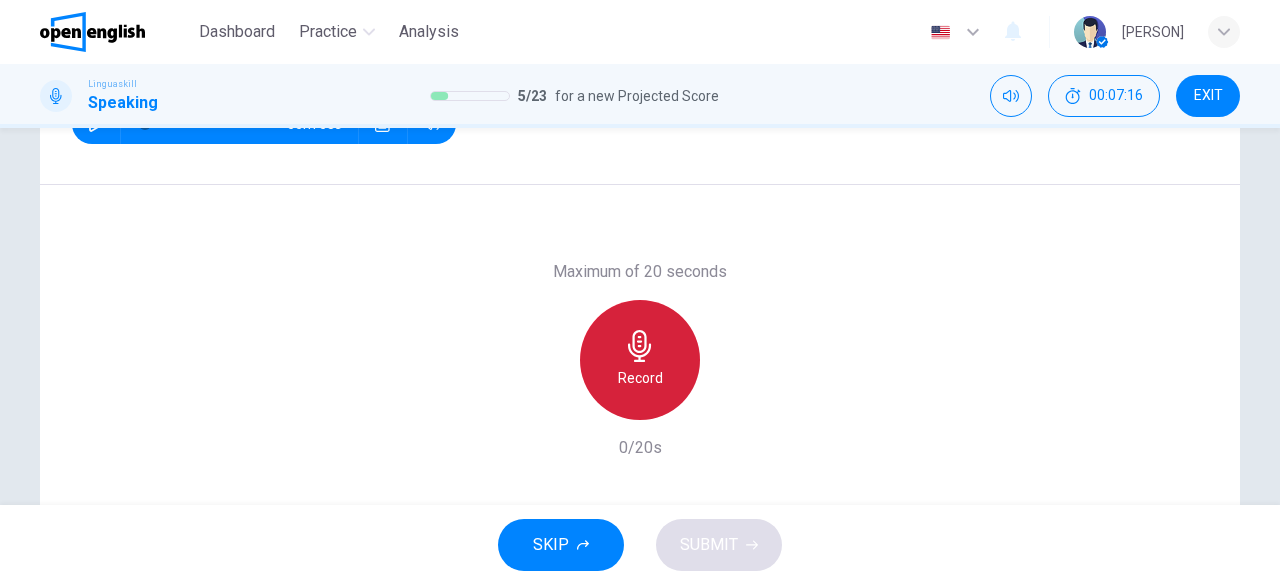 click on "Record" at bounding box center [640, 360] 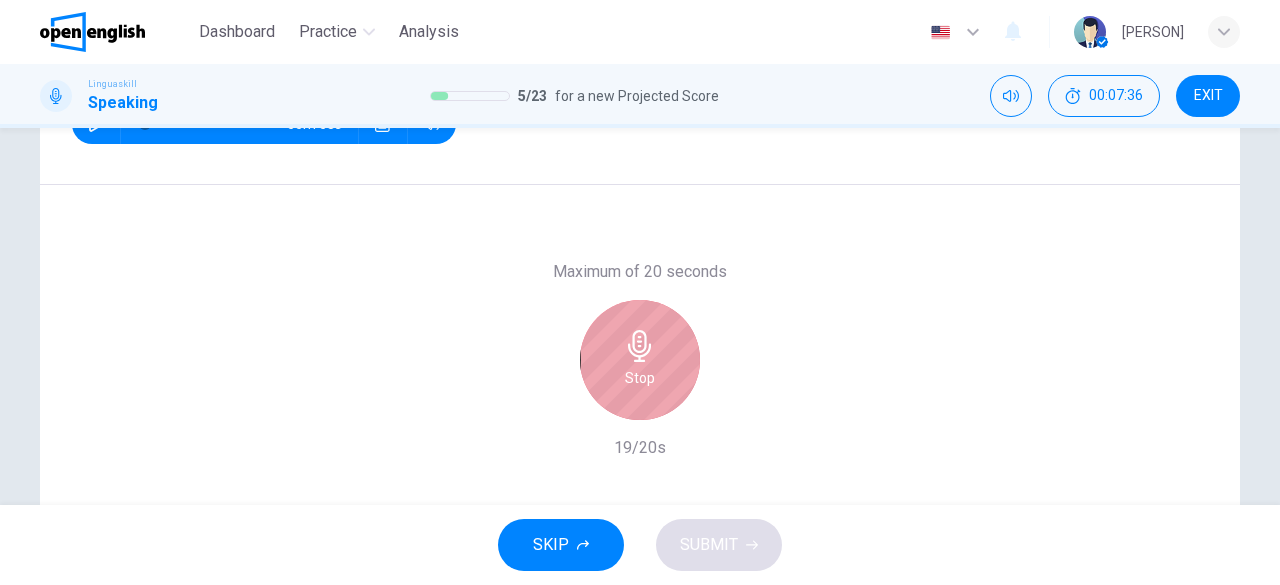 click on "Stop" at bounding box center [640, 360] 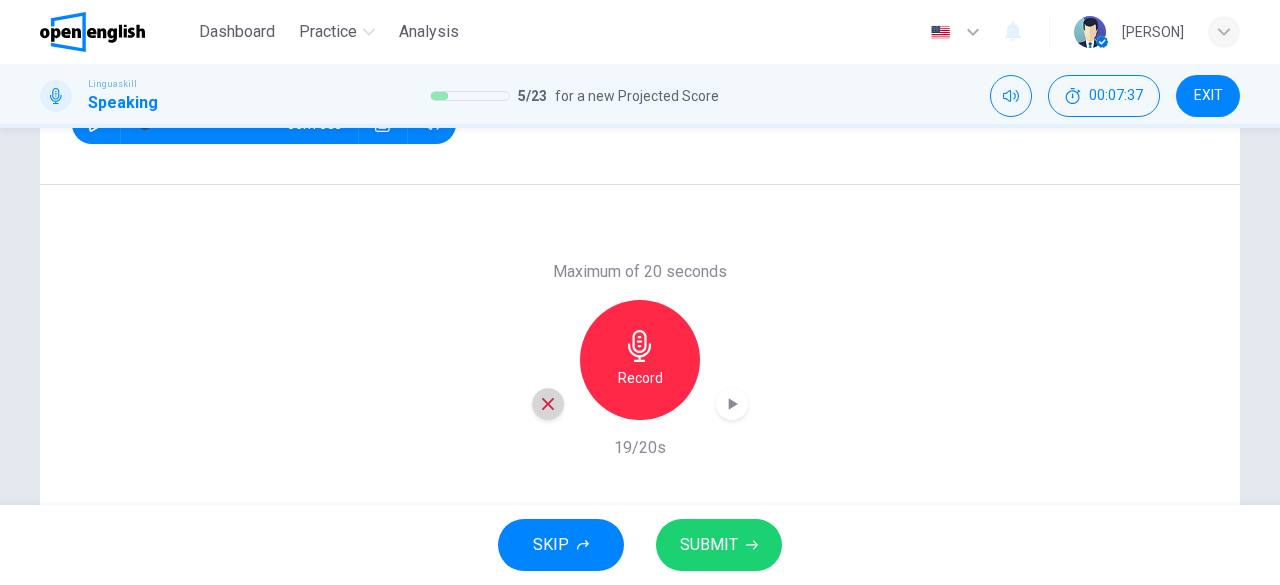 click 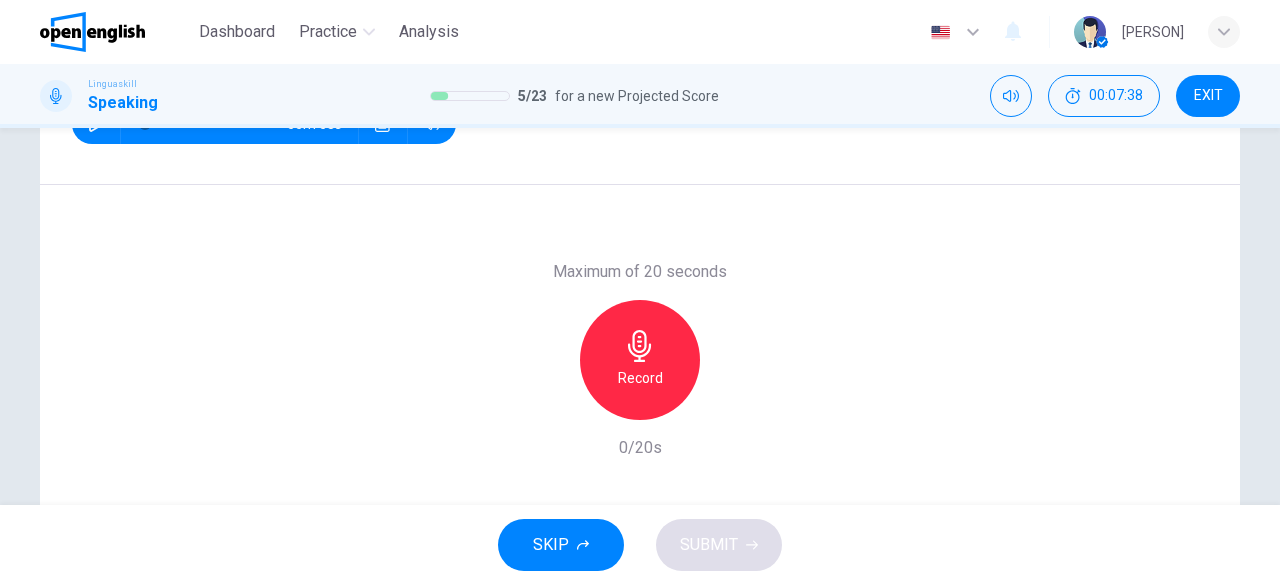 click on "Record" at bounding box center [640, 378] 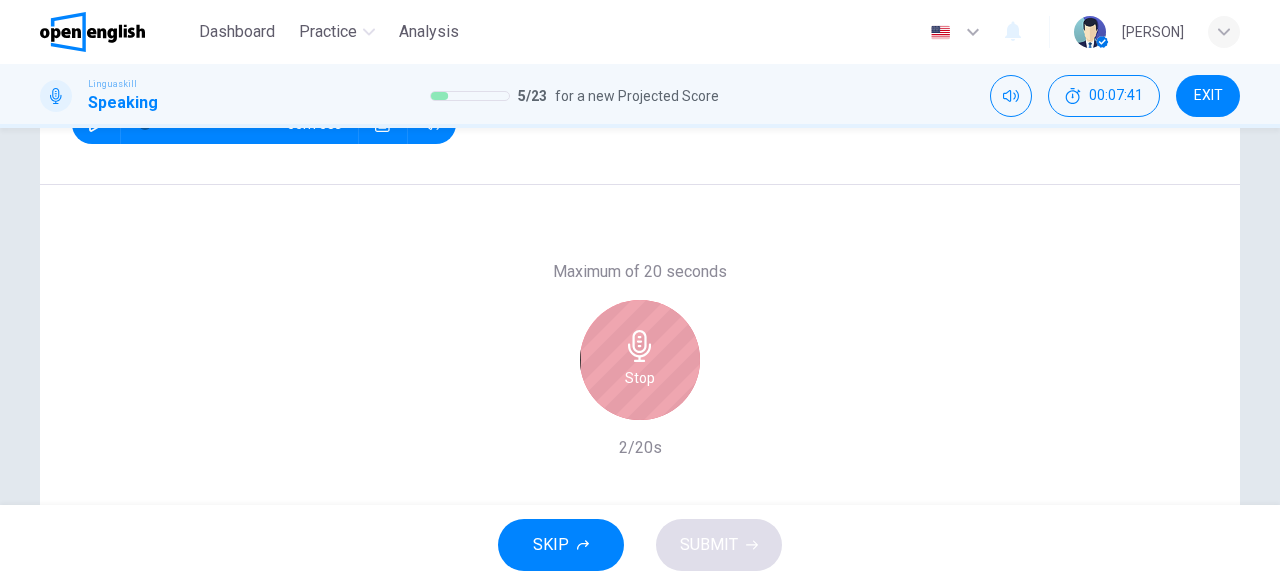 click on "Stop" at bounding box center [640, 378] 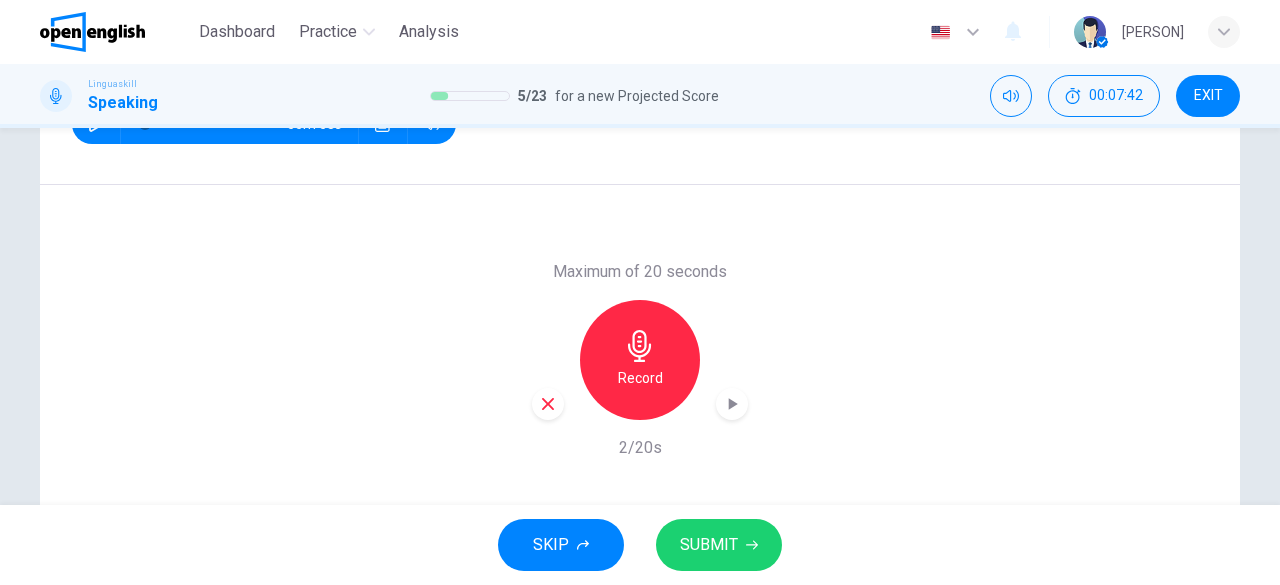 click 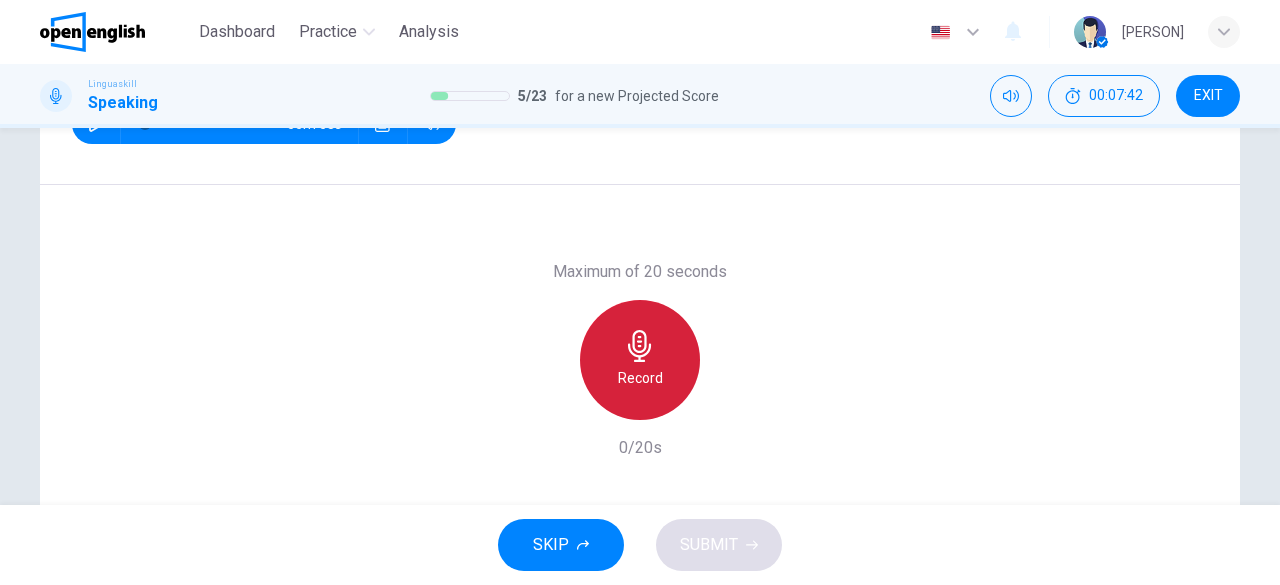 click on "Record" at bounding box center [640, 378] 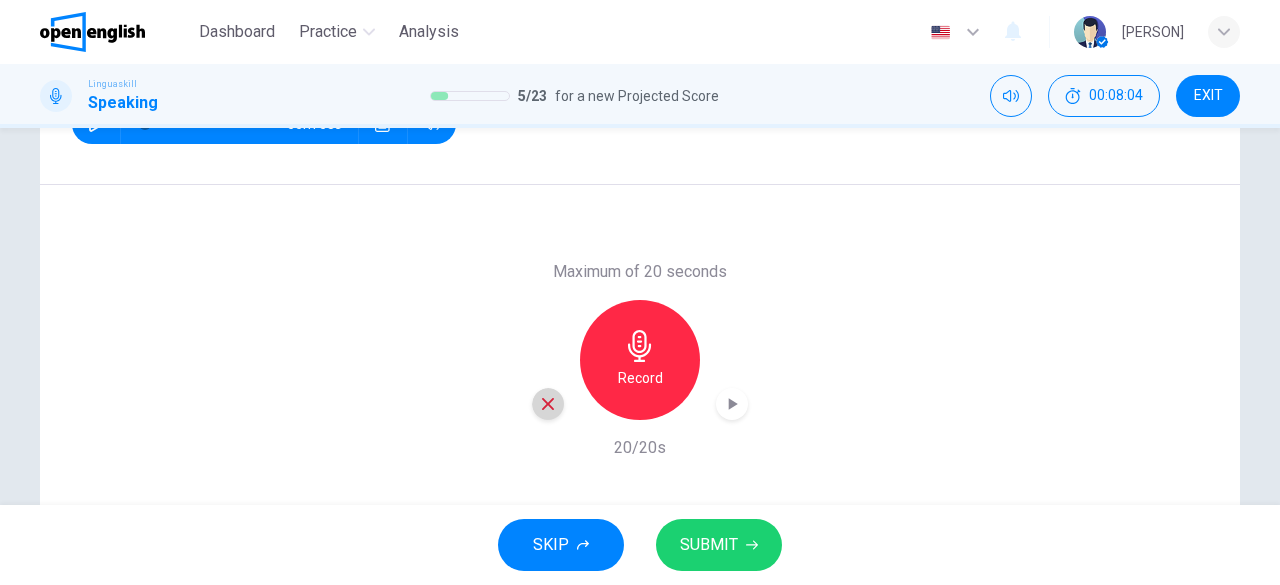 click 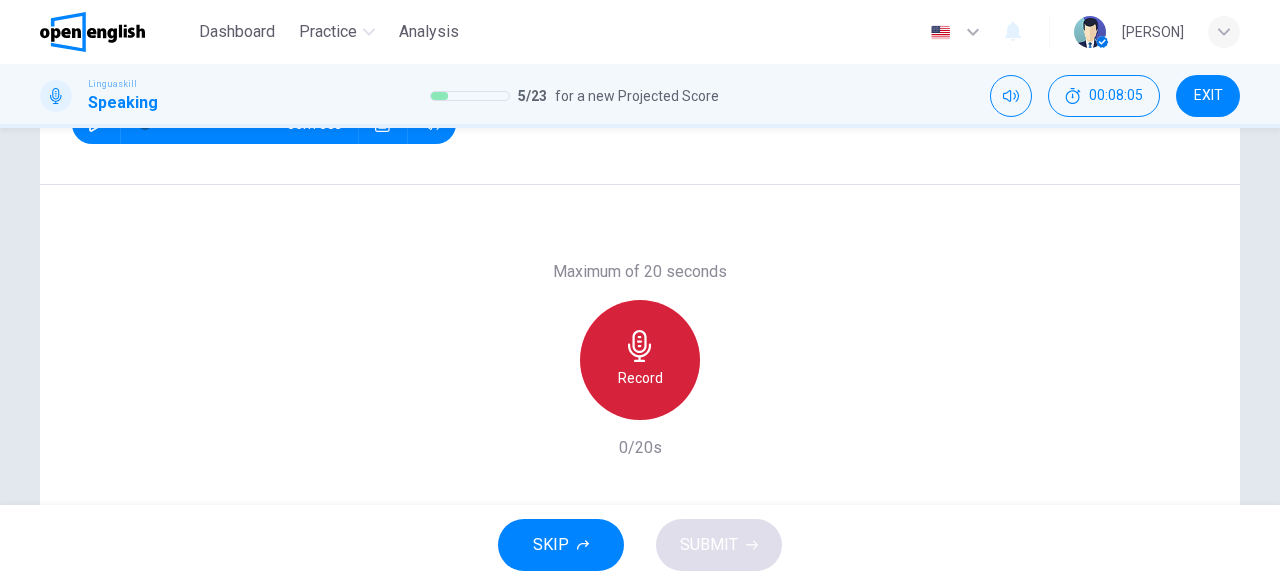 click on "Record" at bounding box center (640, 378) 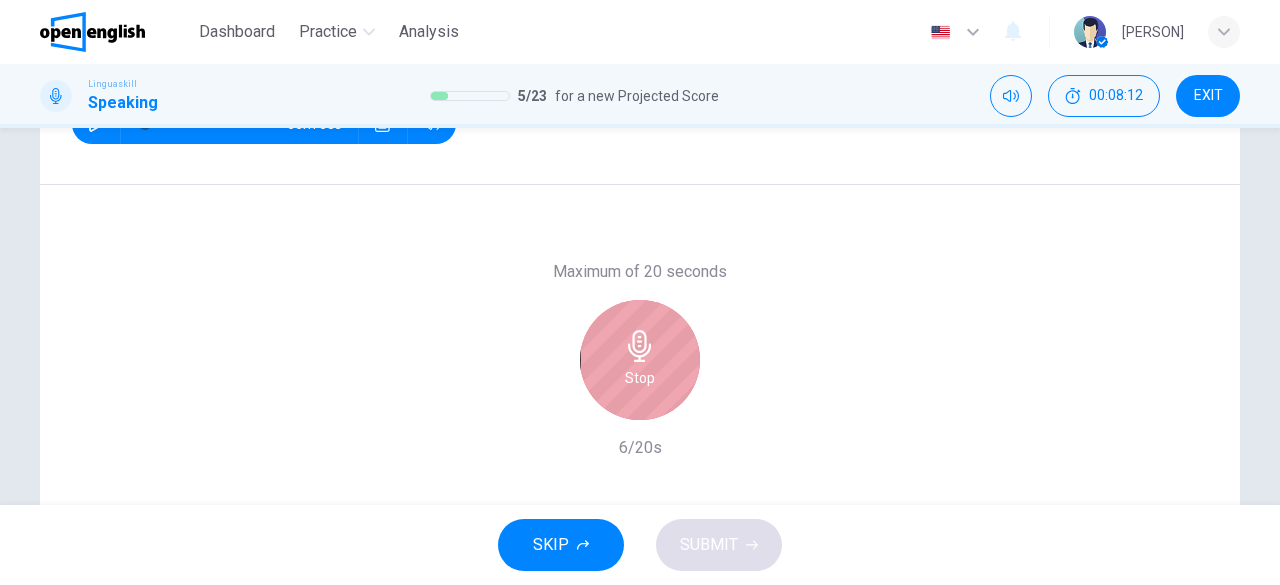 click on "Stop" at bounding box center (640, 378) 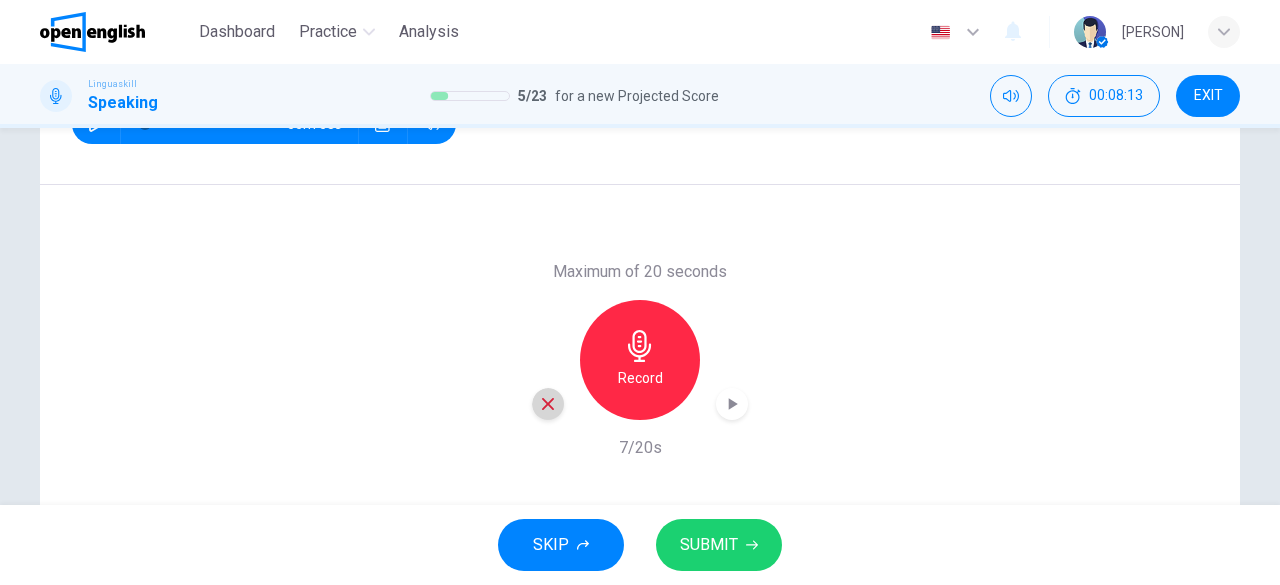 click at bounding box center (548, 404) 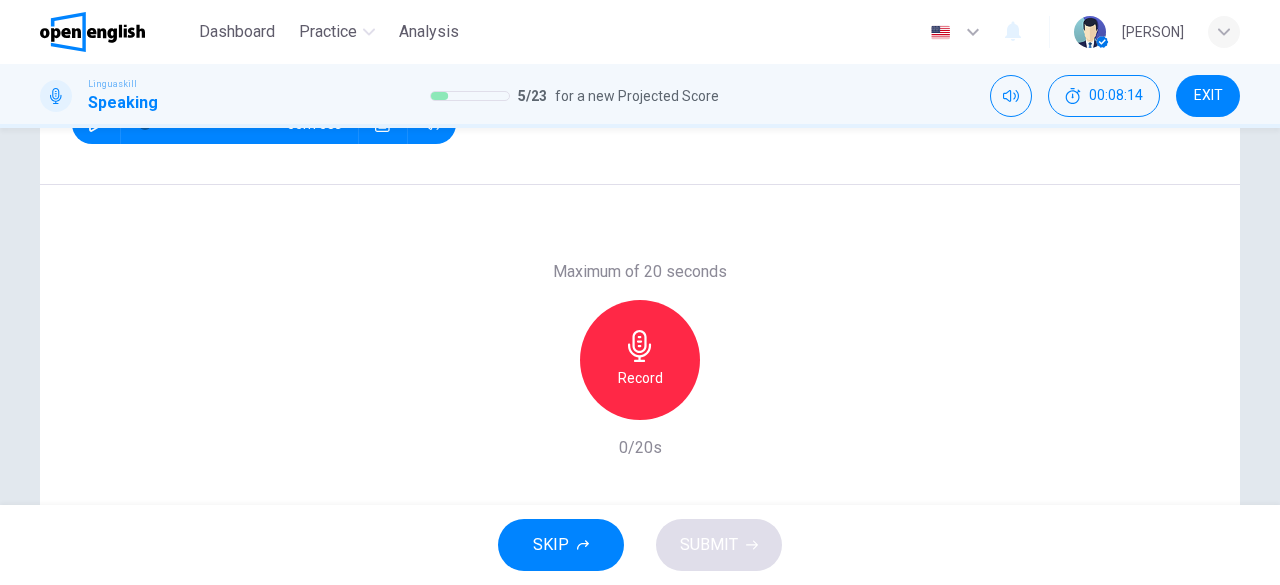click on "Record" at bounding box center [640, 378] 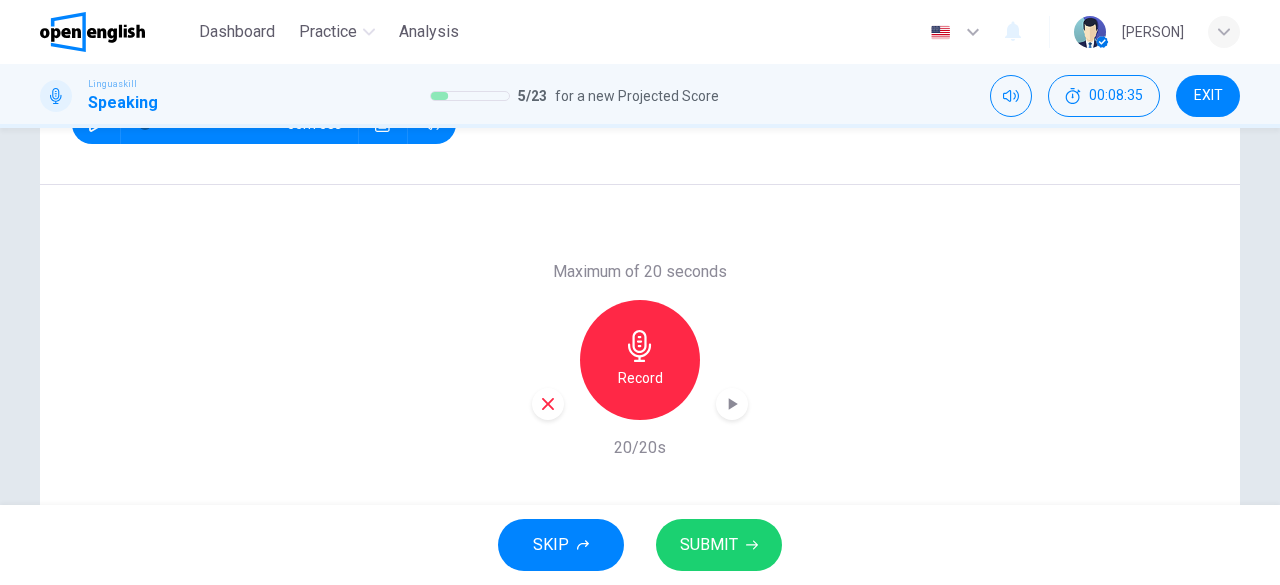 click on "Record" at bounding box center [640, 378] 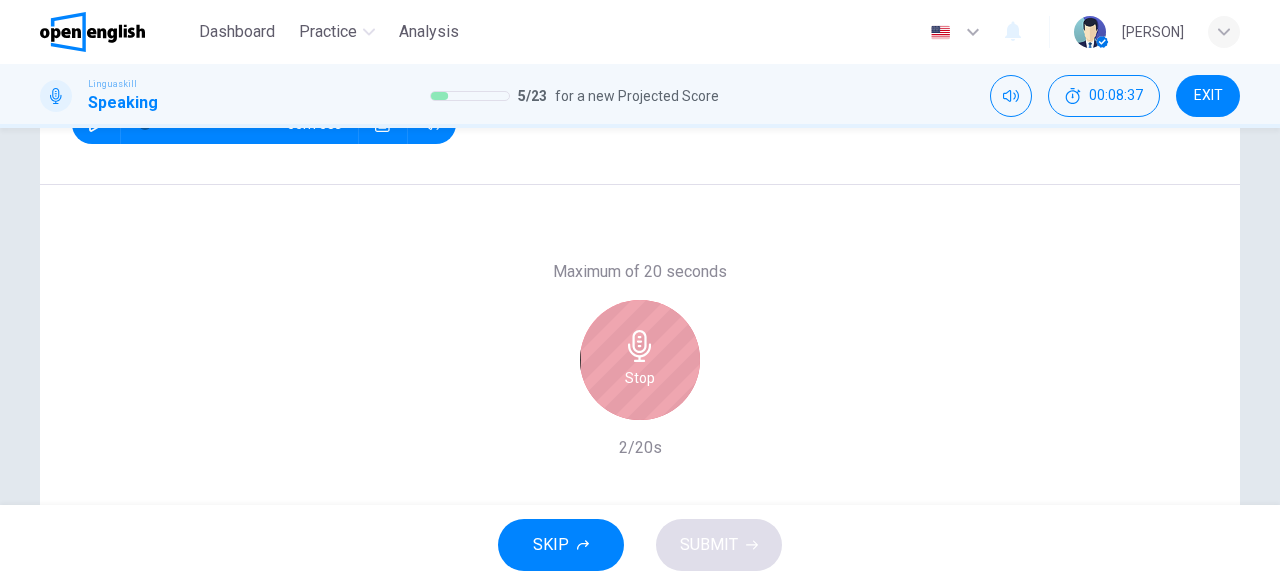 click on "Stop" at bounding box center [640, 378] 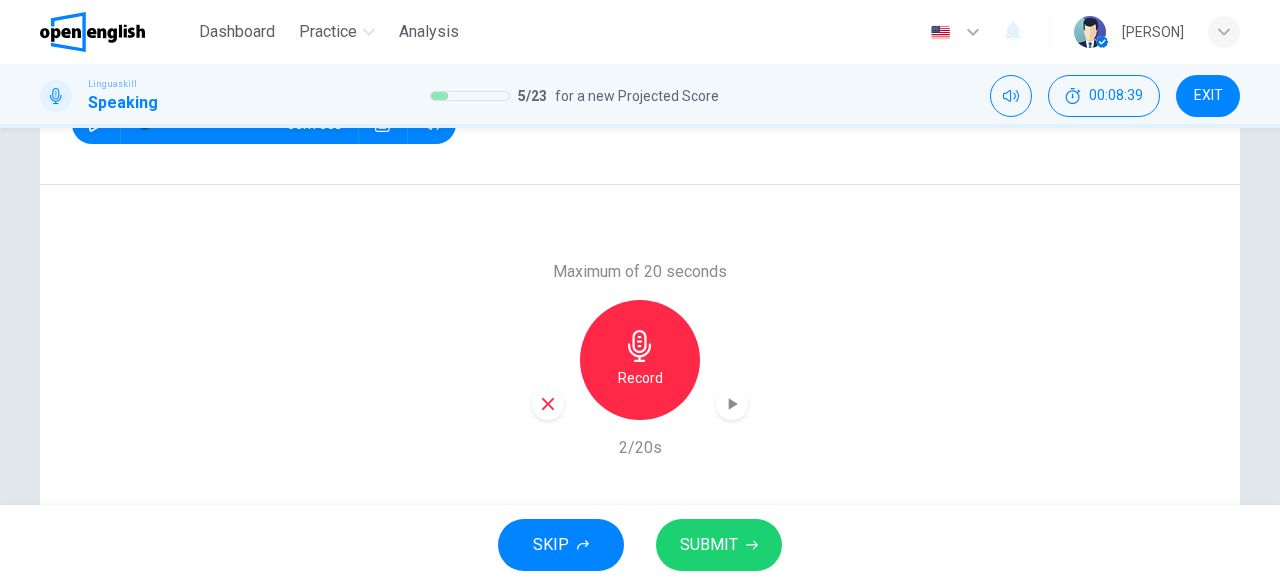 click on "Record" at bounding box center (640, 360) 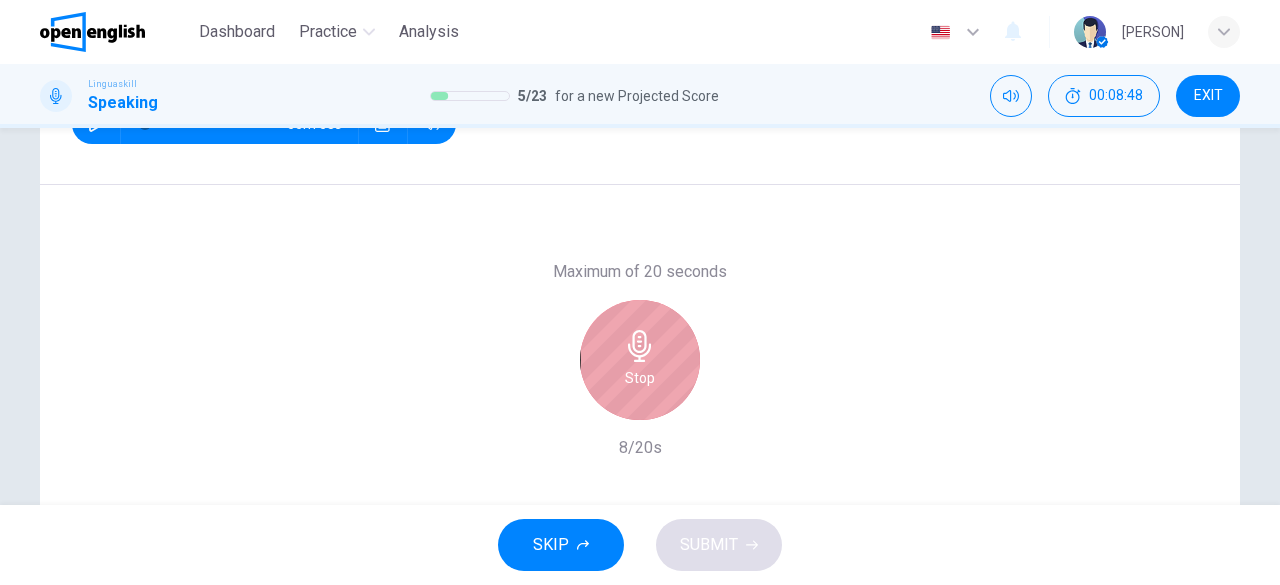 click on "Stop" at bounding box center (640, 360) 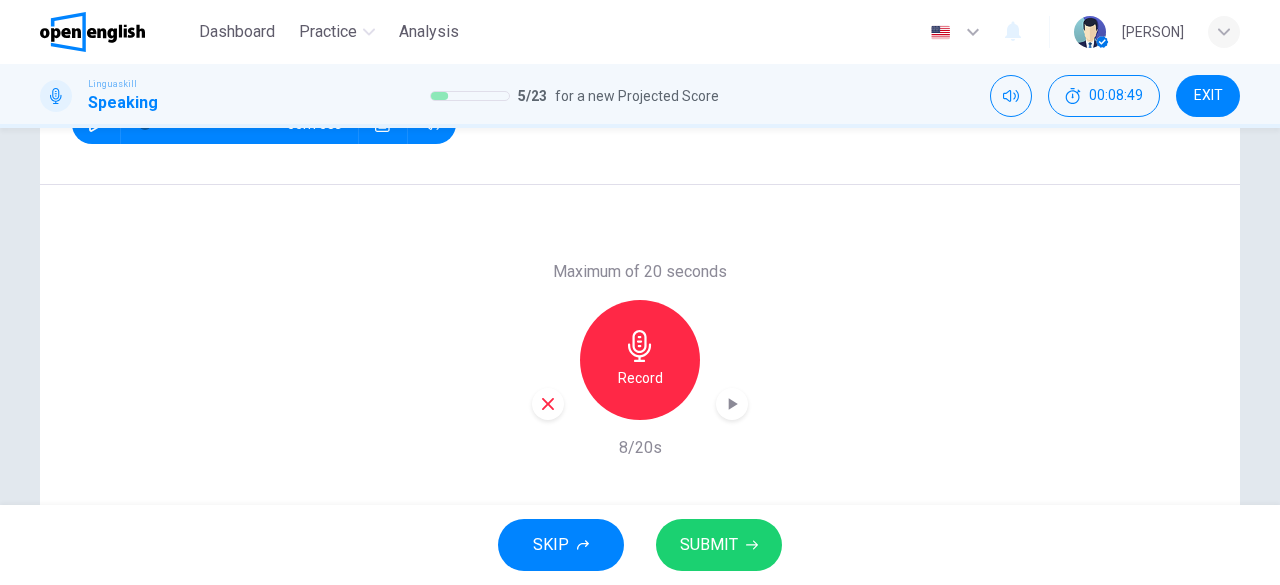 click 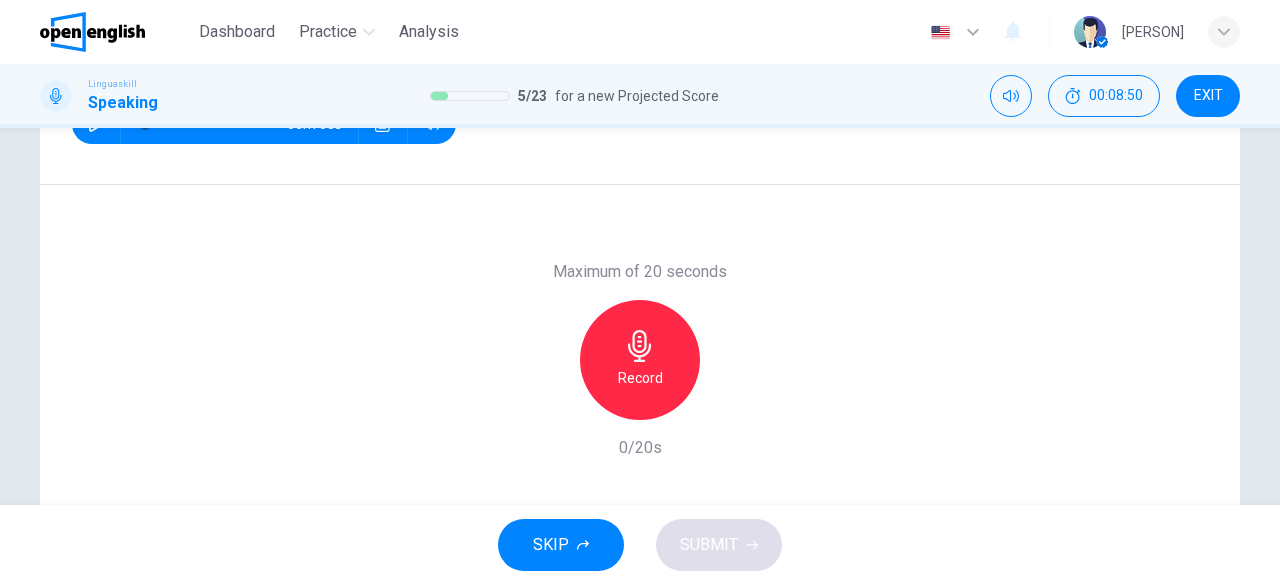 click on "Record" at bounding box center (640, 378) 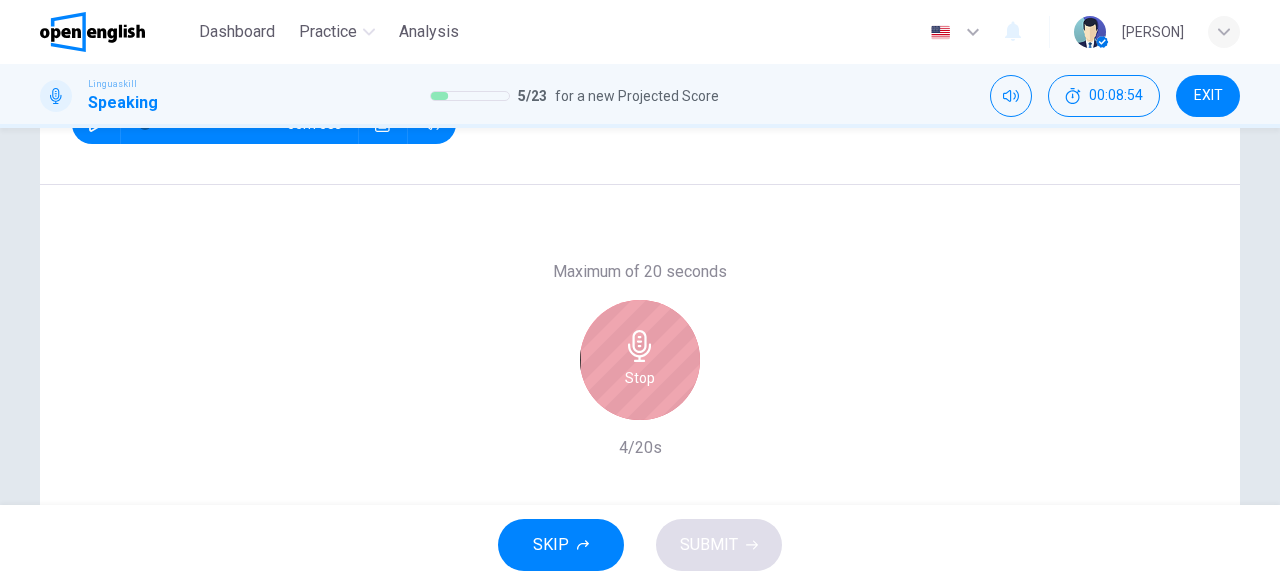 click on "Stop" at bounding box center [640, 378] 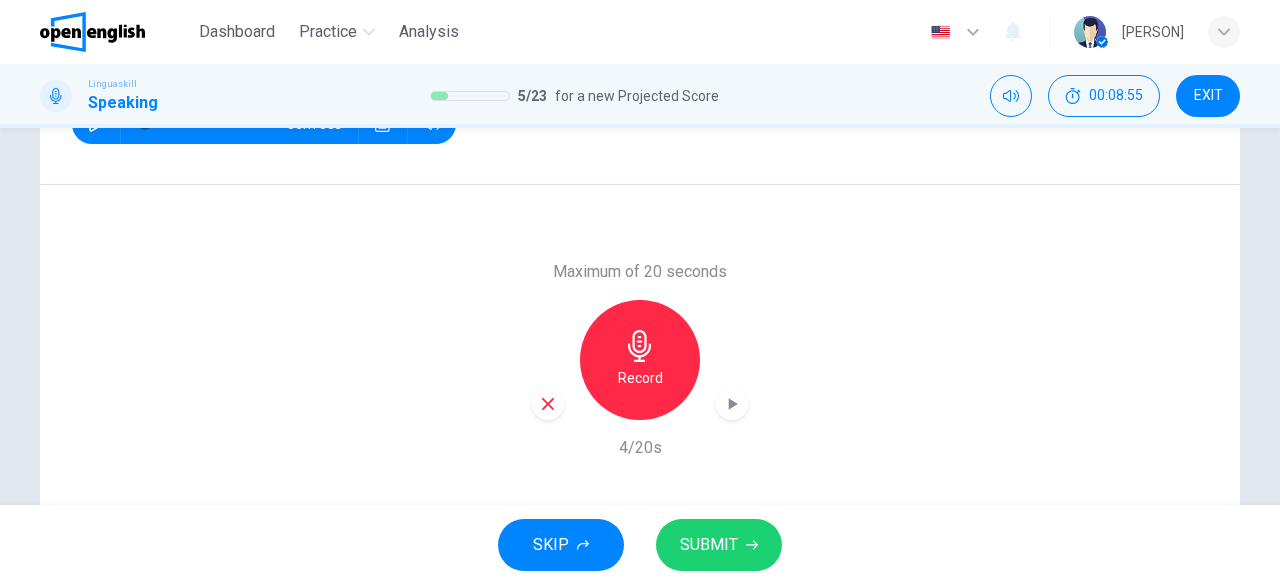click 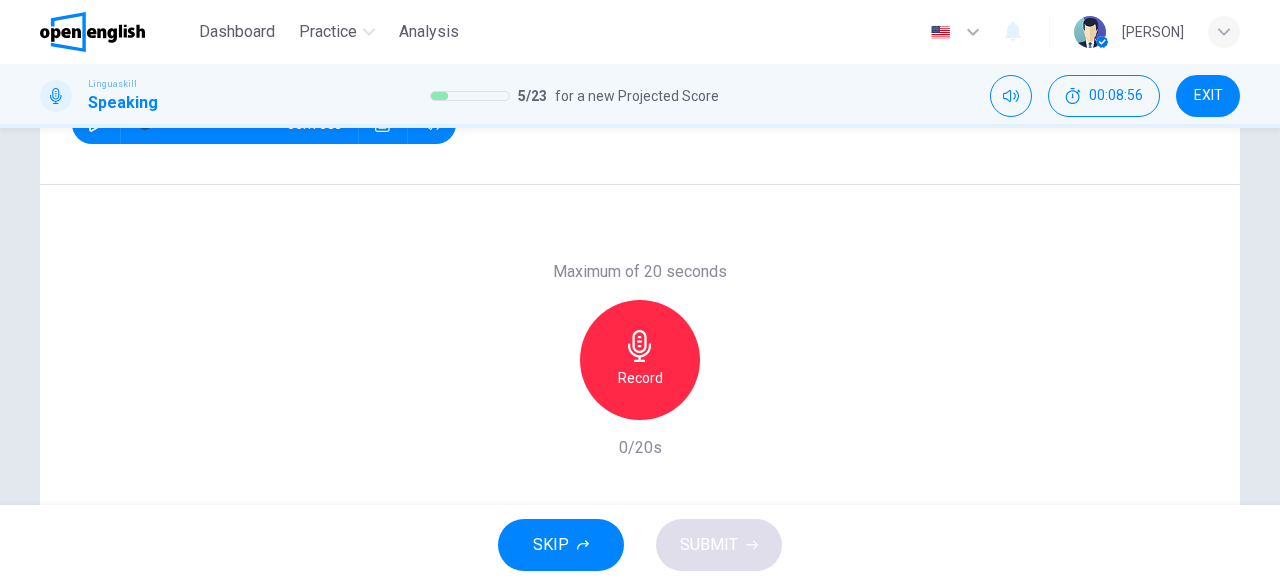 click on "Record" at bounding box center [640, 378] 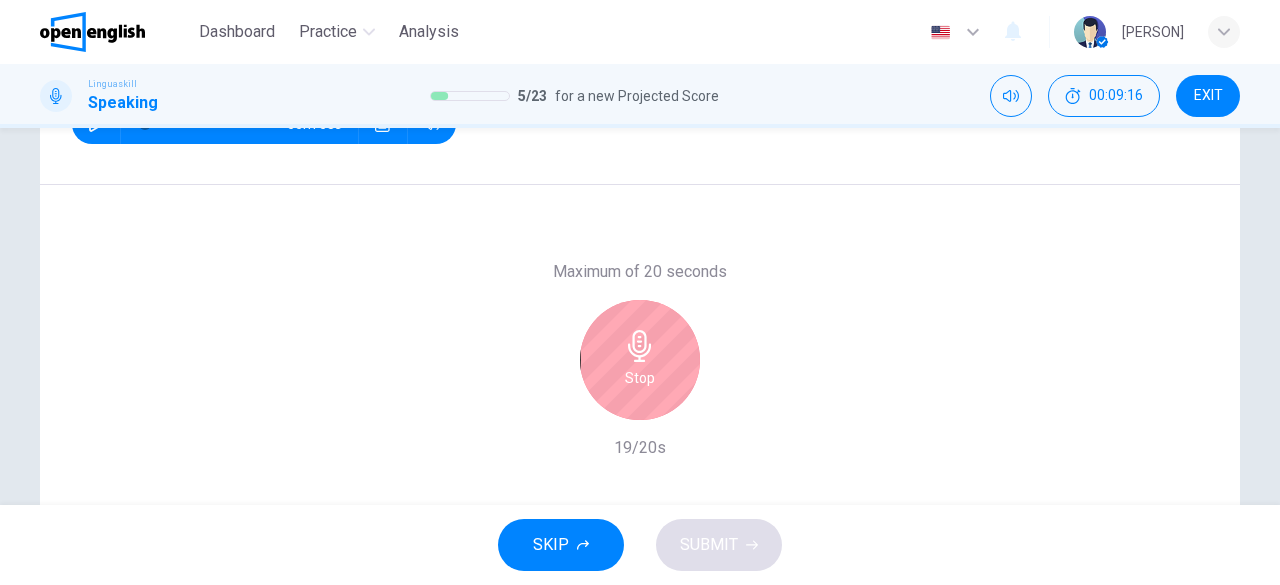 click on "Stop" at bounding box center (640, 378) 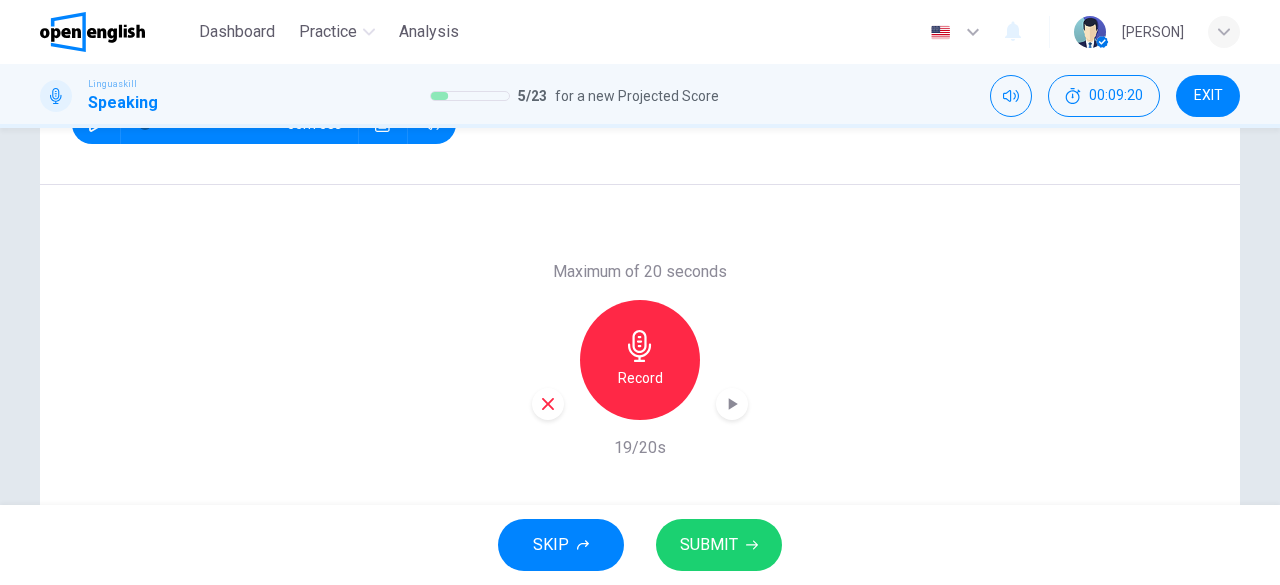 click on "SUBMIT" at bounding box center [709, 545] 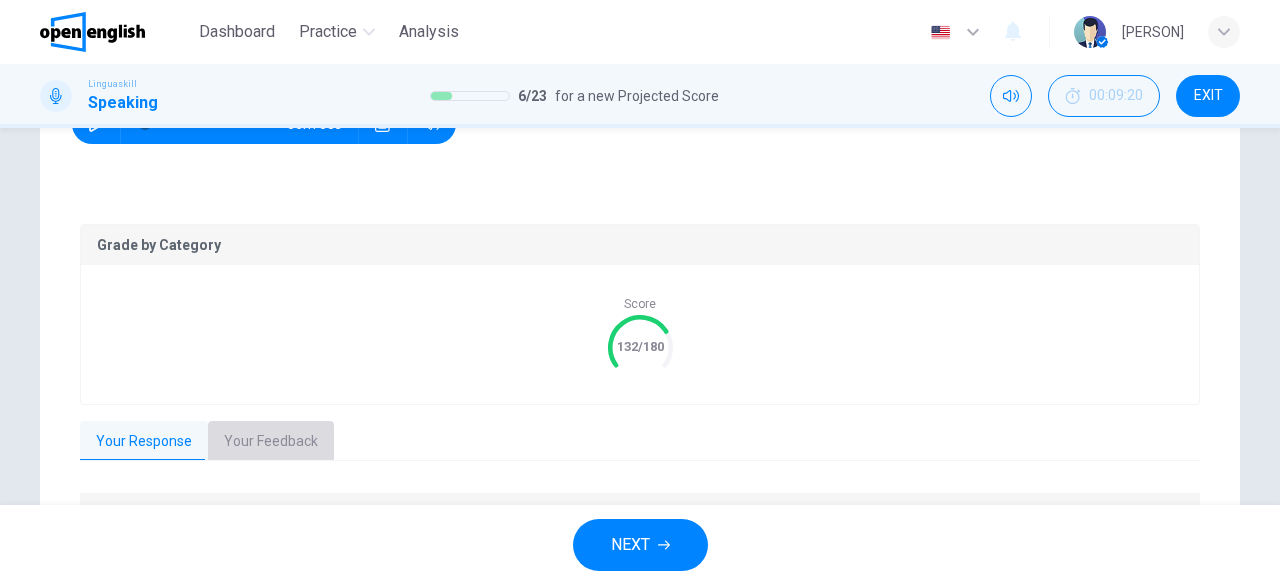 click on "Your Feedback" at bounding box center (271, 442) 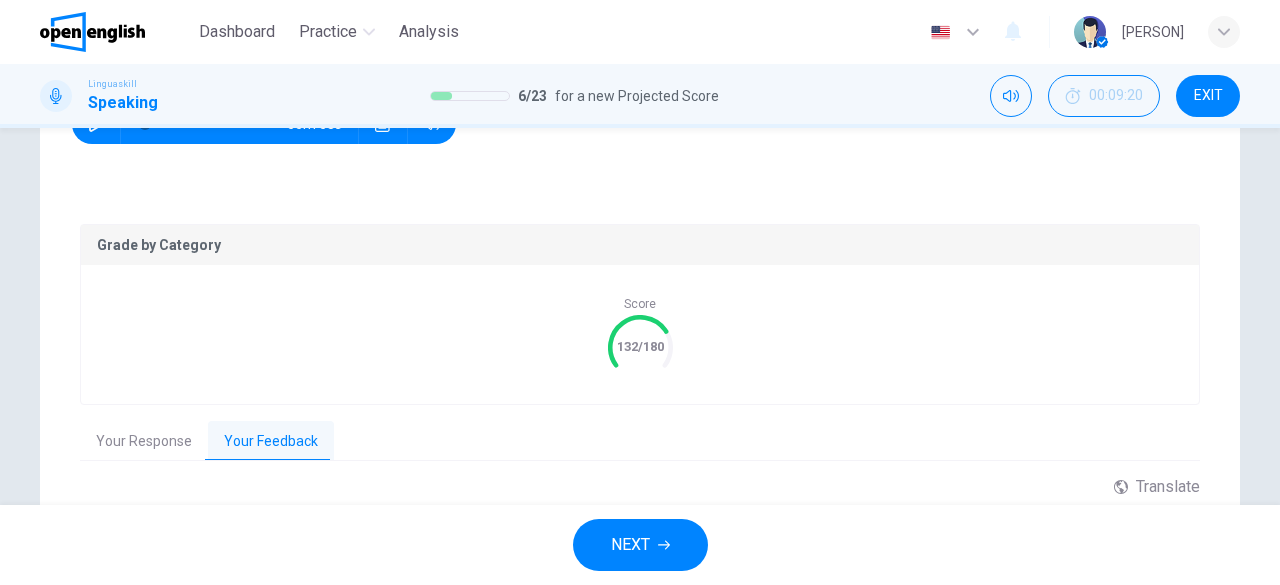 click on "Your Feedback" at bounding box center (271, 442) 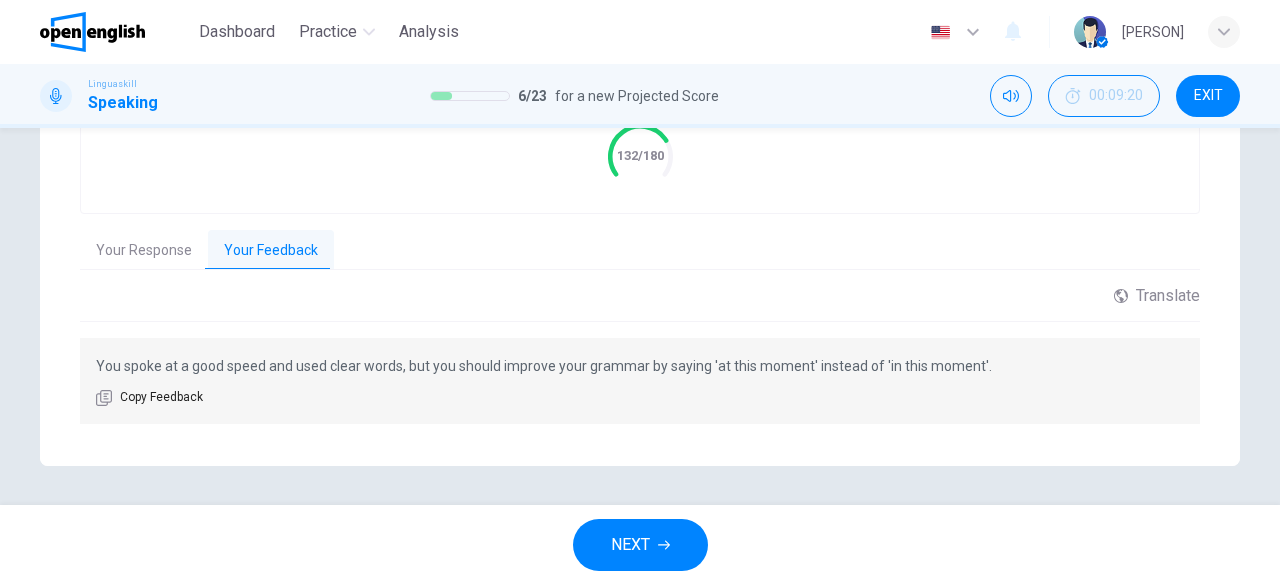 click on "NEXT" at bounding box center [630, 545] 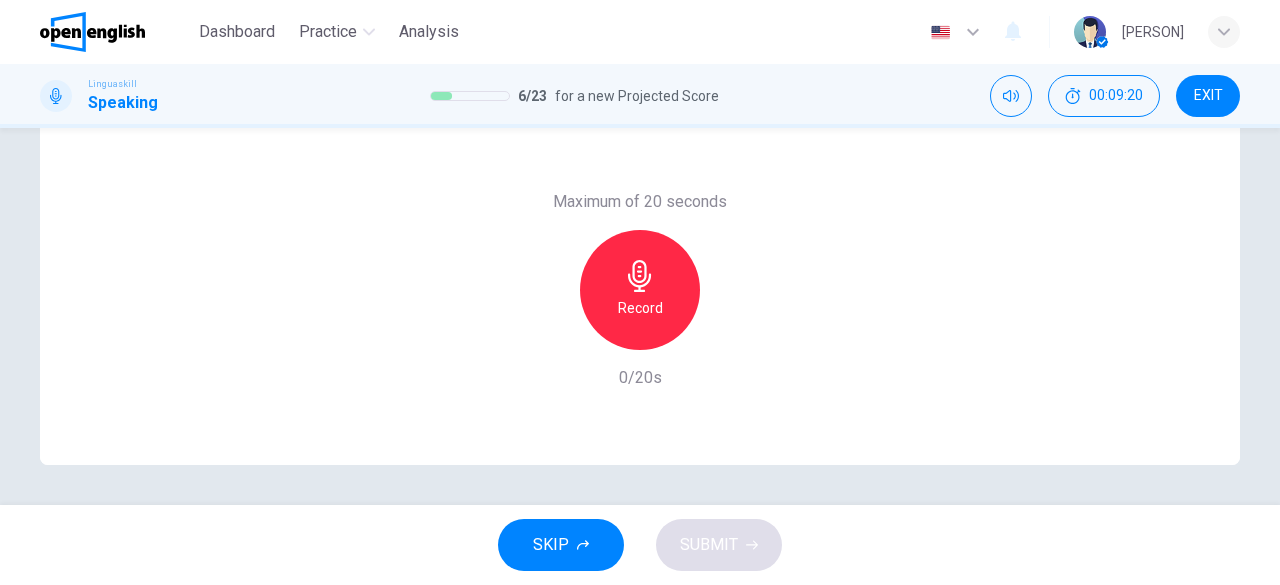 scroll, scrollTop: 398, scrollLeft: 0, axis: vertical 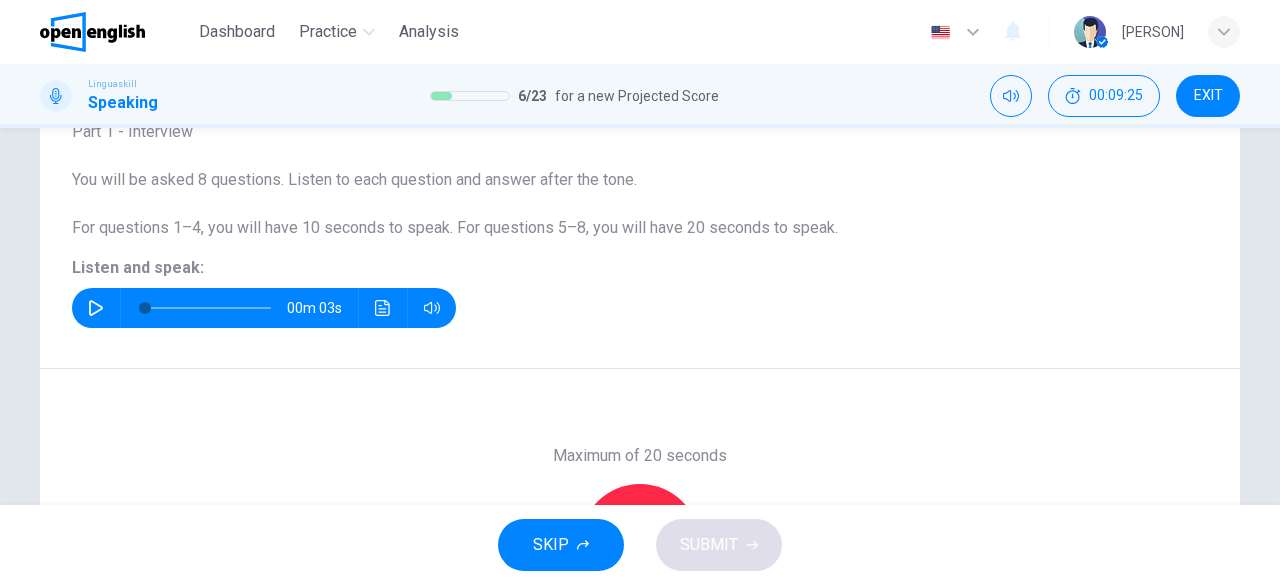 click 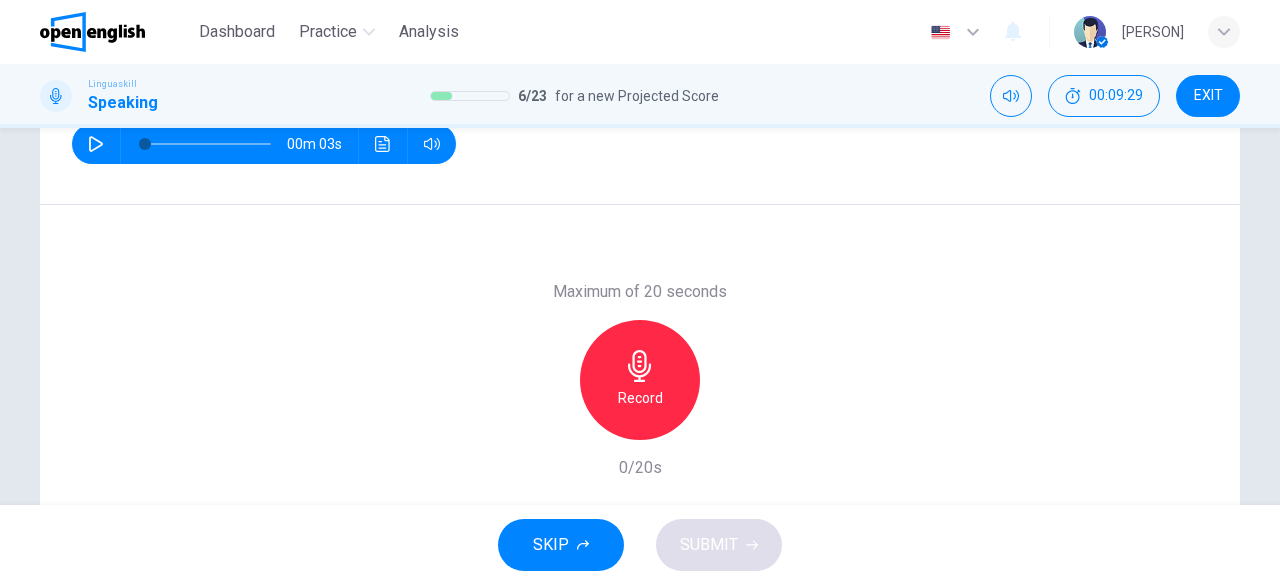 scroll, scrollTop: 312, scrollLeft: 0, axis: vertical 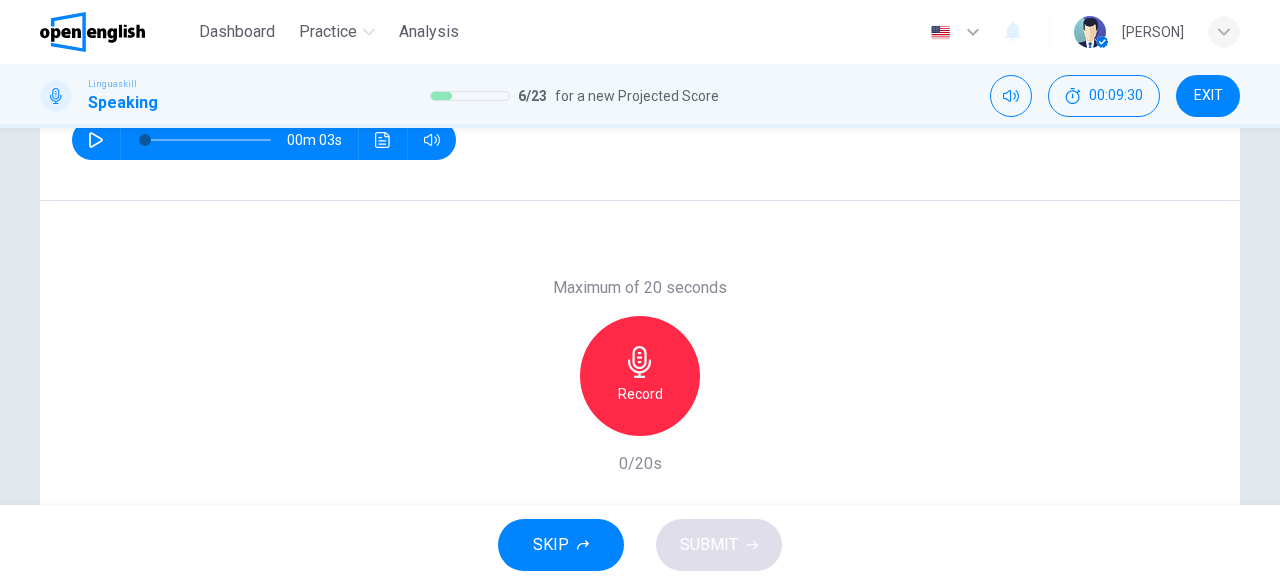 click 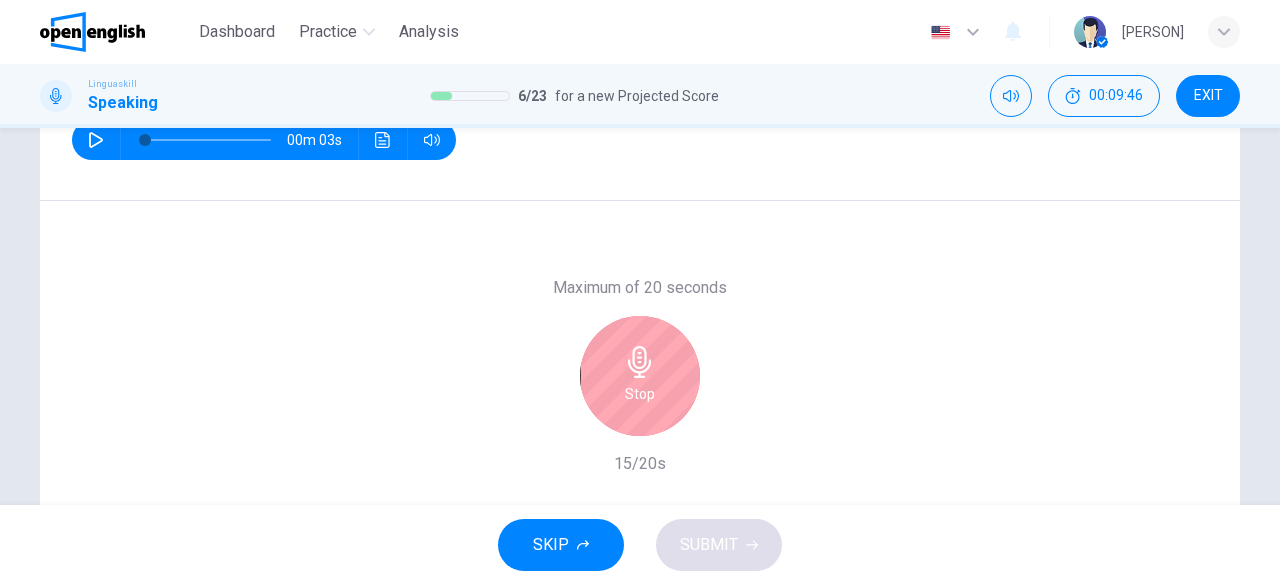 click on "Stop" at bounding box center (640, 376) 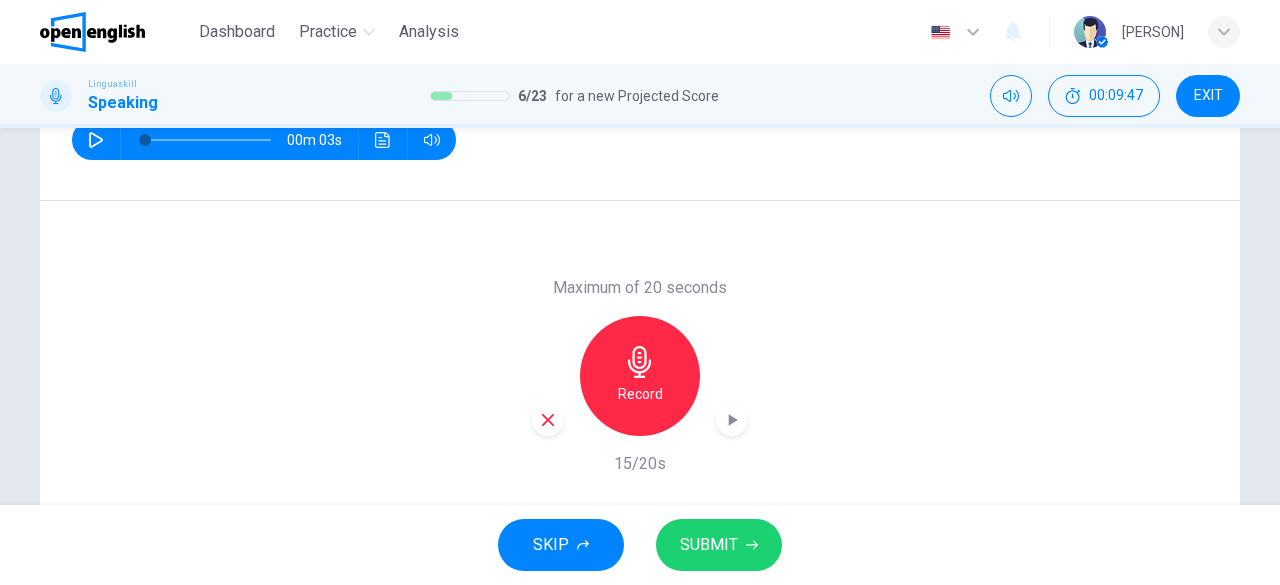 click 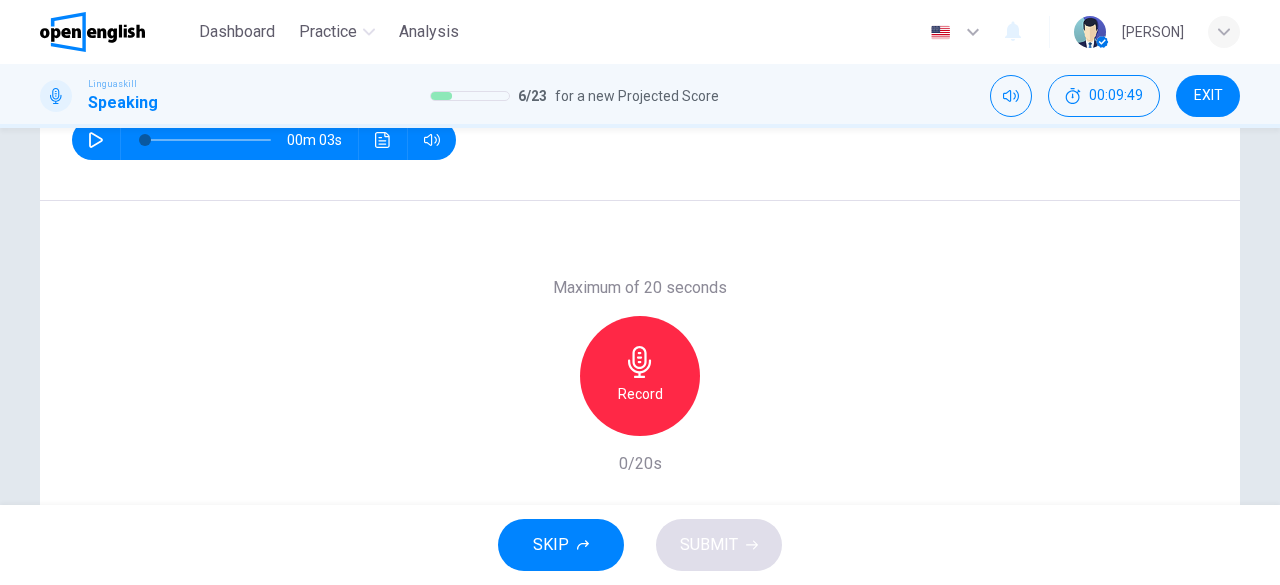 click on "Record" at bounding box center [640, 394] 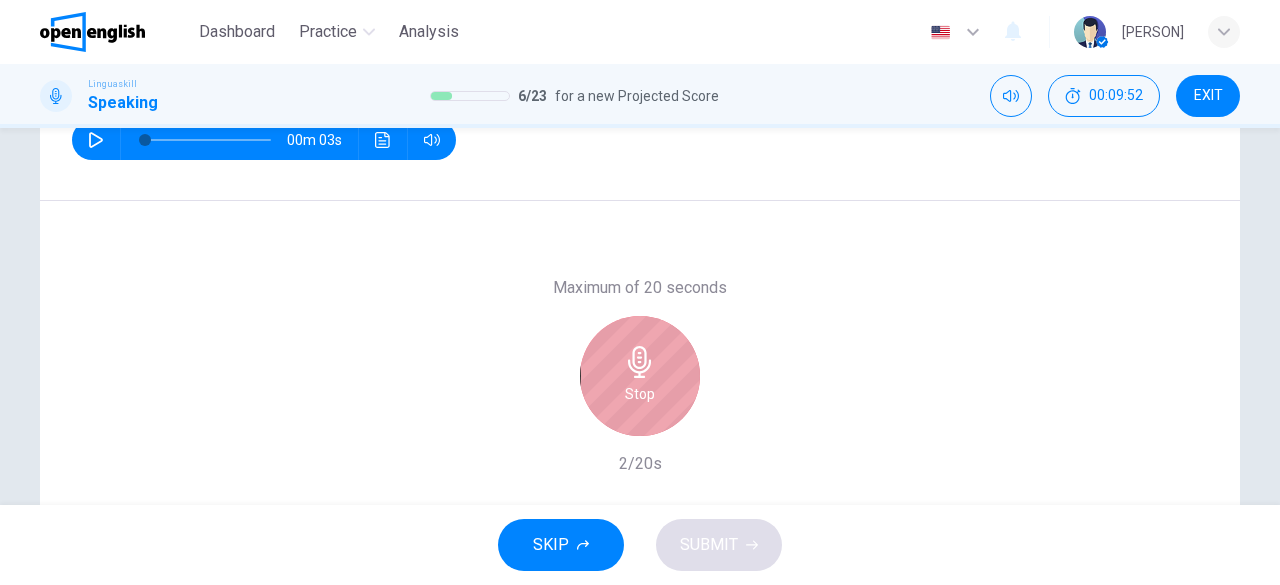 click on "Stop" at bounding box center (640, 376) 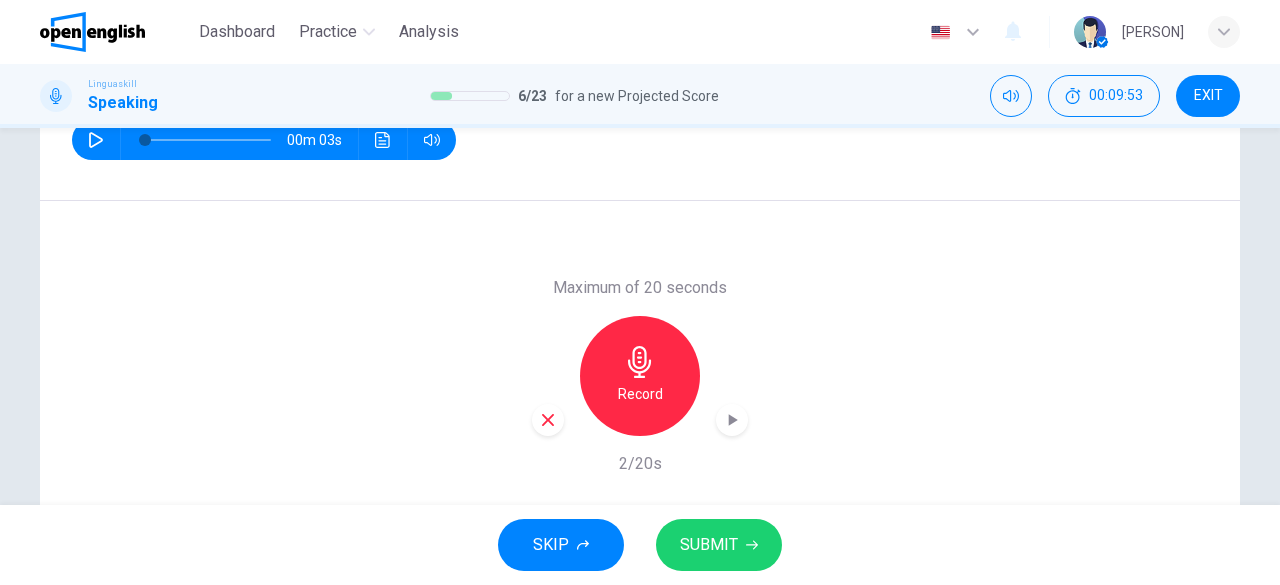 click 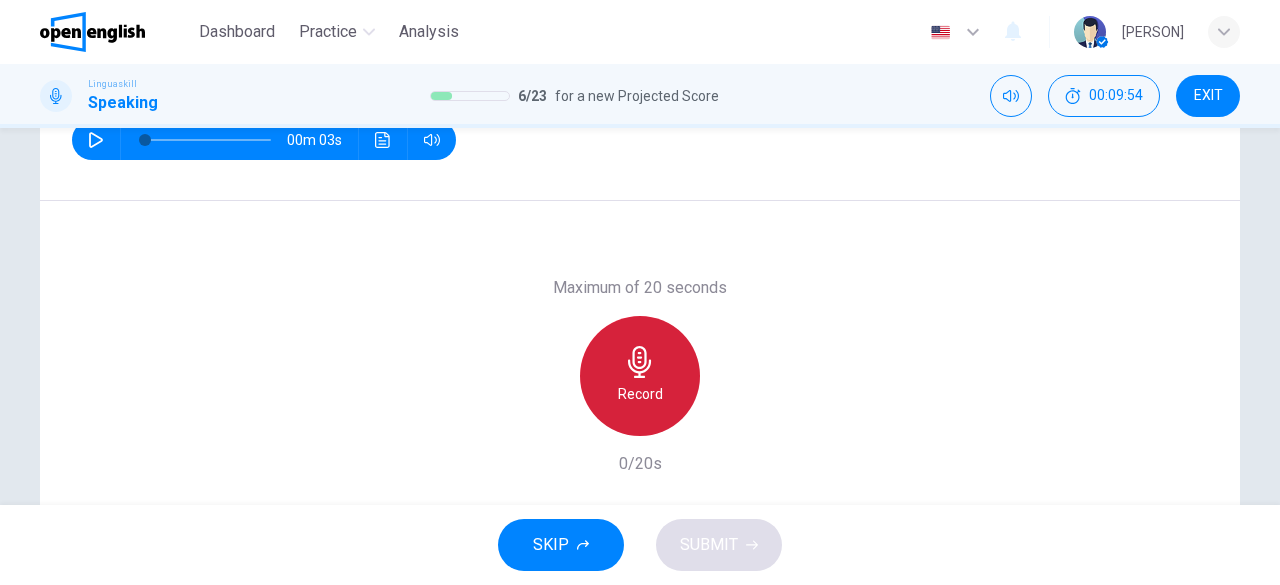 click on "Record" at bounding box center [640, 376] 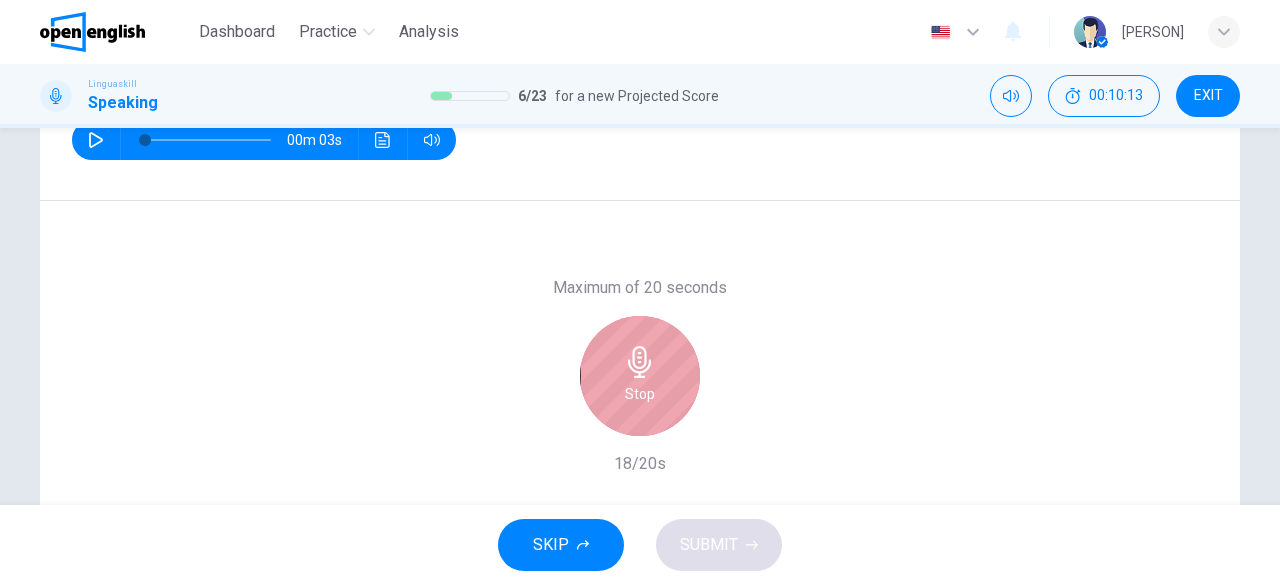 click on "Stop" at bounding box center (640, 376) 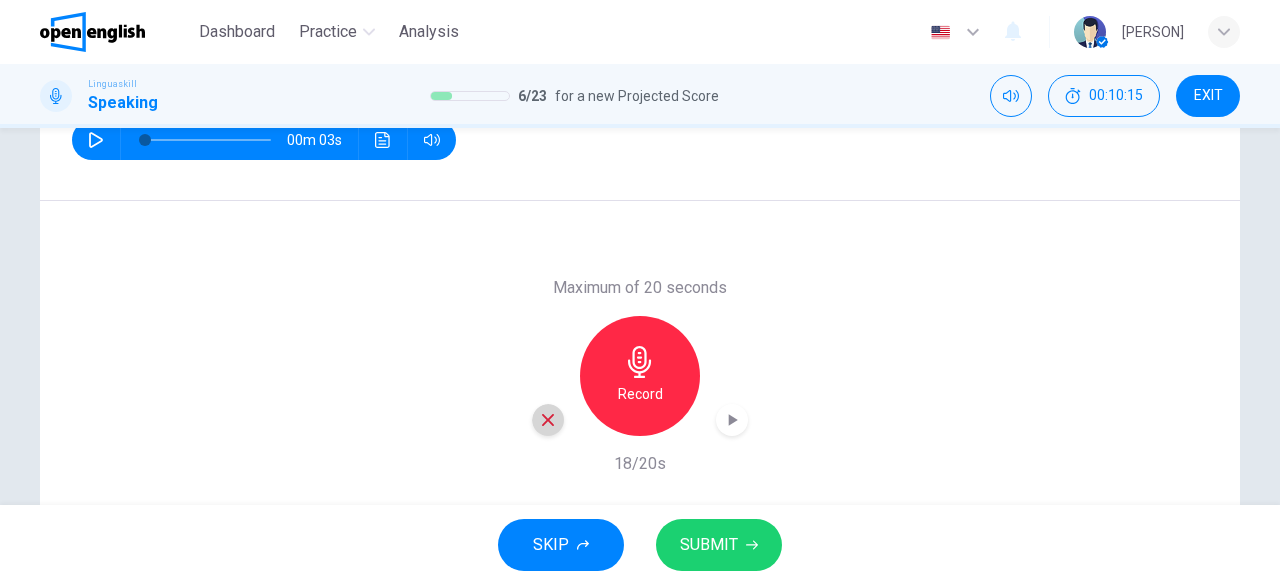 click 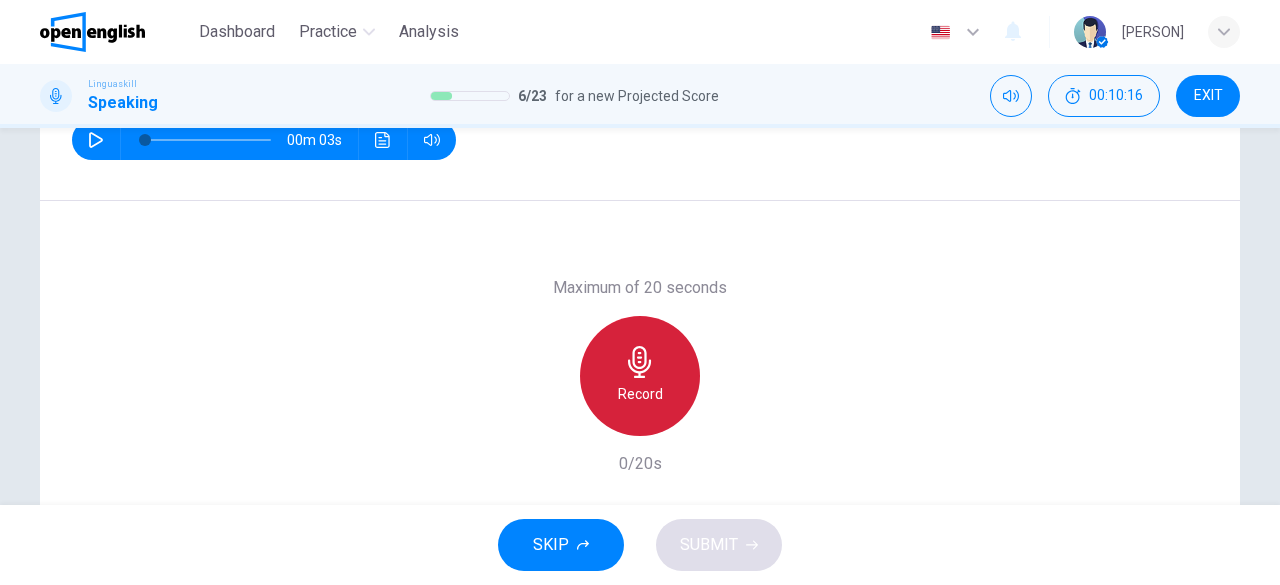 click on "Record" at bounding box center [640, 394] 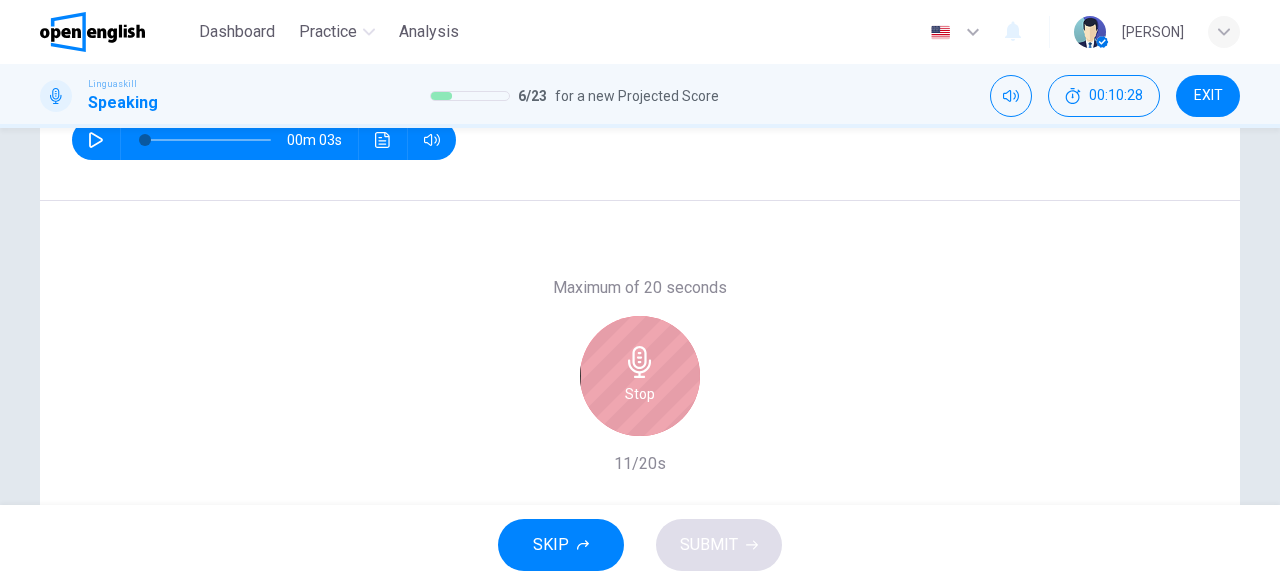 click on "Stop" at bounding box center (640, 394) 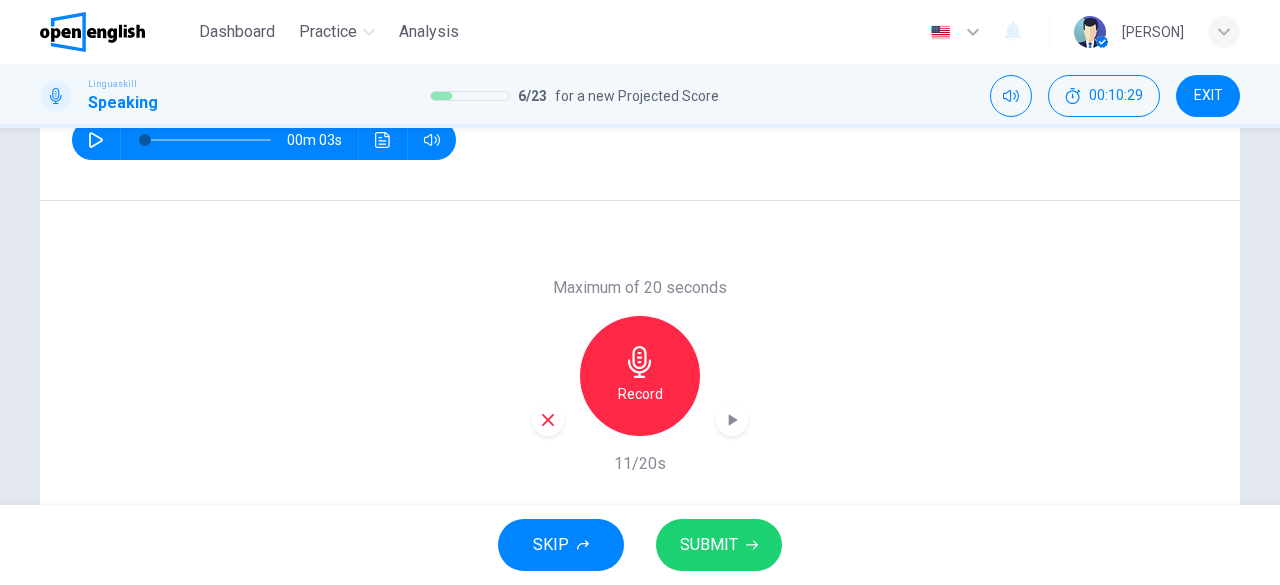 click 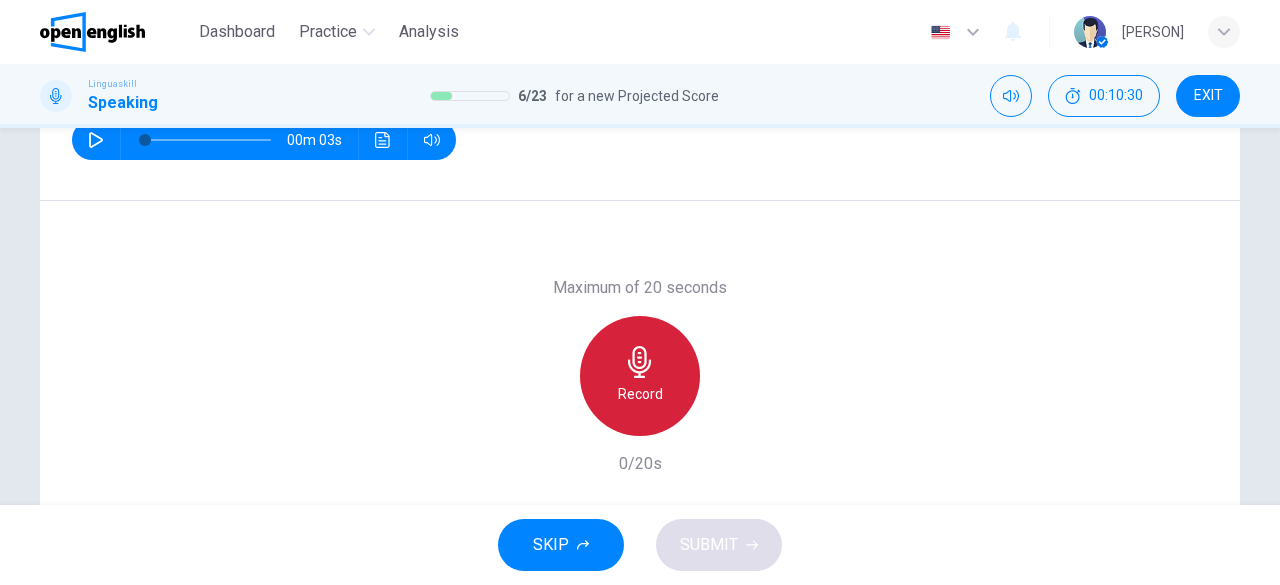 click on "Record" at bounding box center [640, 376] 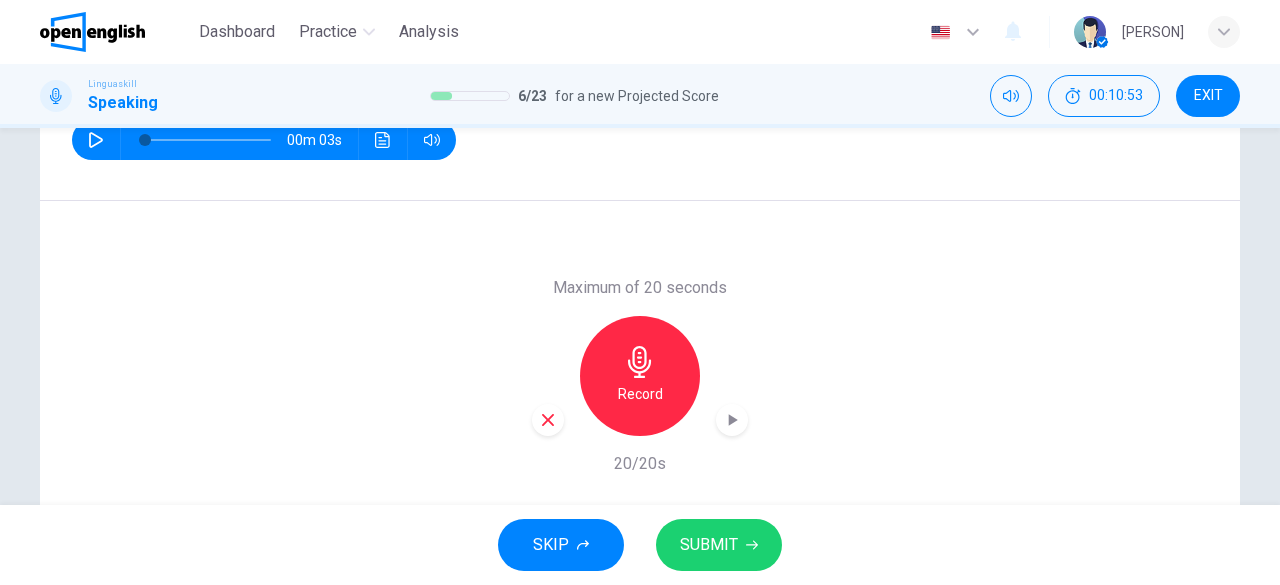 click 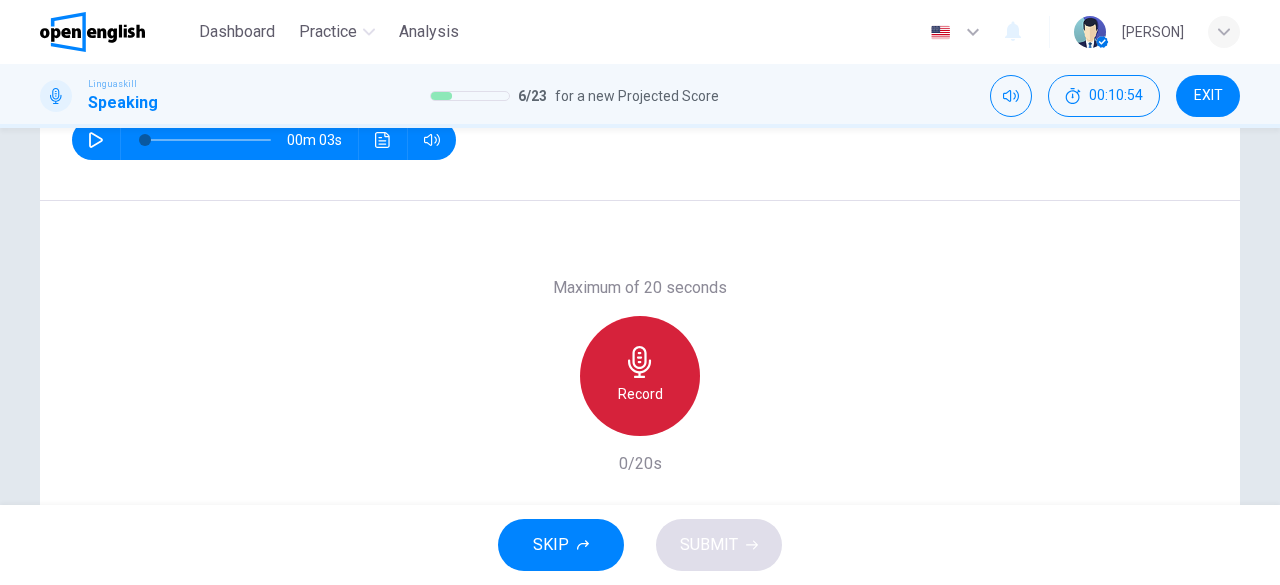 click on "Record" at bounding box center [640, 394] 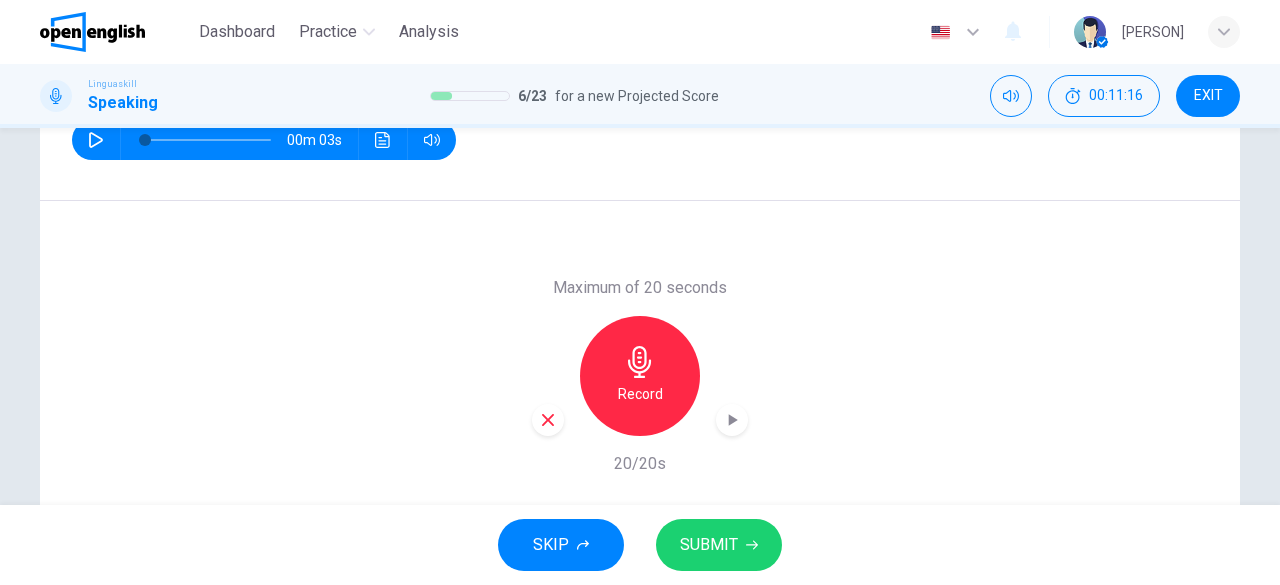 click on "SUBMIT" at bounding box center (709, 545) 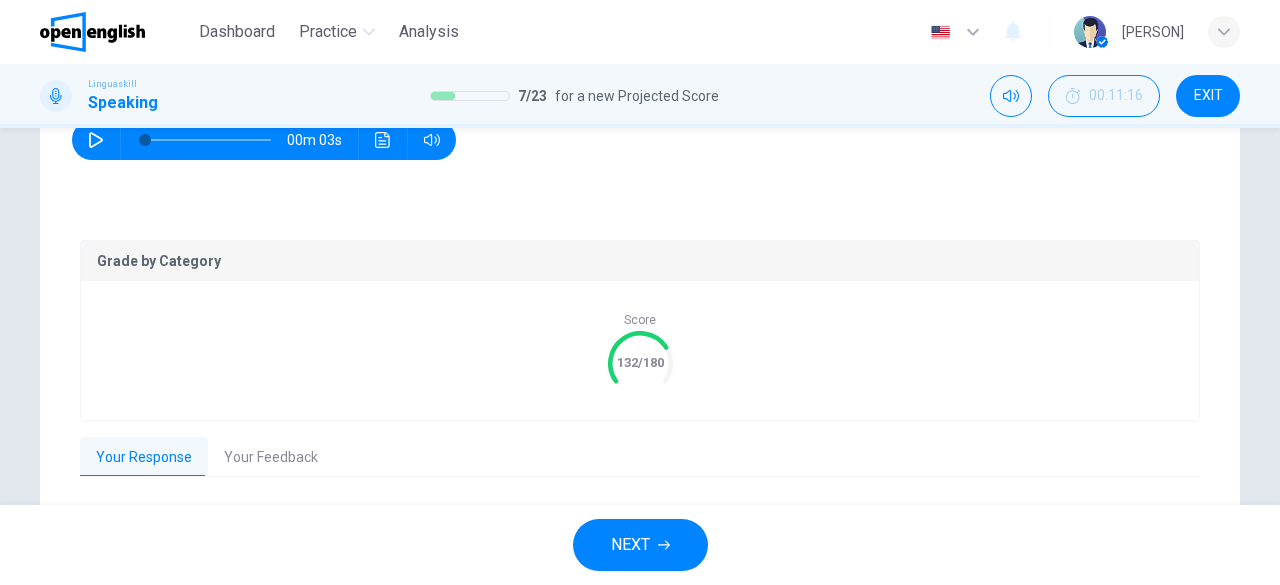 click on "Your Feedback" at bounding box center [271, 458] 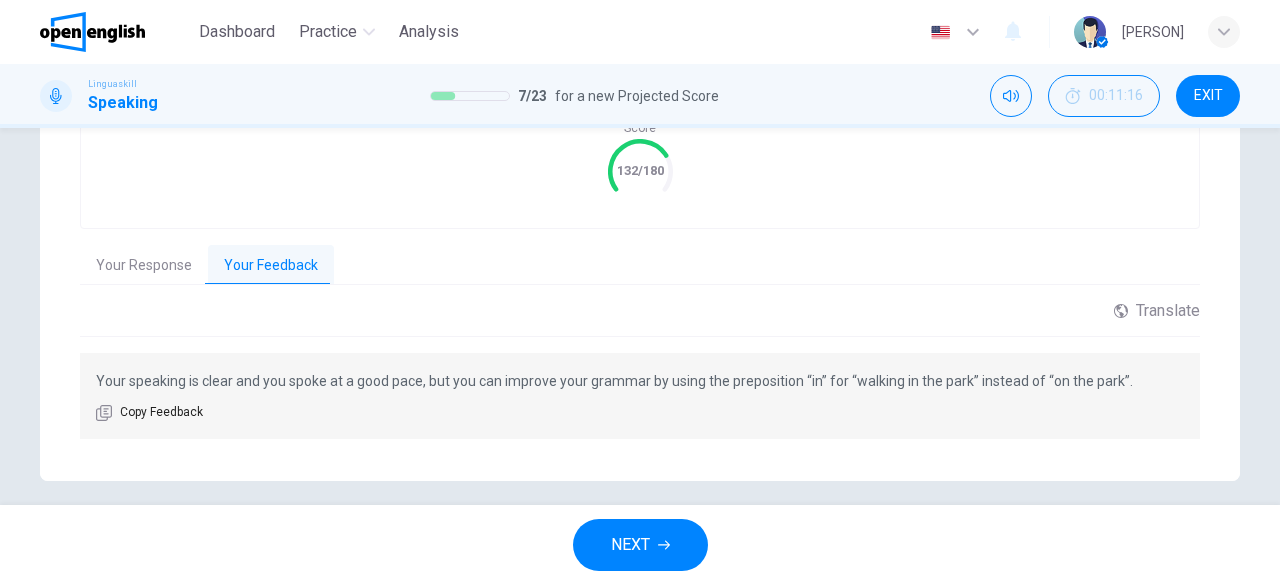 scroll, scrollTop: 519, scrollLeft: 0, axis: vertical 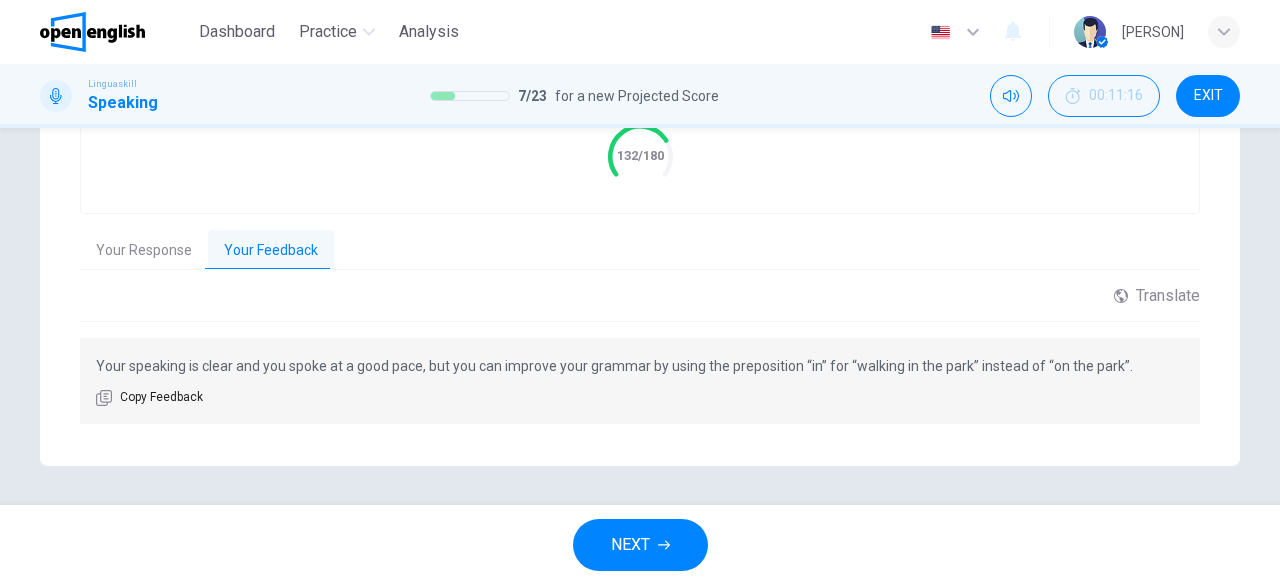 click on "NEXT" at bounding box center (630, 545) 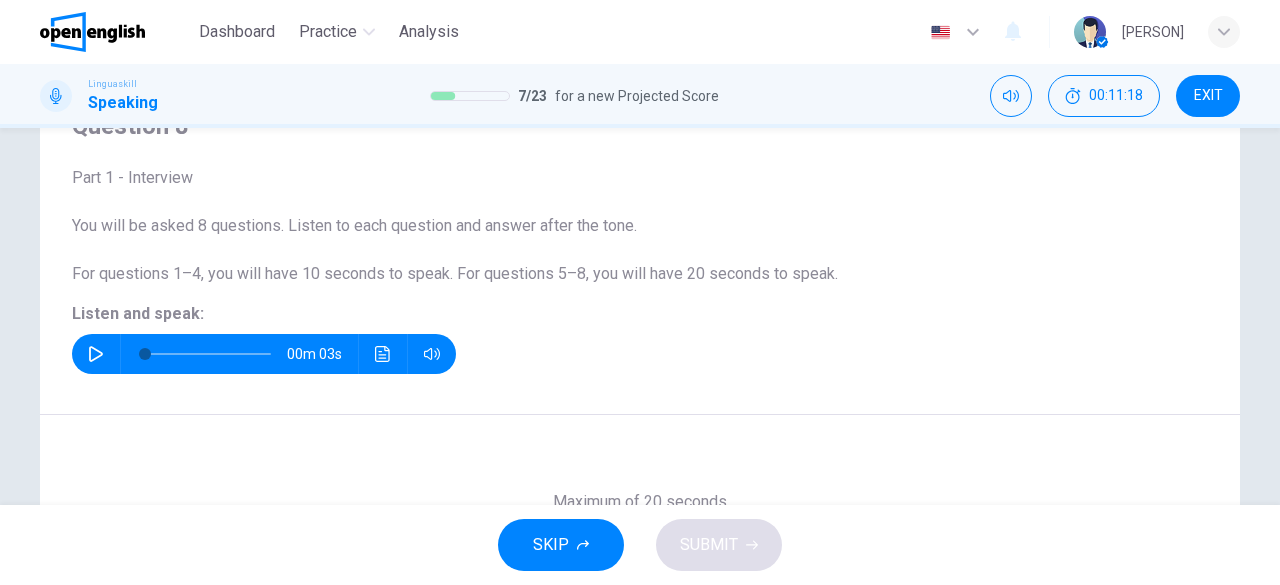 scroll, scrollTop: 81, scrollLeft: 0, axis: vertical 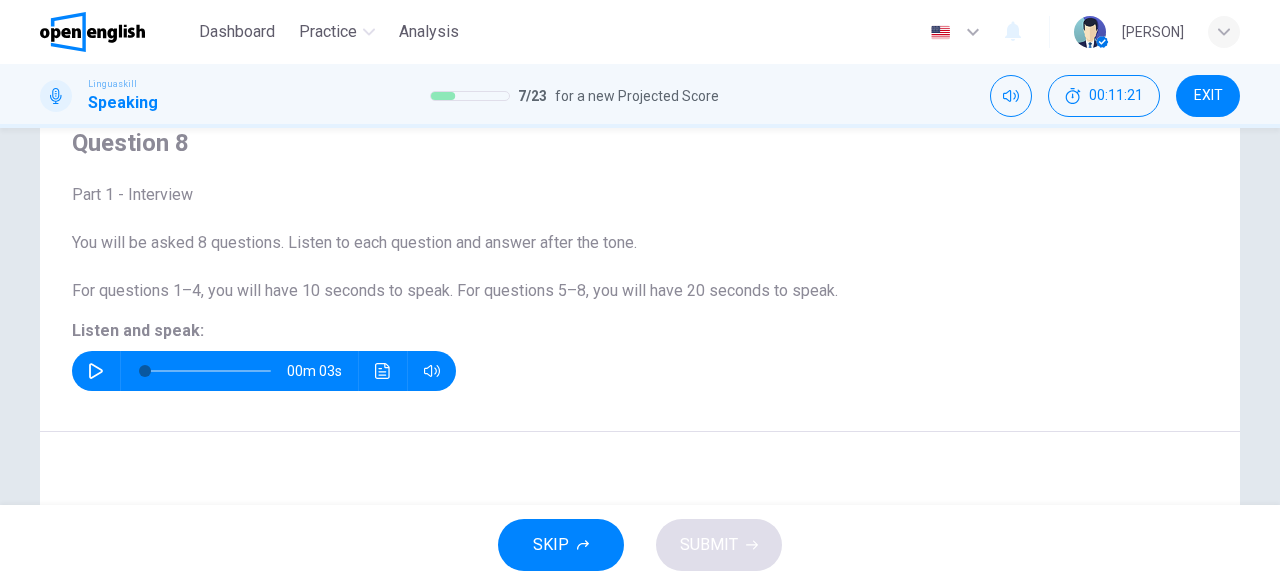 click 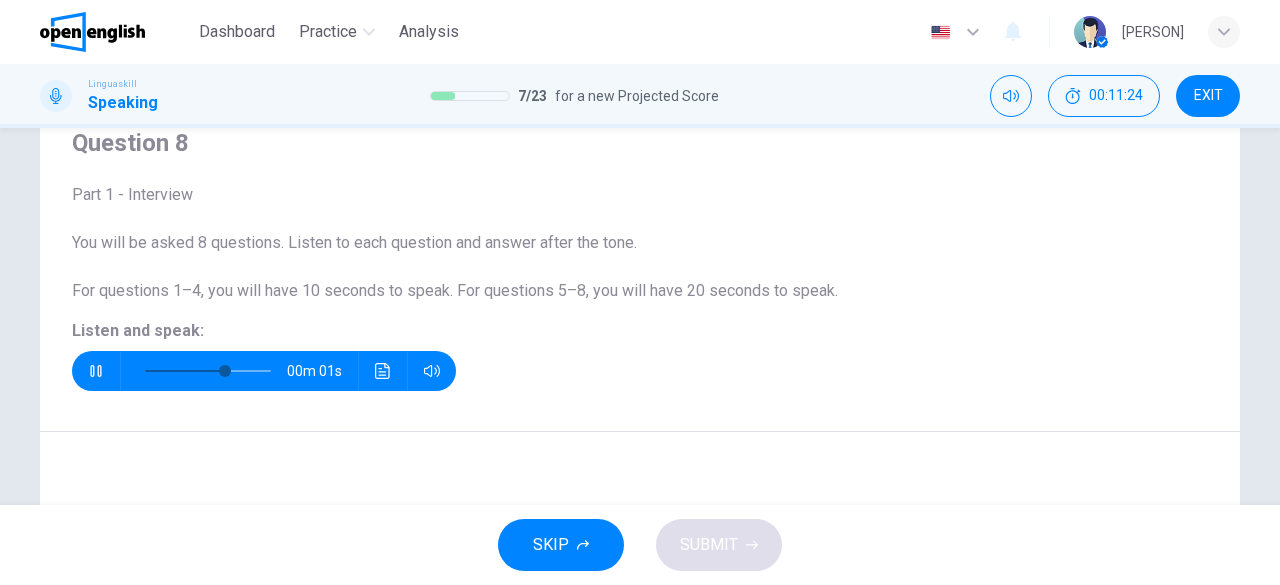 scroll, scrollTop: 345, scrollLeft: 0, axis: vertical 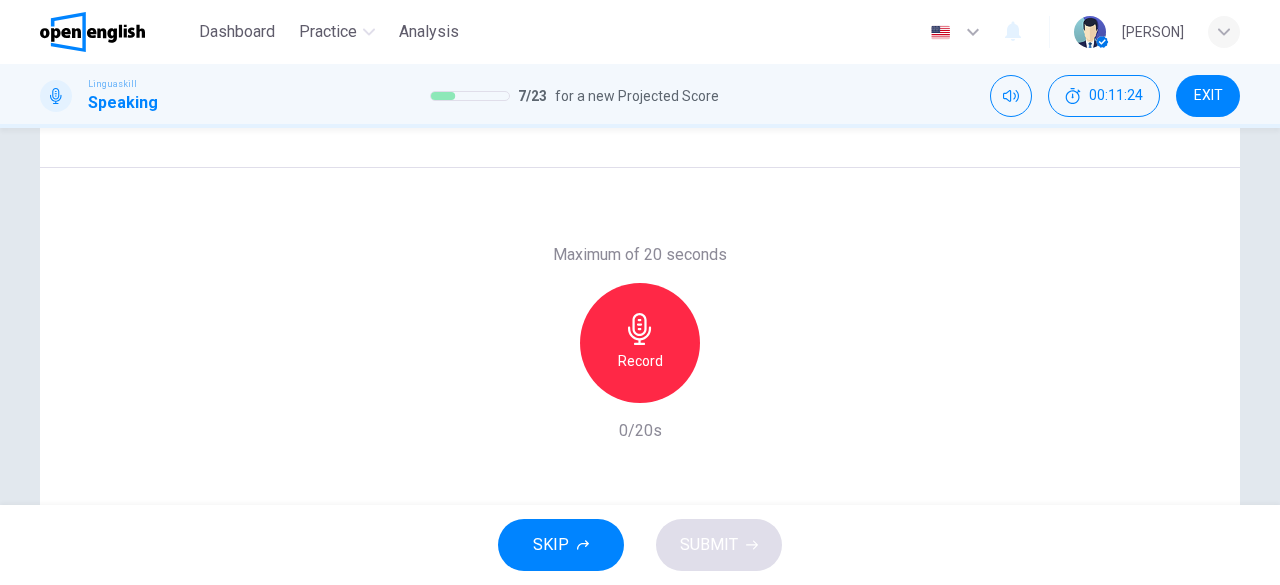 type on "*" 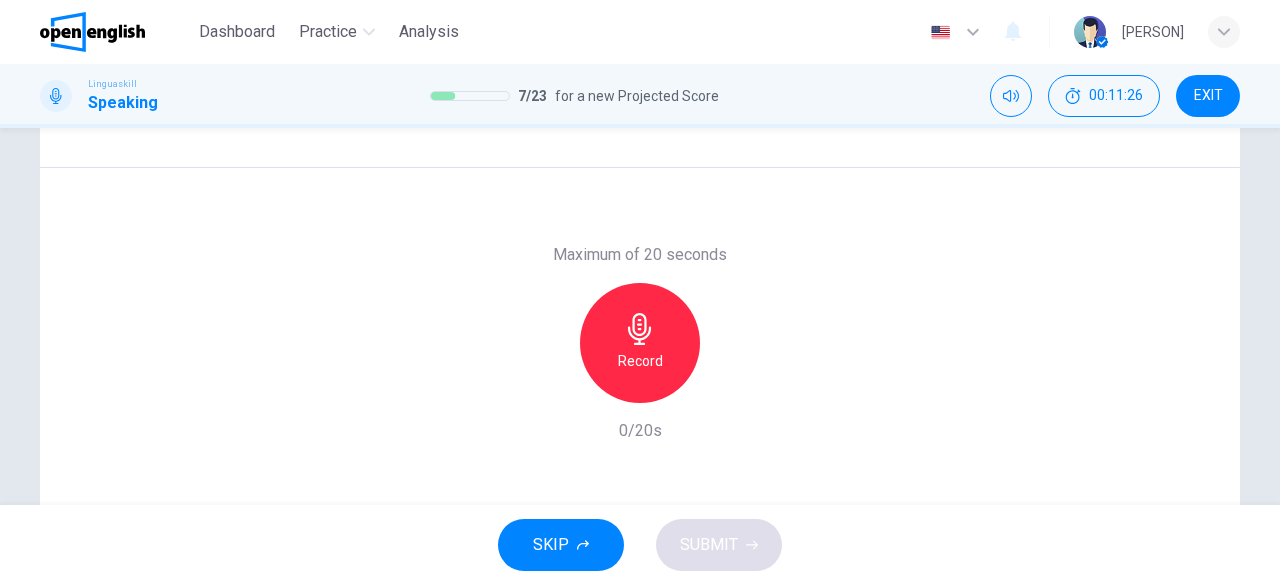 click on "Record" at bounding box center (640, 343) 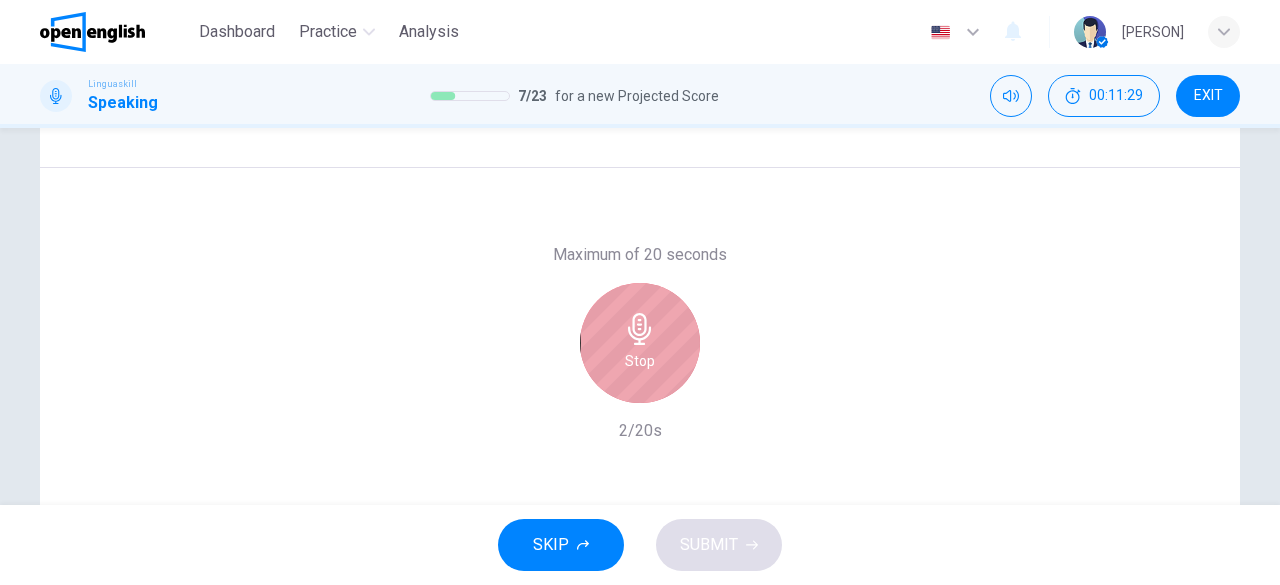 click on "Stop" at bounding box center (640, 343) 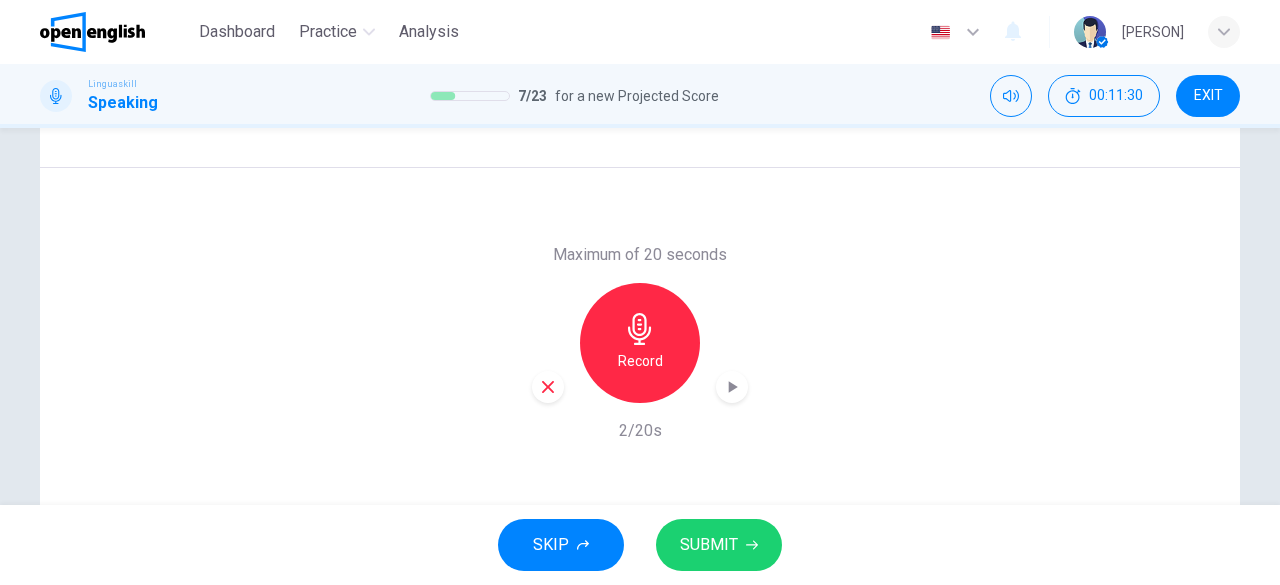 click 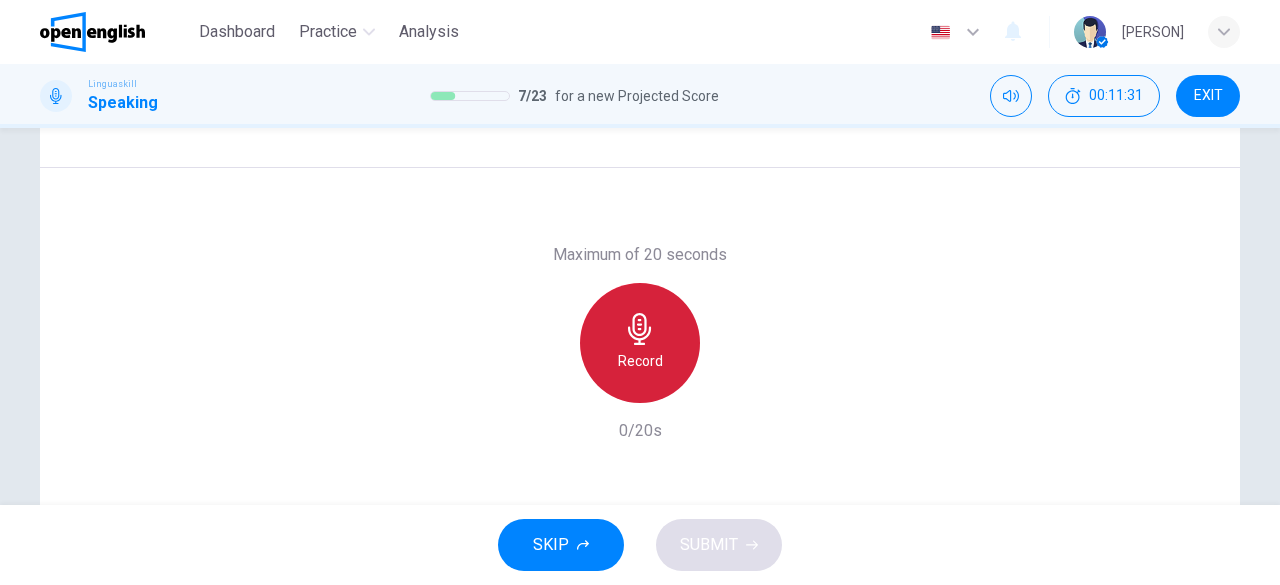click on "Record" at bounding box center [640, 361] 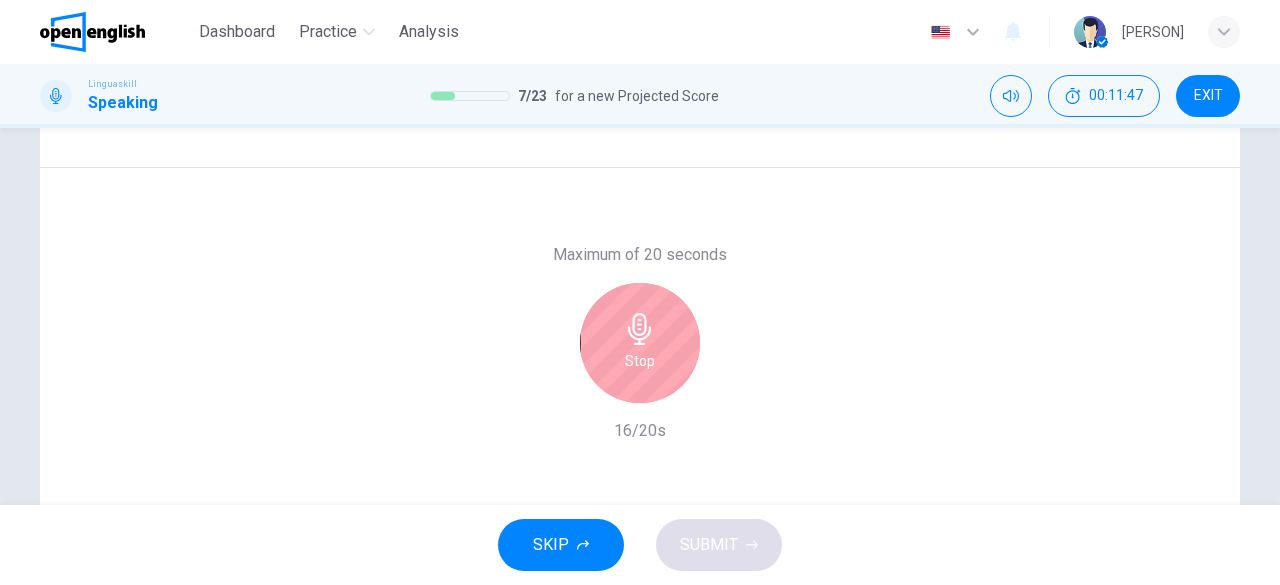 click on "Stop" at bounding box center [640, 361] 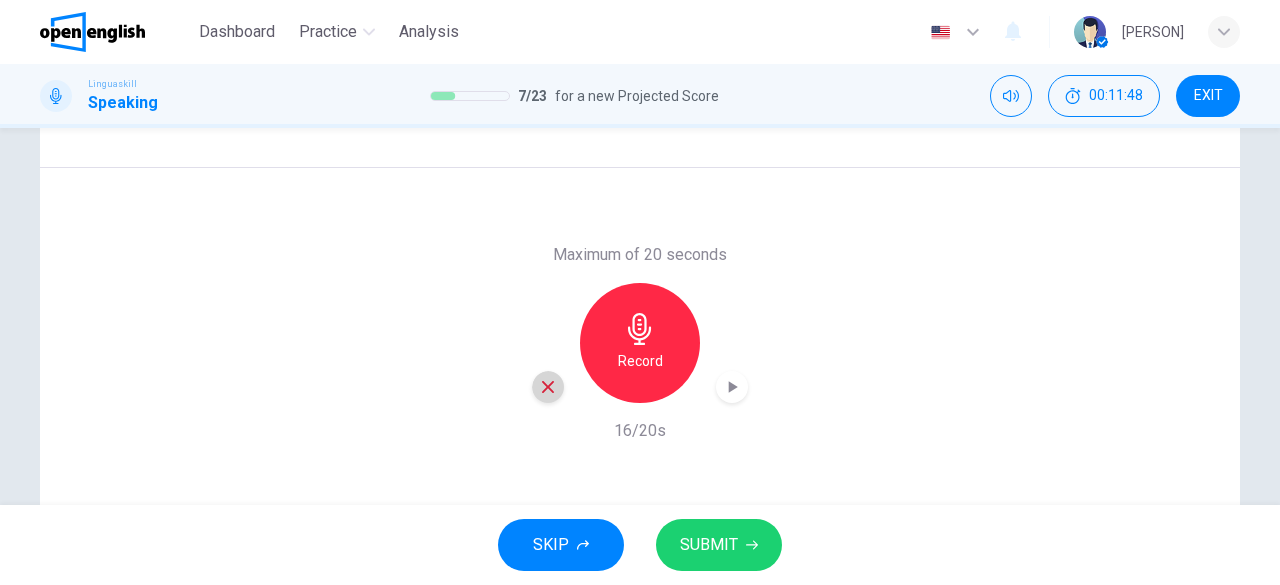 click 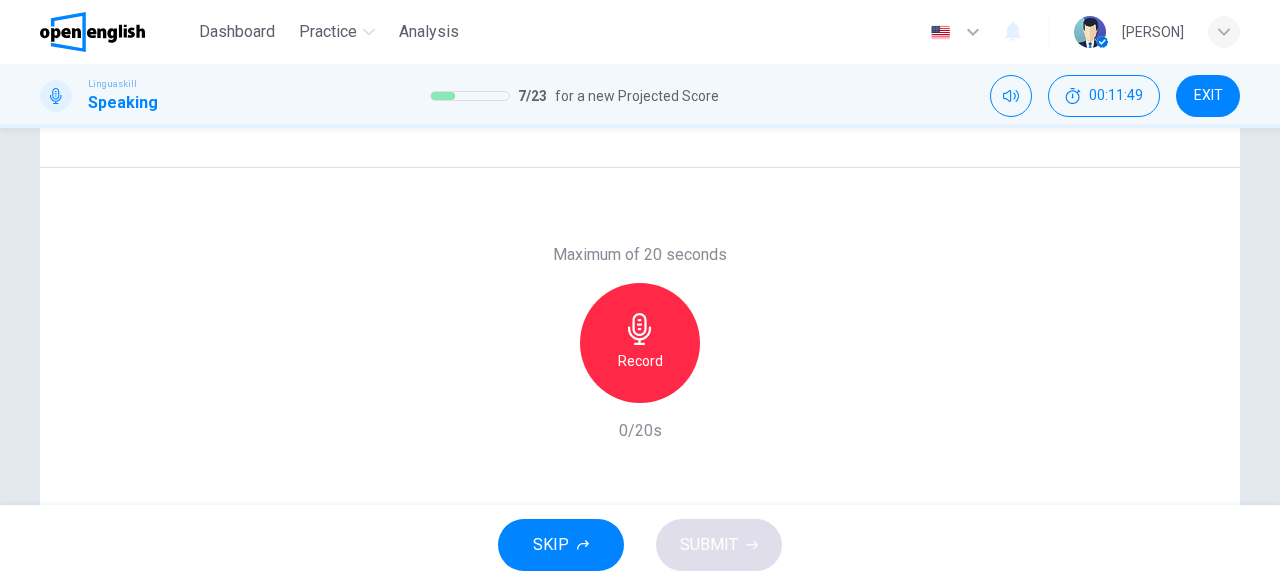 click on "Record" at bounding box center (640, 361) 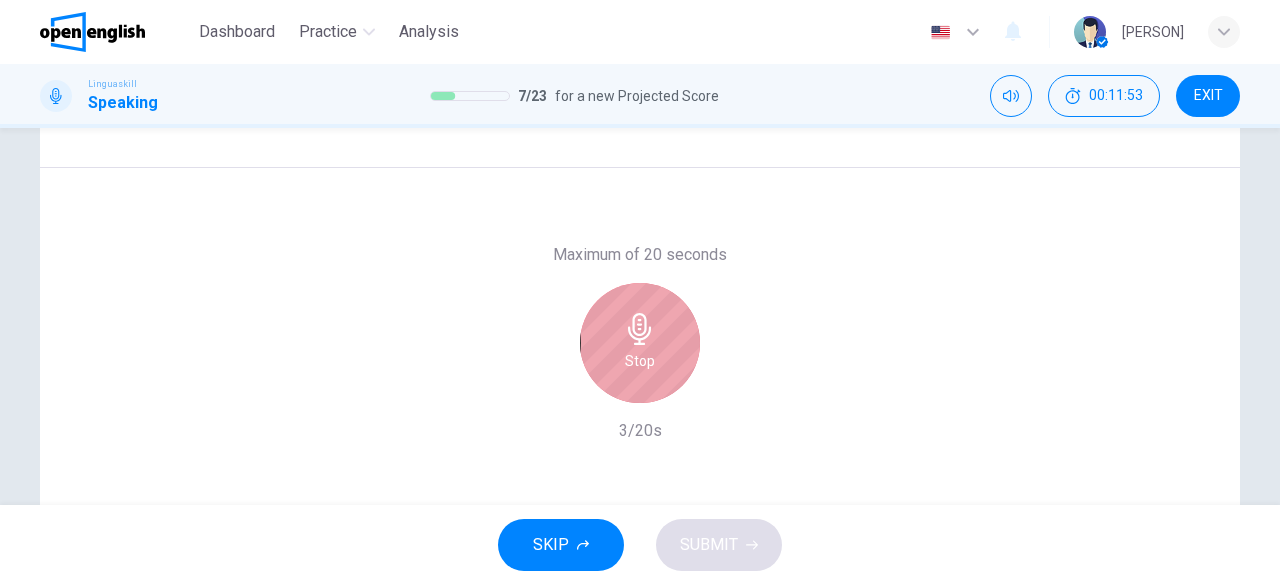 click on "Stop" at bounding box center [640, 361] 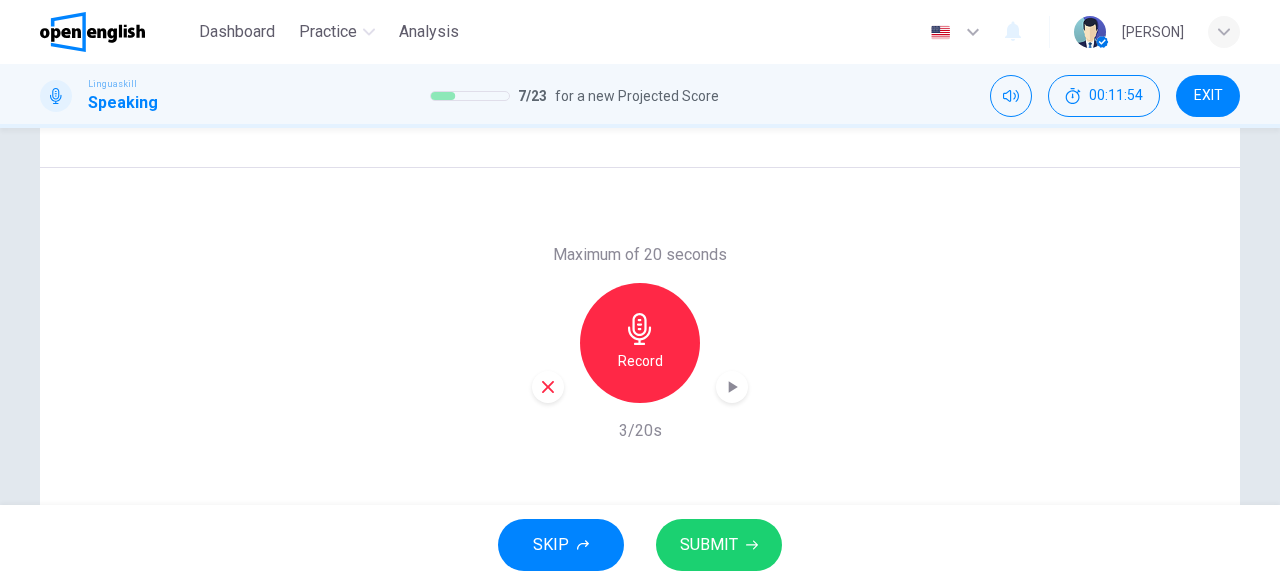 click at bounding box center (548, 387) 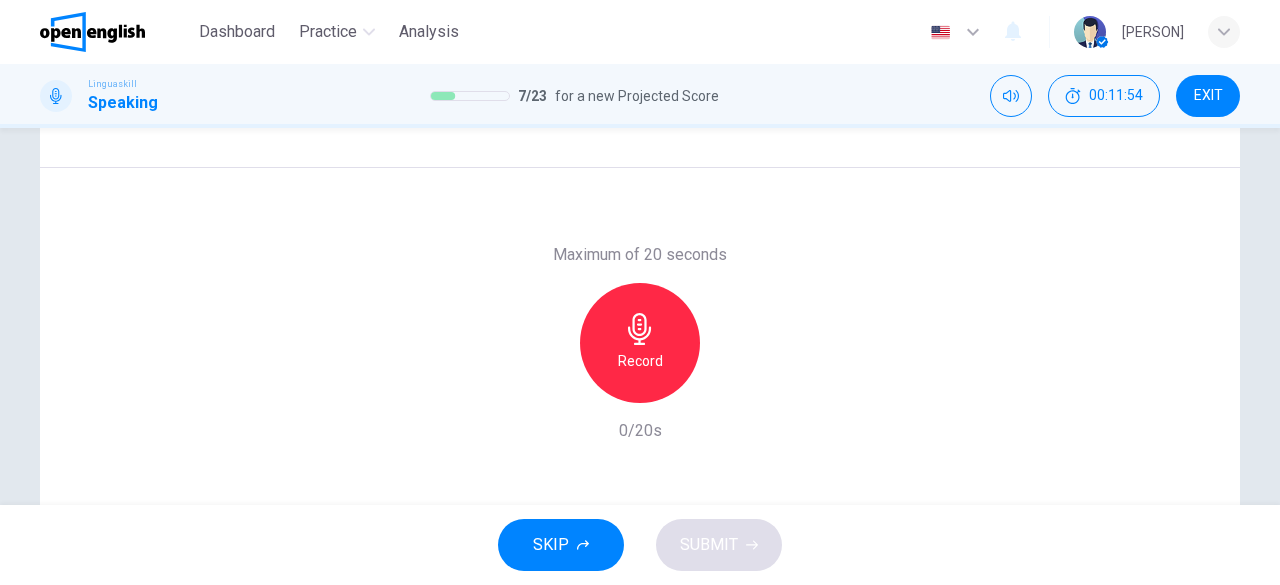 click on "Record" at bounding box center (640, 343) 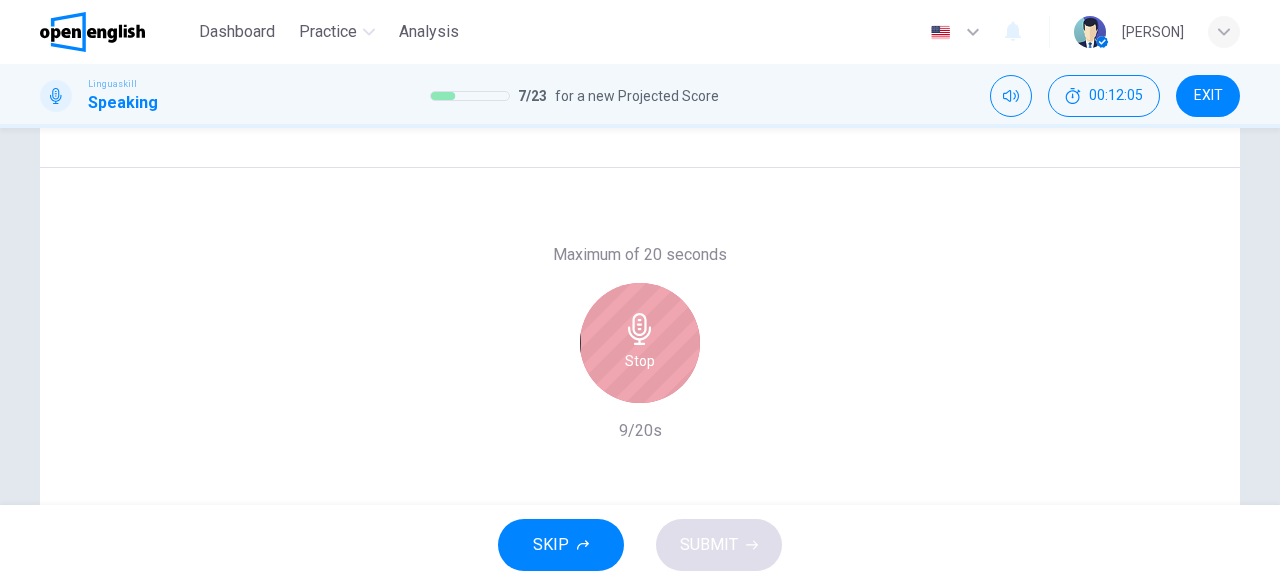 click on "Stop" at bounding box center [640, 343] 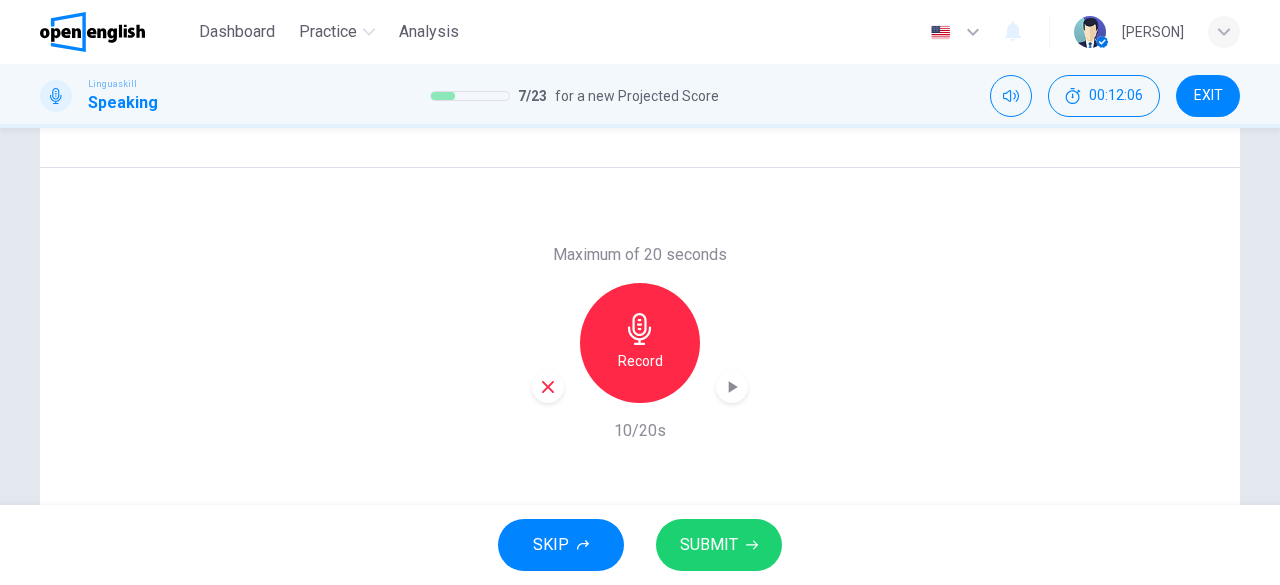 click 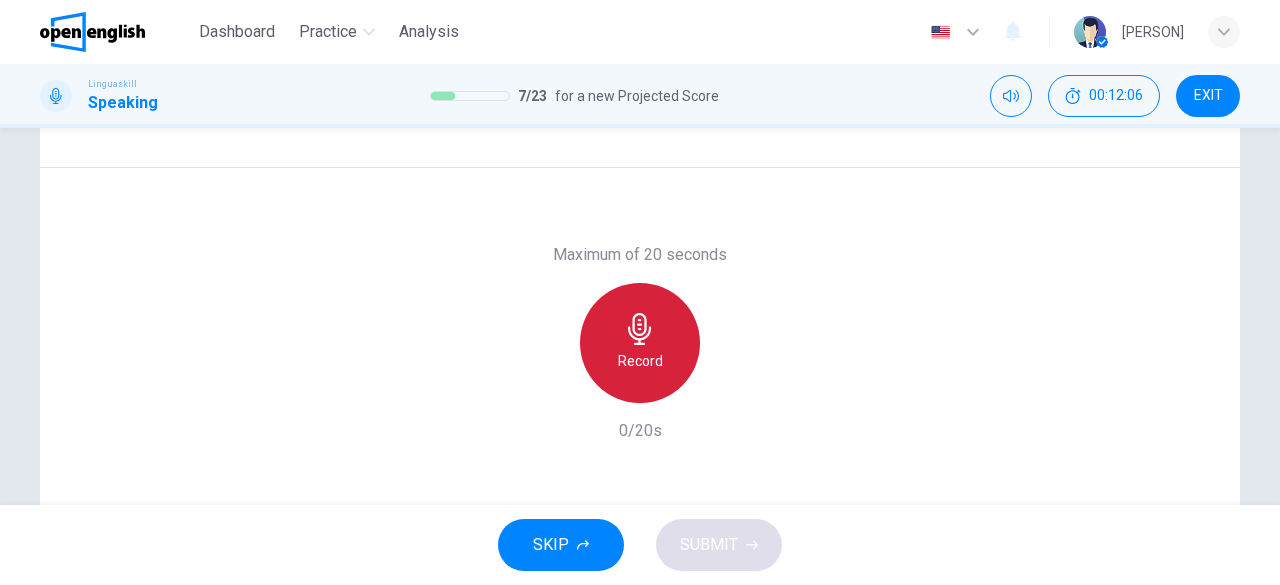 click on "Record" at bounding box center [640, 343] 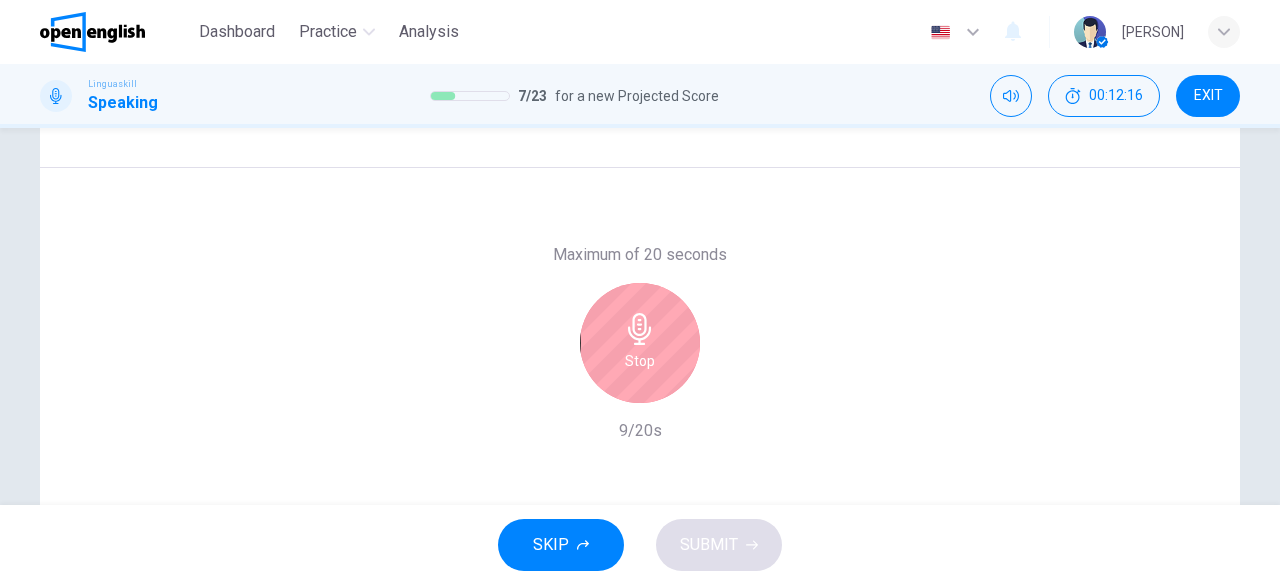 click on "Stop" at bounding box center [640, 343] 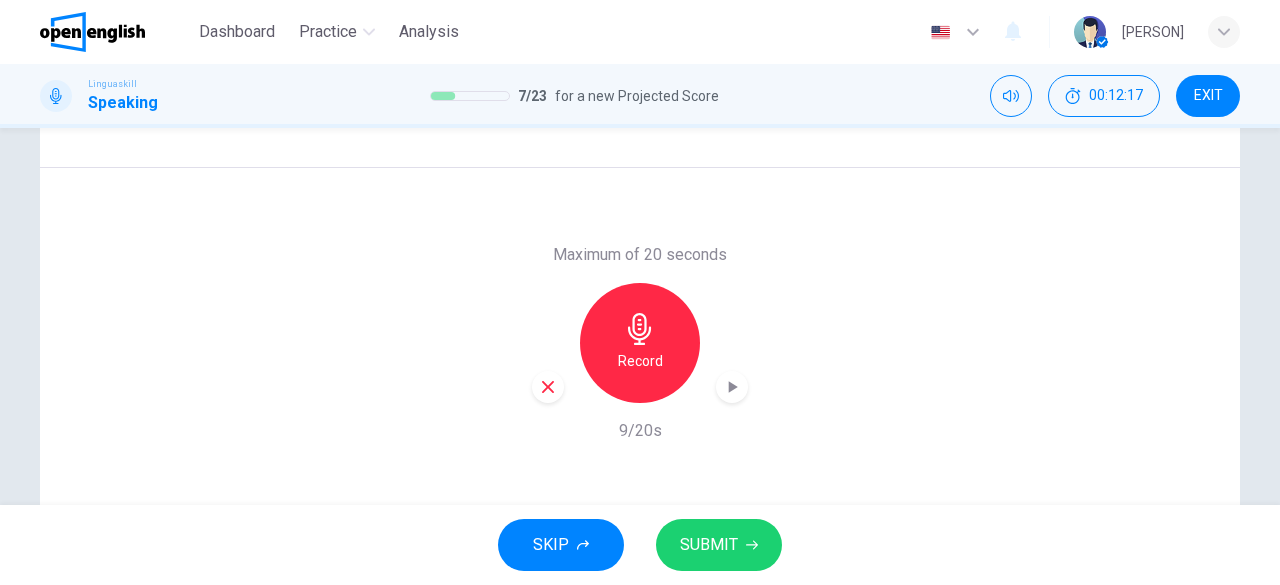 click 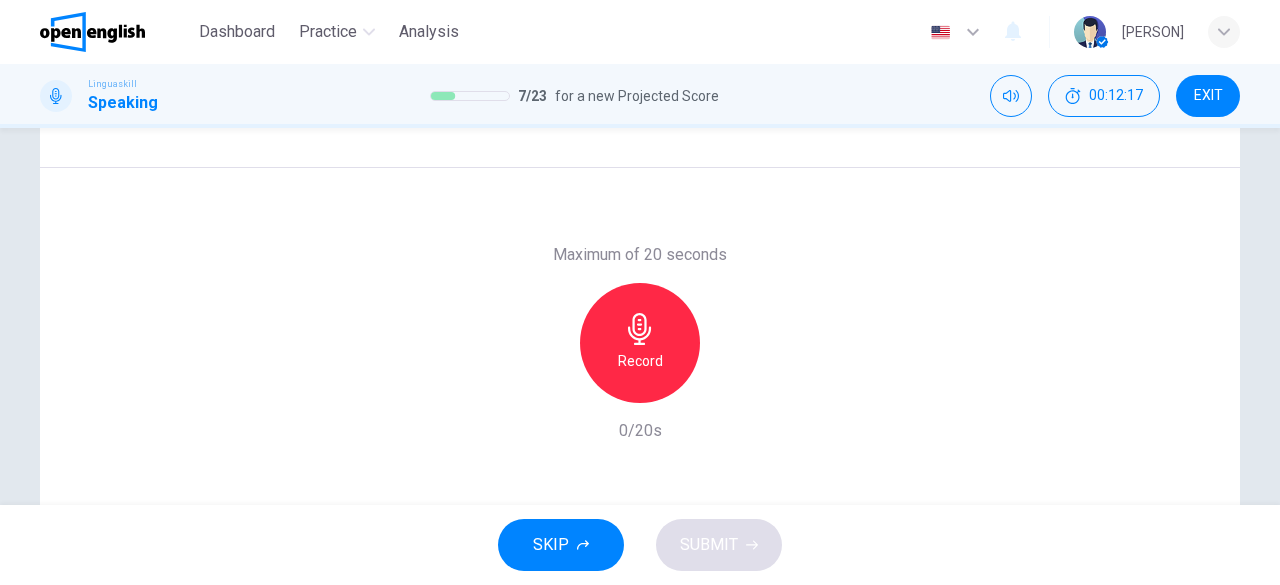 click on "Record" at bounding box center [640, 343] 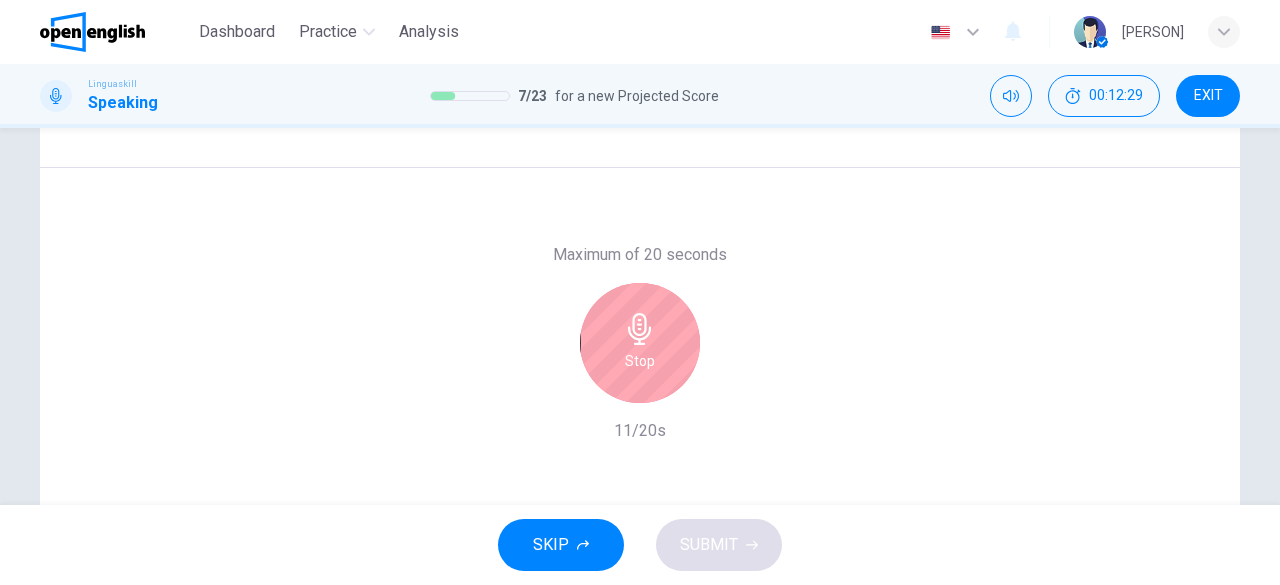 click on "Stop" at bounding box center [640, 343] 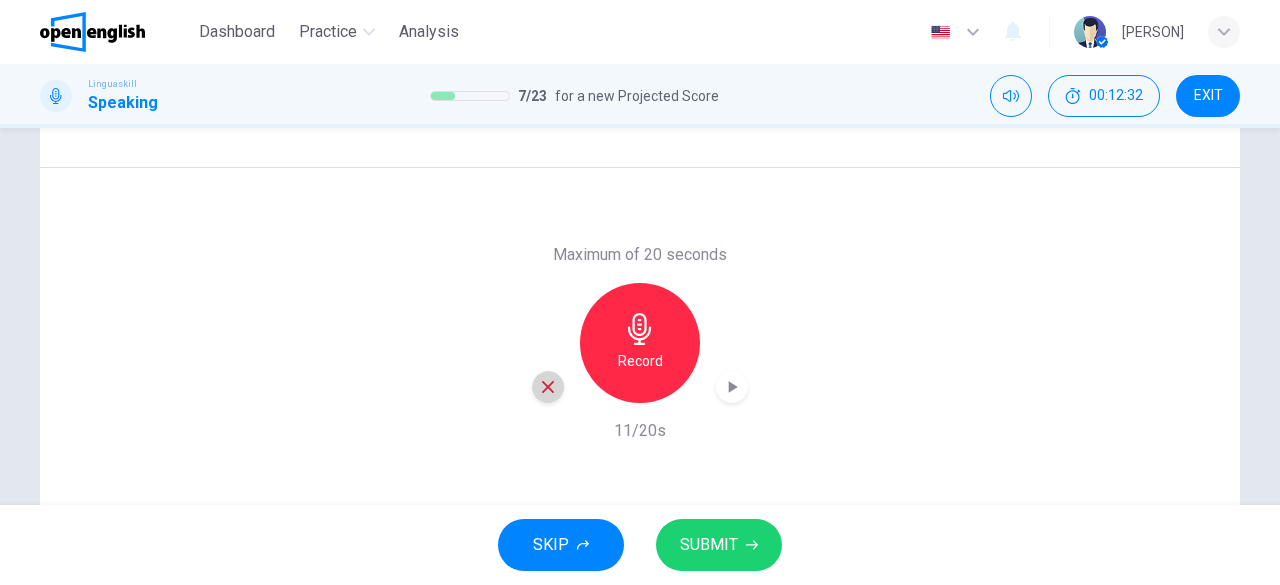 click 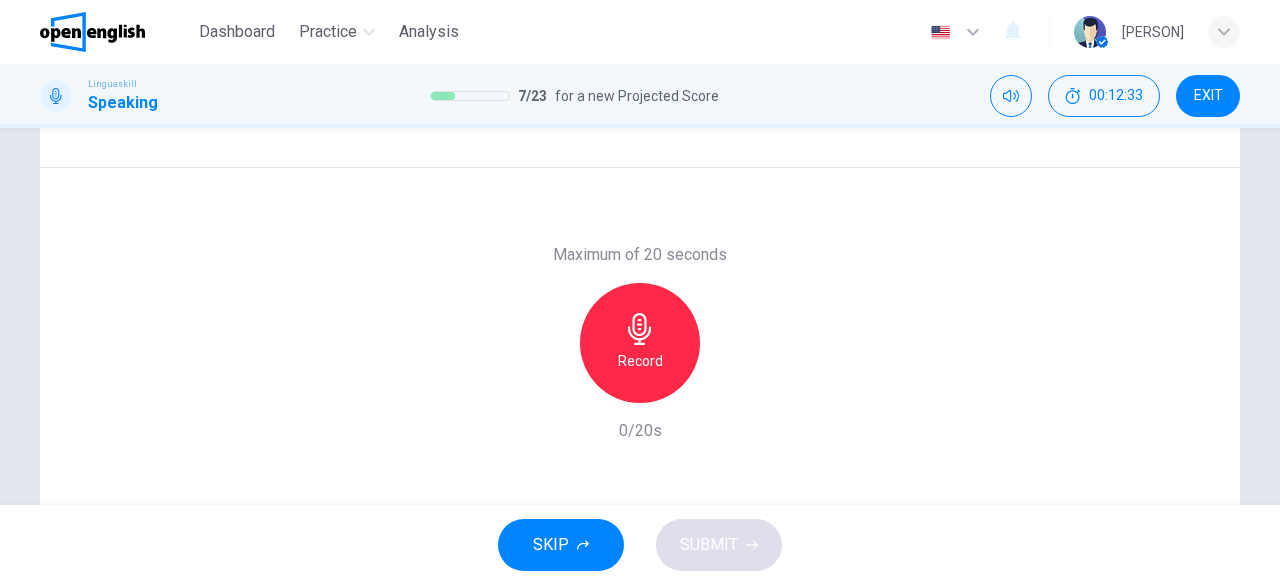 click on "Record" at bounding box center (640, 343) 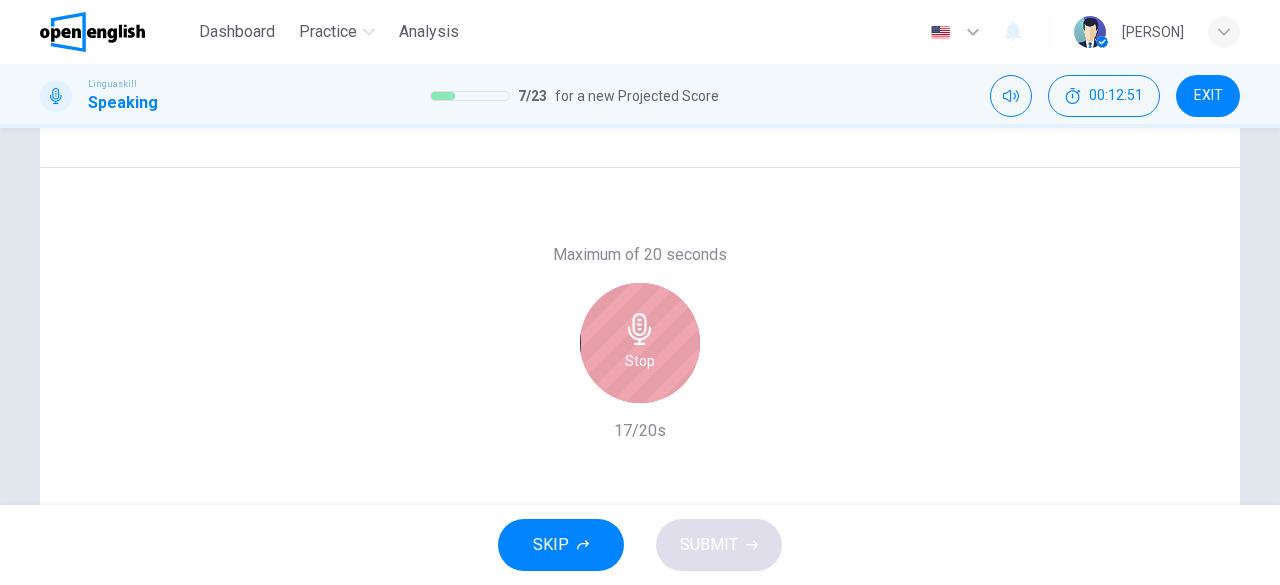 click on "Stop" at bounding box center (640, 343) 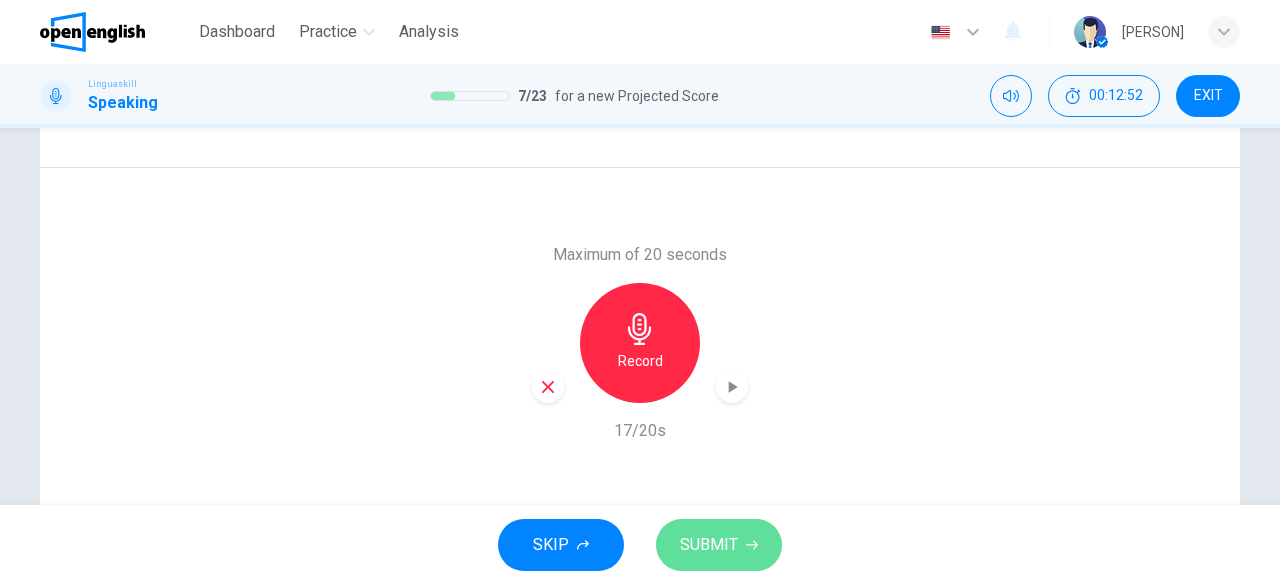 click on "SUBMIT" at bounding box center (709, 545) 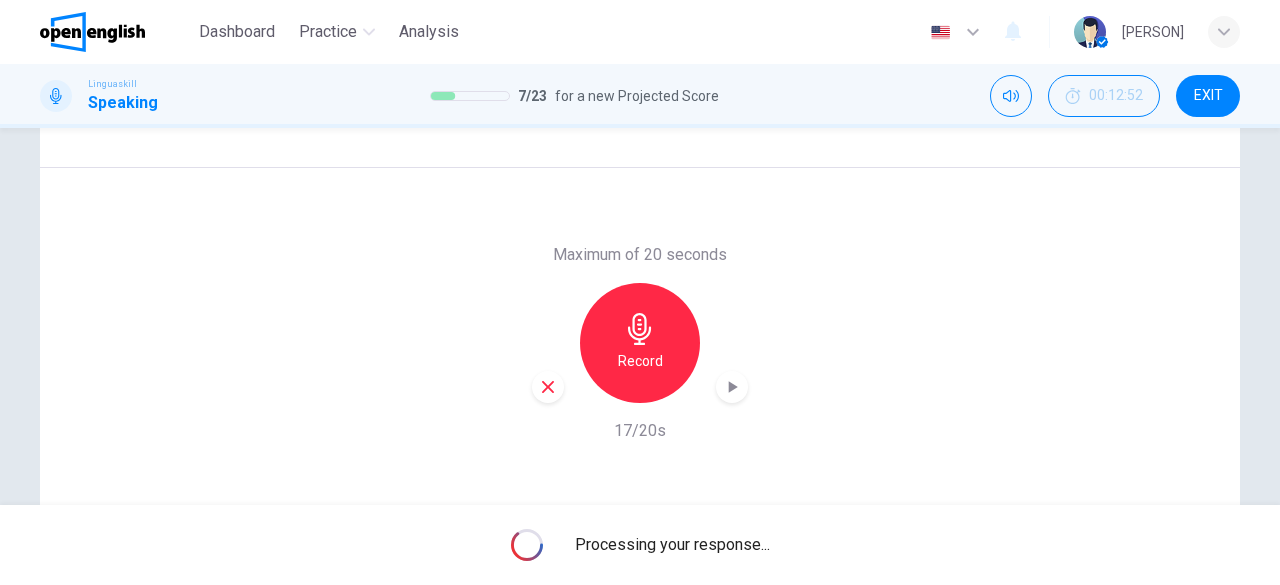 scroll, scrollTop: 398, scrollLeft: 0, axis: vertical 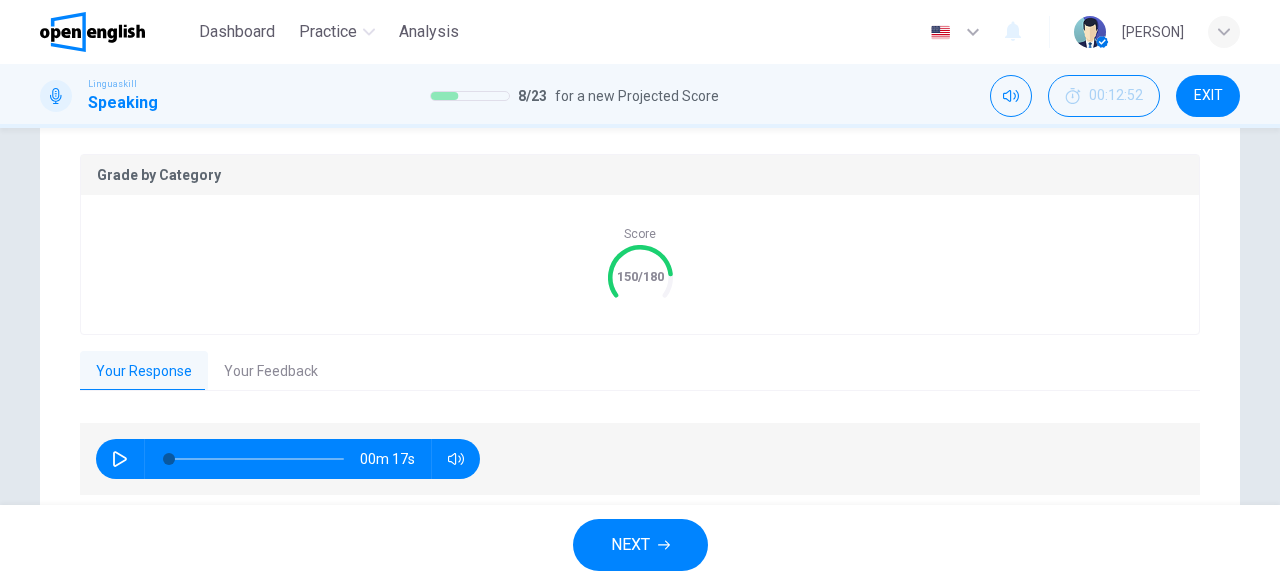 click on "Your Feedback" at bounding box center [271, 372] 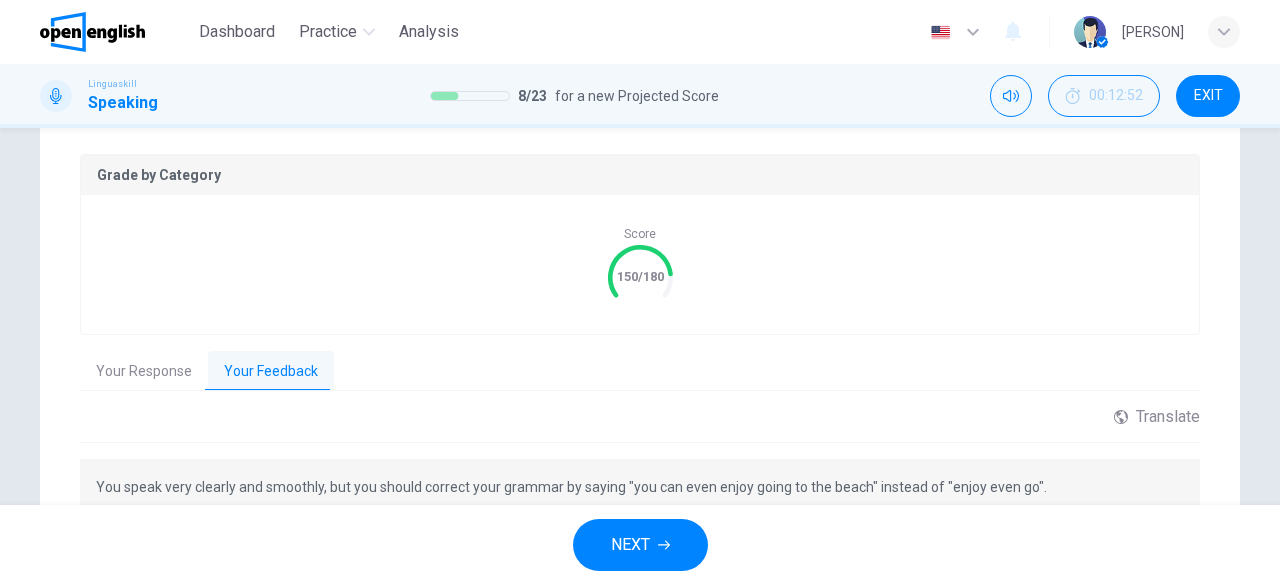 click on "NEXT" at bounding box center (640, 545) 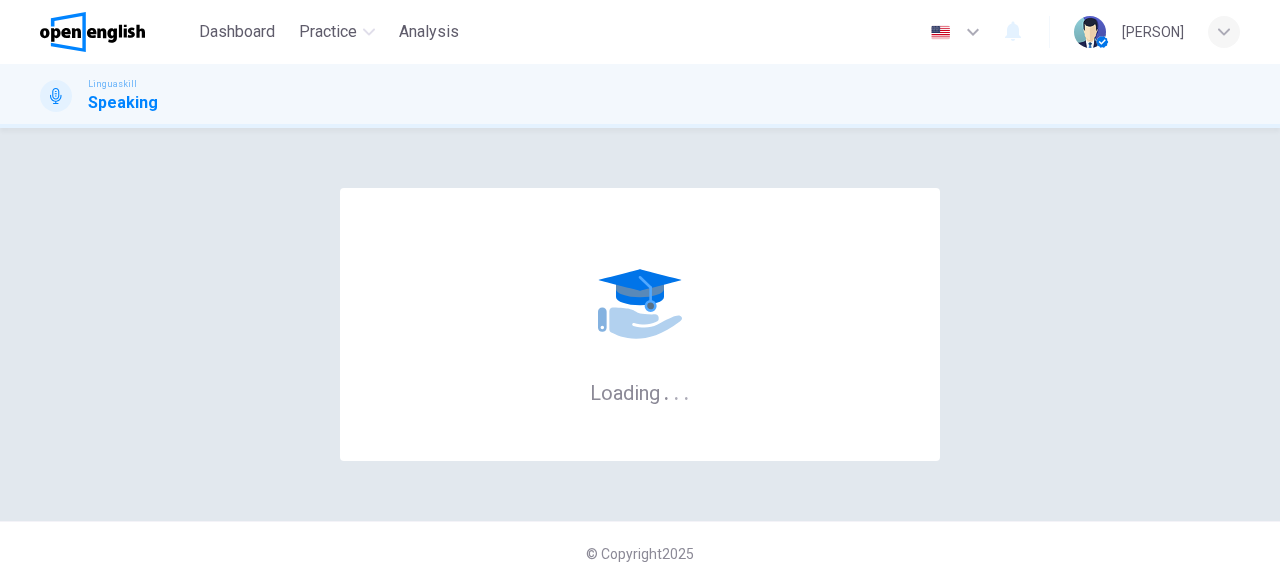 scroll, scrollTop: 0, scrollLeft: 0, axis: both 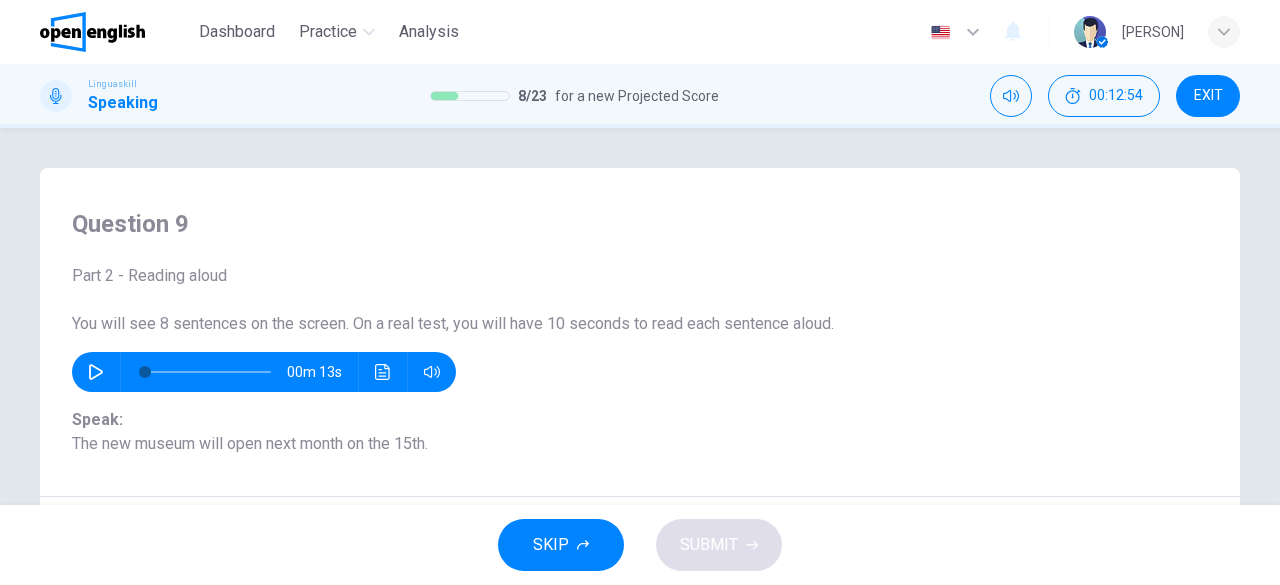 click at bounding box center [96, 372] 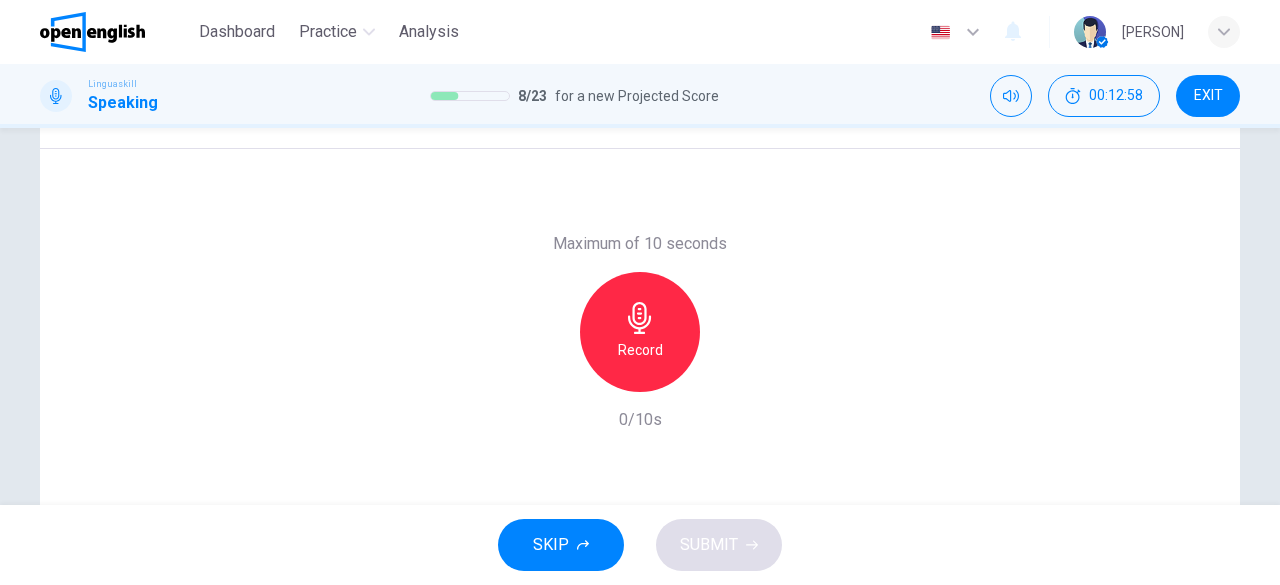 scroll, scrollTop: 75, scrollLeft: 0, axis: vertical 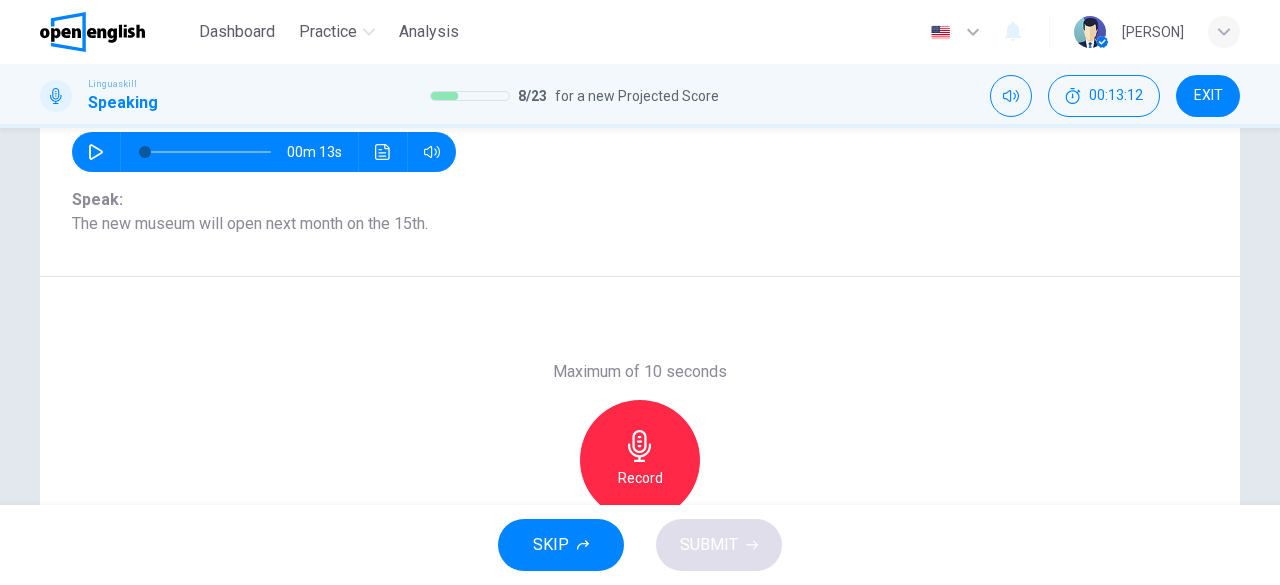 click on "Record" at bounding box center [640, 460] 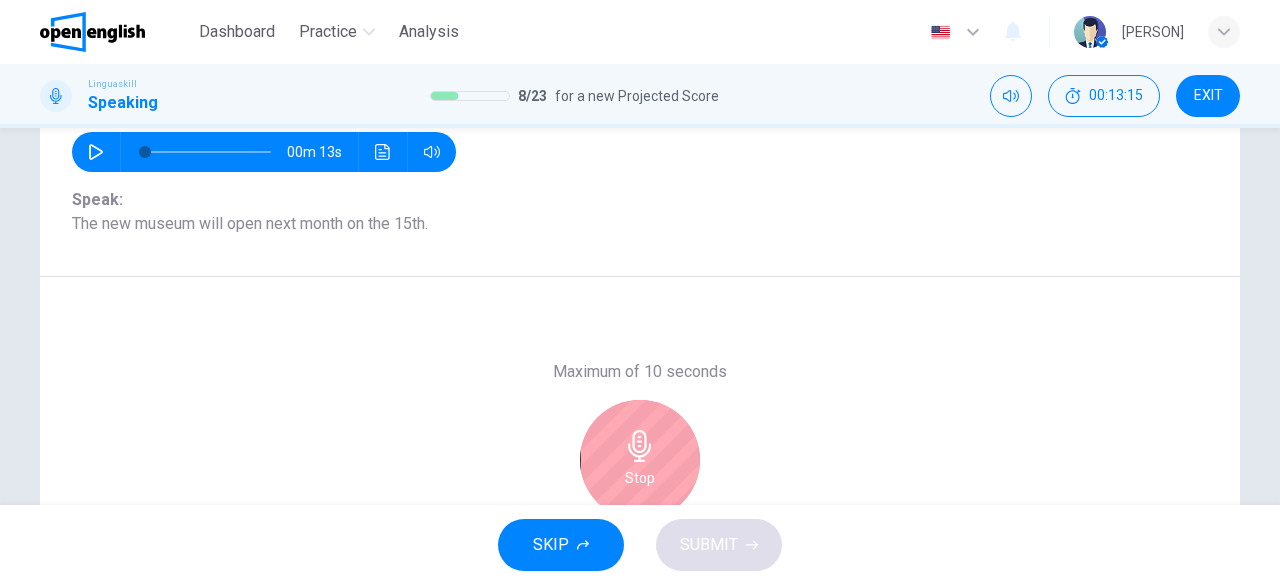 click on "Stop" at bounding box center [640, 460] 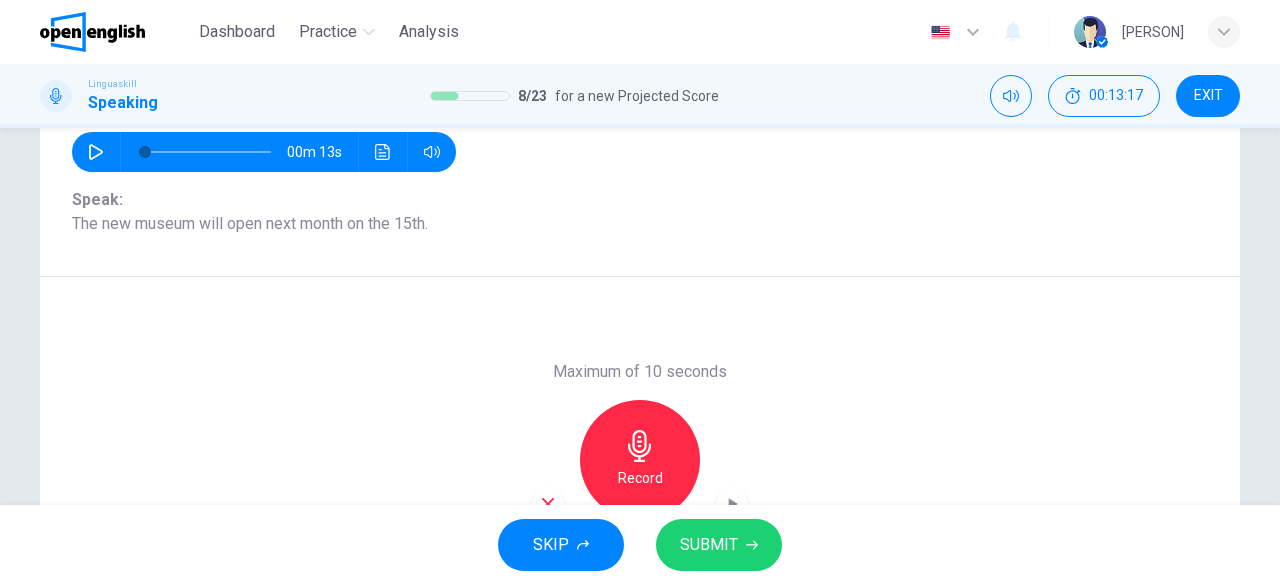 click 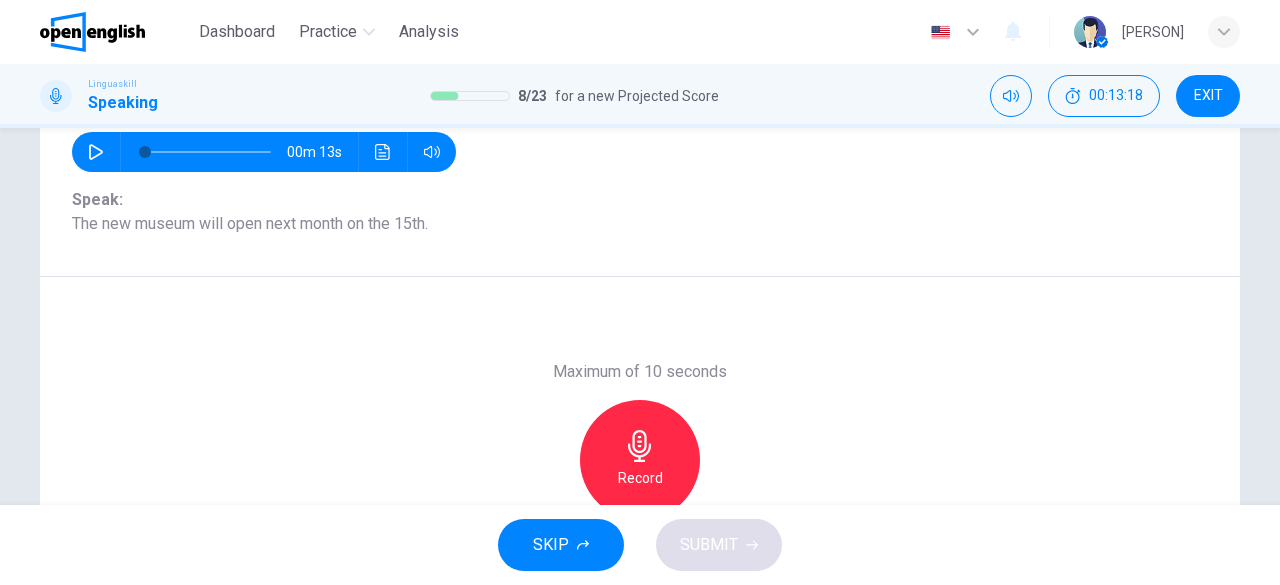 click on "Record" at bounding box center (640, 478) 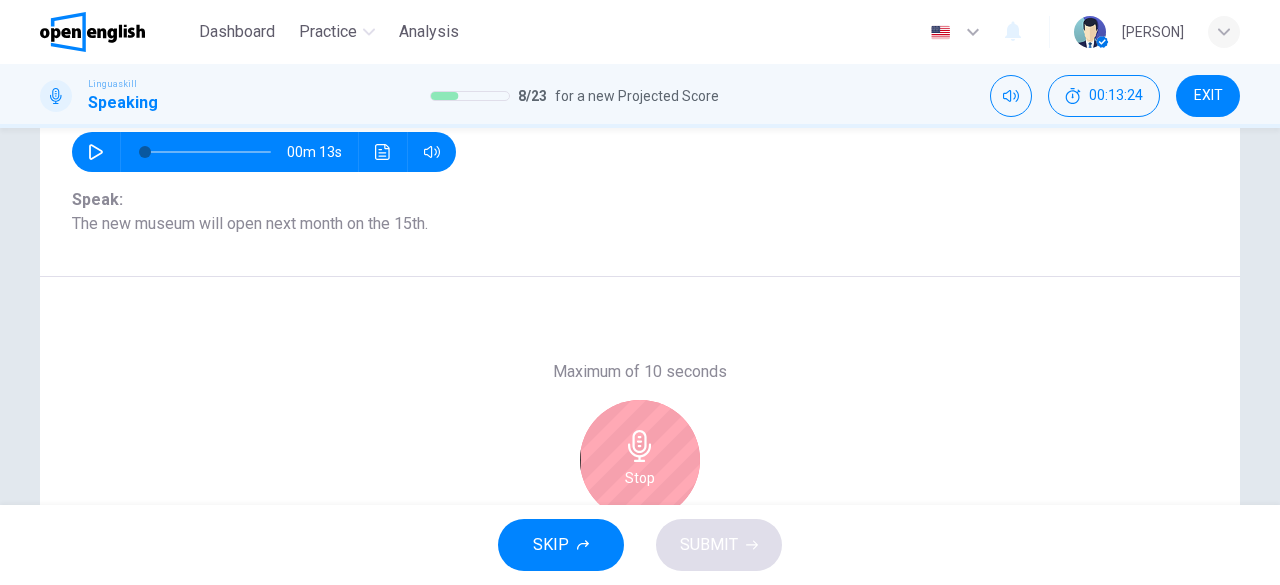 click on "Stop" at bounding box center (640, 478) 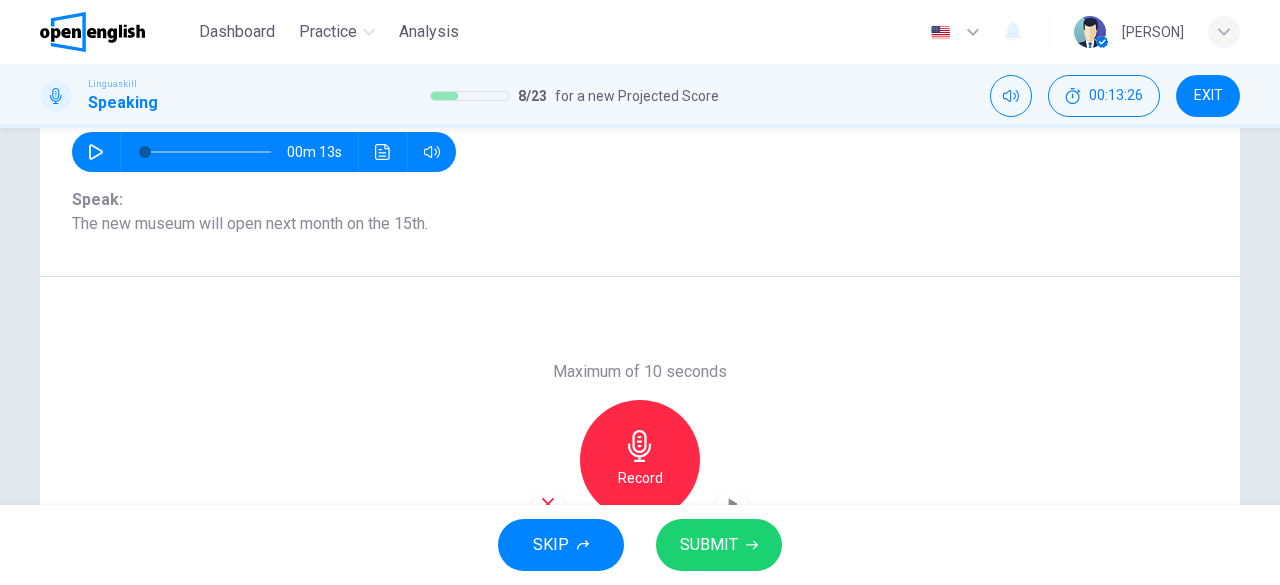 scroll, scrollTop: 398, scrollLeft: 0, axis: vertical 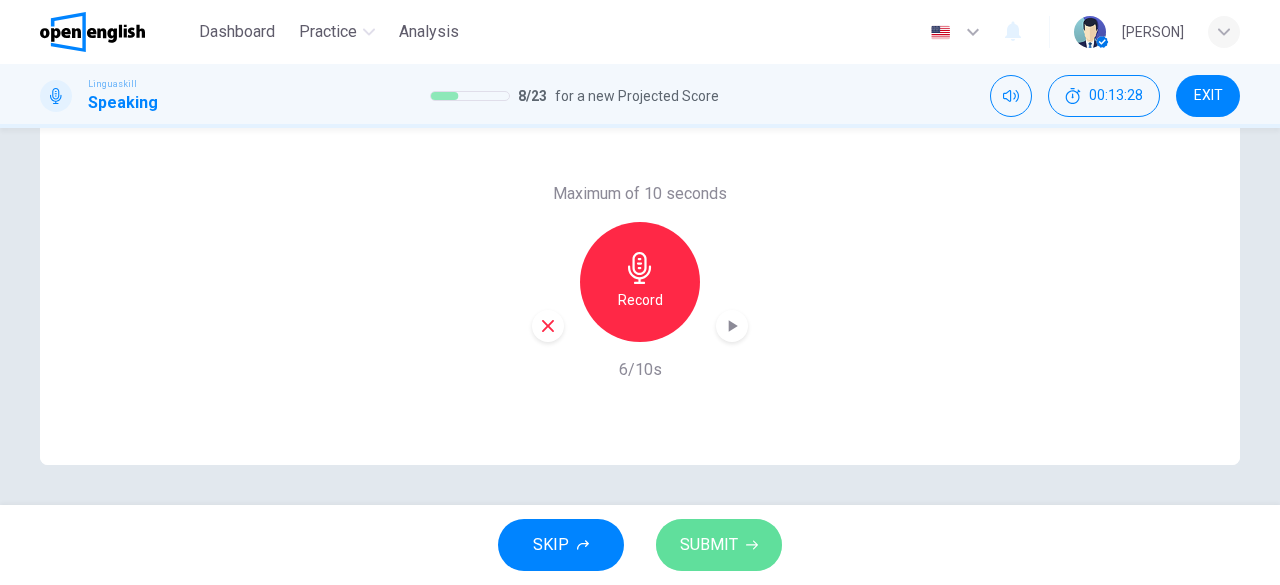 click on "SUBMIT" at bounding box center [719, 545] 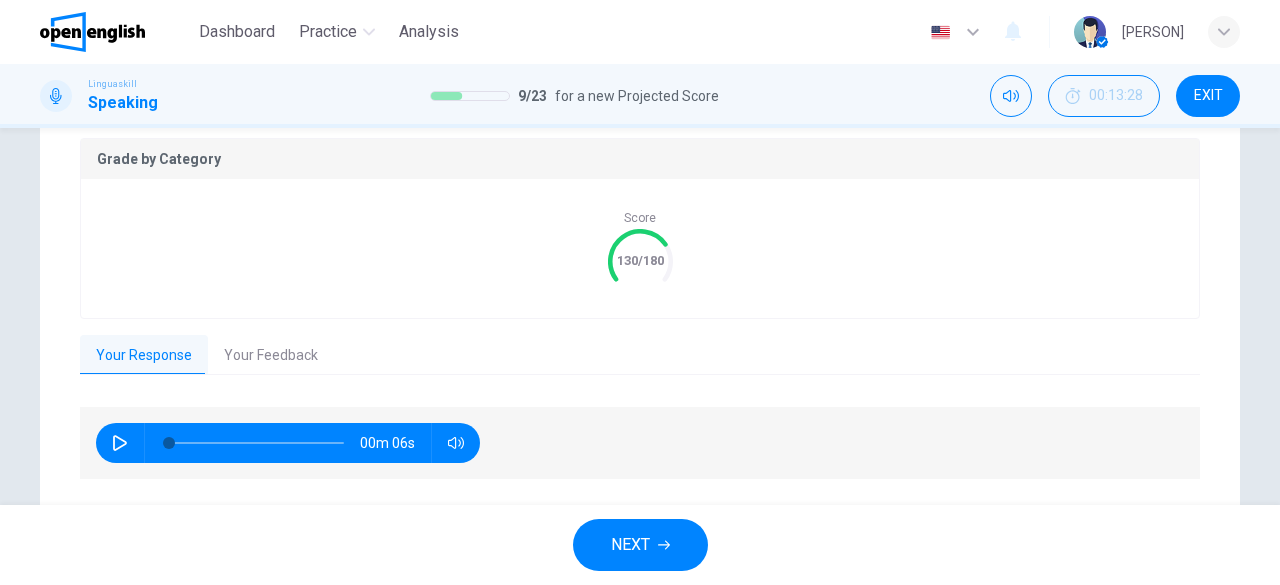 click on "NEXT" at bounding box center [640, 545] 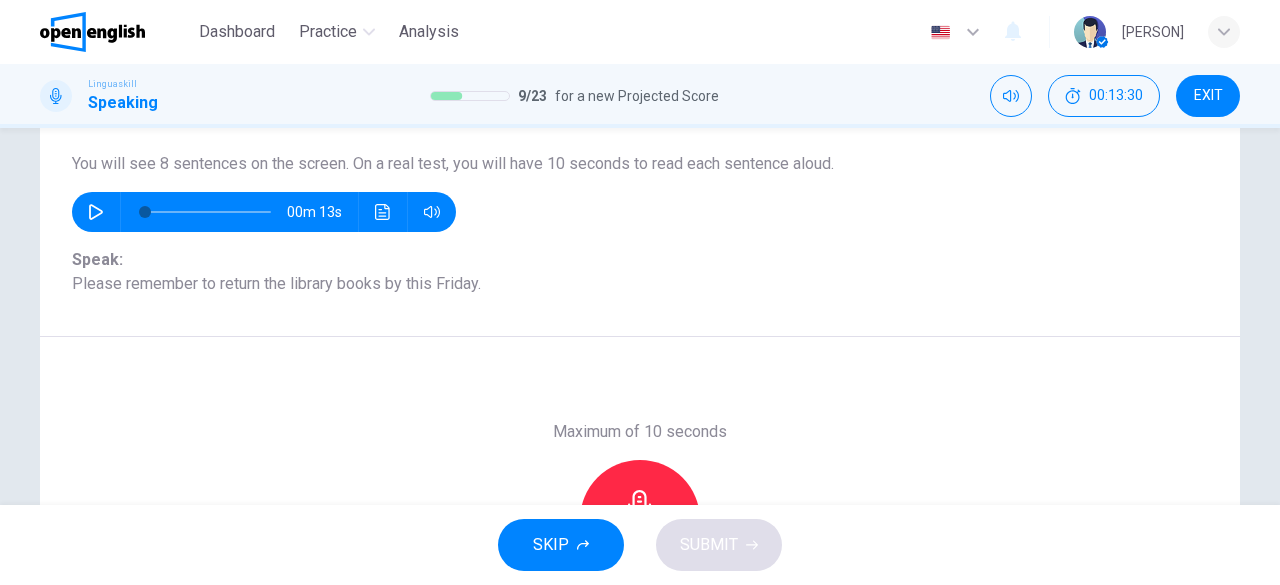 scroll, scrollTop: 147, scrollLeft: 0, axis: vertical 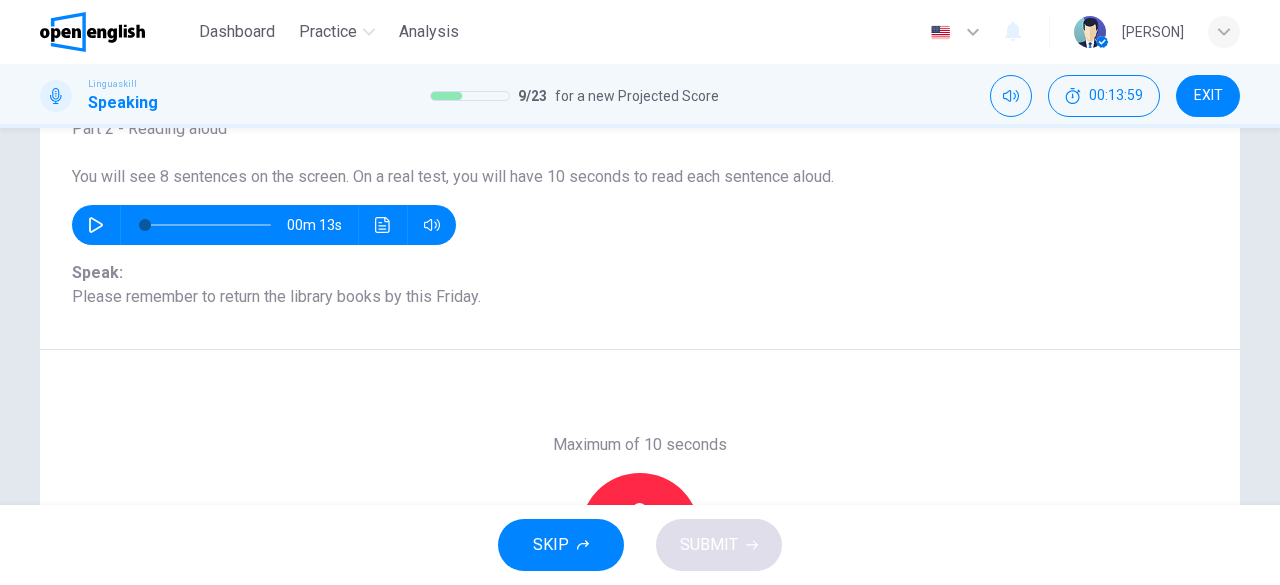 click 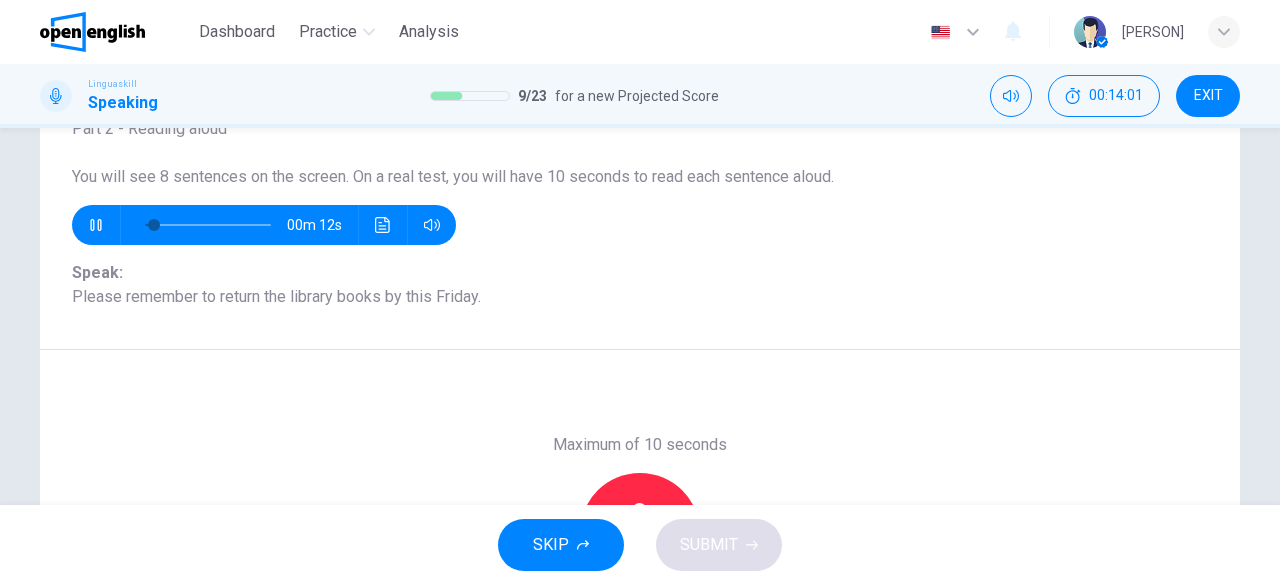 click 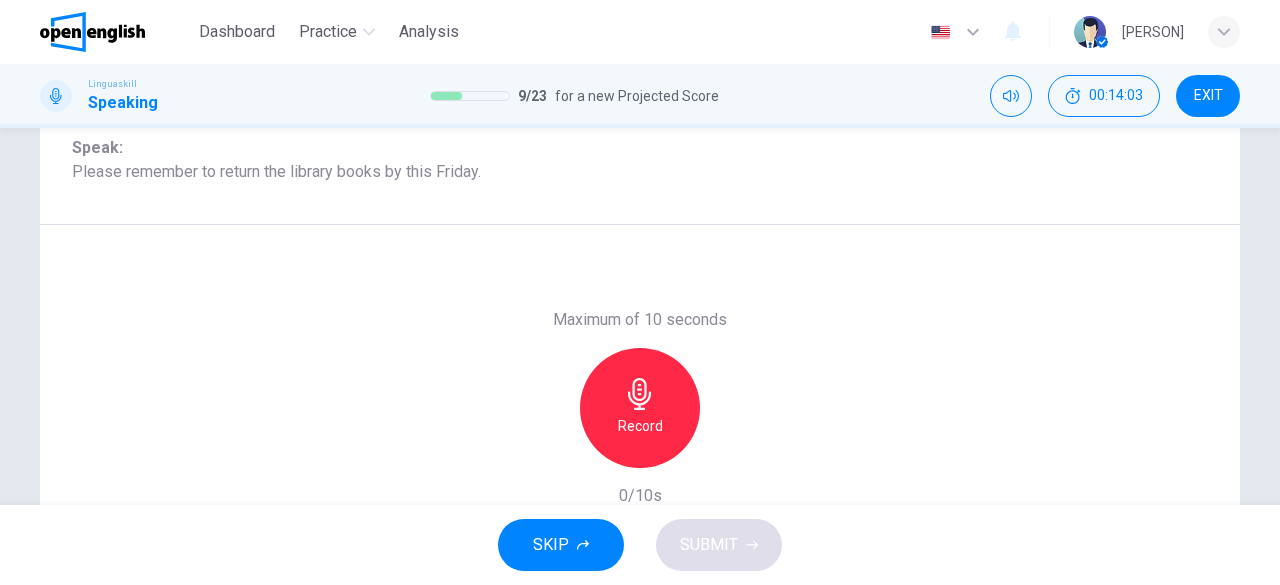 scroll, scrollTop: 275, scrollLeft: 0, axis: vertical 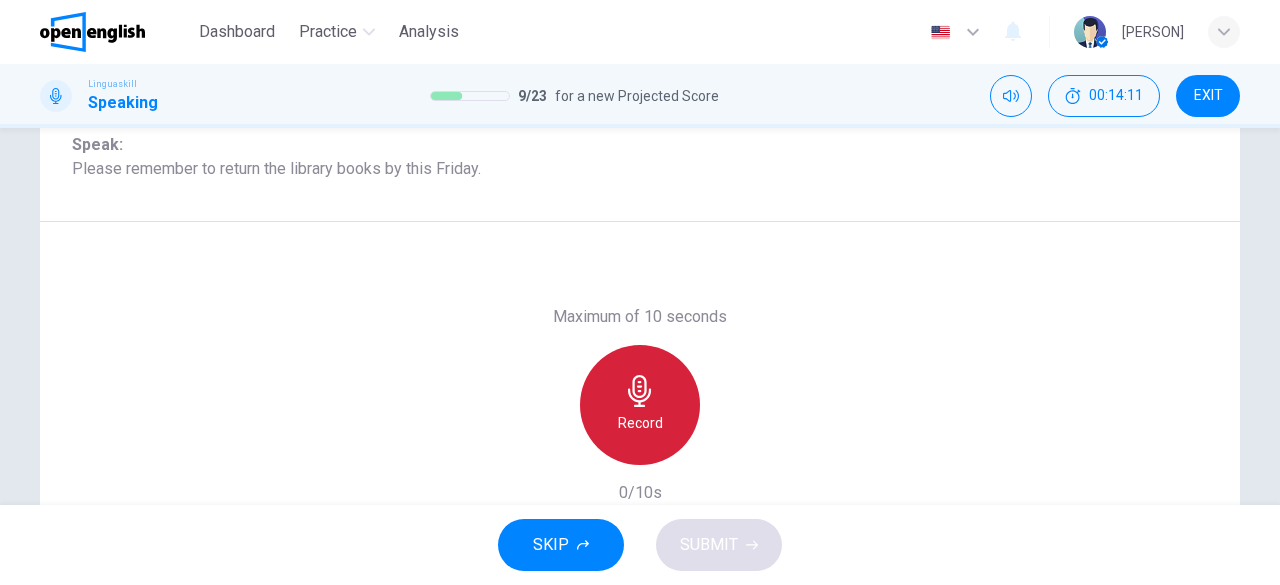 click on "Record" at bounding box center (640, 405) 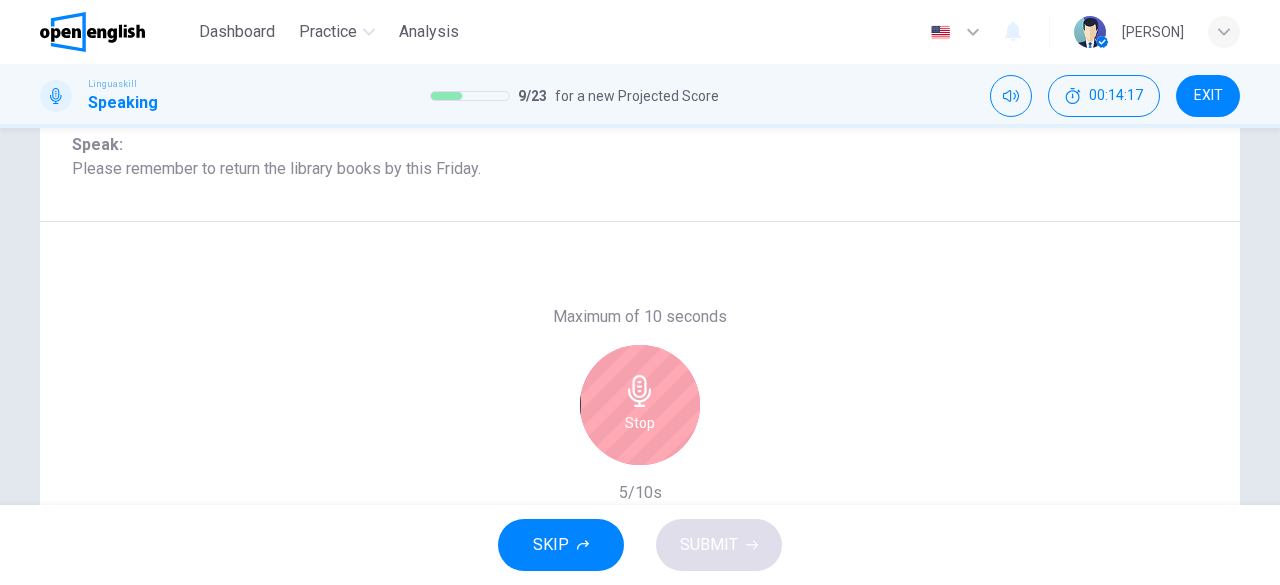 click on "Stop" at bounding box center (640, 405) 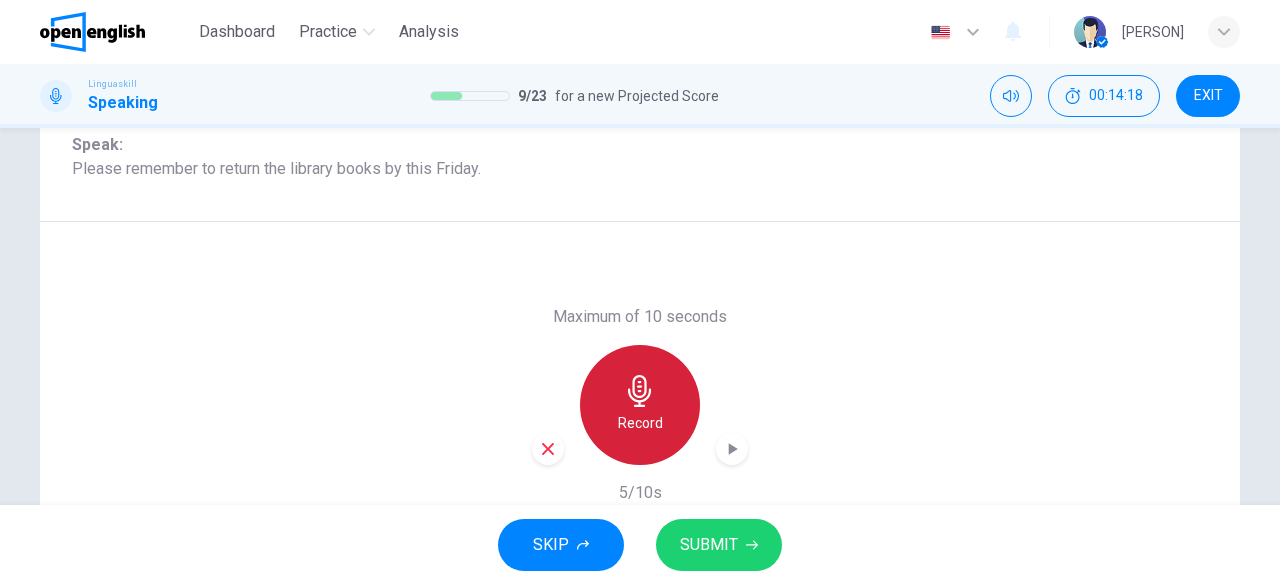 click on "Record" at bounding box center [640, 405] 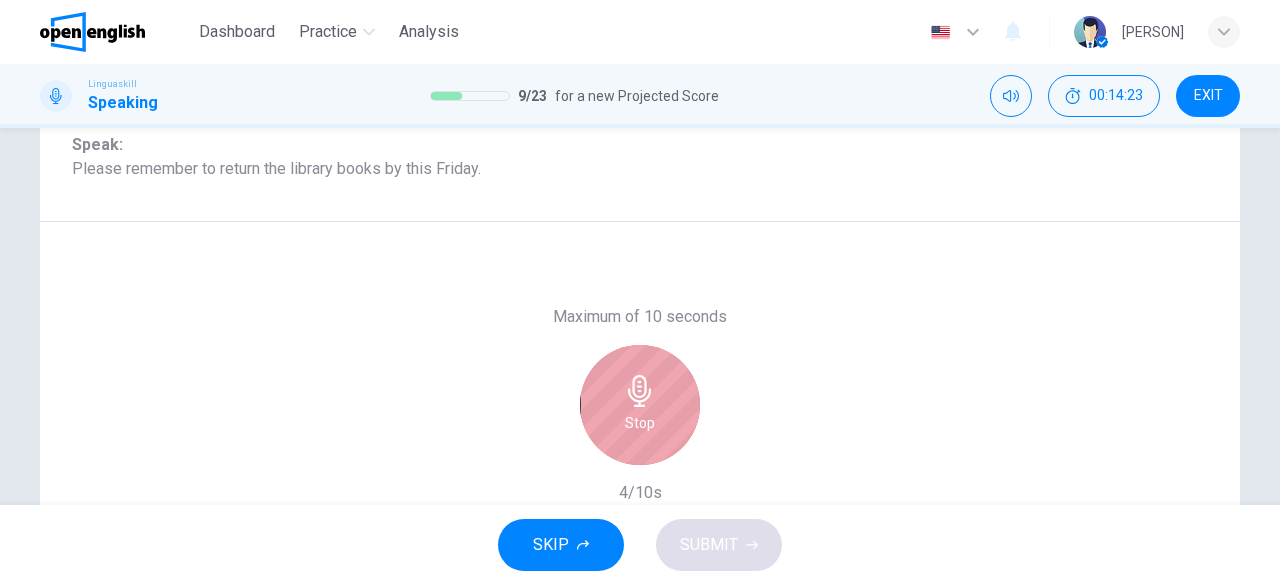click on "Stop" at bounding box center (640, 405) 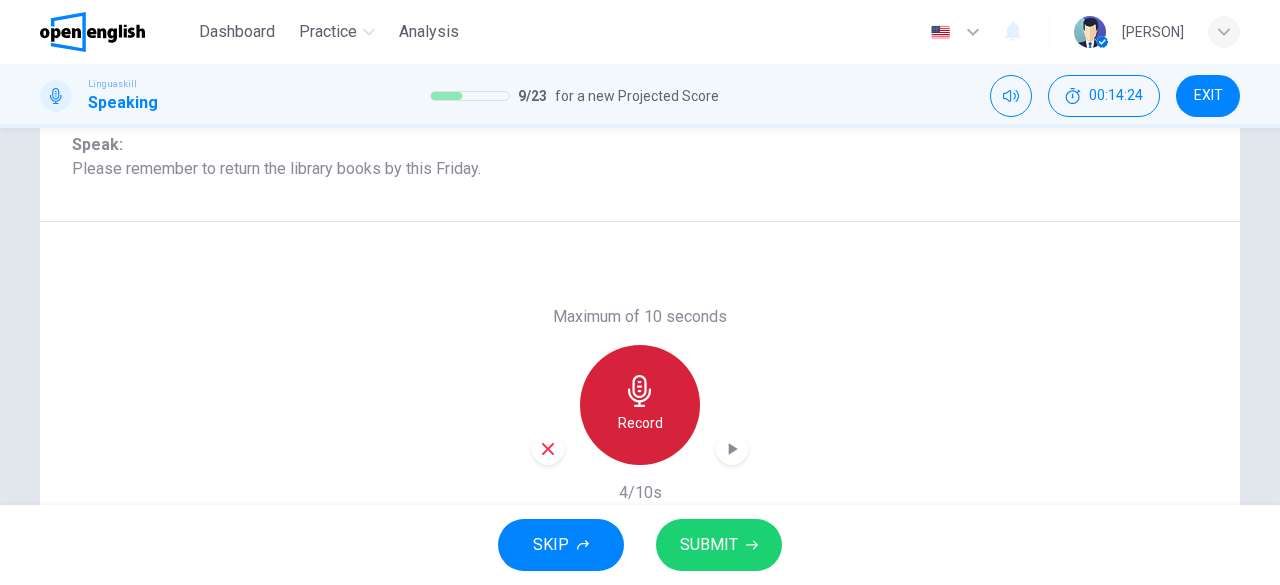 click on "Record" at bounding box center [640, 405] 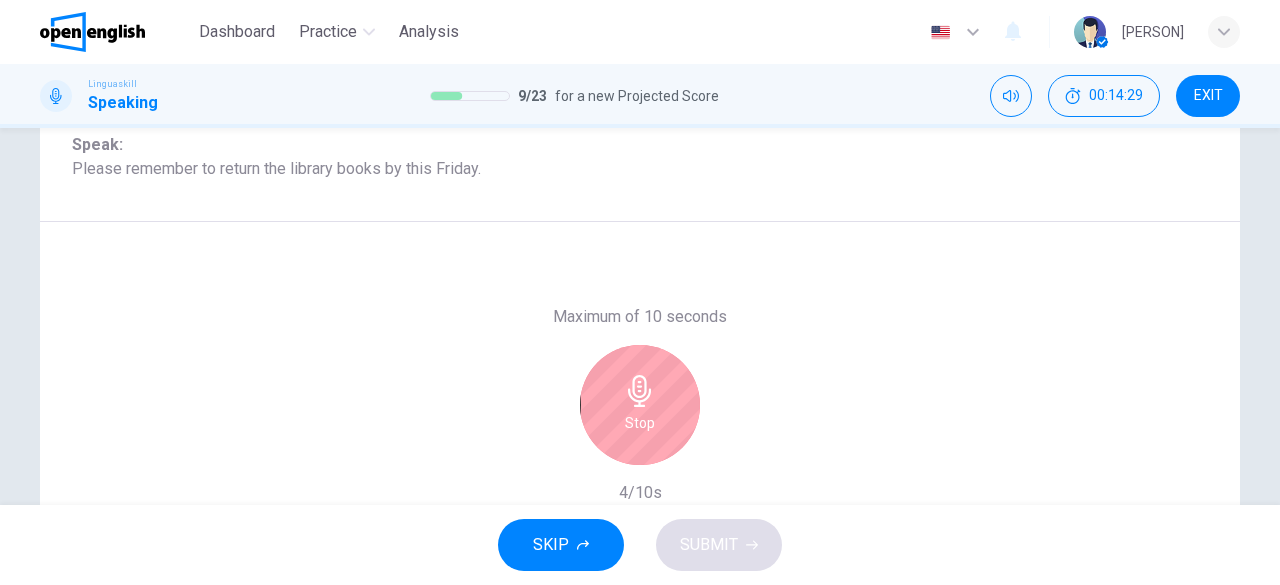 click on "Stop" at bounding box center [640, 405] 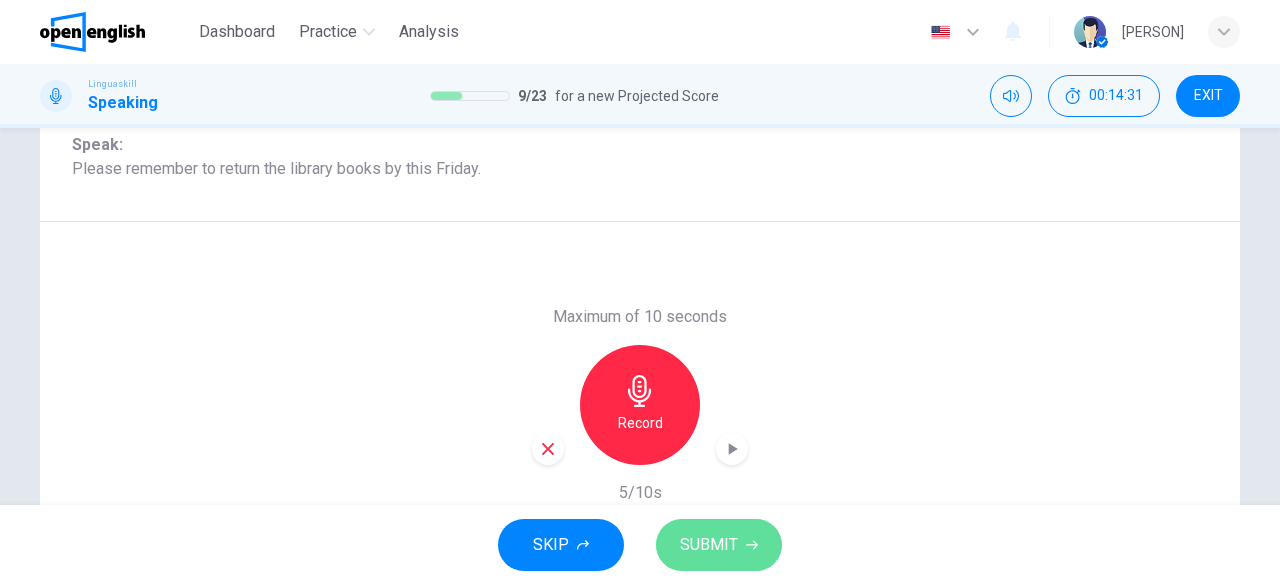 click on "SUBMIT" at bounding box center [709, 545] 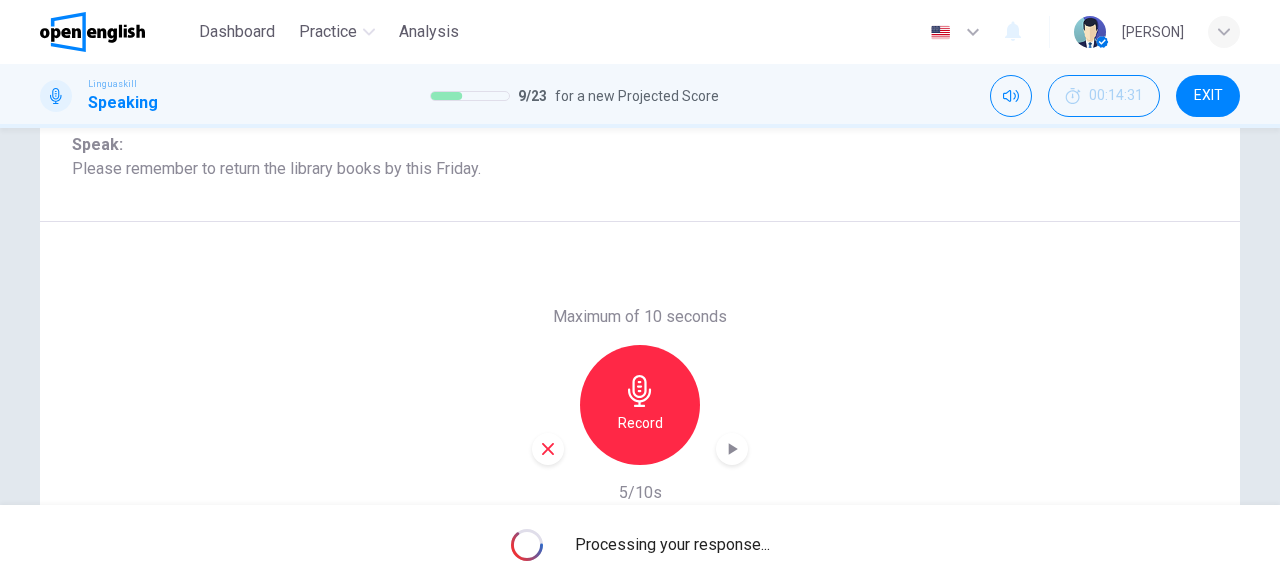 scroll, scrollTop: 398, scrollLeft: 0, axis: vertical 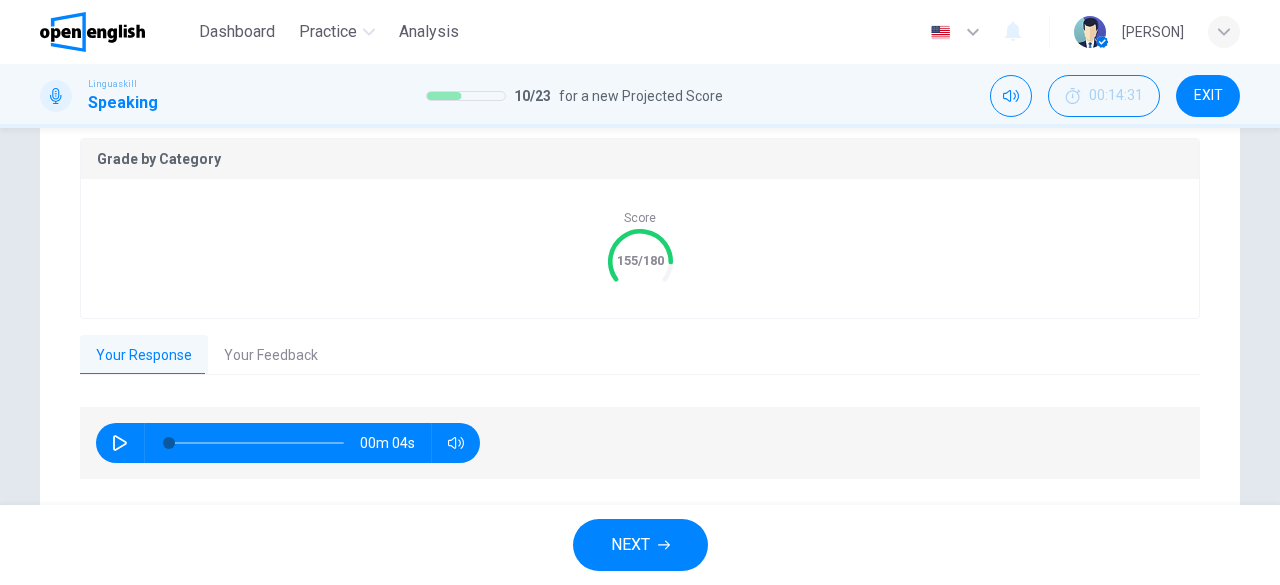 click on "Your Feedback" at bounding box center [271, 356] 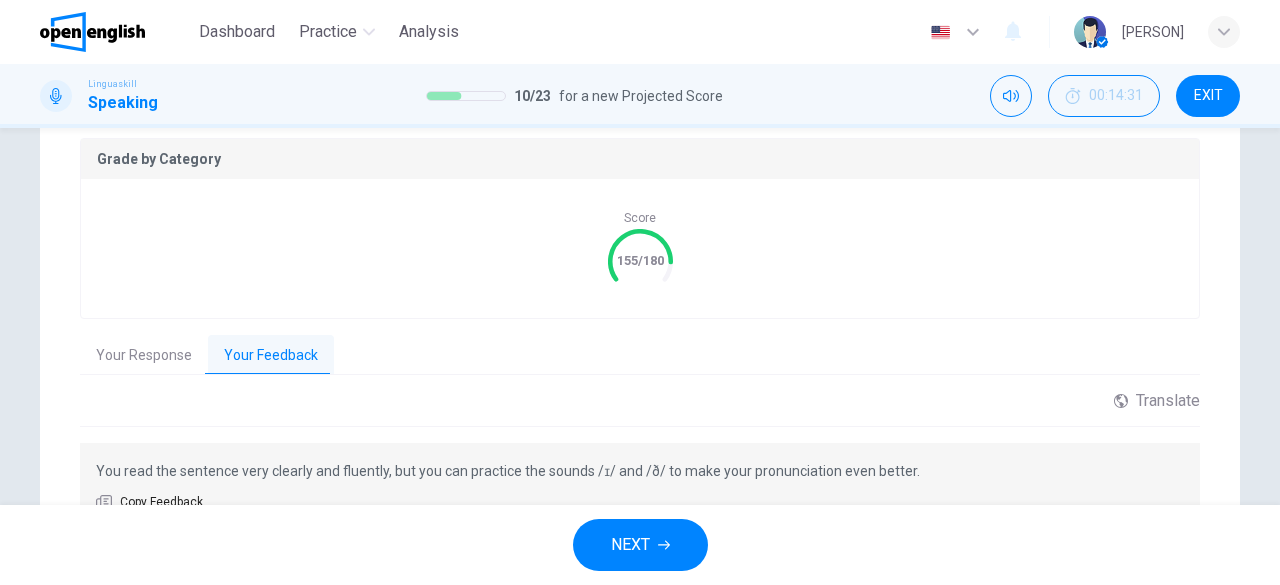 scroll, scrollTop: 68, scrollLeft: 0, axis: vertical 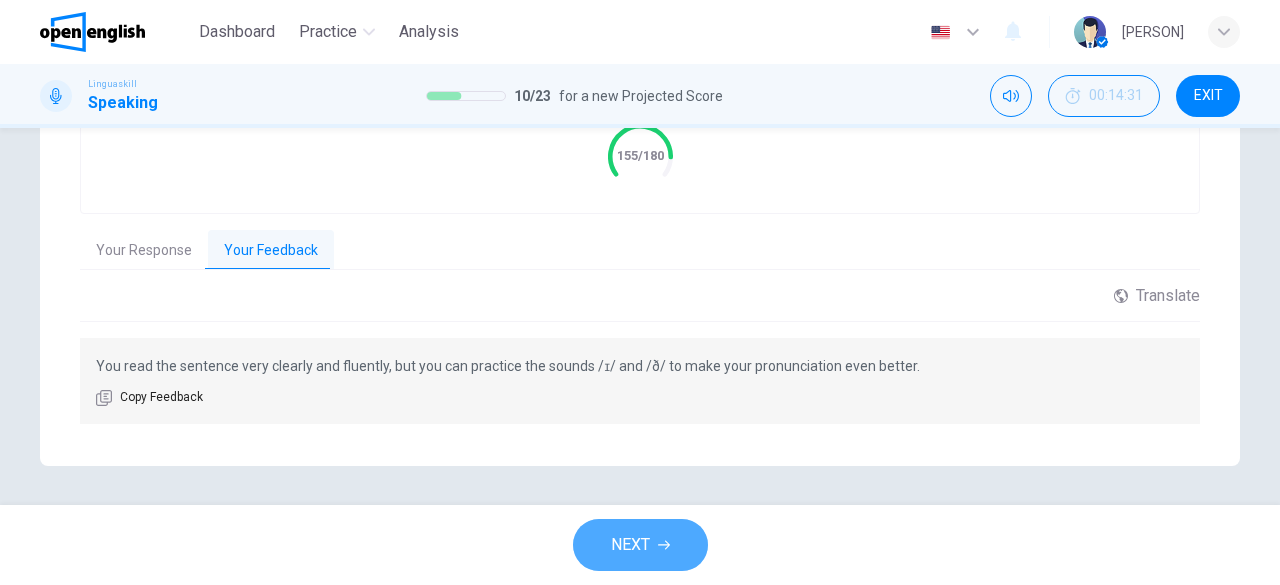click on "NEXT" at bounding box center [640, 545] 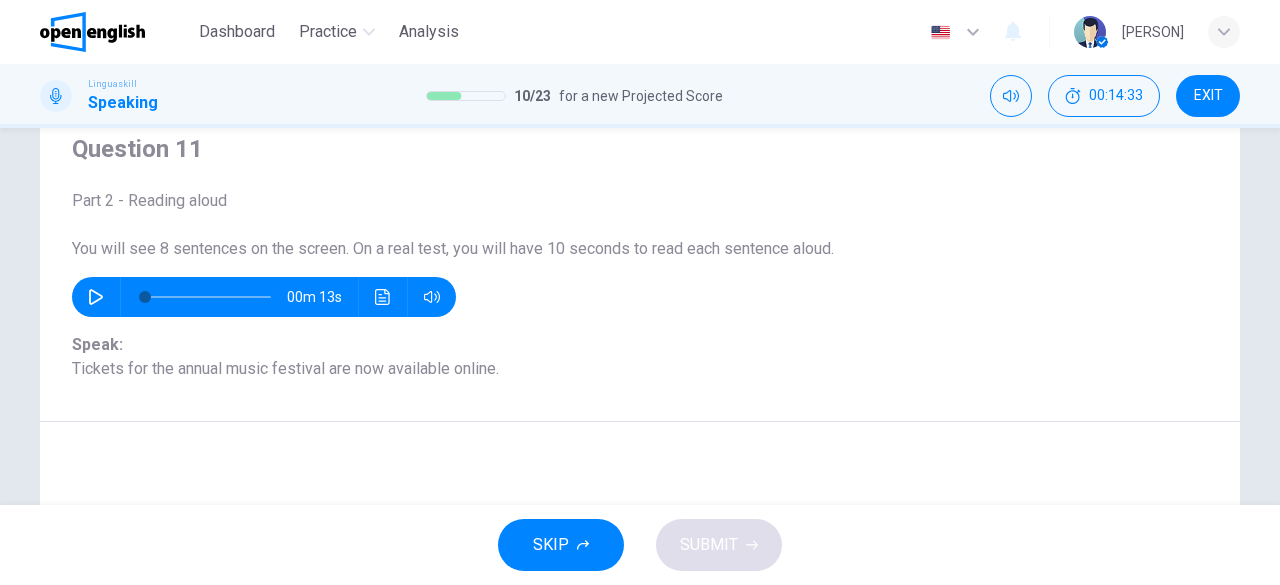 scroll, scrollTop: 63, scrollLeft: 0, axis: vertical 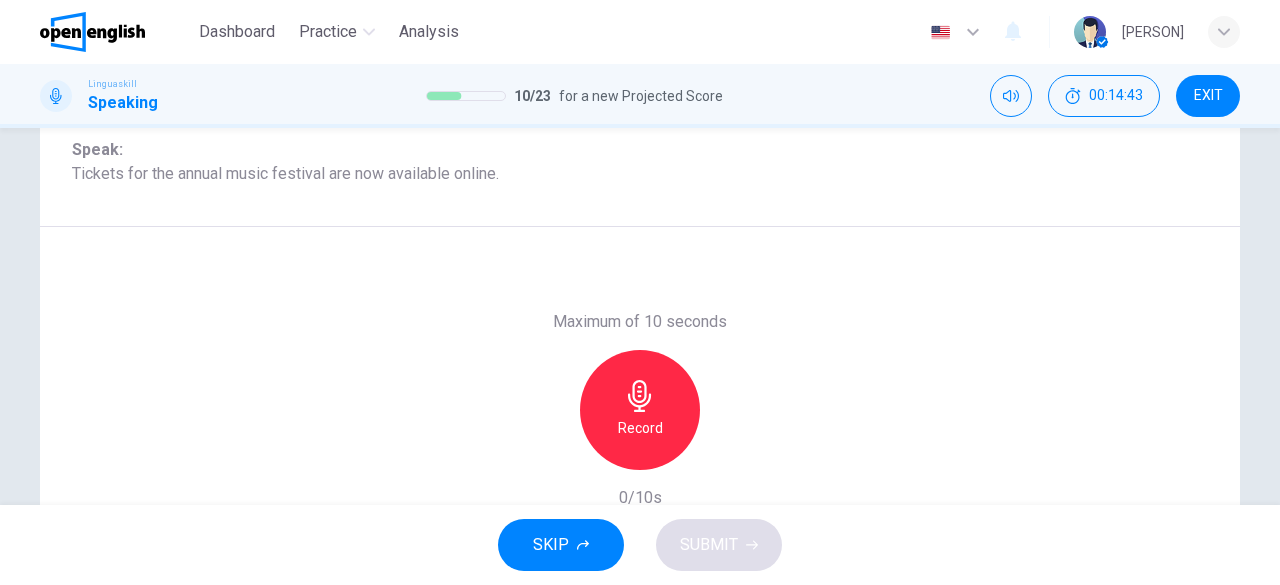 click on "Record" at bounding box center (640, 410) 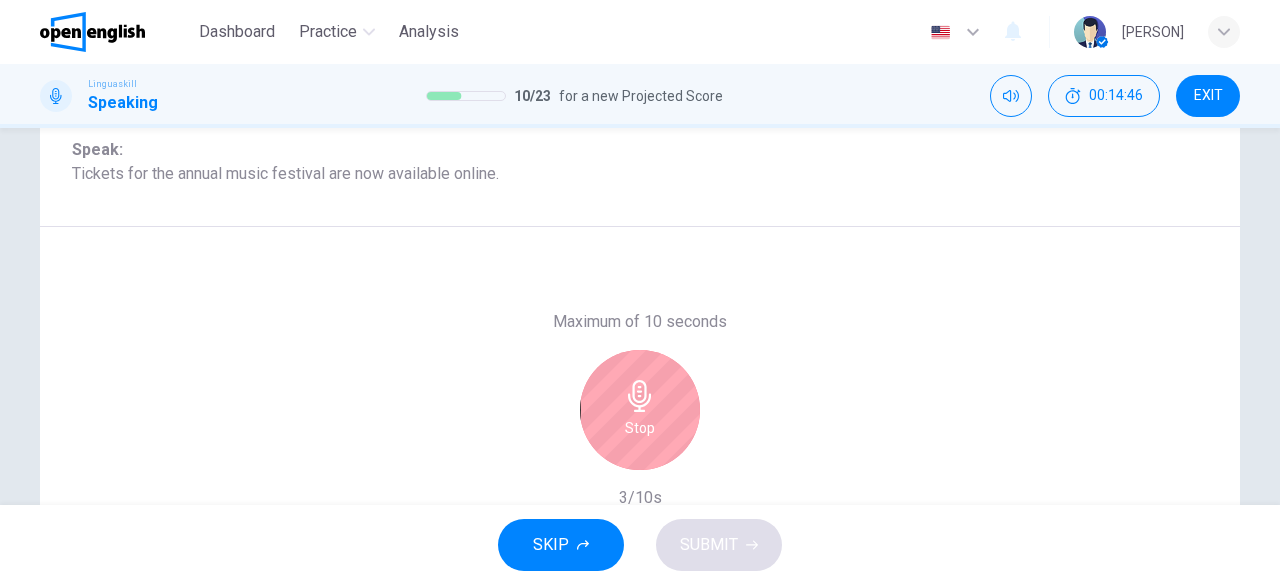 click on "Stop" at bounding box center [640, 428] 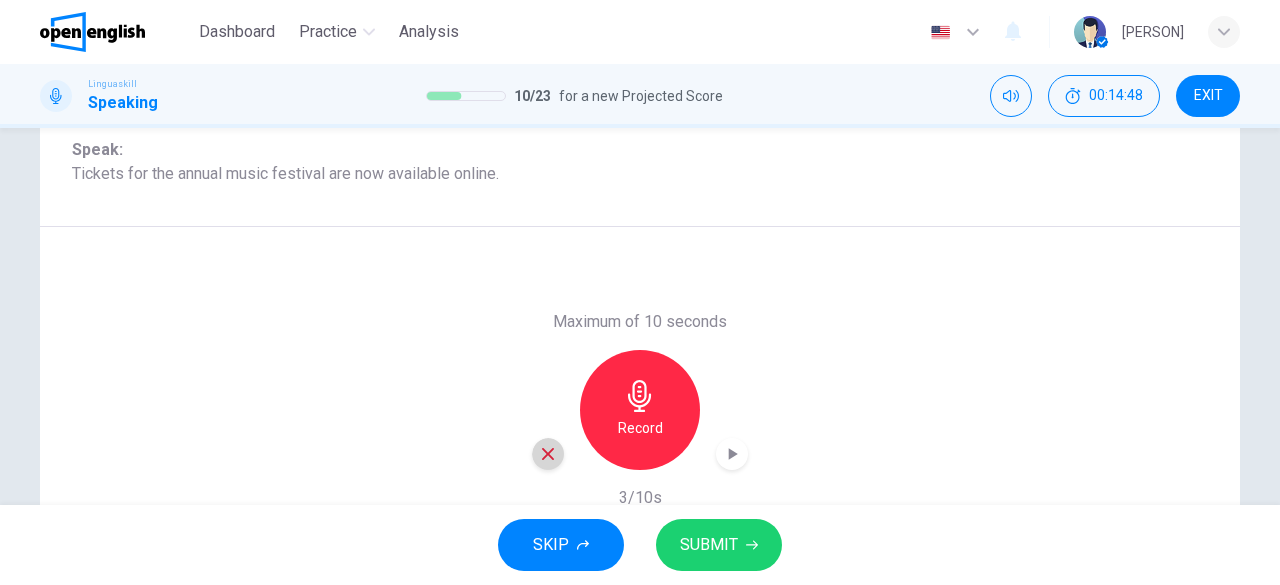 click 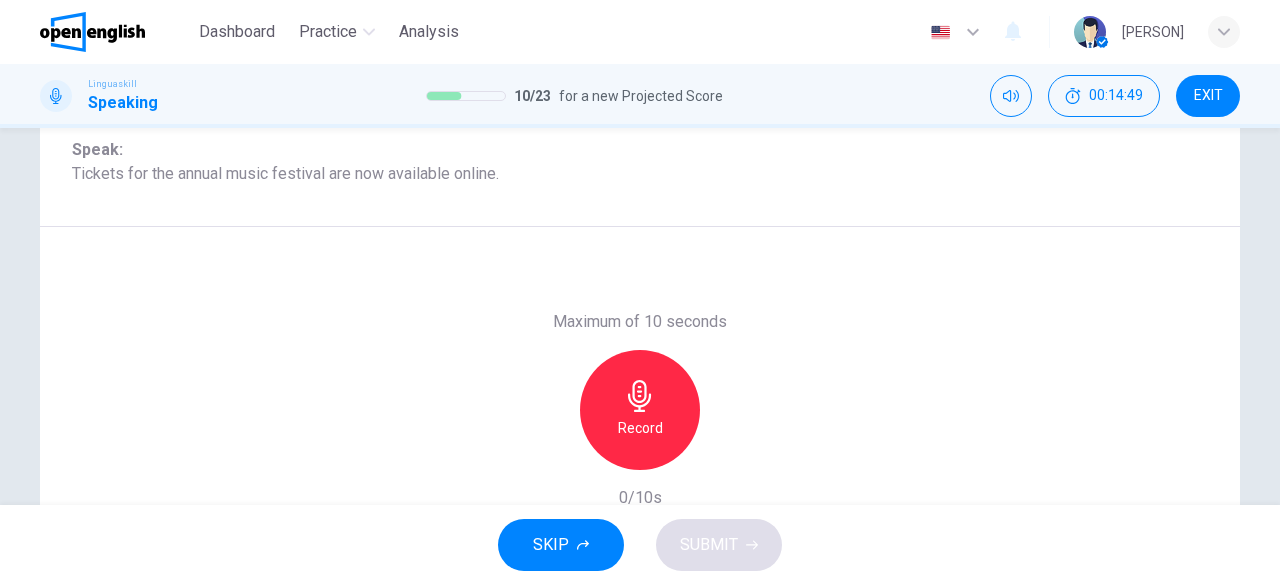 click on "Record" at bounding box center (640, 428) 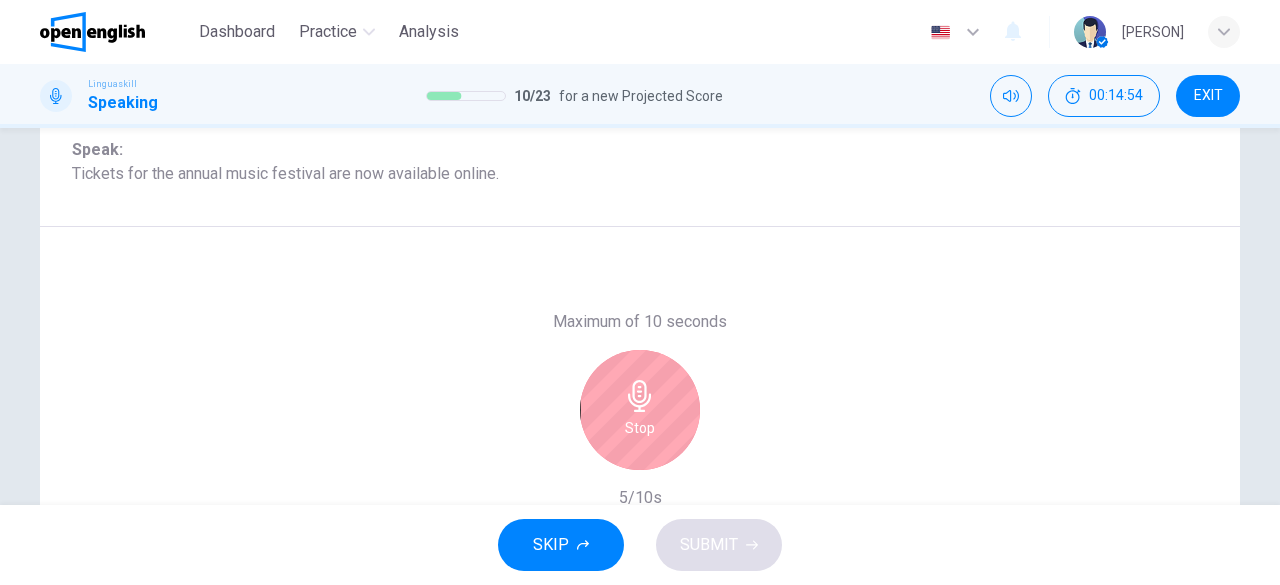 click on "Stop" at bounding box center [640, 428] 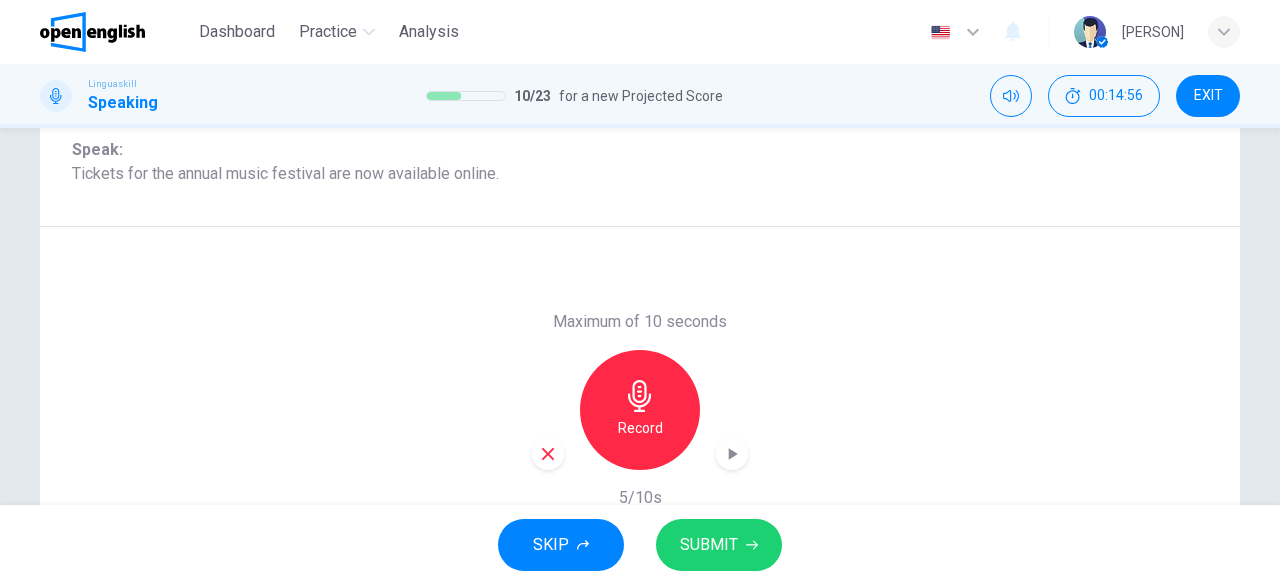 click 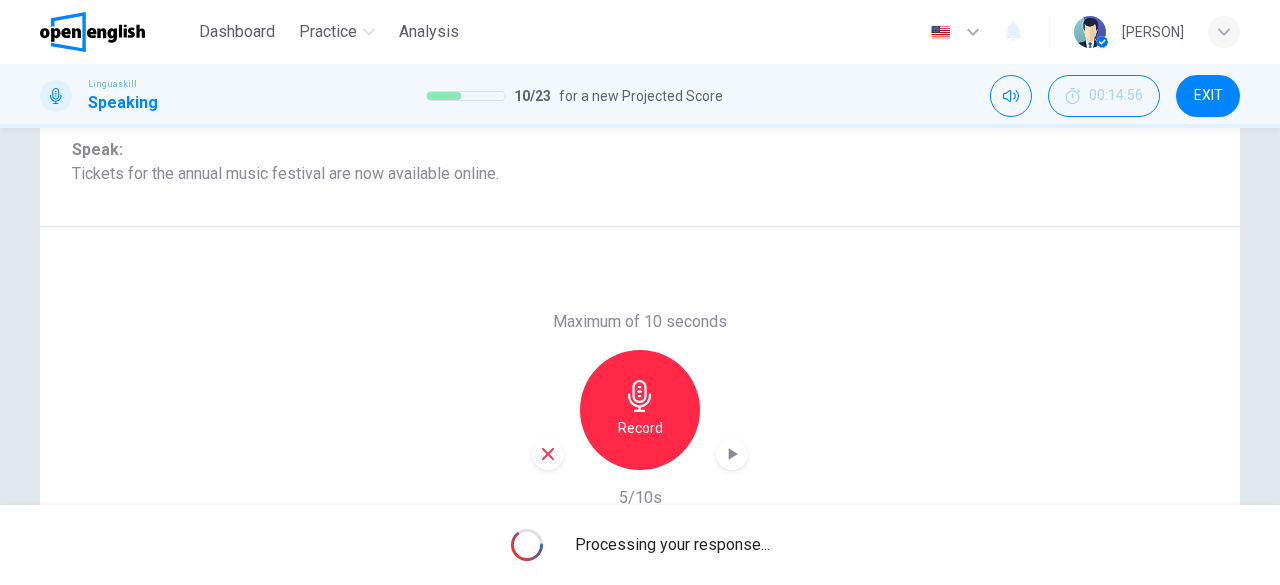 scroll, scrollTop: 398, scrollLeft: 0, axis: vertical 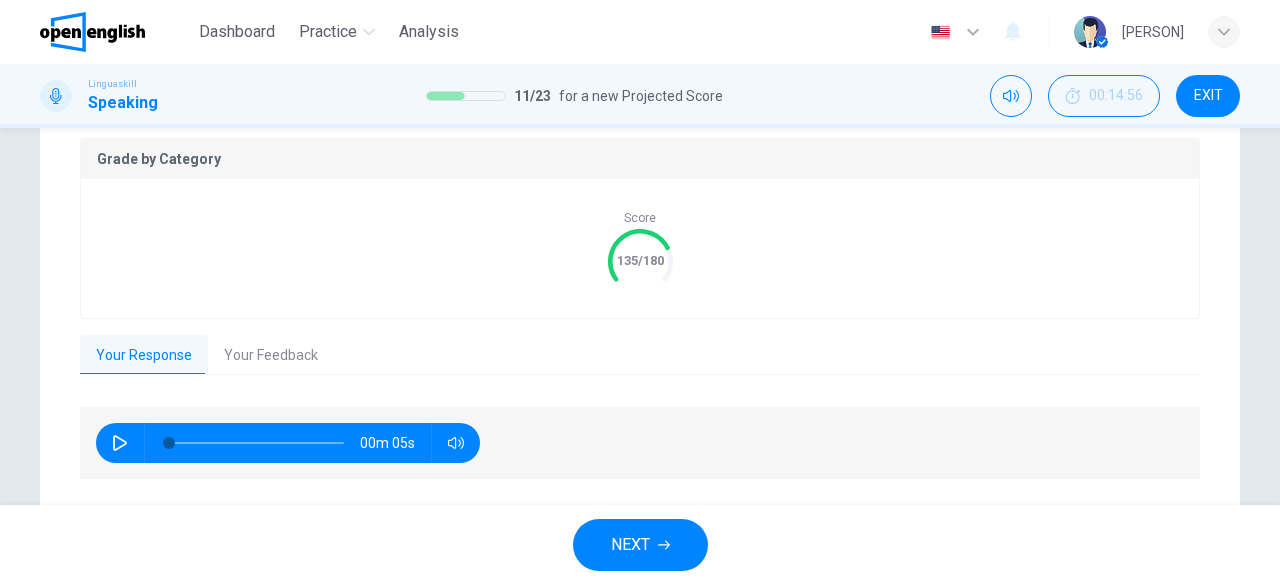 click on "Your Feedback" at bounding box center [271, 356] 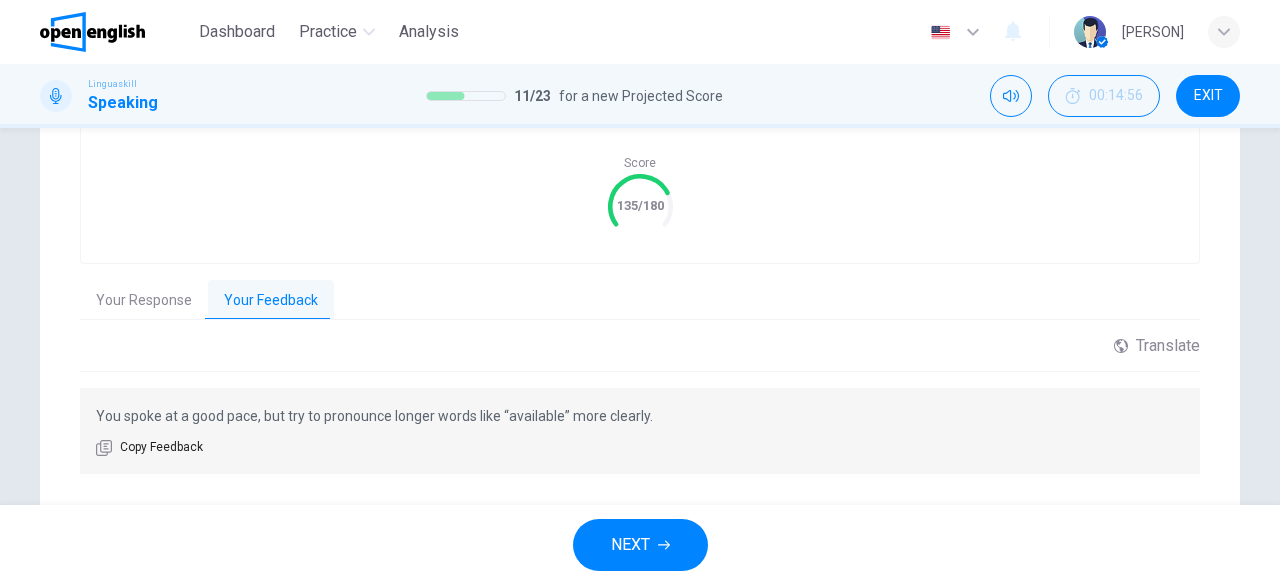 scroll, scrollTop: 473, scrollLeft: 0, axis: vertical 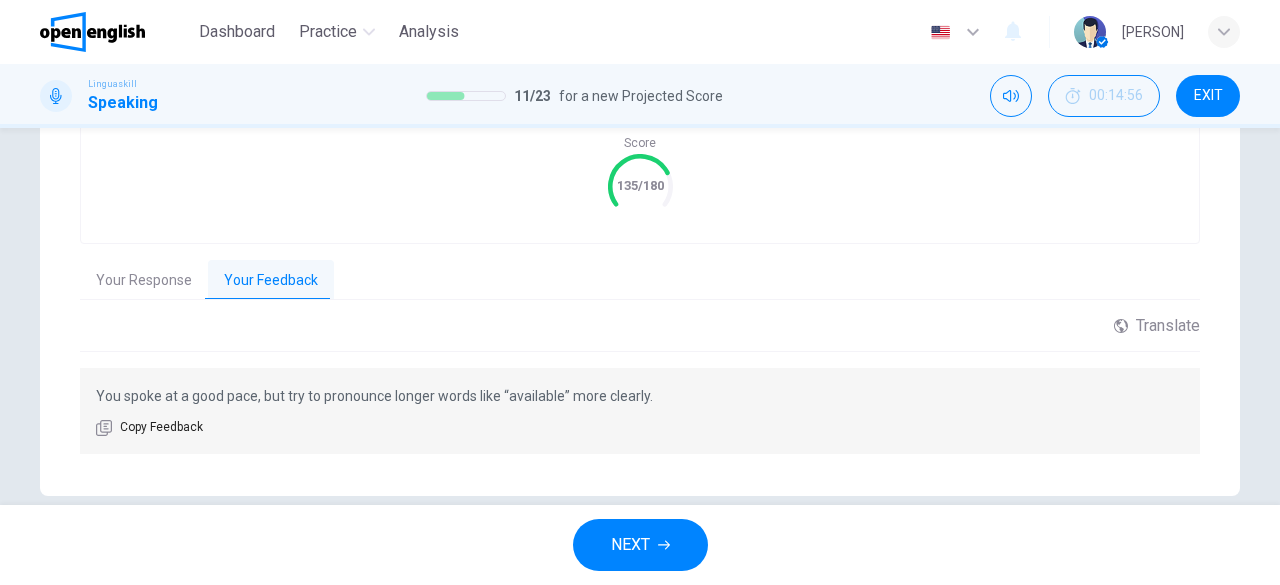 click on "NEXT" at bounding box center (640, 545) 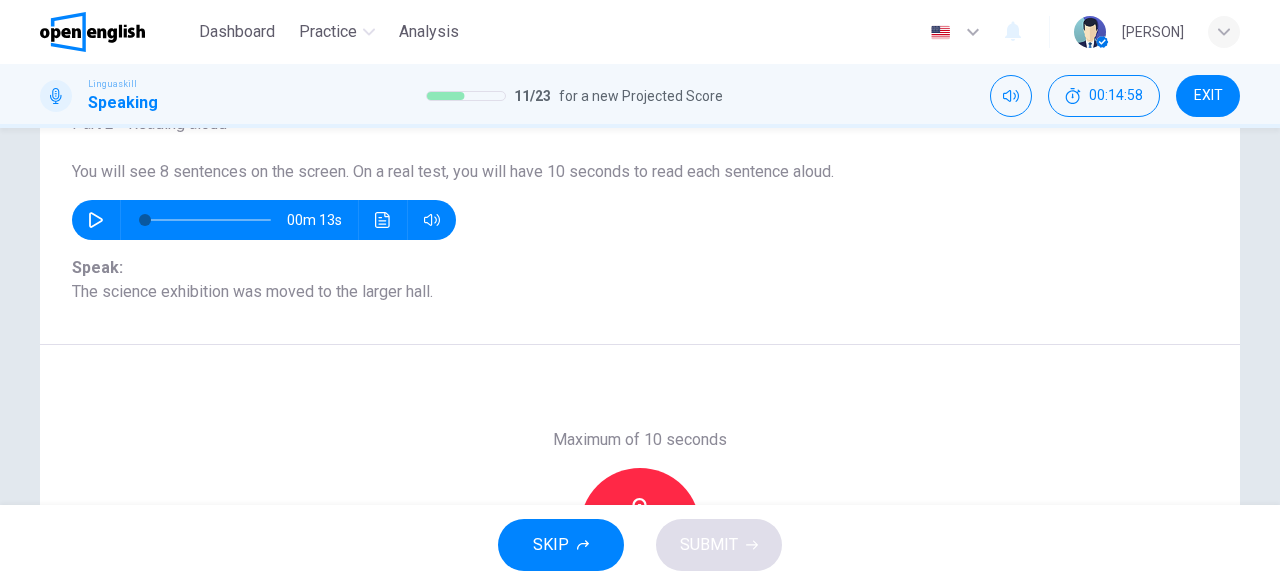 scroll, scrollTop: 142, scrollLeft: 0, axis: vertical 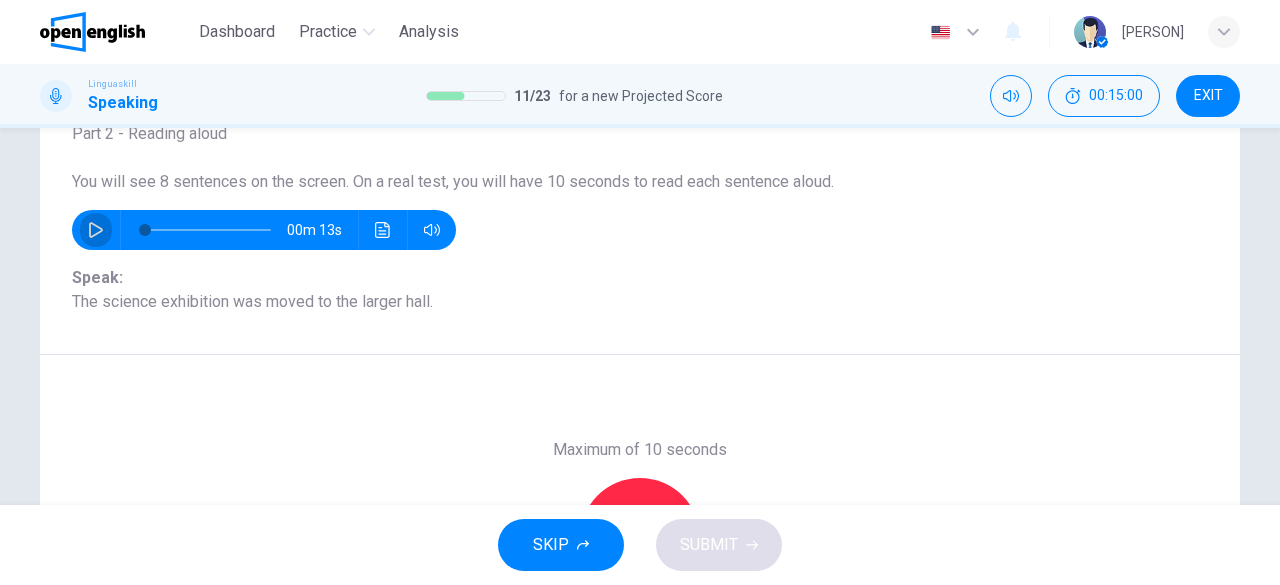 click 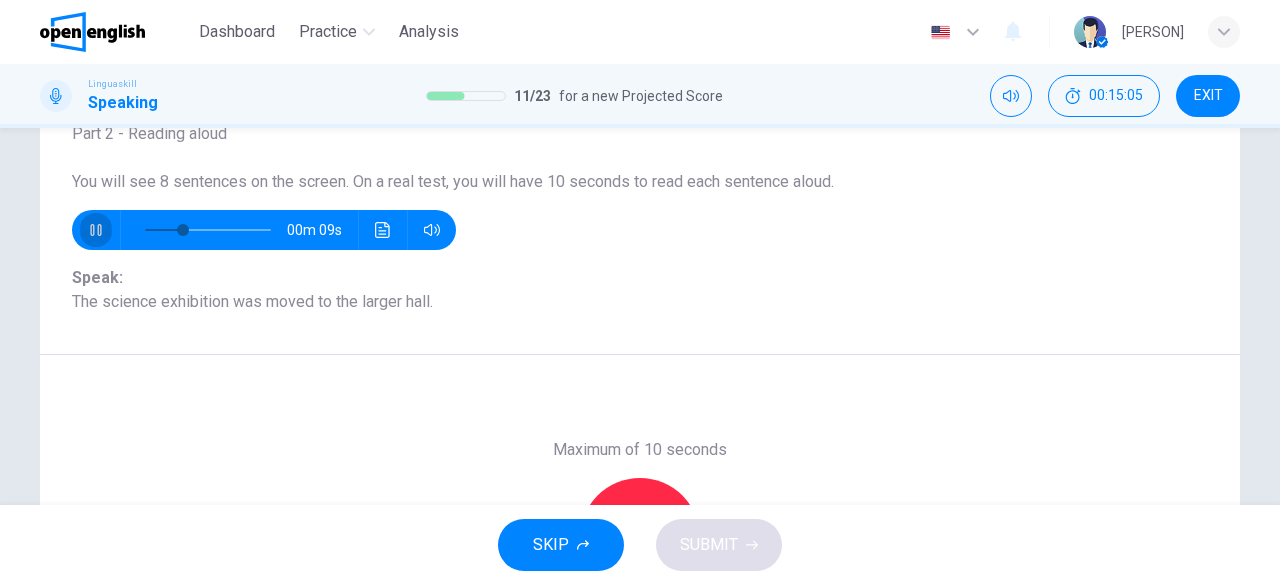 click 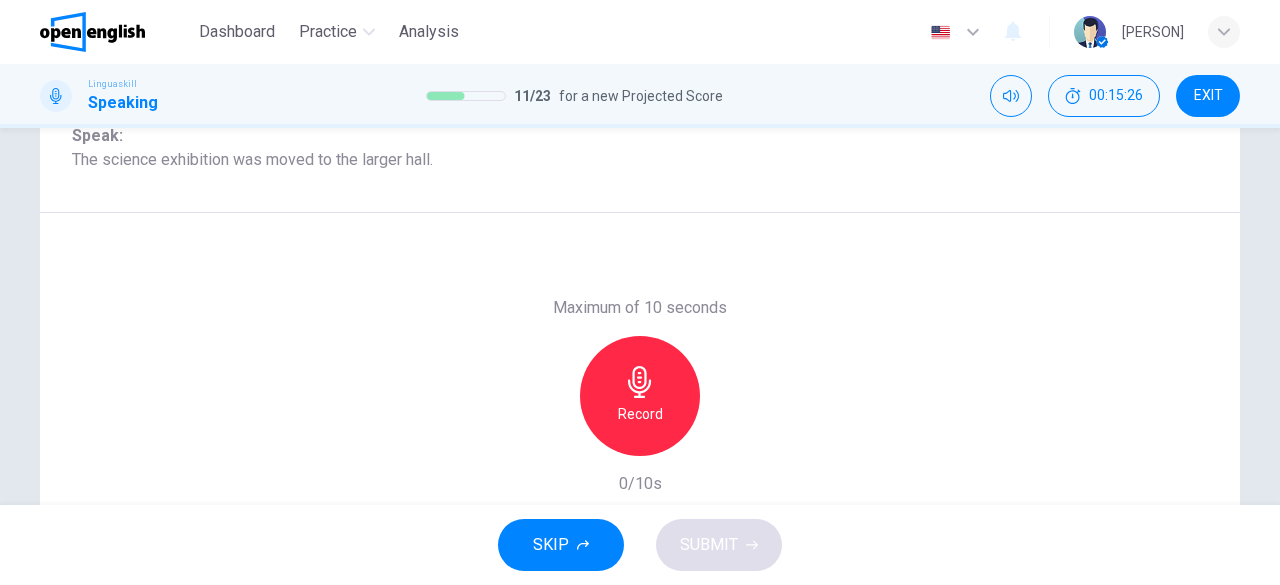 scroll, scrollTop: 297, scrollLeft: 0, axis: vertical 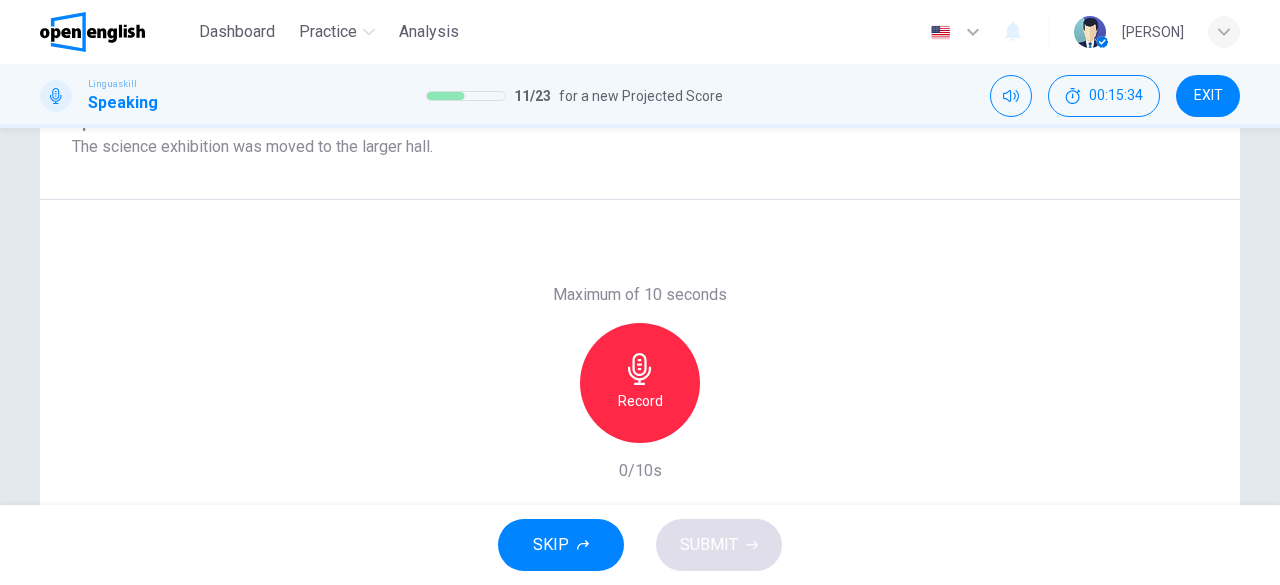 click 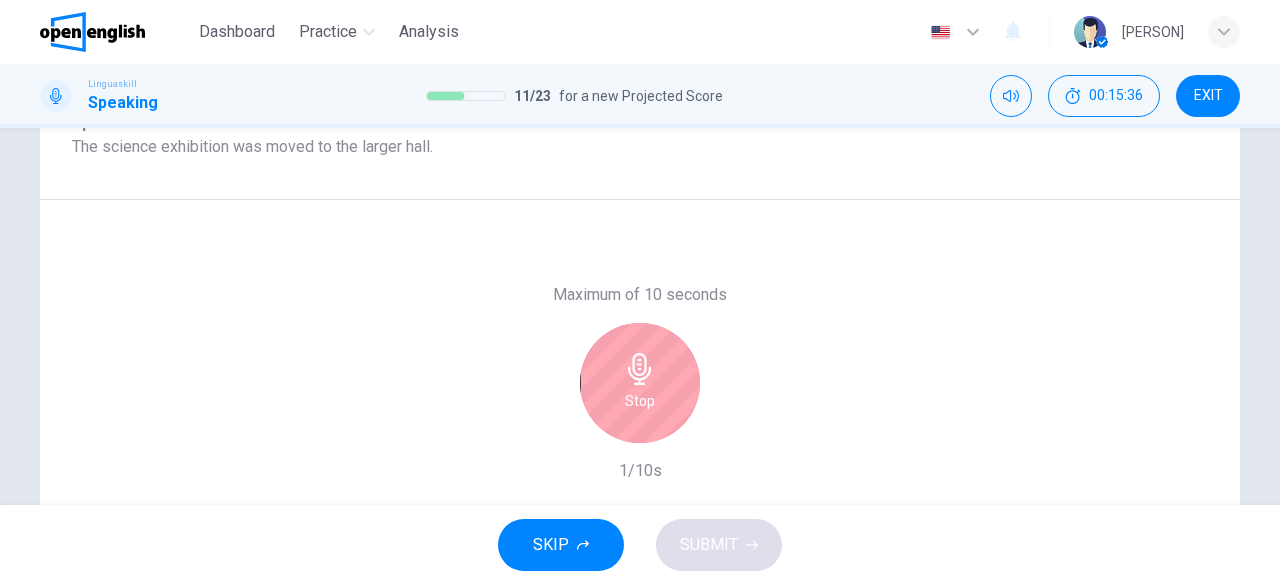 click 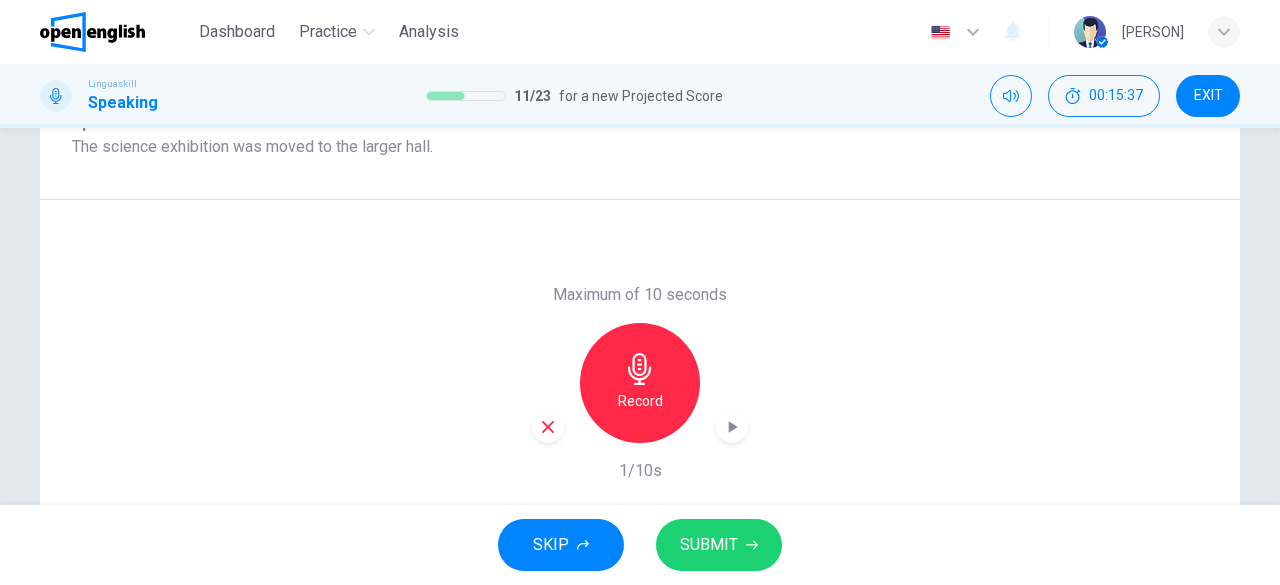 click 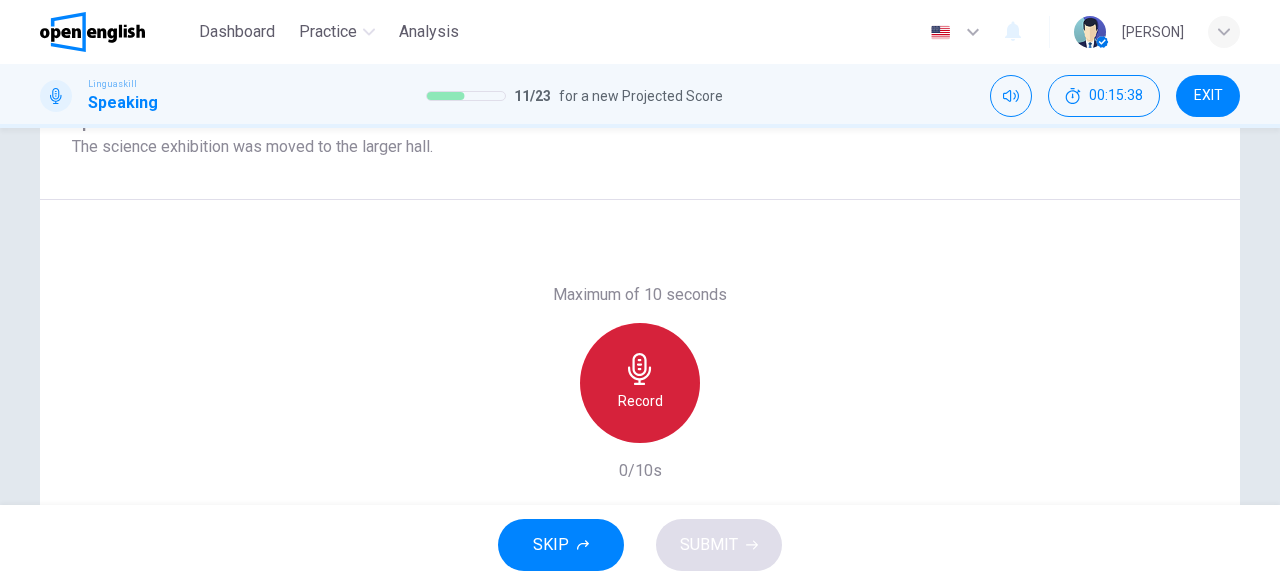 click on "Record" at bounding box center [640, 401] 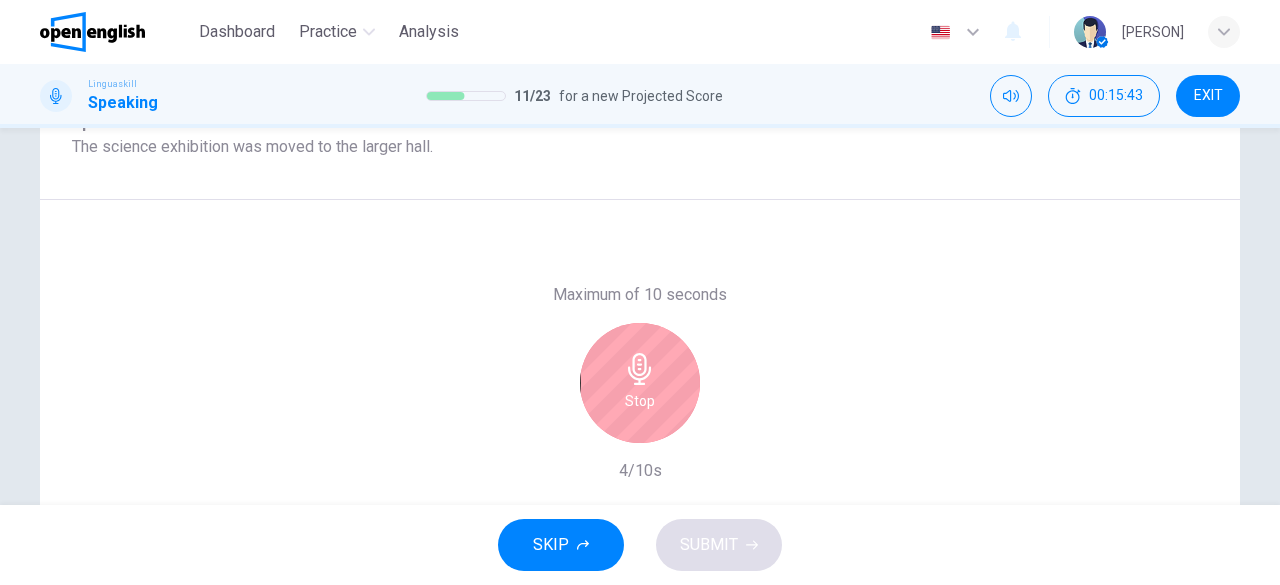 click on "Stop" at bounding box center [640, 383] 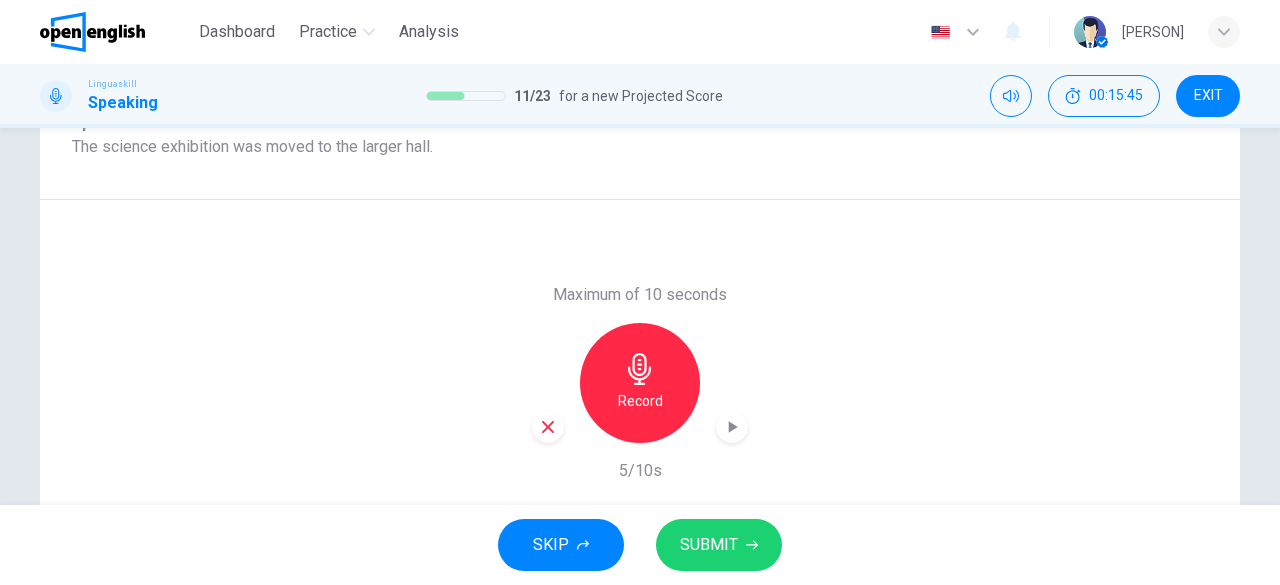click on "SUBMIT" at bounding box center [719, 545] 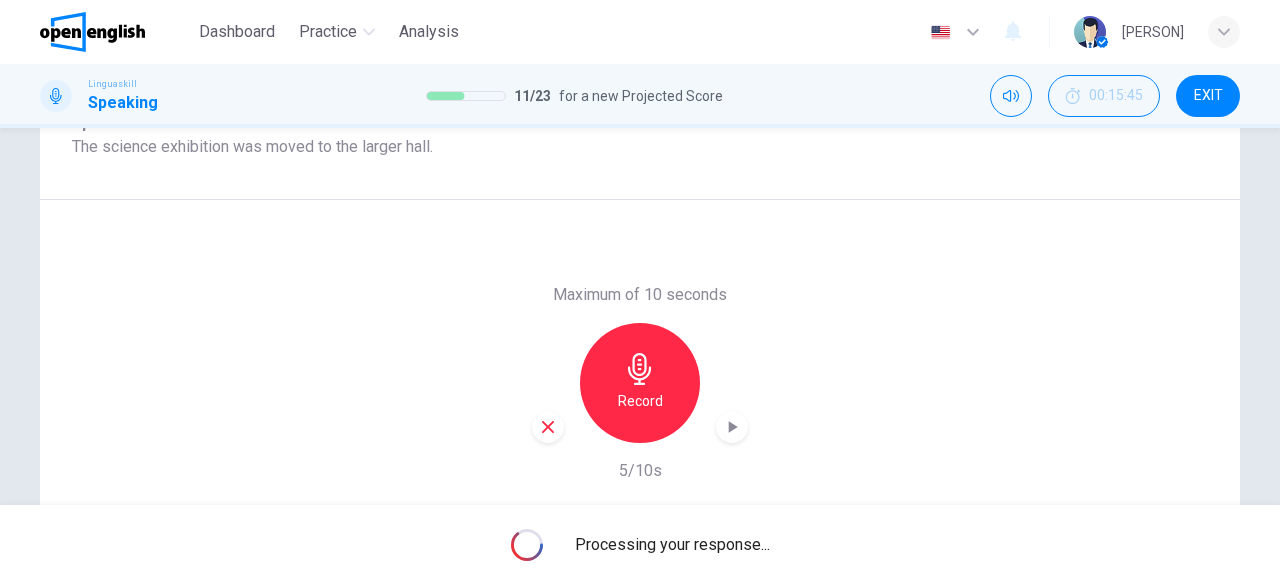 type on "*" 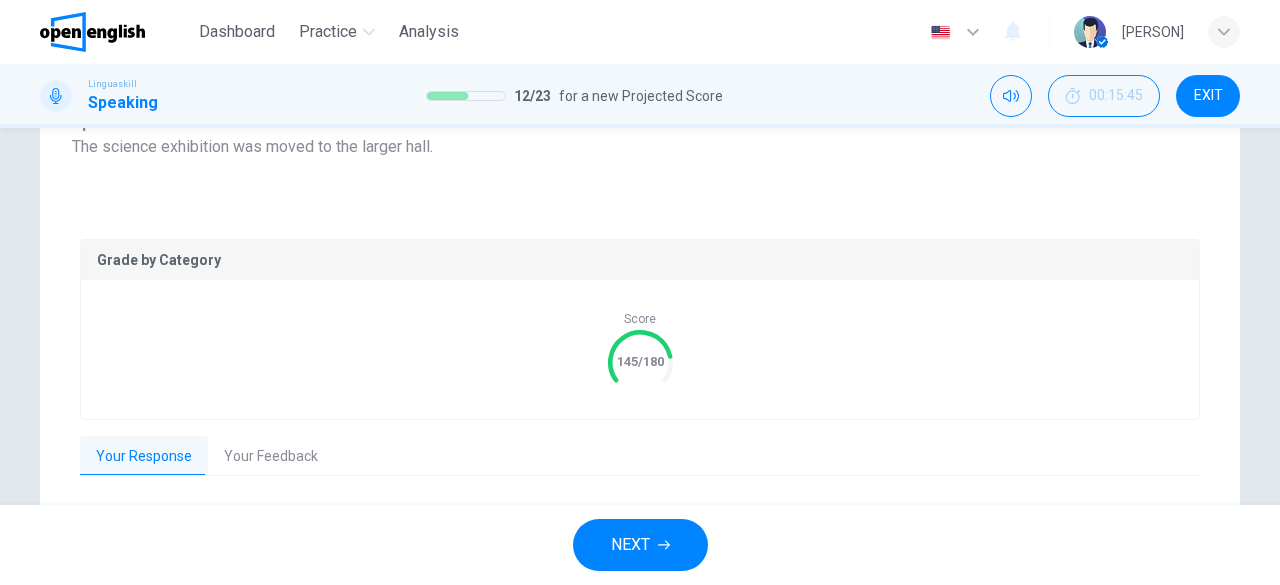 click on "Your Feedback" at bounding box center (271, 457) 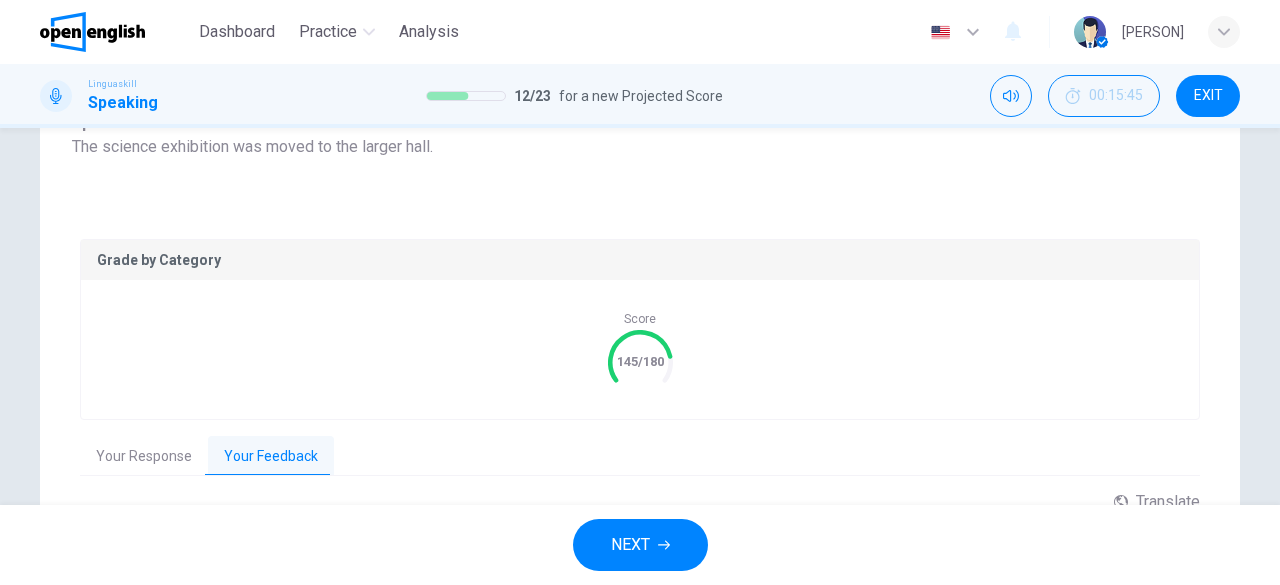 scroll, scrollTop: 503, scrollLeft: 0, axis: vertical 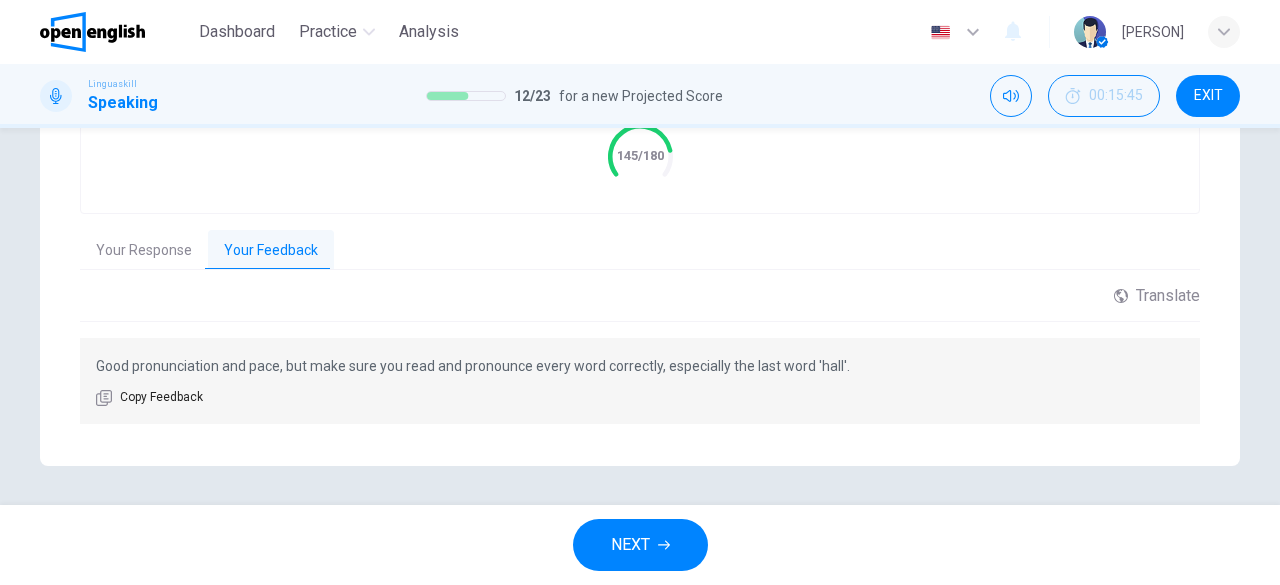 click on "NEXT" at bounding box center (630, 545) 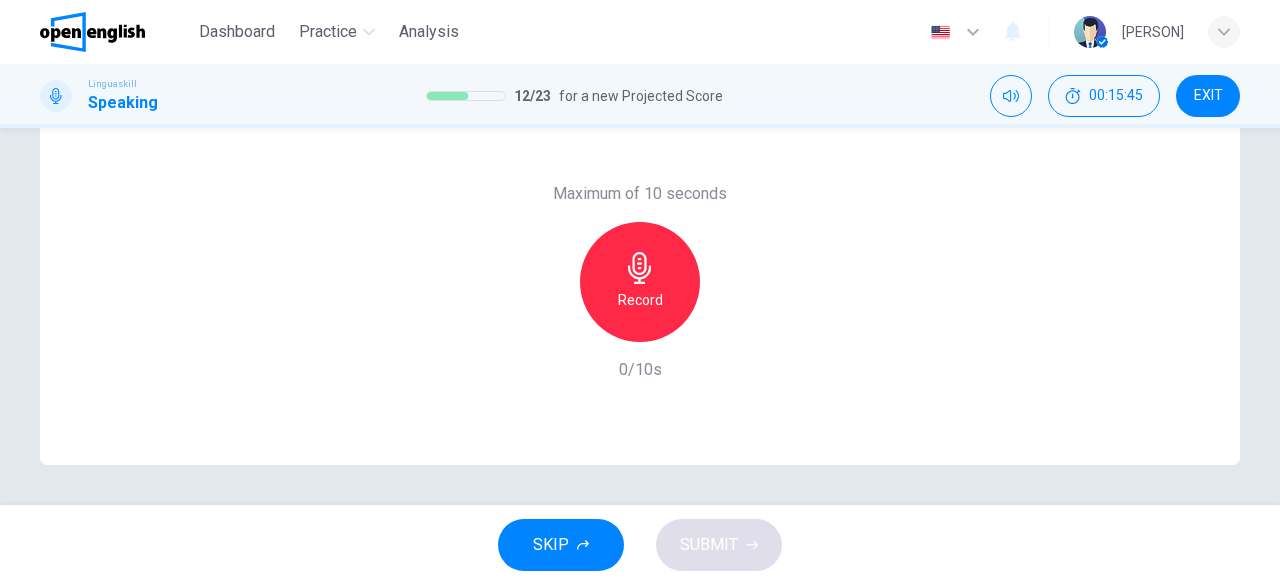 scroll, scrollTop: 398, scrollLeft: 0, axis: vertical 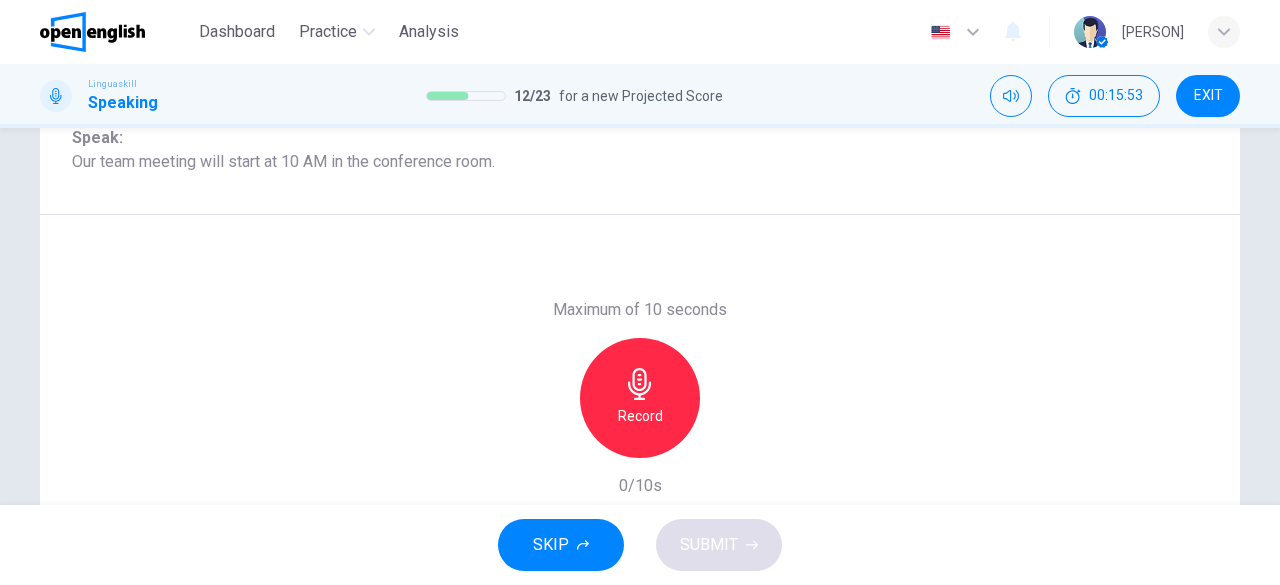 click on "Record" at bounding box center (640, 416) 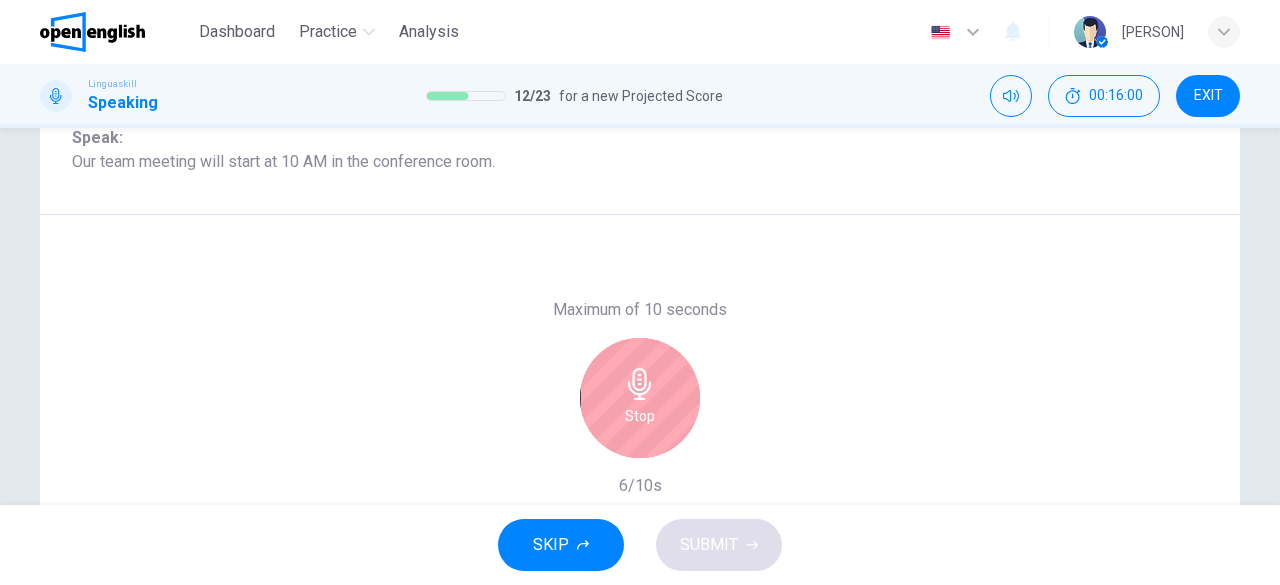 click on "Stop" at bounding box center (640, 416) 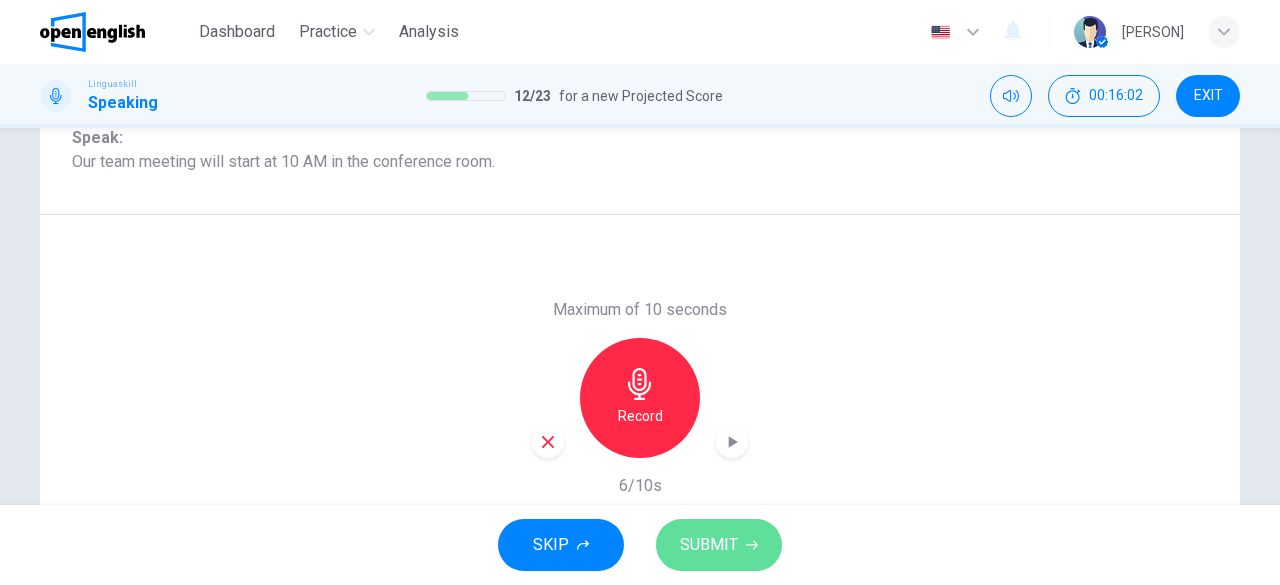 click on "SUBMIT" at bounding box center [719, 545] 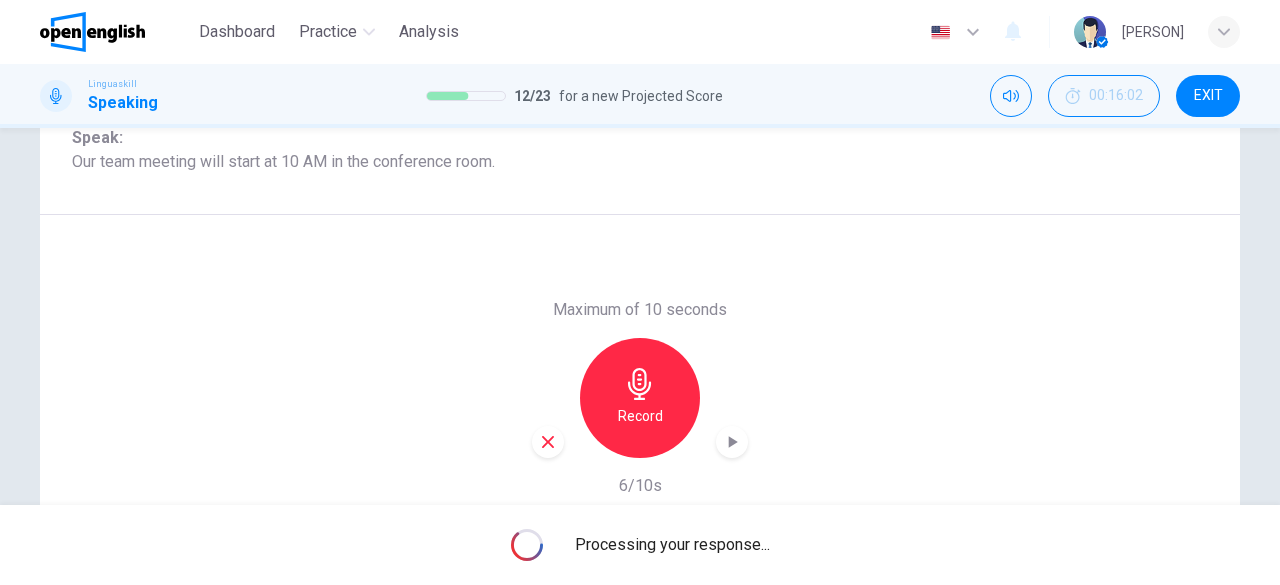 click on "Processing your response..." at bounding box center (672, 545) 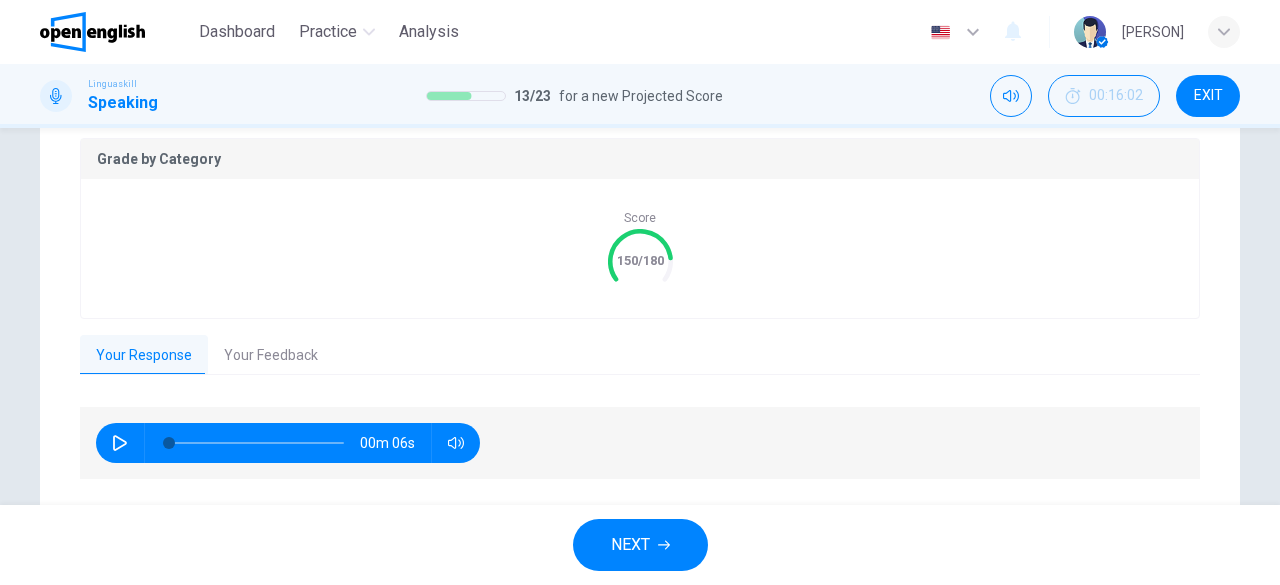 click on "Your Feedback" at bounding box center [271, 356] 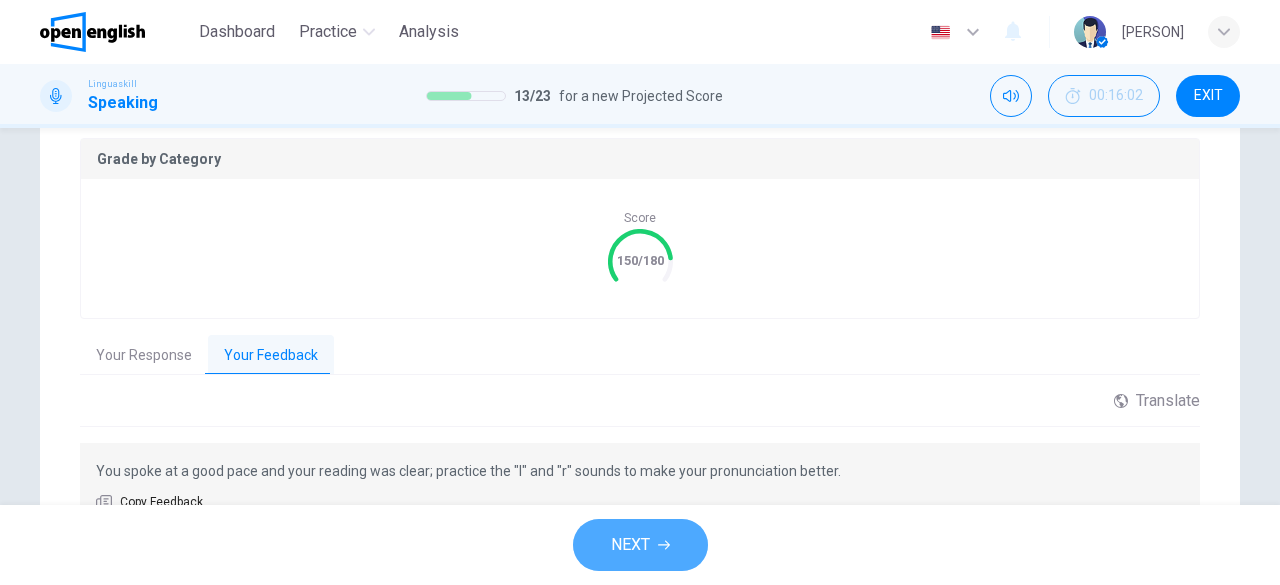 click on "NEXT" at bounding box center [630, 545] 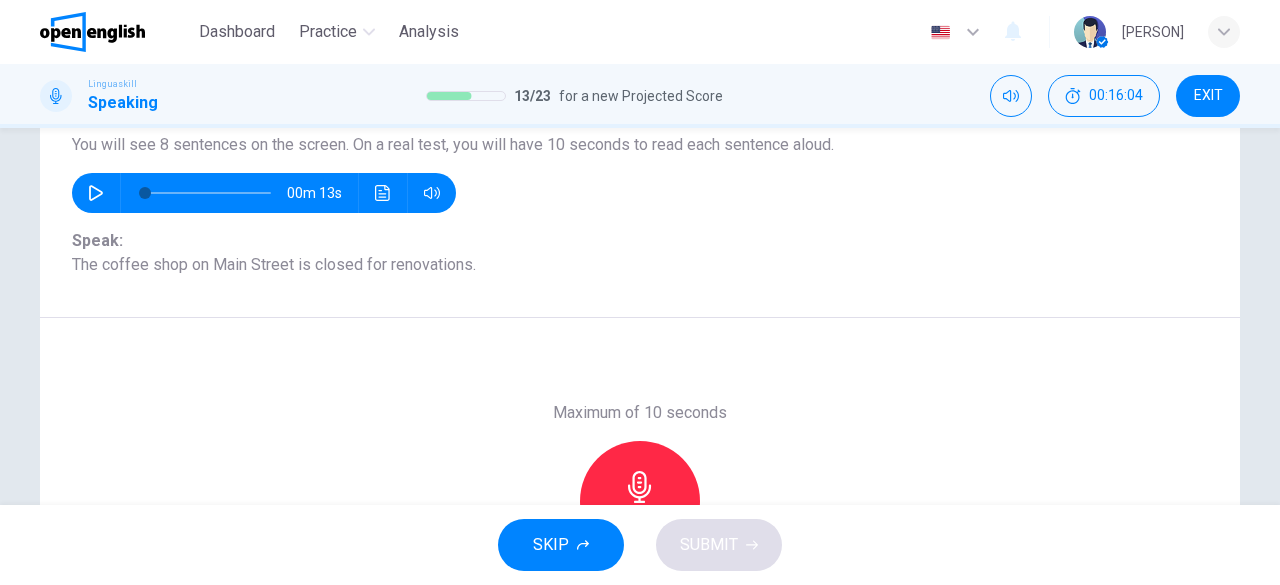 scroll, scrollTop: 164, scrollLeft: 0, axis: vertical 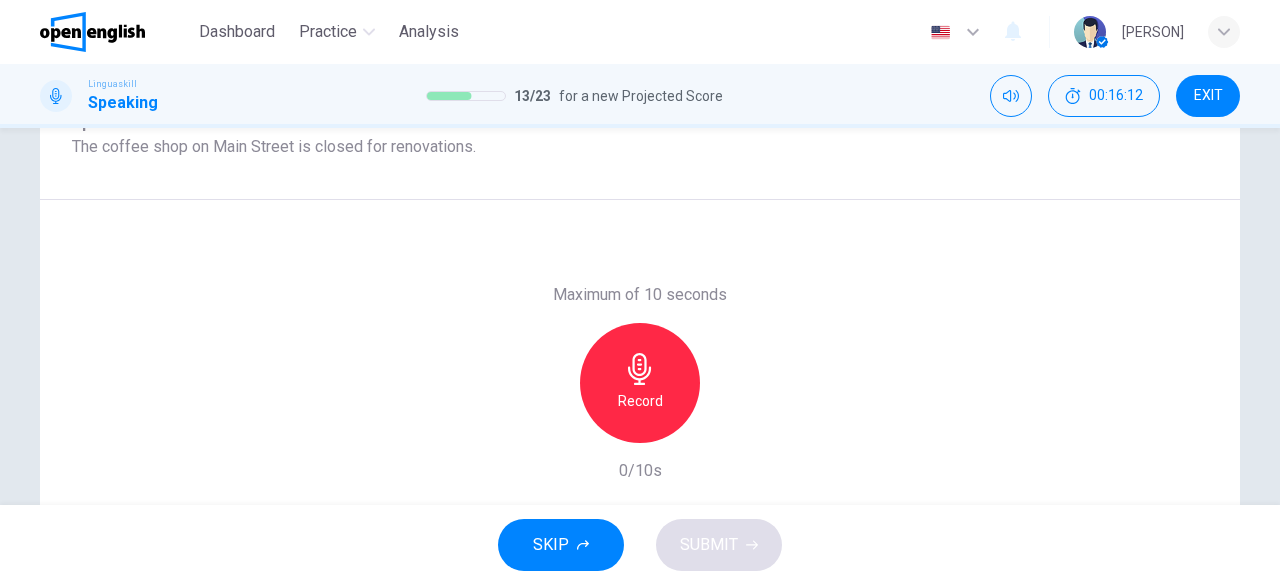 click 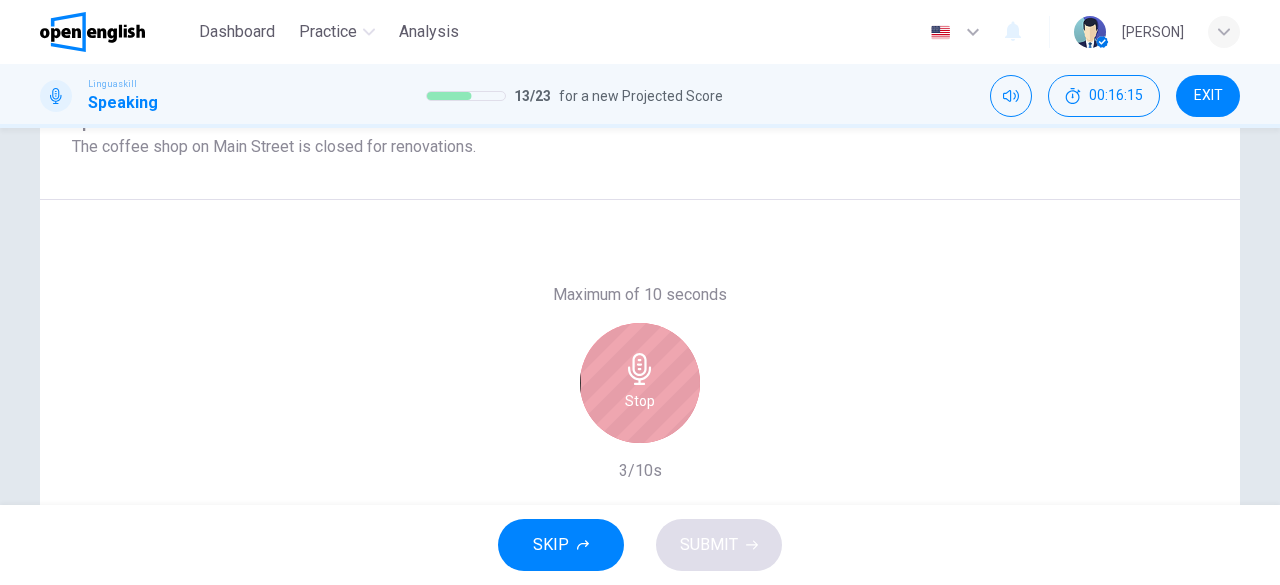 click 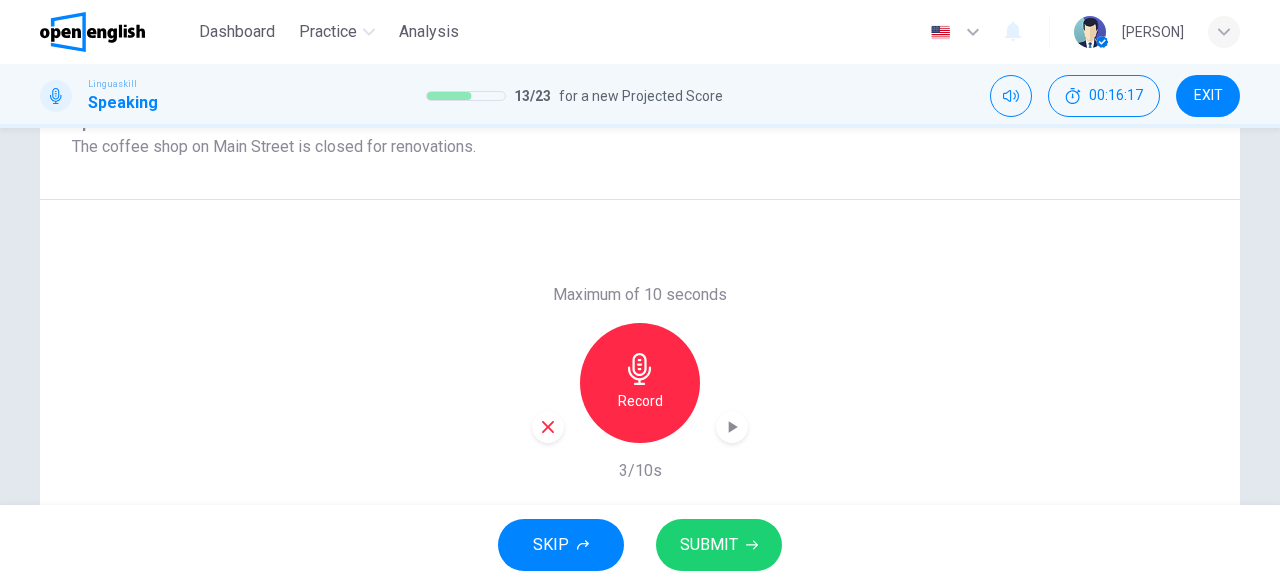 click 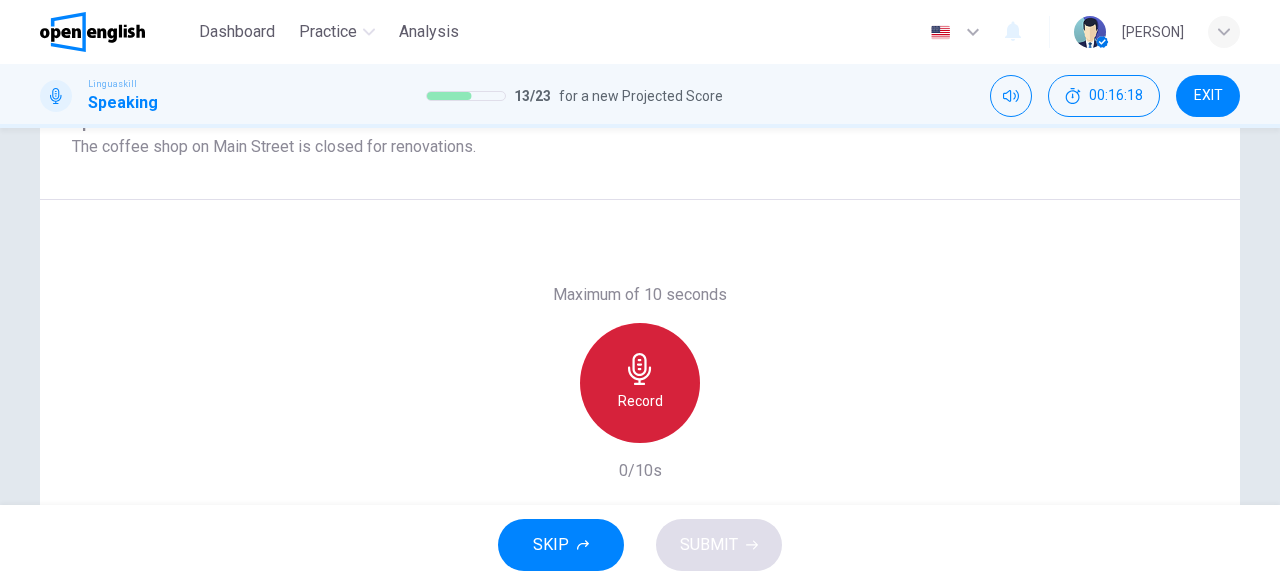 click on "Record" at bounding box center [640, 401] 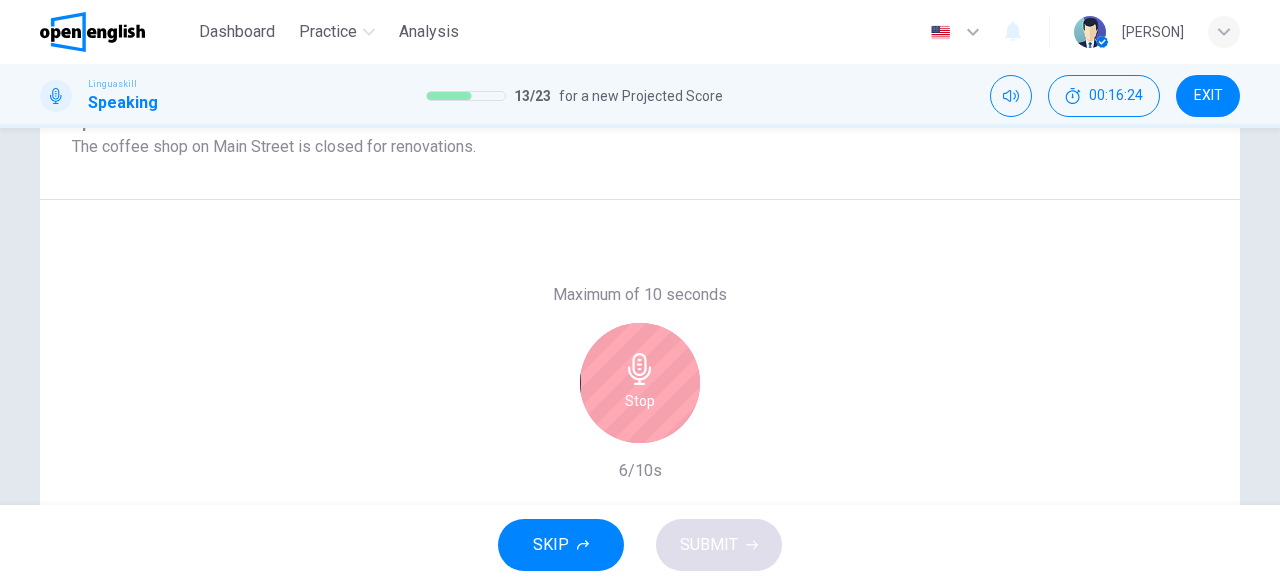 click on "Stop" at bounding box center [640, 383] 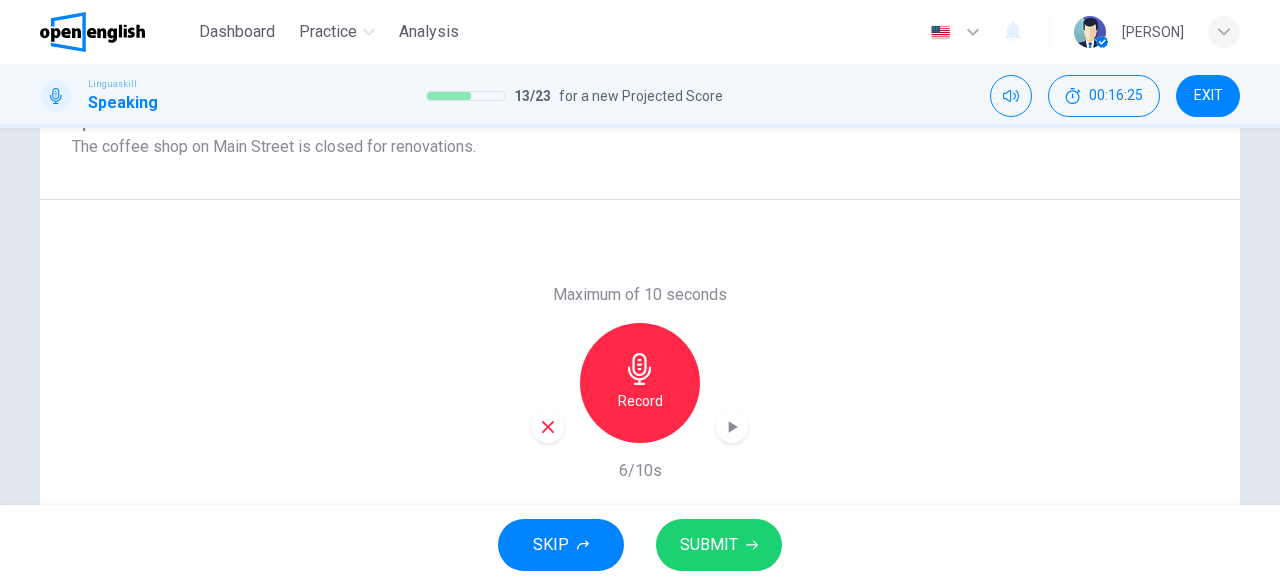 click on "SUBMIT" at bounding box center [709, 545] 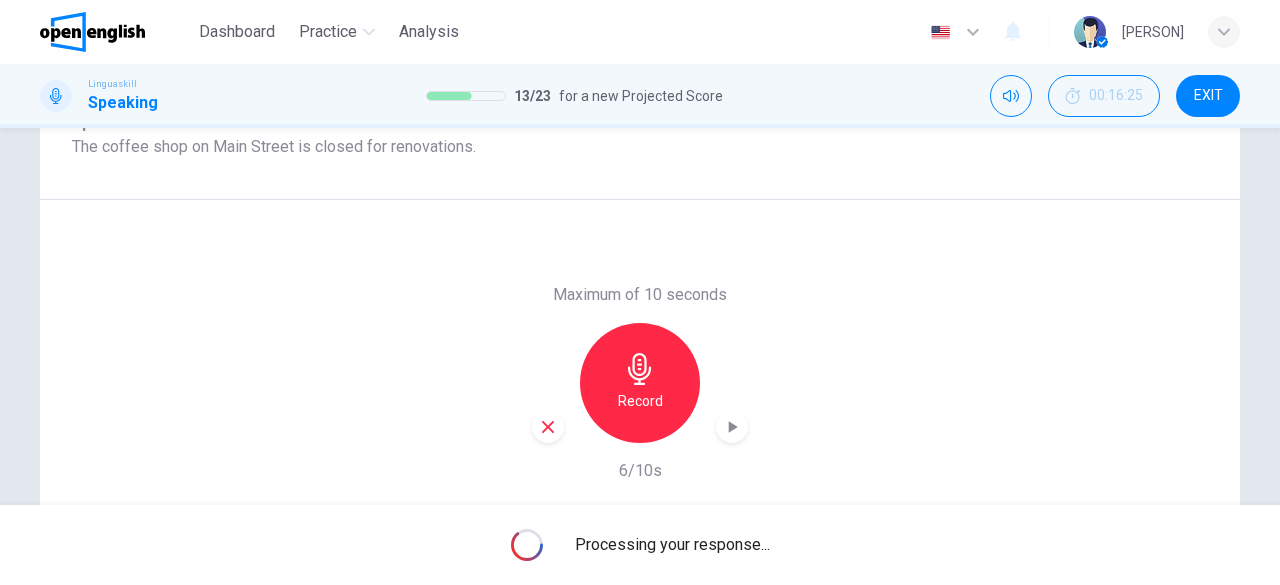 scroll, scrollTop: 398, scrollLeft: 0, axis: vertical 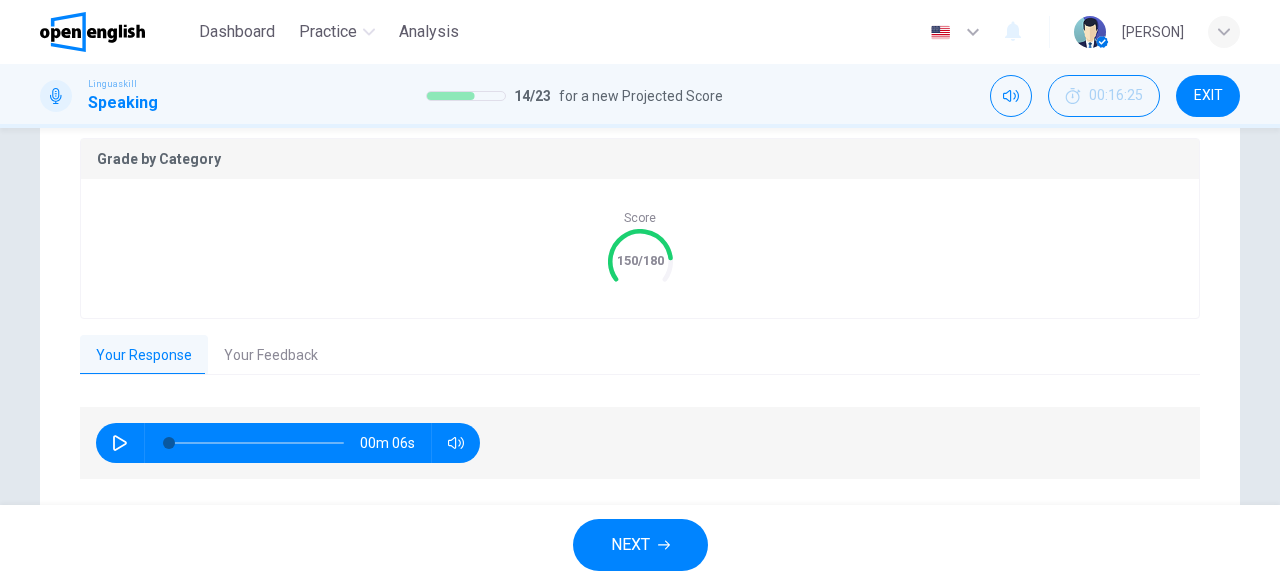 click on "NEXT" at bounding box center (640, 545) 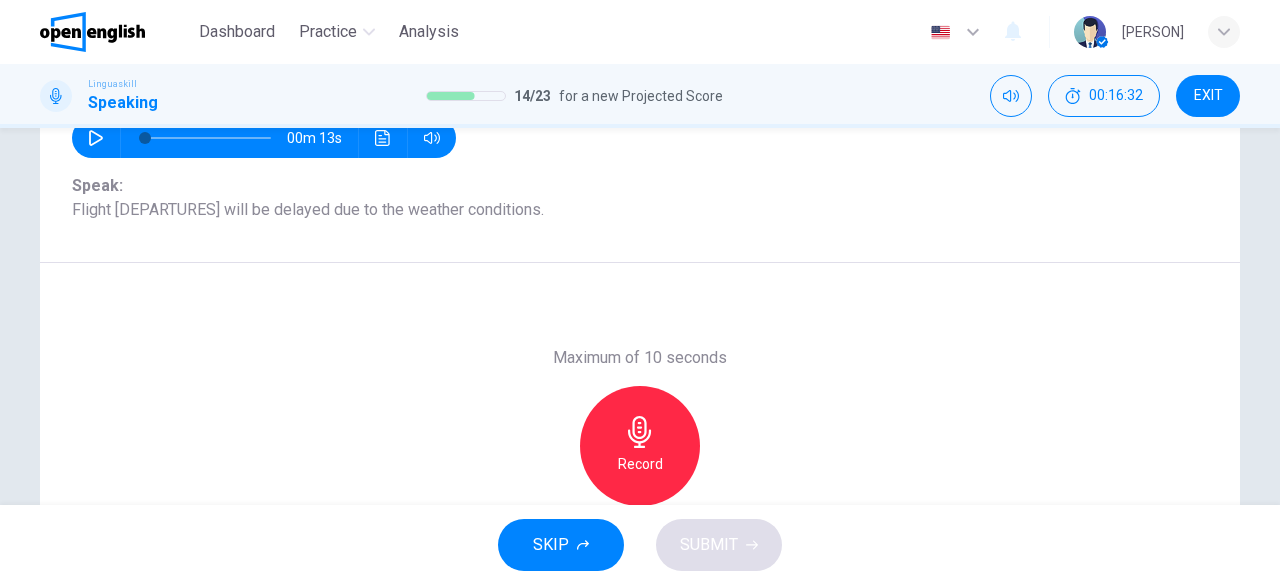 scroll, scrollTop: 236, scrollLeft: 0, axis: vertical 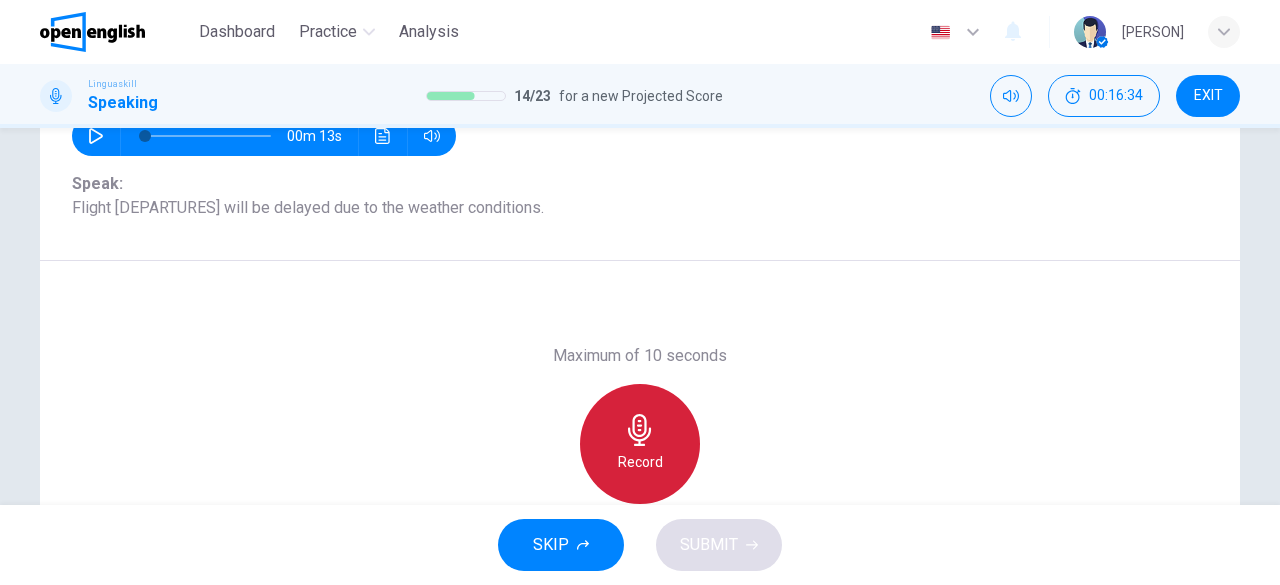 click 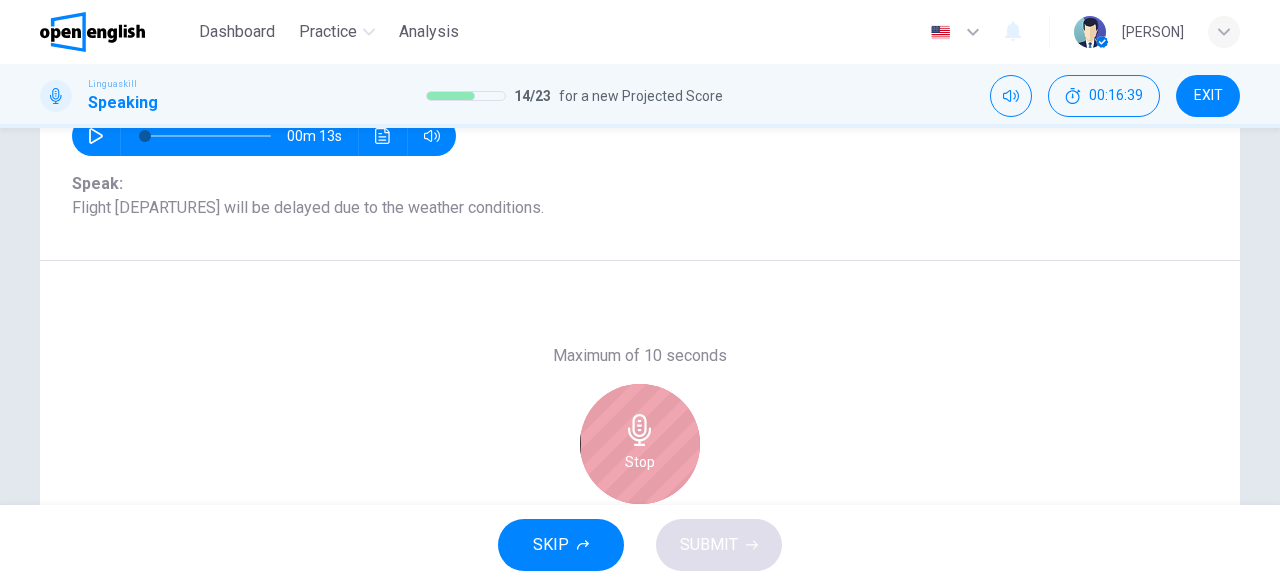 click on "Stop" at bounding box center [640, 444] 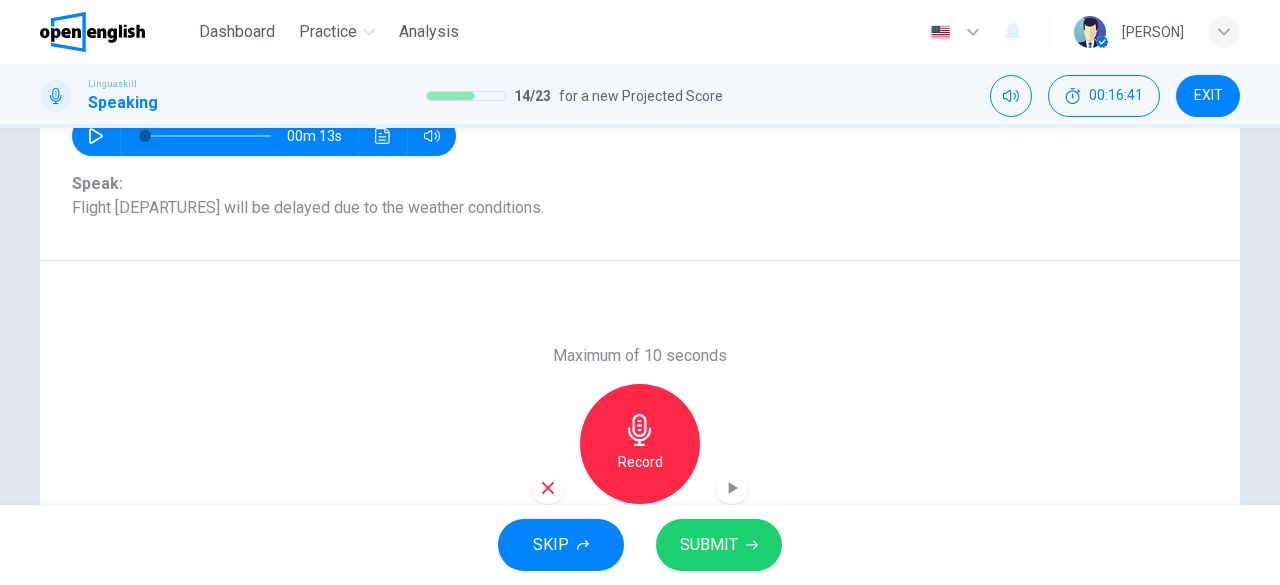 click on "SUBMIT" at bounding box center [719, 545] 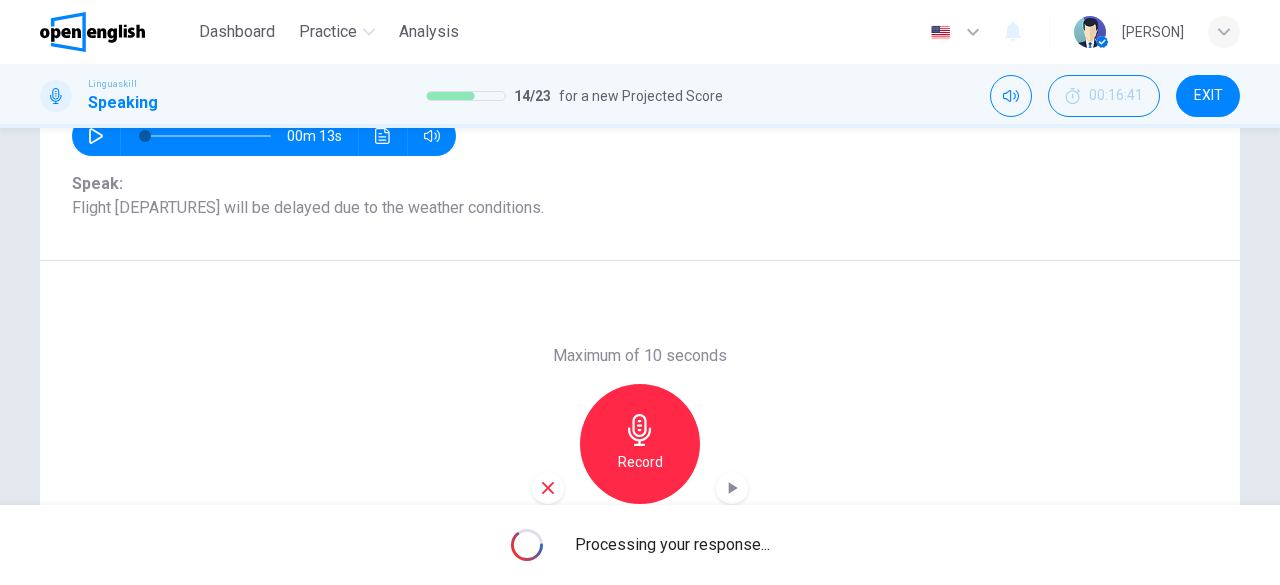 click on "Part 2 - Reading aloud You will see 8 sentences on the screen. On a real test, you will have 10 seconds to read each sentence aloud. 00m 13s <b>Speak:</b><br>Flight departures will be delayed due to the weather conditions. Speak: Flight departures will be delayed due to the weather conditions." at bounding box center [640, 124] 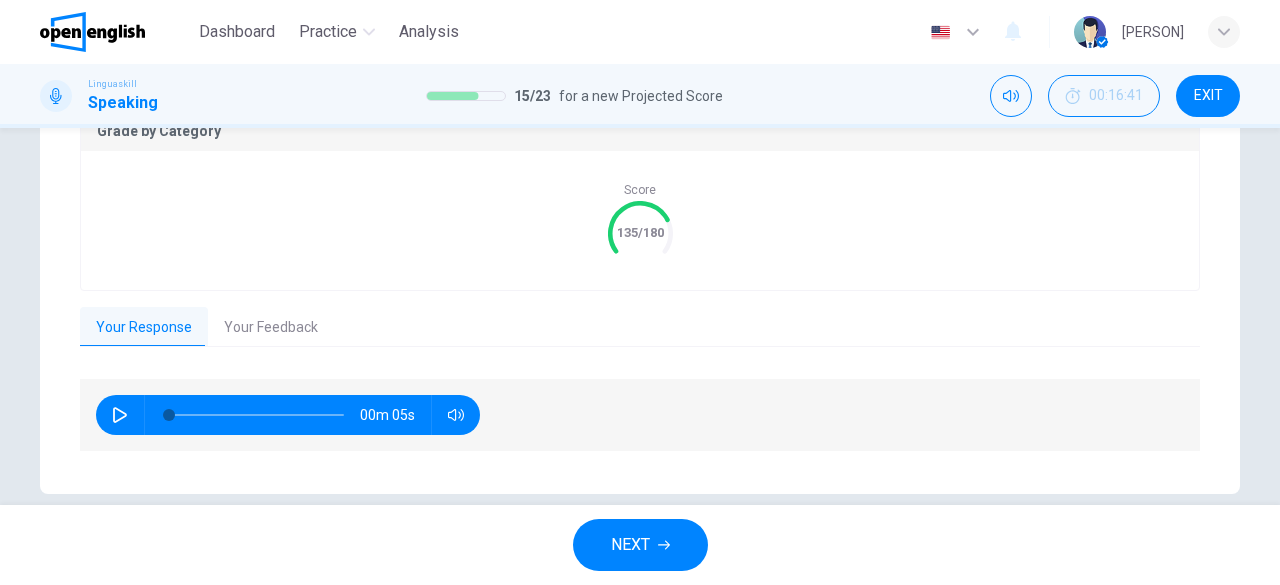 scroll, scrollTop: 428, scrollLeft: 0, axis: vertical 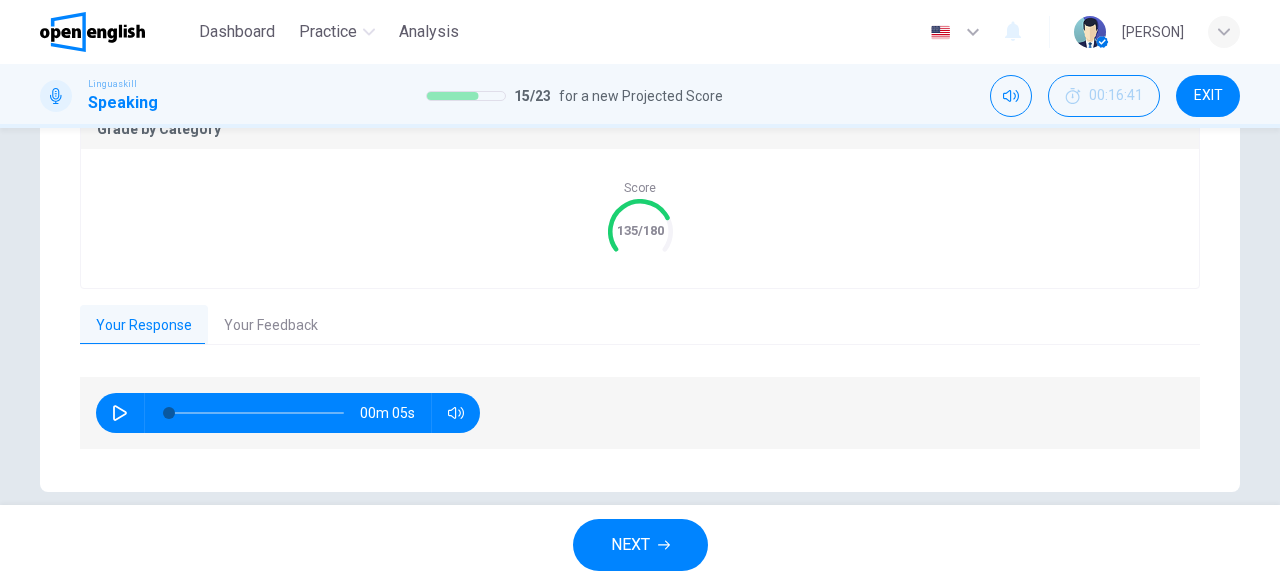 click on "Your Feedback" at bounding box center (271, 326) 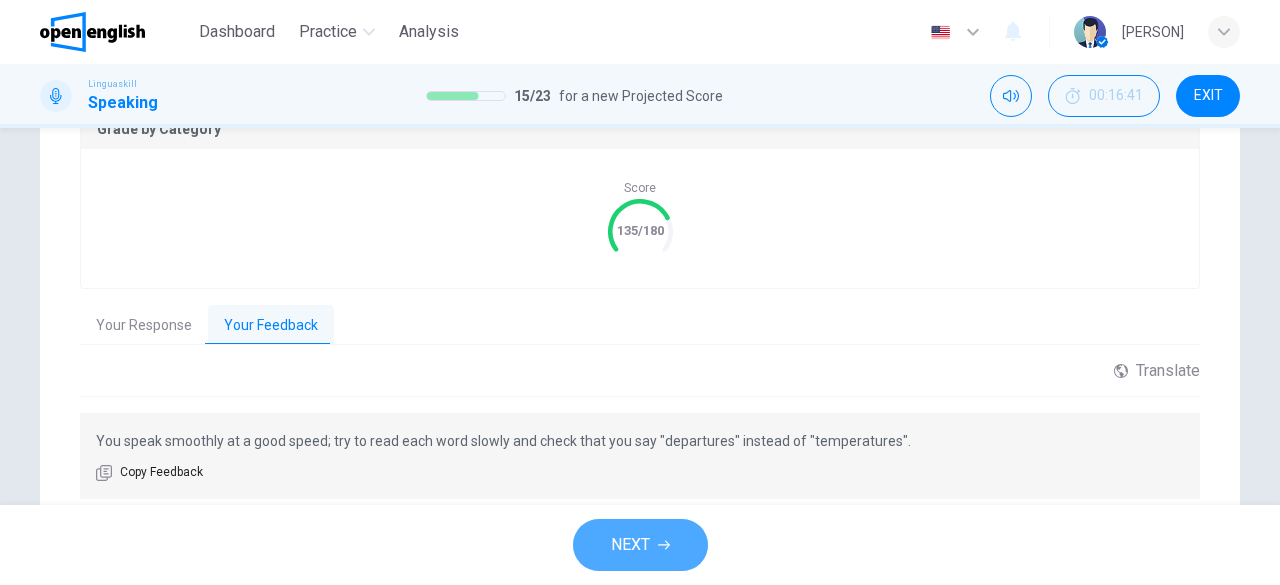 click on "NEXT" at bounding box center (640, 545) 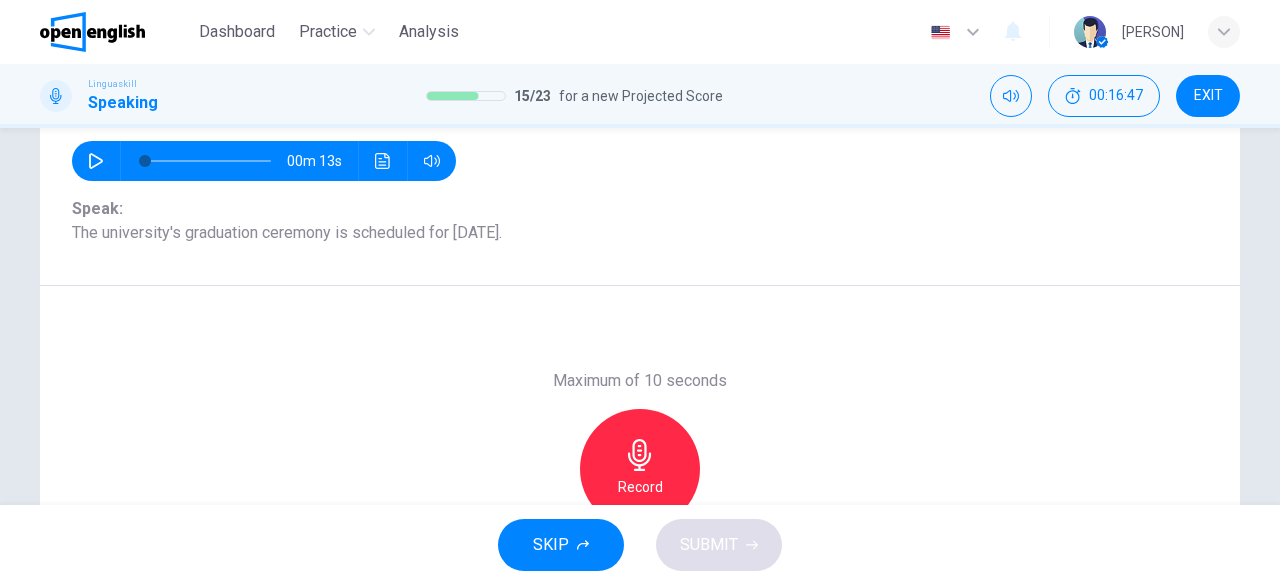scroll, scrollTop: 212, scrollLeft: 0, axis: vertical 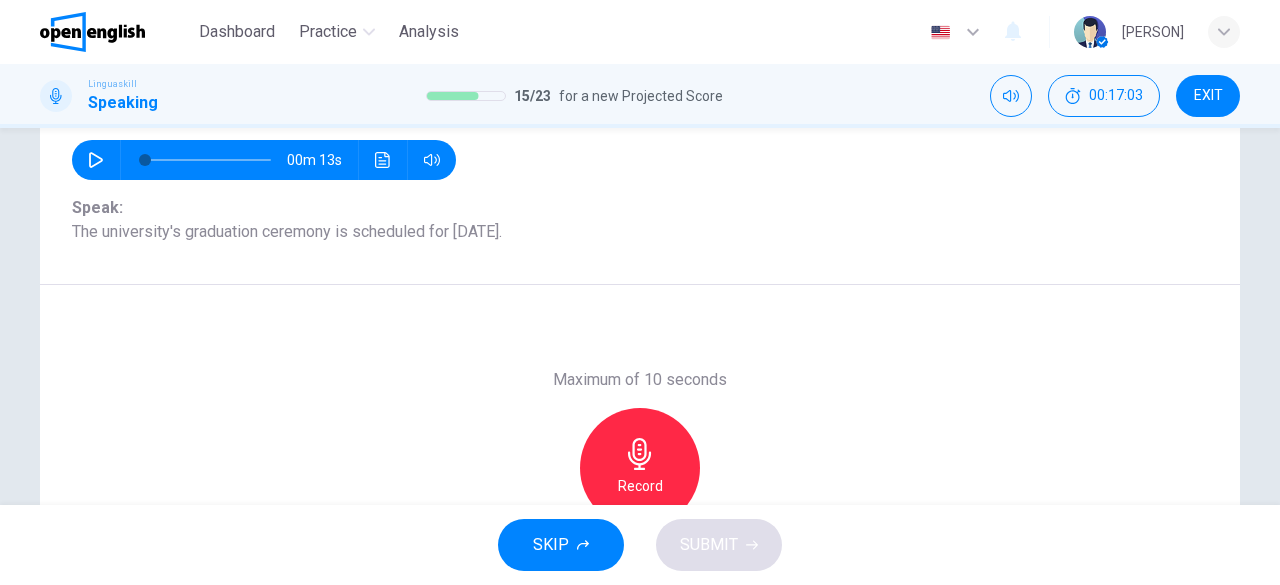 click on "Record" at bounding box center (640, 468) 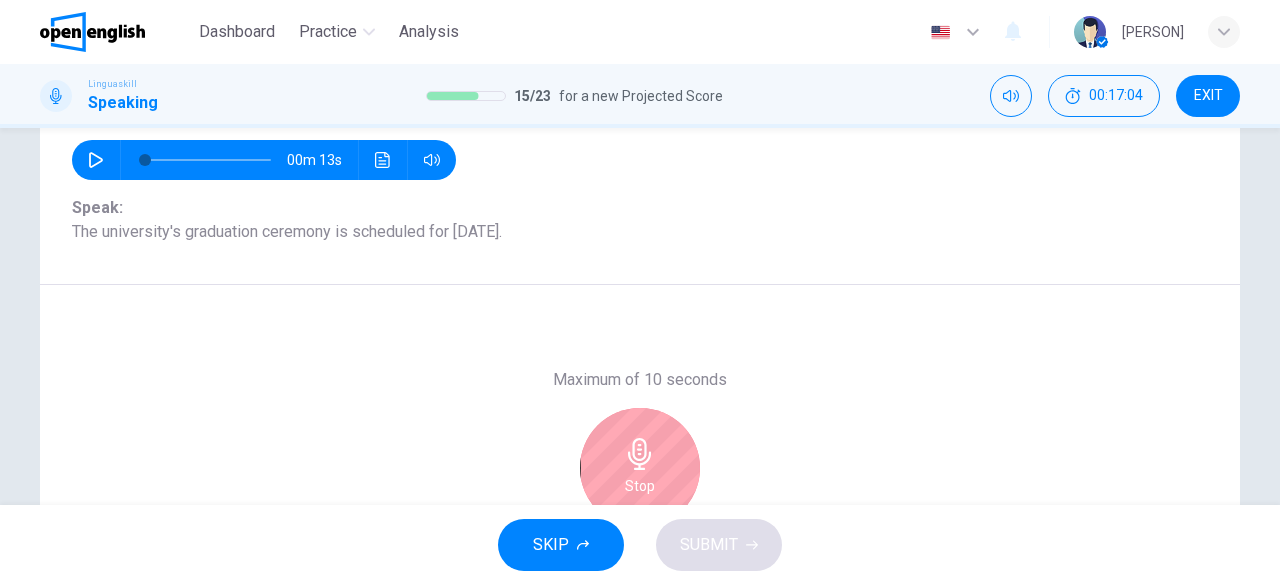 click on "Stop" at bounding box center [640, 468] 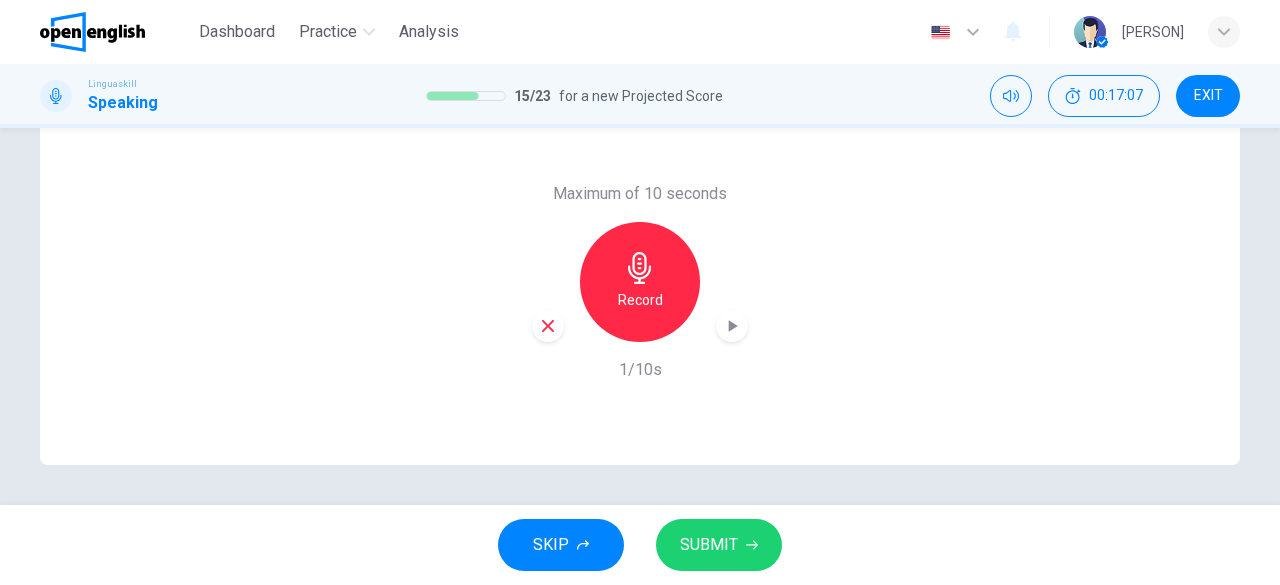 scroll, scrollTop: 361, scrollLeft: 0, axis: vertical 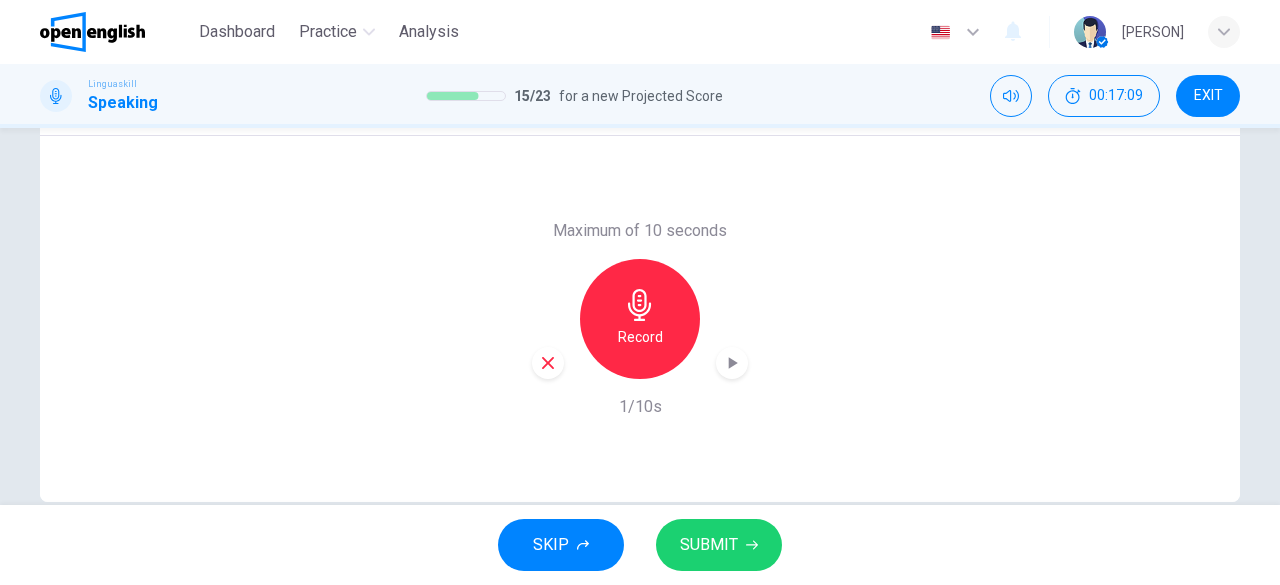 click 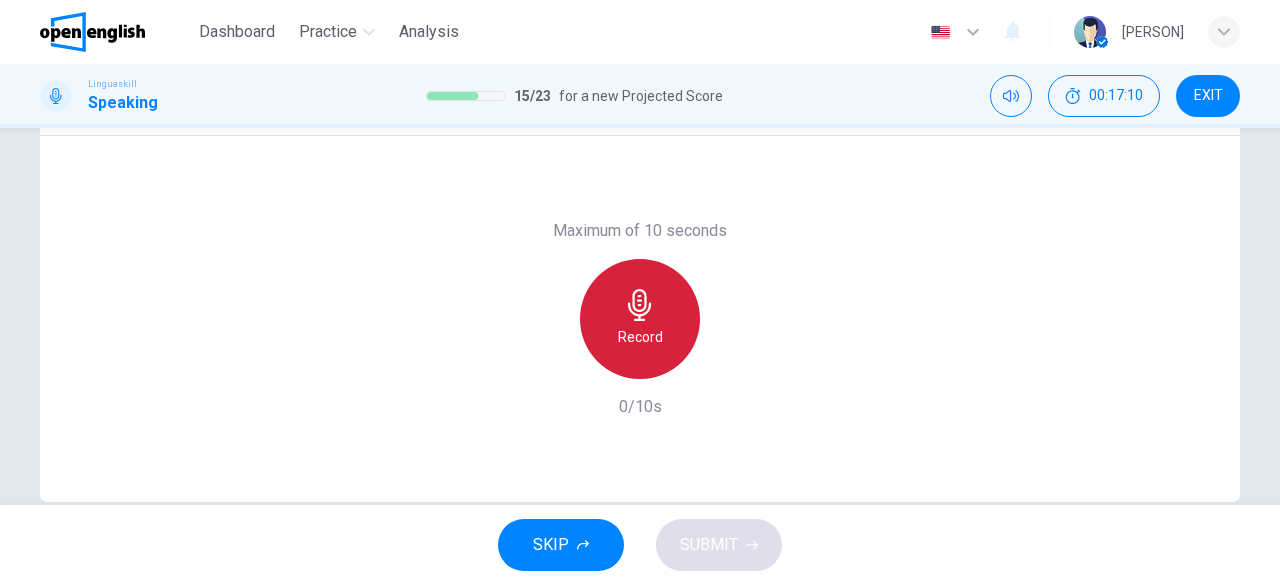 click on "Record" at bounding box center (640, 319) 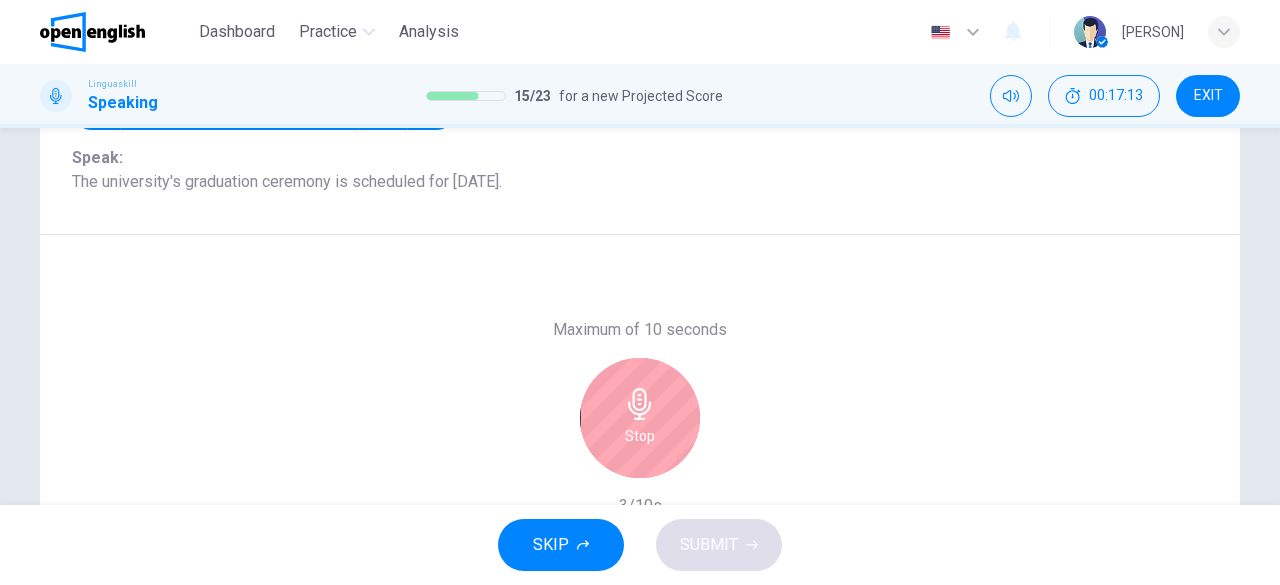 scroll, scrollTop: 265, scrollLeft: 0, axis: vertical 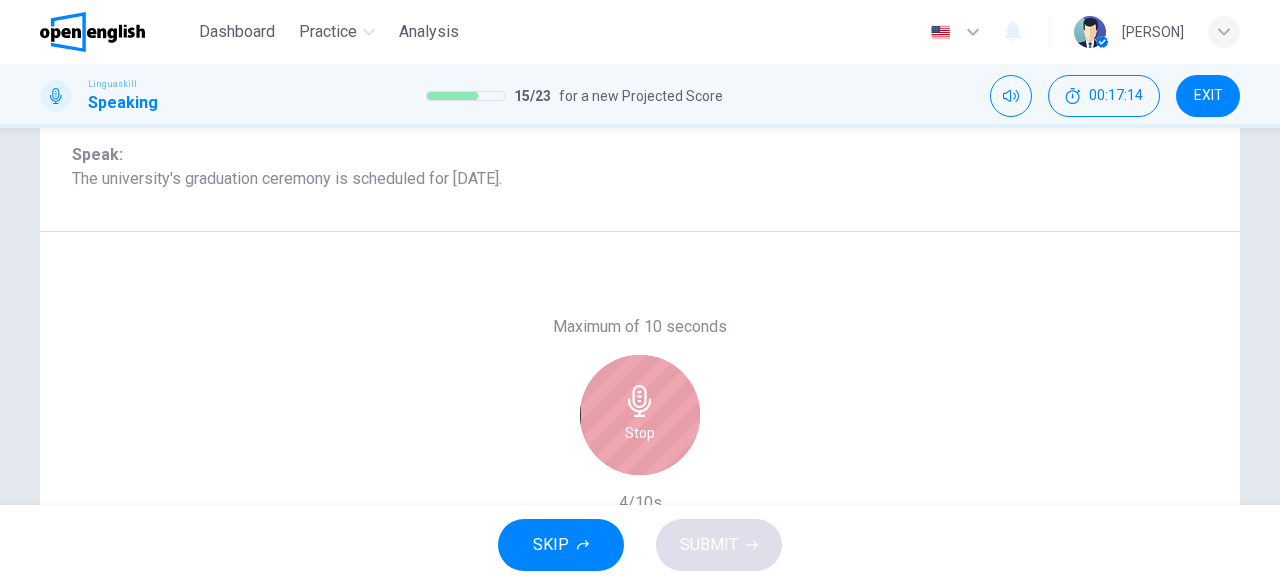 click on "Stop" at bounding box center [640, 415] 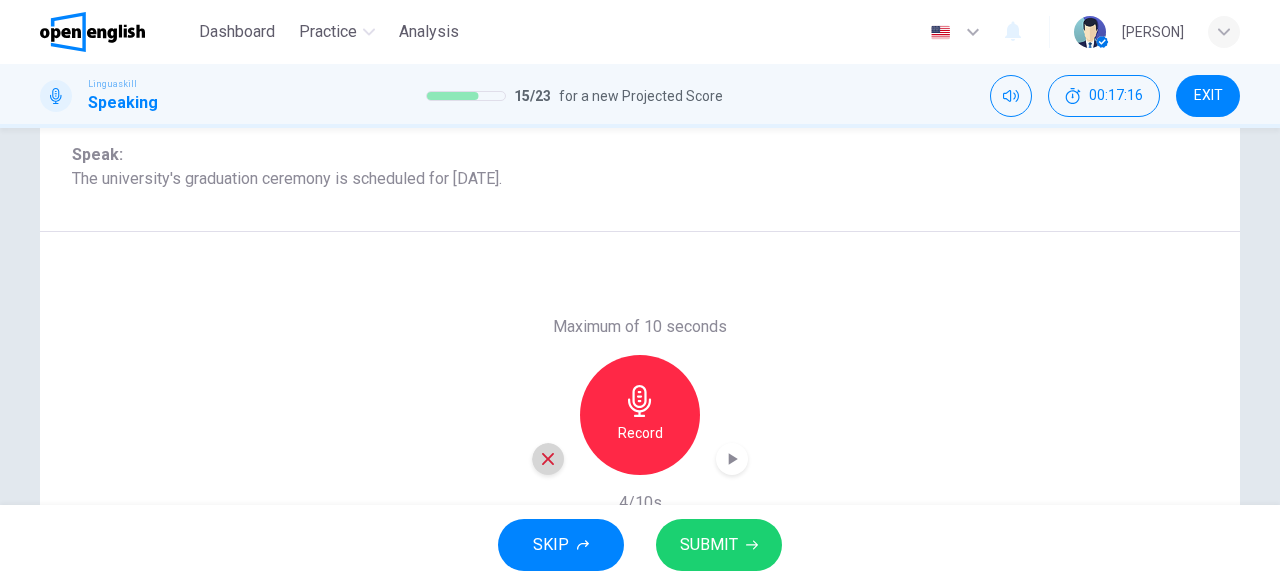click at bounding box center (548, 459) 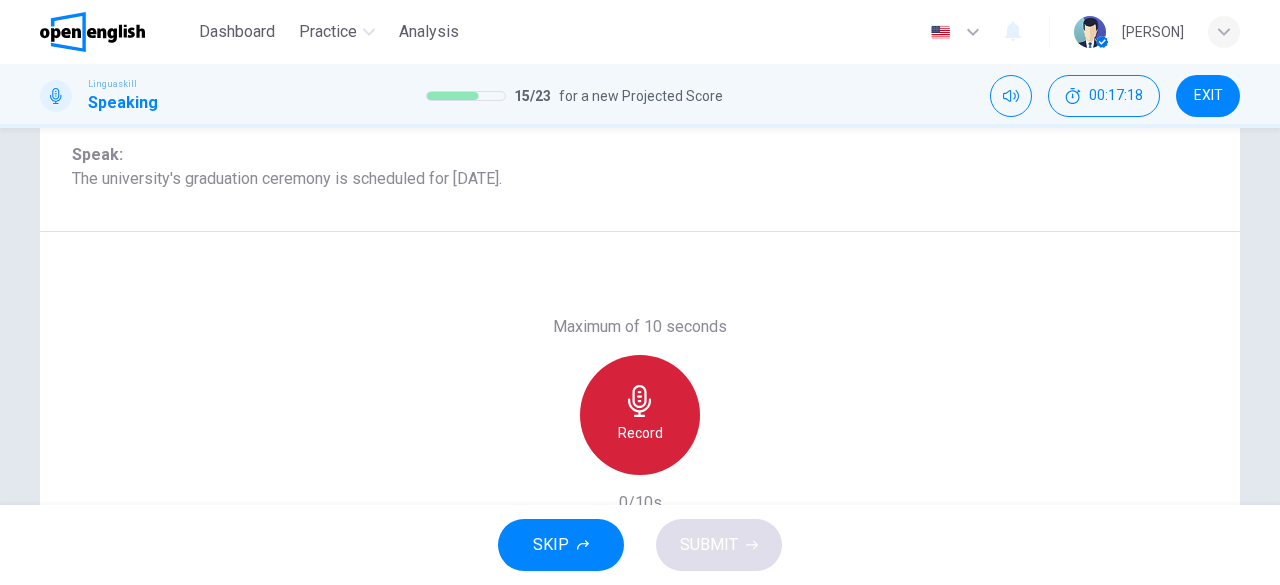 click on "Record" at bounding box center (640, 415) 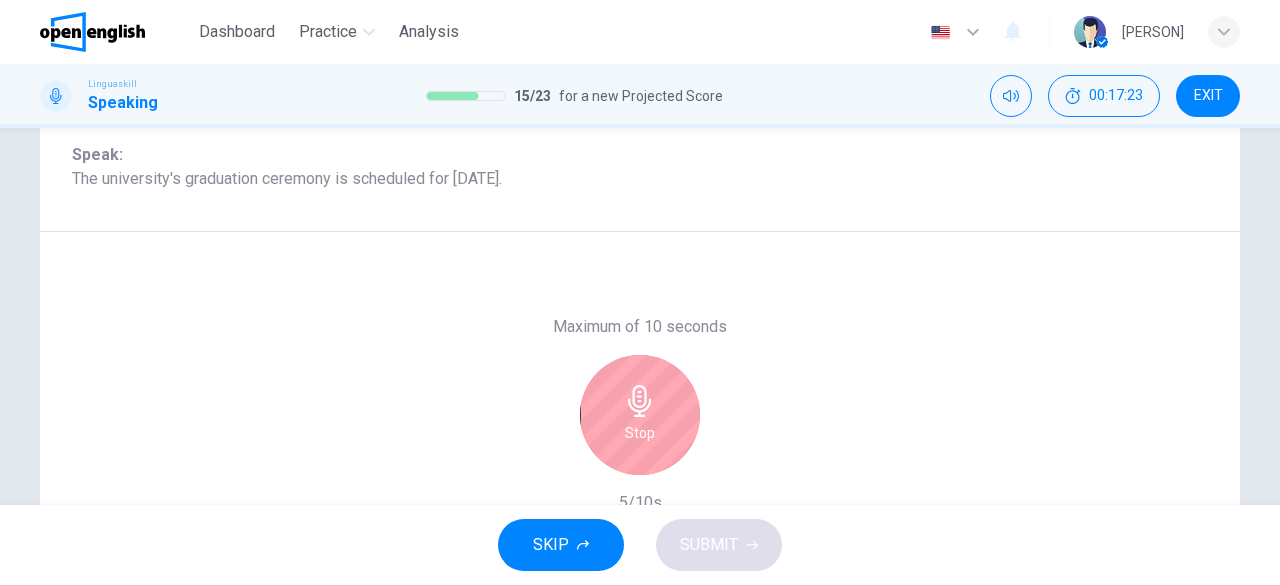 click on "Stop" at bounding box center (640, 415) 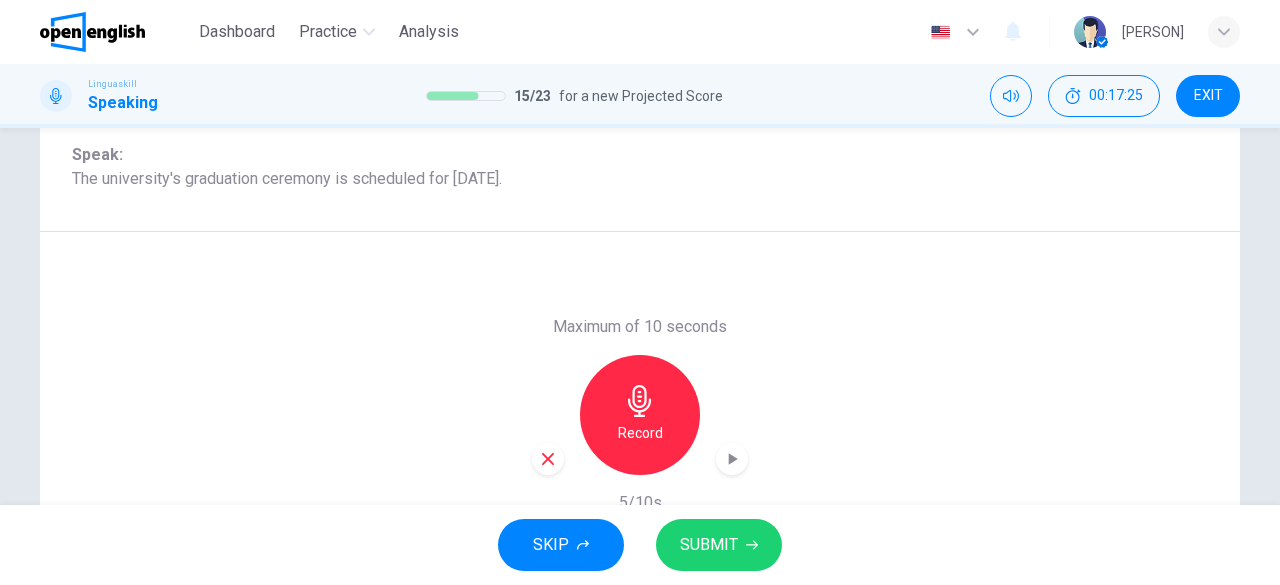 click on "SUBMIT" at bounding box center [709, 545] 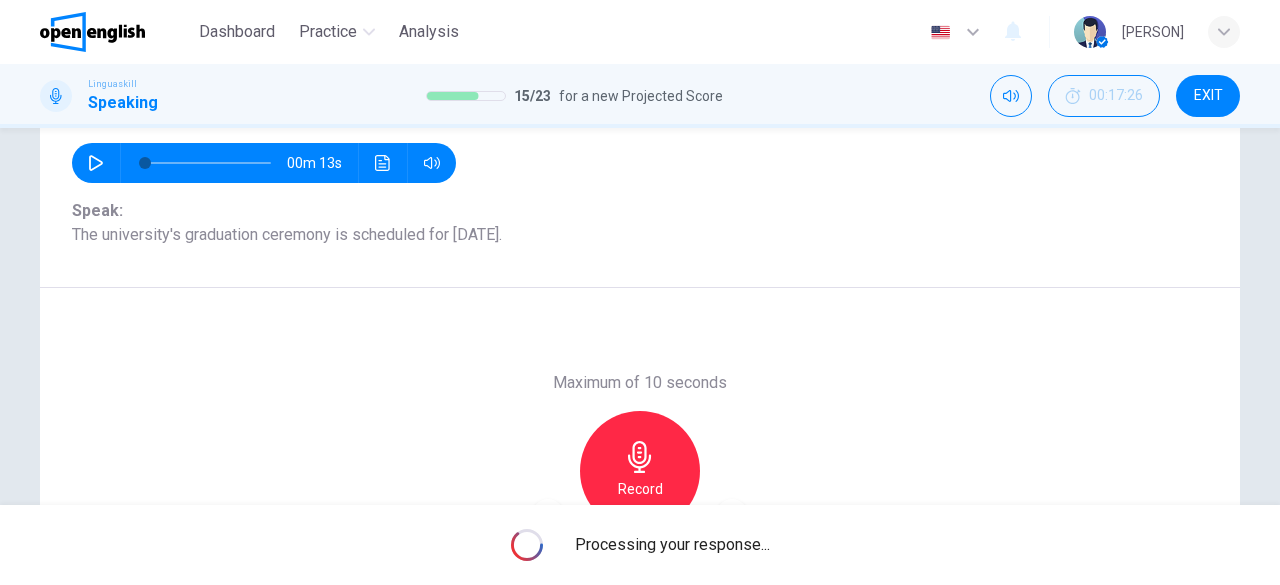 scroll, scrollTop: 213, scrollLeft: 0, axis: vertical 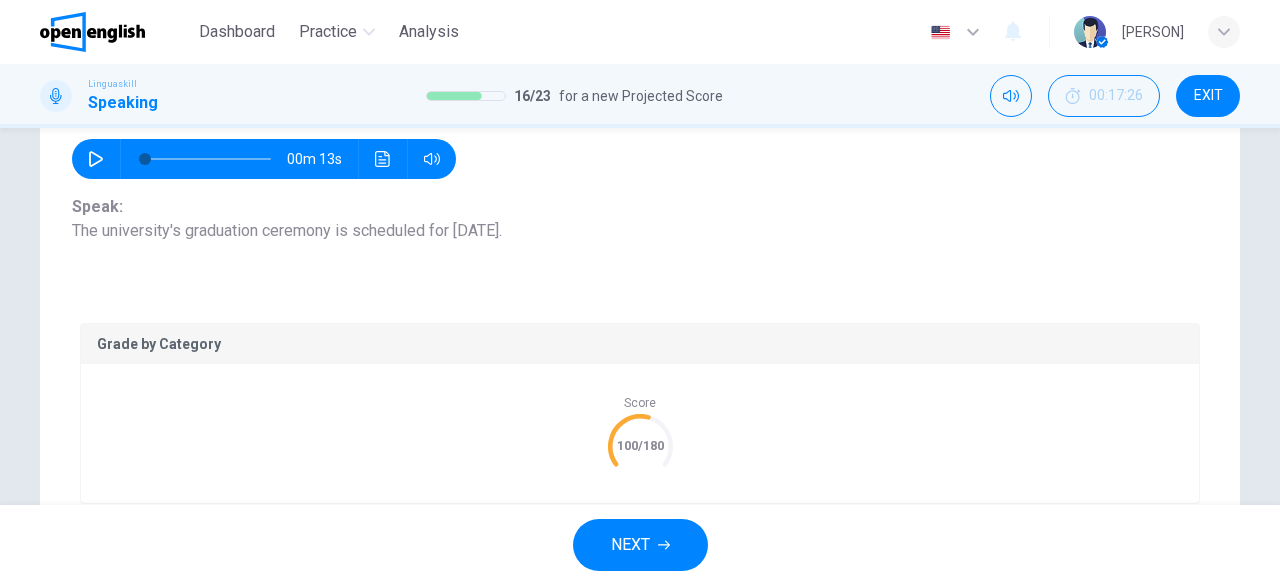drag, startPoint x: 1264, startPoint y: 303, endPoint x: 1279, endPoint y: 380, distance: 78.44743 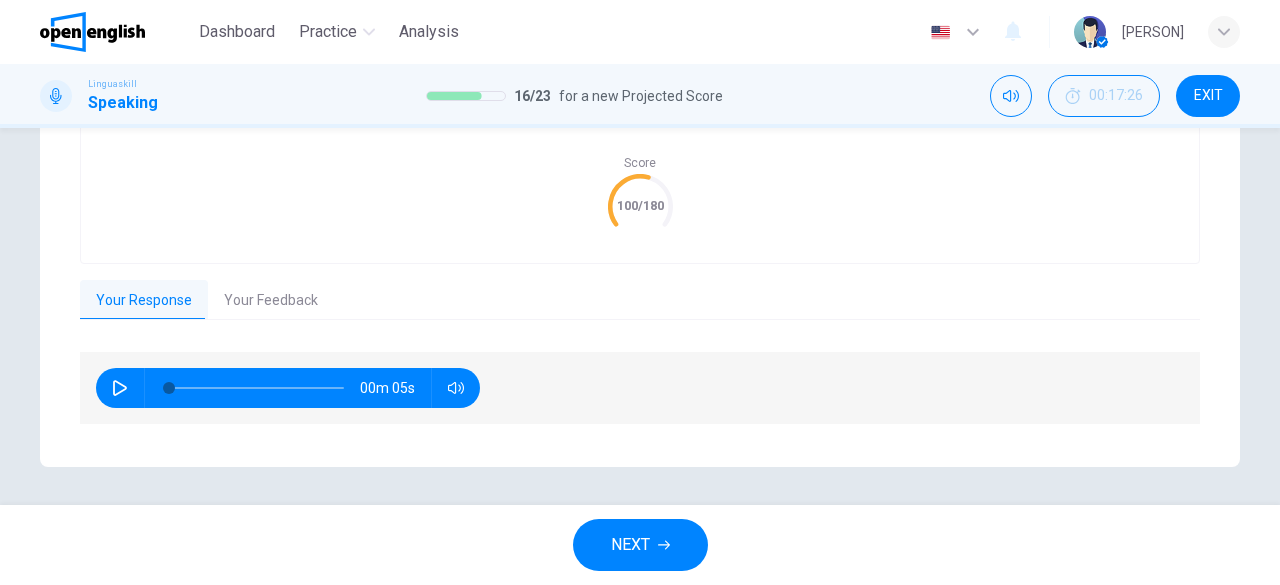 click on "Your Feedback" at bounding box center [271, 301] 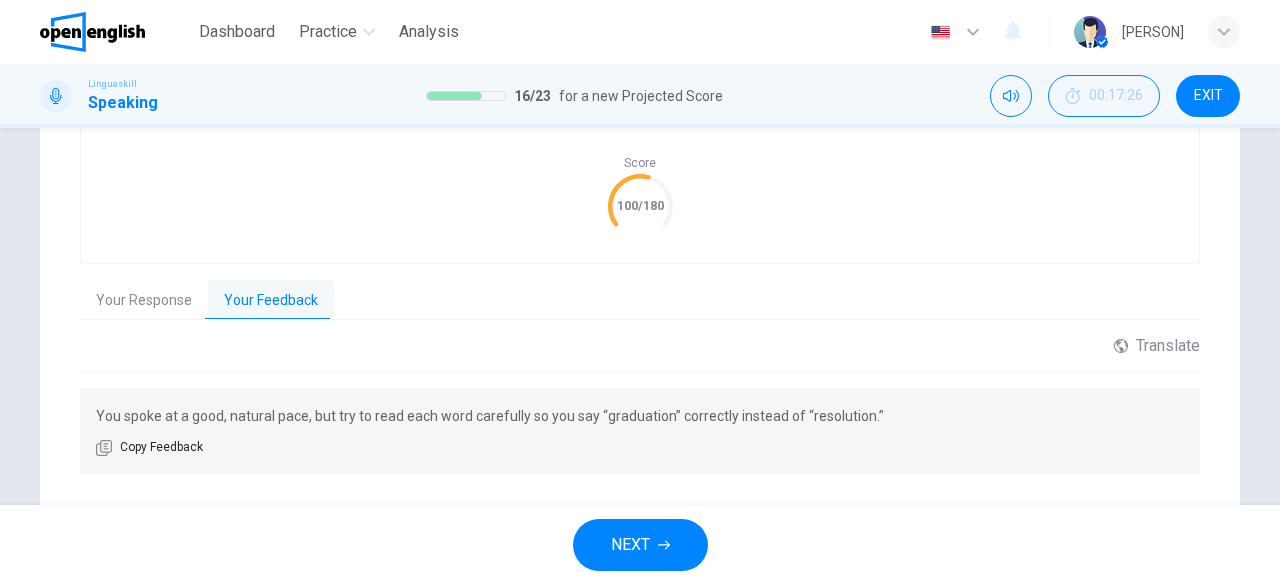 click on "NEXT" at bounding box center [630, 545] 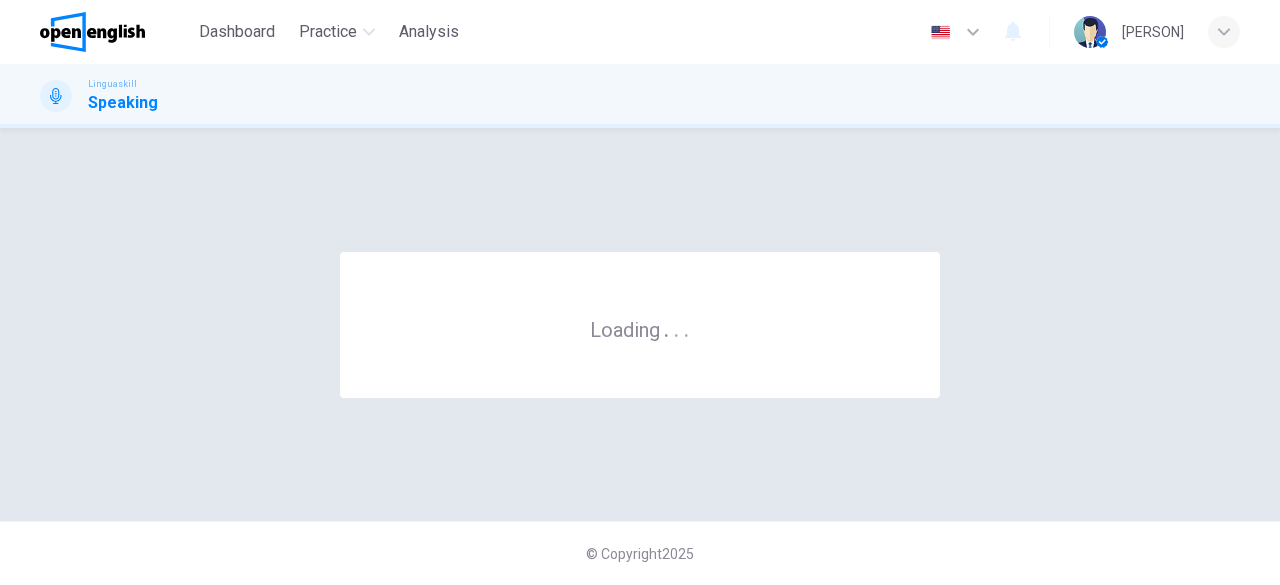 scroll, scrollTop: 0, scrollLeft: 0, axis: both 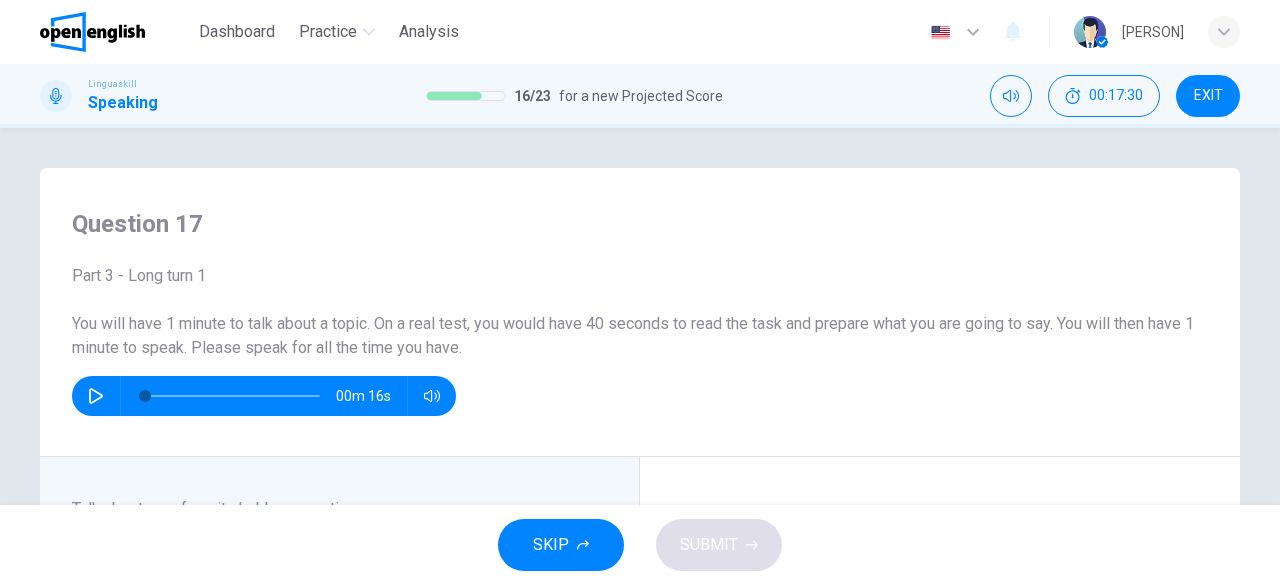 drag, startPoint x: 1277, startPoint y: 91, endPoint x: 1279, endPoint y: 180, distance: 89.02247 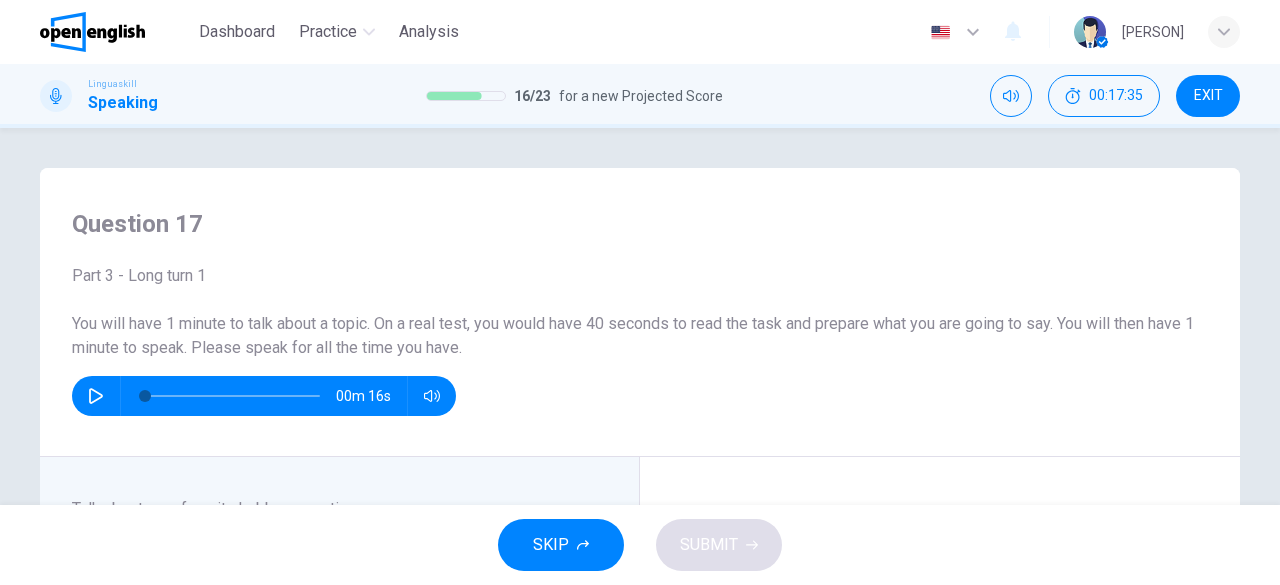drag, startPoint x: 1274, startPoint y: 62, endPoint x: 1279, endPoint y: 97, distance: 35.35534 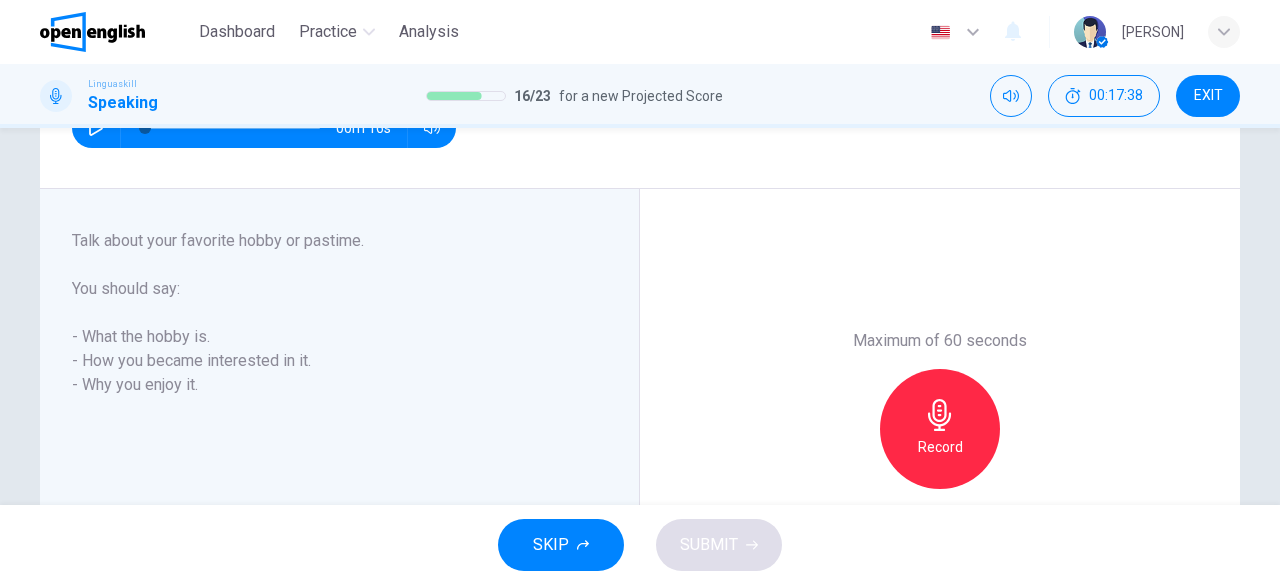 scroll, scrollTop: 272, scrollLeft: 0, axis: vertical 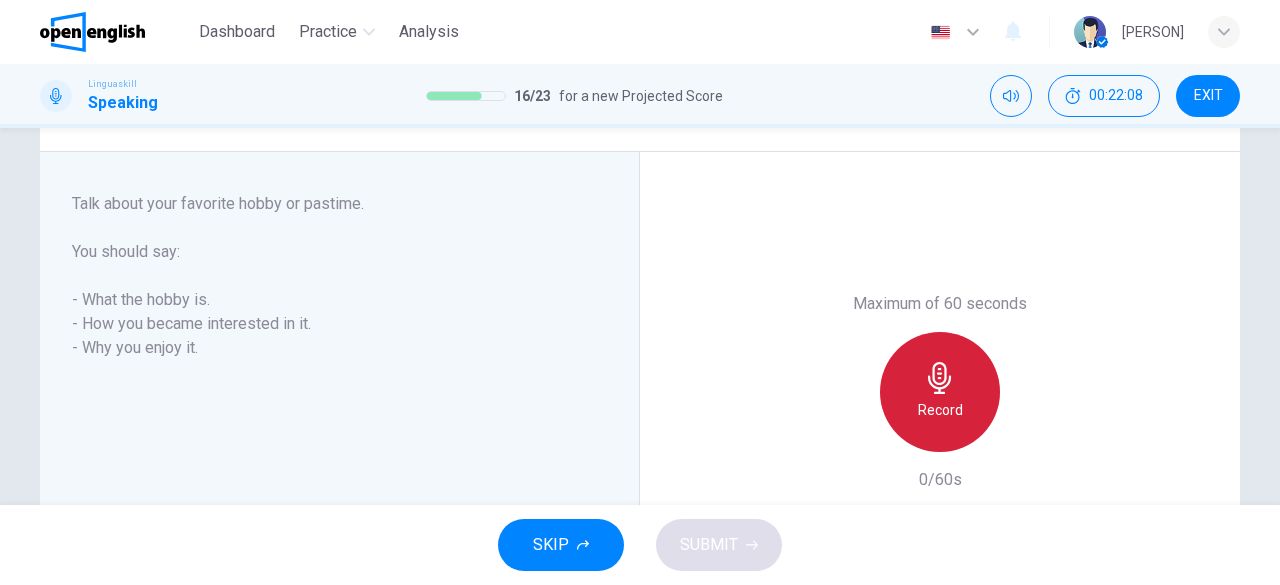 click 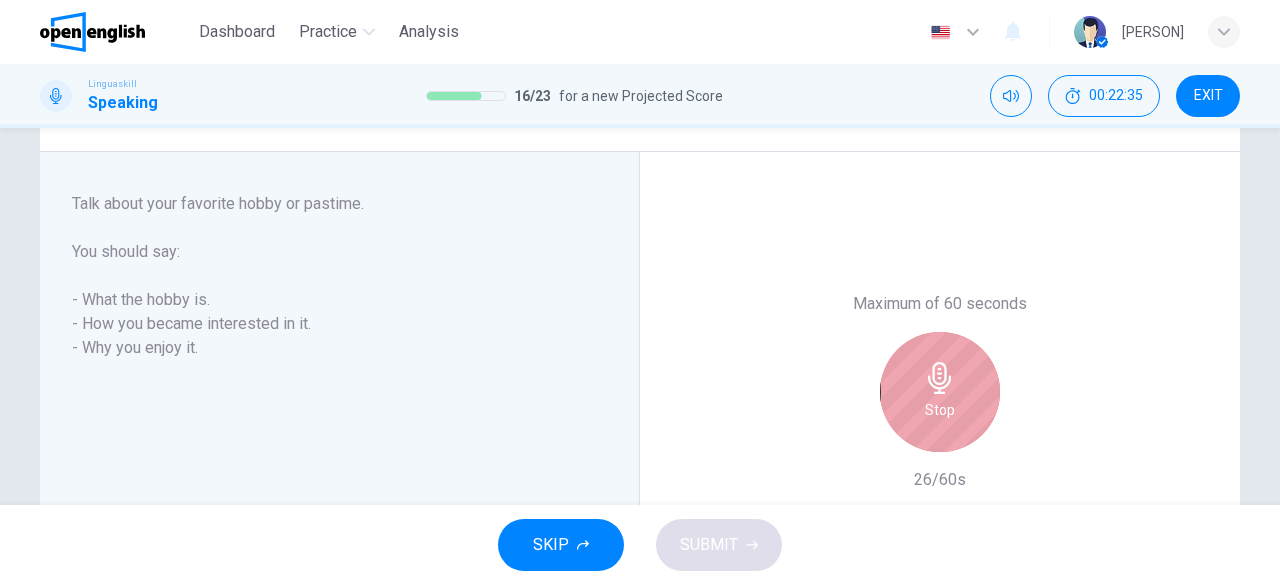 click 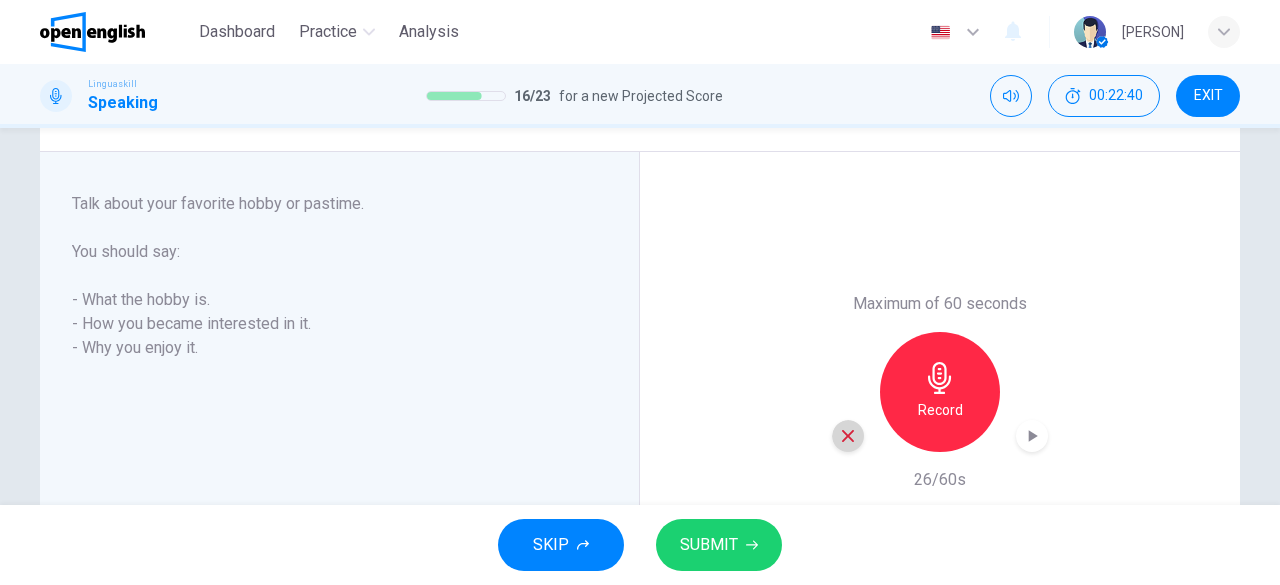 click 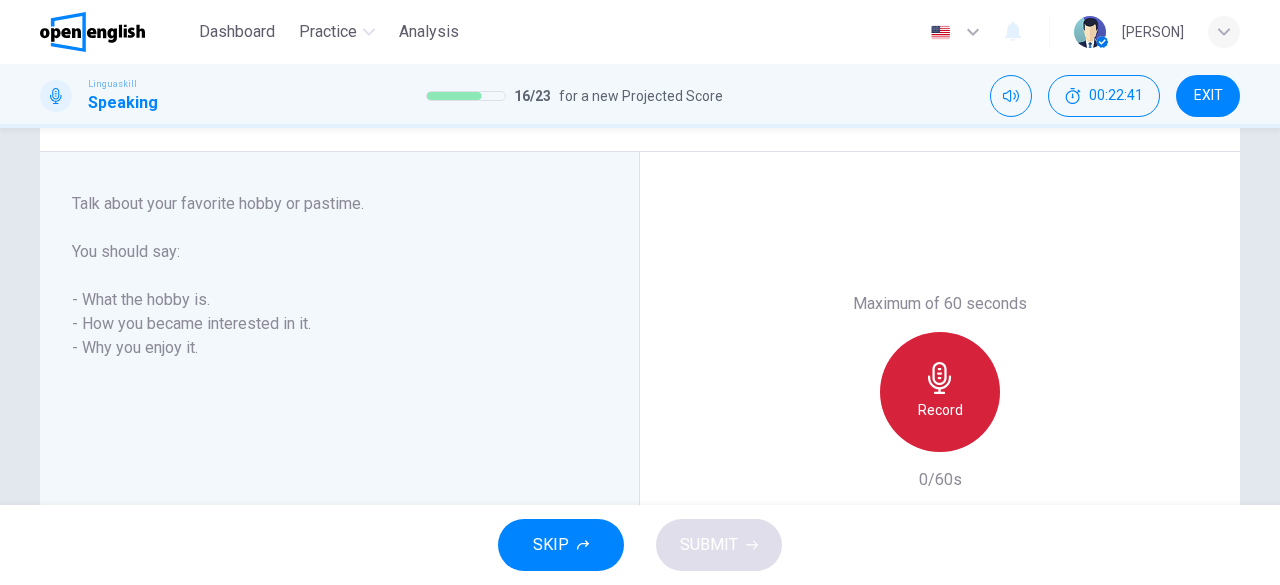 click on "Record" at bounding box center (940, 392) 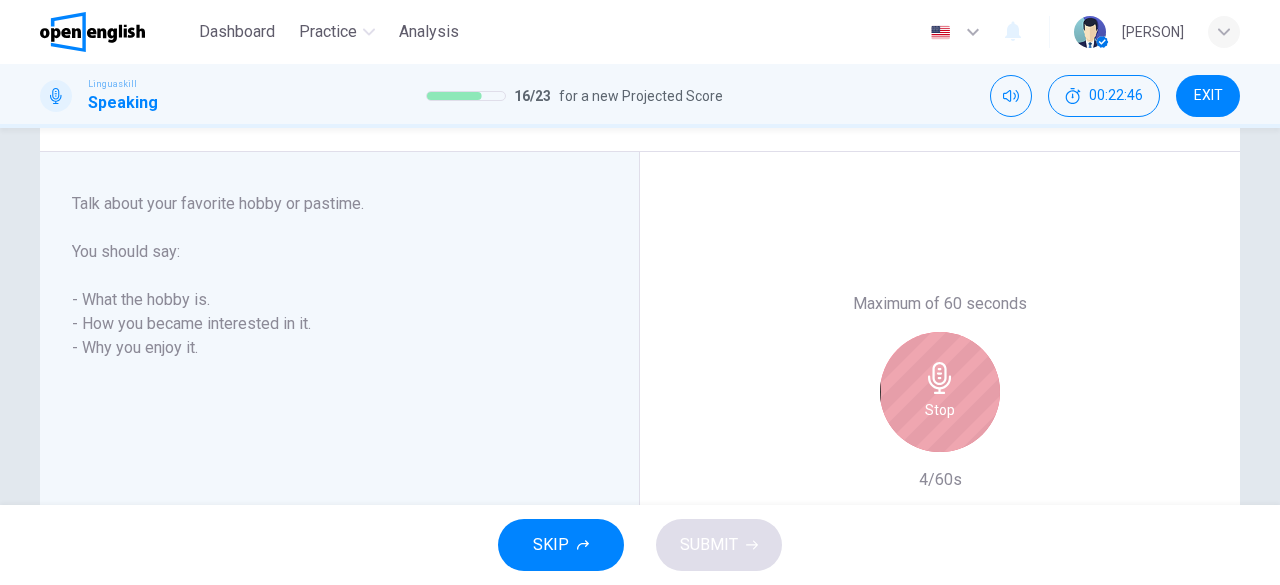 click on "Stop" at bounding box center (940, 392) 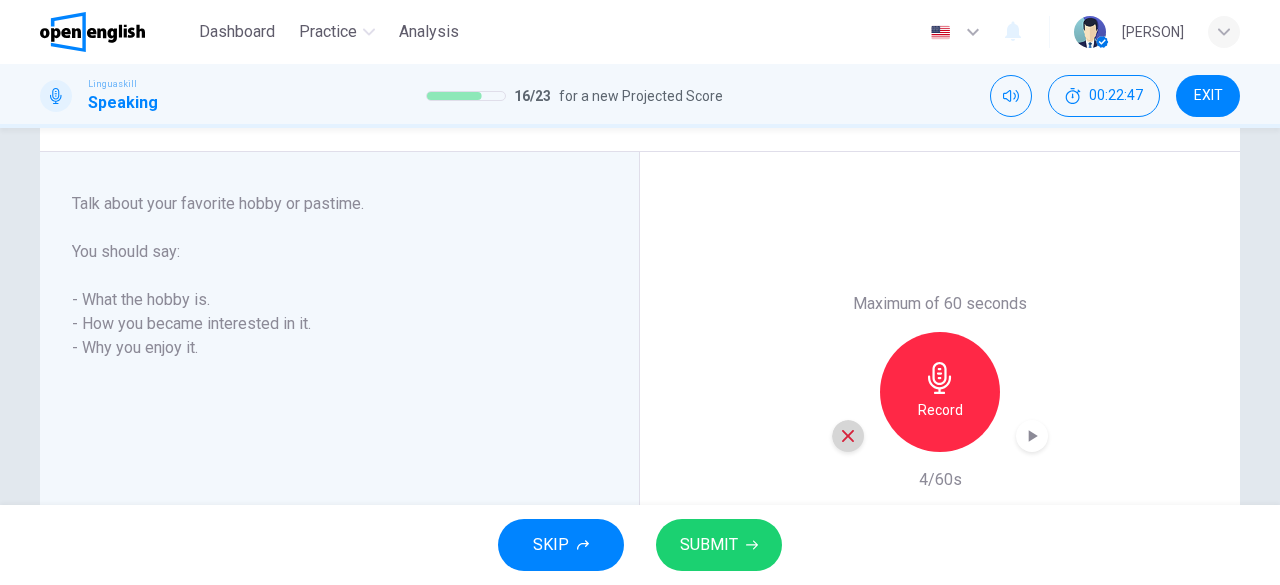 click 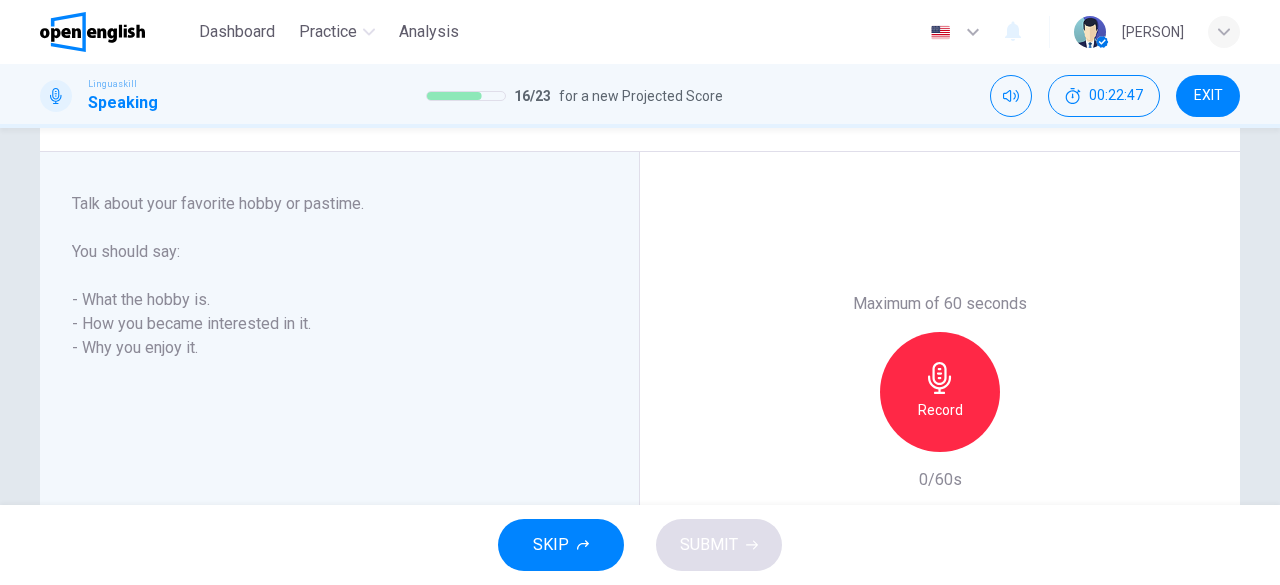 click on "Record" at bounding box center (940, 392) 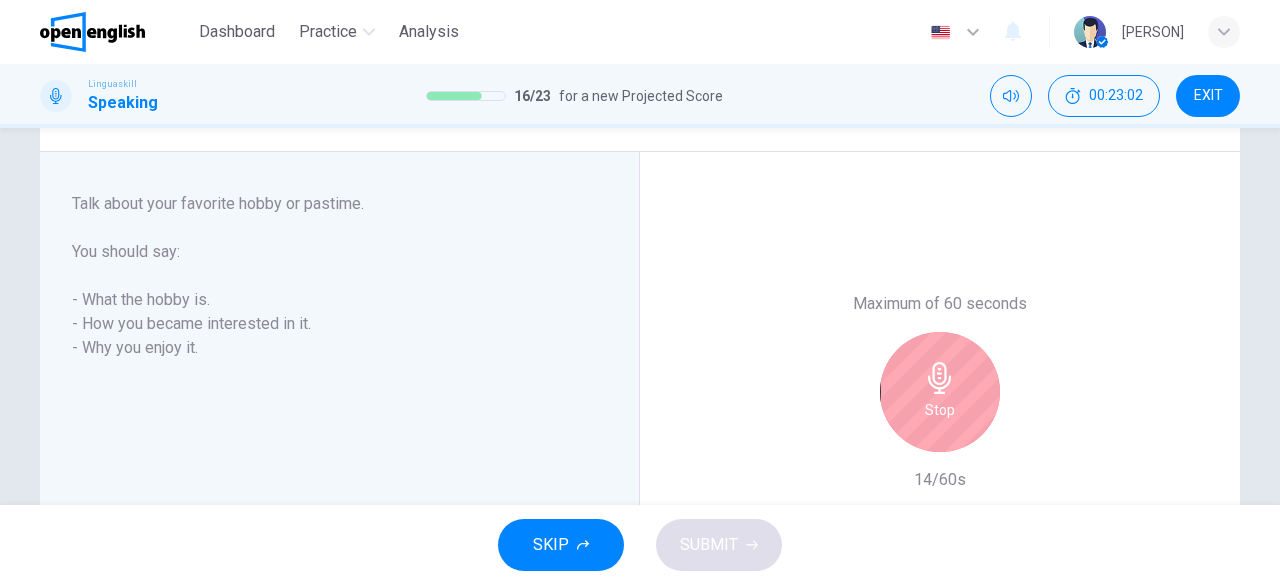 click on "Stop" at bounding box center (940, 392) 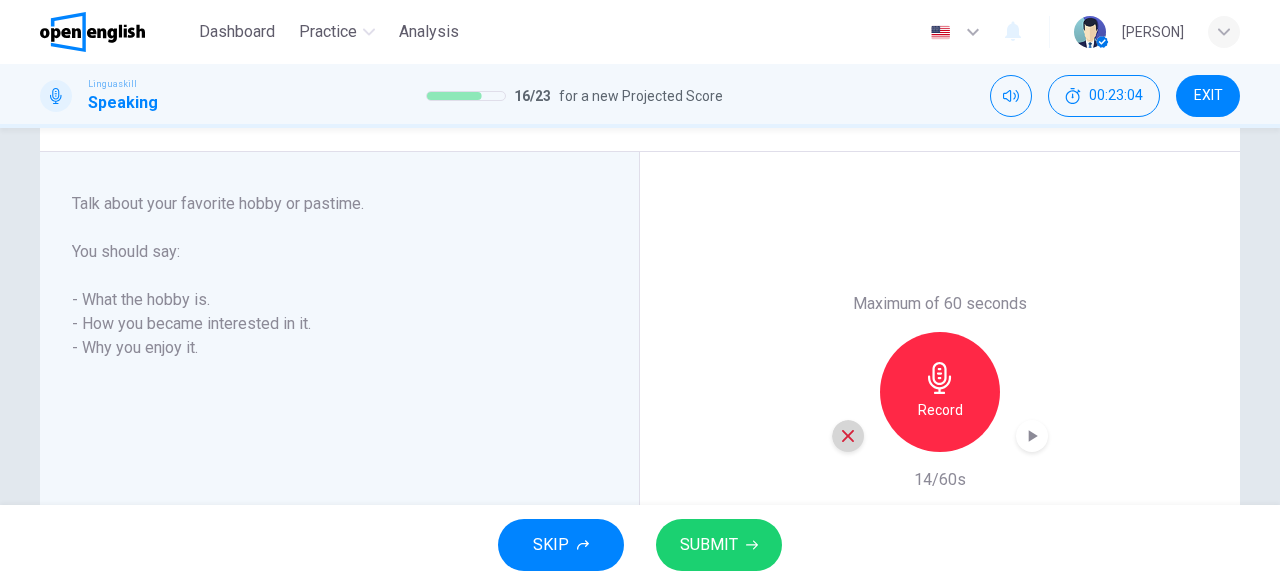 click 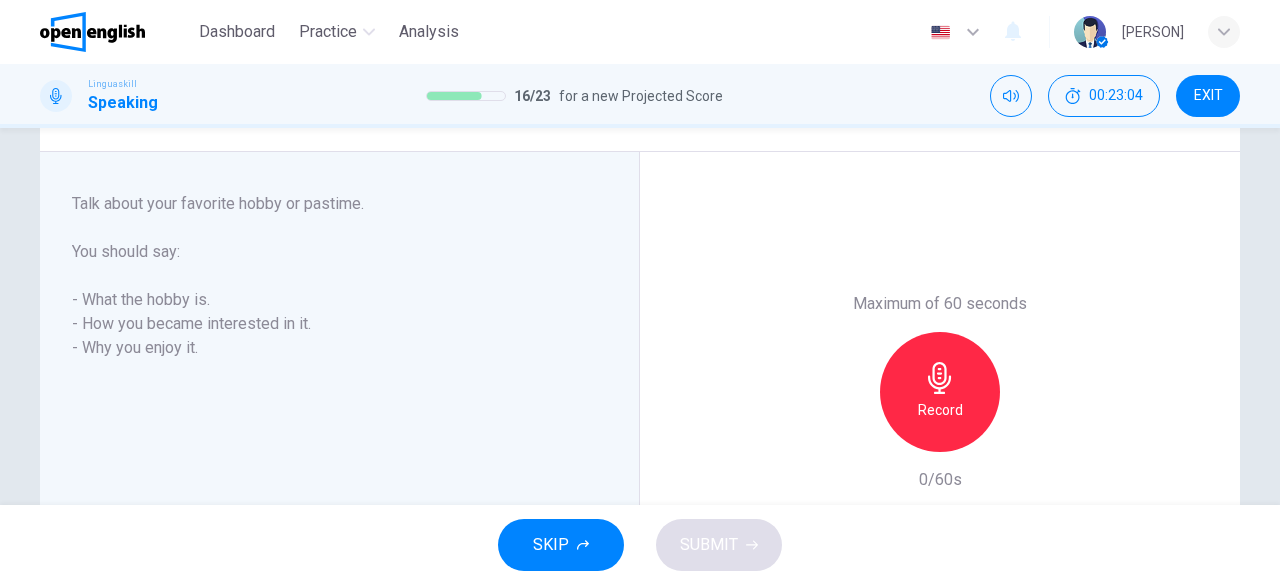 click on "Record" at bounding box center [940, 410] 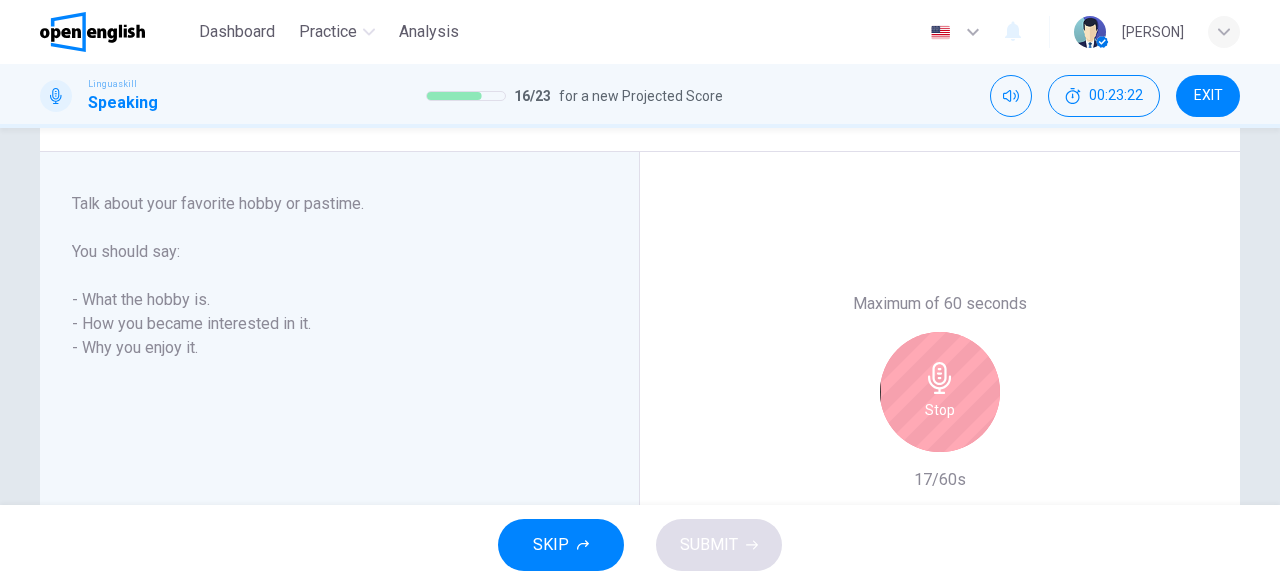 click on "Stop" at bounding box center [940, 410] 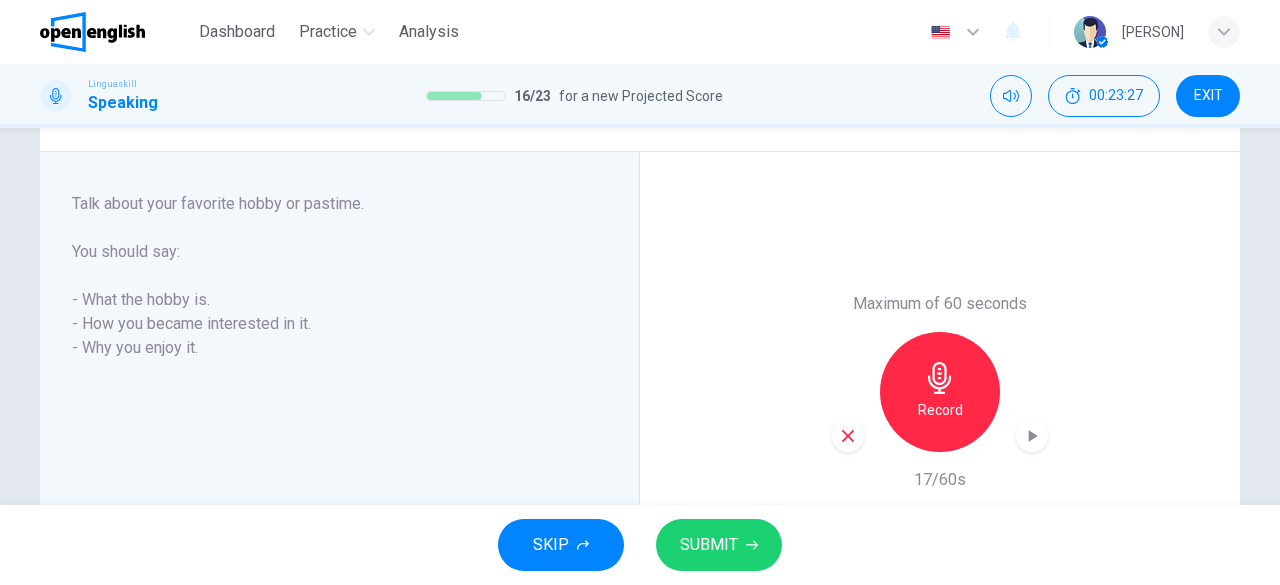 click 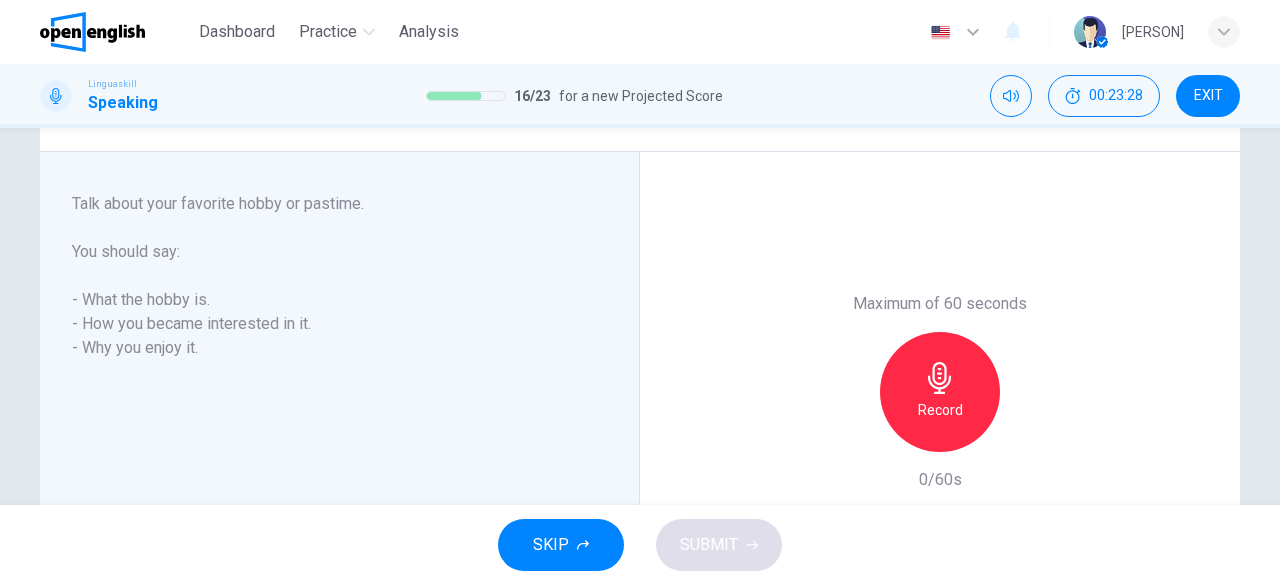 click on "Record" at bounding box center (940, 410) 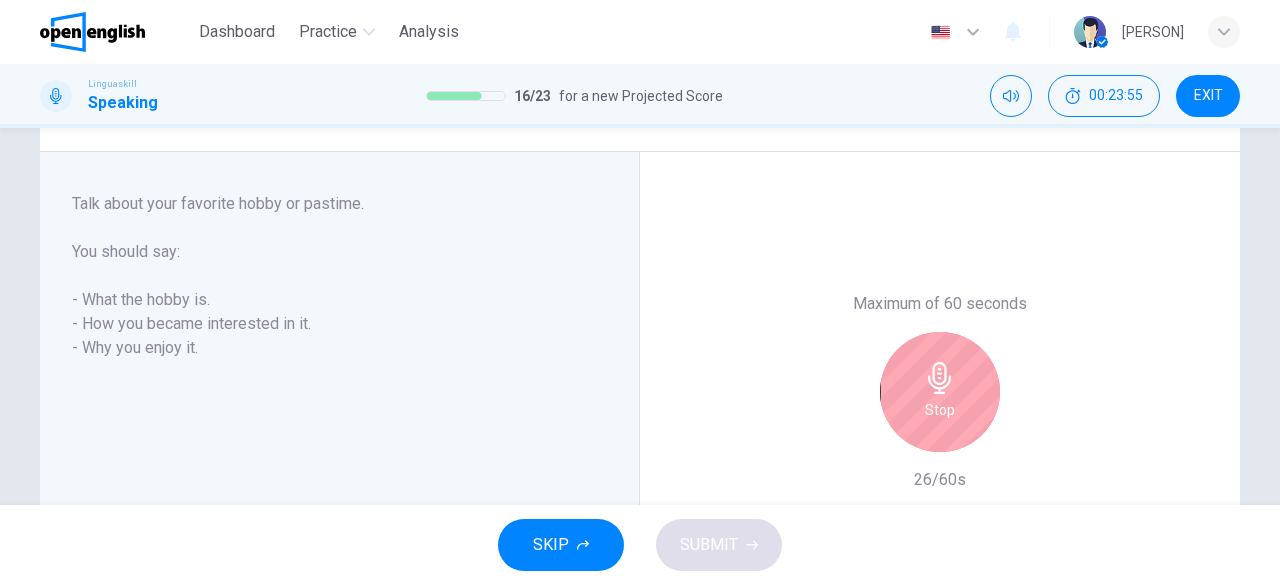 click on "Stop" at bounding box center [940, 410] 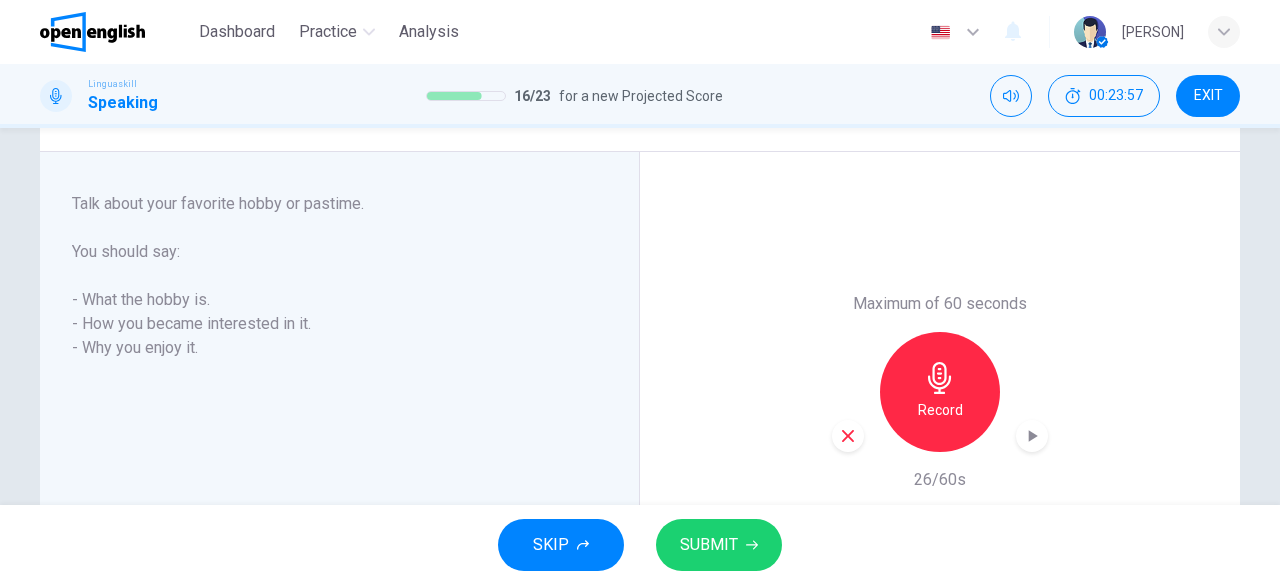 click 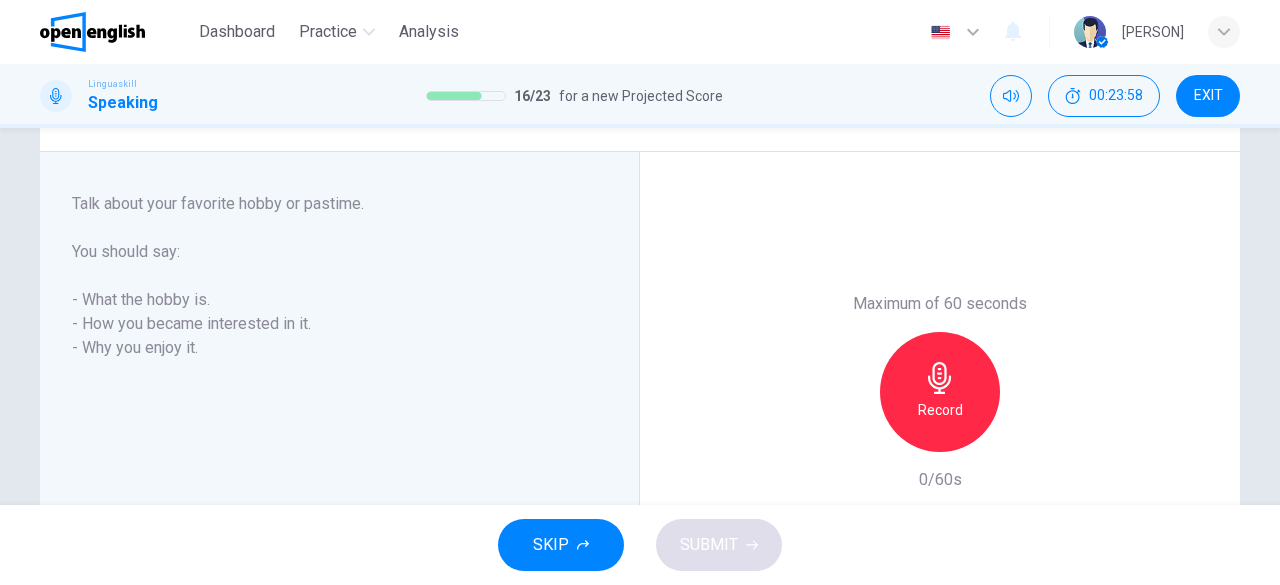 click on "Record" at bounding box center (940, 410) 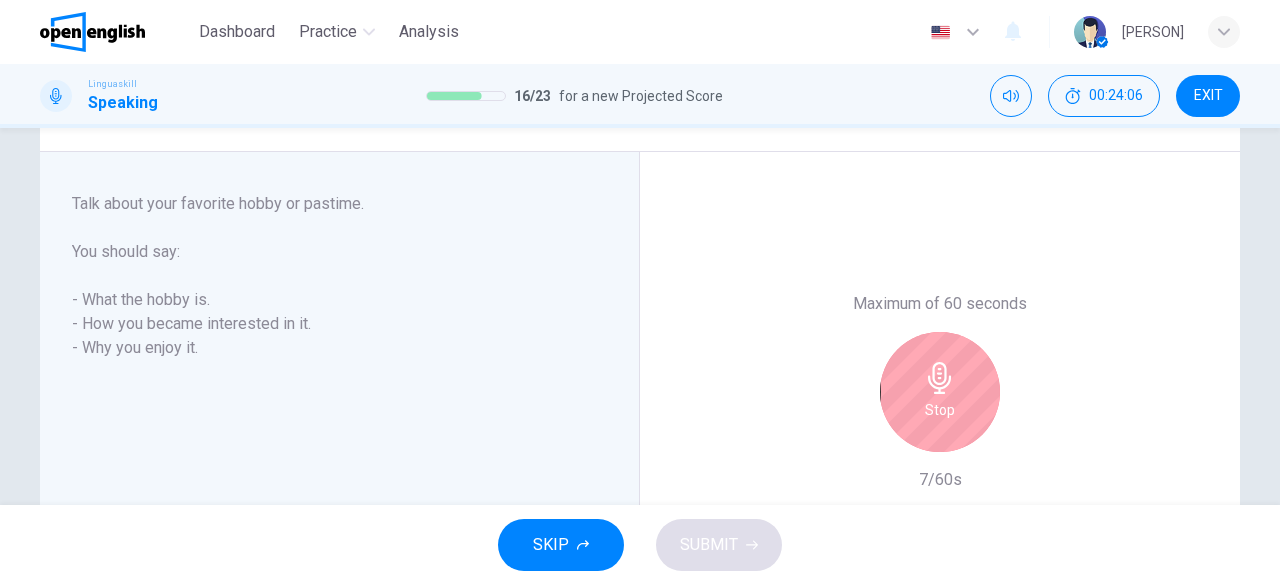 click on "Stop" at bounding box center [940, 410] 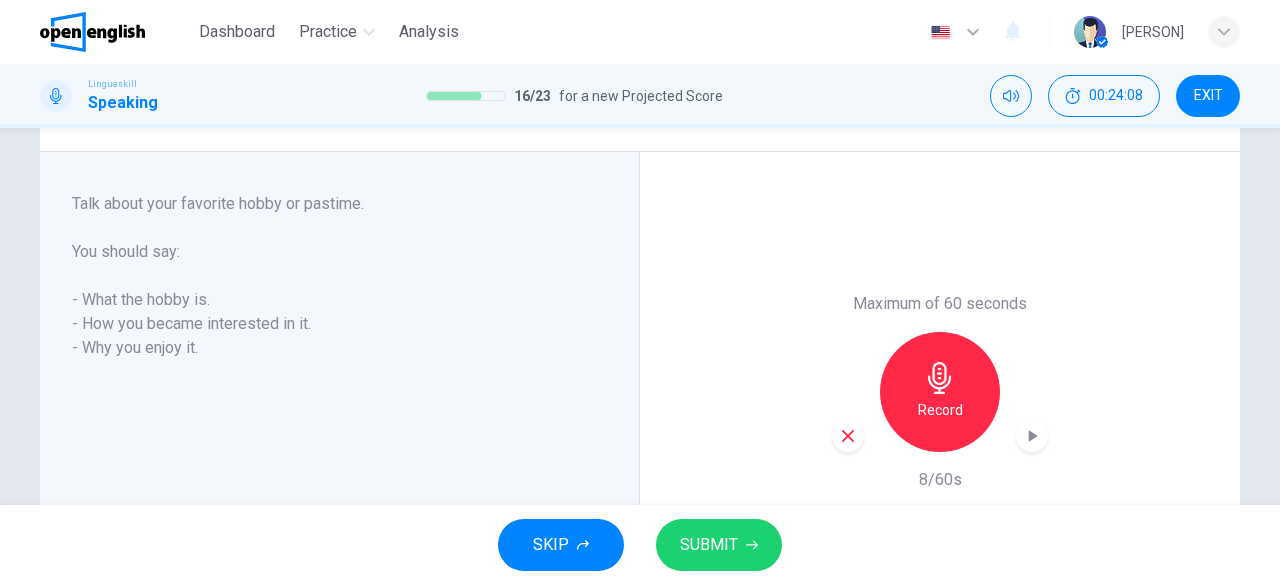 click 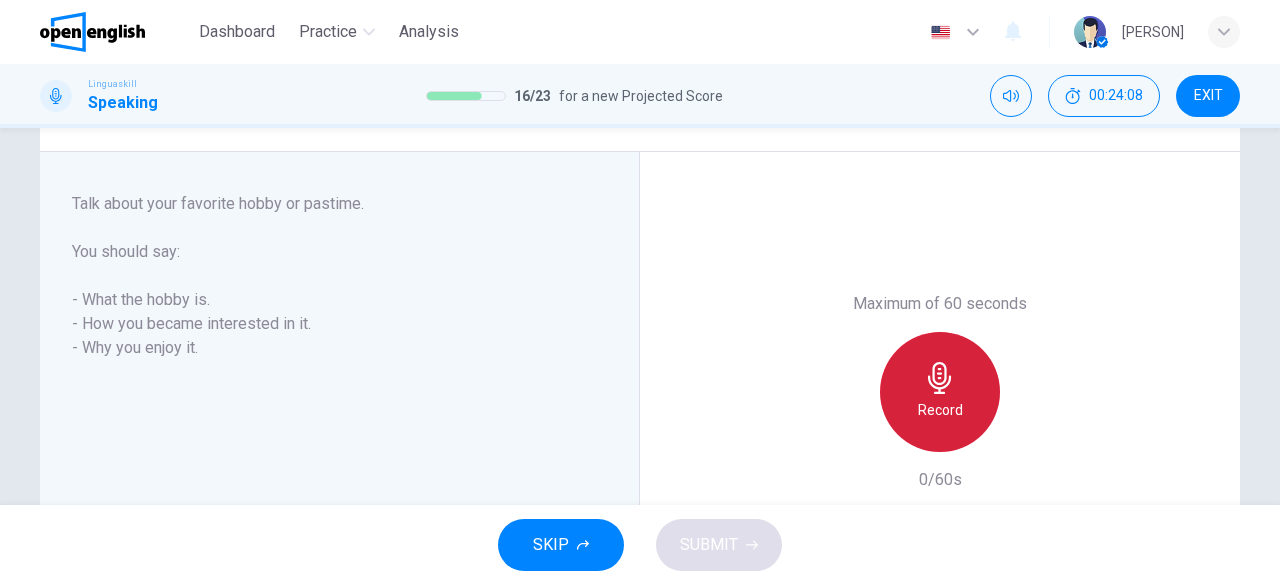 click on "Record" at bounding box center [940, 392] 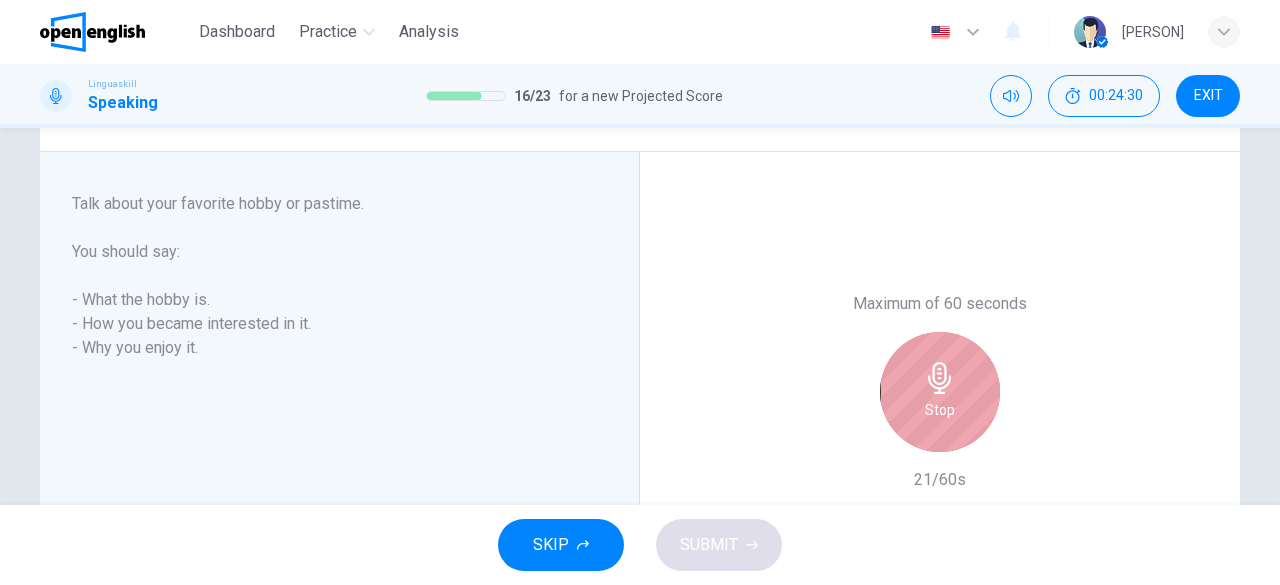 click on "Stop" at bounding box center [940, 392] 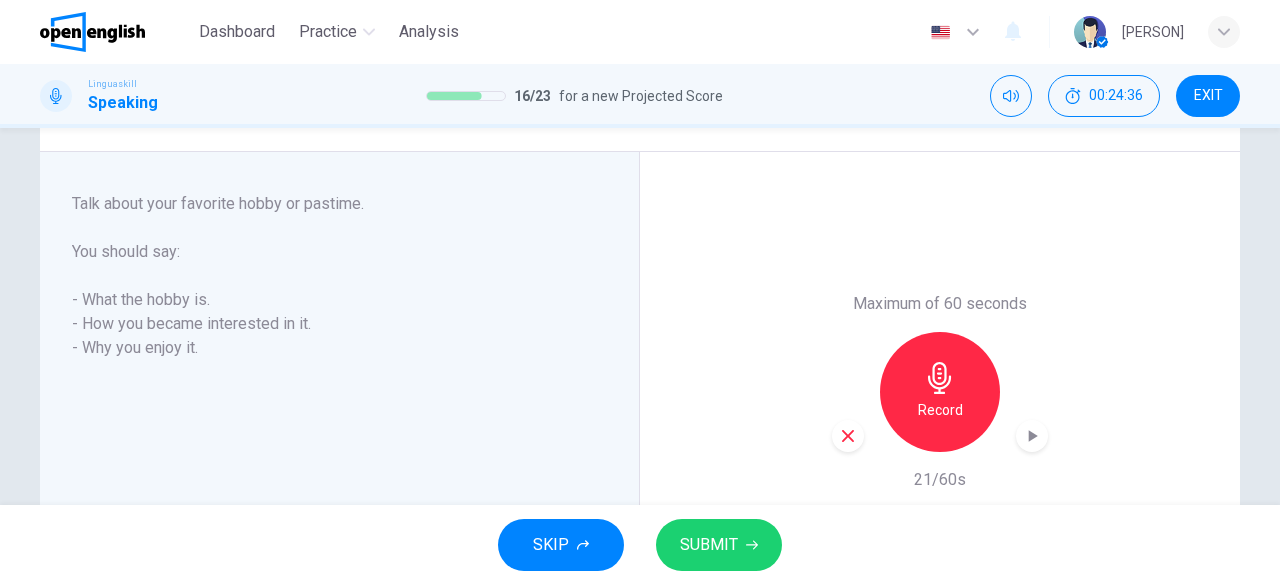 click at bounding box center [848, 436] 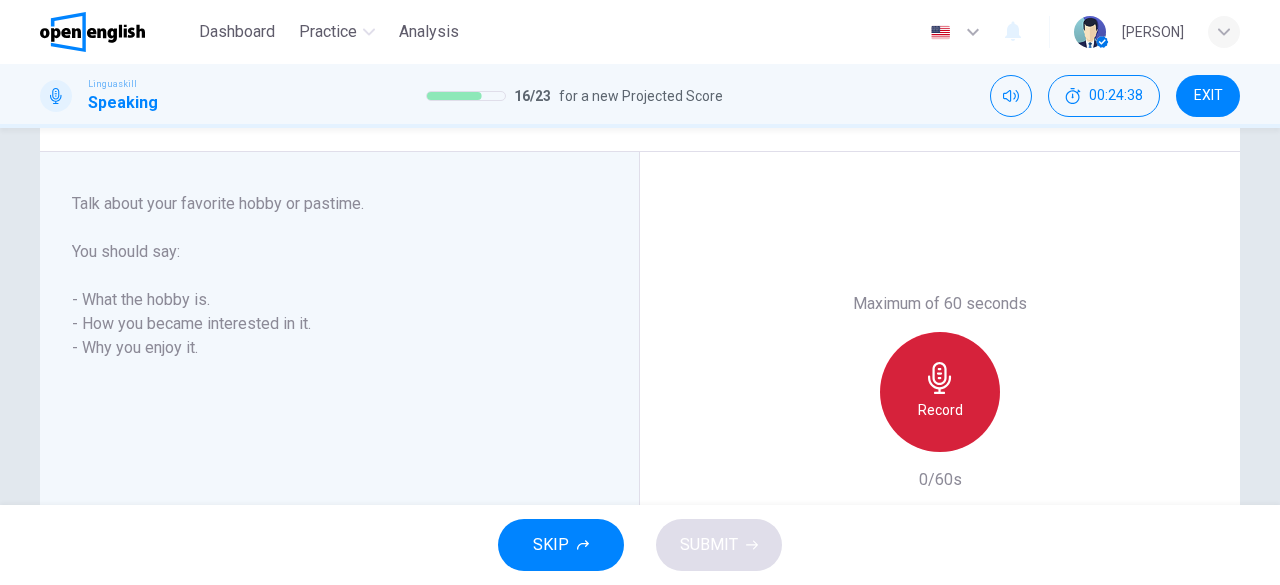 click on "Record" at bounding box center (940, 392) 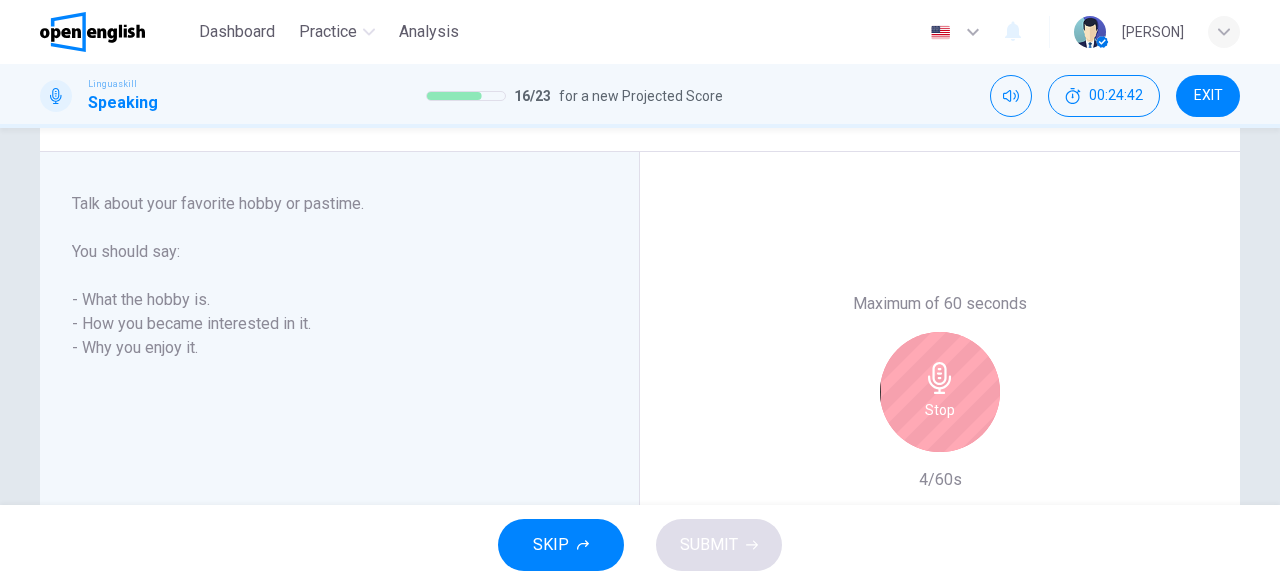 click on "Stop" at bounding box center [940, 392] 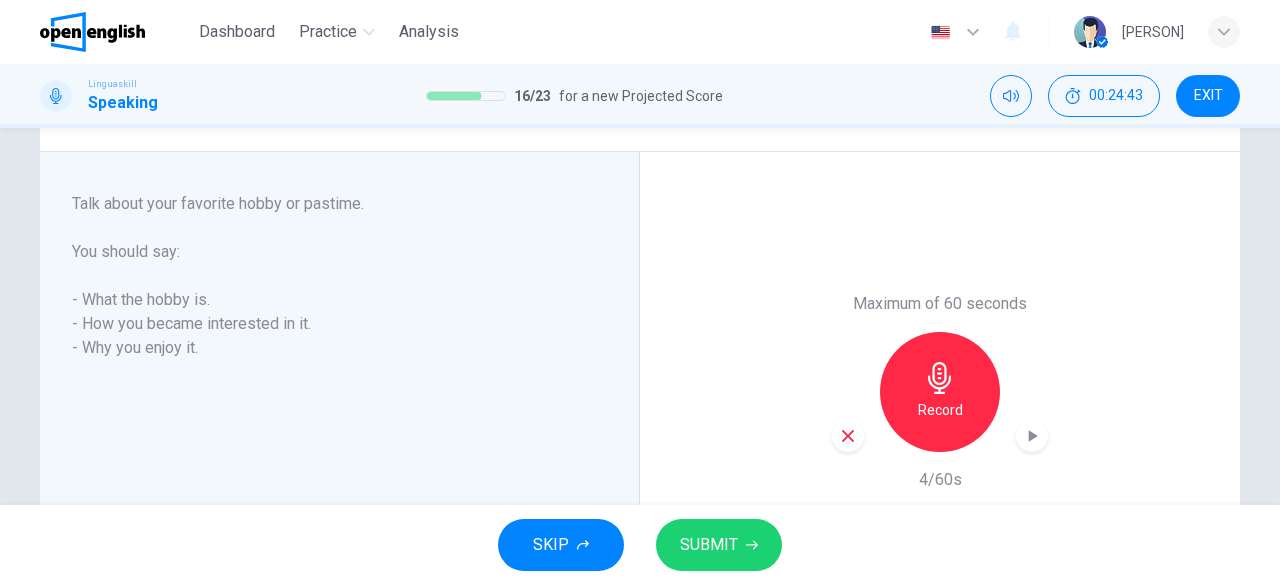 click at bounding box center (848, 436) 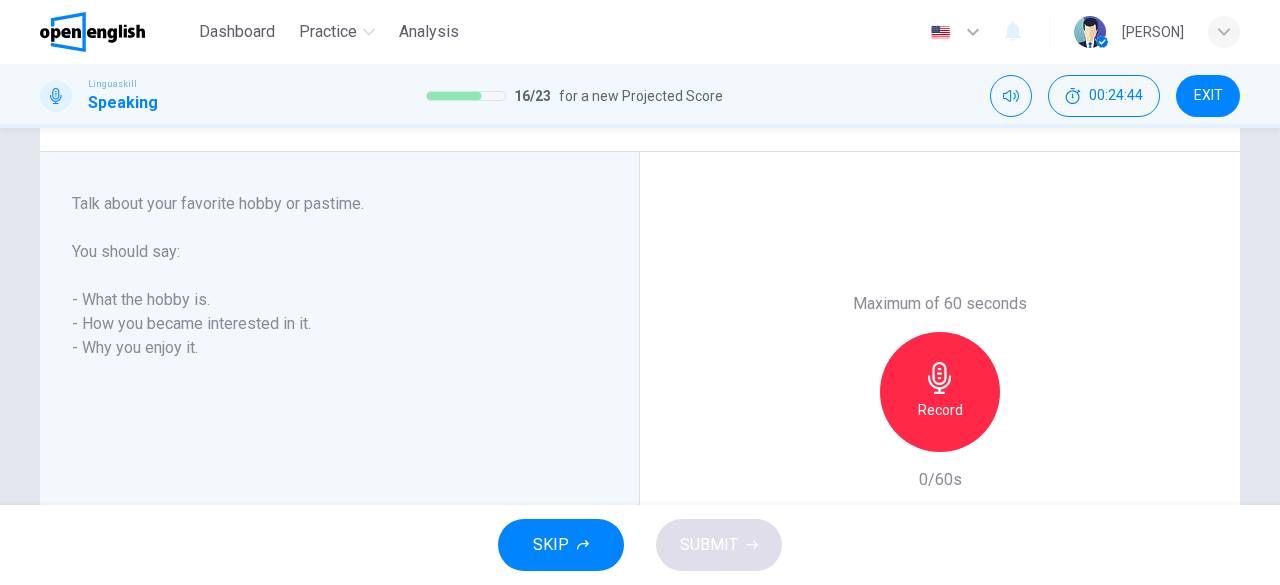click on "Record" at bounding box center [940, 410] 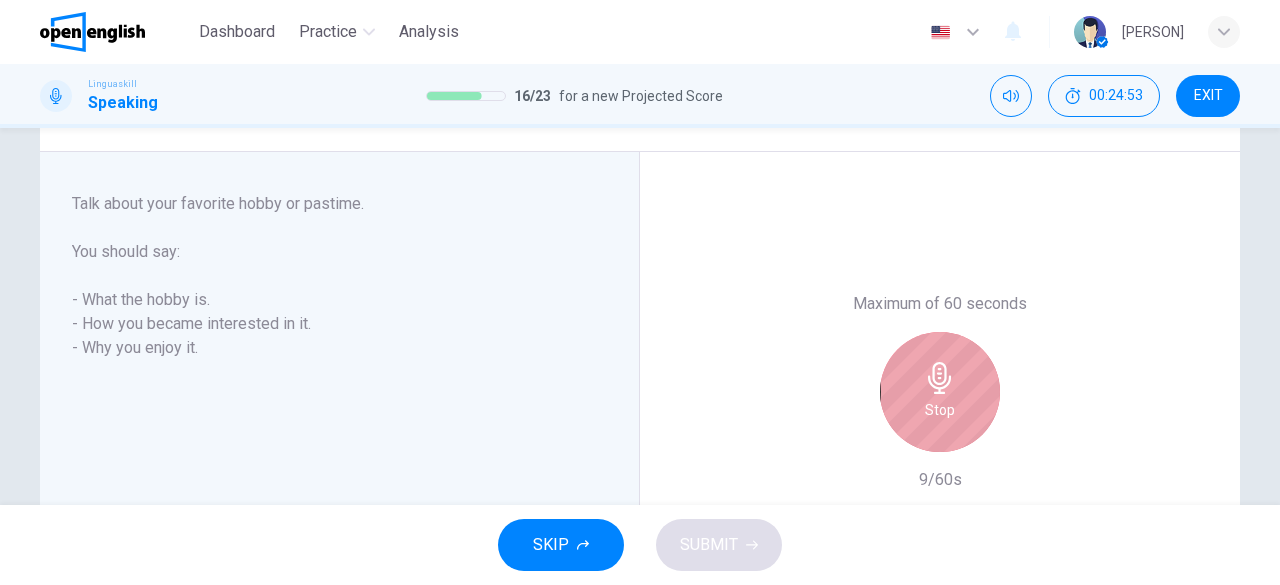click on "Stop" at bounding box center [940, 392] 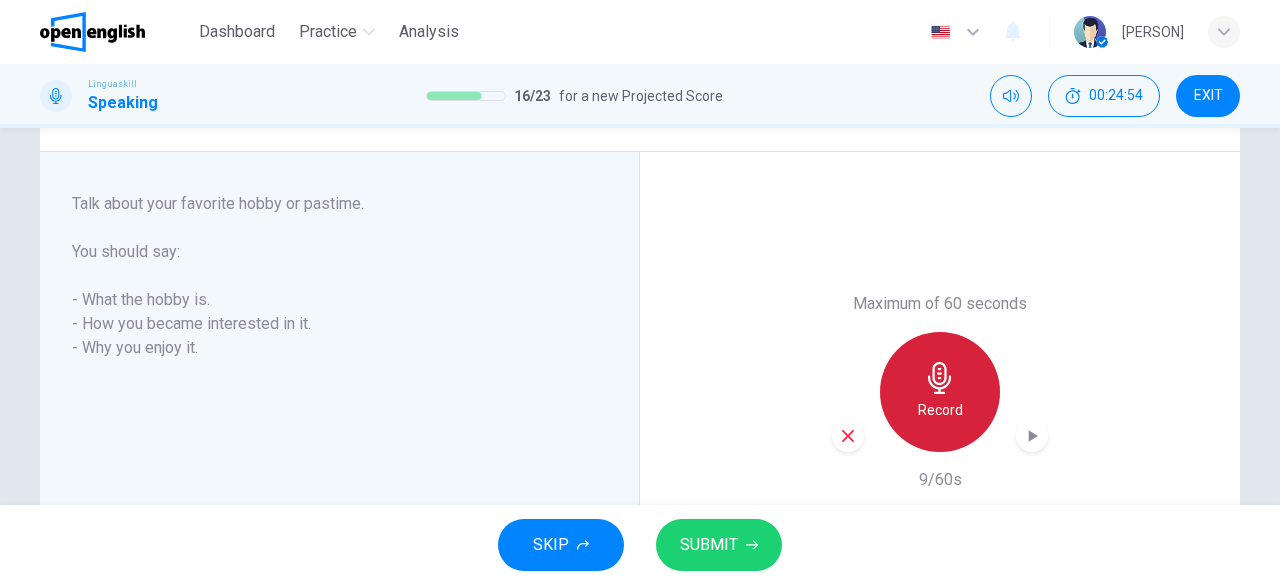 click on "Record" at bounding box center (940, 410) 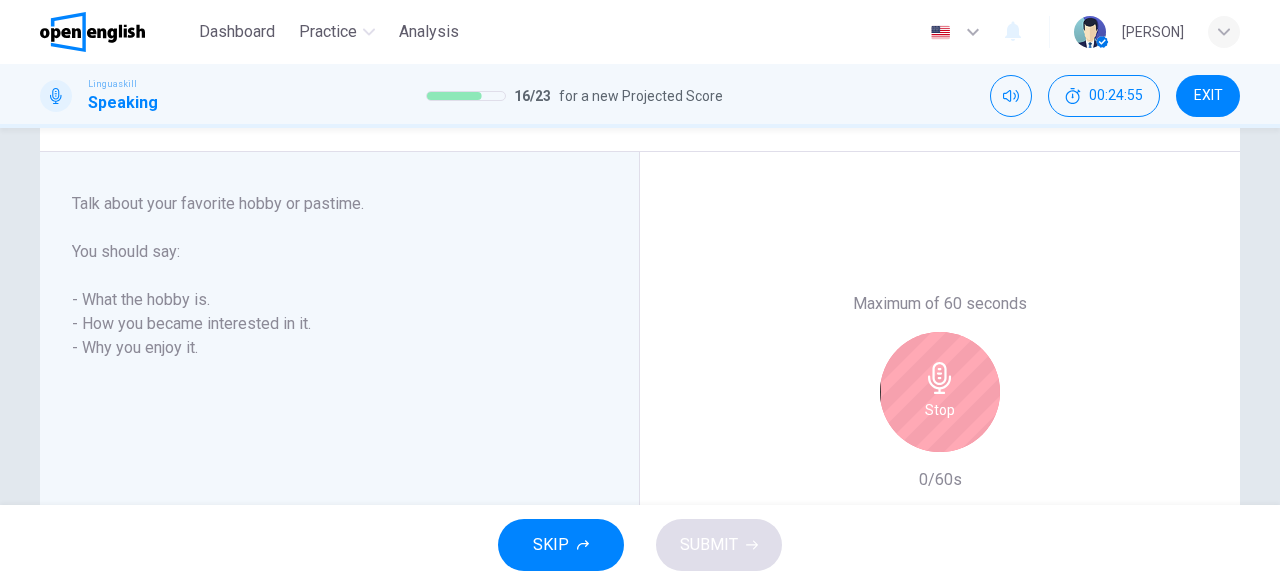click on "Stop" at bounding box center [940, 392] 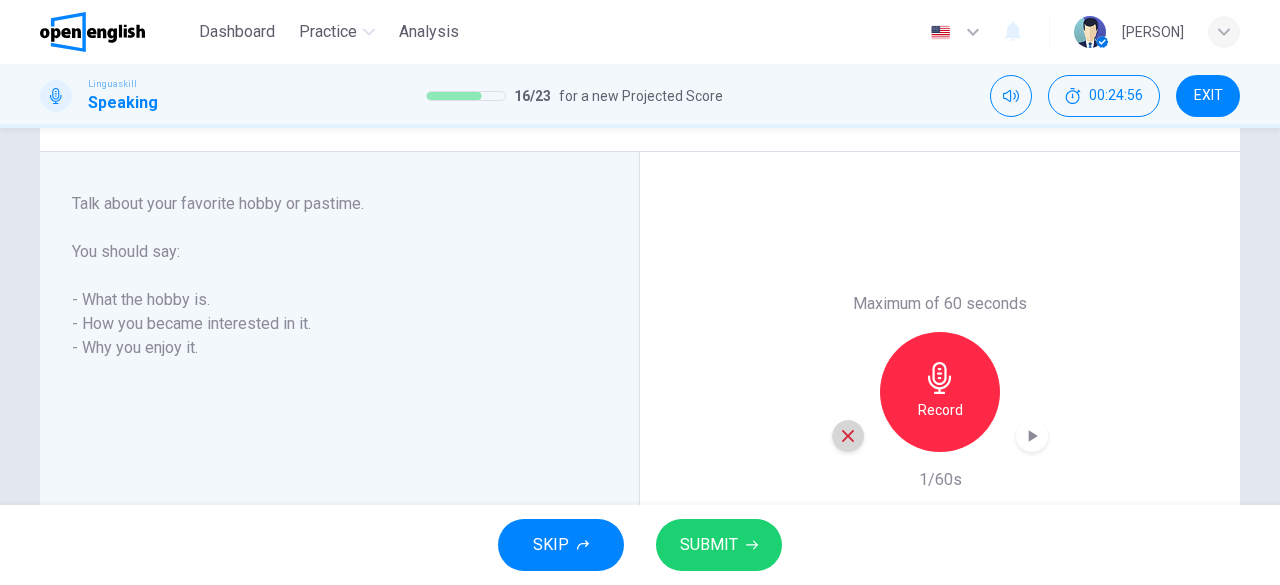 click at bounding box center [848, 436] 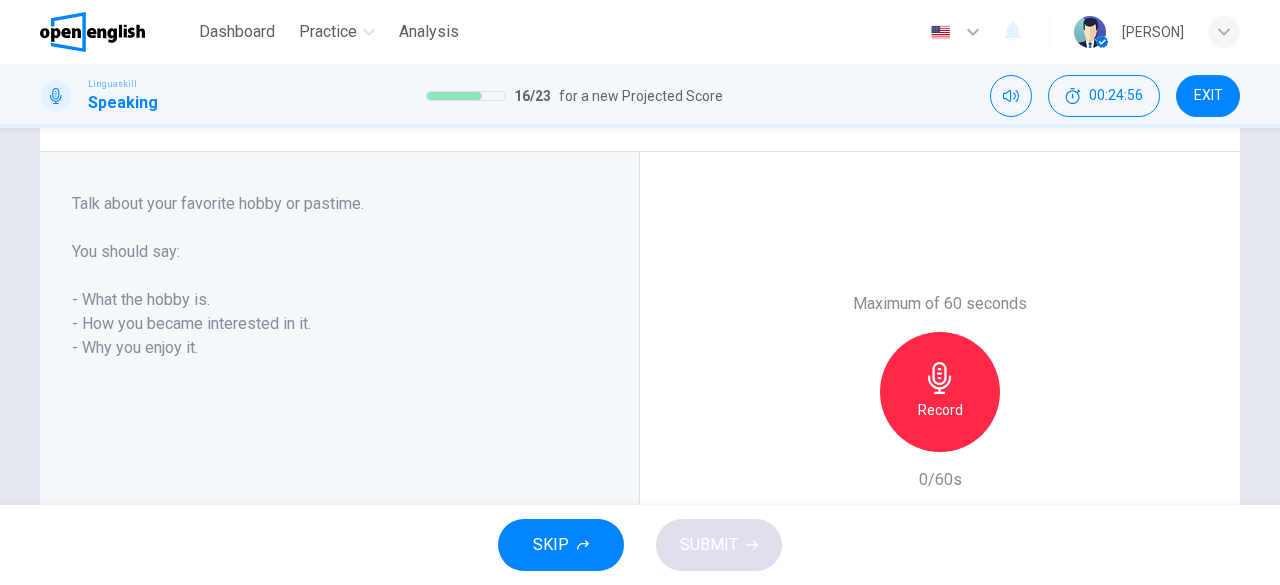 click on "Record" at bounding box center (940, 410) 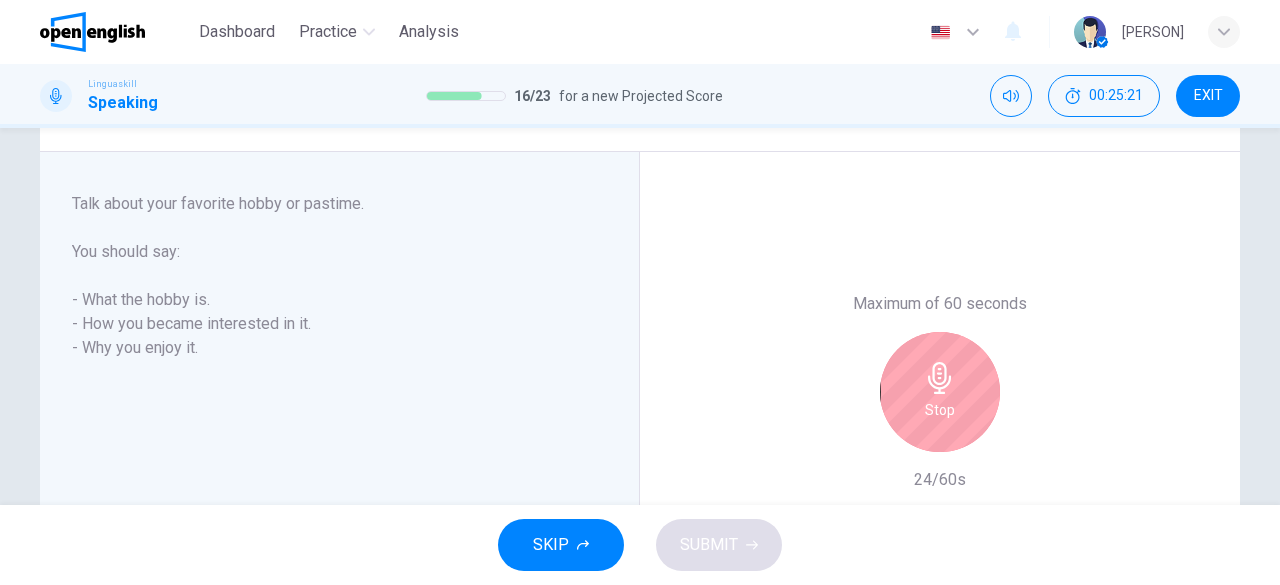 click on "Stop" at bounding box center [940, 392] 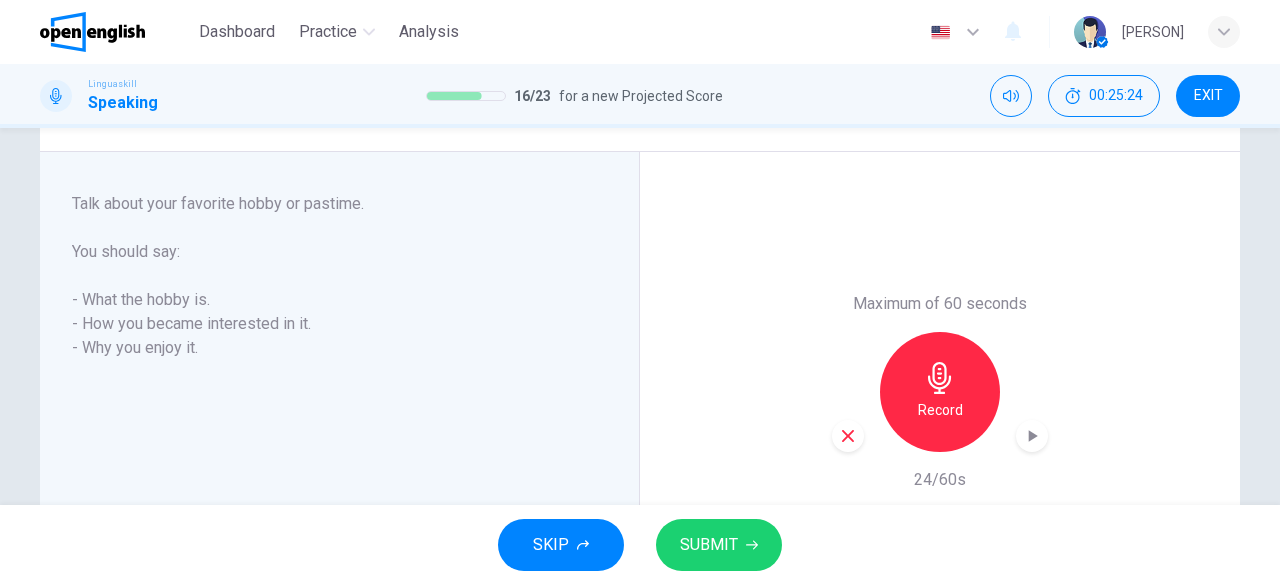 click on "SUBMIT" at bounding box center (719, 545) 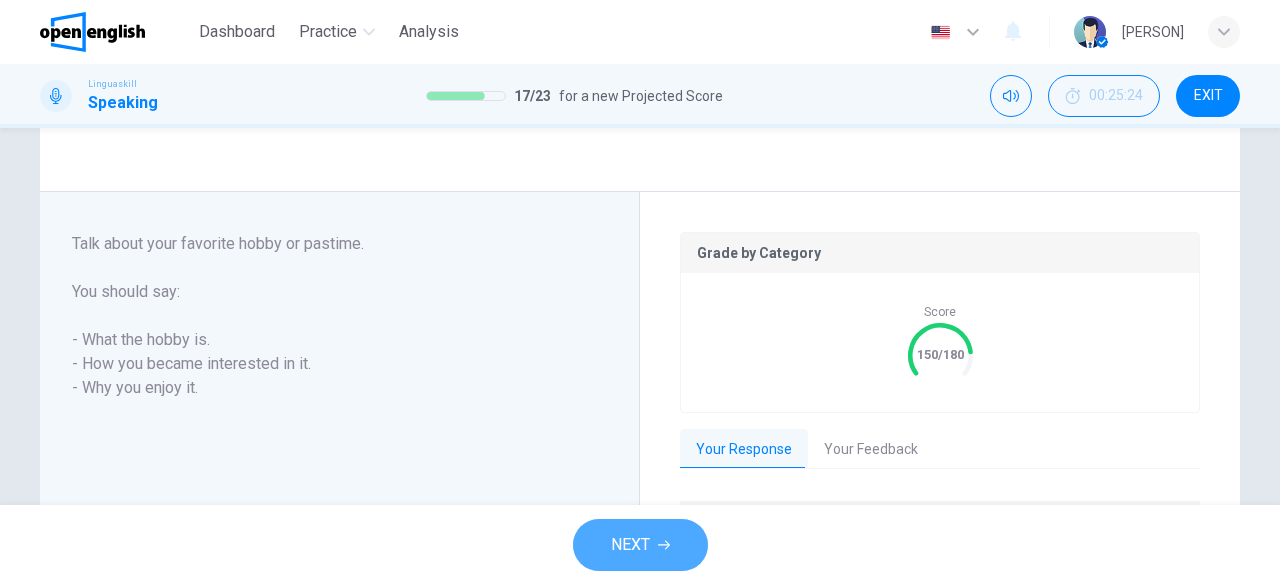 click on "NEXT" at bounding box center [640, 545] 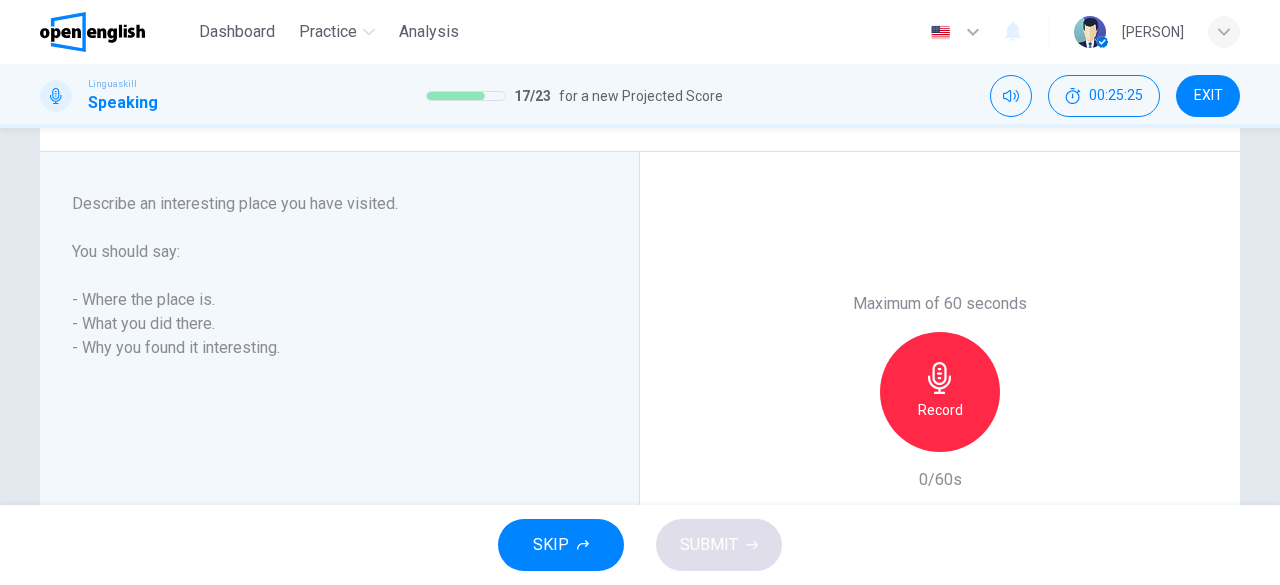 click on "SKIP SUBMIT" at bounding box center (640, 545) 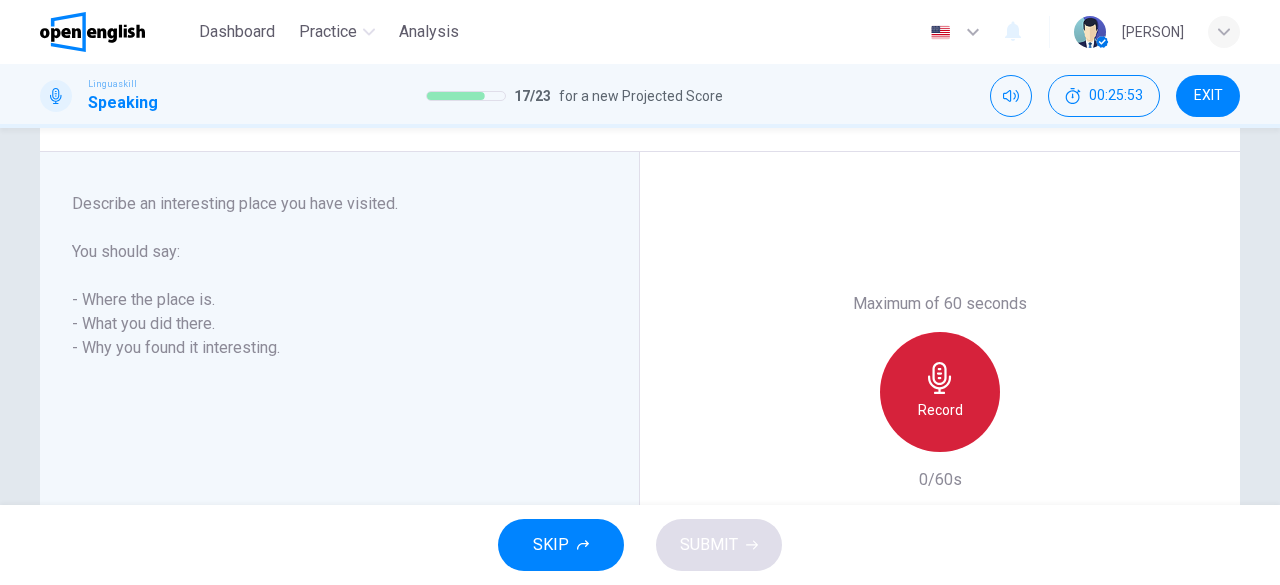 click on "Record" at bounding box center (940, 392) 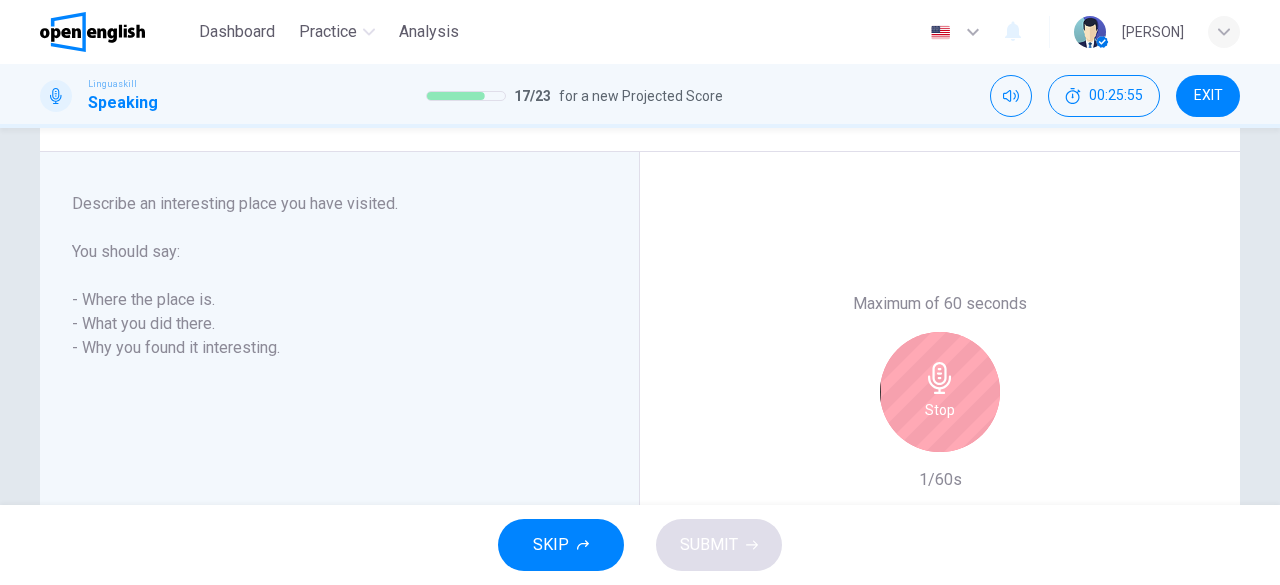 click on "Stop" at bounding box center (940, 410) 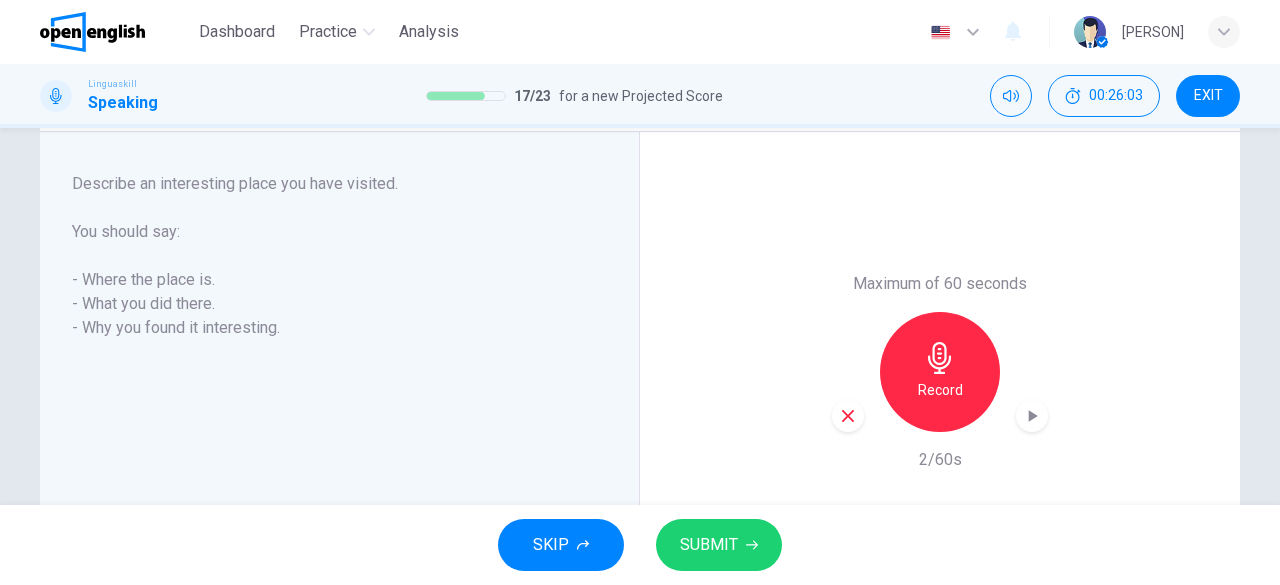 scroll, scrollTop: 327, scrollLeft: 0, axis: vertical 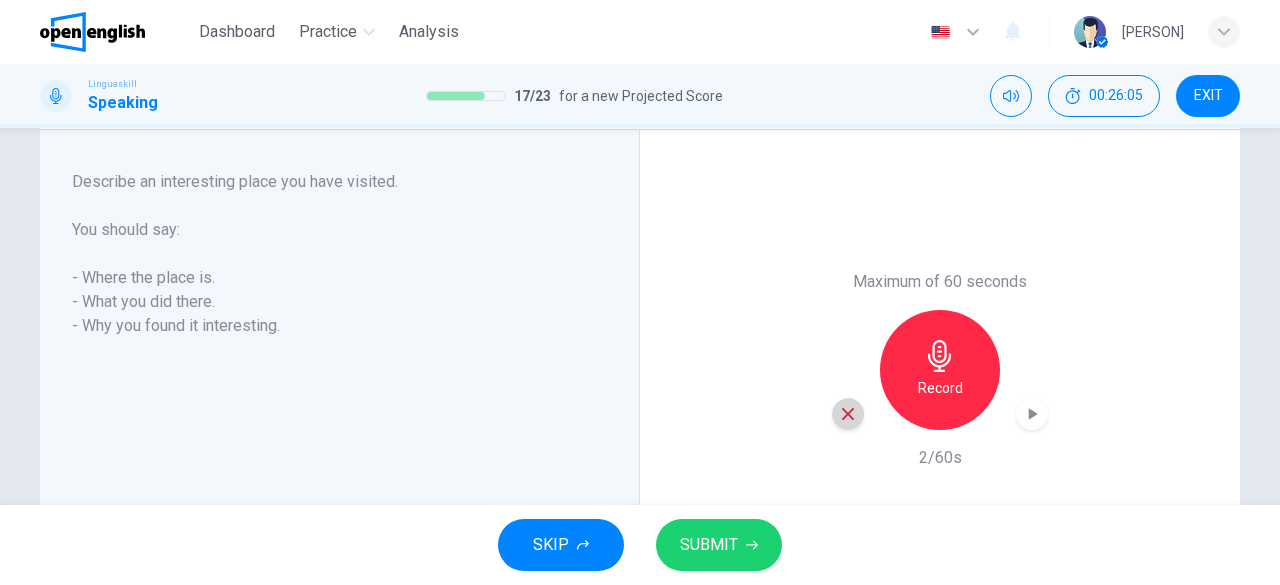 click 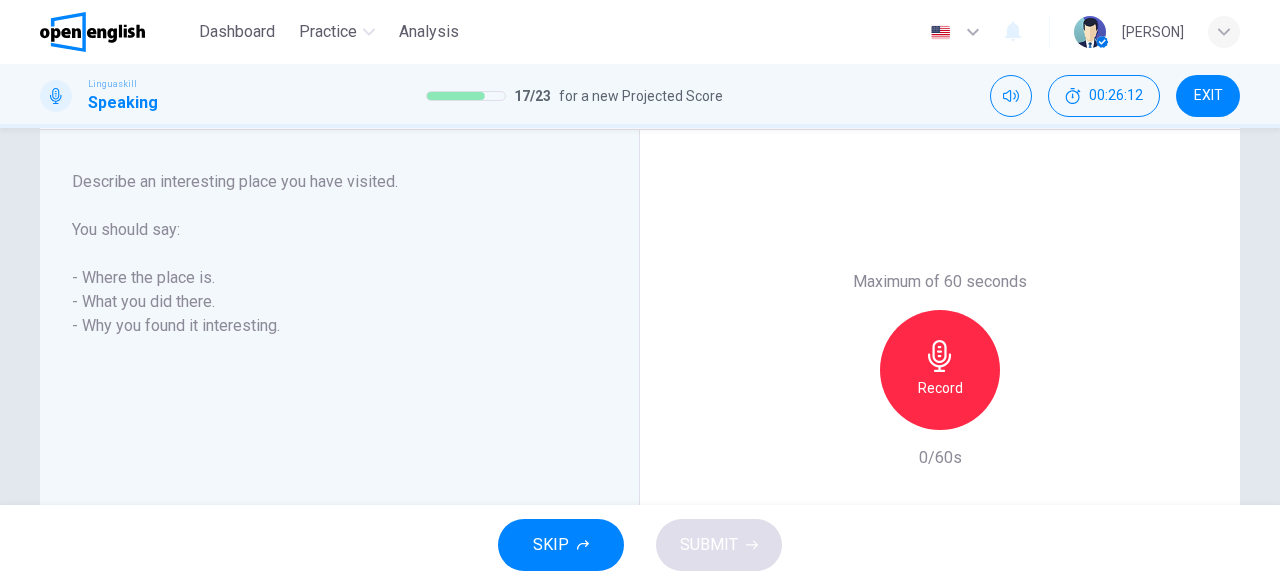click 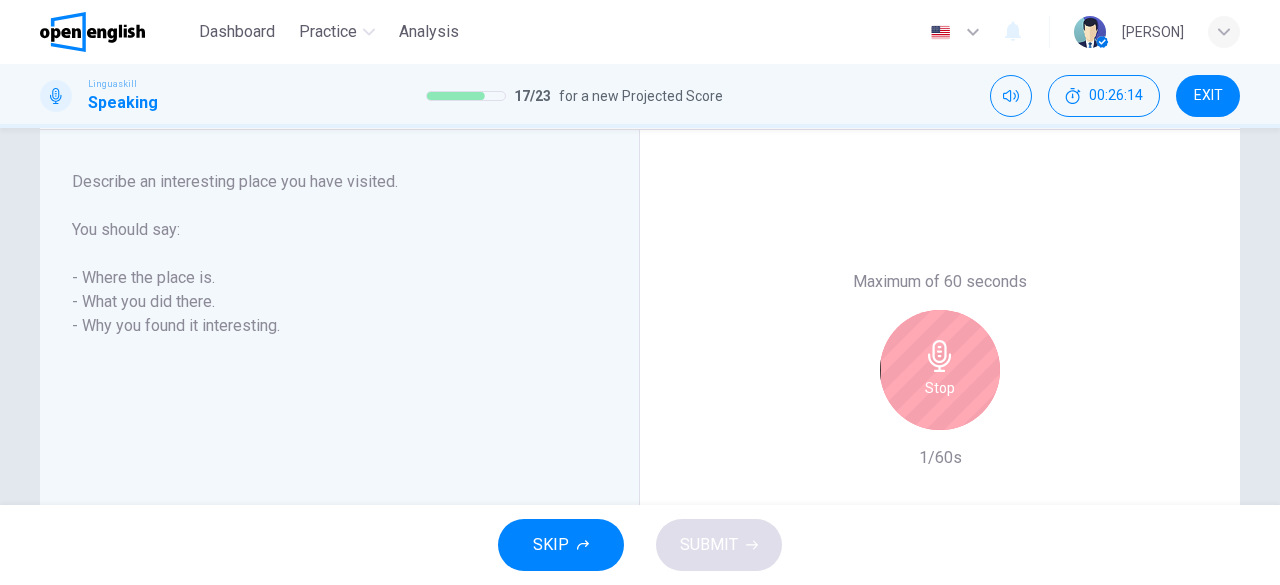 click 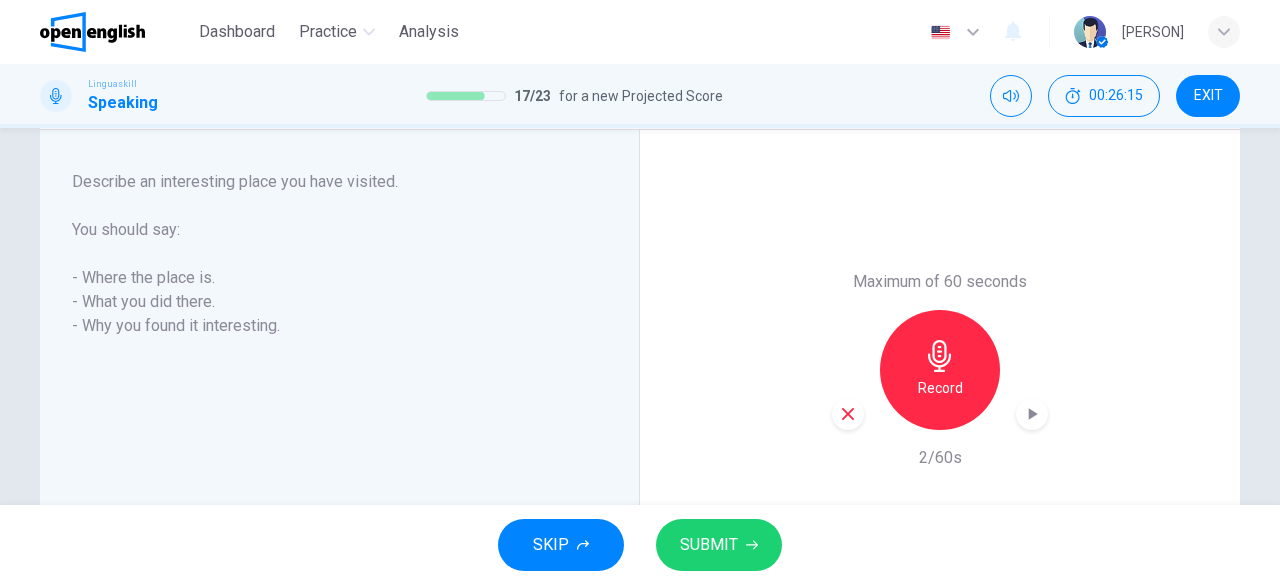 click 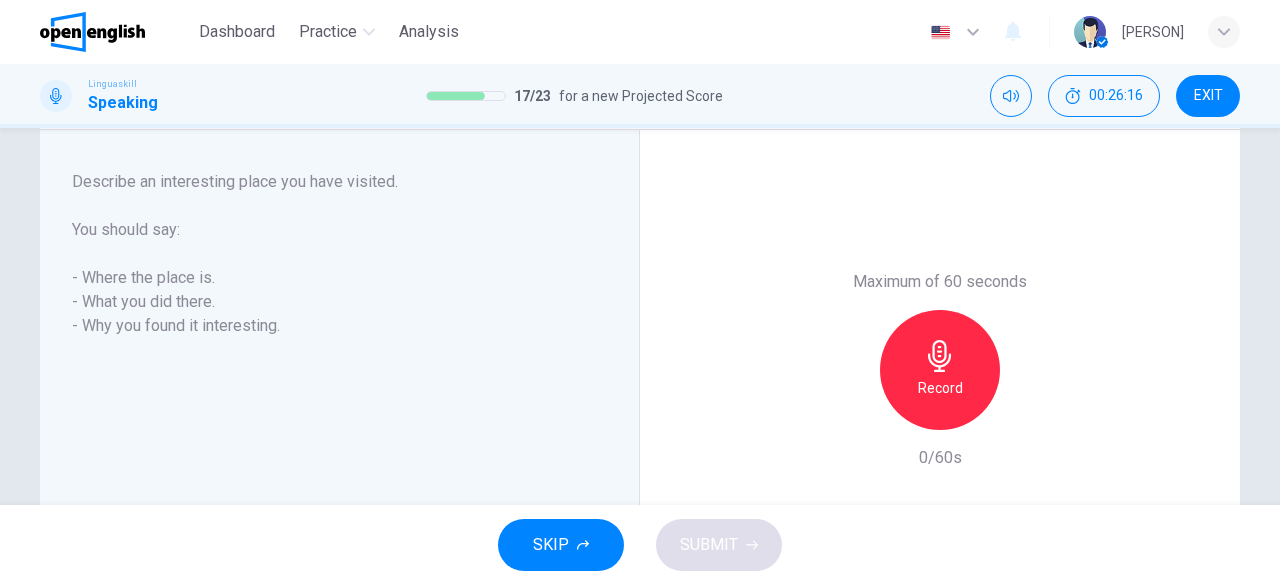 click on "Record" at bounding box center (940, 370) 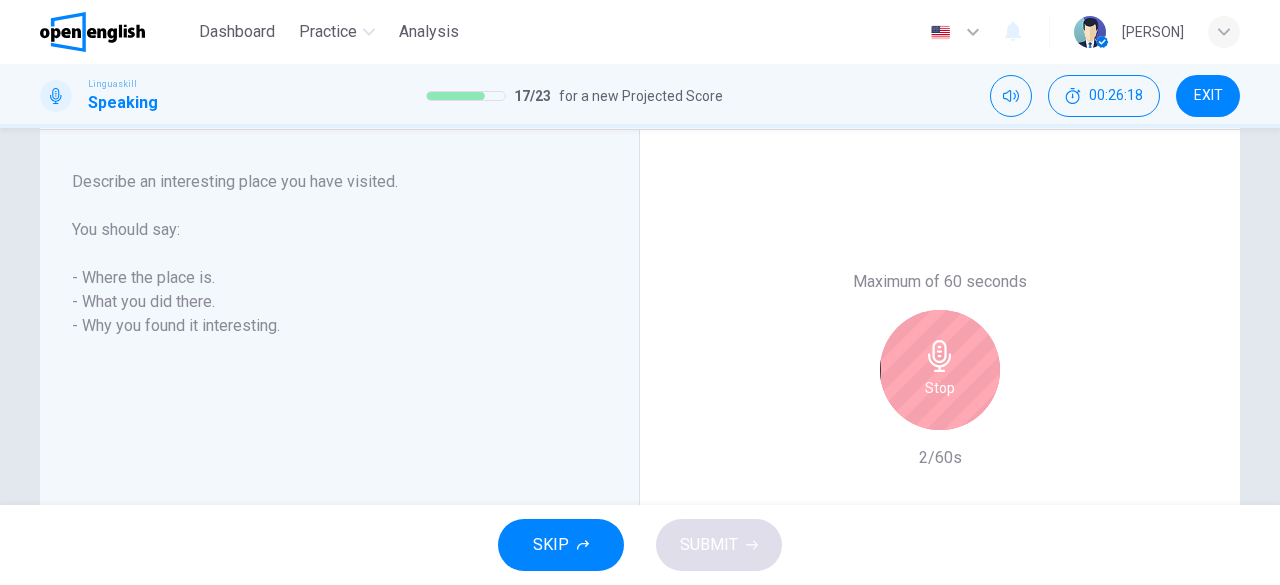 click on "Stop" at bounding box center (940, 370) 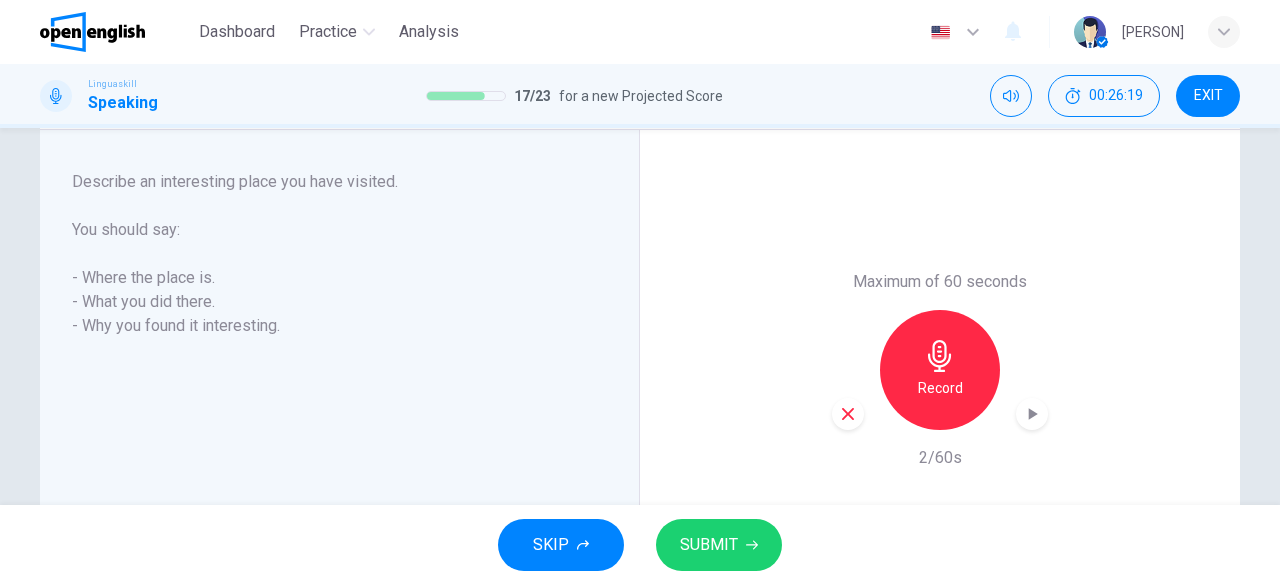 click at bounding box center [848, 414] 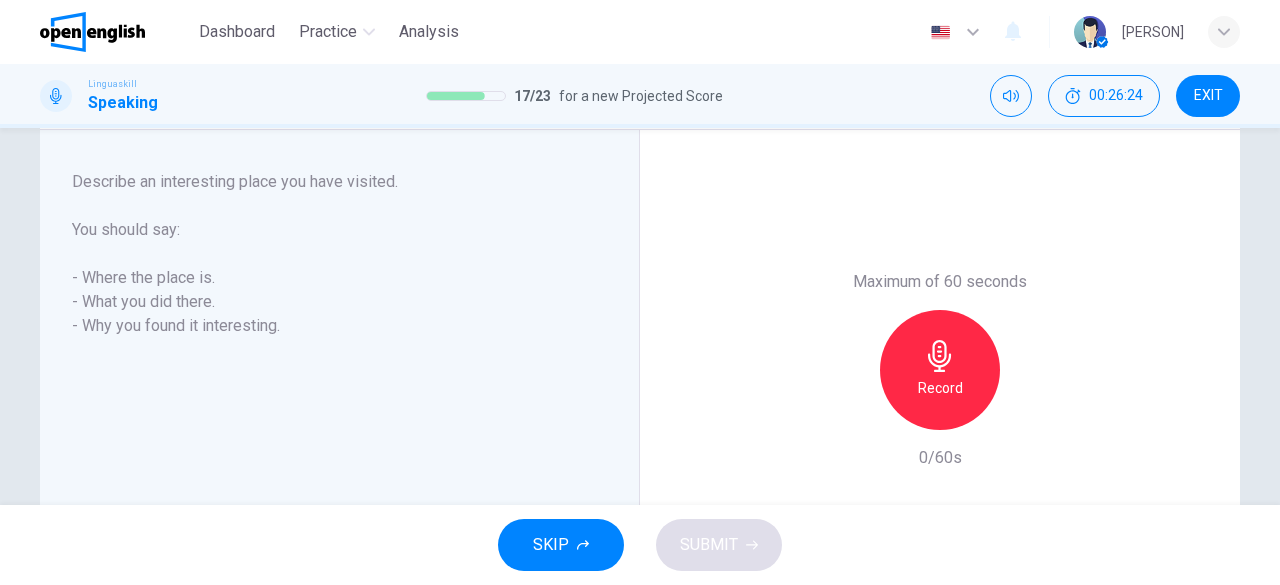 click on "Record" at bounding box center [940, 388] 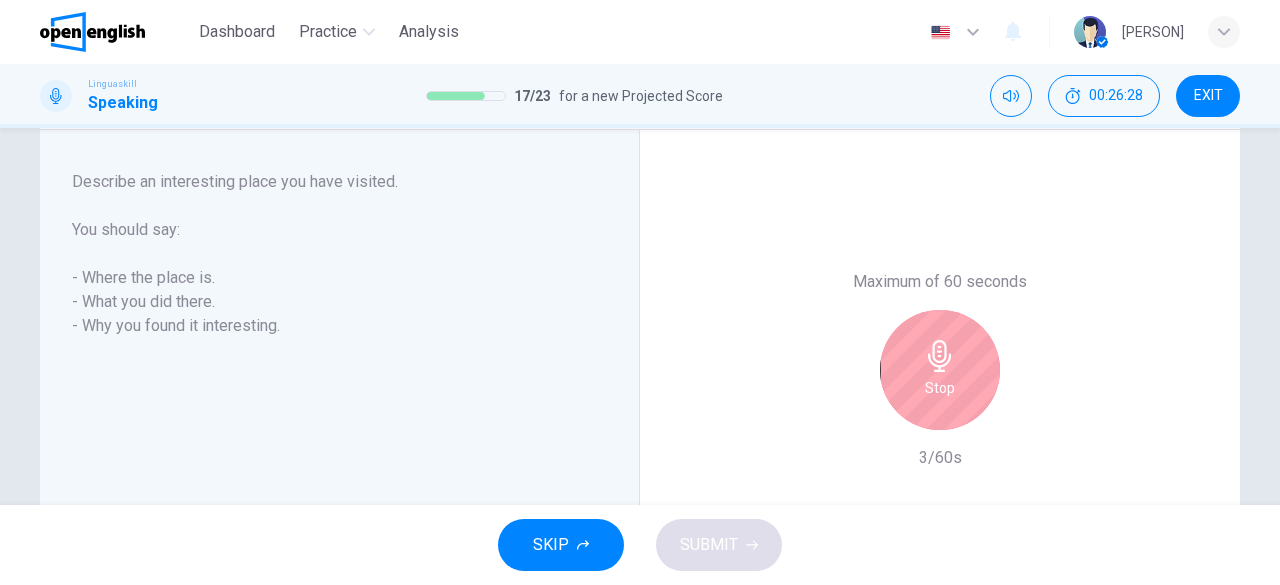 click on "Stop" at bounding box center (940, 370) 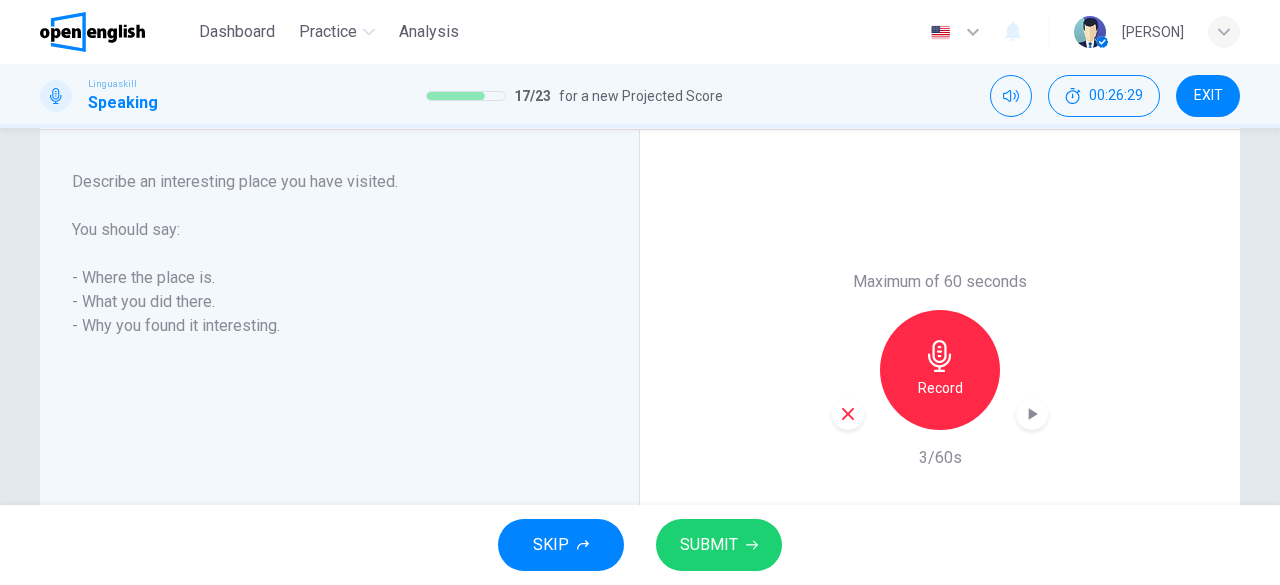 click at bounding box center (848, 414) 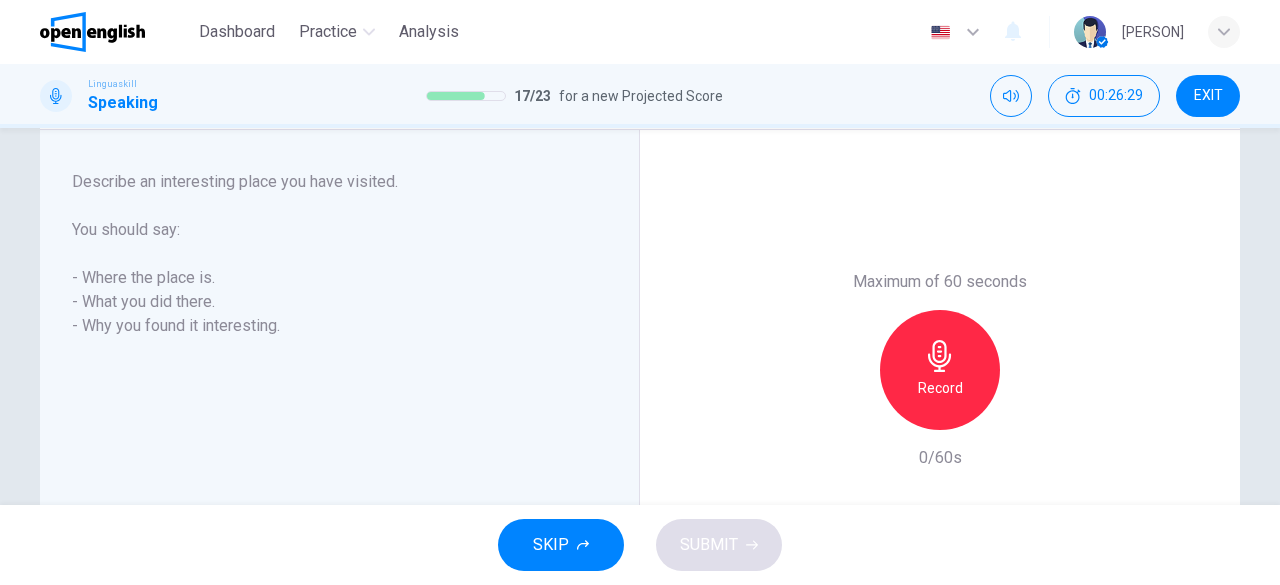 click on "Record" at bounding box center [940, 388] 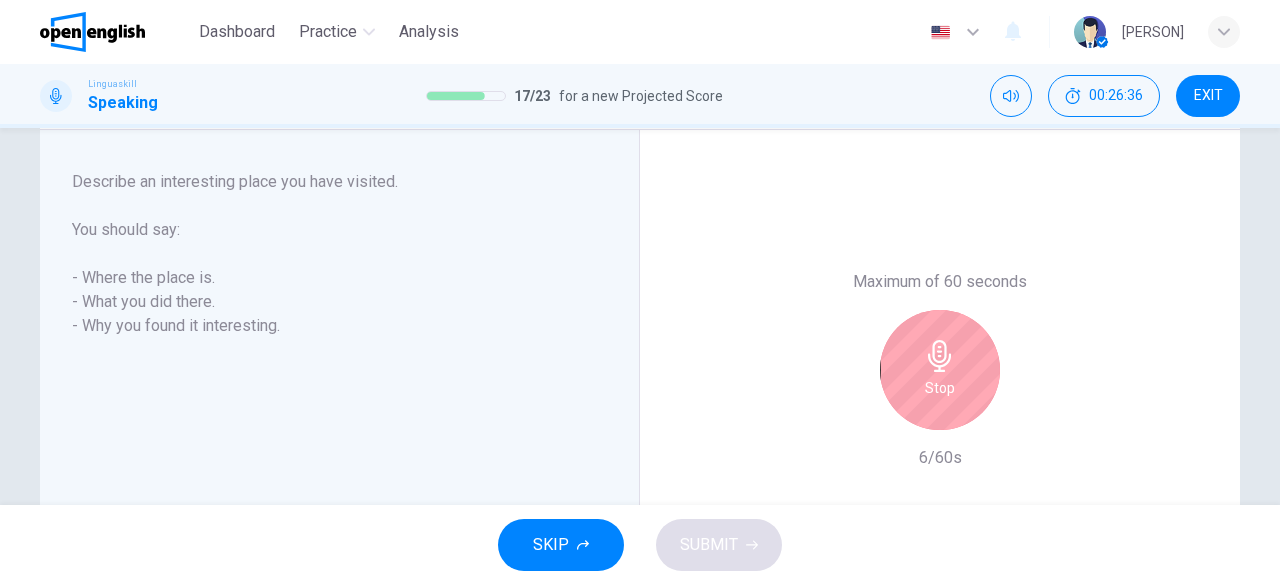 click on "Stop" at bounding box center (940, 370) 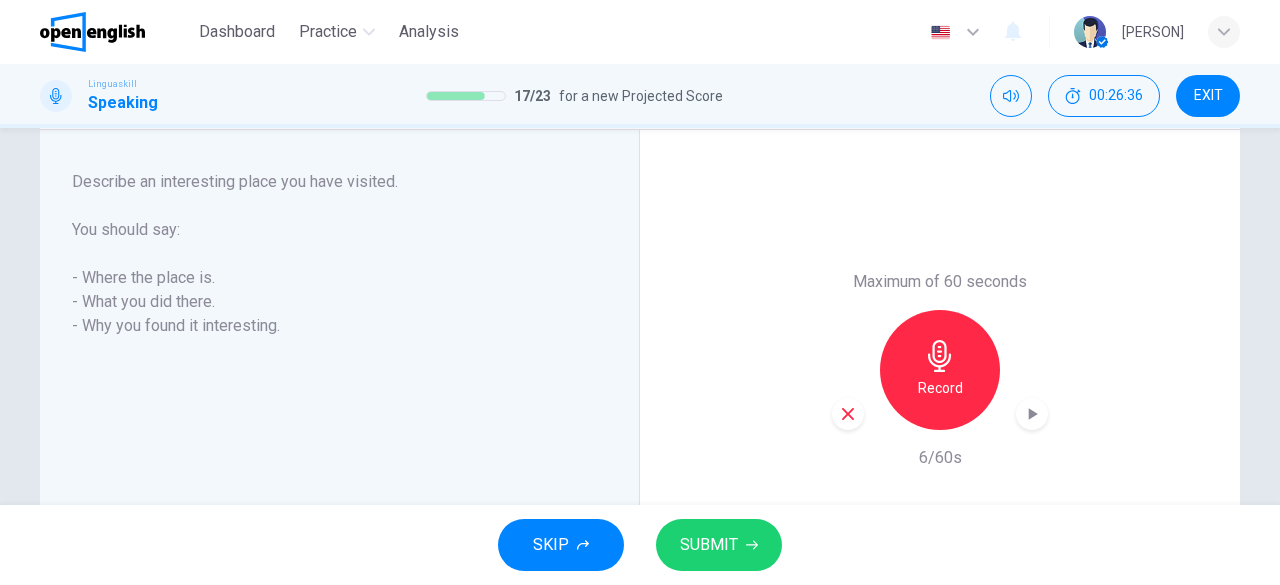 click 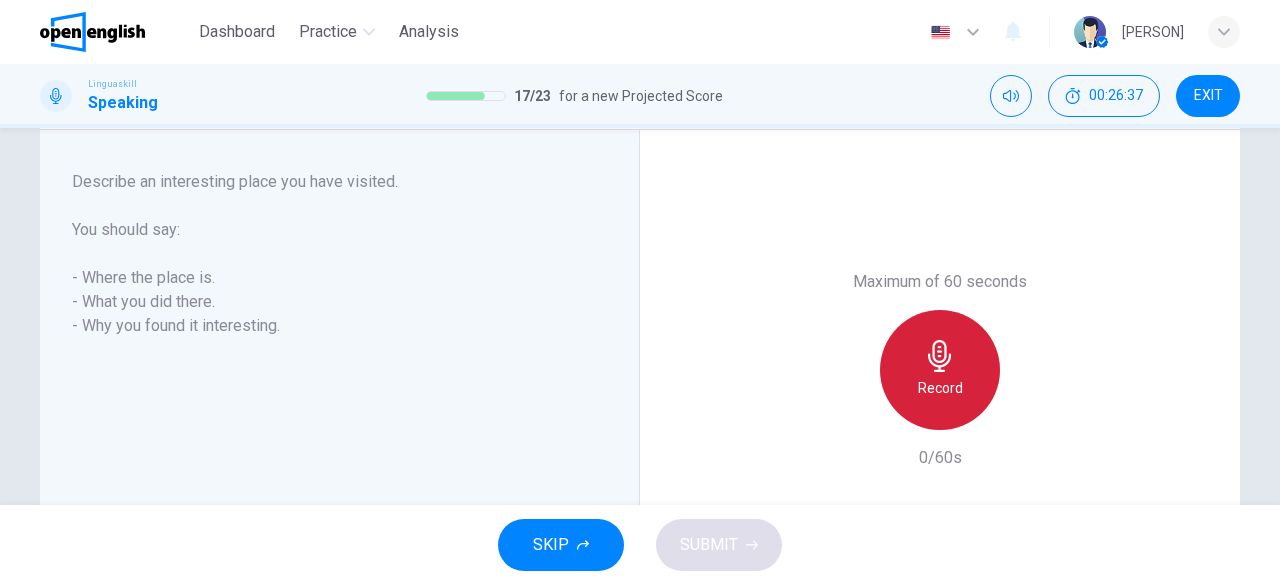 click on "Record" at bounding box center (940, 388) 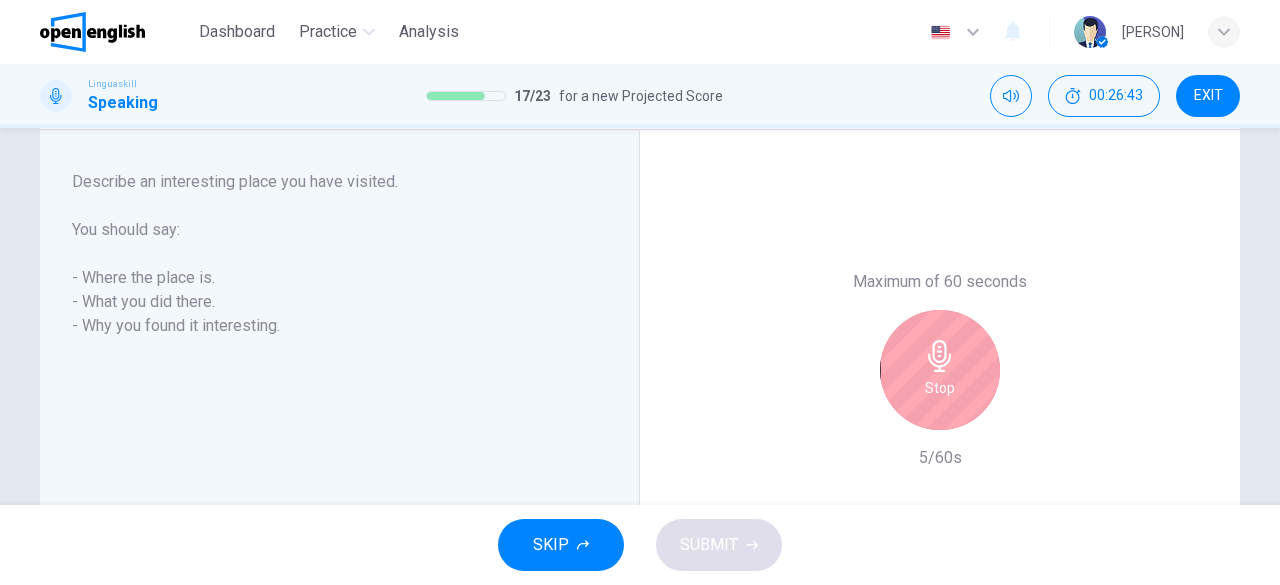 click on "Stop" at bounding box center [940, 388] 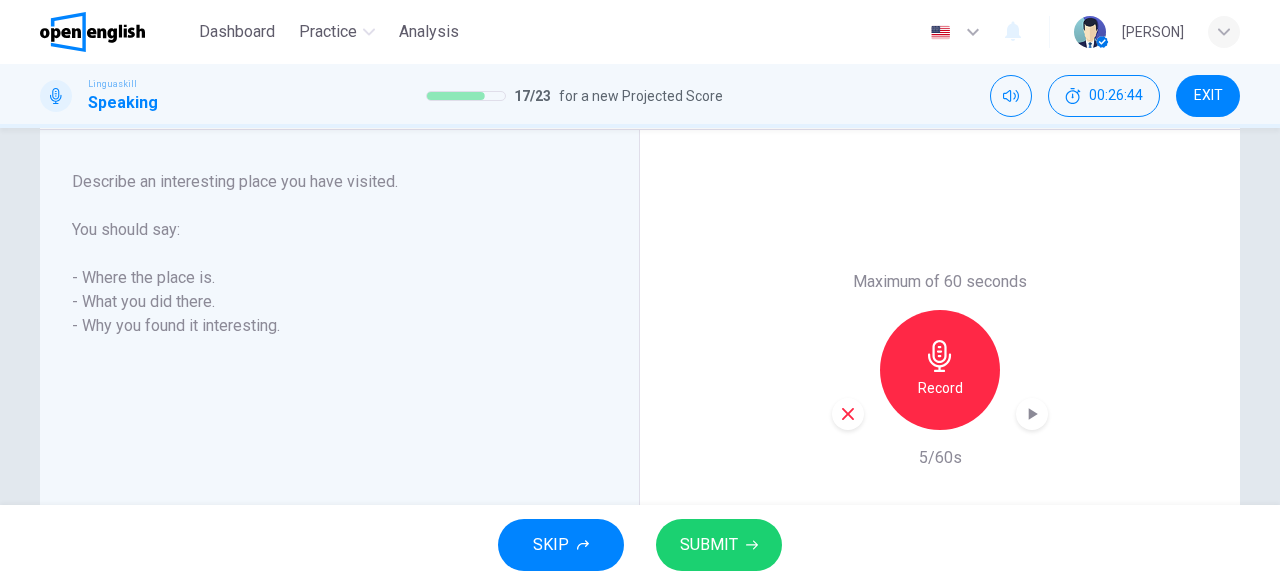 click 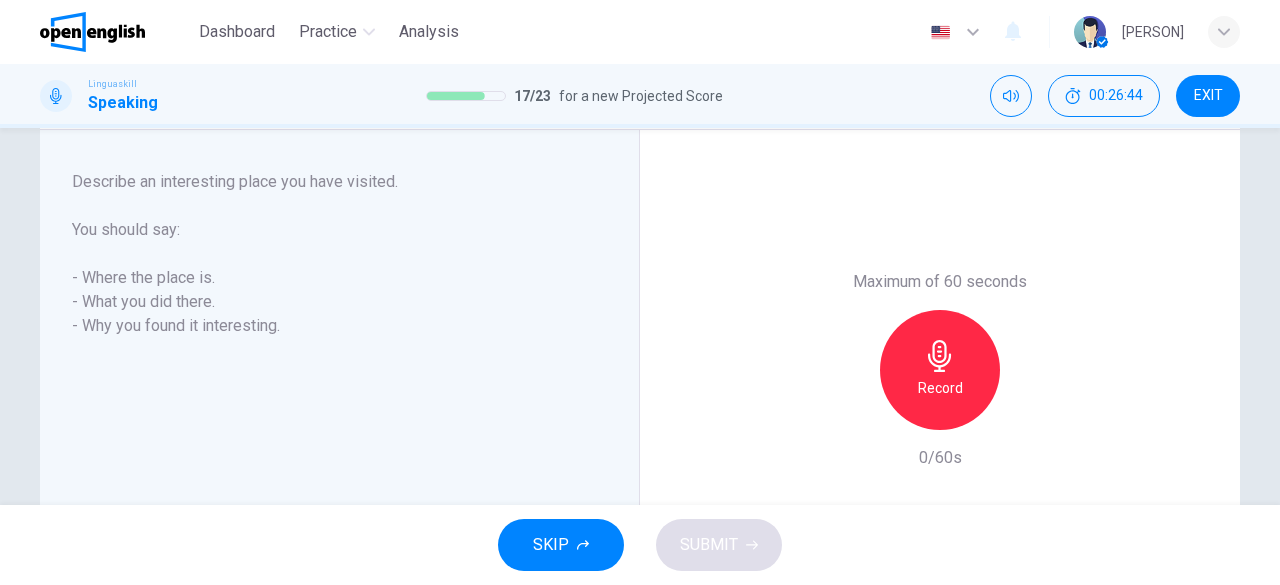 click on "Record" at bounding box center [940, 388] 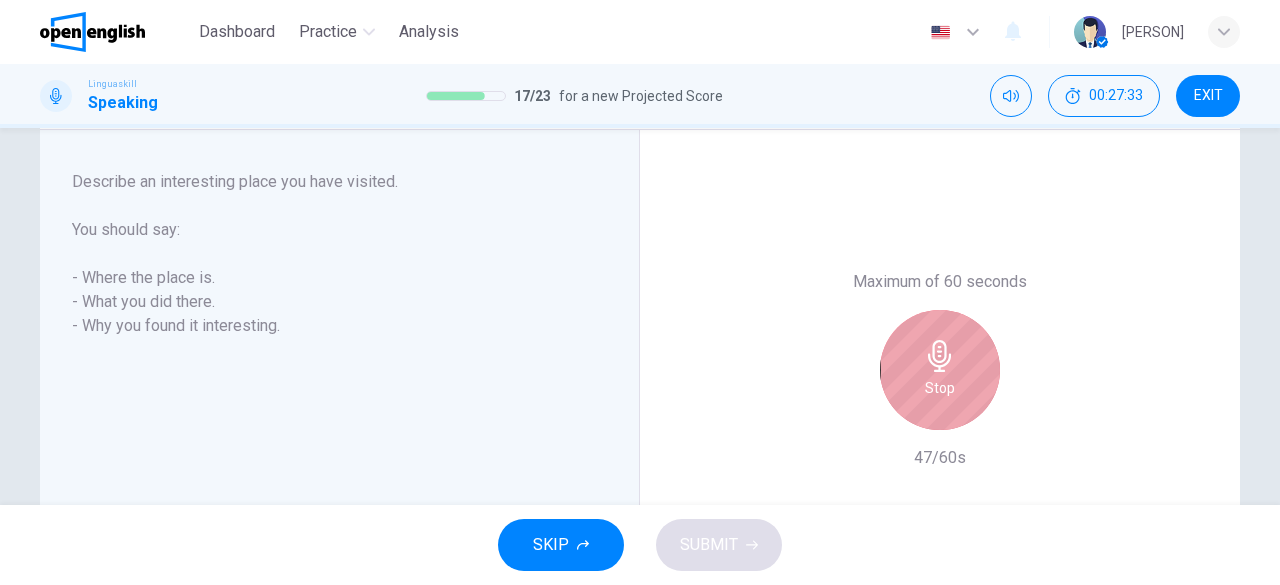 click on "Stop" at bounding box center [940, 370] 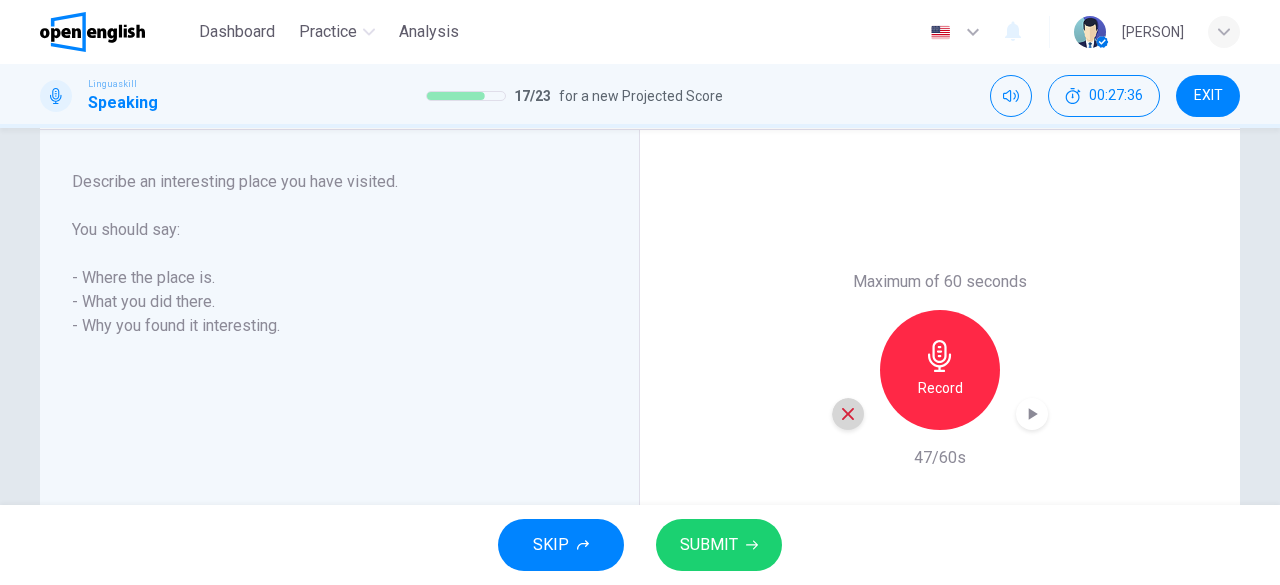 click 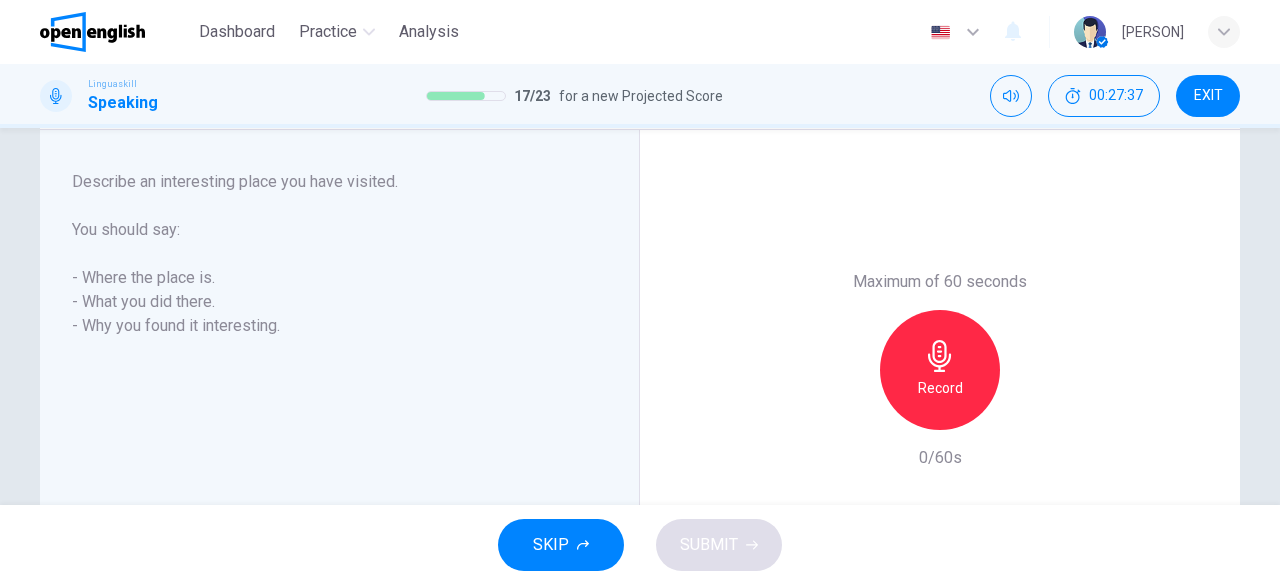 click on "Record" at bounding box center (940, 370) 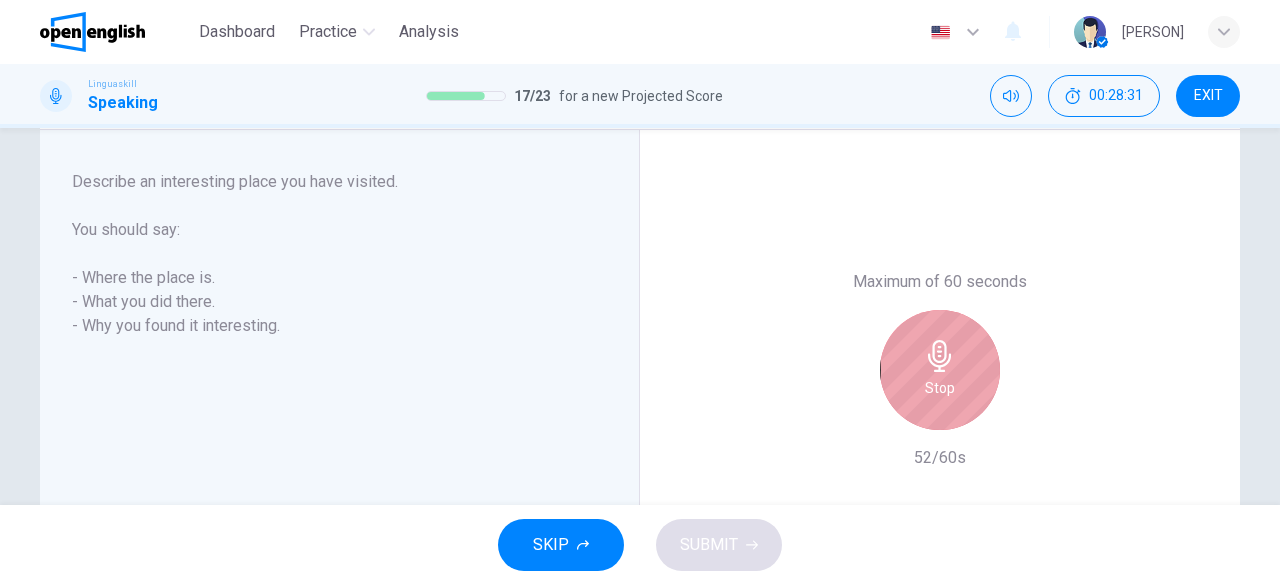 click on "Stop" at bounding box center [940, 370] 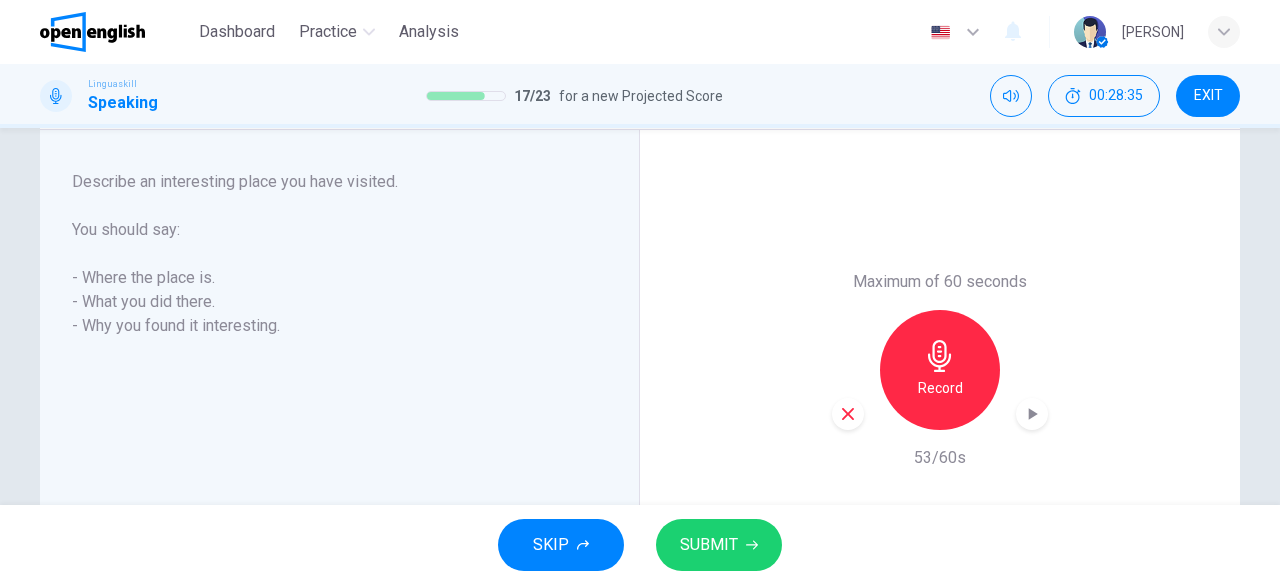 click on "SUBMIT" at bounding box center (709, 545) 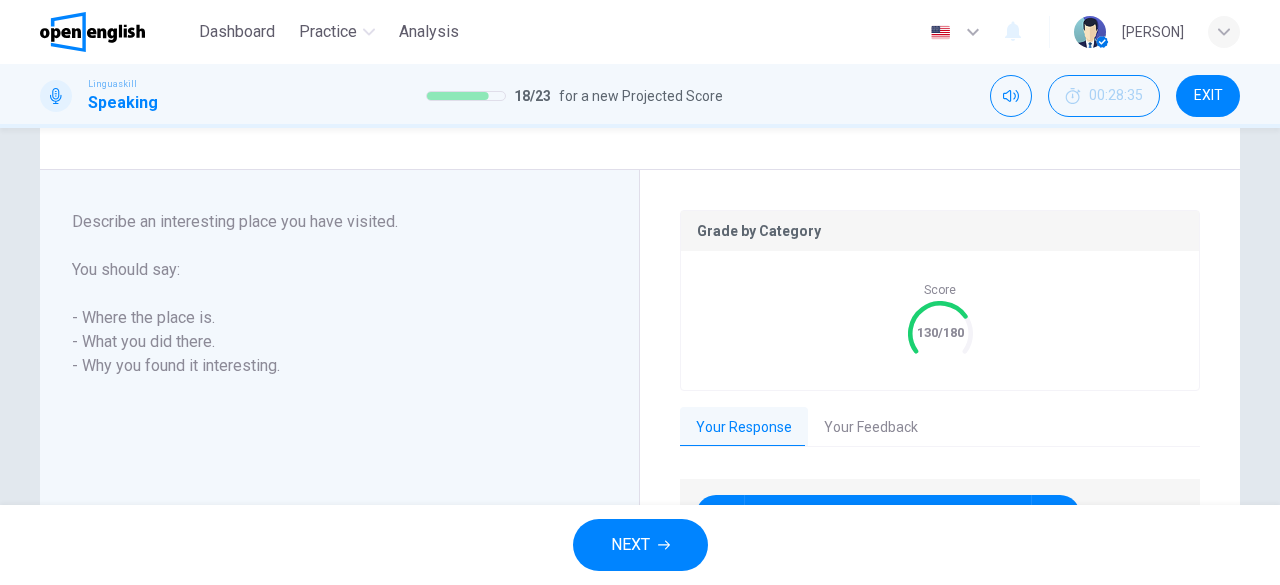 scroll, scrollTop: 511, scrollLeft: 0, axis: vertical 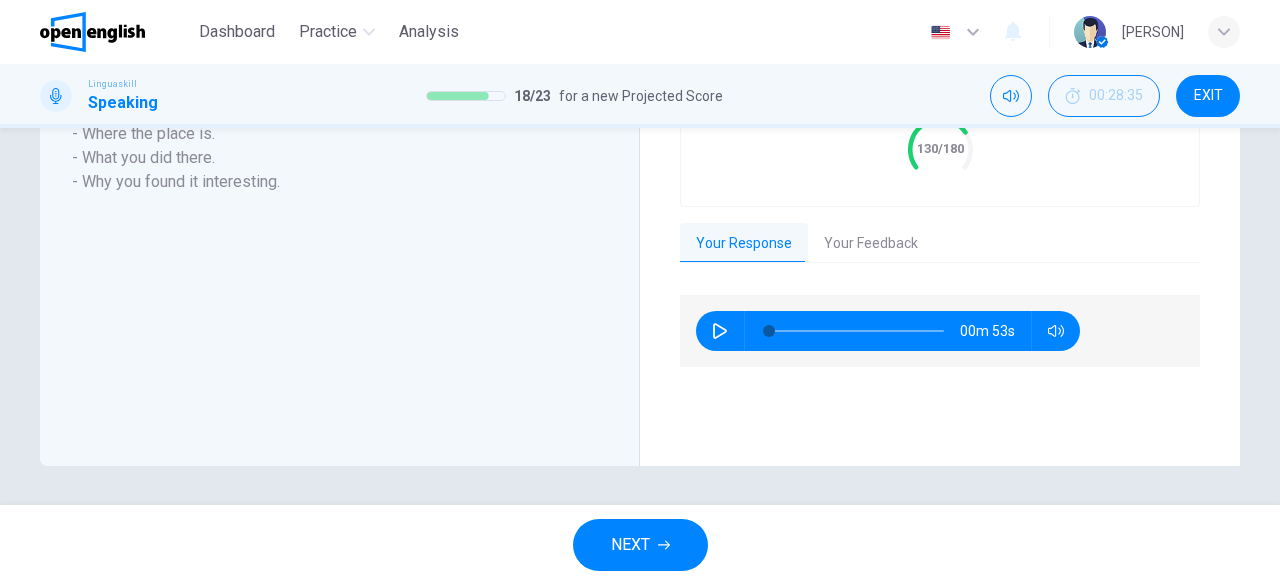 click on "Your Feedback" at bounding box center (871, 244) 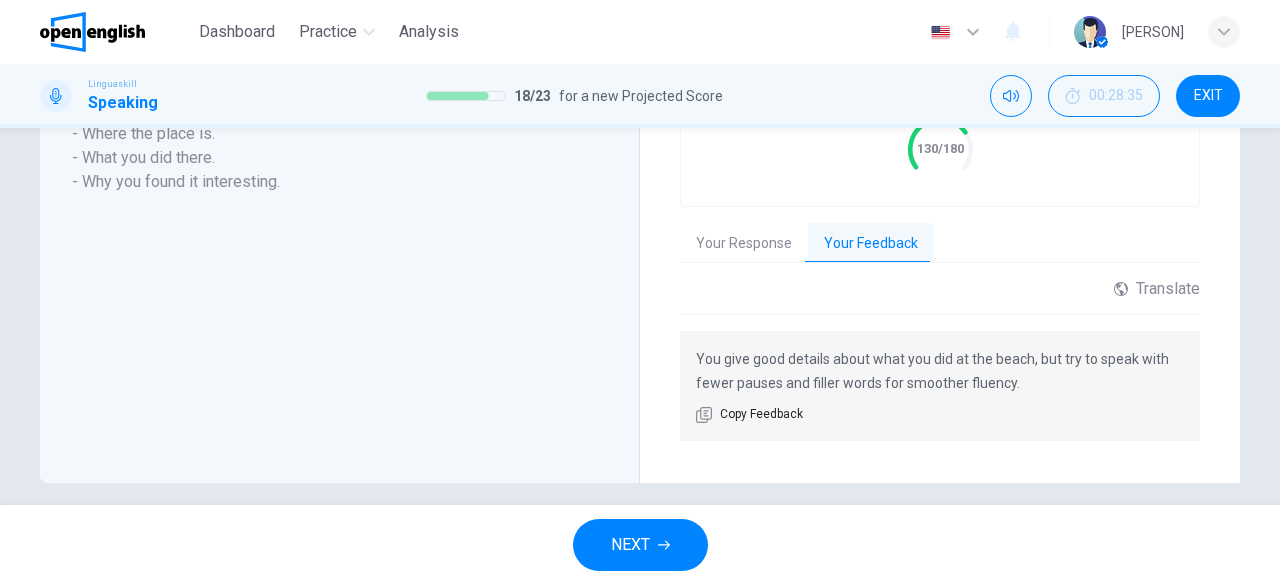 click on "NEXT" at bounding box center [630, 545] 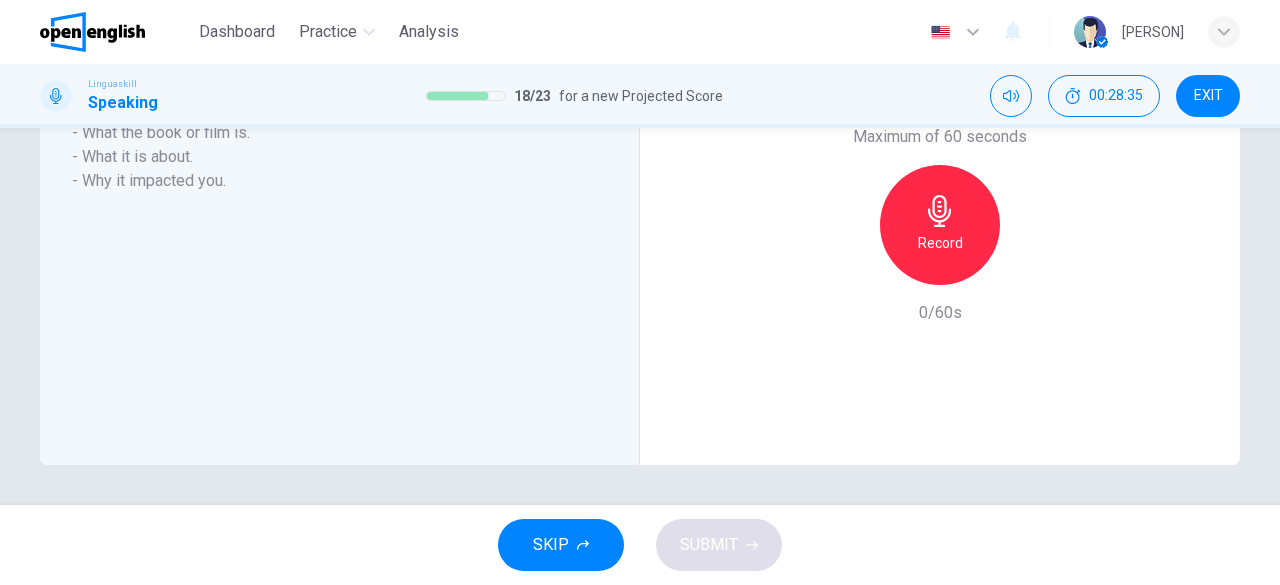 scroll, scrollTop: 471, scrollLeft: 0, axis: vertical 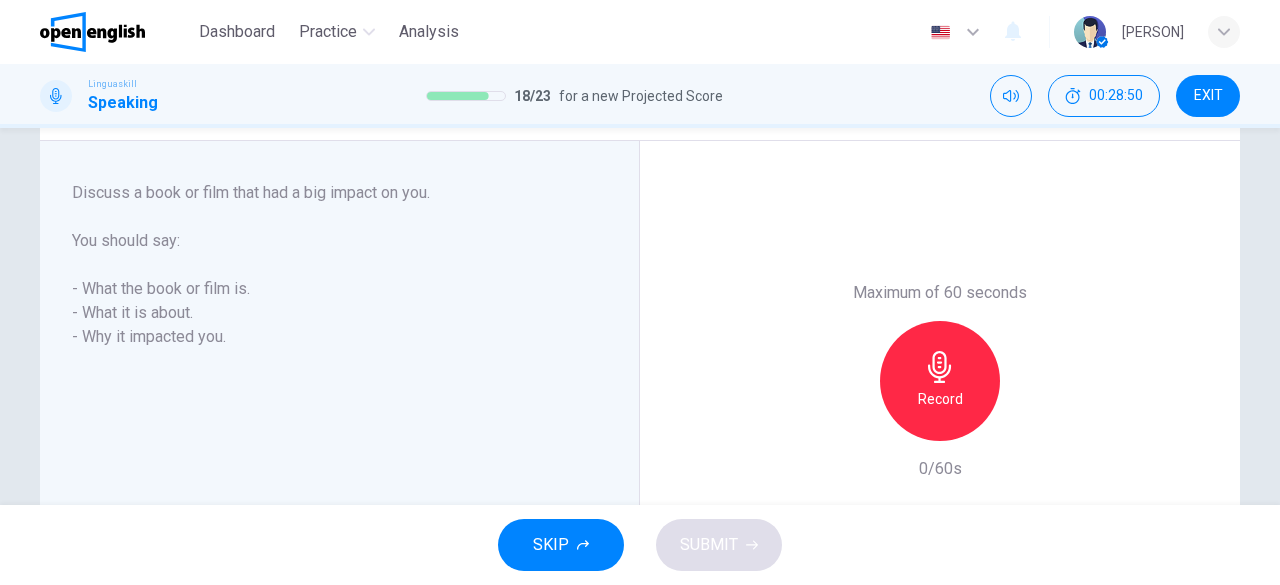 click 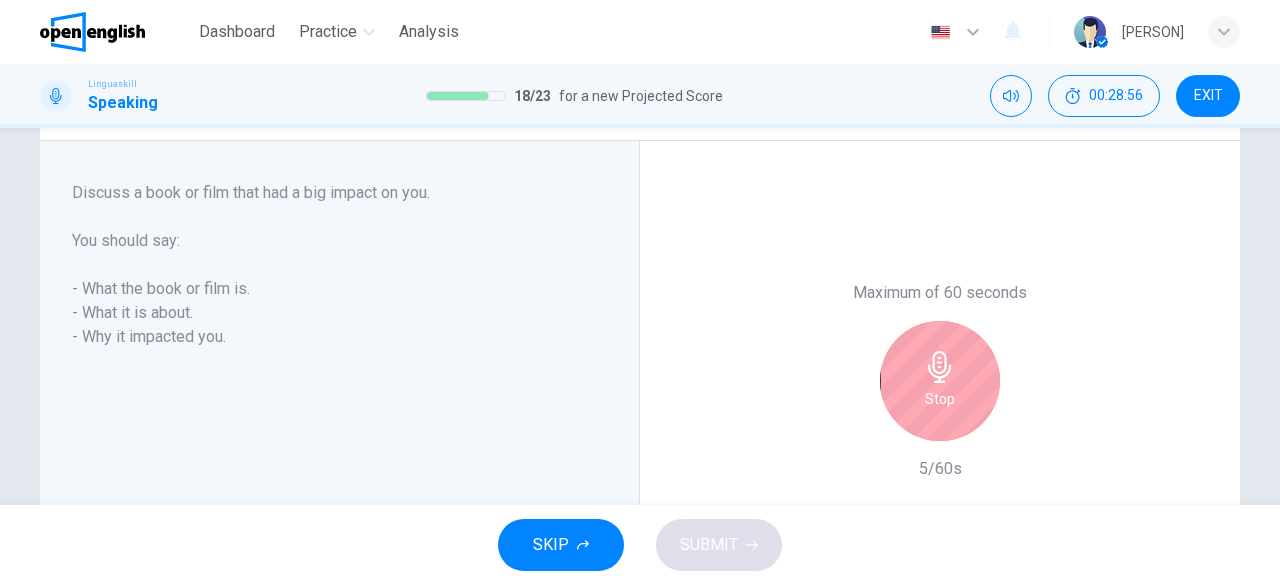 click on "Stop" at bounding box center [940, 399] 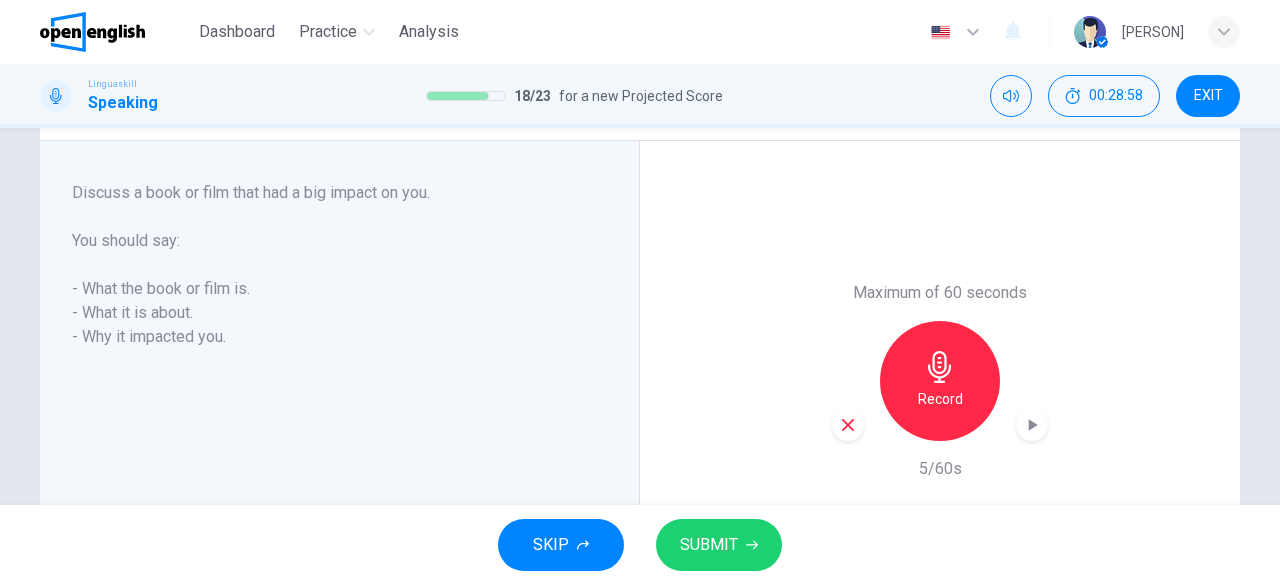 click on "Record" at bounding box center (940, 399) 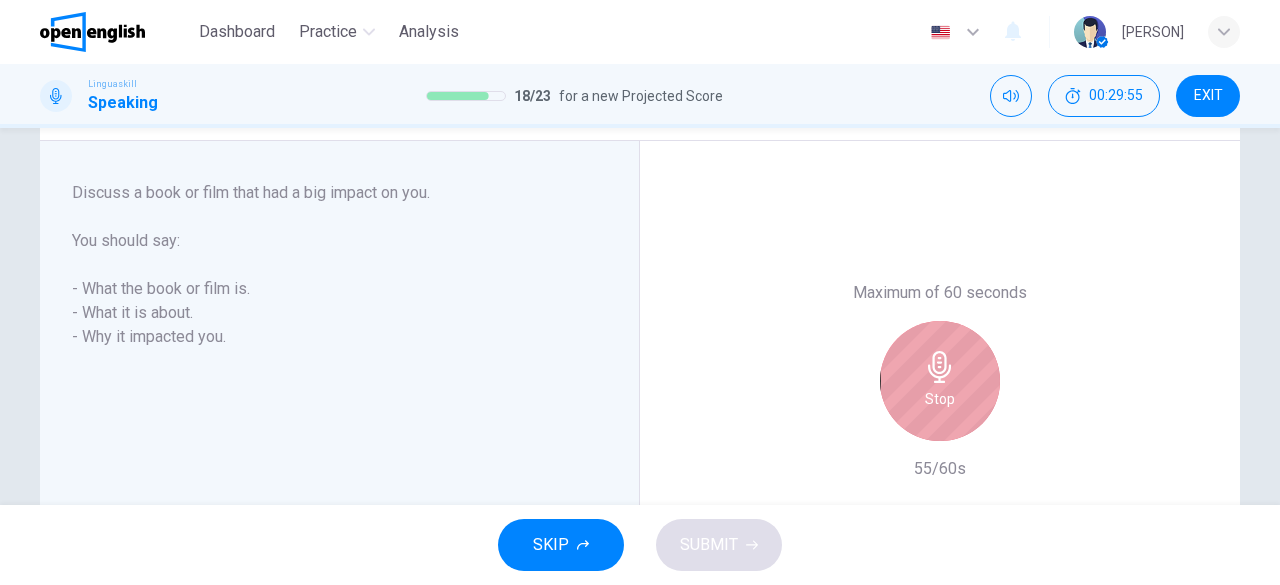 click on "Stop" at bounding box center [940, 399] 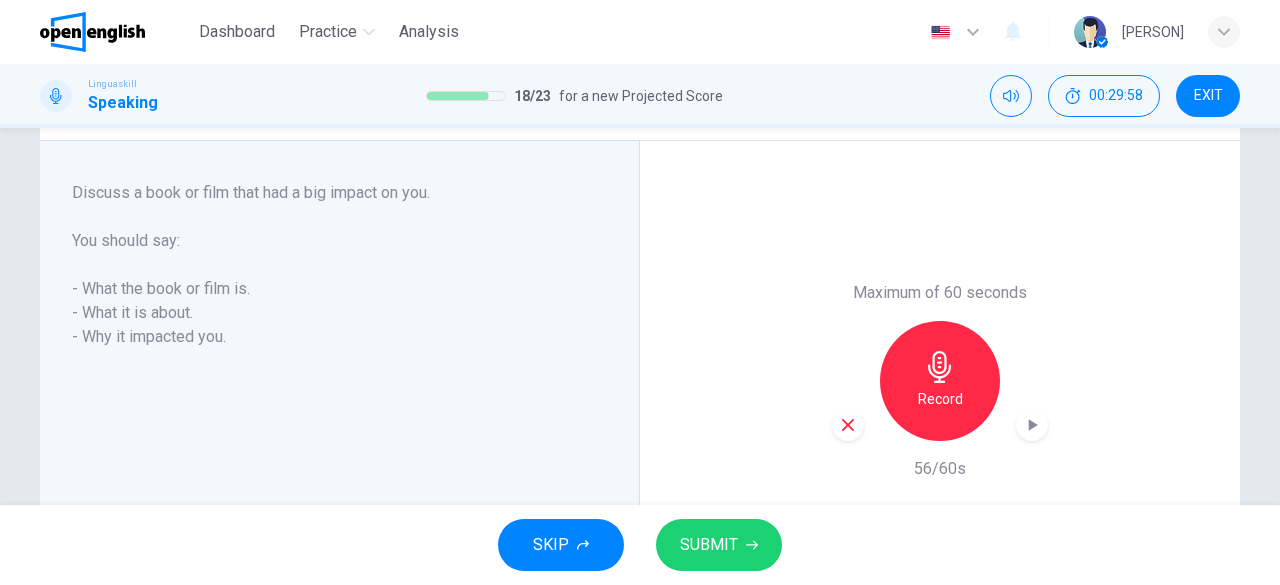 click on "SUBMIT" at bounding box center (709, 545) 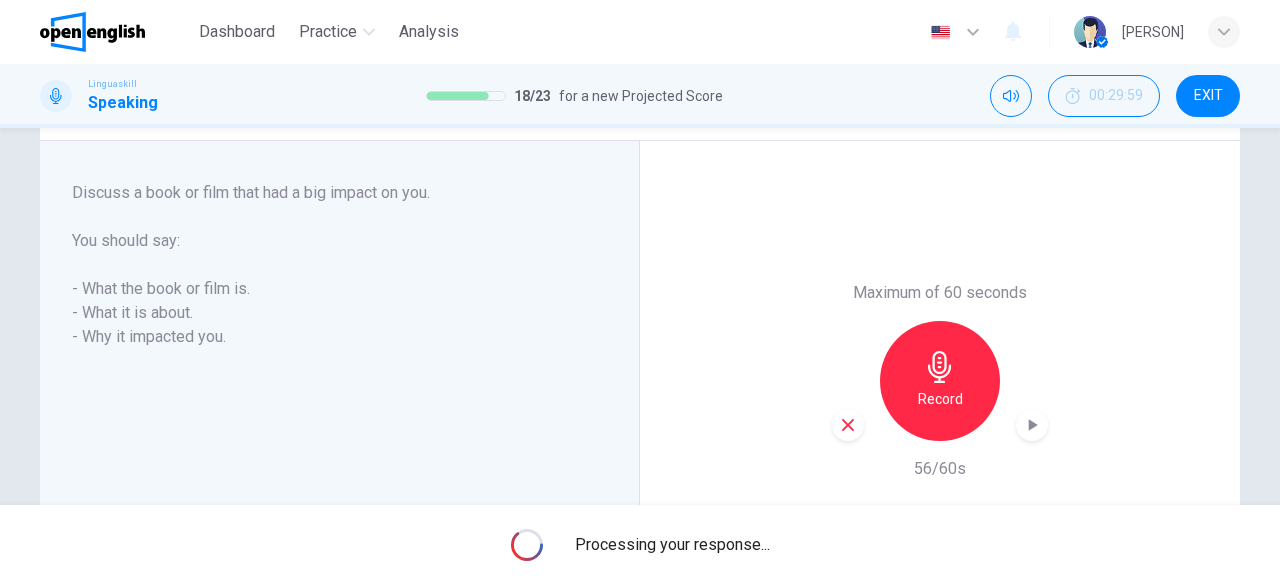 scroll, scrollTop: 471, scrollLeft: 0, axis: vertical 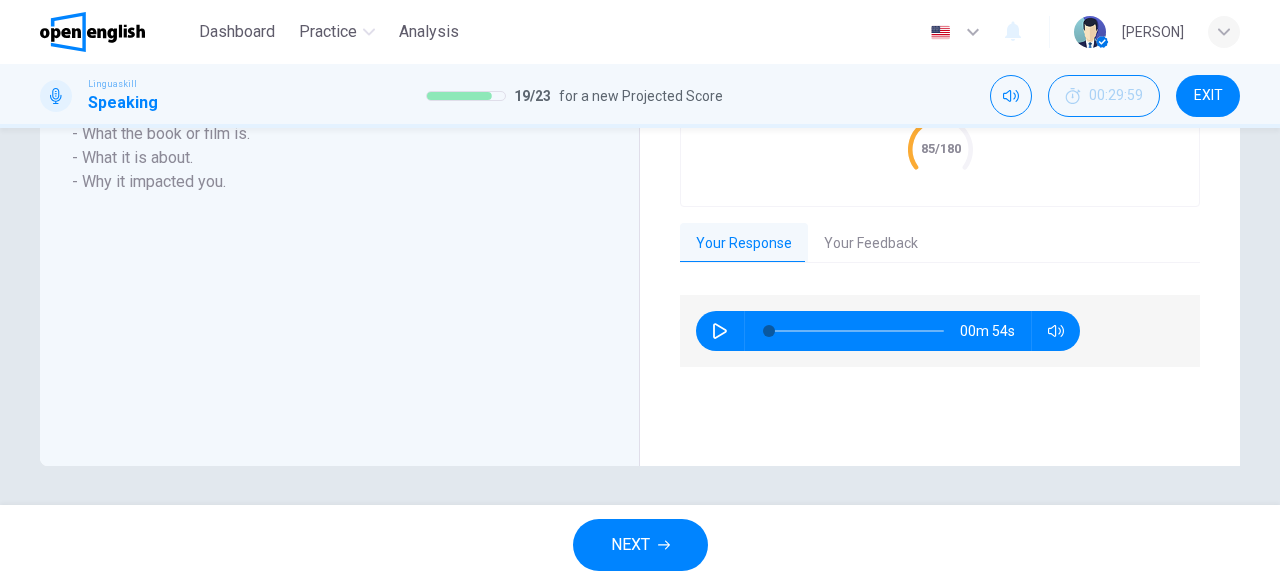 click on "Your Feedback" at bounding box center [871, 244] 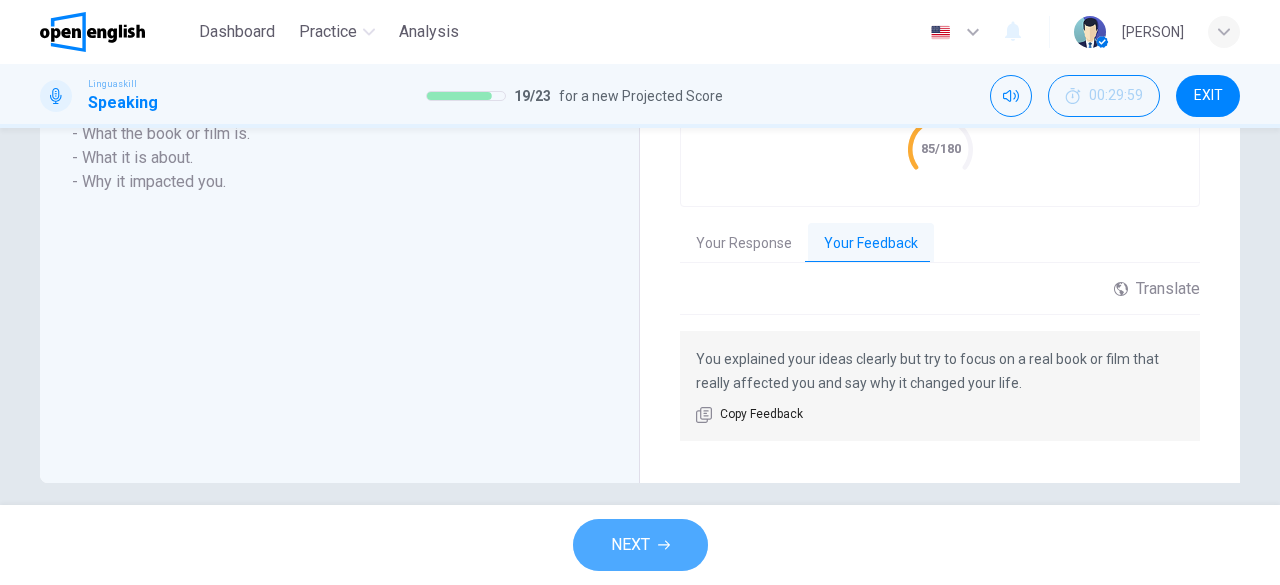 click 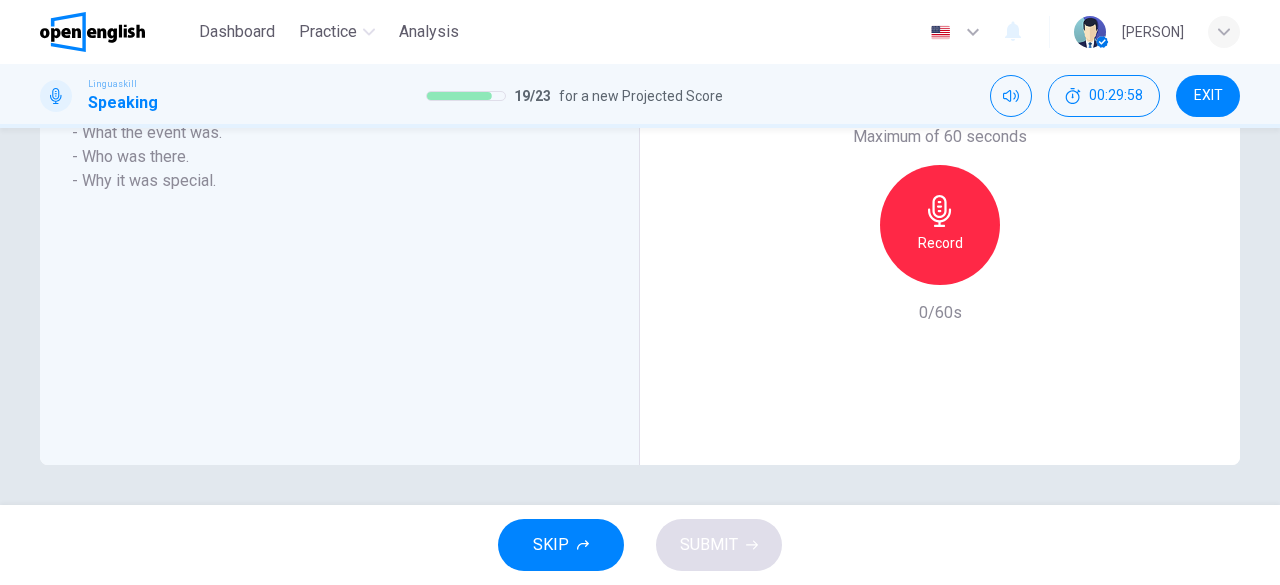 scroll, scrollTop: 471, scrollLeft: 0, axis: vertical 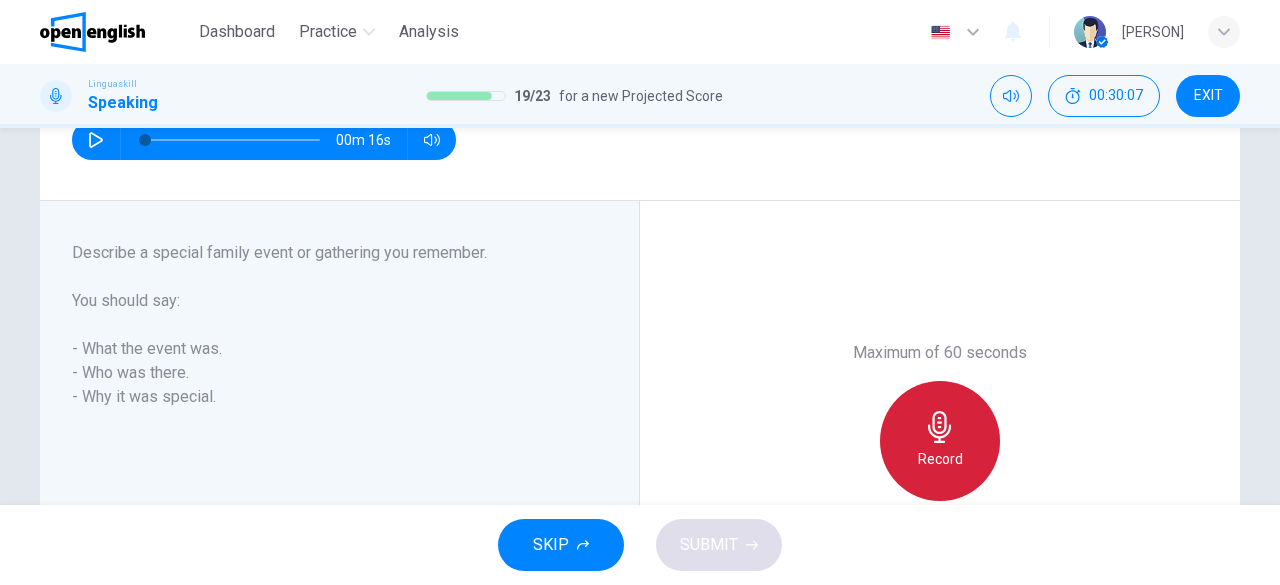 click on "Record" at bounding box center [940, 441] 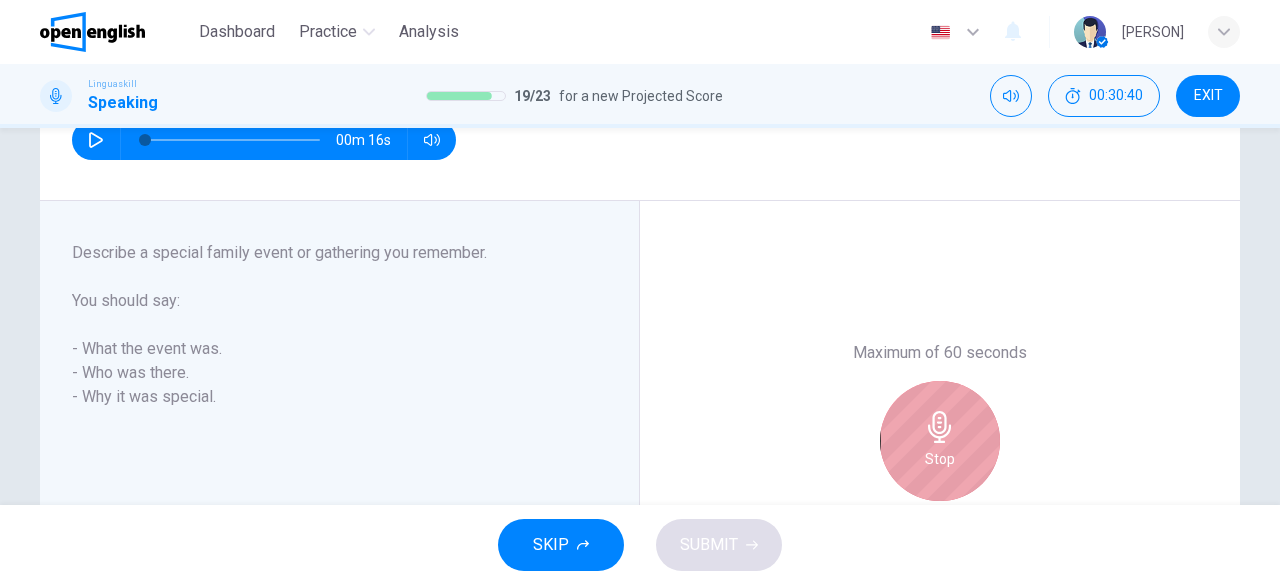 drag, startPoint x: 969, startPoint y: 455, endPoint x: 1279, endPoint y: 335, distance: 332.4154 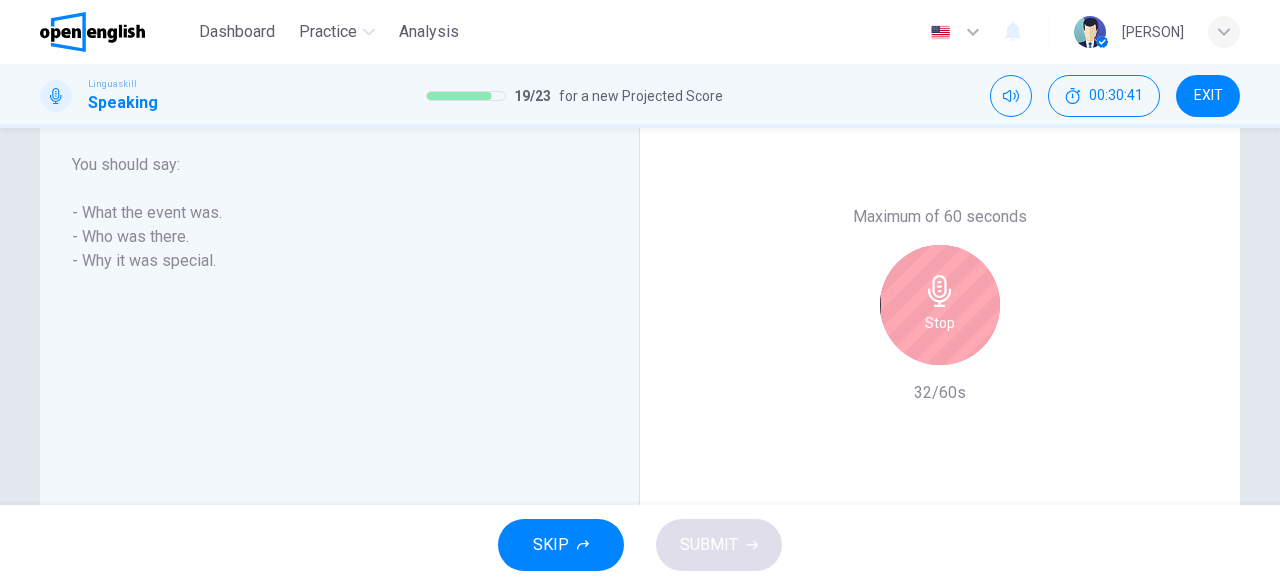 scroll, scrollTop: 391, scrollLeft: 0, axis: vertical 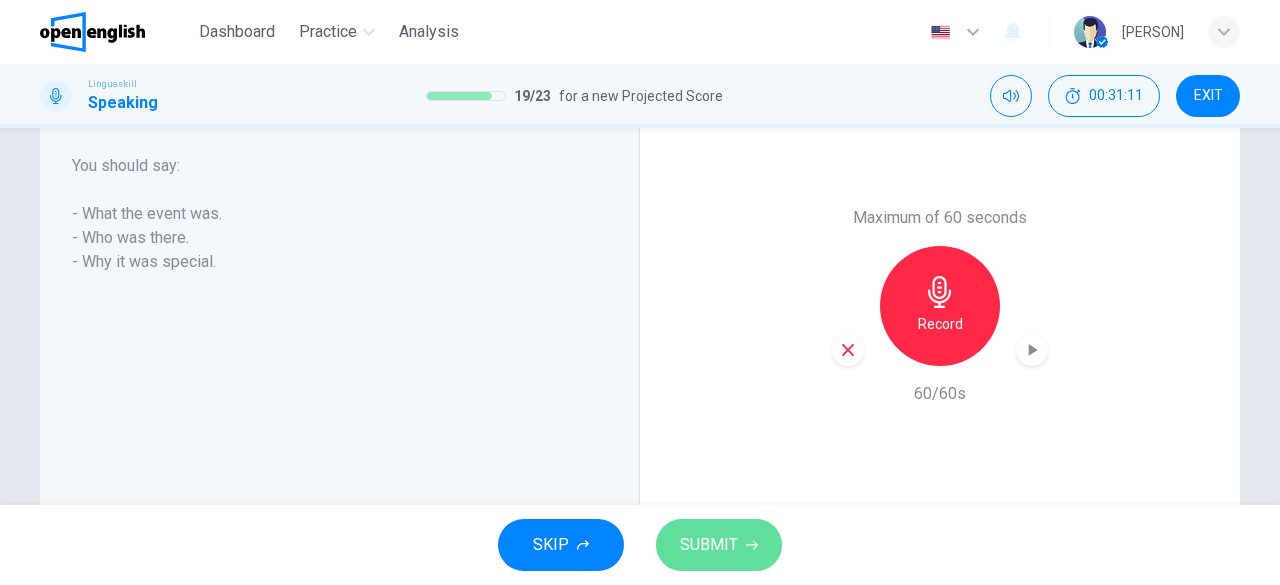 click on "SUBMIT" at bounding box center [709, 545] 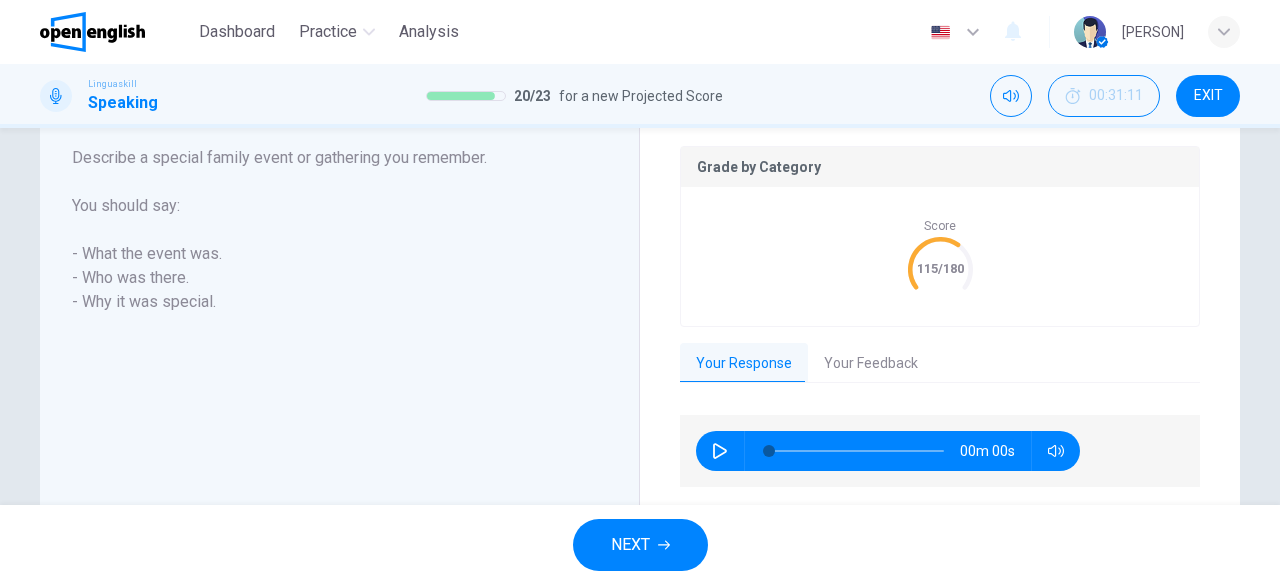 scroll, scrollTop: 431, scrollLeft: 0, axis: vertical 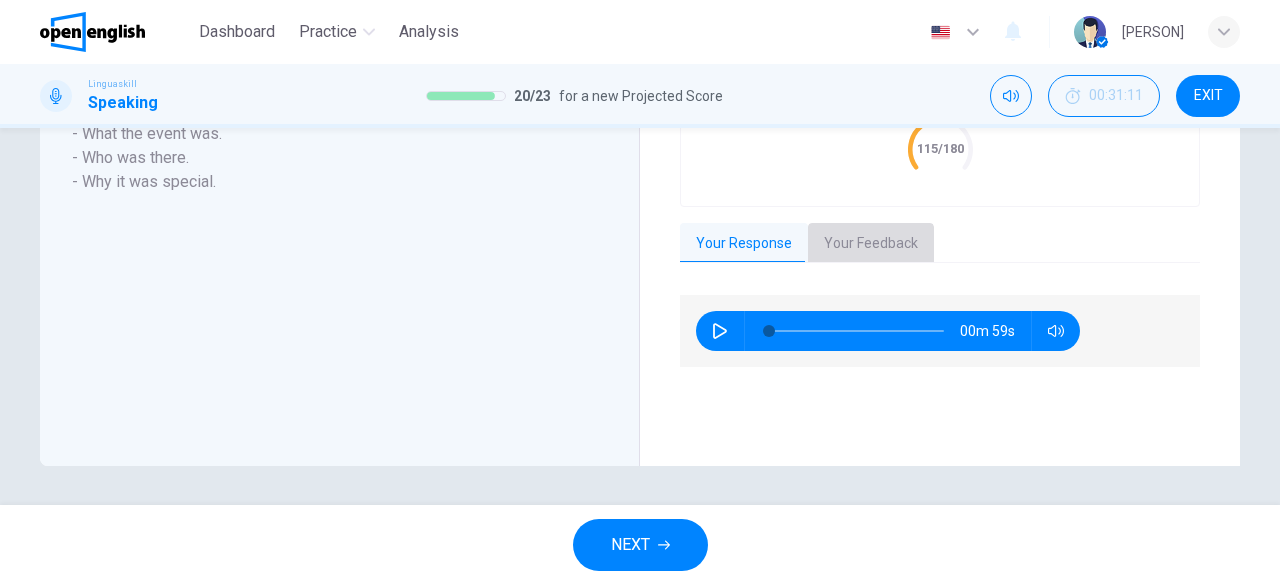 click on "Your Feedback" at bounding box center (871, 244) 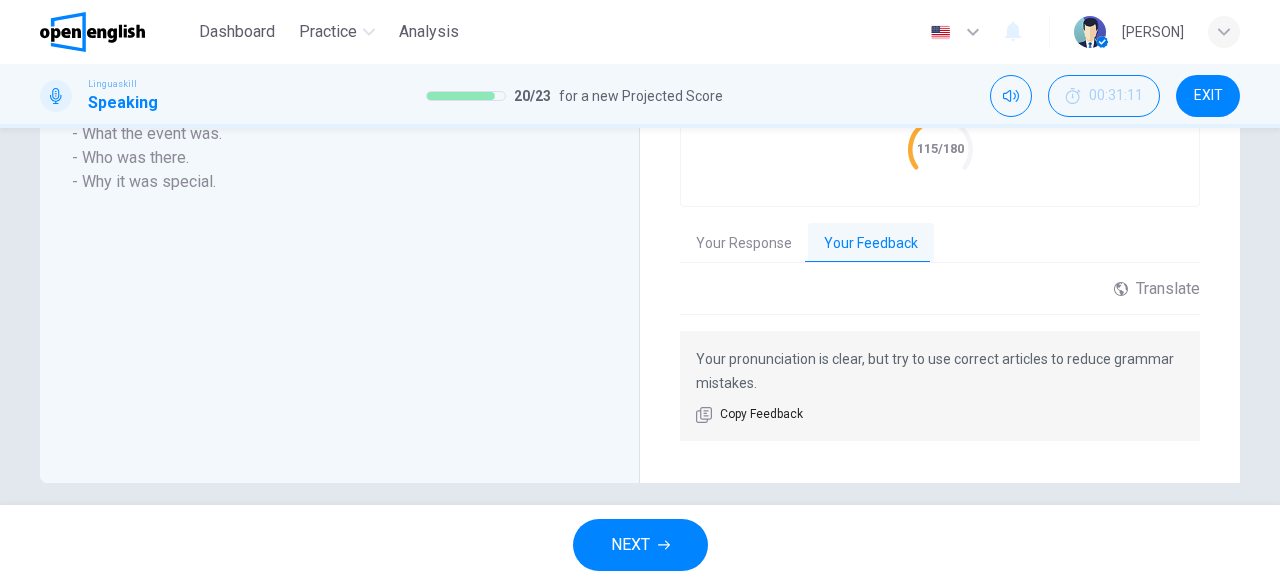 click on "NEXT" at bounding box center [640, 545] 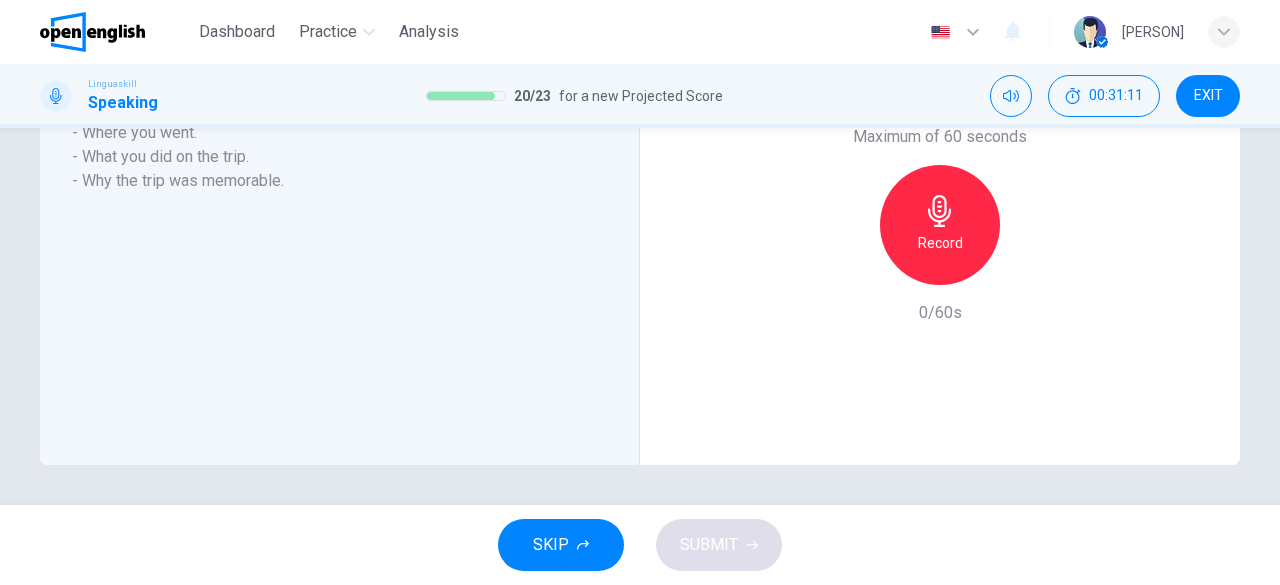 scroll, scrollTop: 471, scrollLeft: 0, axis: vertical 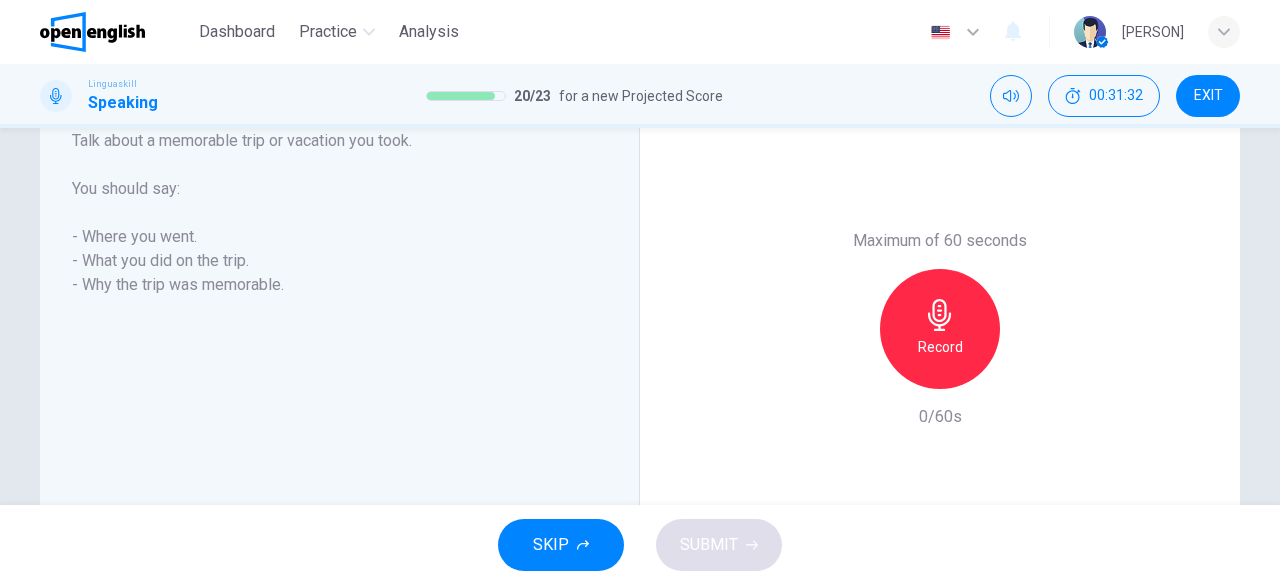 click on "Record" at bounding box center (940, 347) 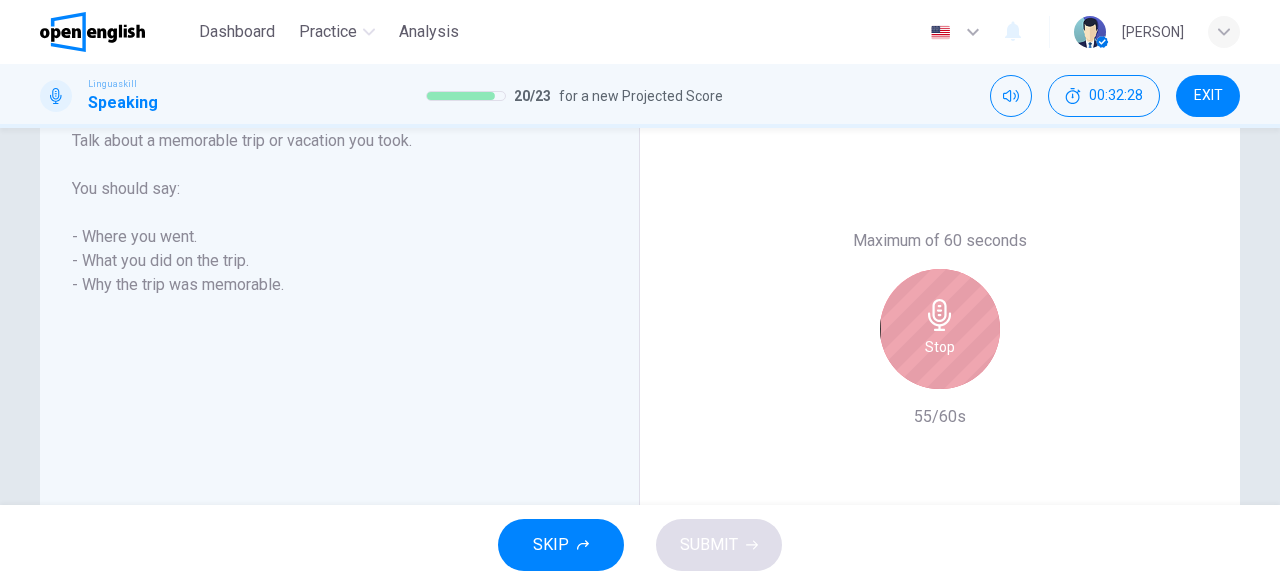 click on "Stop" at bounding box center (940, 347) 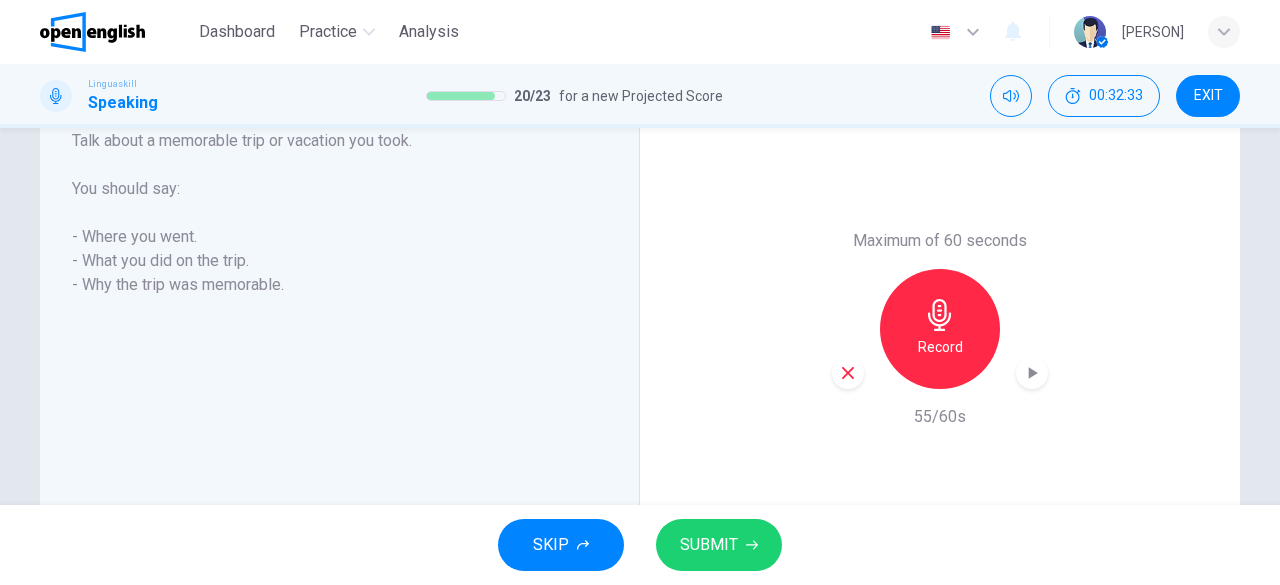 click on "SUBMIT" at bounding box center [709, 545] 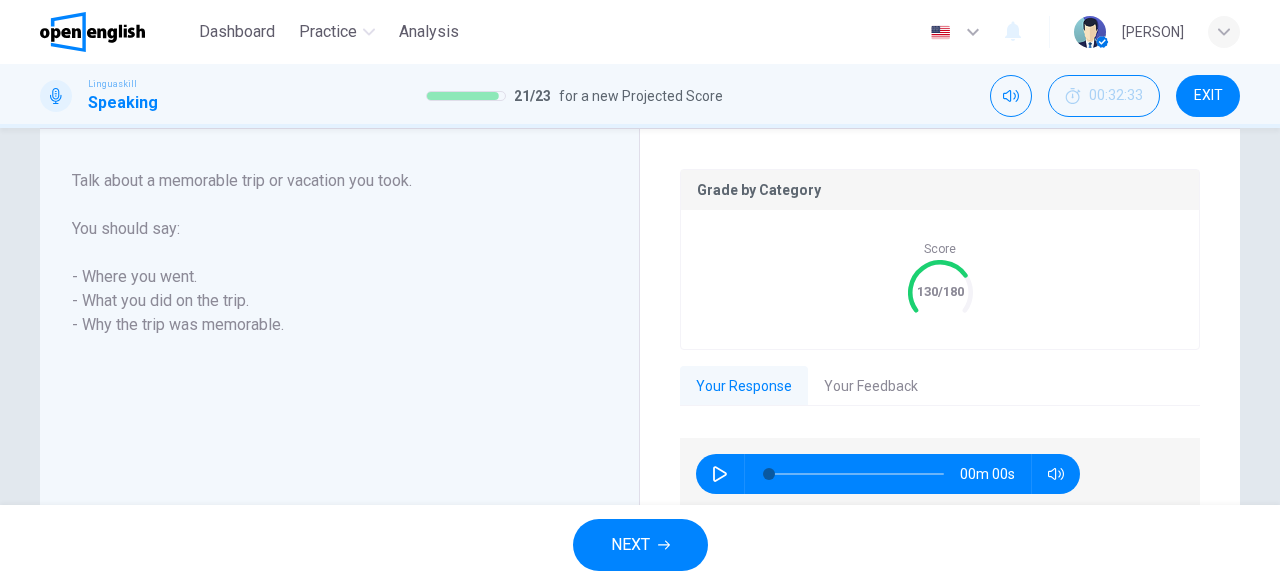 scroll, scrollTop: 408, scrollLeft: 0, axis: vertical 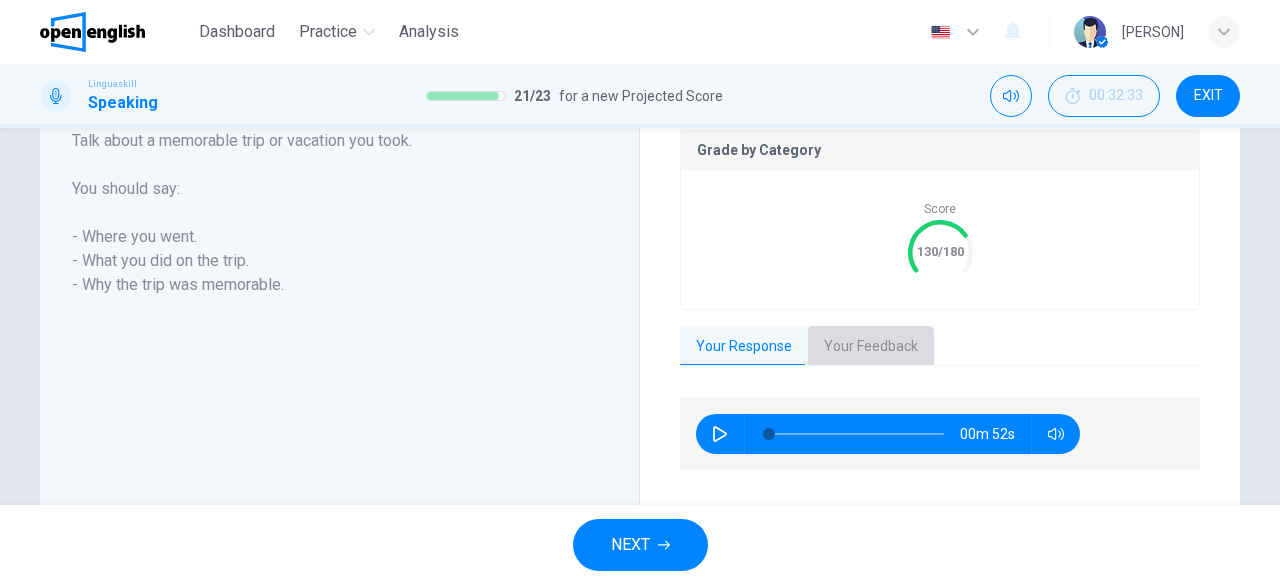 click on "Your Feedback" at bounding box center (871, 347) 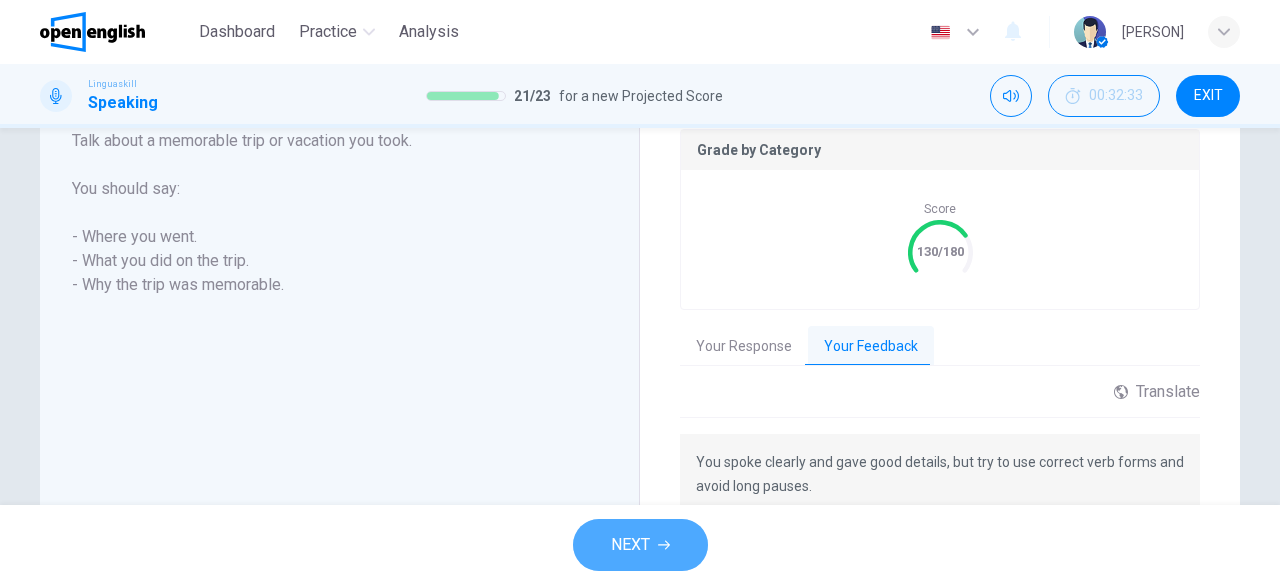 click on "NEXT" at bounding box center [630, 545] 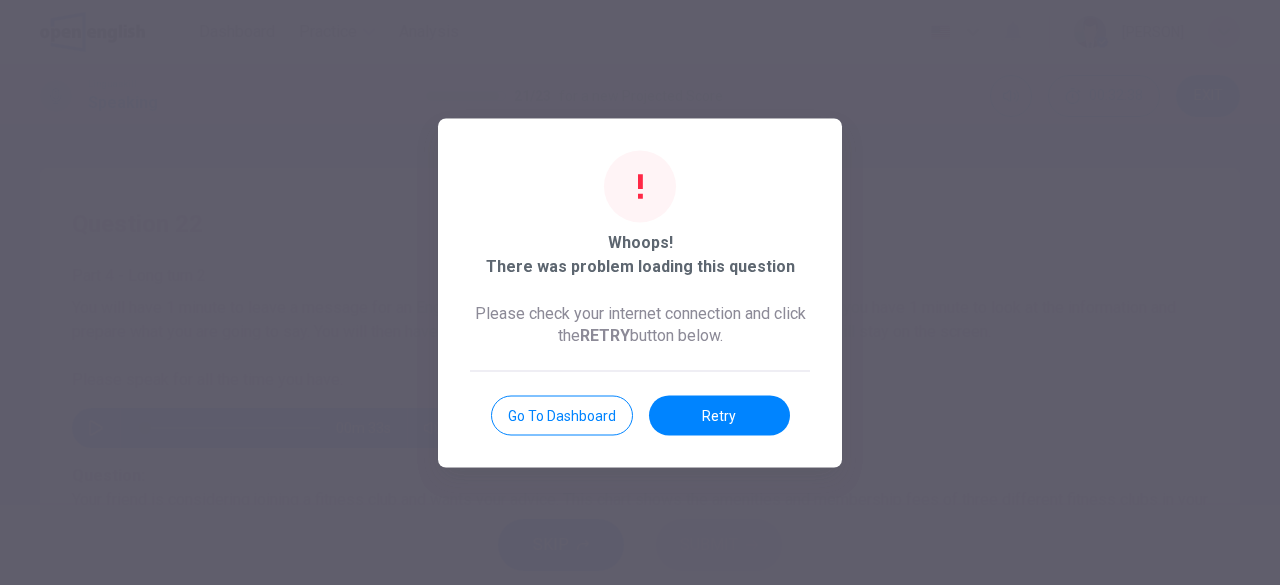 click on "Go to Dashboard" at bounding box center (562, 415) 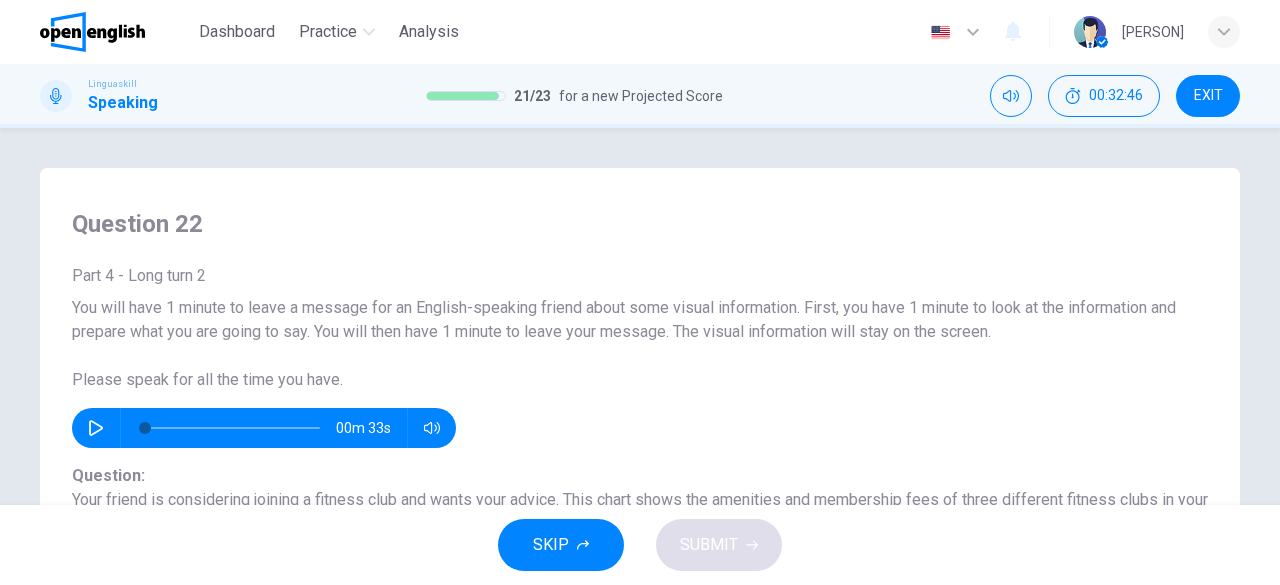 scroll, scrollTop: 330, scrollLeft: 0, axis: vertical 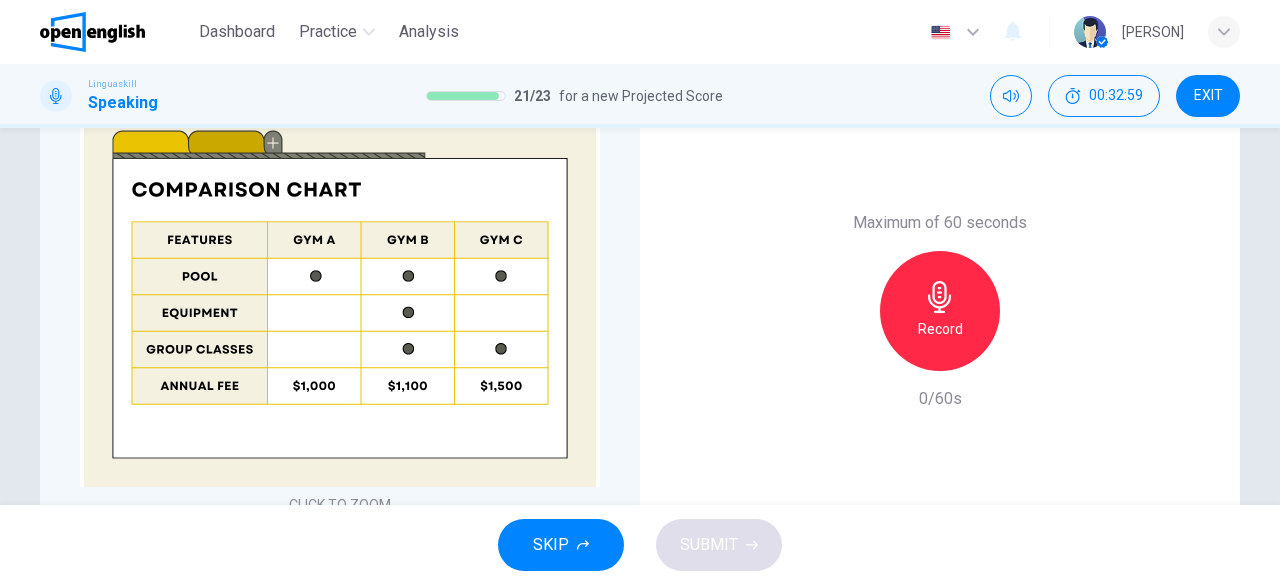 click on "Record" at bounding box center [940, 329] 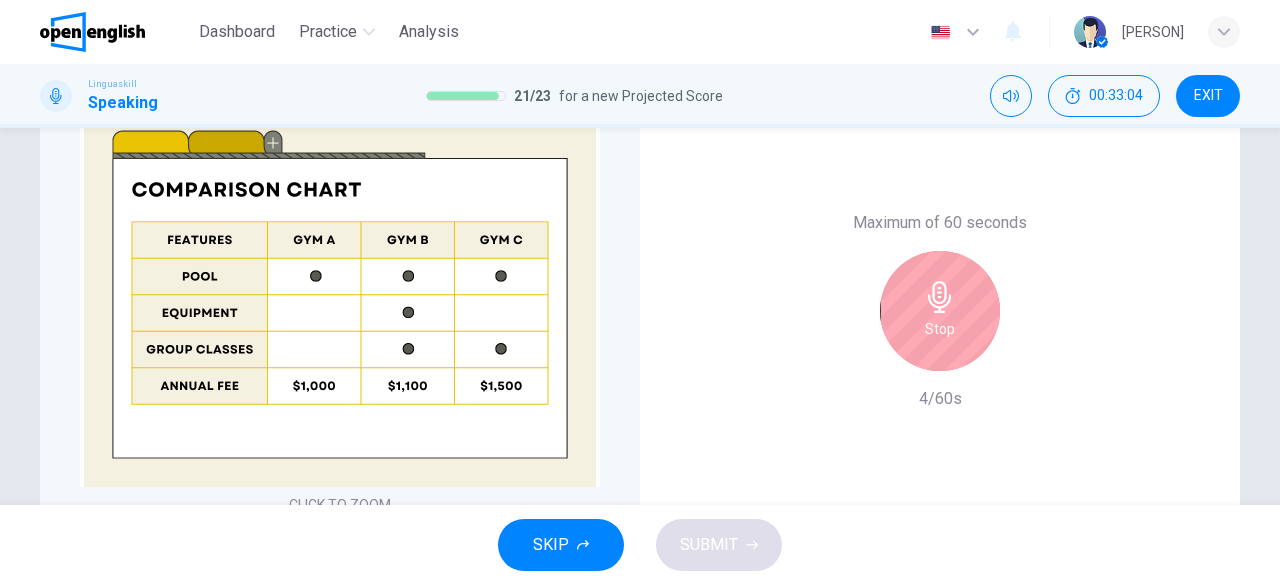 click on "Stop" at bounding box center (940, 311) 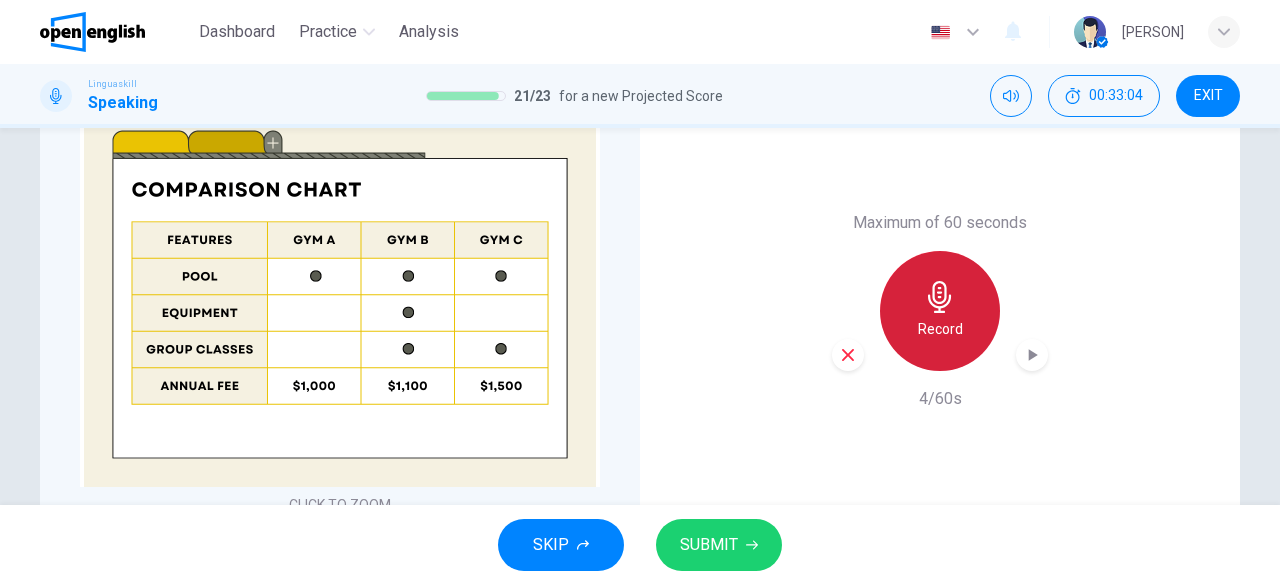 click on "Record" at bounding box center [940, 329] 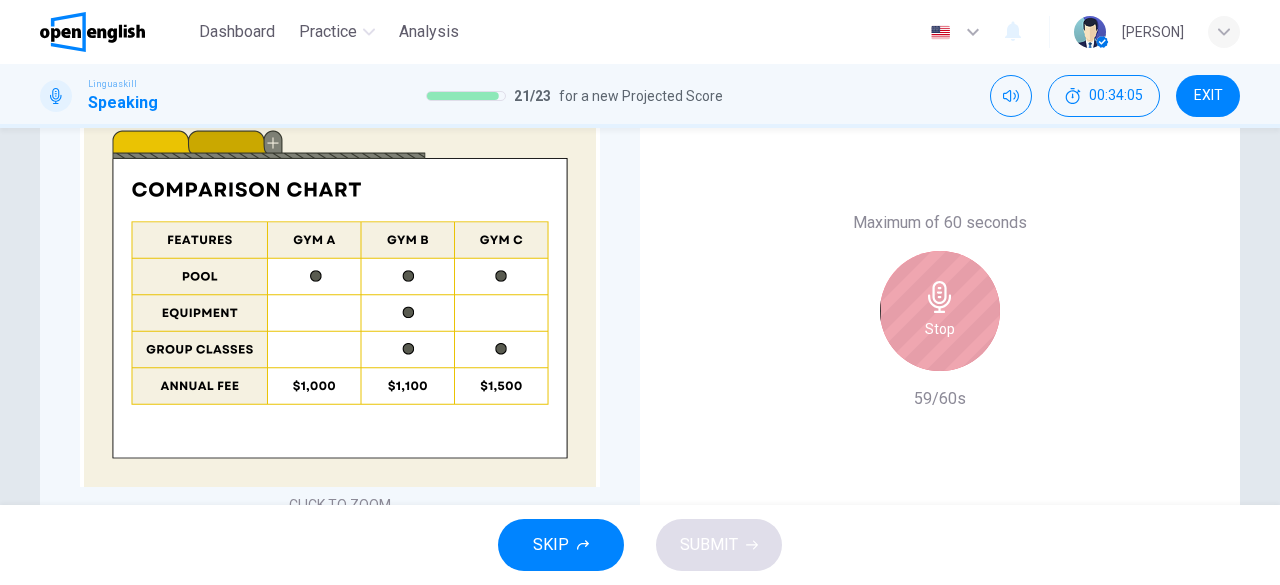 click on "Stop" at bounding box center (940, 329) 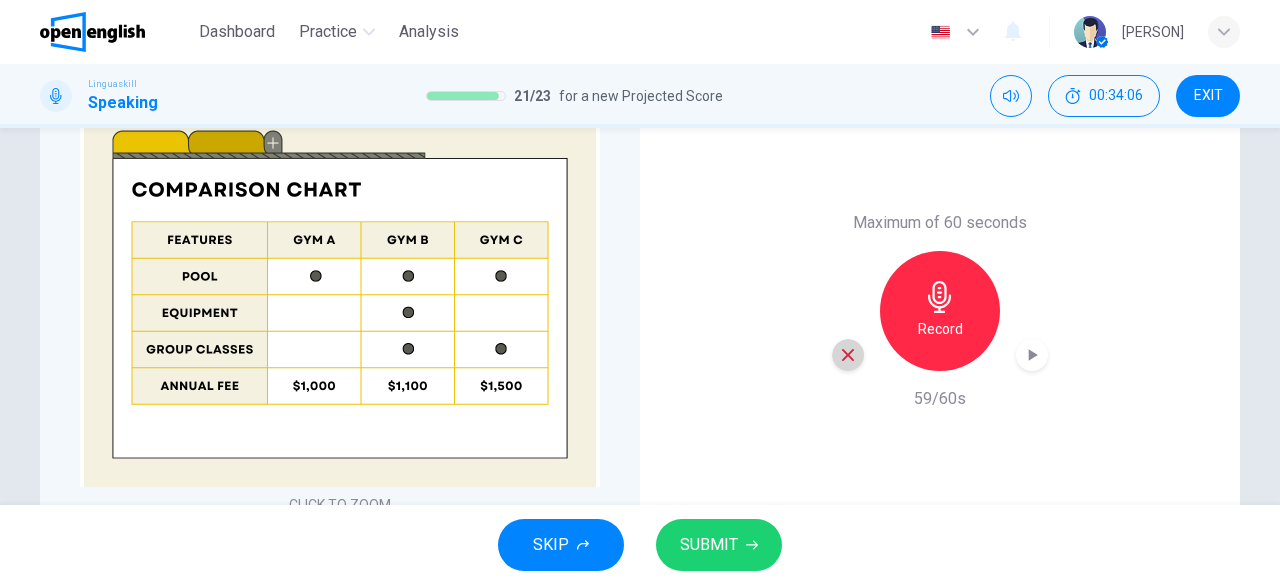 click 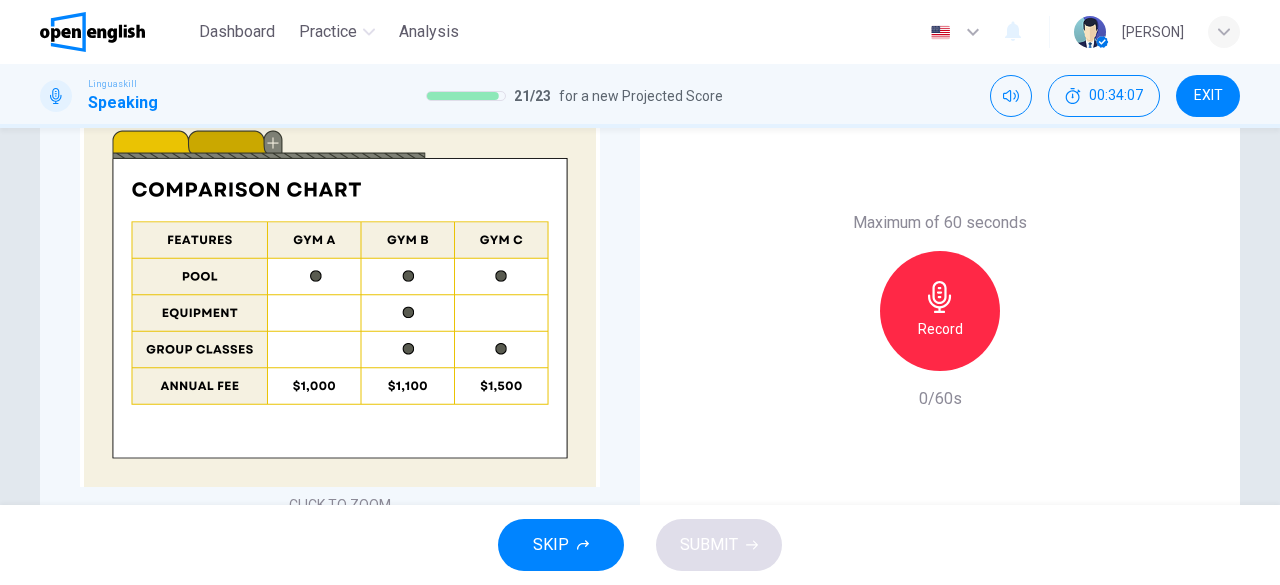 click on "Record" at bounding box center (940, 329) 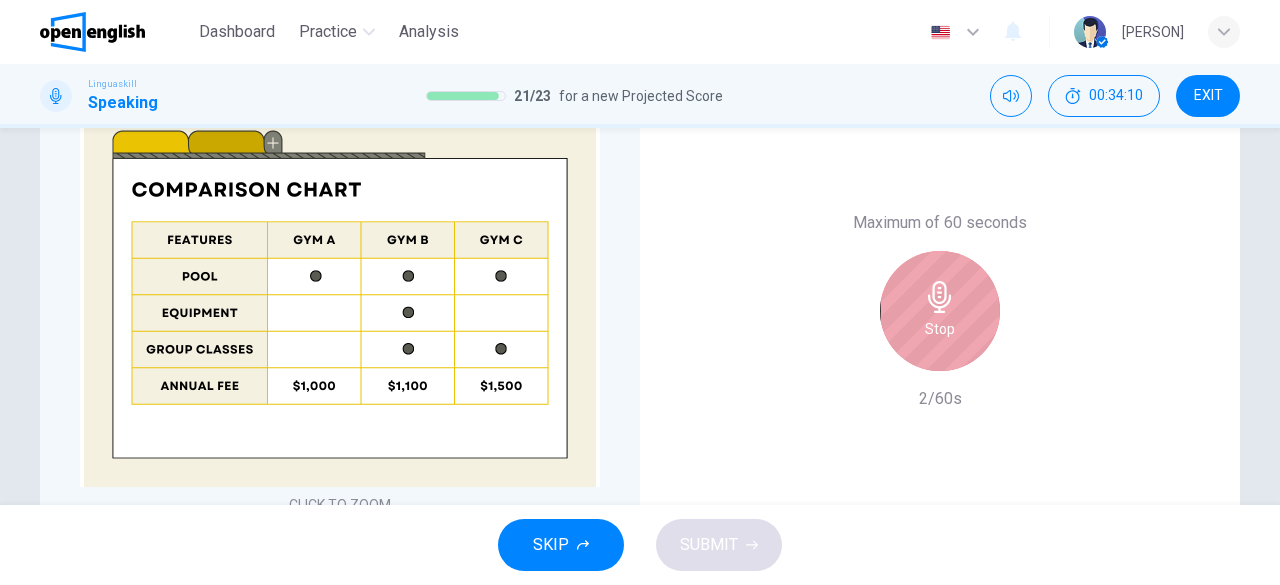 click on "Stop" at bounding box center [940, 311] 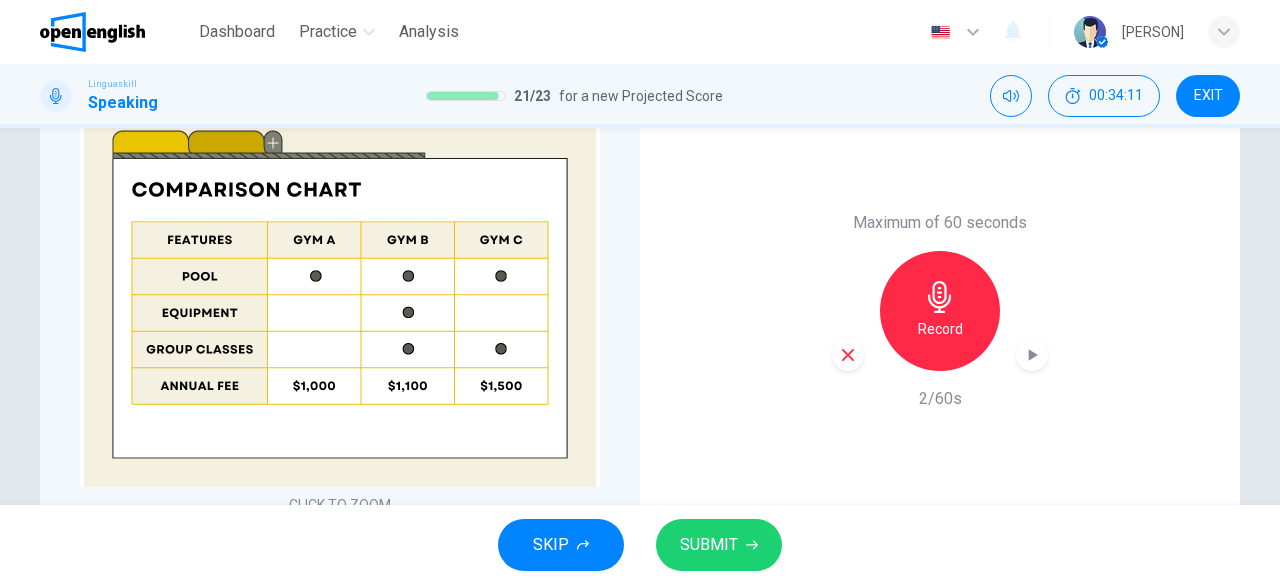 click 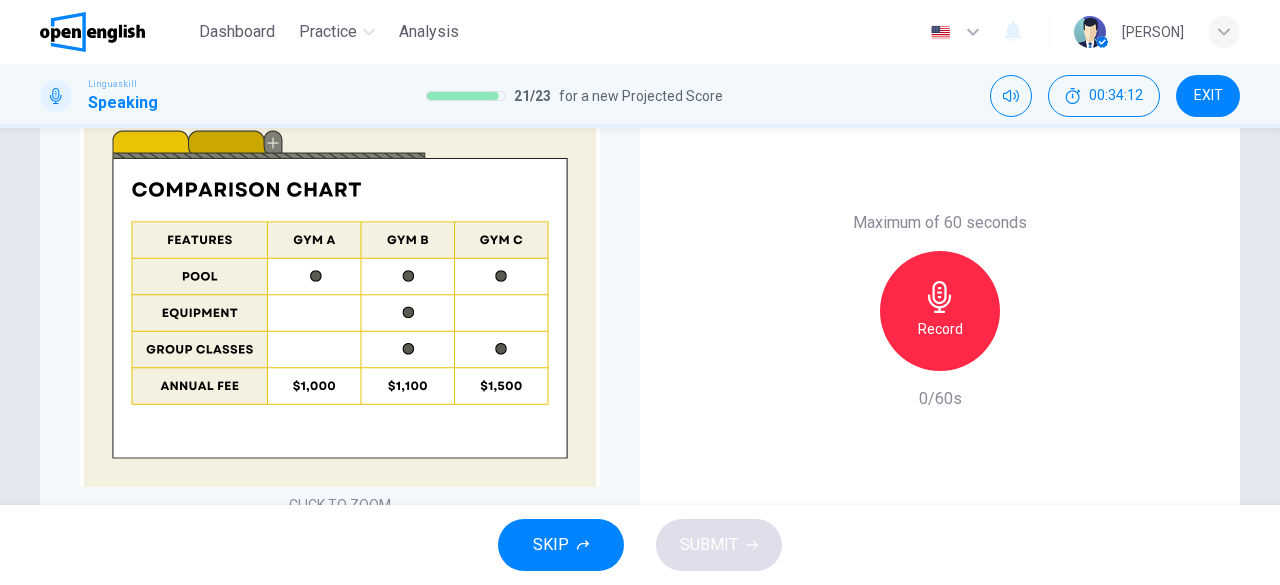 click on "Record" at bounding box center [940, 329] 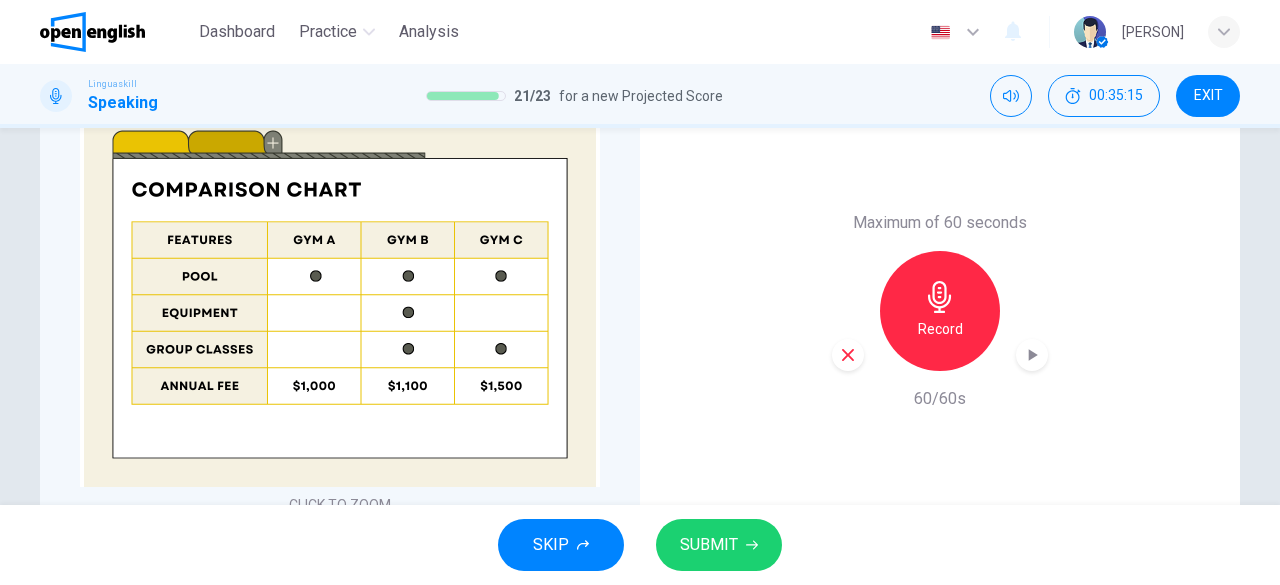 click on "SUBMIT" at bounding box center (709, 545) 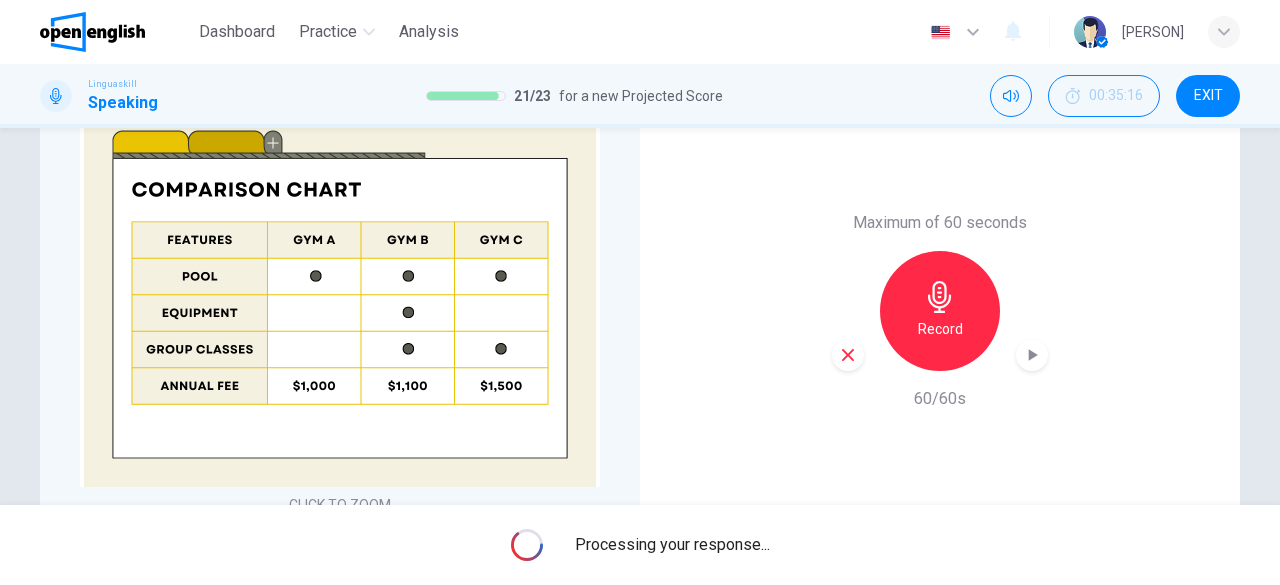scroll, scrollTop: 607, scrollLeft: 0, axis: vertical 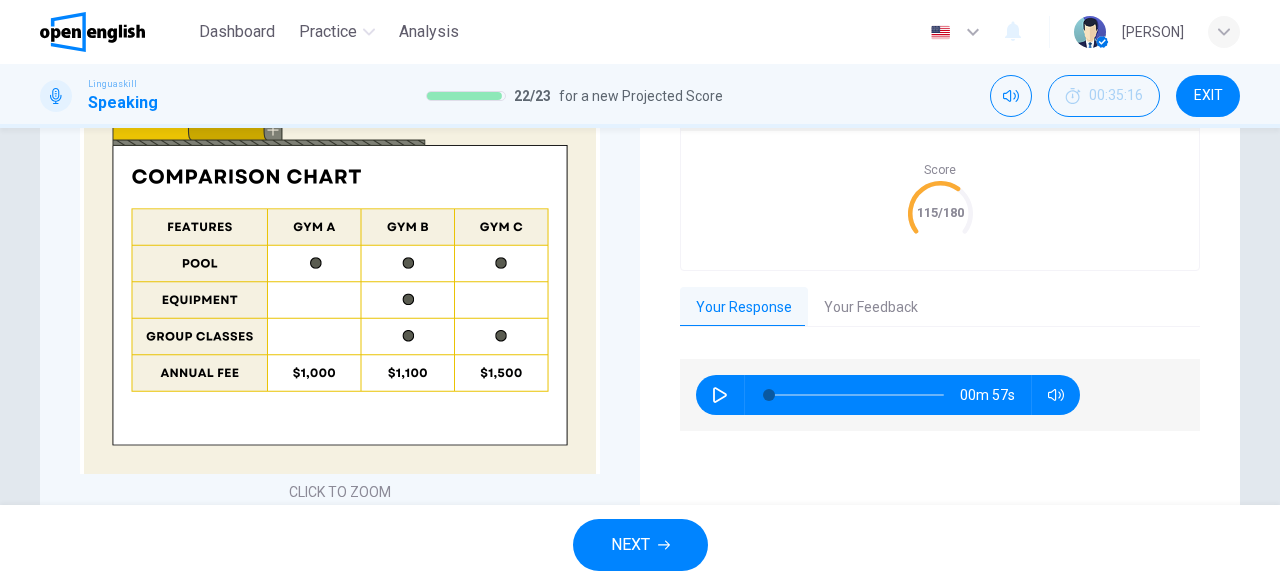 click on "Your Feedback" at bounding box center [871, 308] 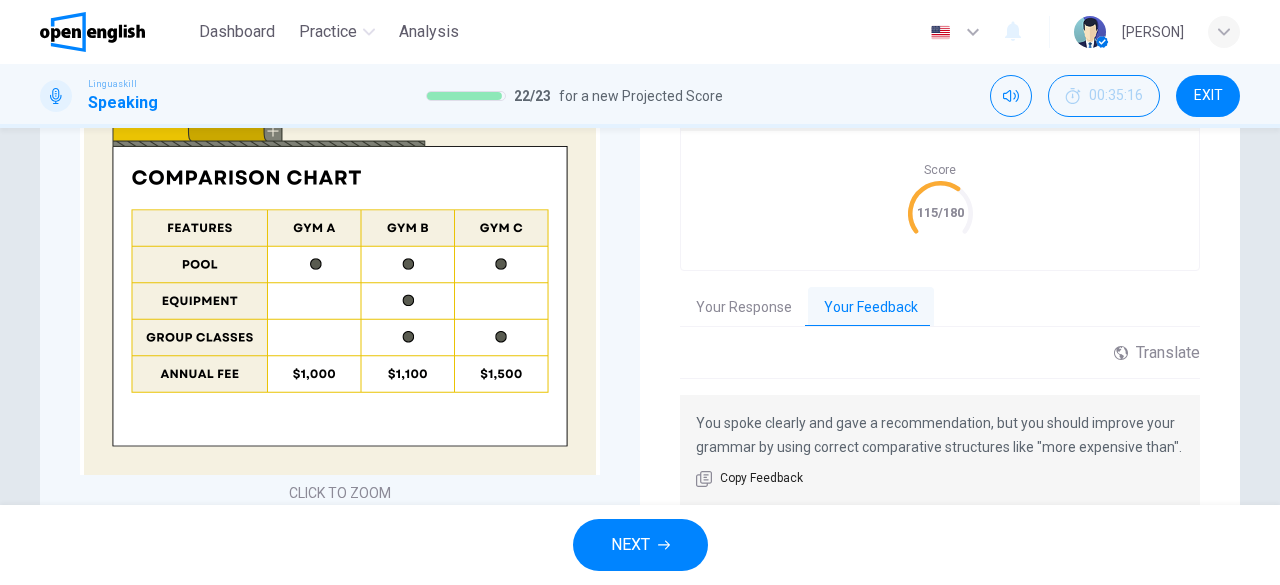 scroll, scrollTop: 237, scrollLeft: 0, axis: vertical 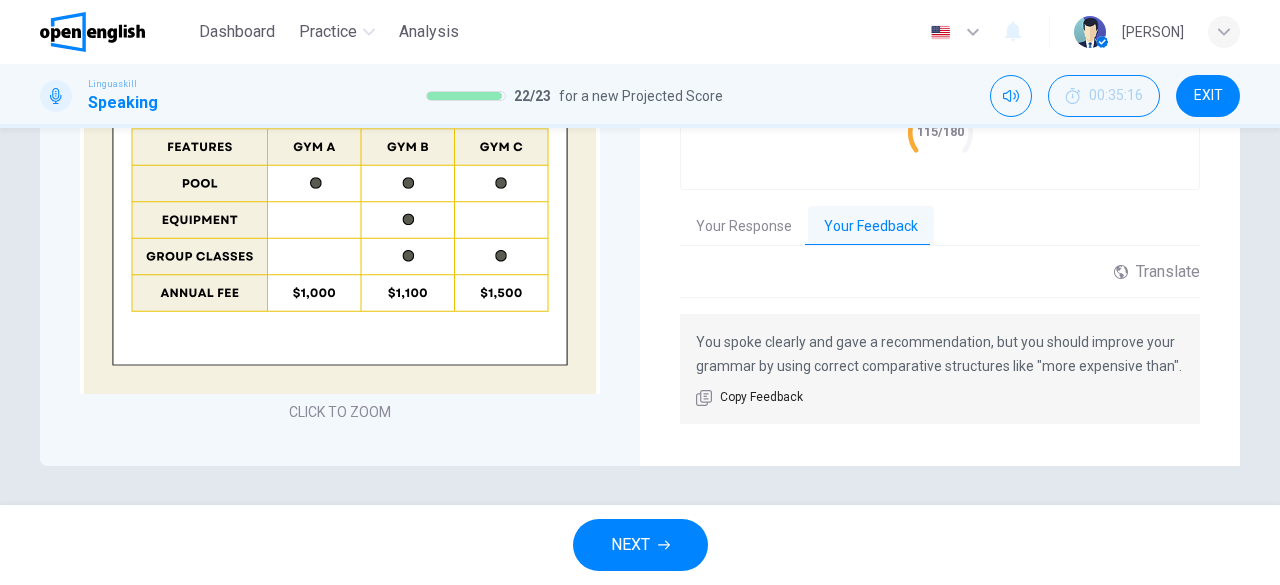 click on "NEXT" at bounding box center (630, 545) 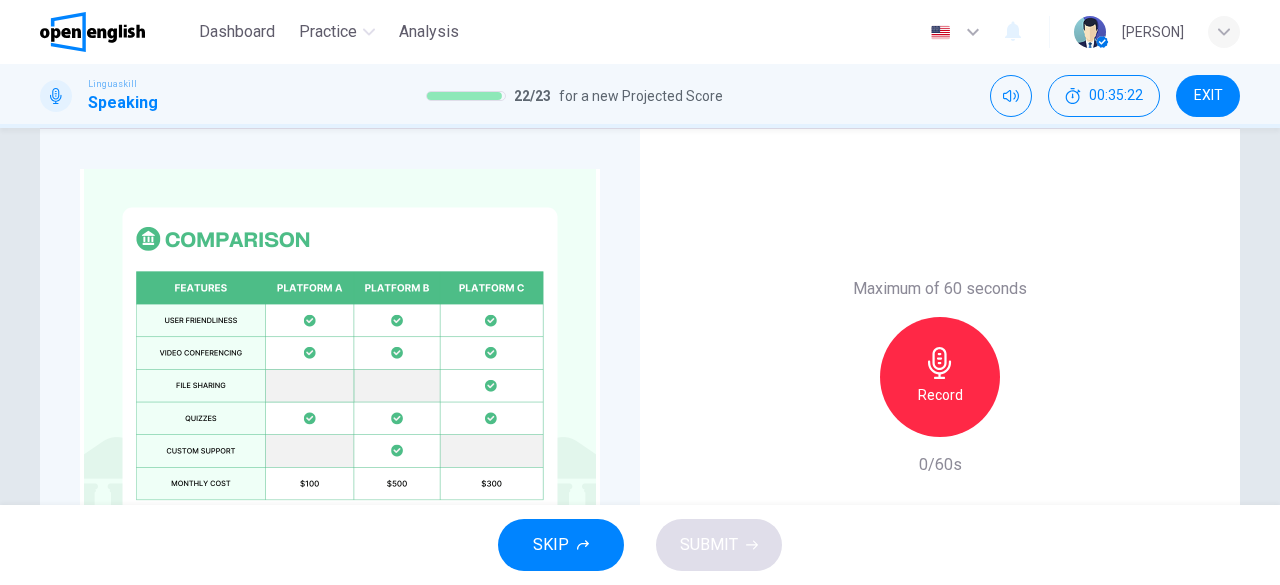scroll, scrollTop: 522, scrollLeft: 0, axis: vertical 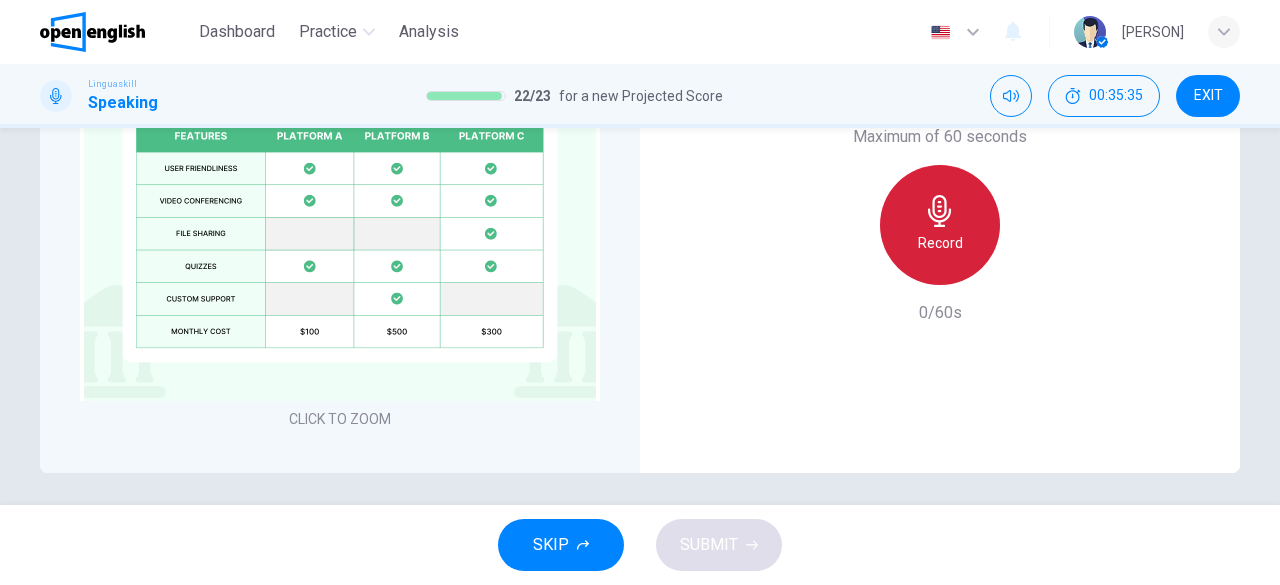 click on "Record" at bounding box center (940, 243) 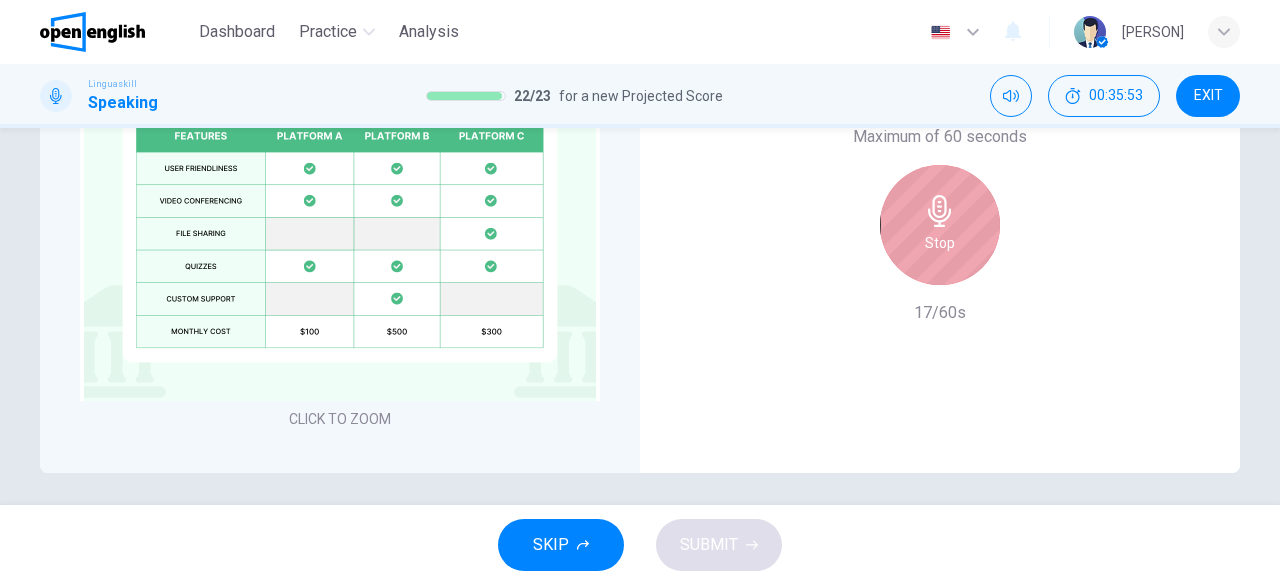 click on "Stop" at bounding box center [940, 225] 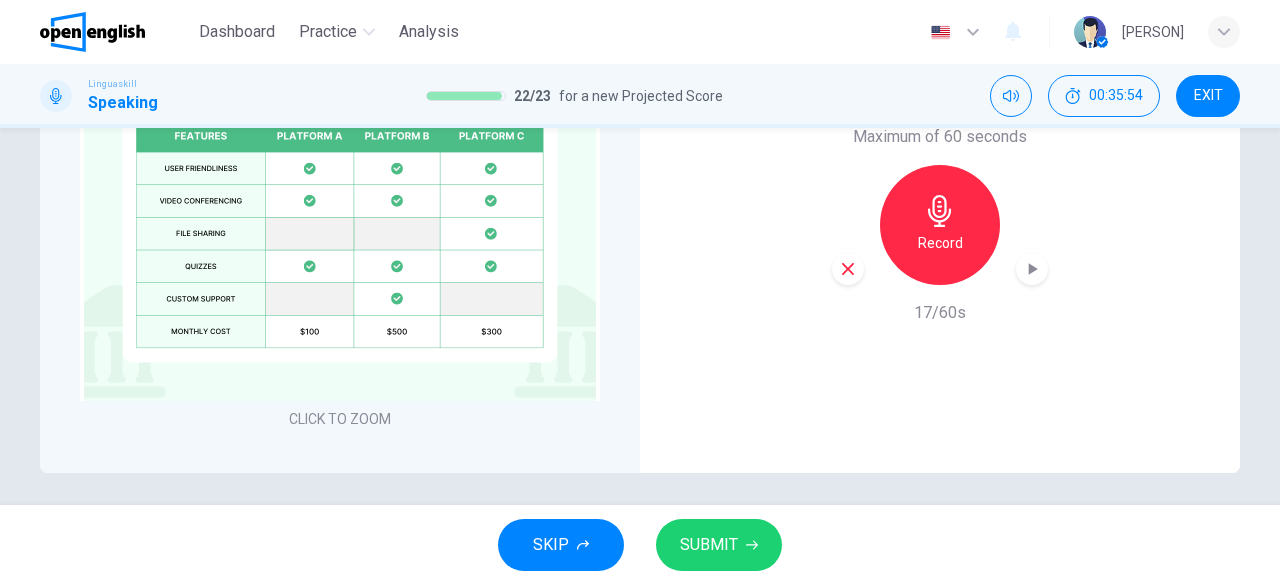 click on "Record" at bounding box center [940, 243] 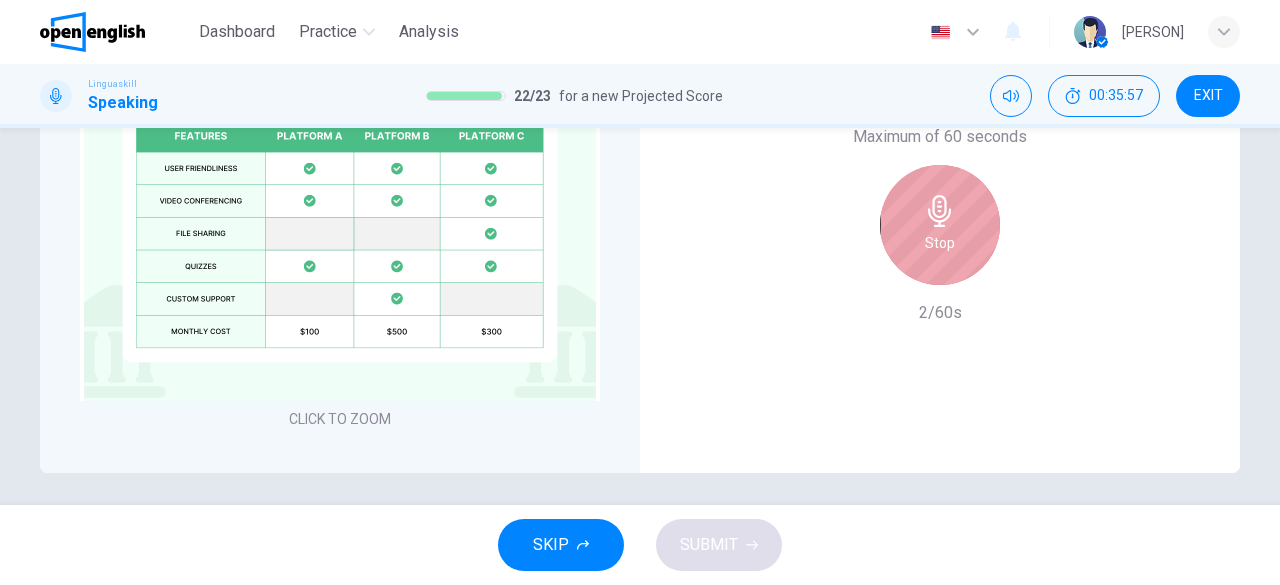click on "Stop" at bounding box center (940, 243) 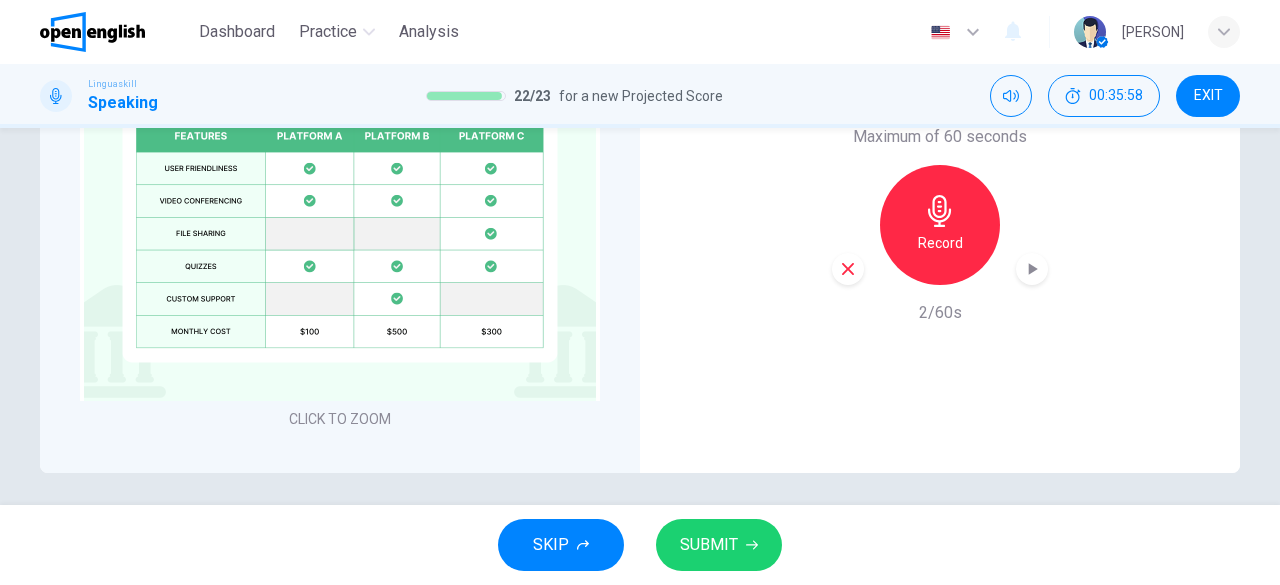 click 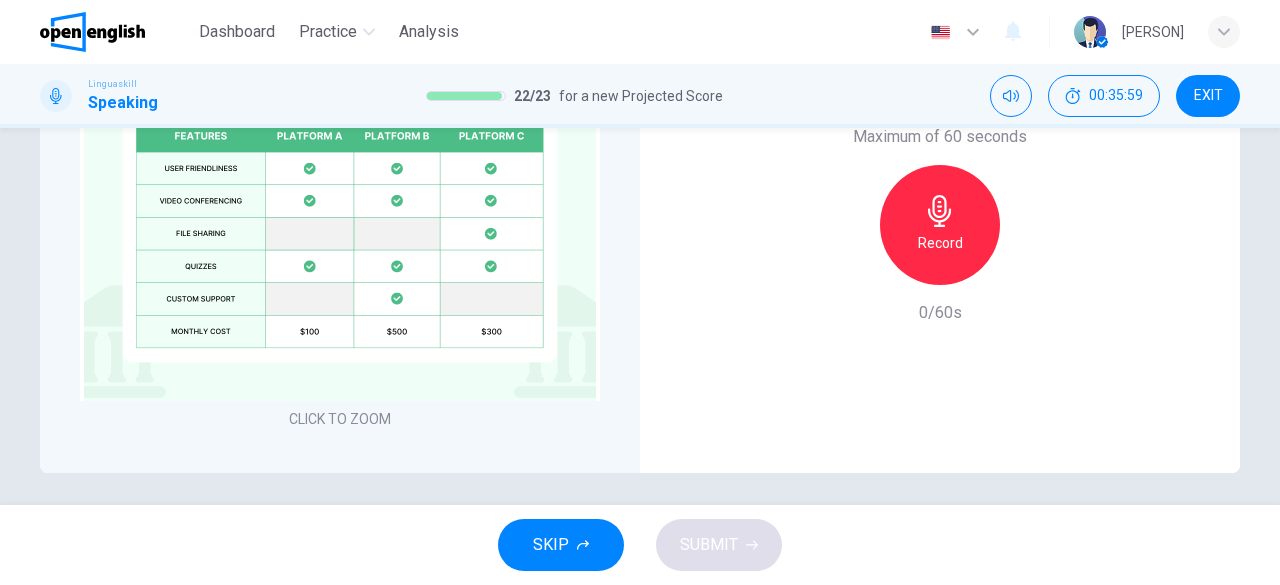 click on "Record" at bounding box center (940, 243) 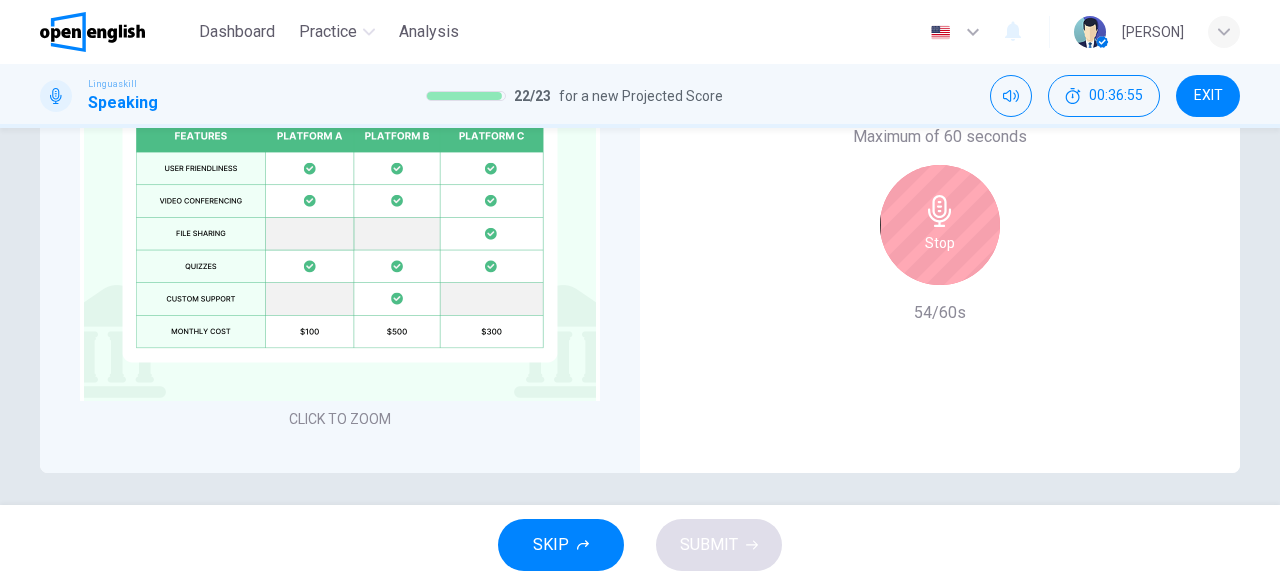 click on "Stop" at bounding box center [940, 243] 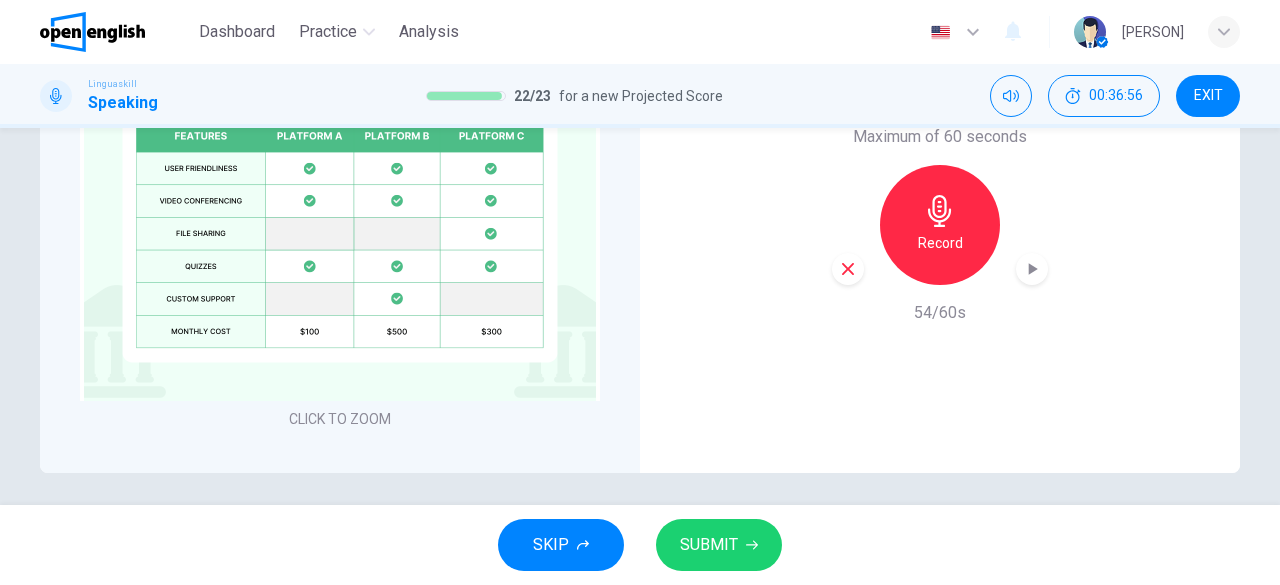 click on "SUBMIT" at bounding box center (709, 545) 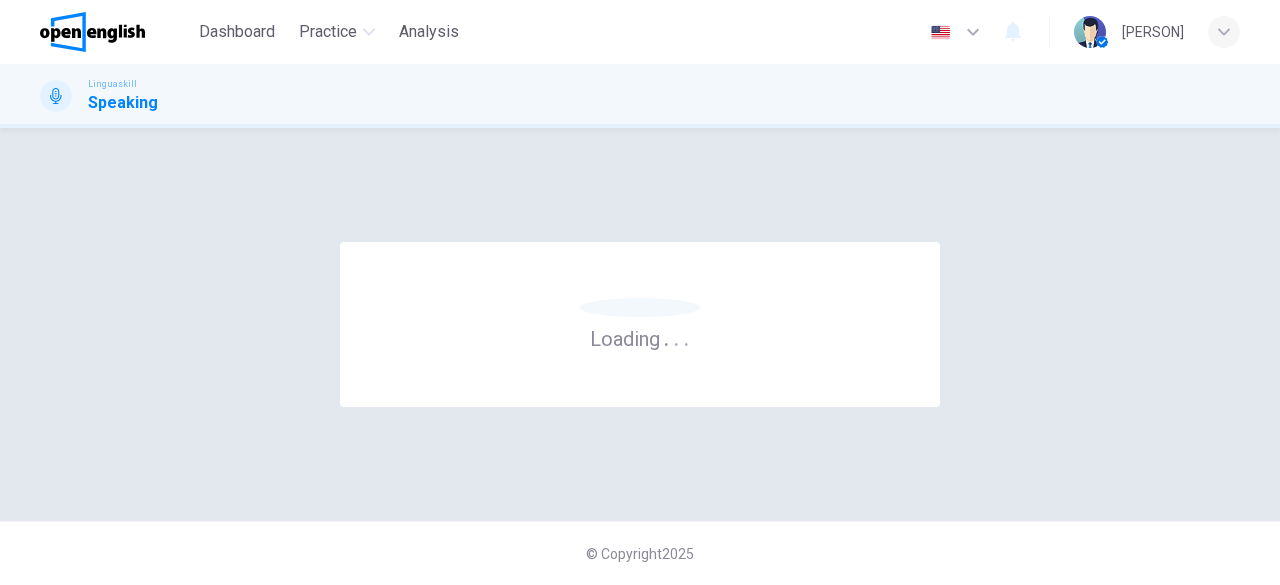 scroll, scrollTop: 0, scrollLeft: 0, axis: both 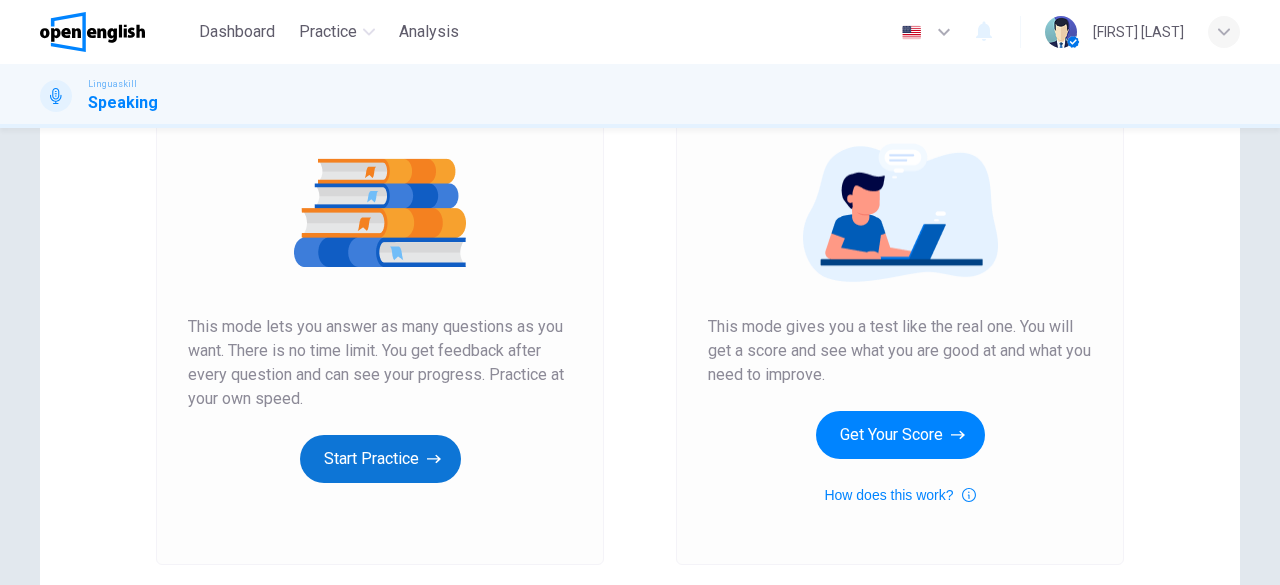 click on "Start Practice" at bounding box center (380, 459) 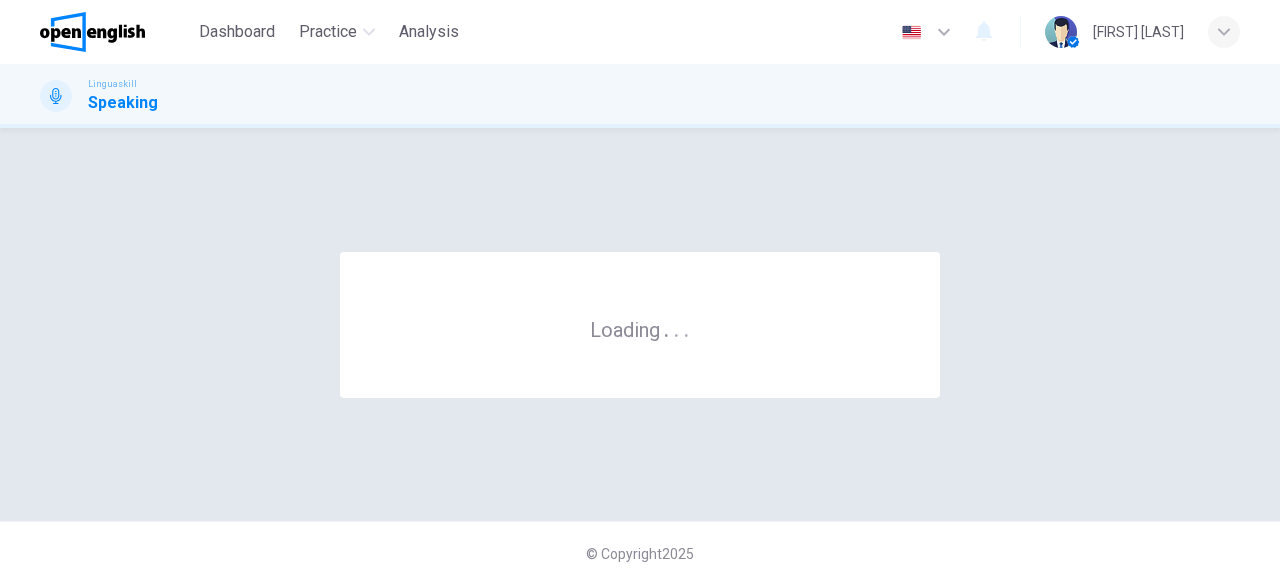 scroll, scrollTop: 0, scrollLeft: 0, axis: both 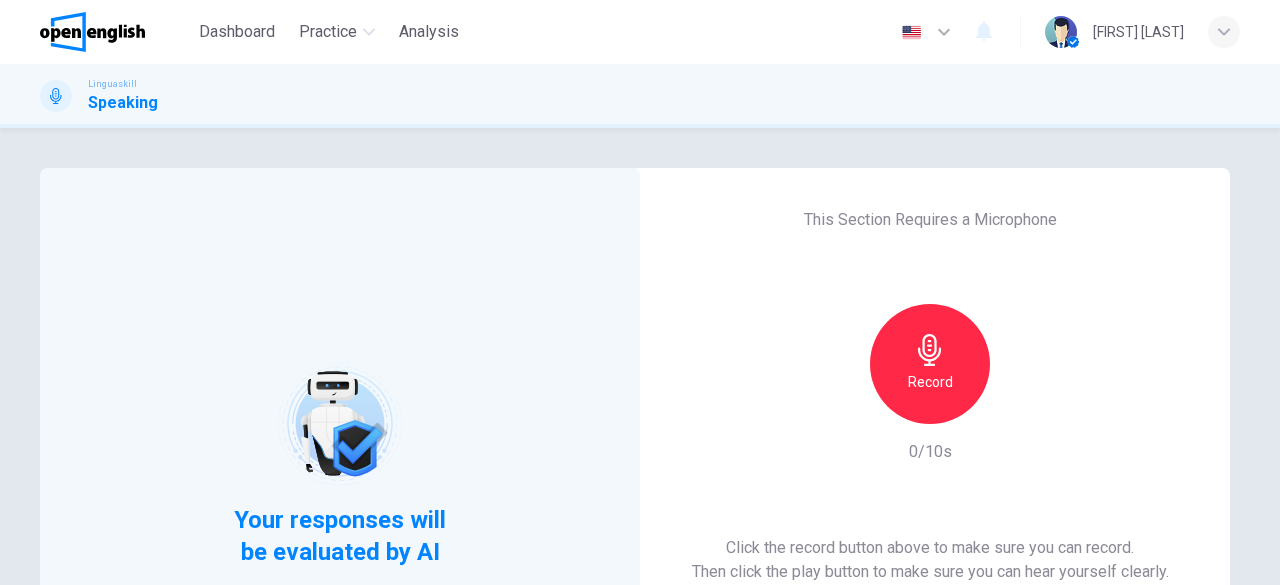 click on "Record" at bounding box center (930, 382) 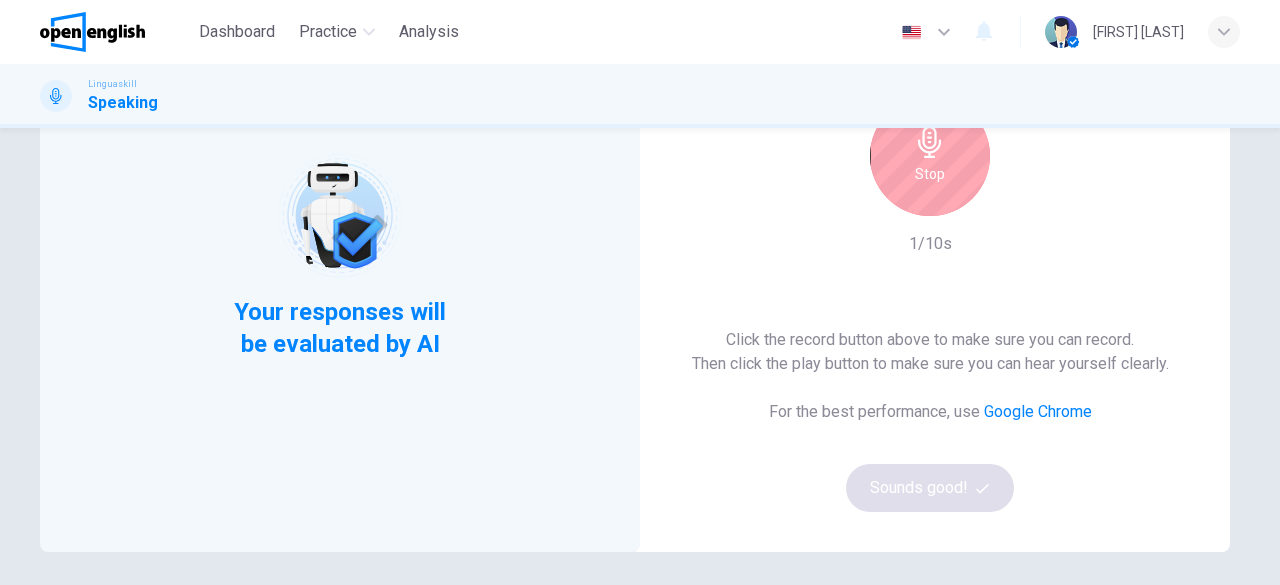 scroll, scrollTop: 212, scrollLeft: 0, axis: vertical 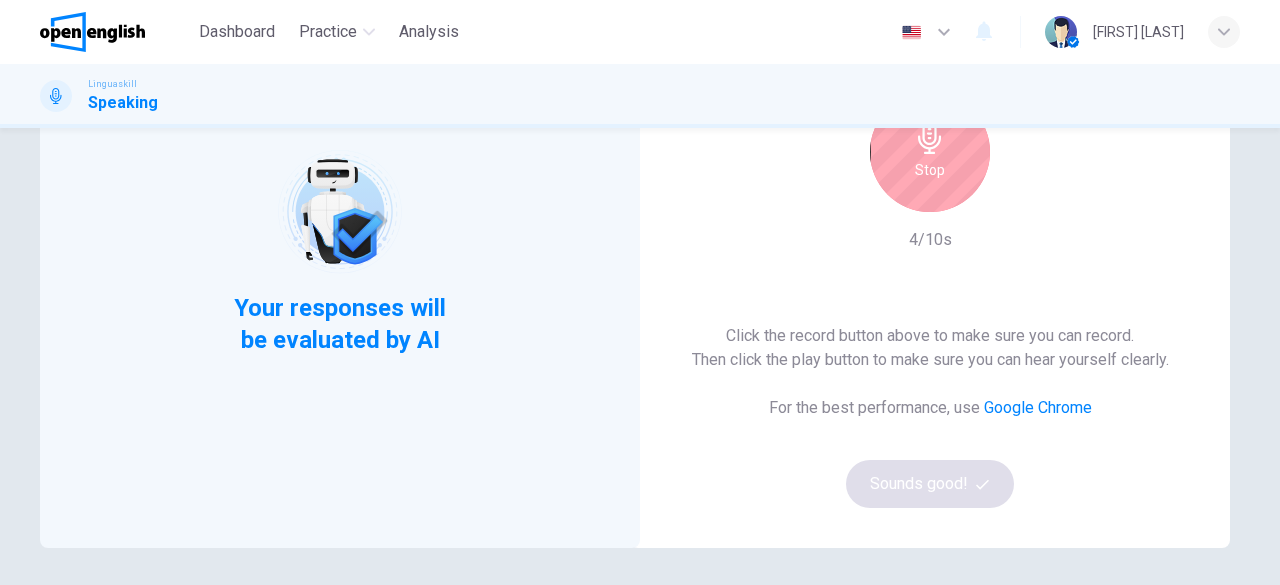 click on "Stop" at bounding box center (930, 170) 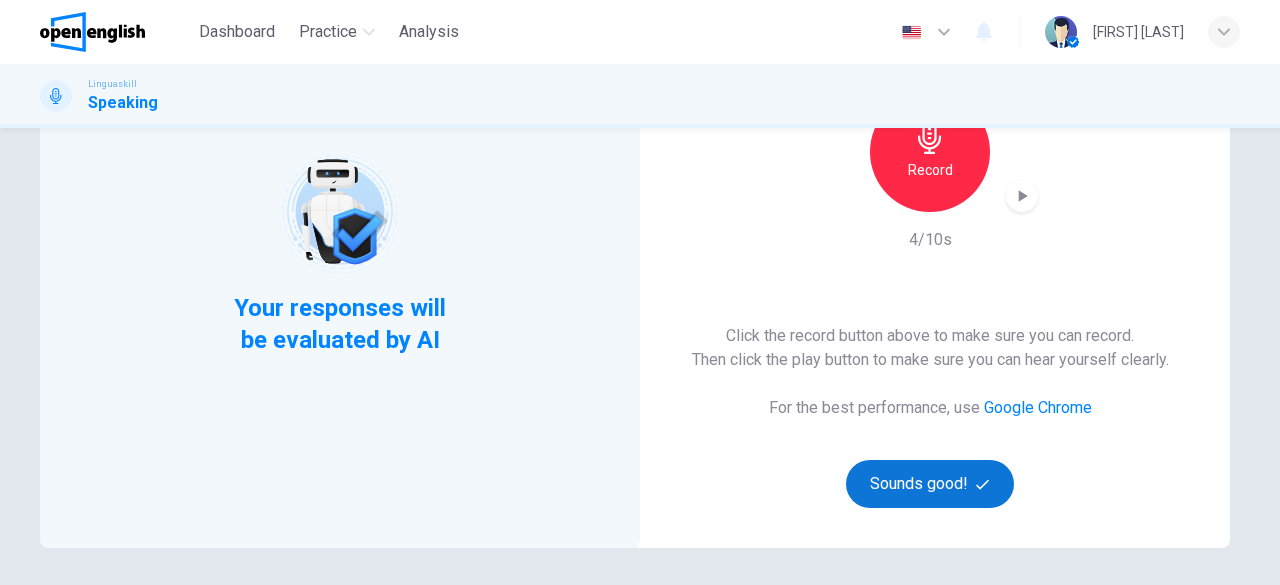 click on "Sounds good!" at bounding box center (930, 484) 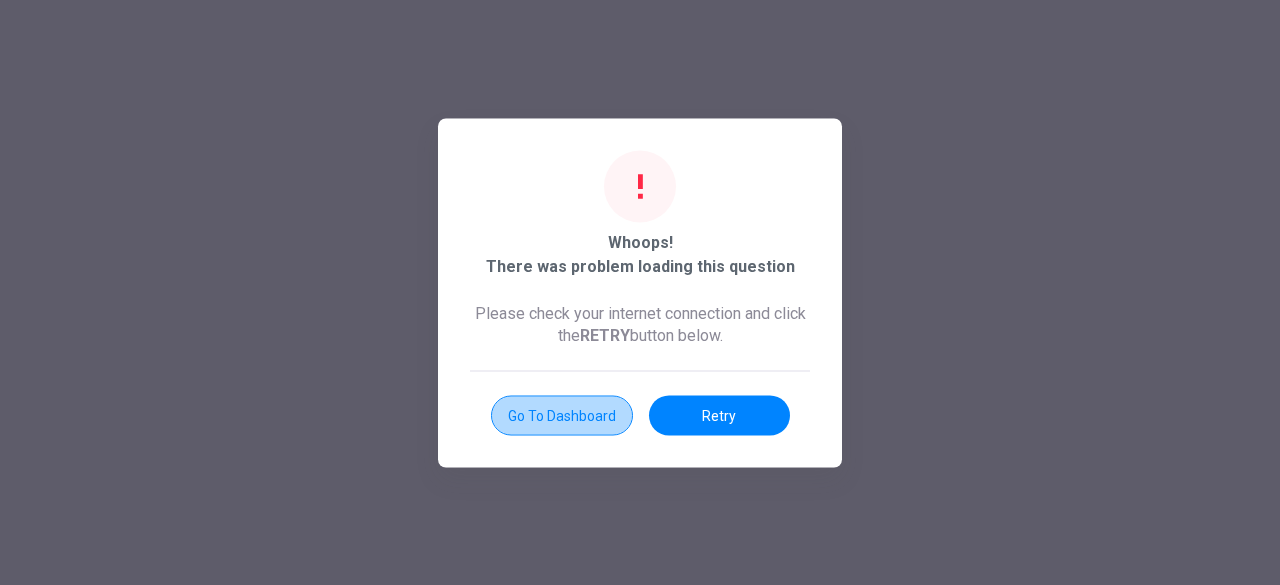 click on "Go to Dashboard" at bounding box center [562, 415] 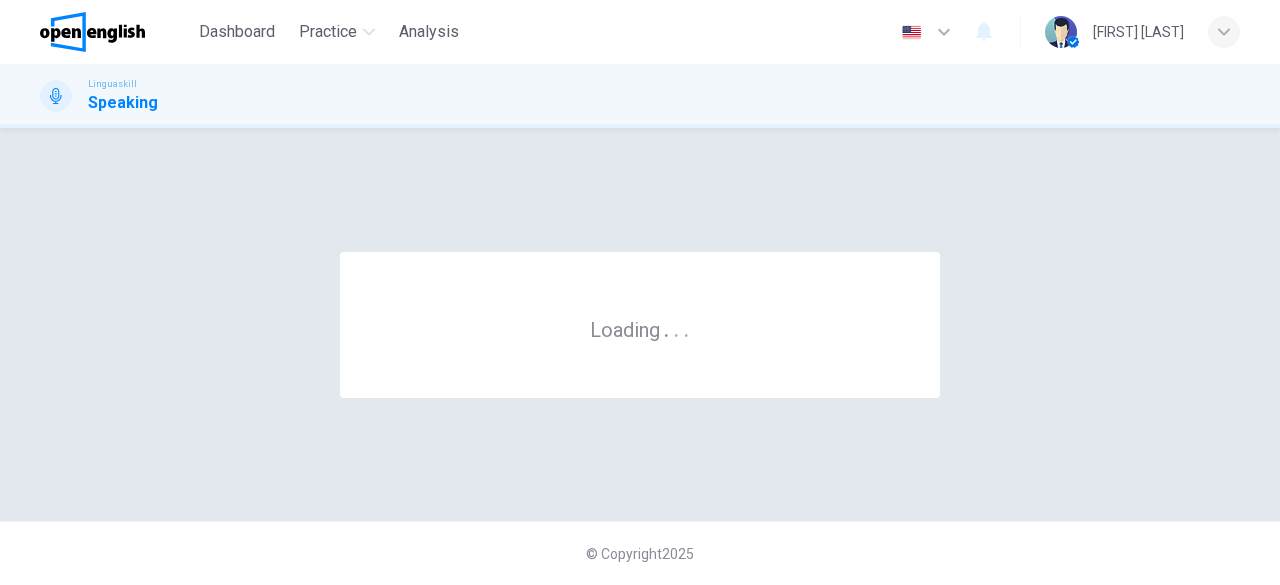 scroll, scrollTop: 0, scrollLeft: 0, axis: both 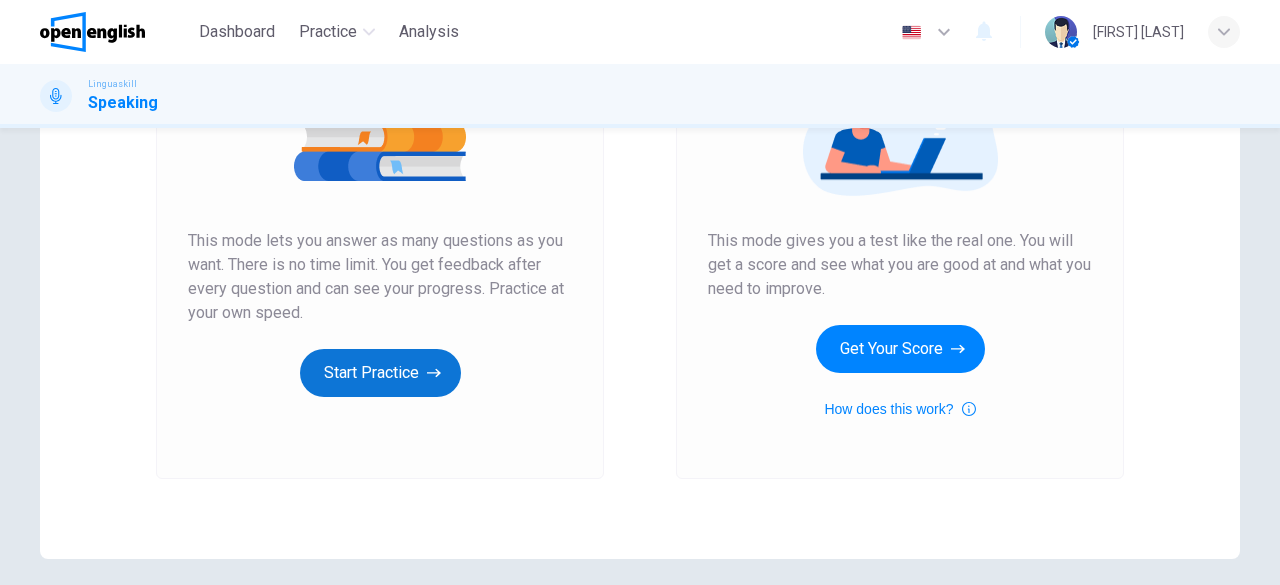 click on "Start Practice" at bounding box center (380, 373) 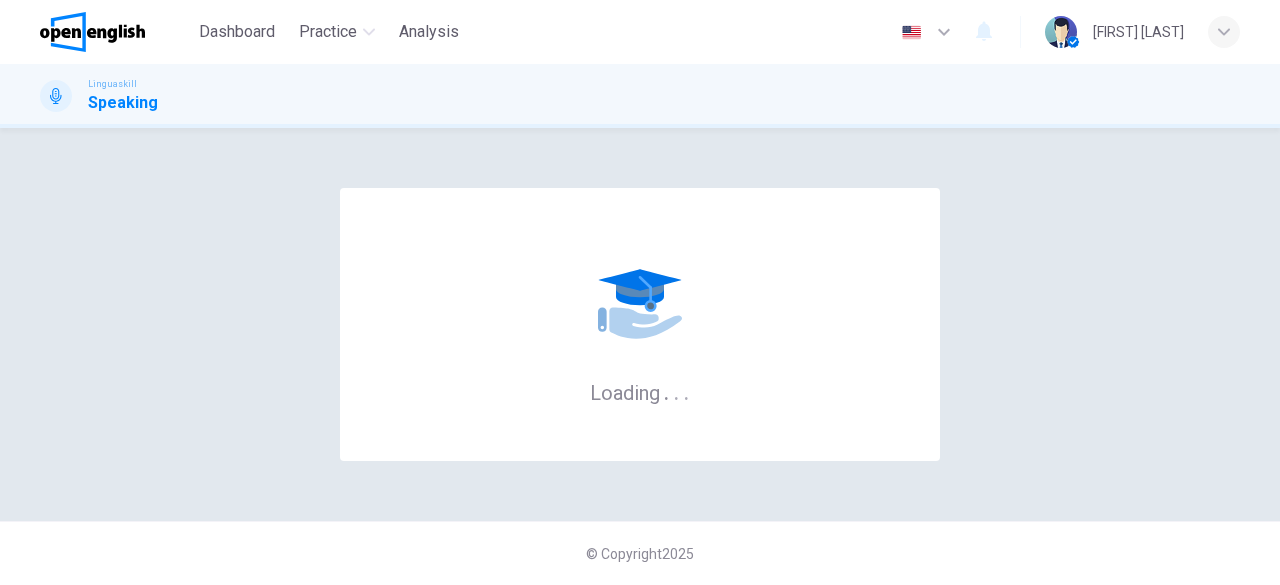 scroll, scrollTop: 0, scrollLeft: 0, axis: both 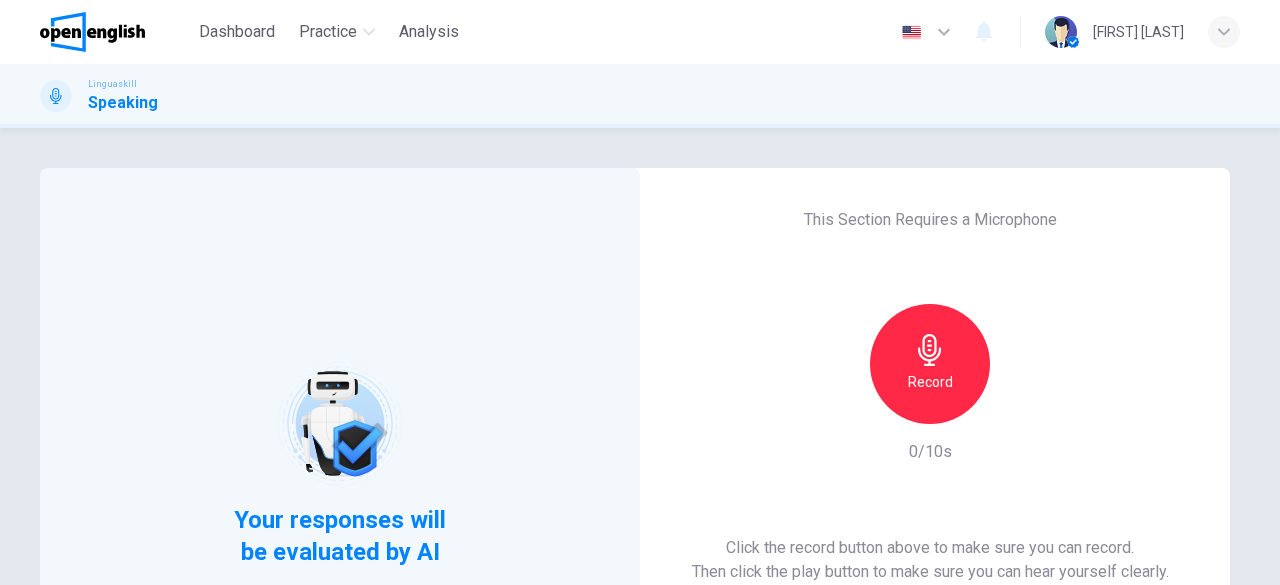 click on "Record" at bounding box center [930, 382] 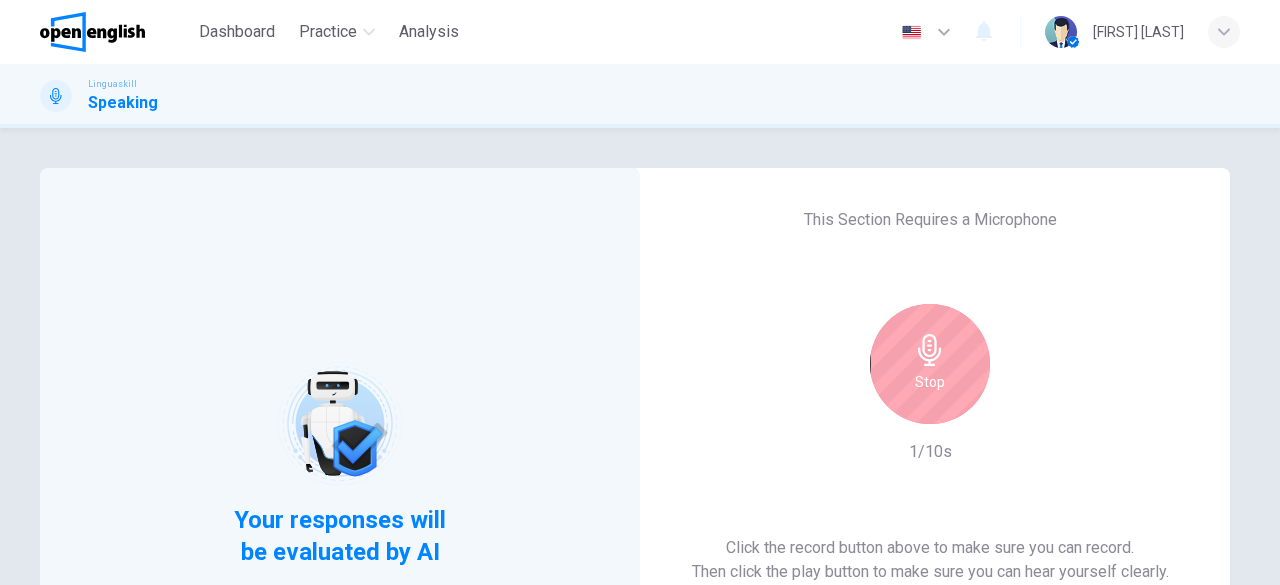 click on "Stop" at bounding box center [930, 382] 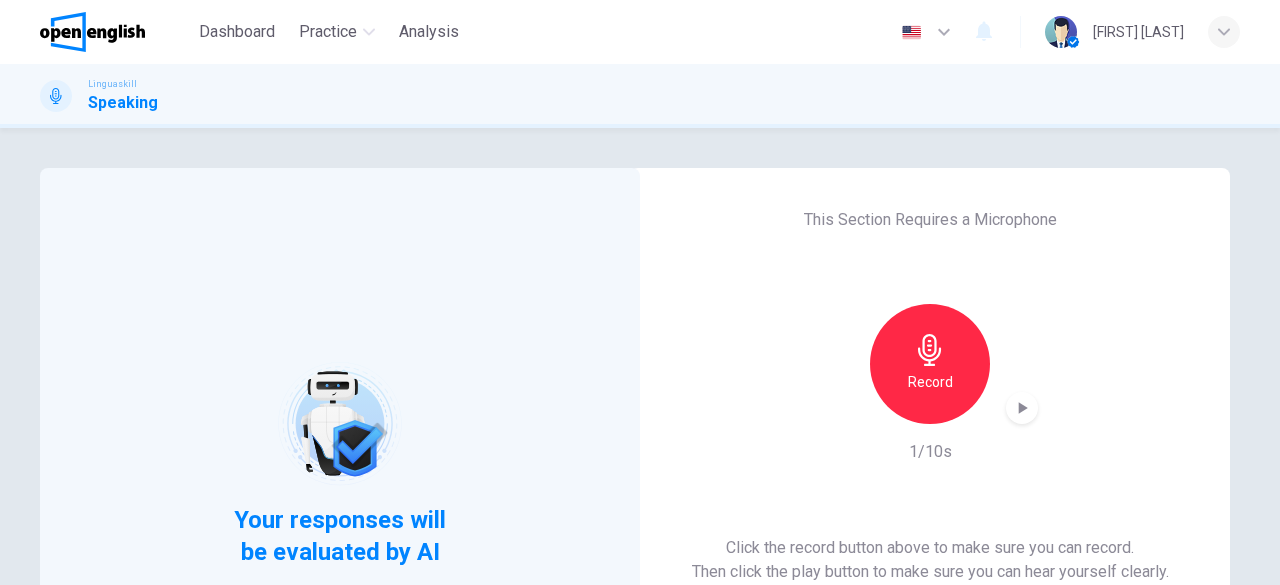 scroll, scrollTop: 269, scrollLeft: 0, axis: vertical 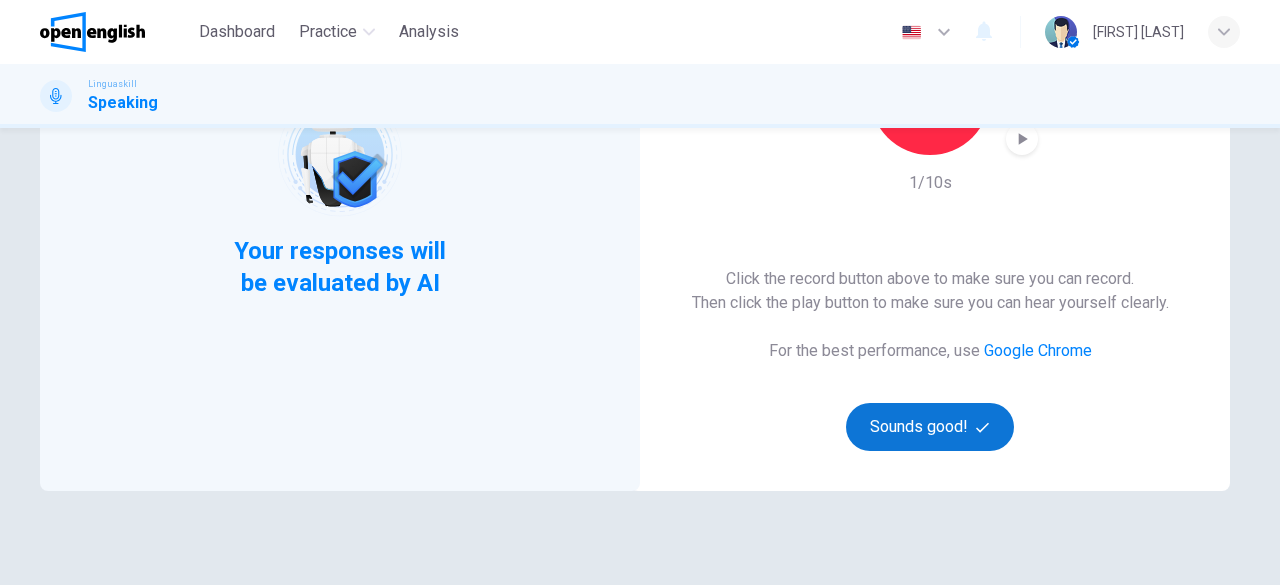 click on "Sounds good!" at bounding box center [930, 427] 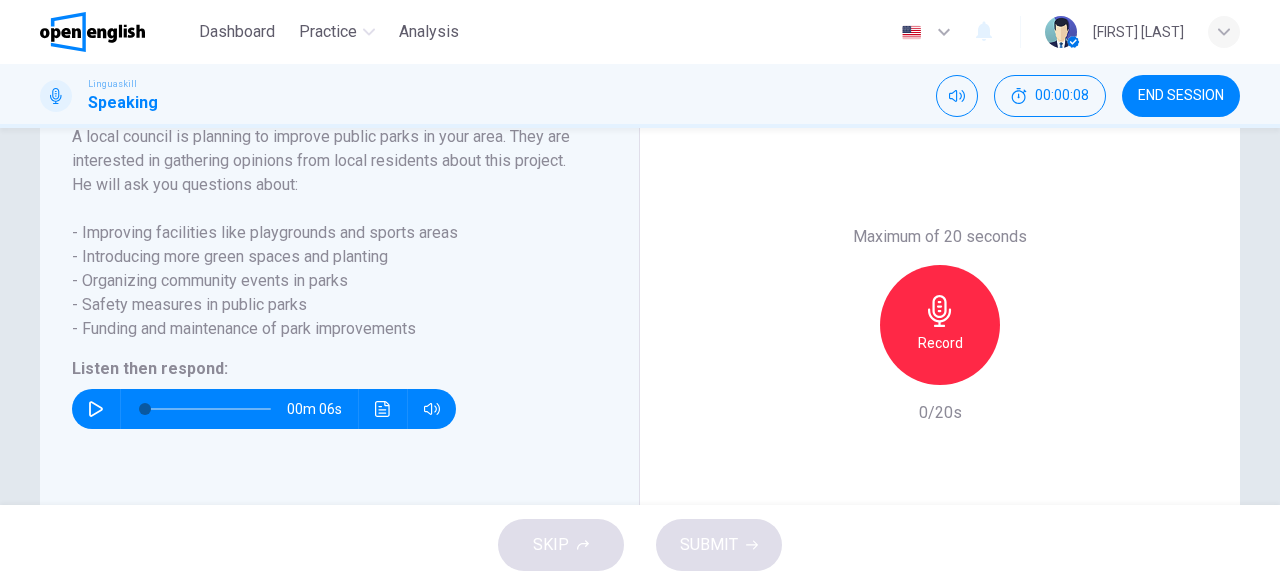 scroll, scrollTop: 370, scrollLeft: 0, axis: vertical 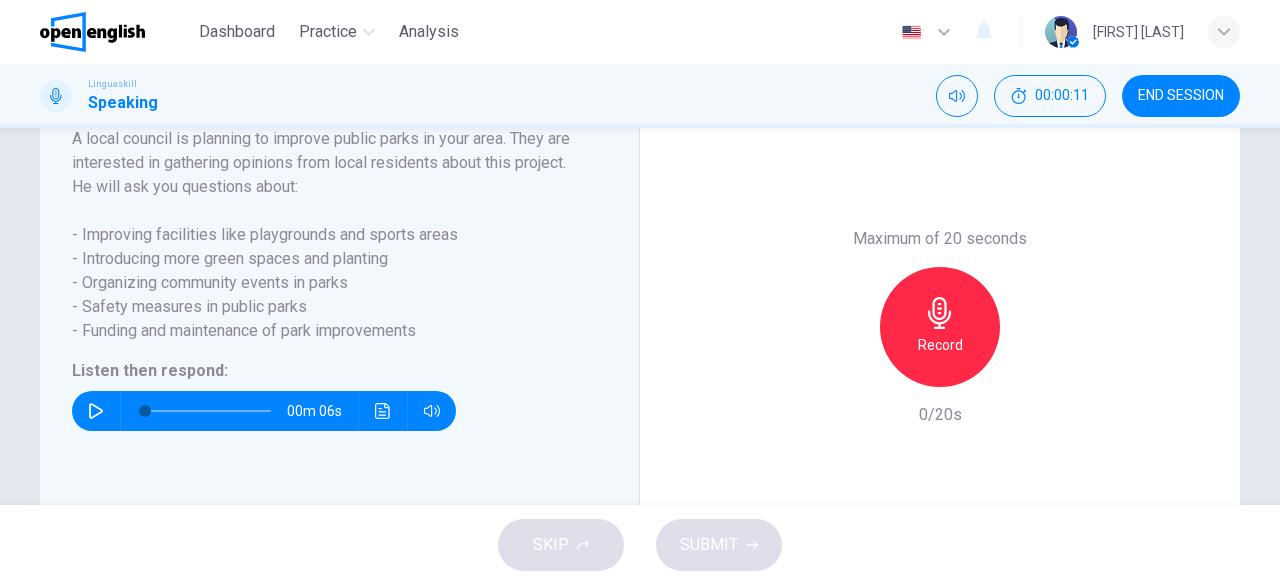 click on "Record" at bounding box center [940, 345] 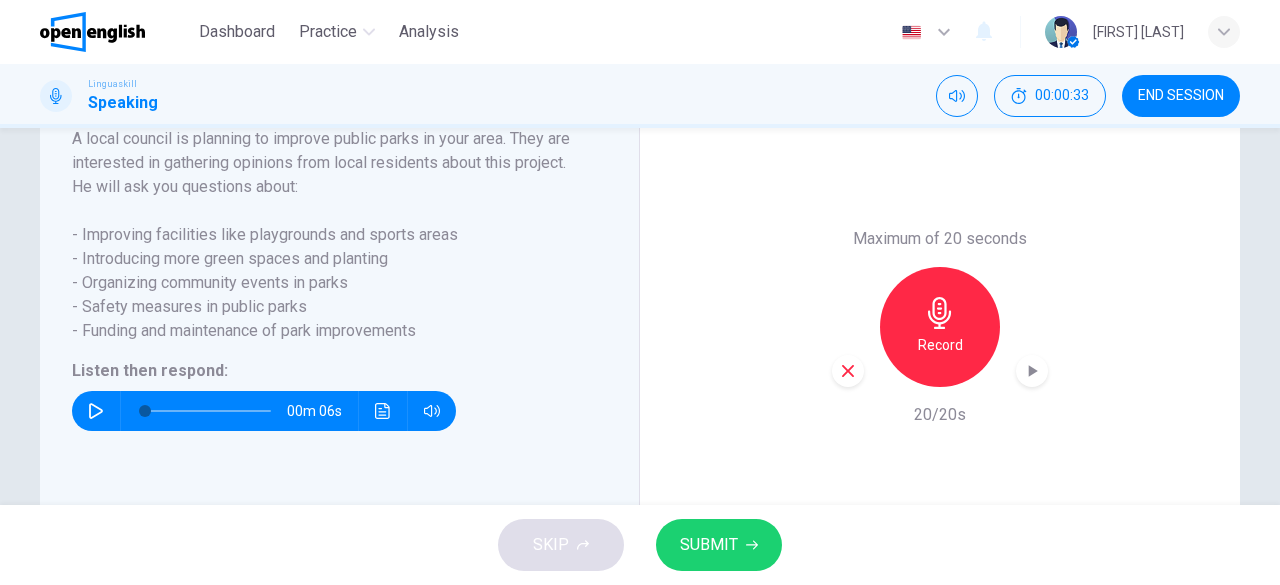 click 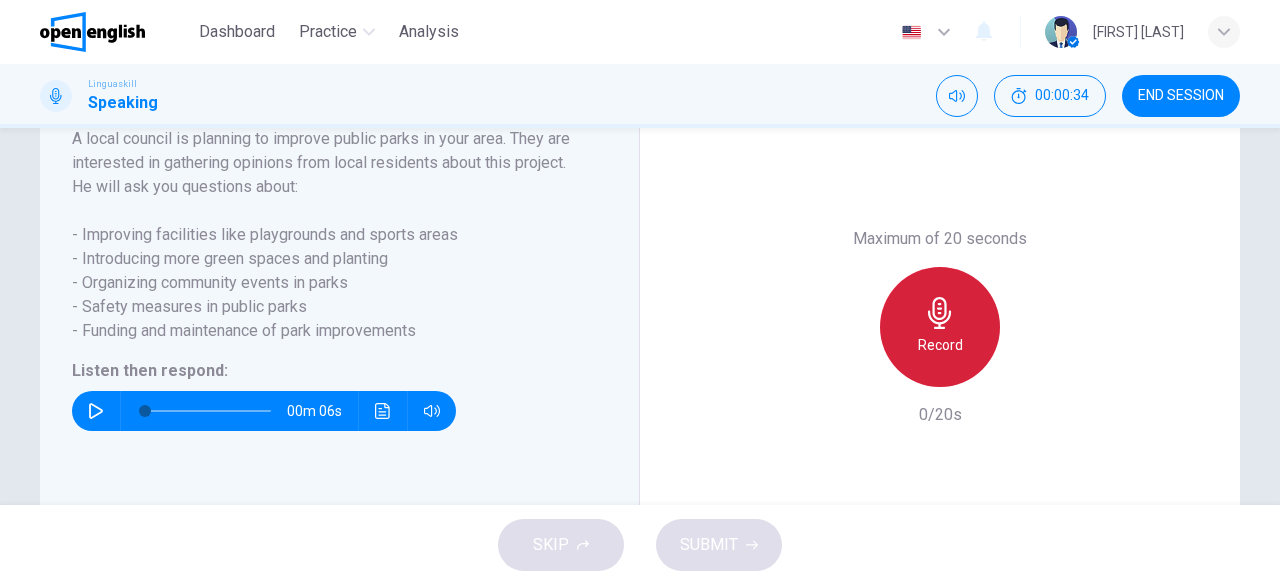 click on "Record" at bounding box center (940, 345) 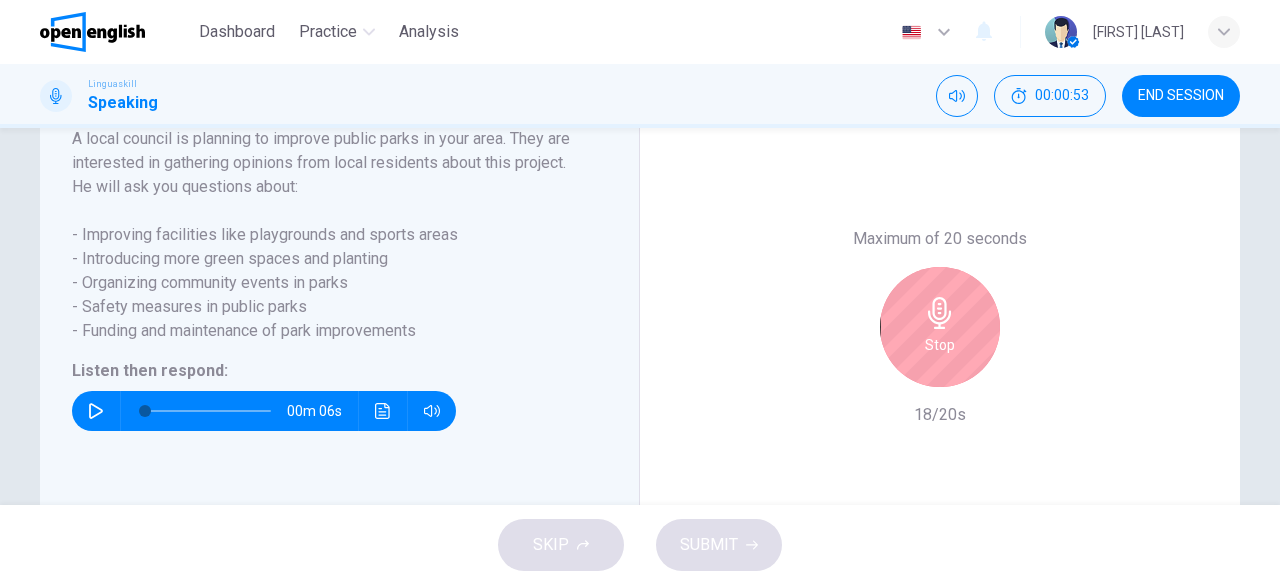 click on "Stop" at bounding box center (940, 345) 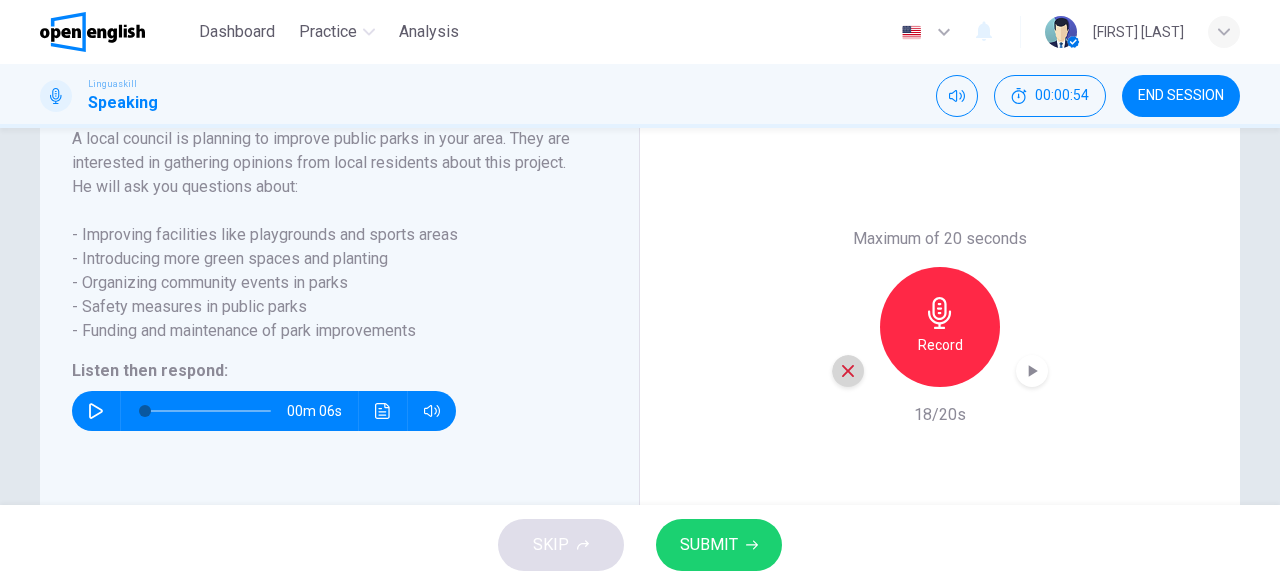 click 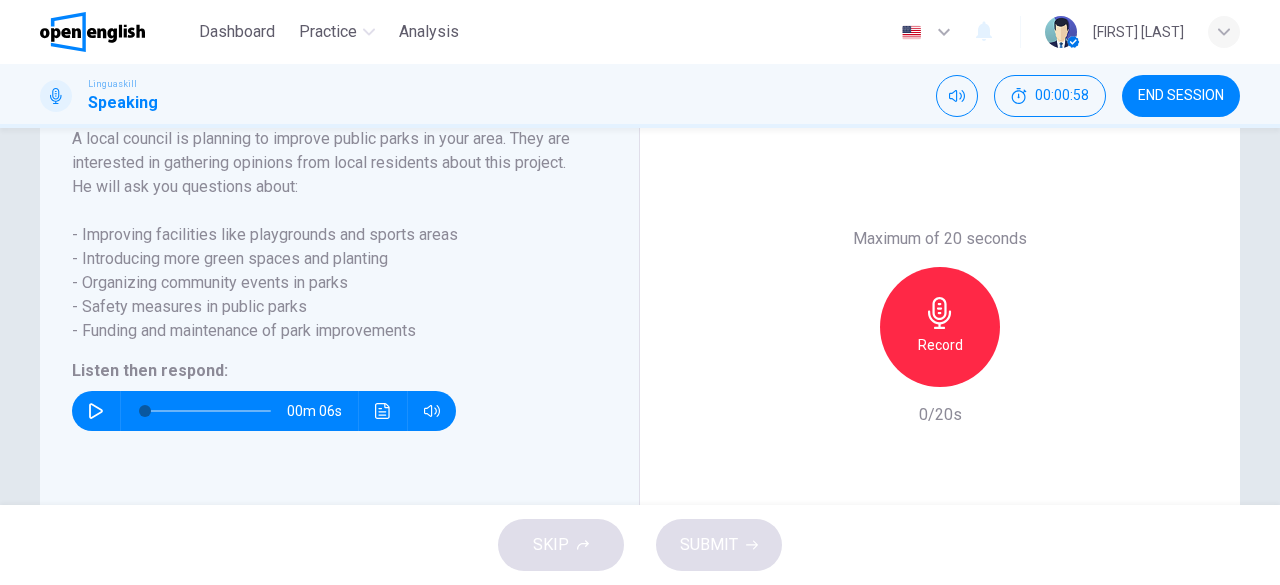 click on "Record" at bounding box center [940, 345] 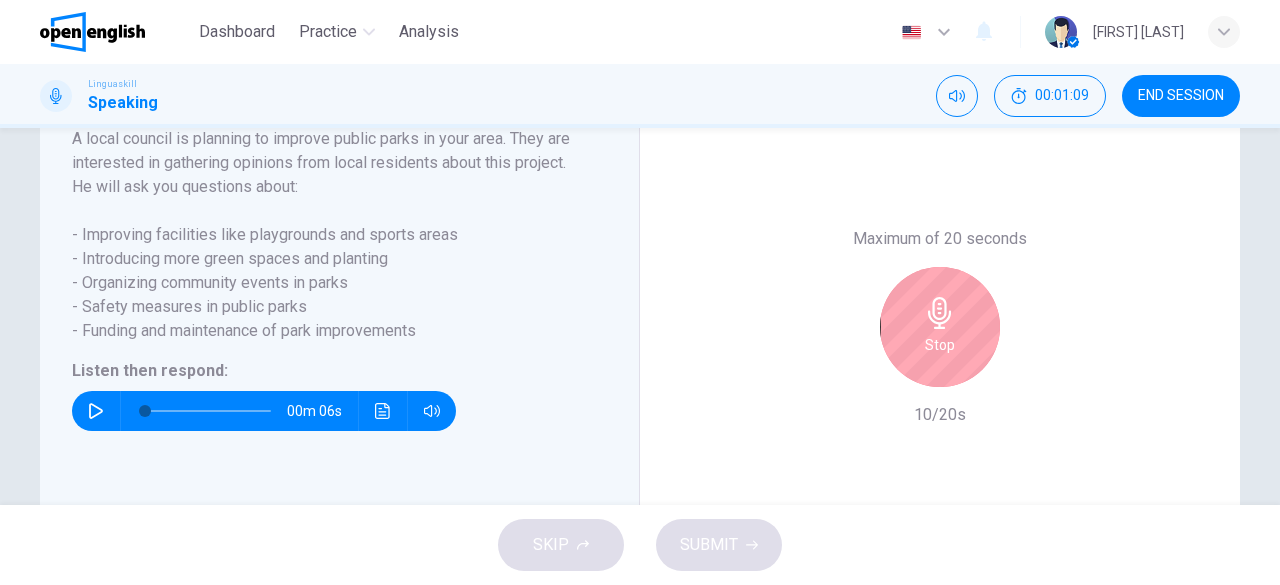 click 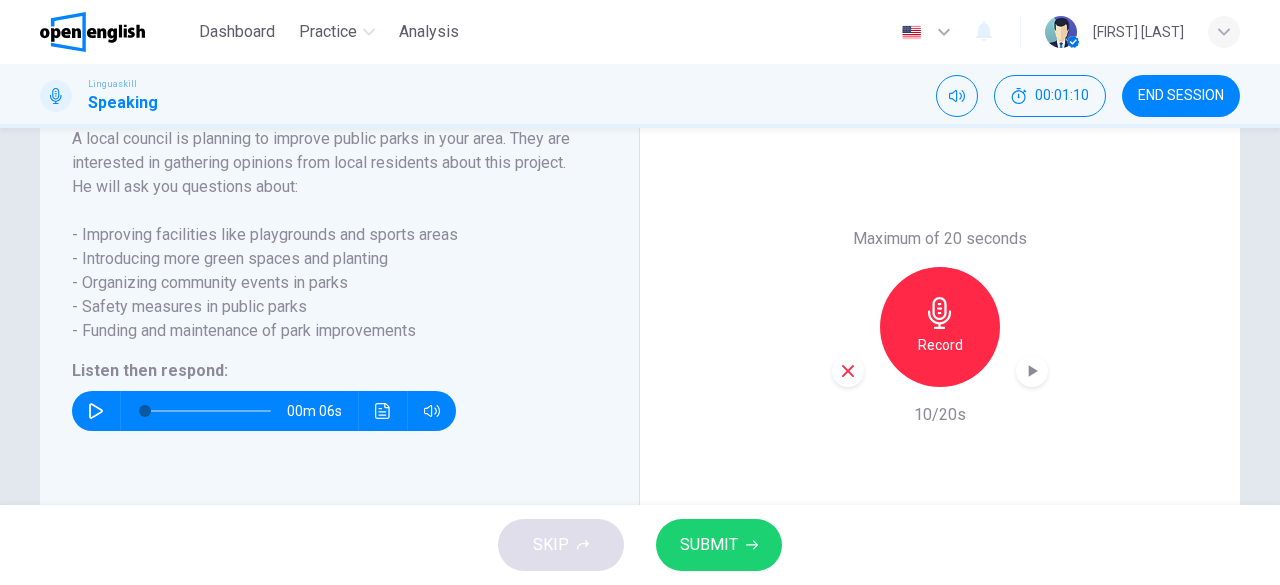 click 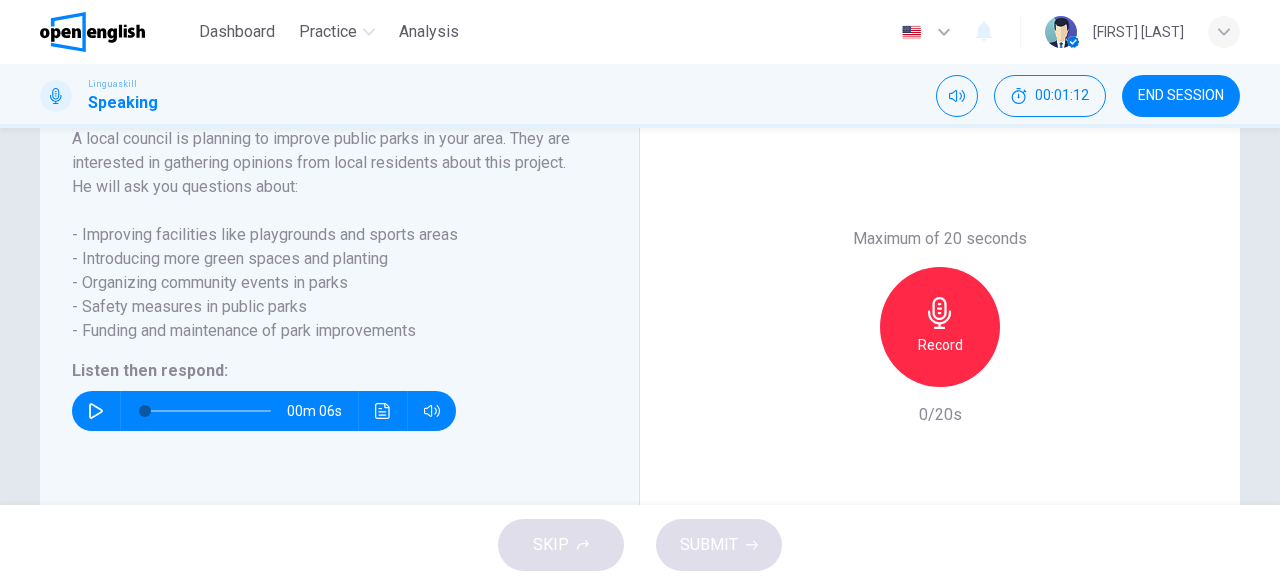 click on "Record" at bounding box center (940, 327) 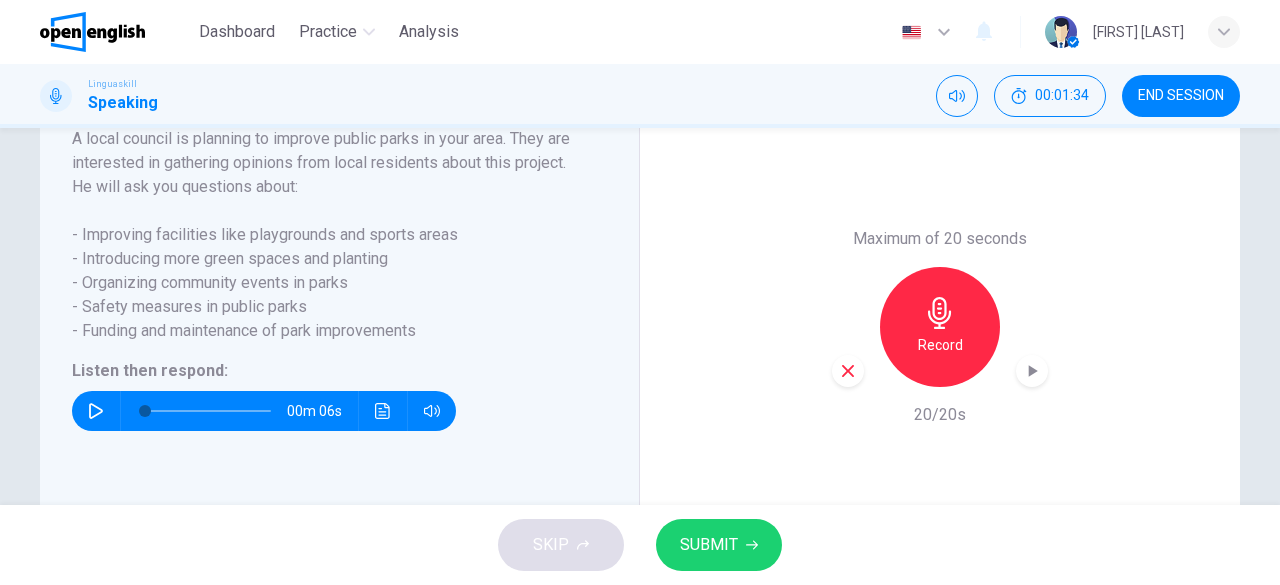 click at bounding box center (848, 371) 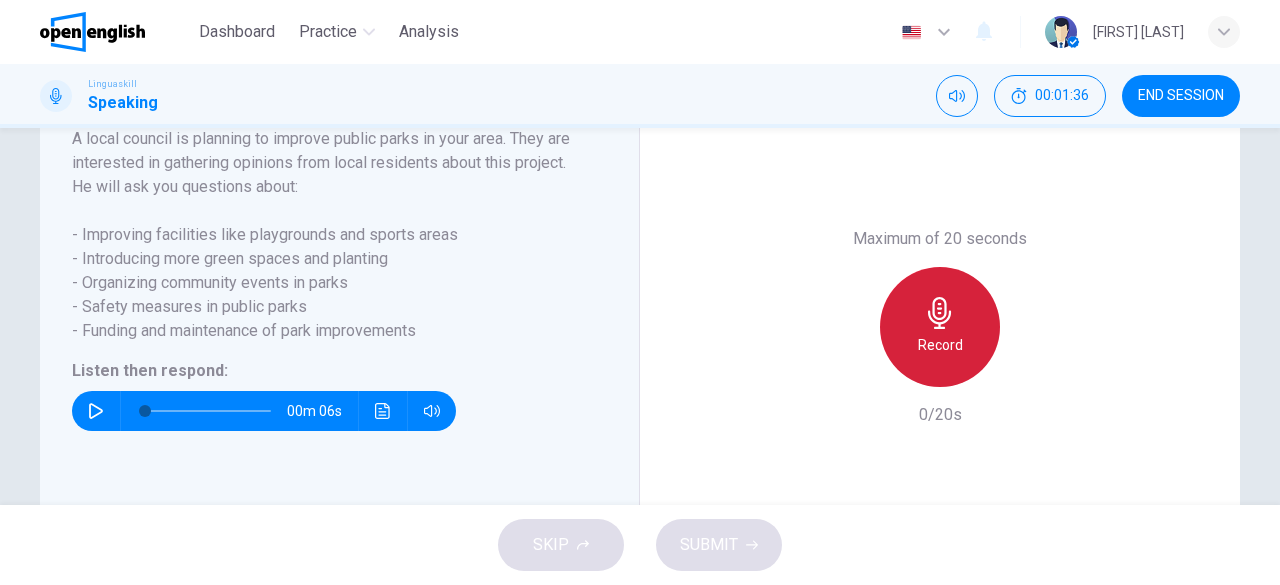click on "Record" at bounding box center (940, 345) 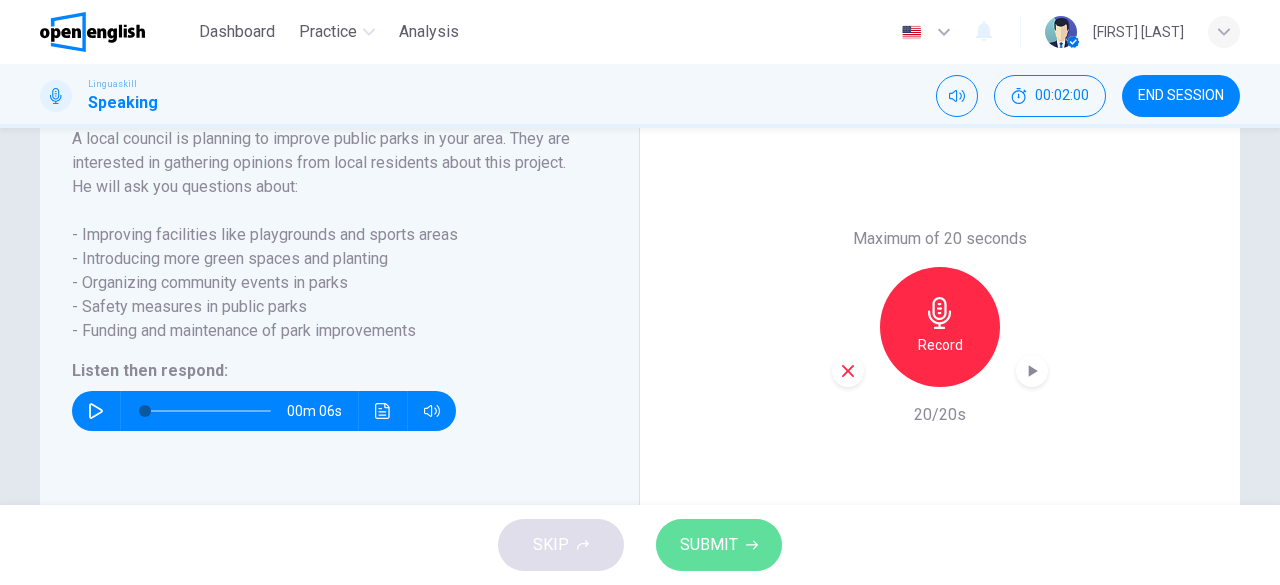 click on "SUBMIT" at bounding box center [719, 545] 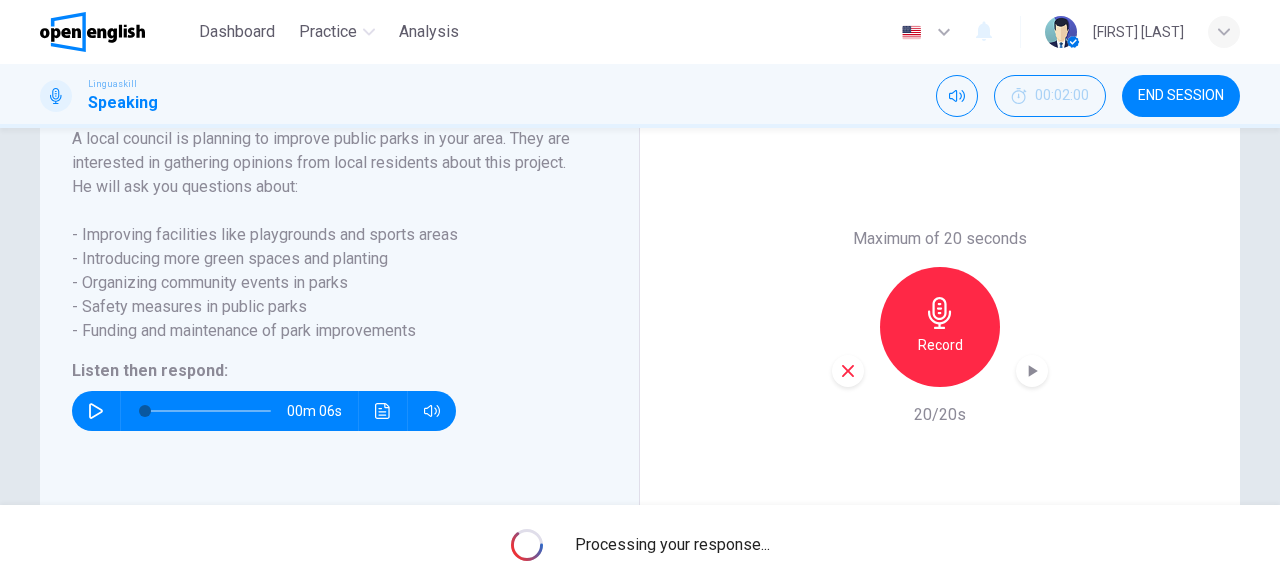 scroll, scrollTop: 410, scrollLeft: 0, axis: vertical 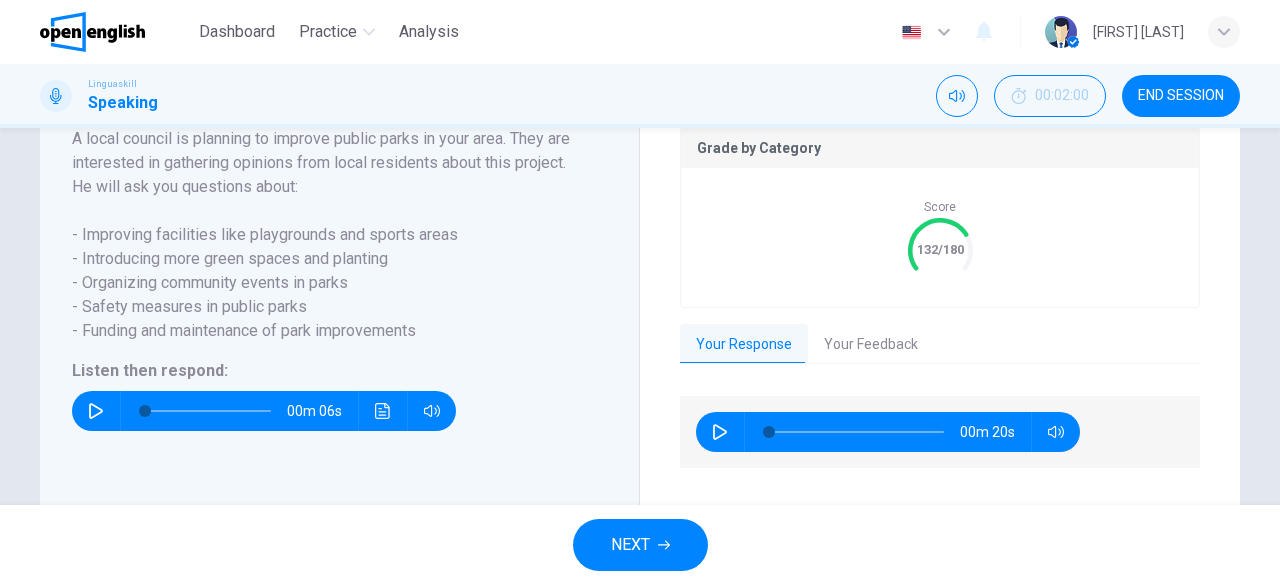 click on "NEXT" at bounding box center (640, 545) 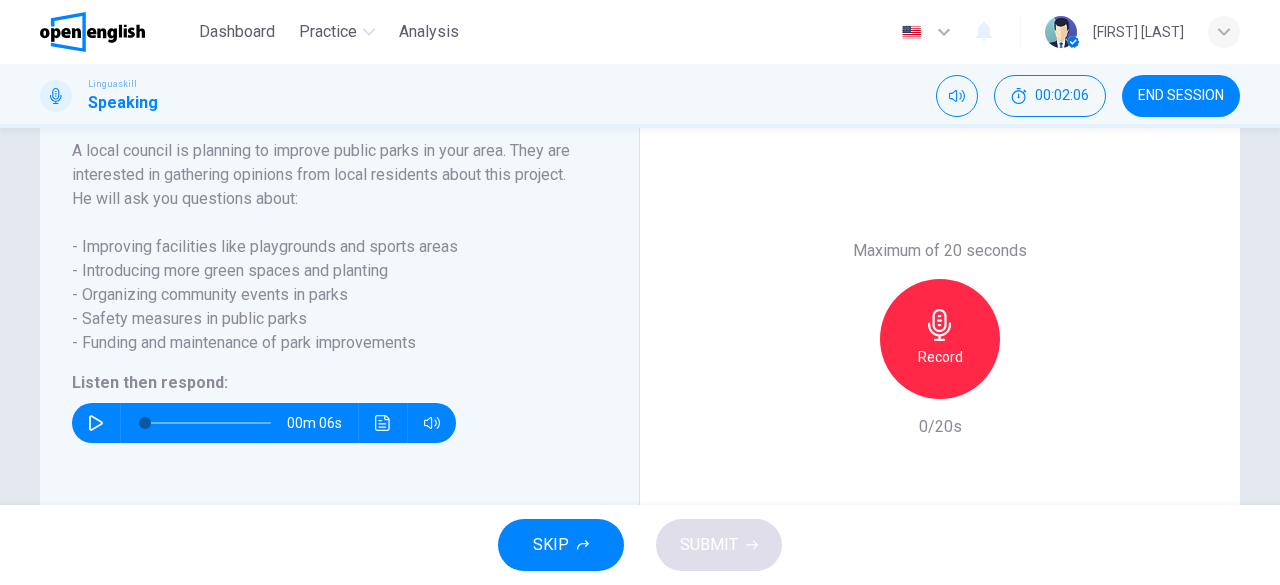 scroll, scrollTop: 371, scrollLeft: 0, axis: vertical 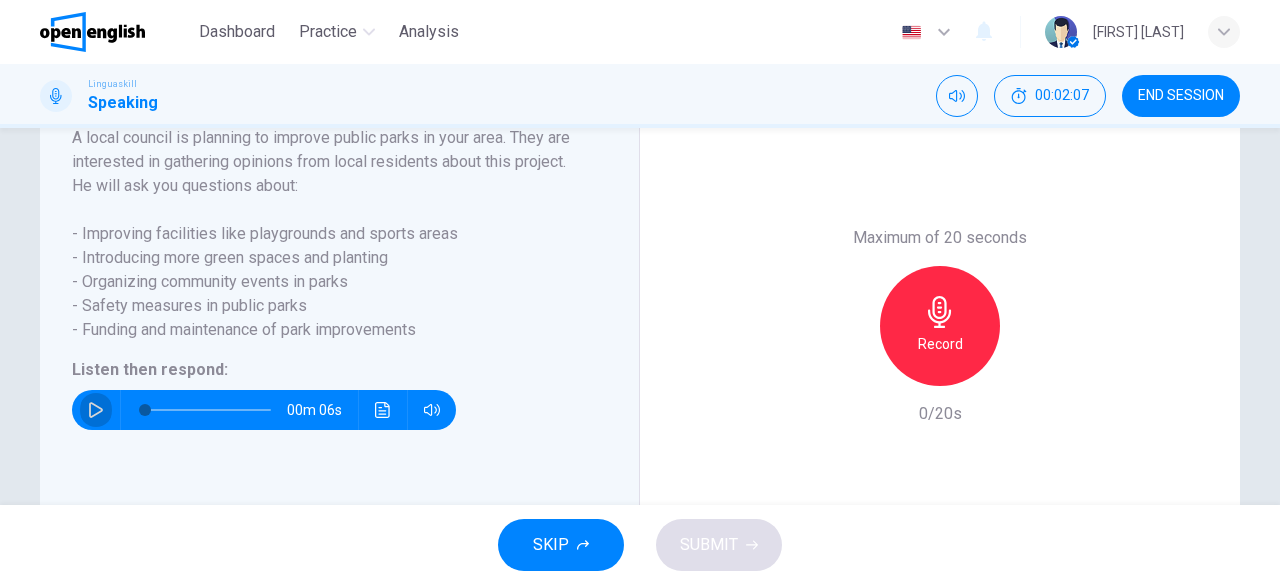 click 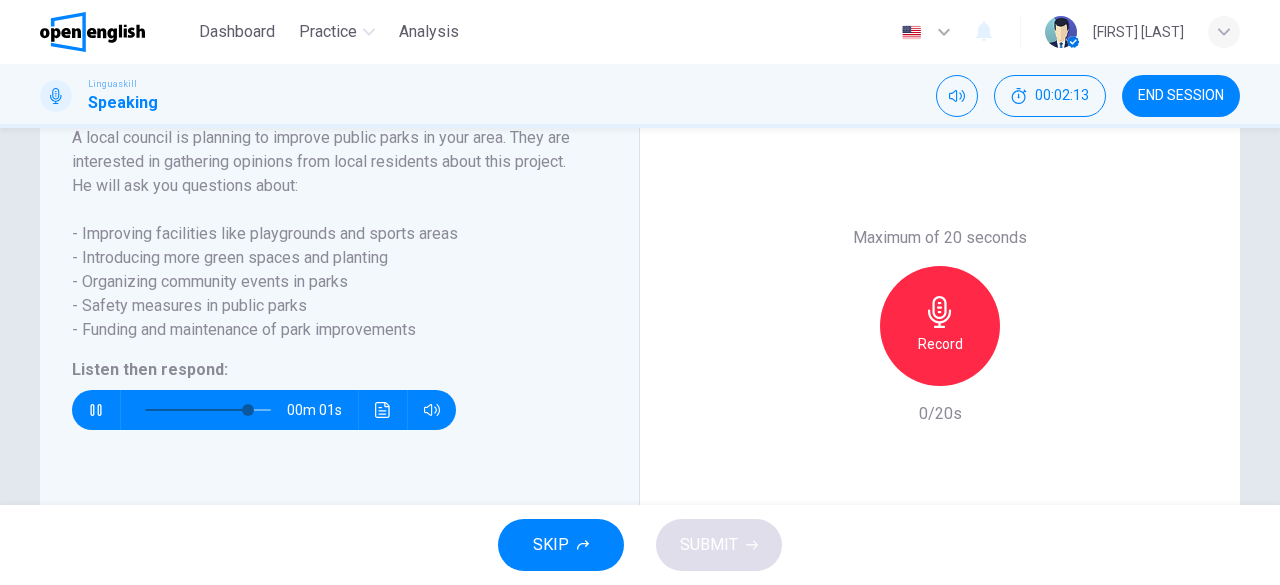 type on "*" 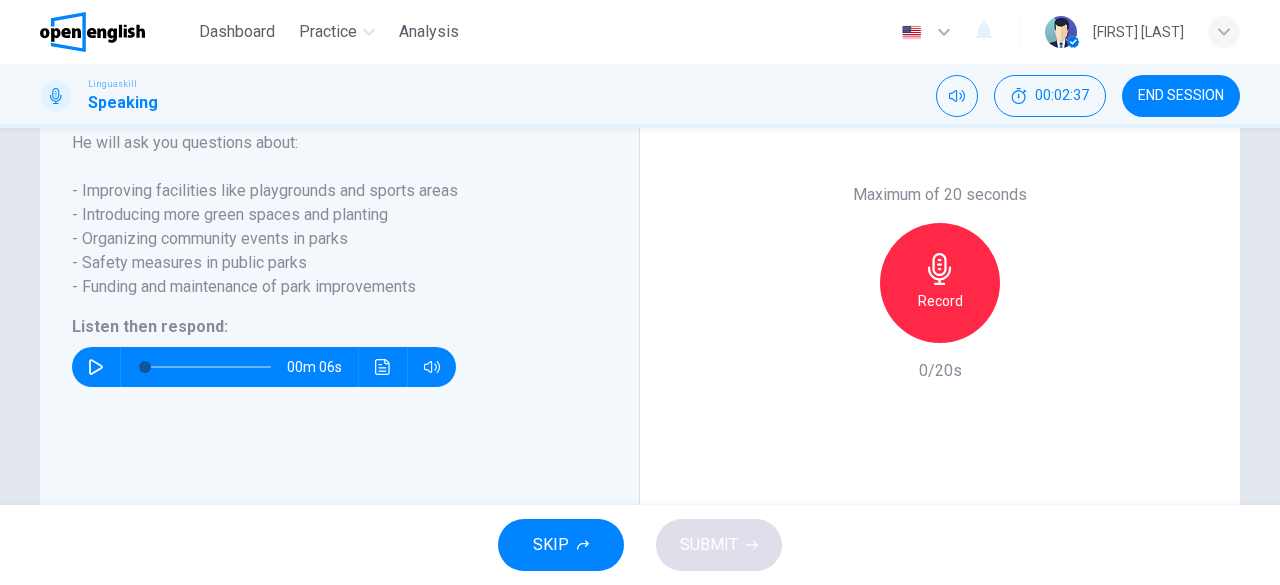 scroll, scrollTop: 416, scrollLeft: 0, axis: vertical 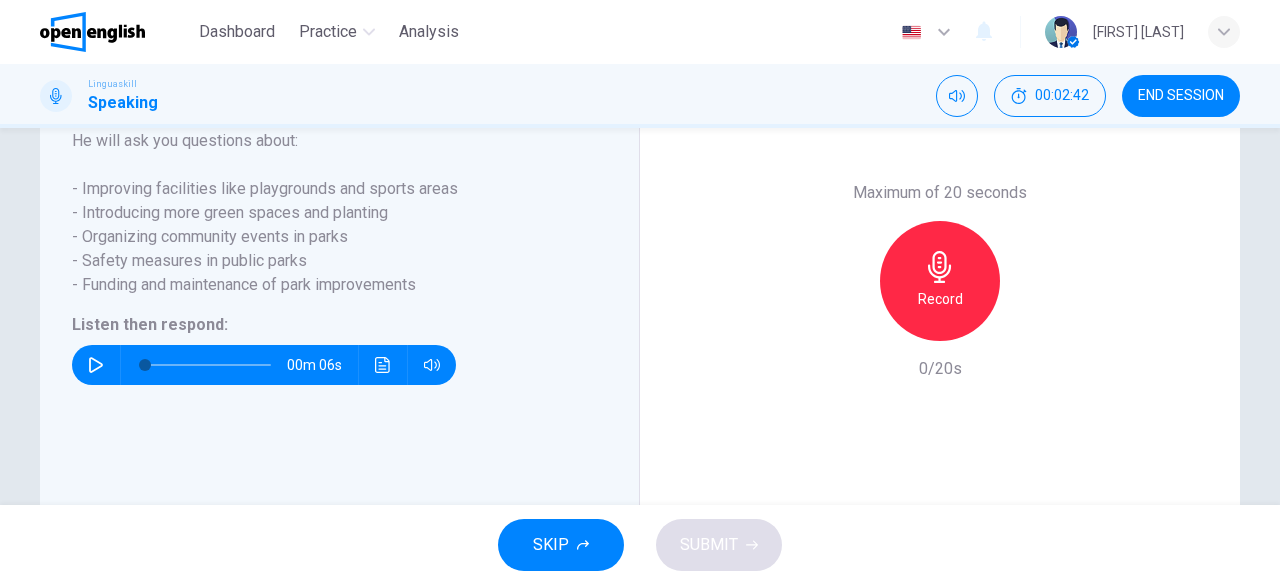 click on "Record" at bounding box center (940, 299) 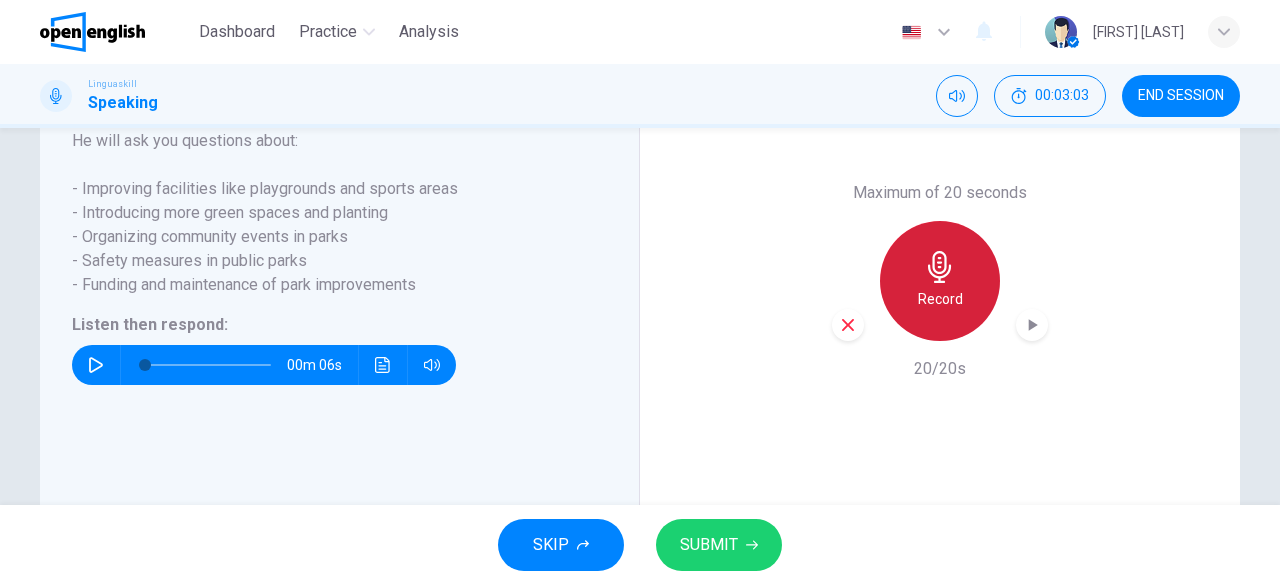 click on "Record" at bounding box center [940, 281] 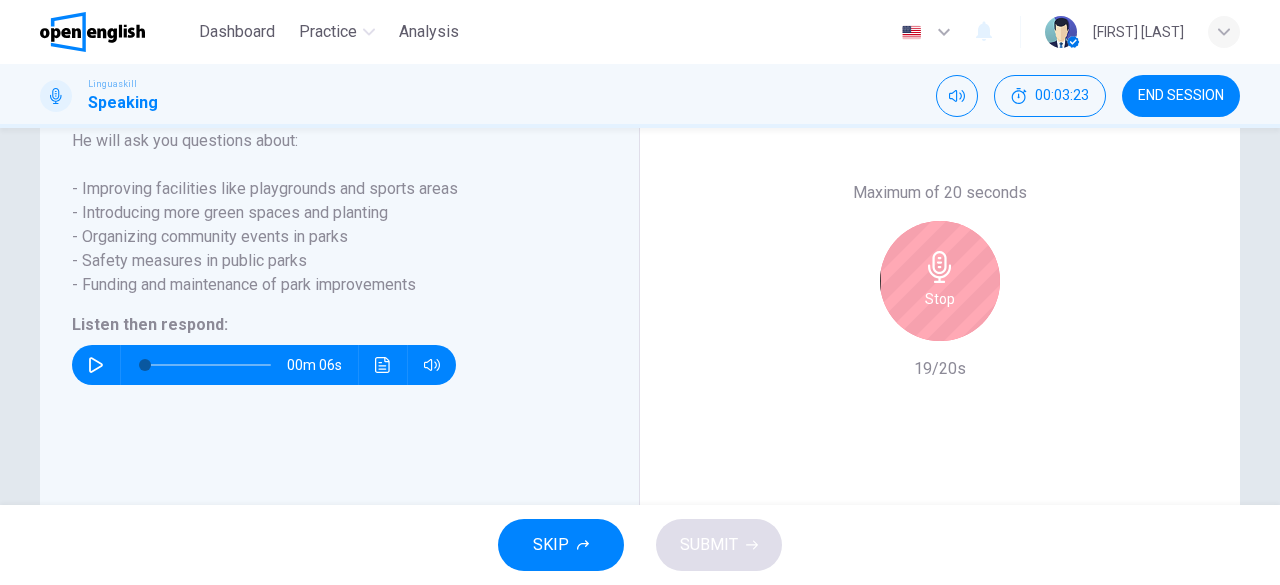 click on "Stop" at bounding box center [940, 281] 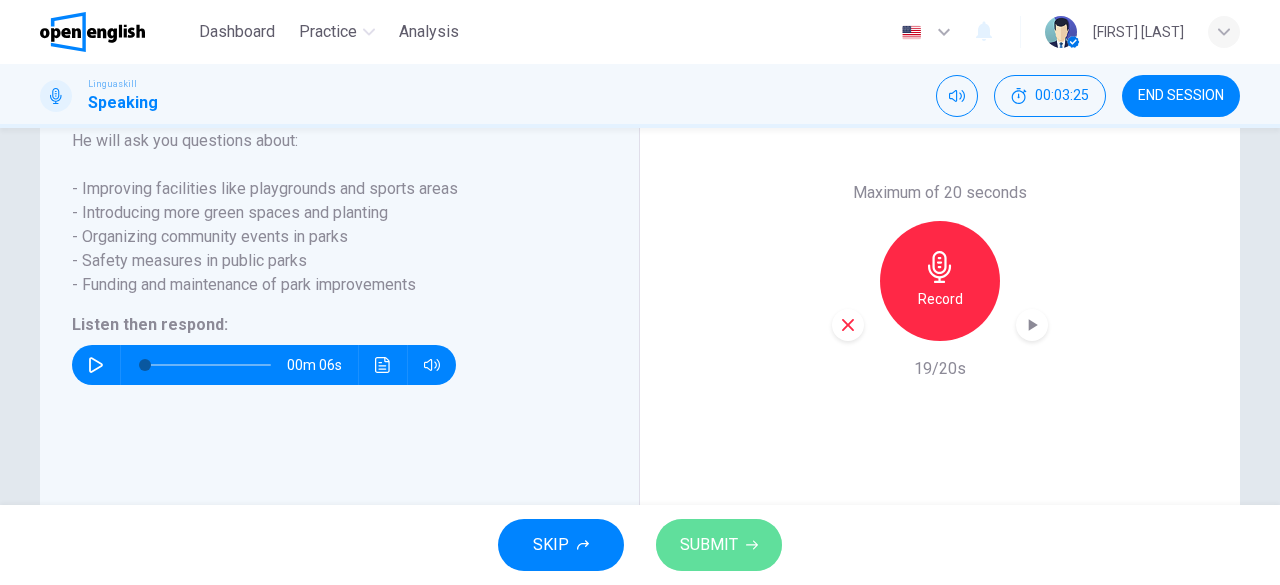 click on "SUBMIT" at bounding box center (709, 545) 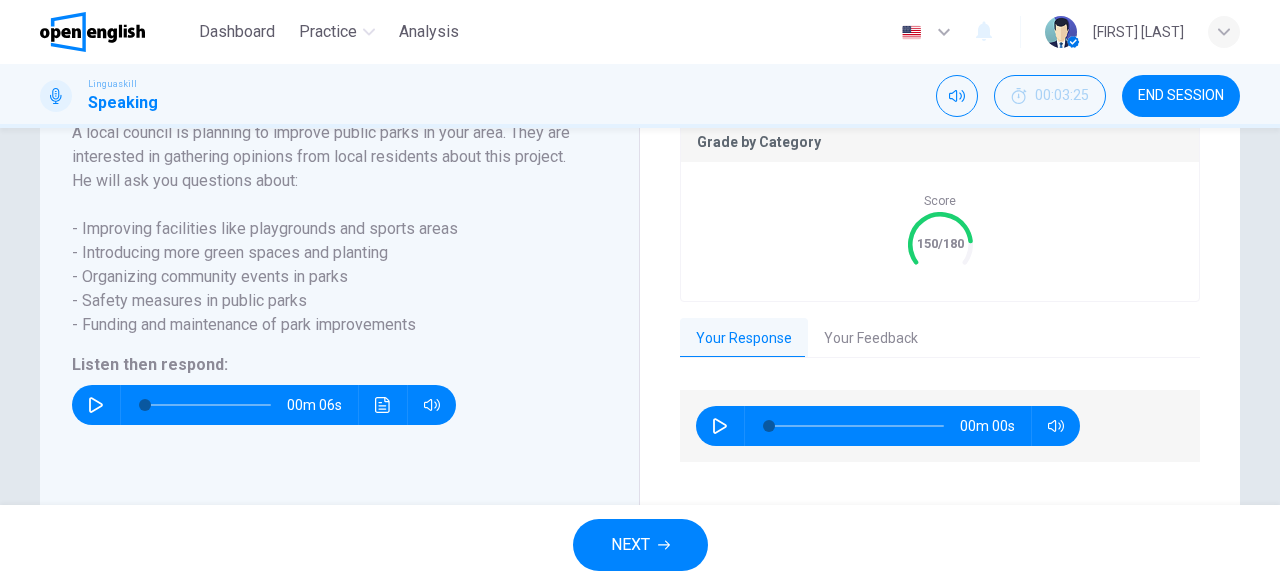 scroll, scrollTop: 456, scrollLeft: 0, axis: vertical 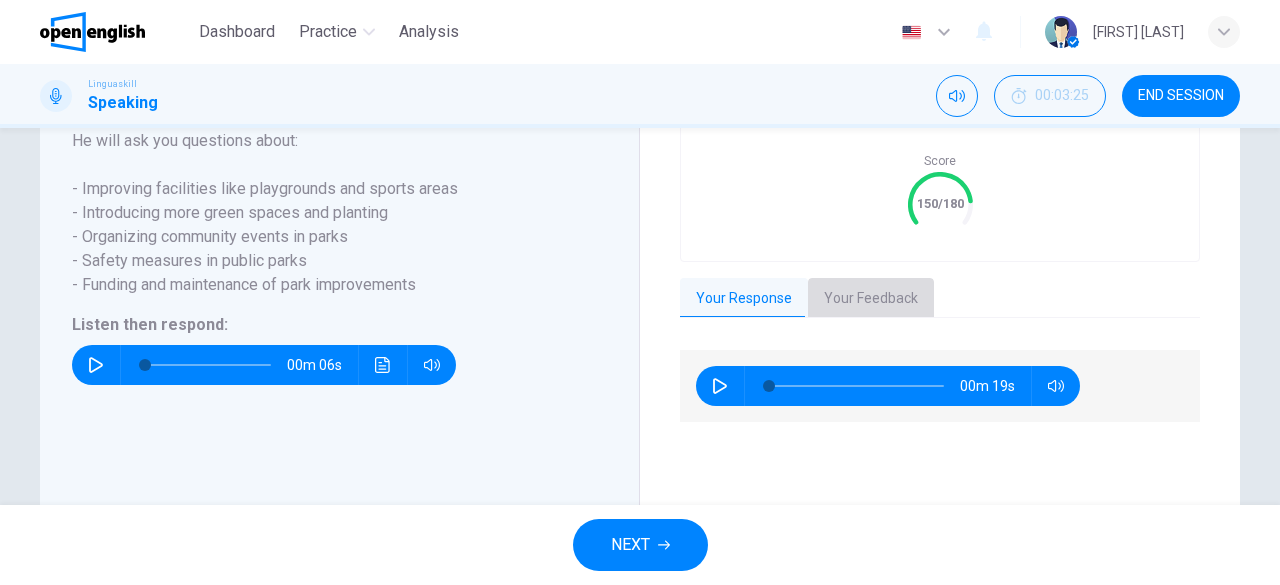 click on "Your Feedback" at bounding box center [871, 299] 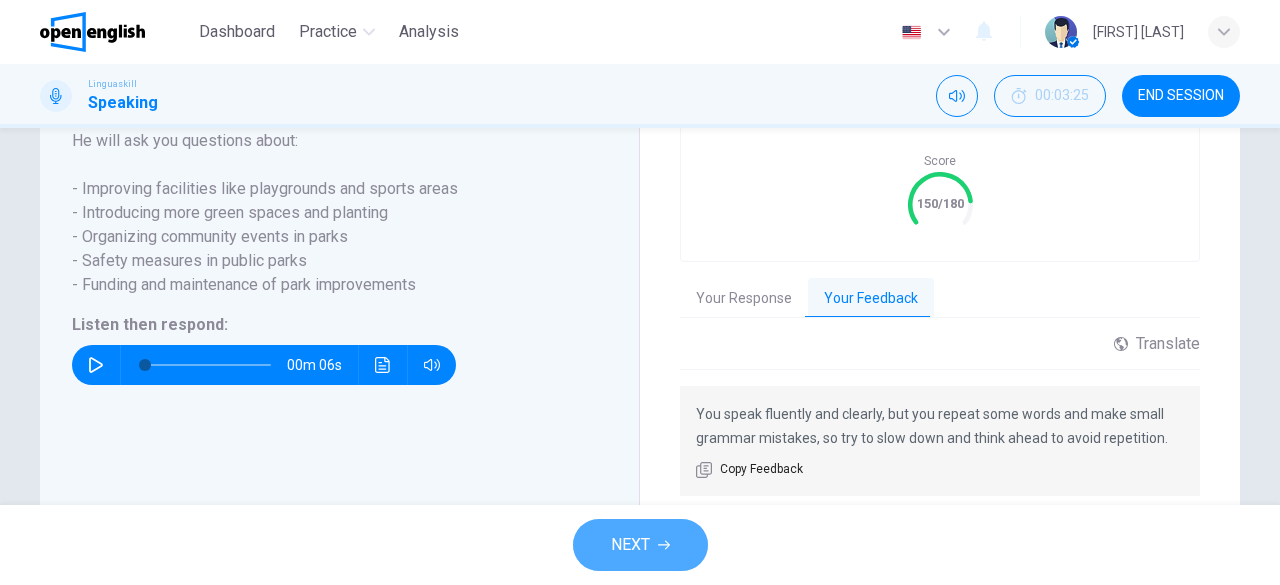 click on "NEXT" at bounding box center [630, 545] 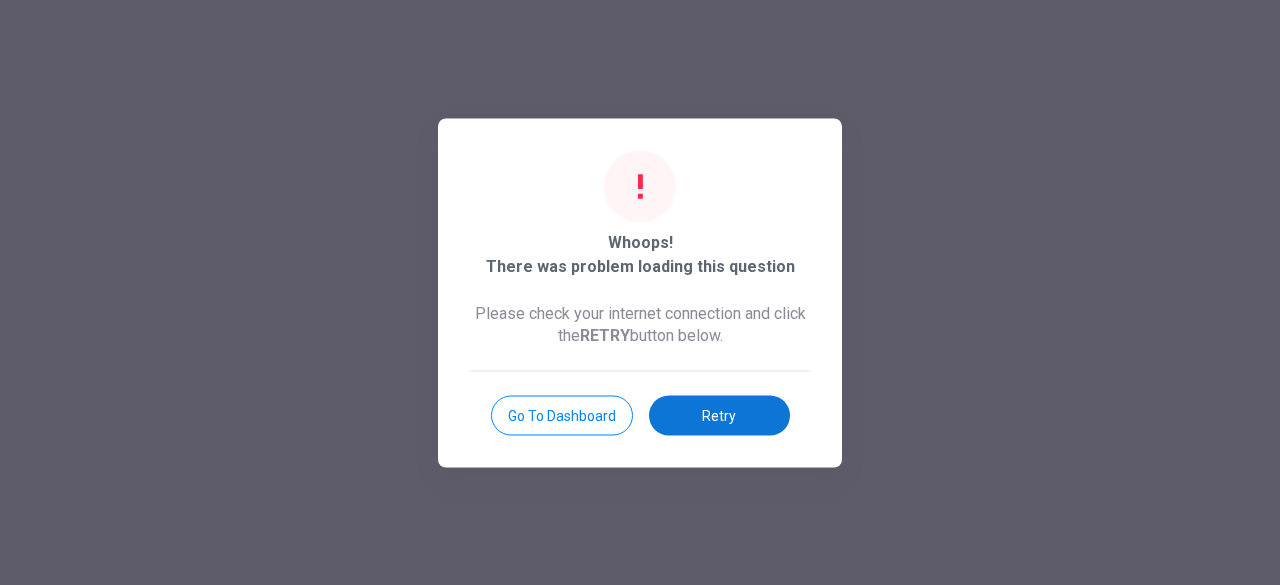 click on "Retry" at bounding box center [719, 415] 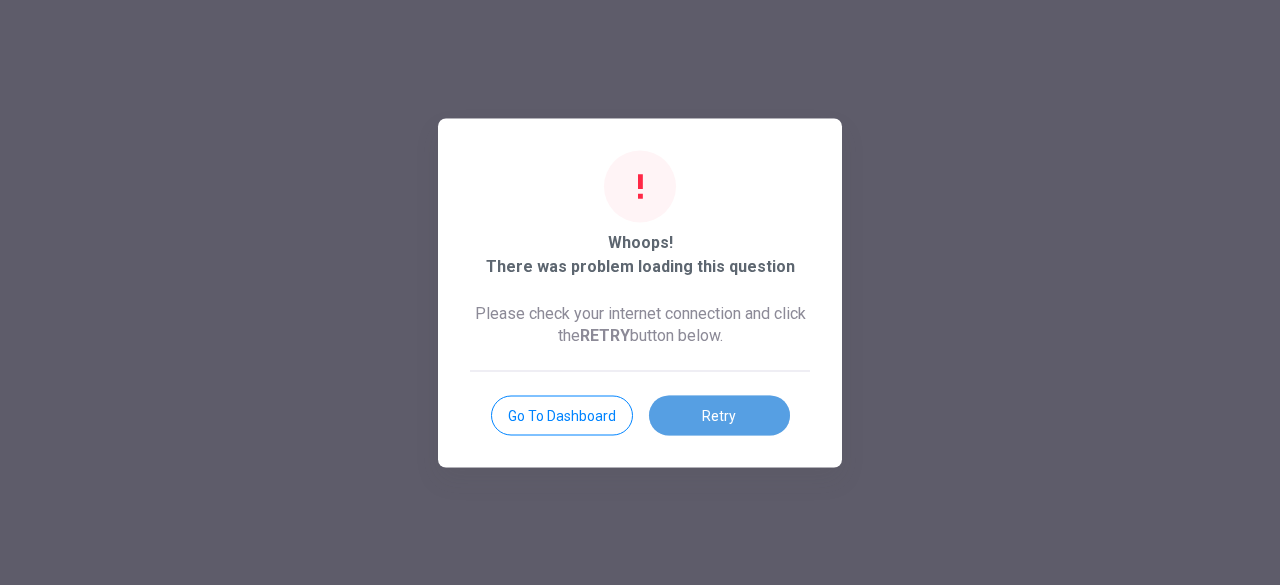click on "Retry" at bounding box center [719, 415] 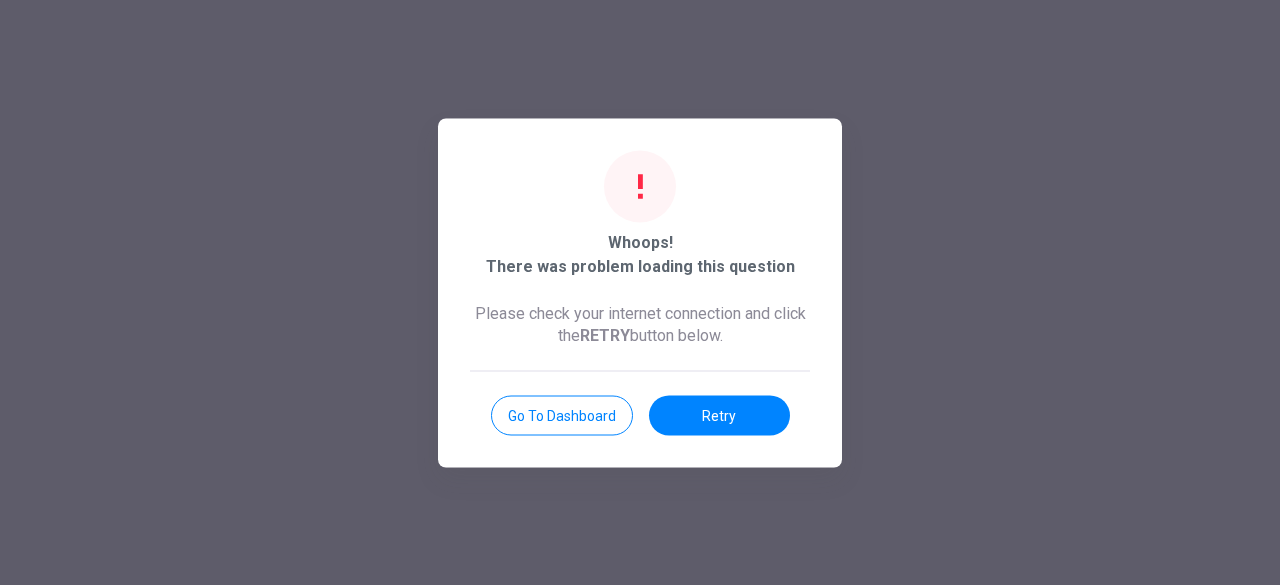 click on "Go to Dashboard" at bounding box center (562, 415) 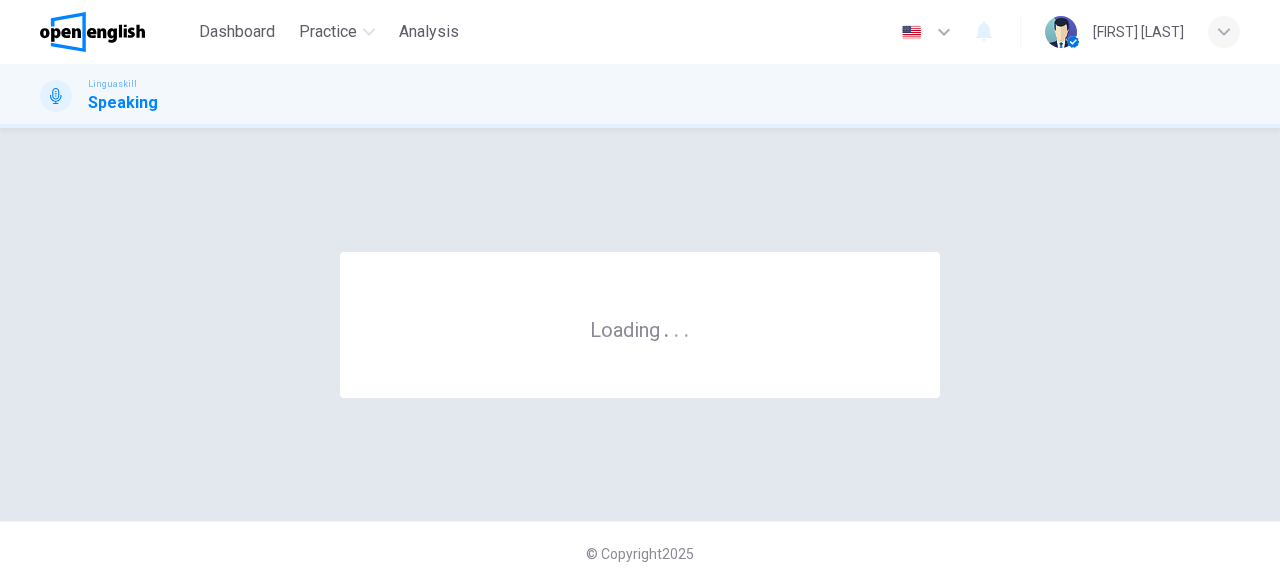 scroll, scrollTop: 0, scrollLeft: 0, axis: both 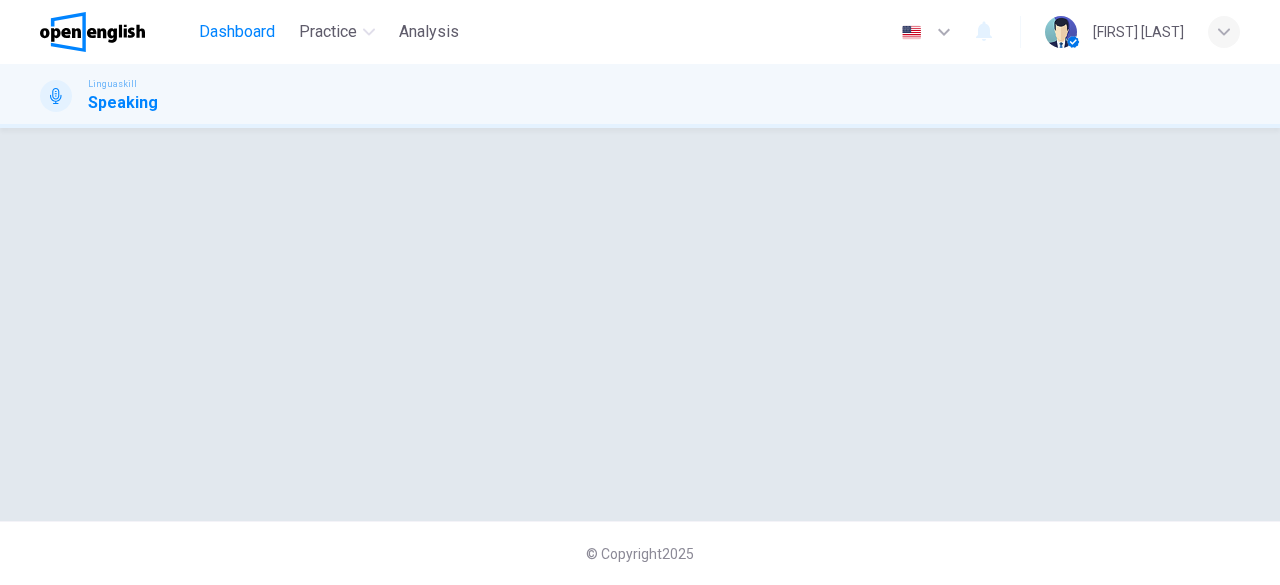 click on "Dashboard" at bounding box center [237, 32] 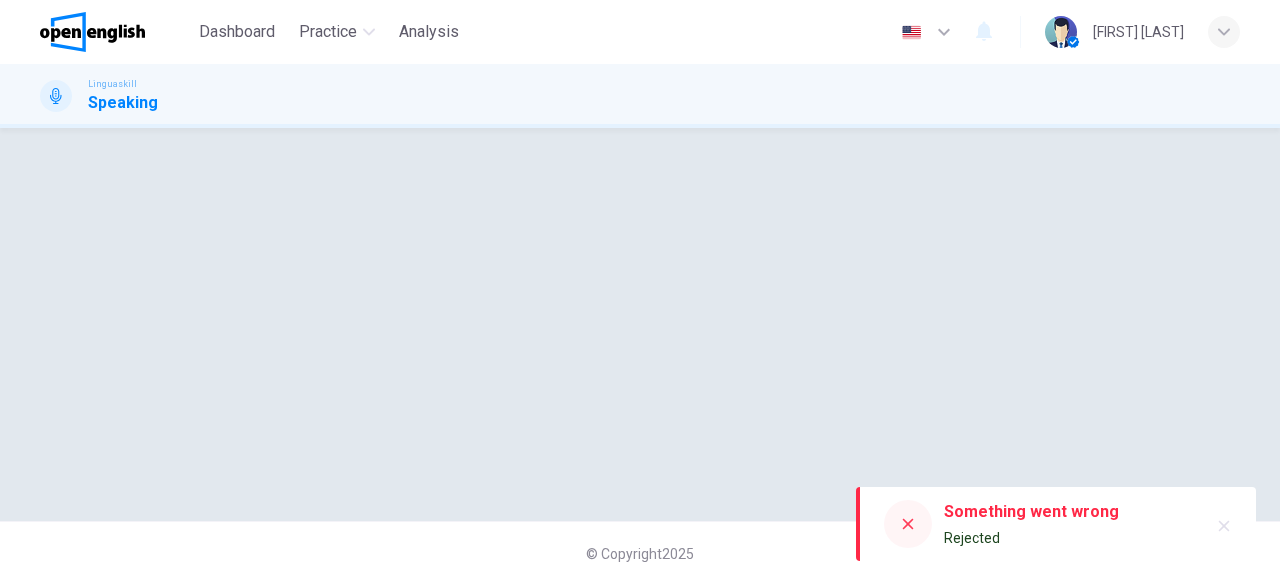 click 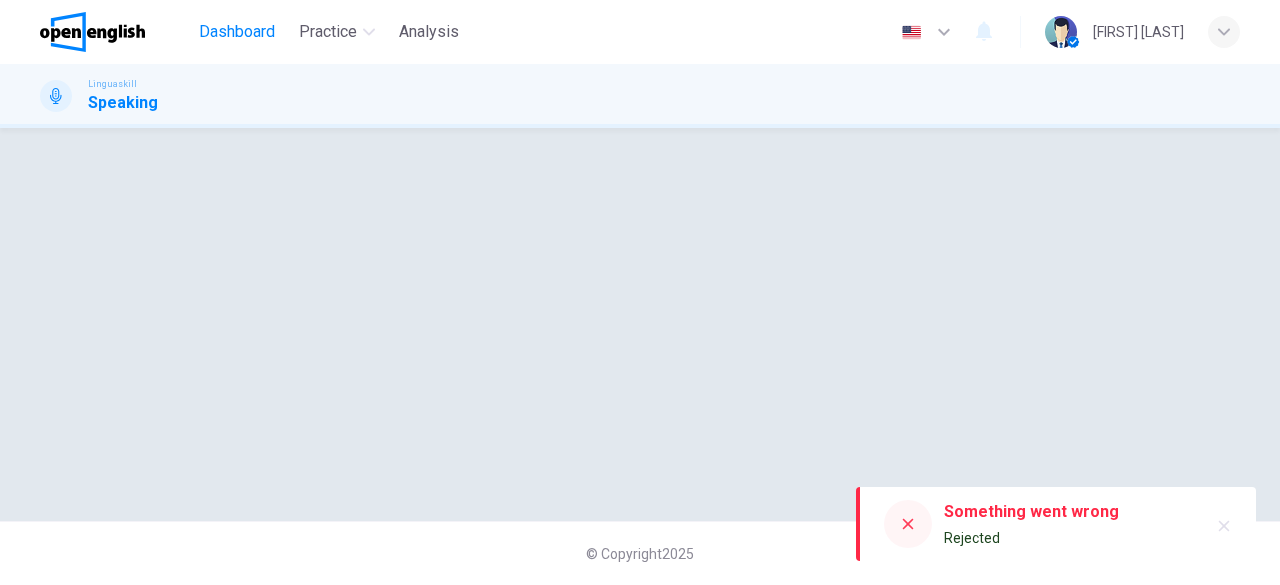 click on "Dashboard" at bounding box center [237, 32] 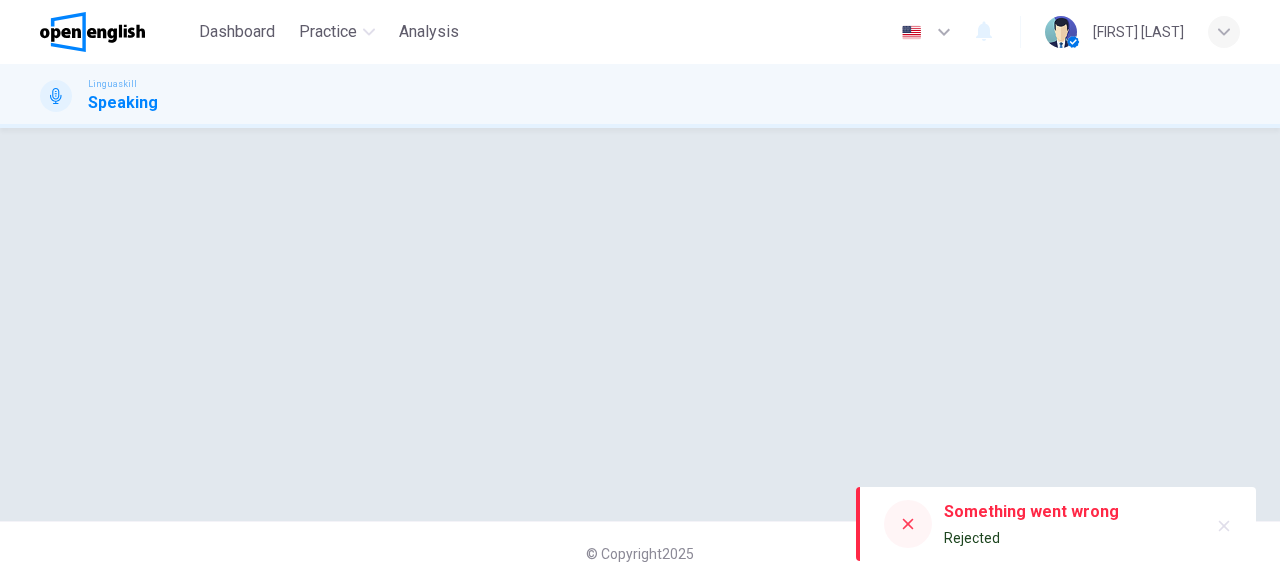 click 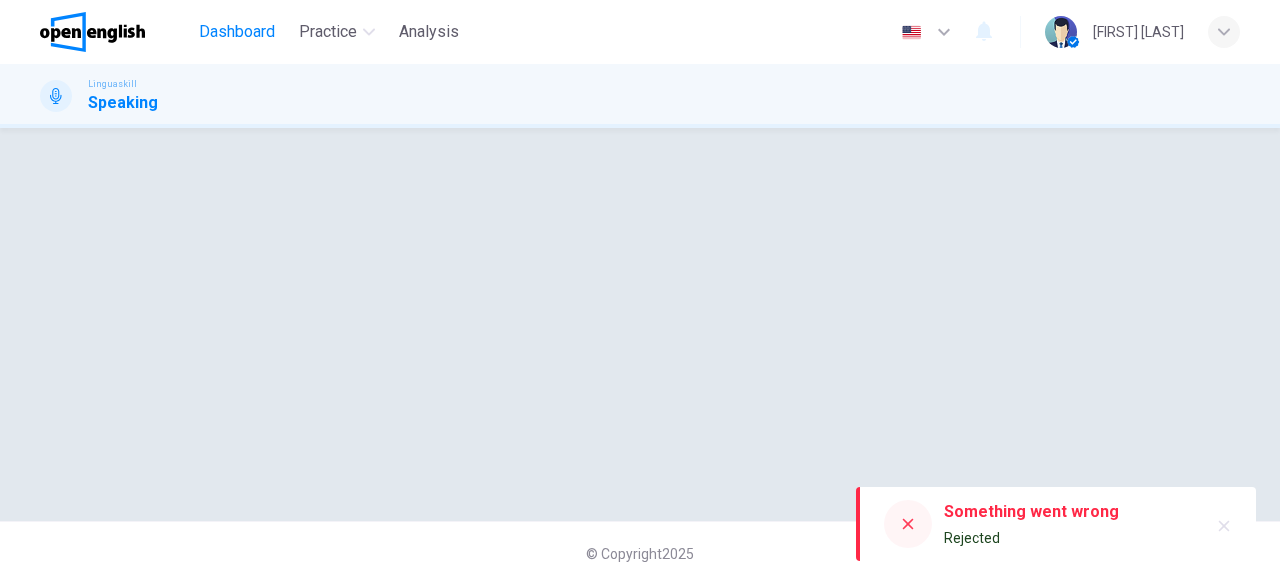 click on "Dashboard" at bounding box center (237, 32) 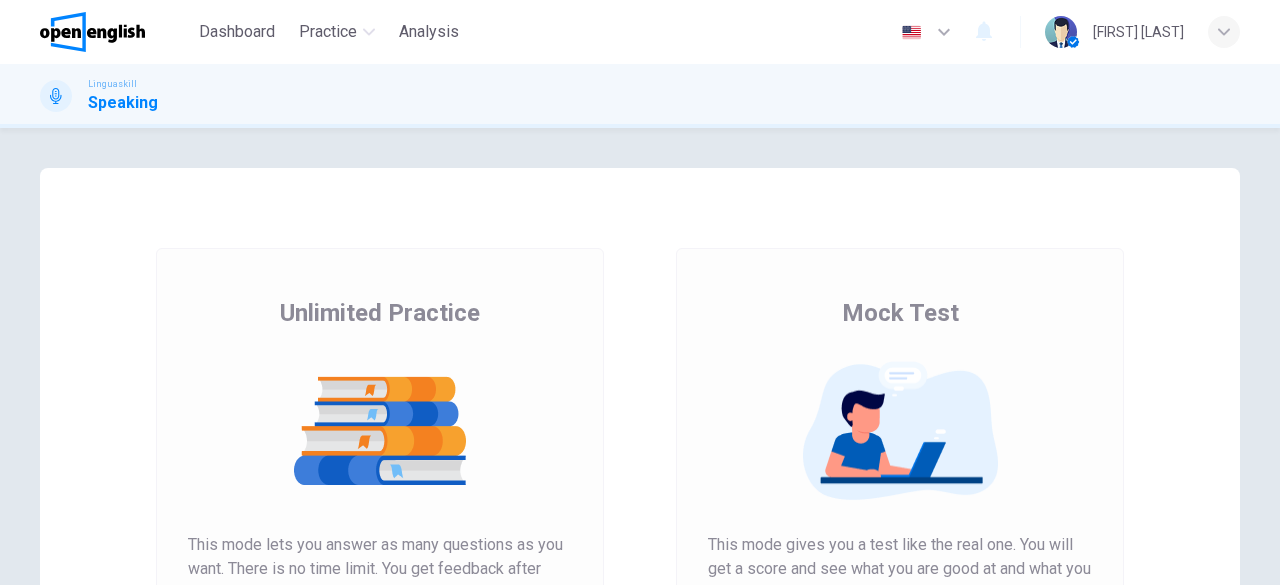 scroll, scrollTop: 0, scrollLeft: 0, axis: both 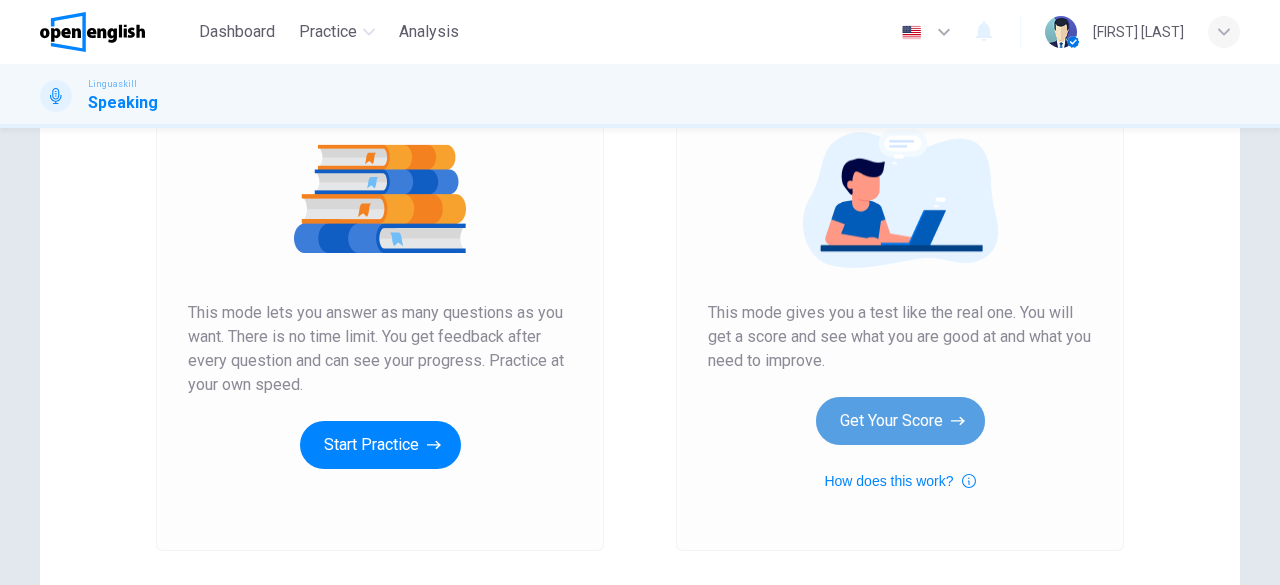 click on "Get Your Score" at bounding box center [900, 421] 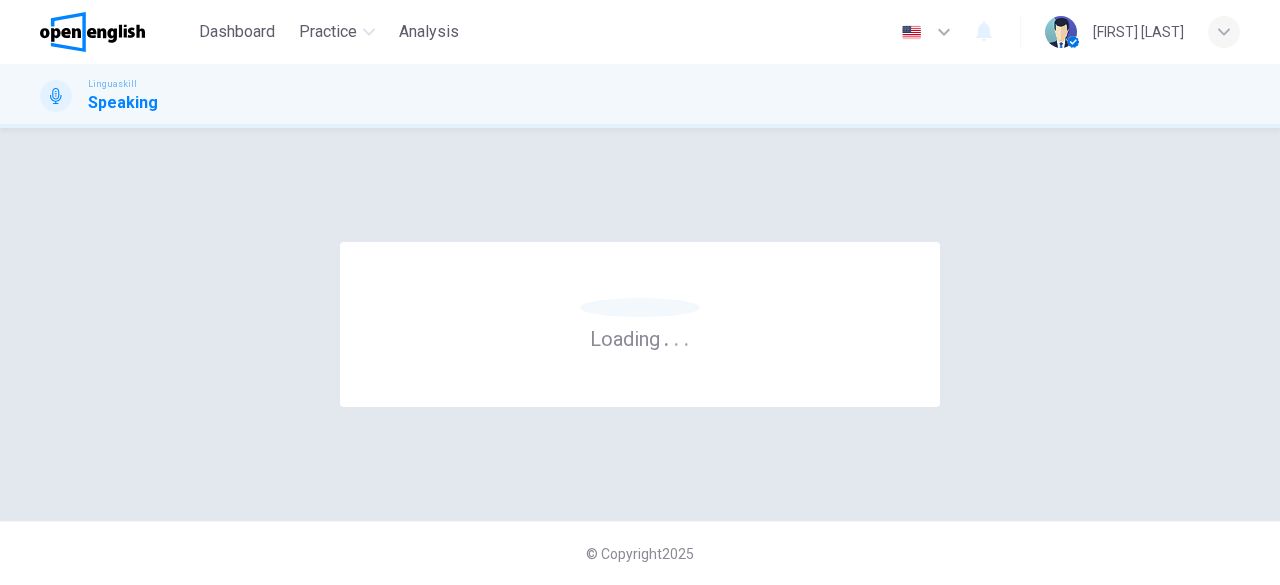 scroll, scrollTop: 0, scrollLeft: 0, axis: both 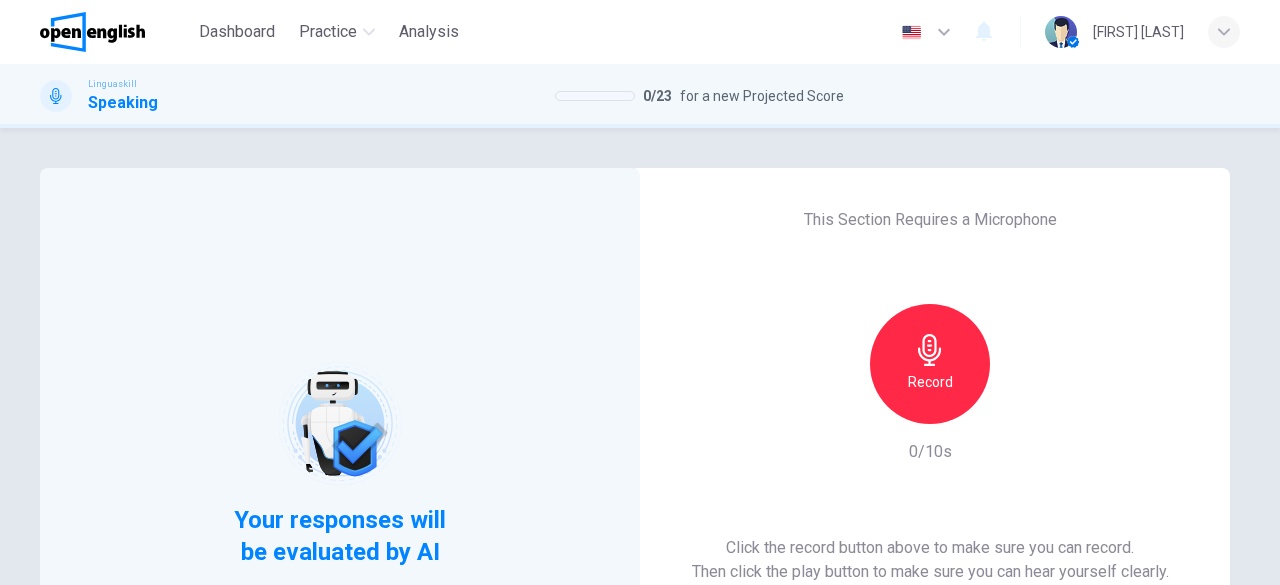 click on "Record" at bounding box center [930, 364] 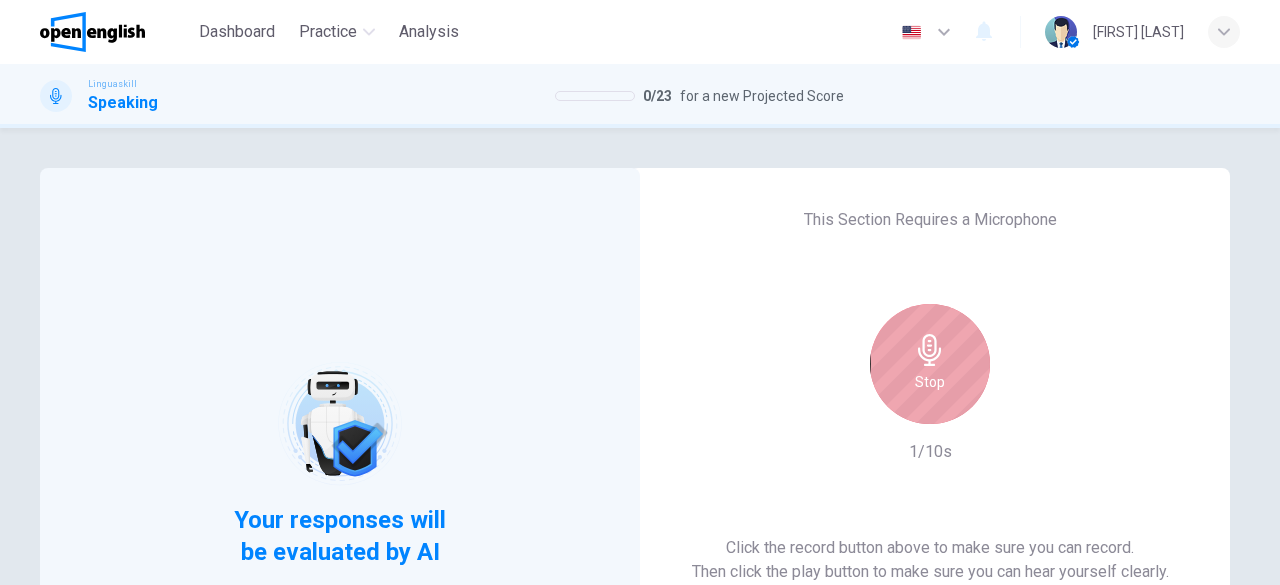 click on "Stop" at bounding box center [930, 364] 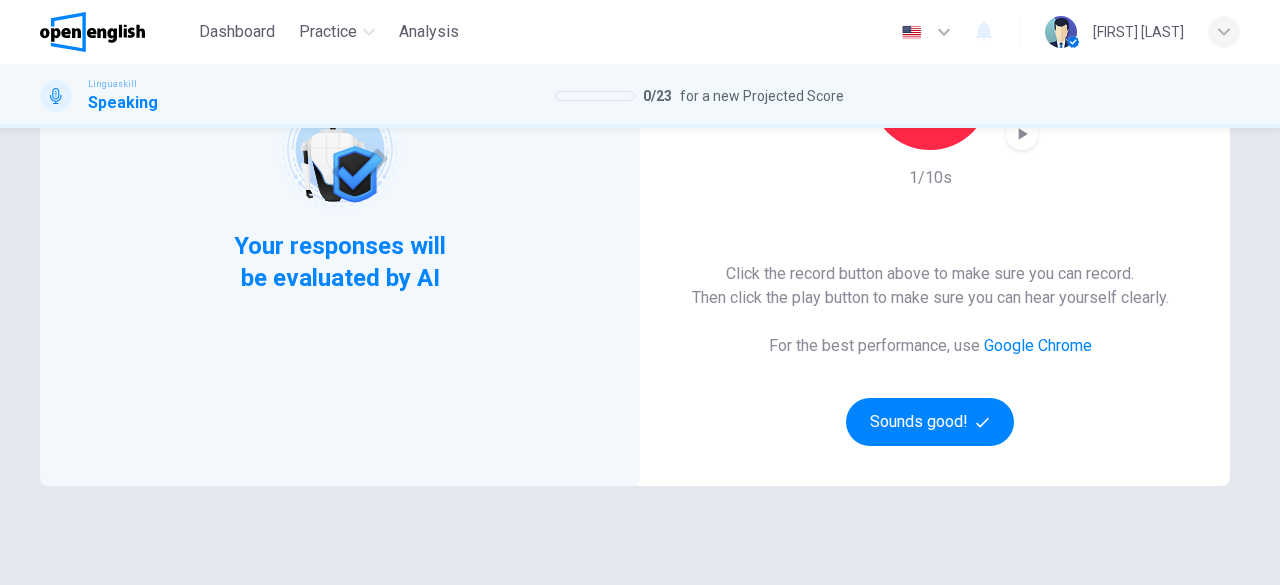 scroll, scrollTop: 276, scrollLeft: 0, axis: vertical 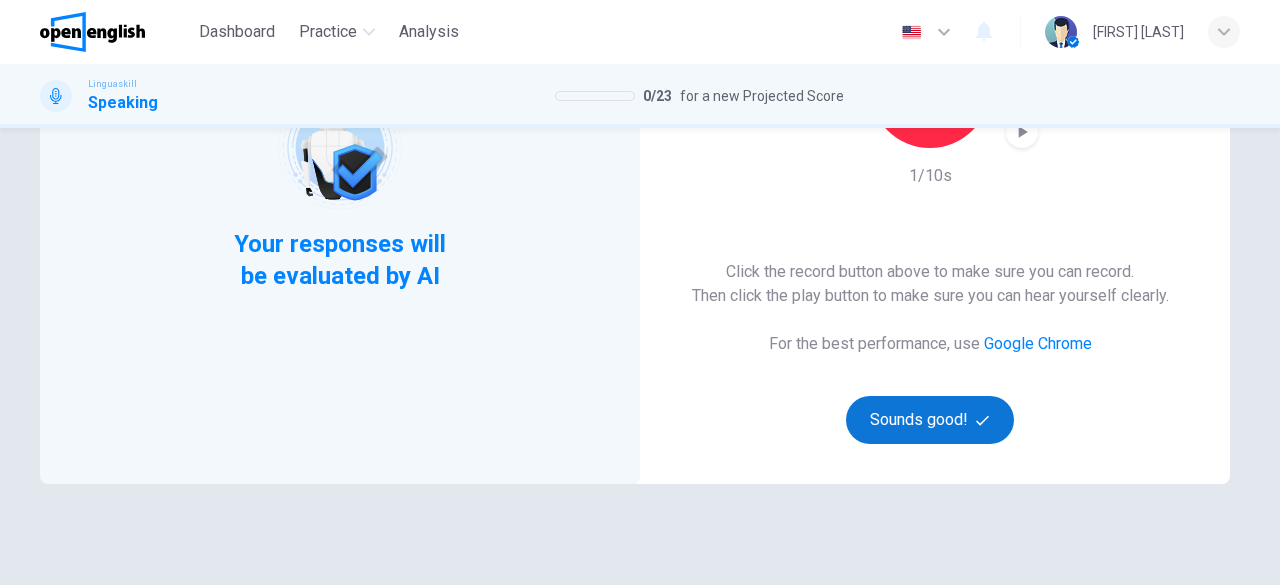 click on "Sounds good!" at bounding box center (930, 420) 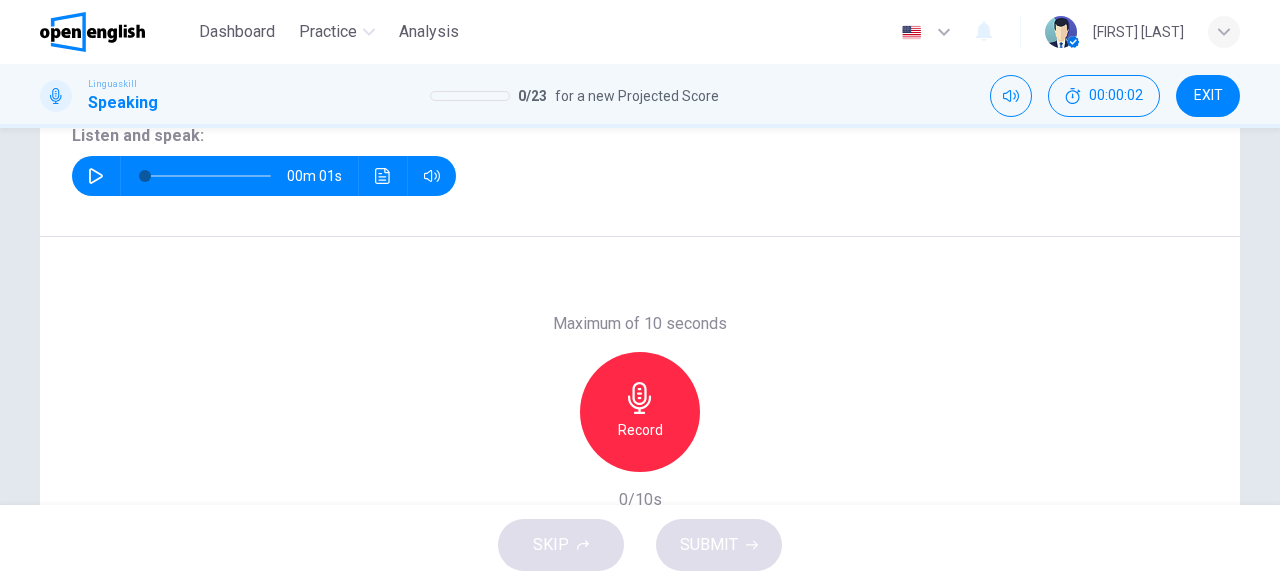 click 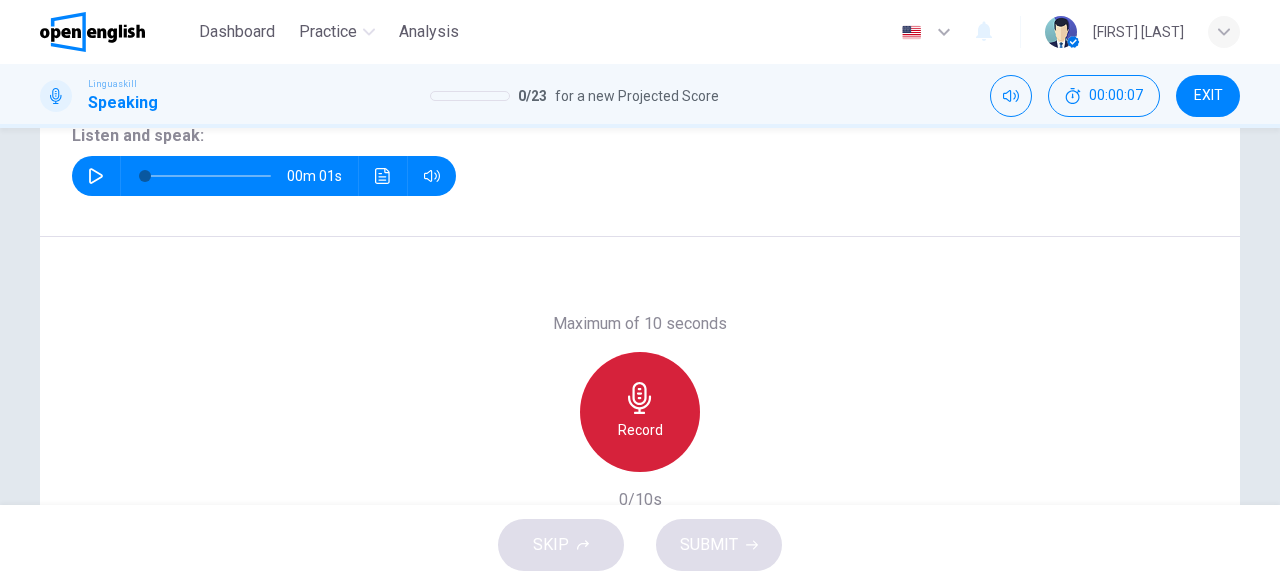 click on "Record" at bounding box center (640, 412) 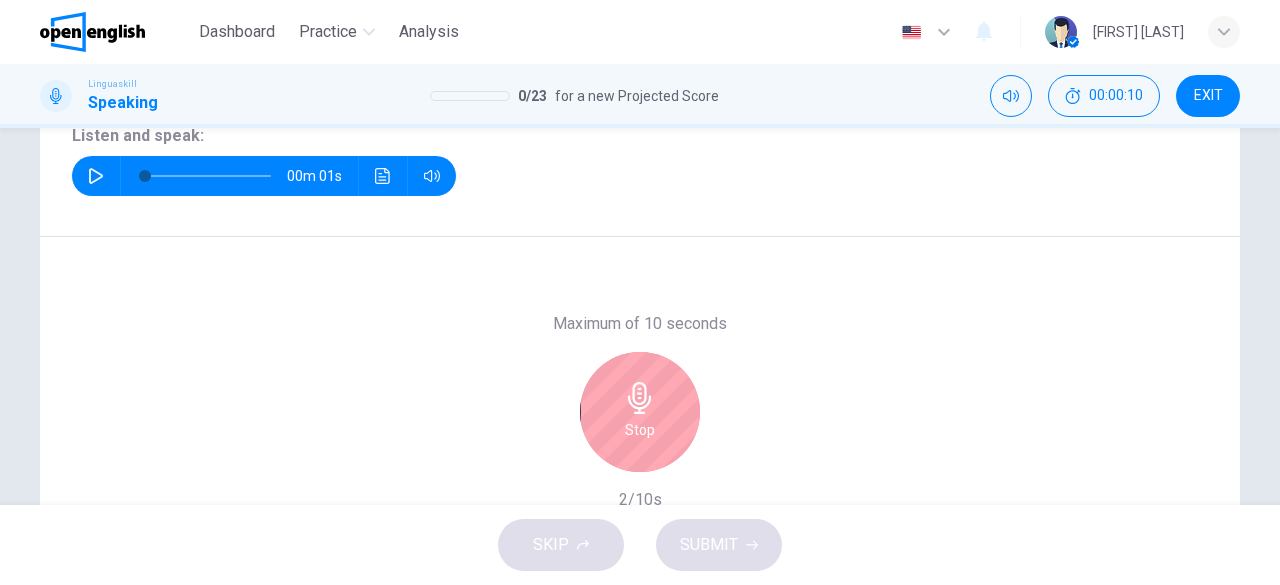 click on "Stop" at bounding box center [640, 412] 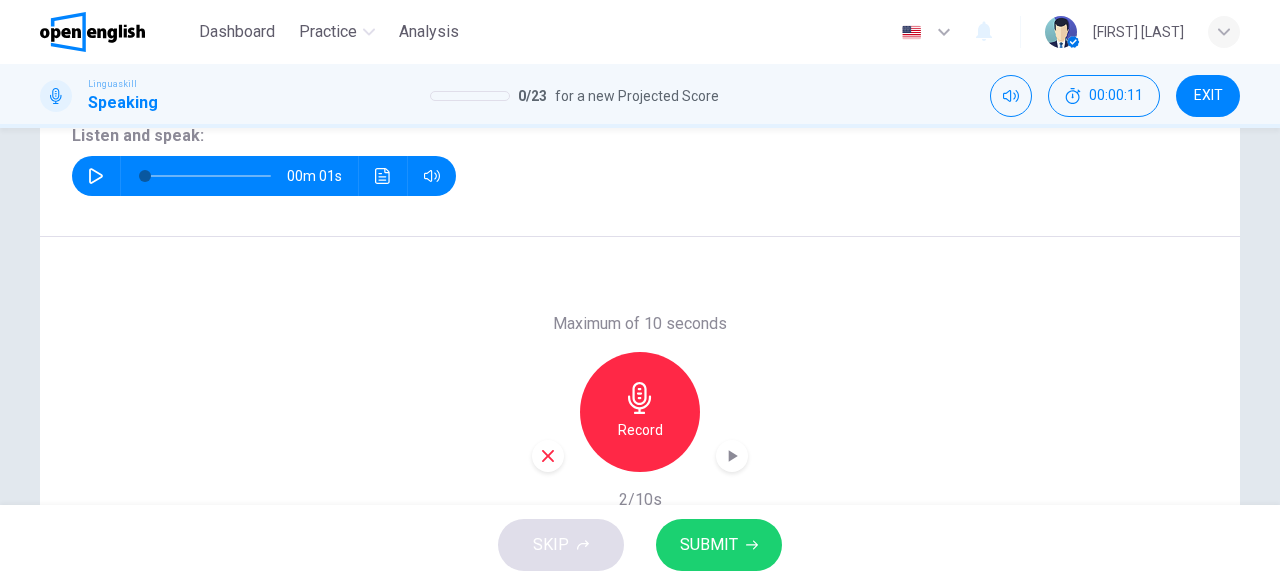 click on "SUBMIT" at bounding box center (709, 545) 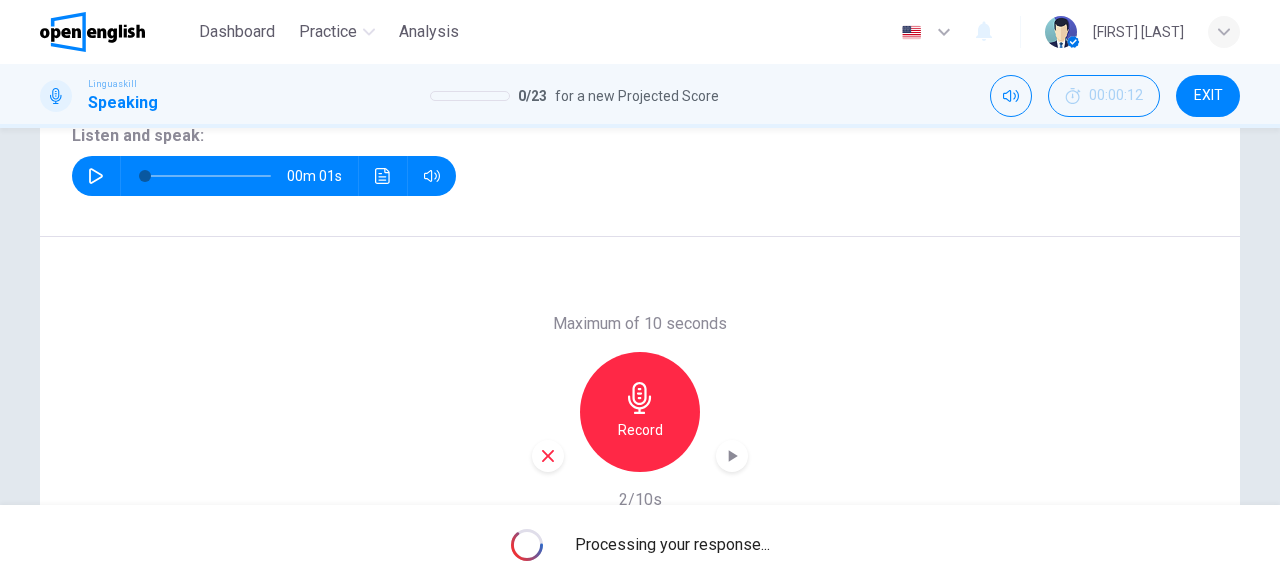 drag, startPoint x: 1267, startPoint y: 289, endPoint x: 1279, endPoint y: 319, distance: 32.31099 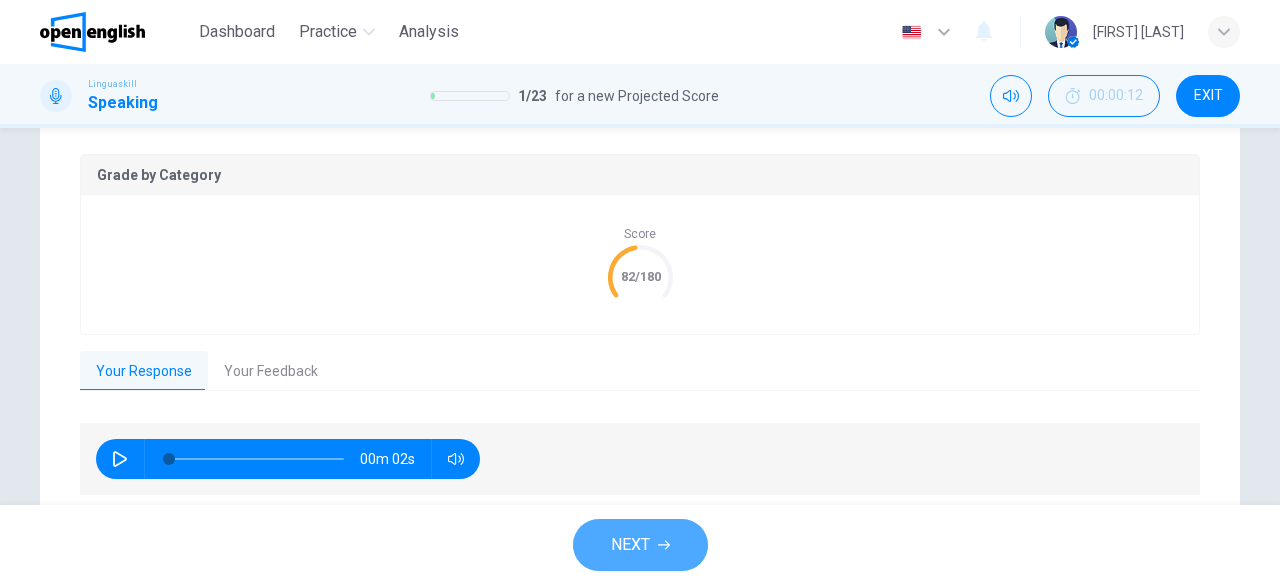 click on "NEXT" at bounding box center (630, 545) 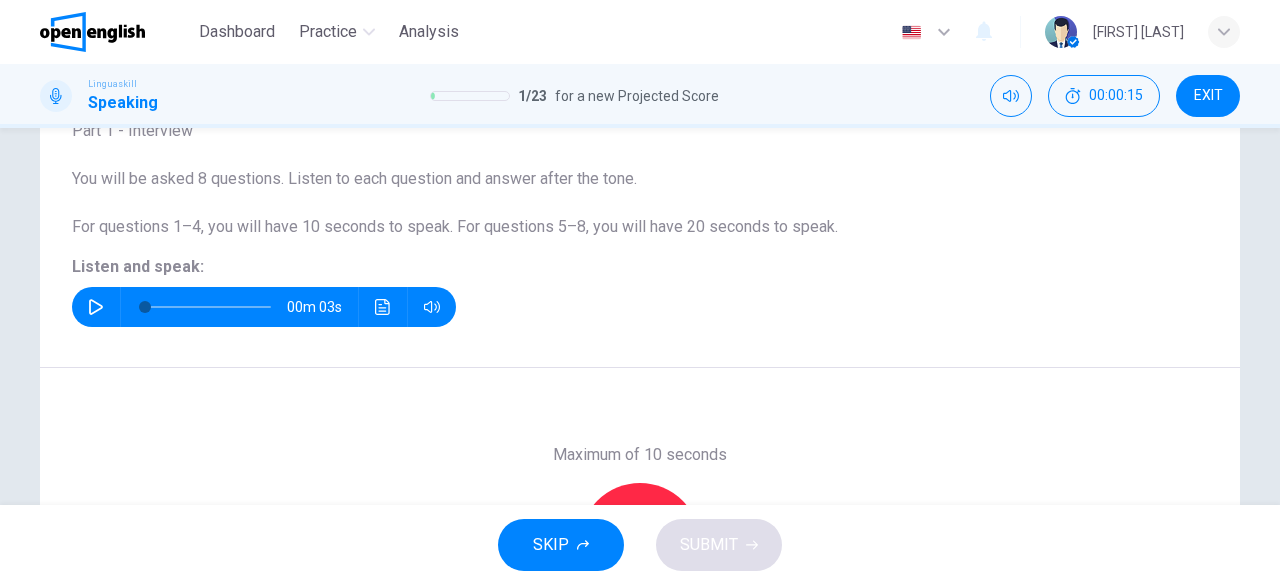 scroll, scrollTop: 144, scrollLeft: 0, axis: vertical 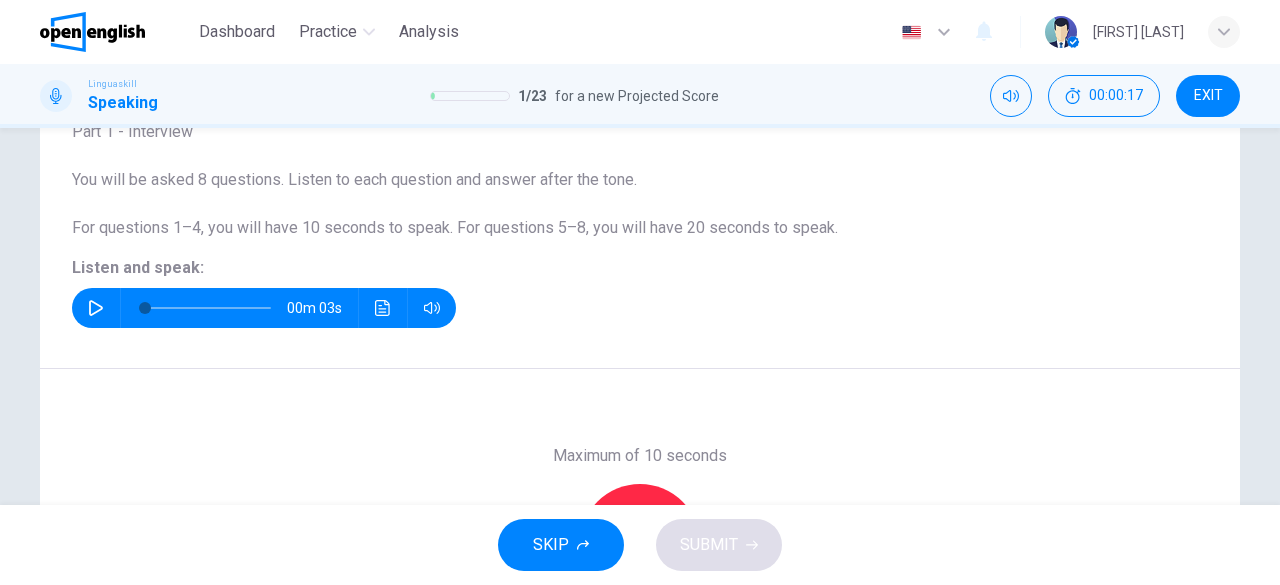 click 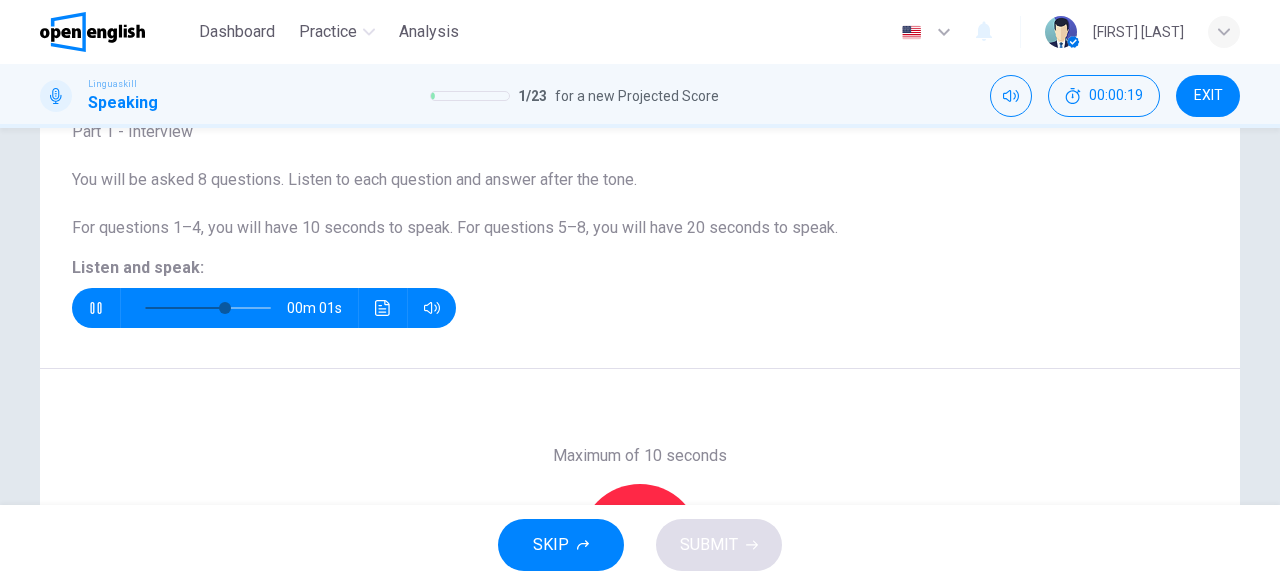 scroll, scrollTop: 398, scrollLeft: 0, axis: vertical 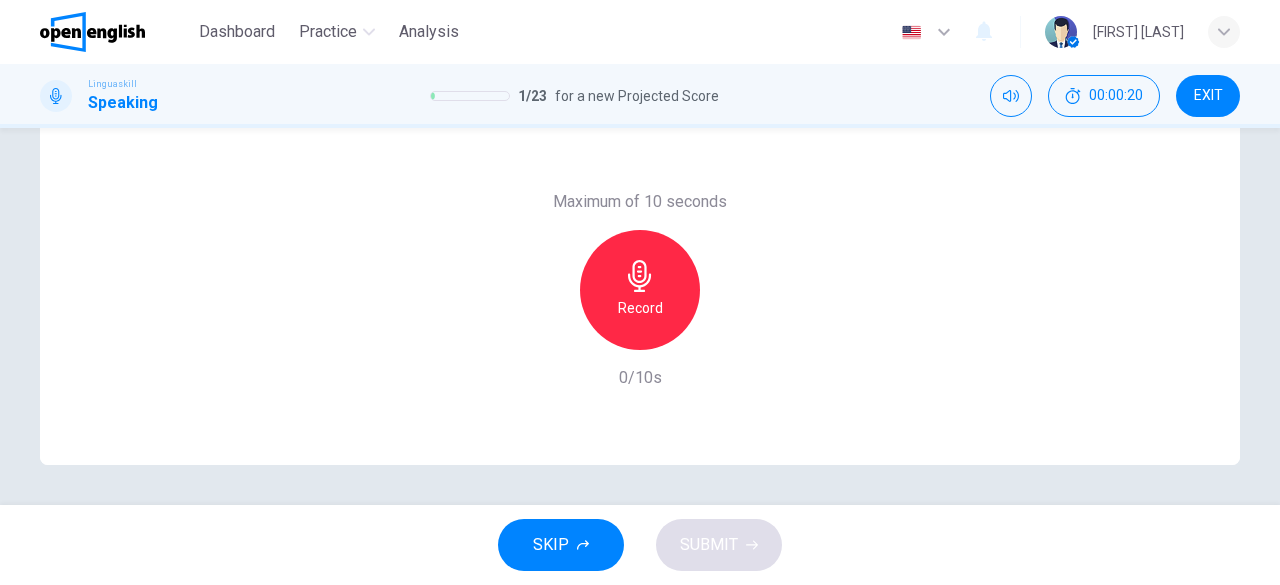 click on "Record" at bounding box center [640, 290] 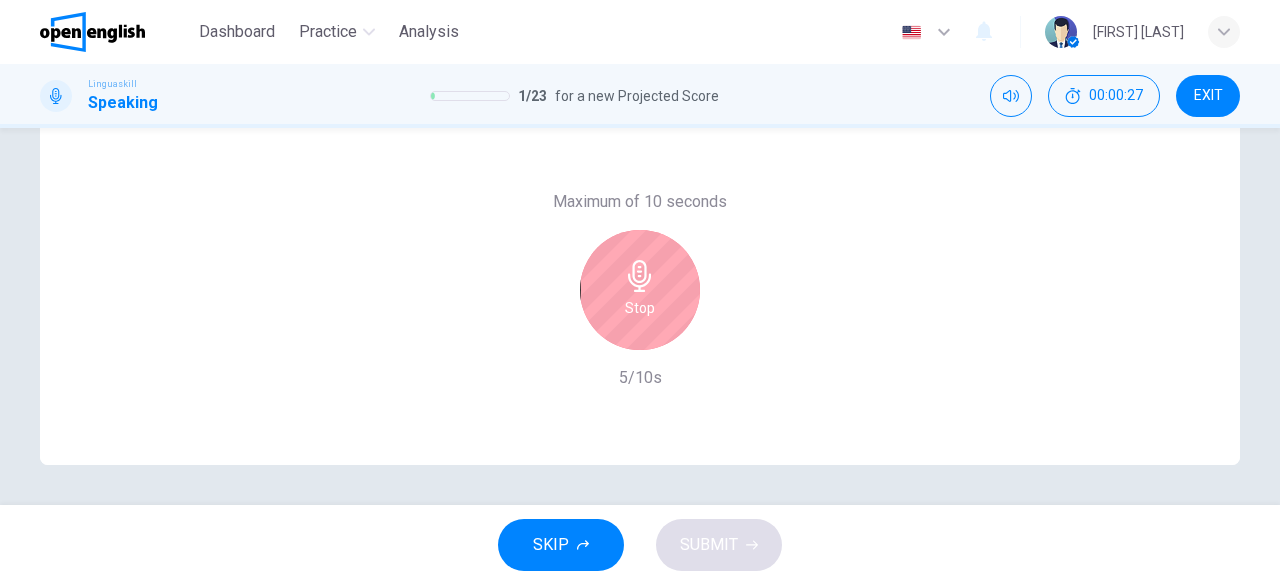 click on "Stop" at bounding box center [640, 290] 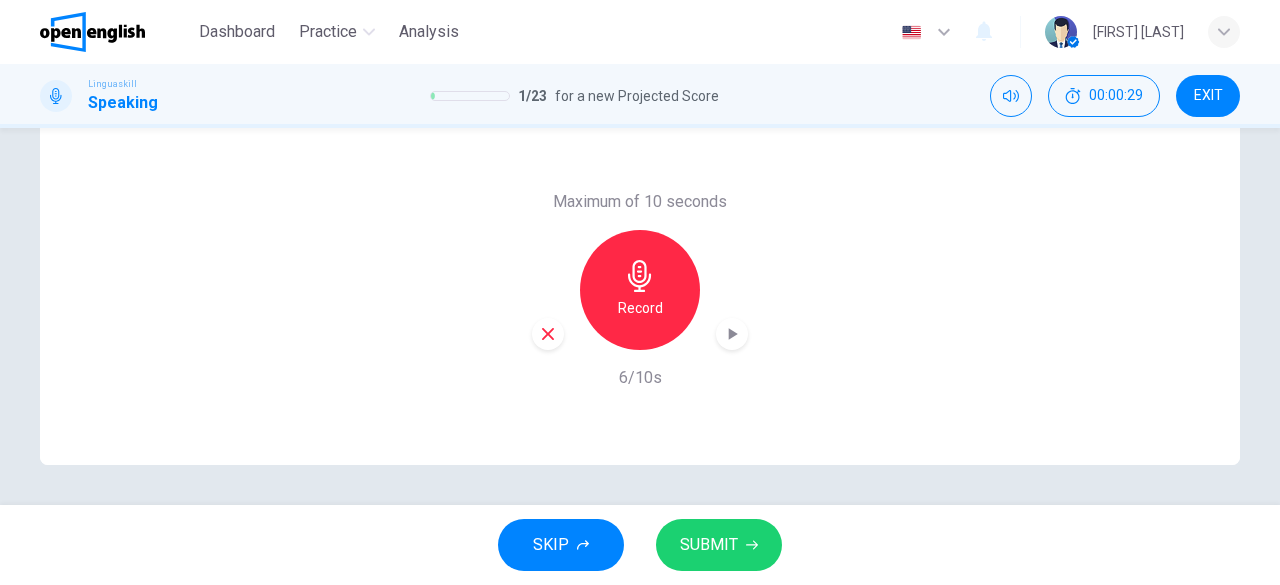 click on "SUBMIT" at bounding box center (709, 545) 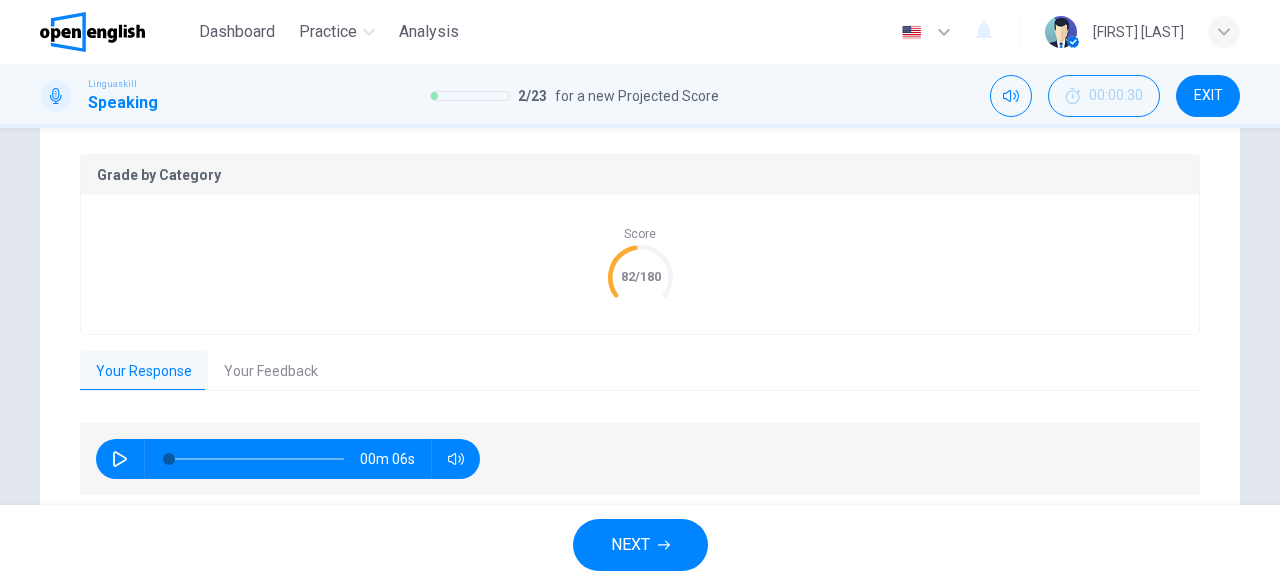 click on "NEXT" at bounding box center (640, 545) 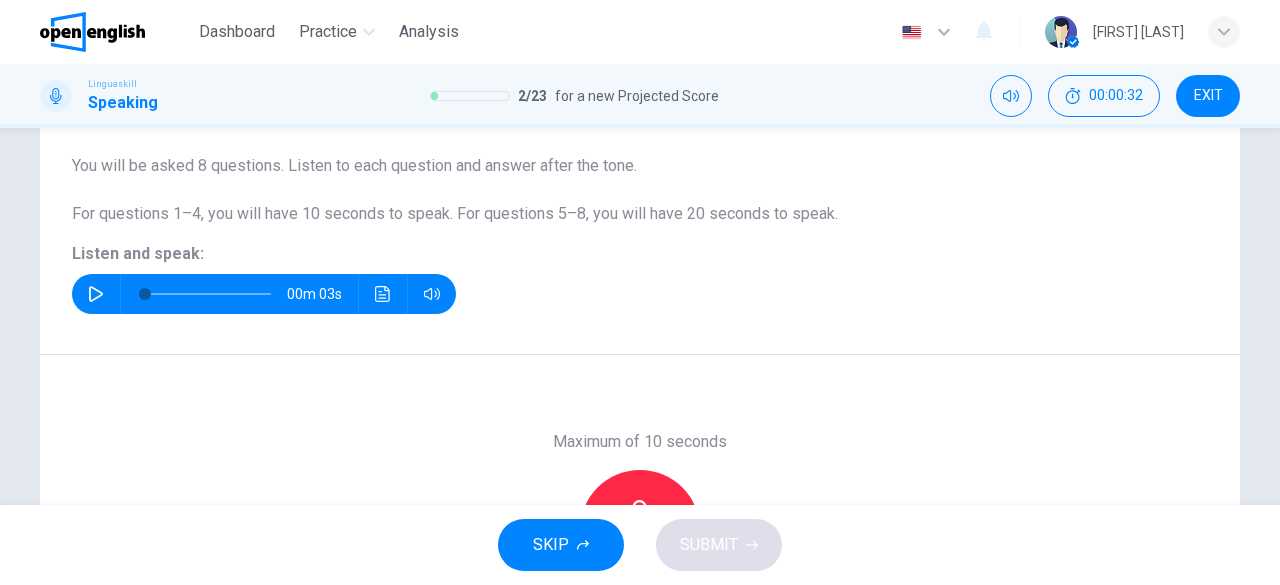 scroll, scrollTop: 69, scrollLeft: 0, axis: vertical 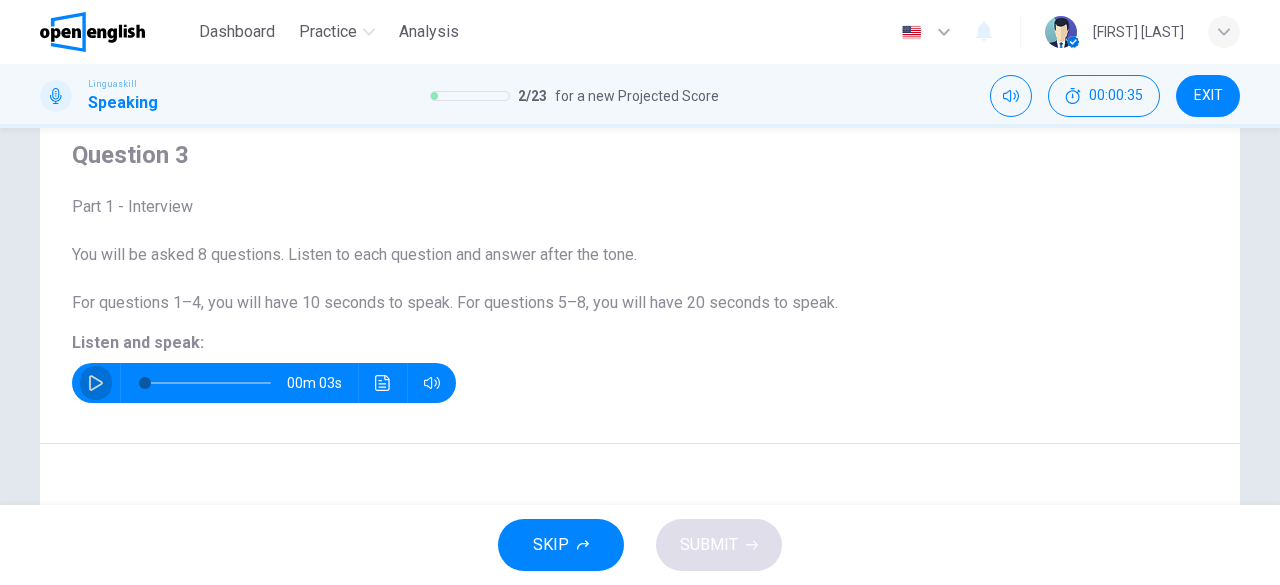 click 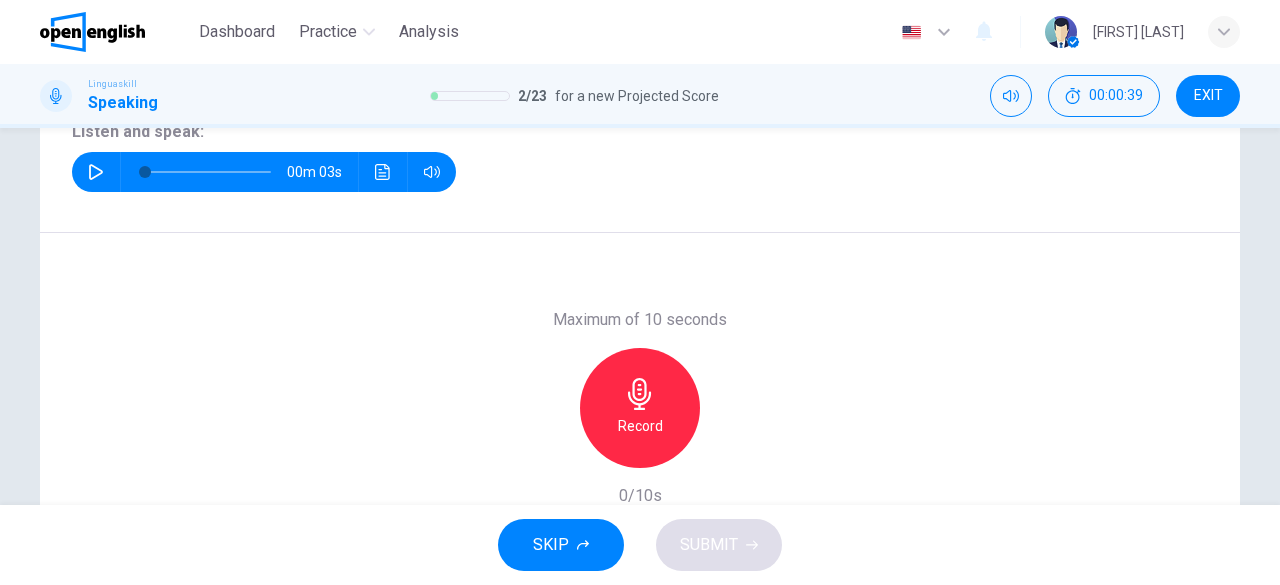 scroll, scrollTop: 304, scrollLeft: 0, axis: vertical 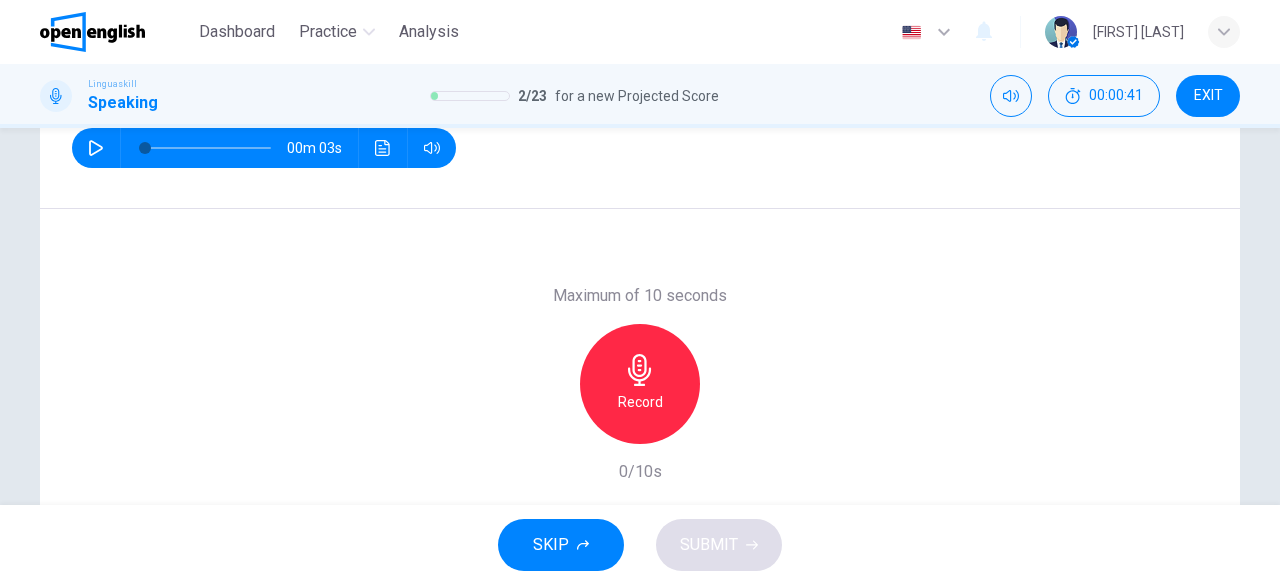 click on "Record" at bounding box center (640, 402) 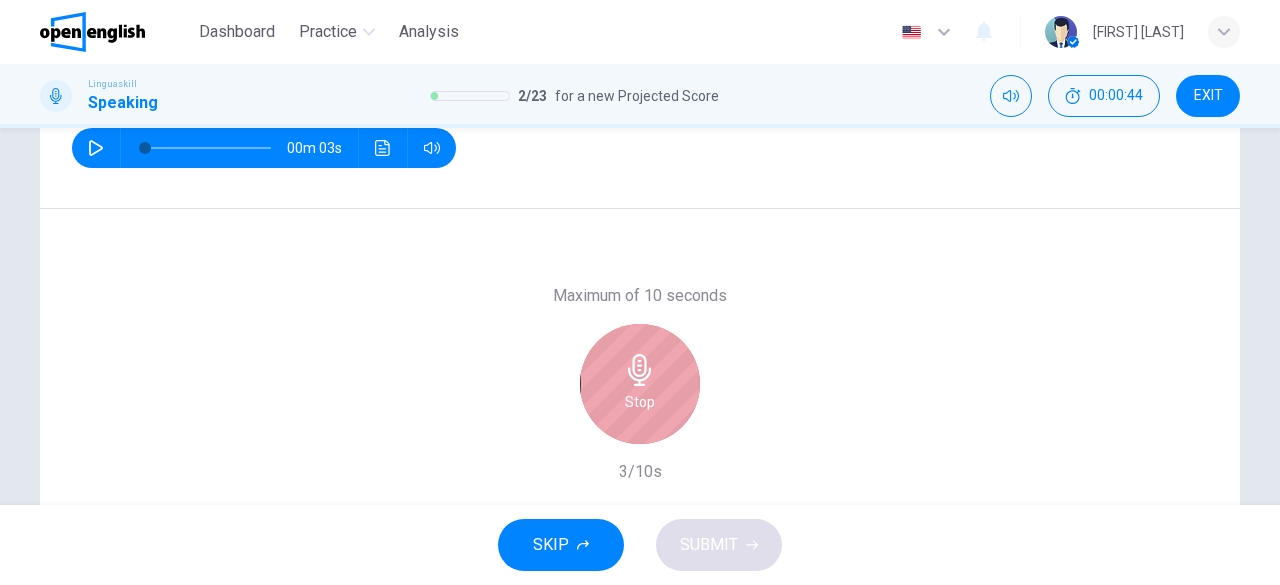 click on "Stop" at bounding box center [640, 384] 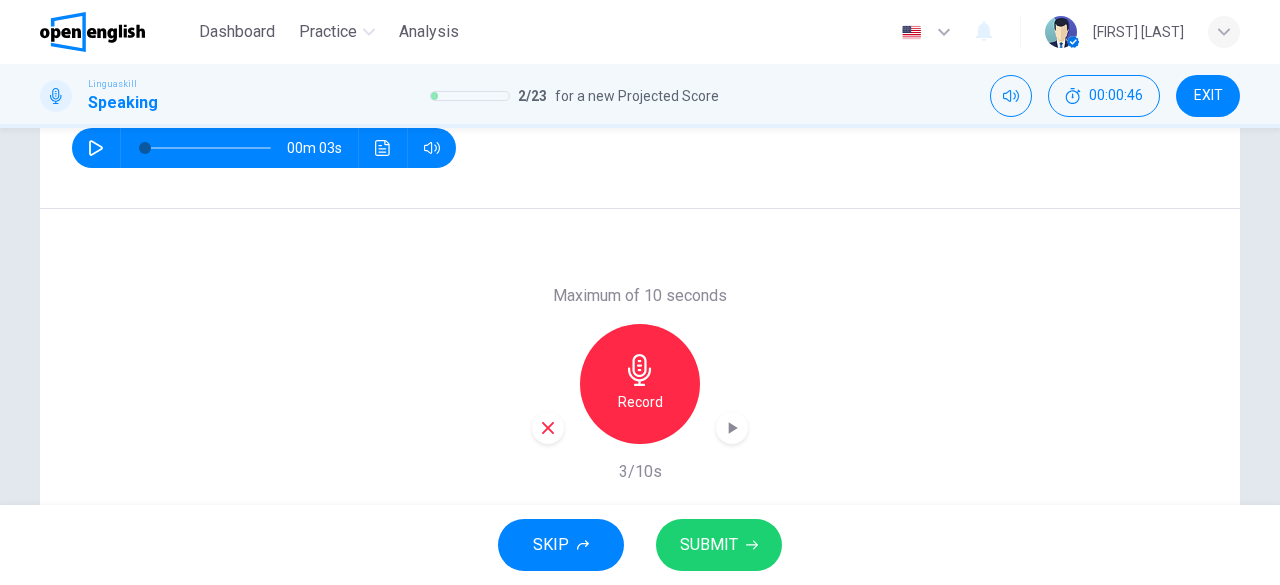 click on "SUBMIT" at bounding box center [709, 545] 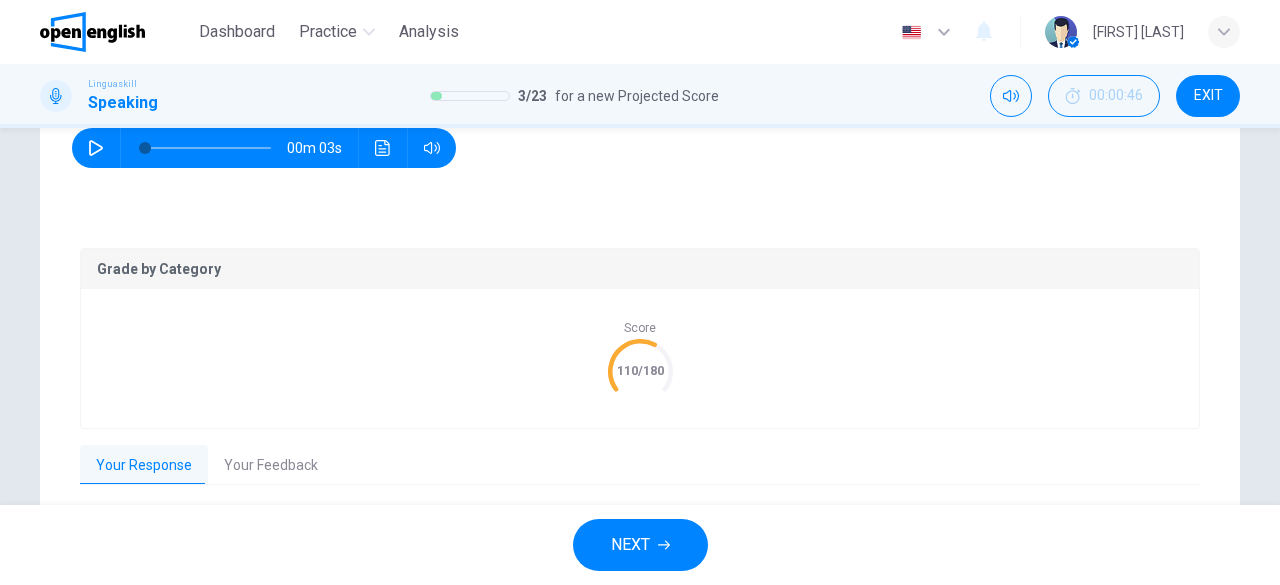 click 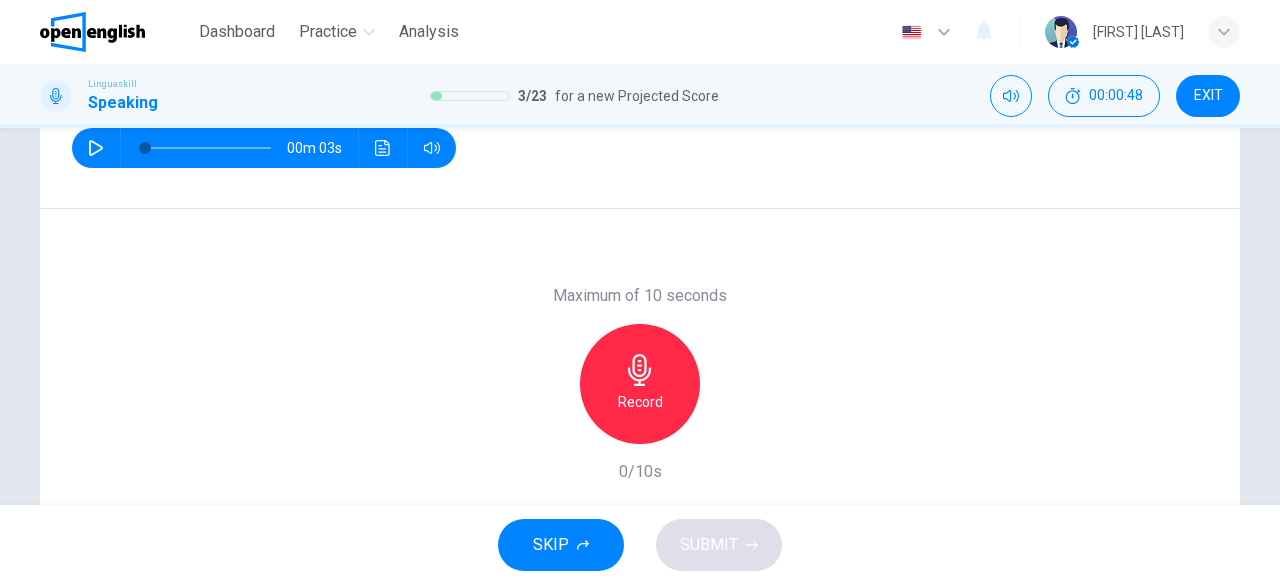 click 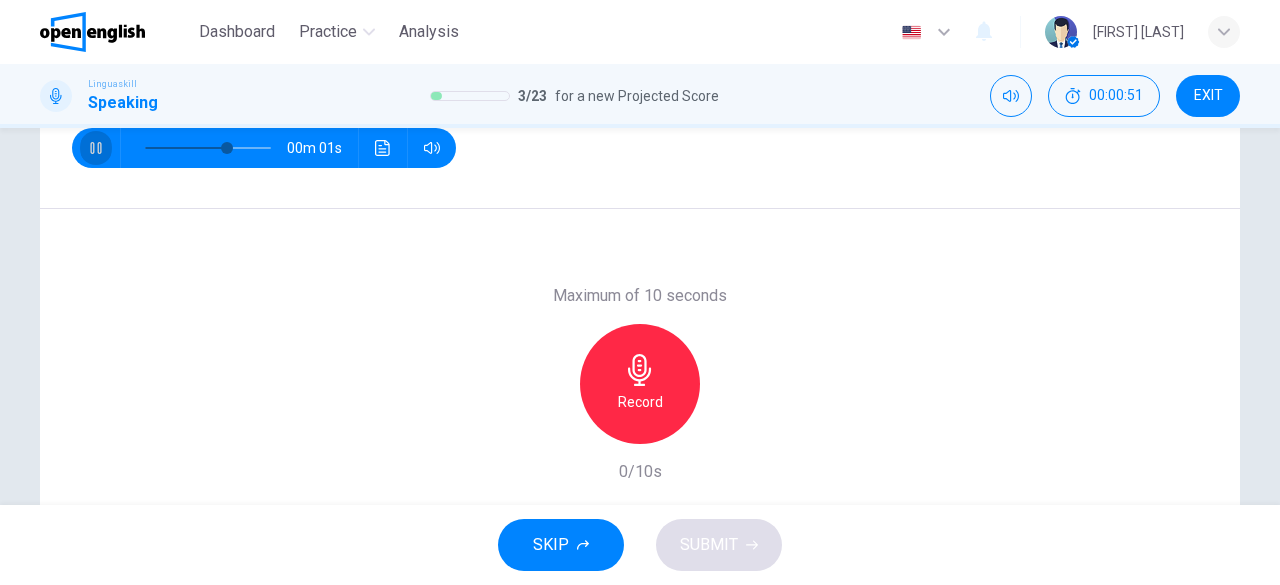 click at bounding box center [96, 148] 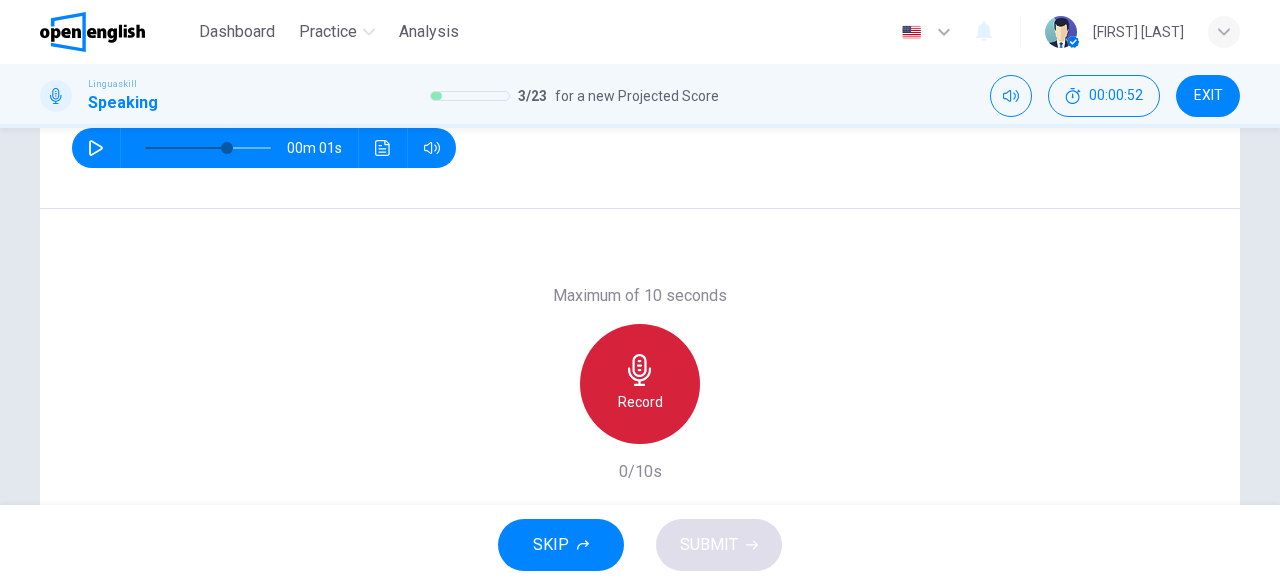 click on "Record" at bounding box center (640, 384) 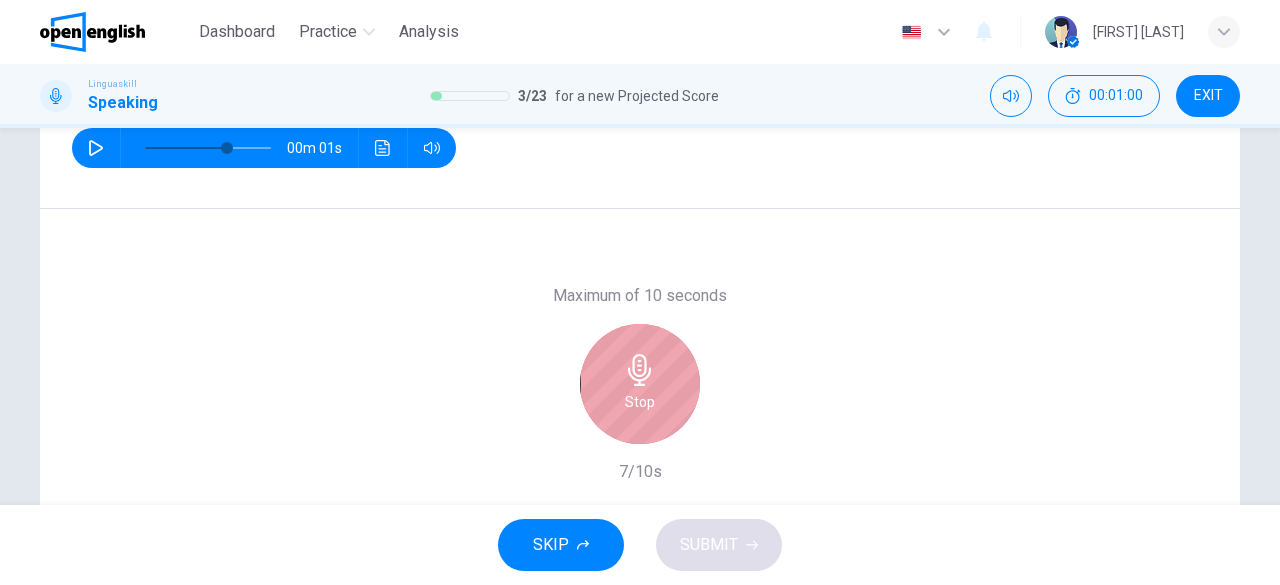 click on "Stop" at bounding box center [640, 384] 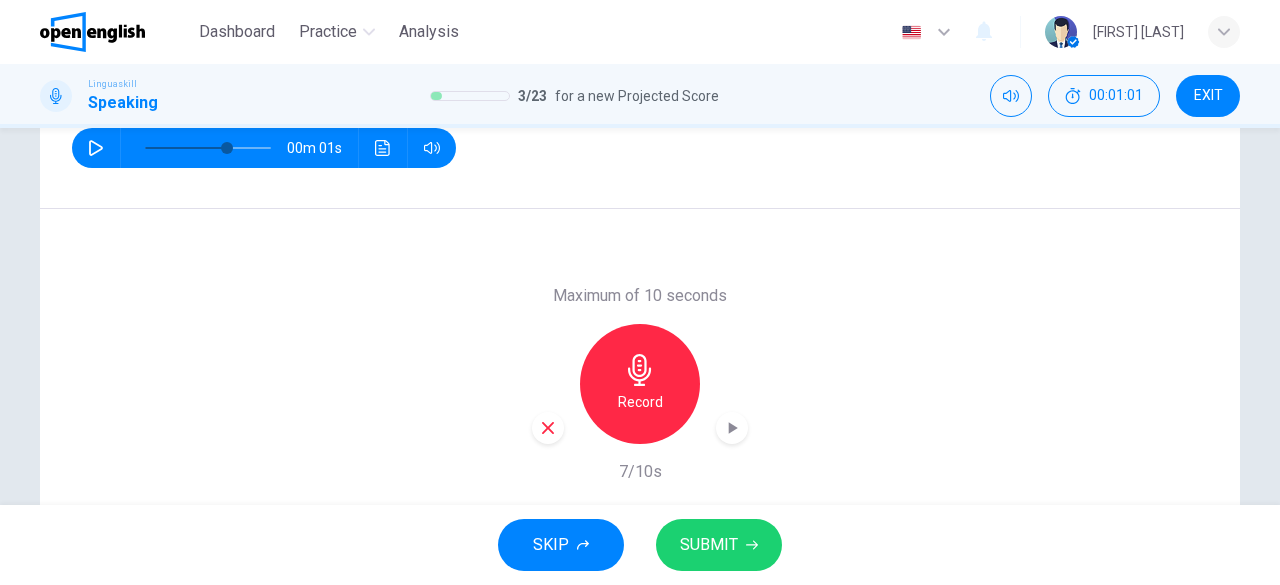 click on "SUBMIT" at bounding box center (709, 545) 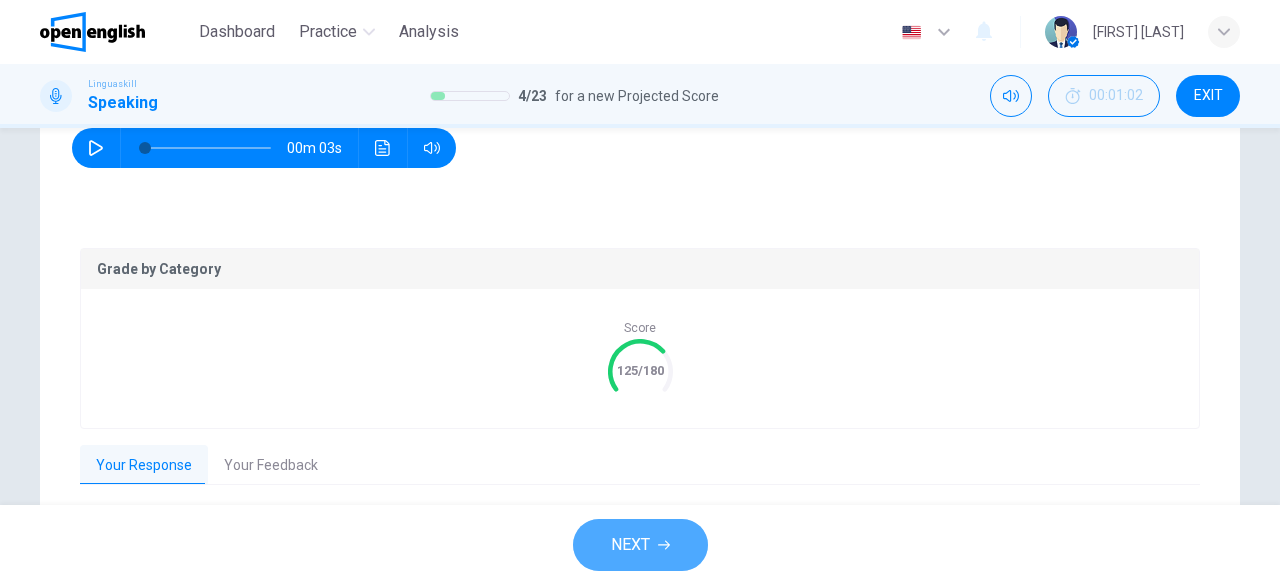 click on "NEXT" at bounding box center [630, 545] 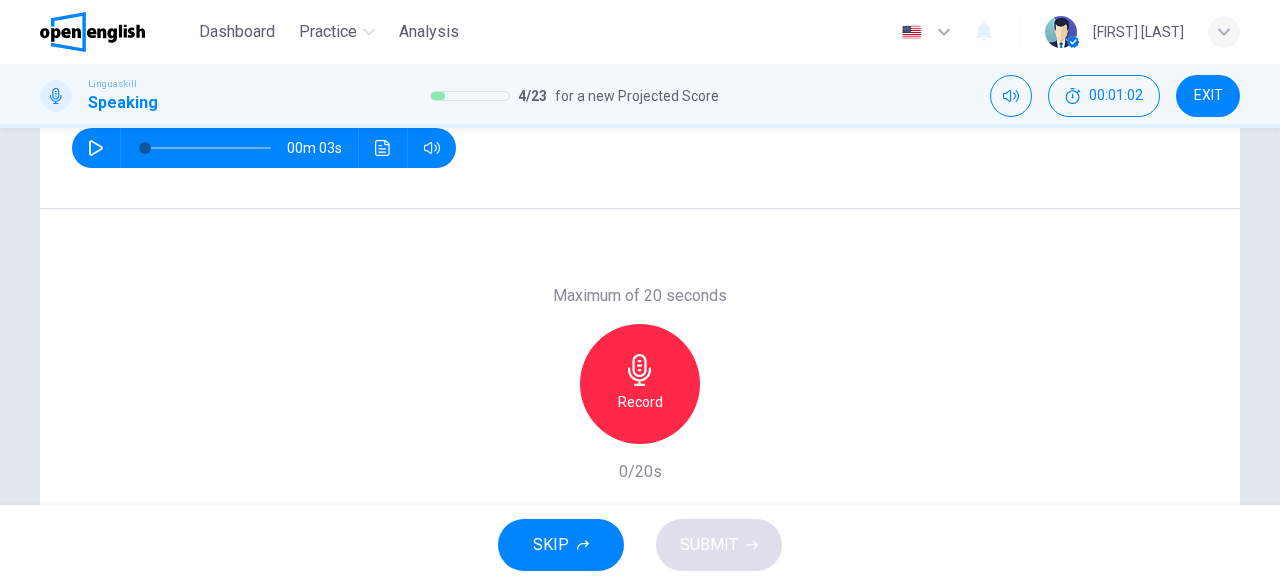 click on "Maximum of 20 seconds Record 0/20s" at bounding box center (640, 384) 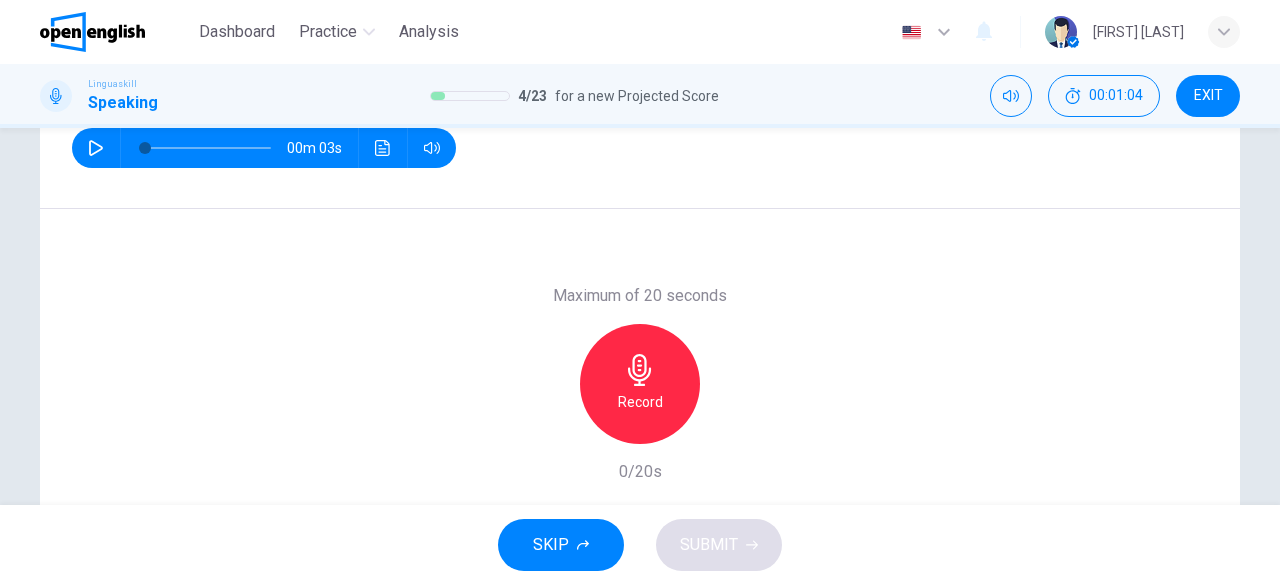 click at bounding box center [96, 148] 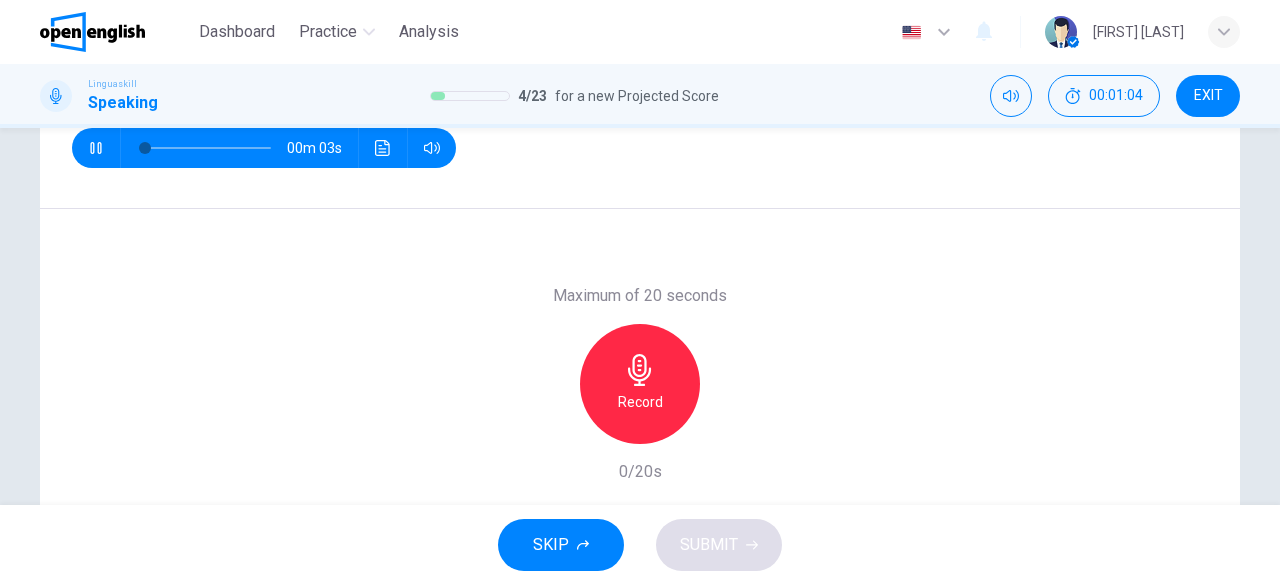 click at bounding box center (96, 148) 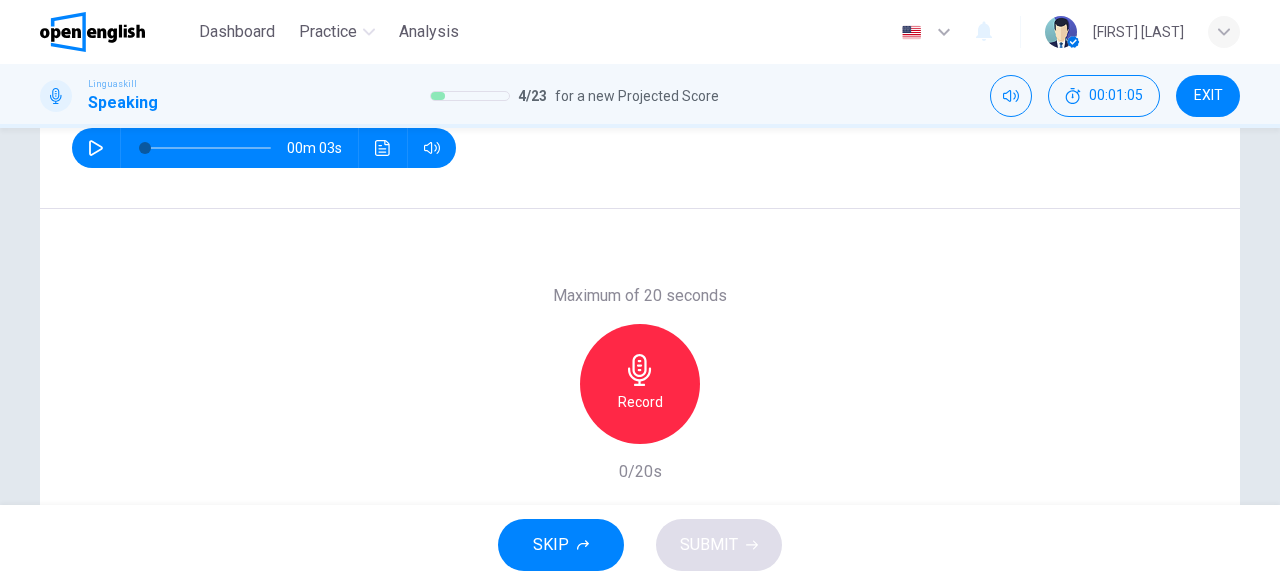 click at bounding box center (96, 148) 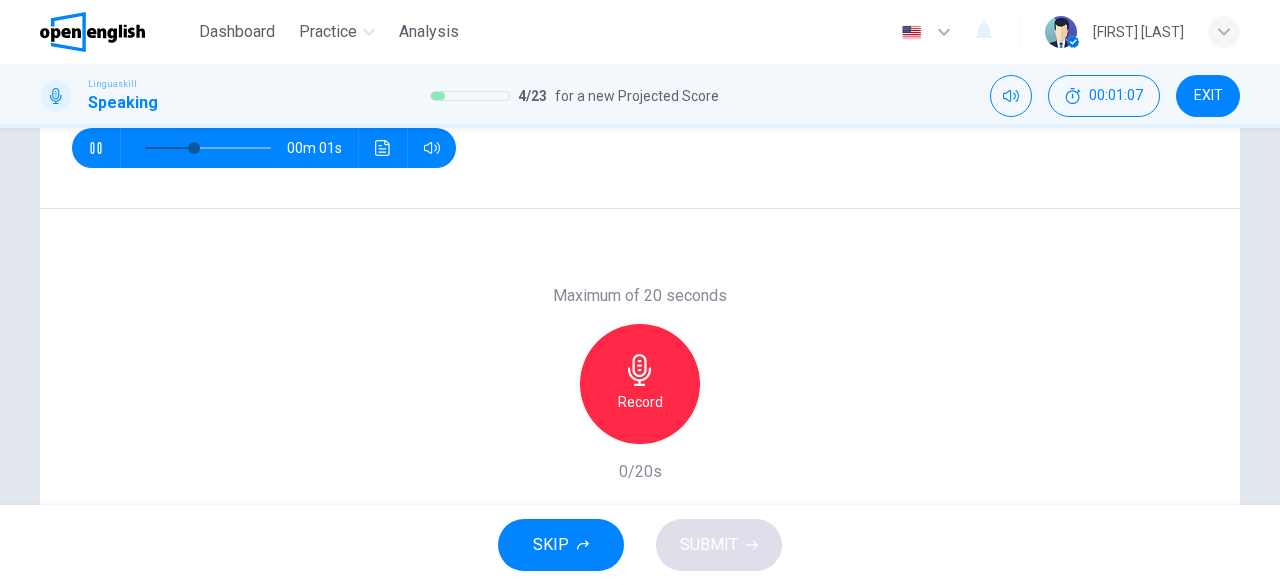 click 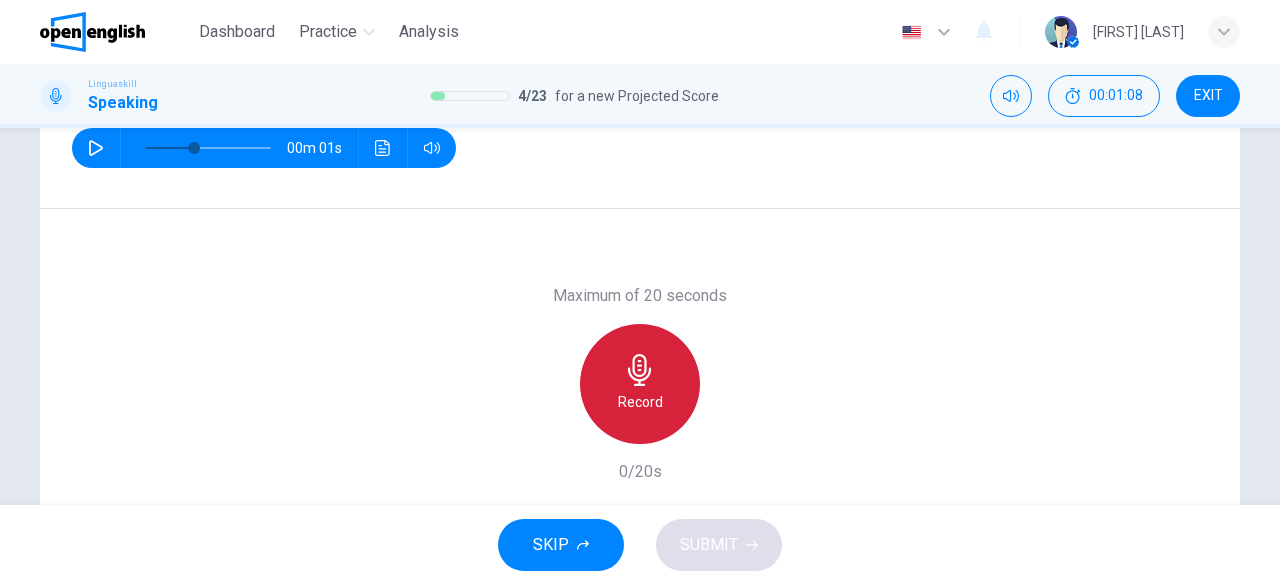click on "Record" at bounding box center [640, 402] 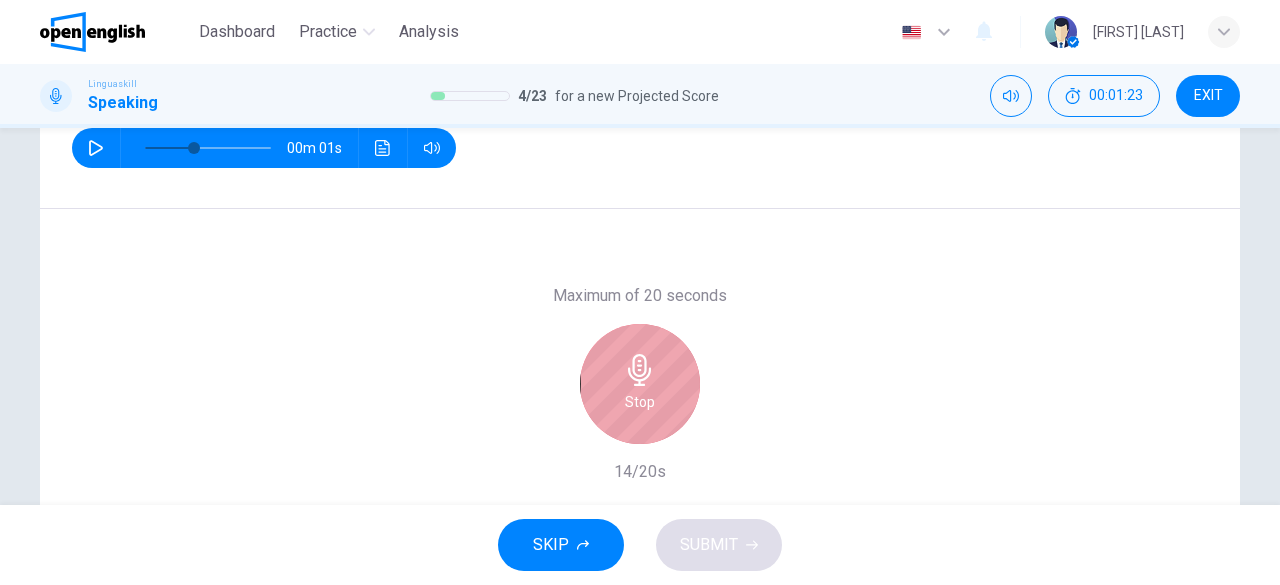 click on "Stop" at bounding box center [640, 384] 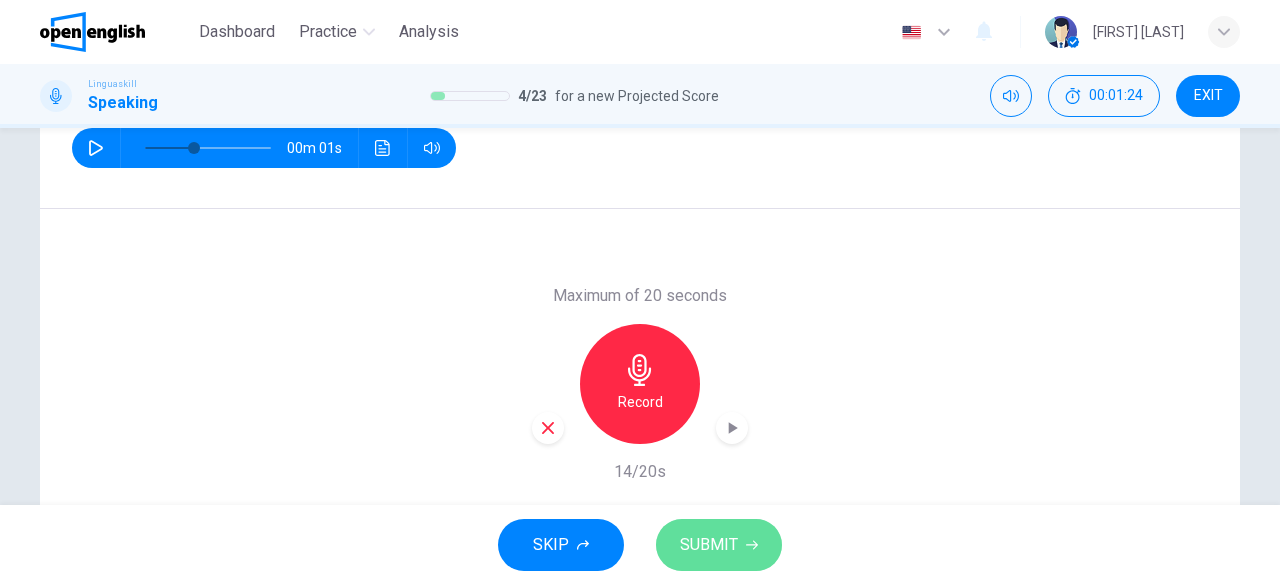 click on "SUBMIT" at bounding box center (709, 545) 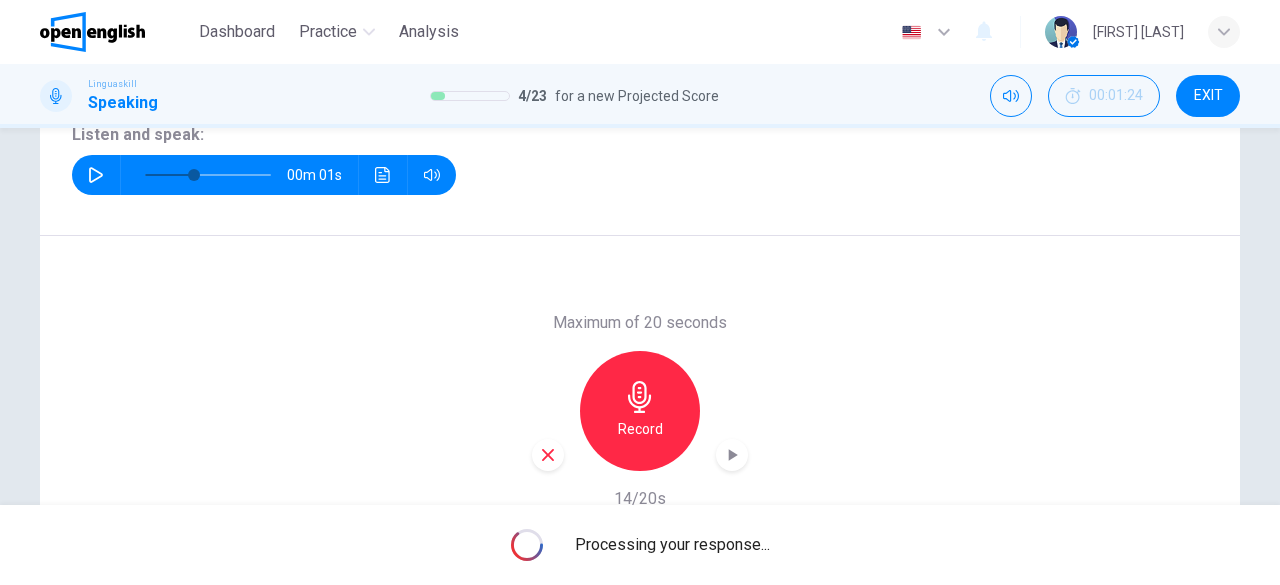 scroll, scrollTop: 278, scrollLeft: 0, axis: vertical 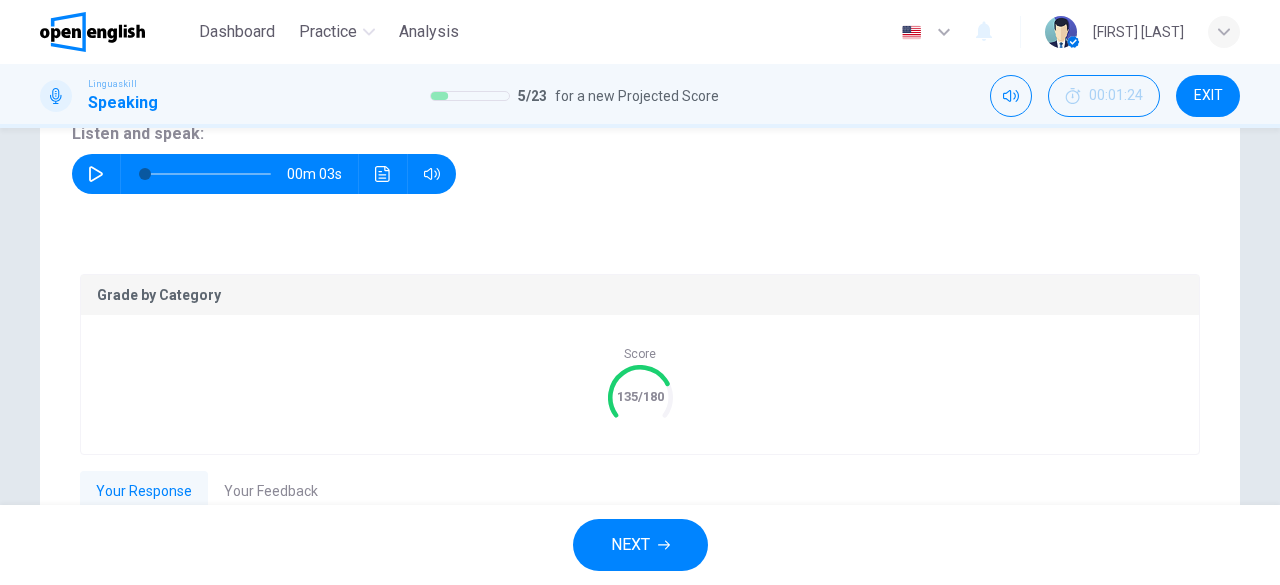 click on "NEXT" at bounding box center [640, 545] 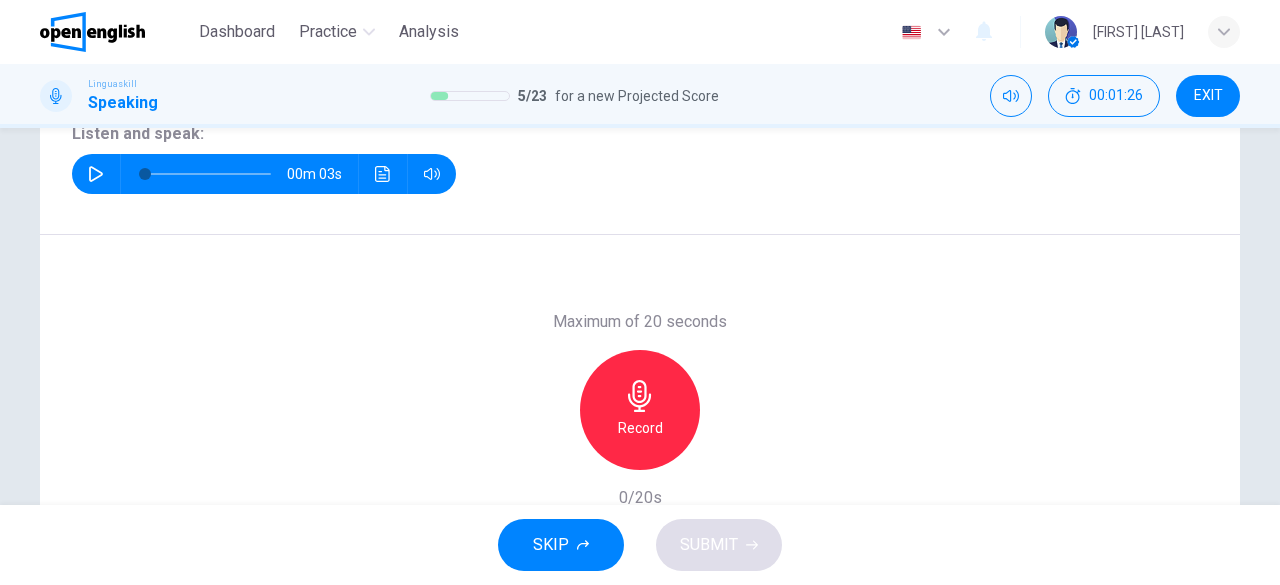 click 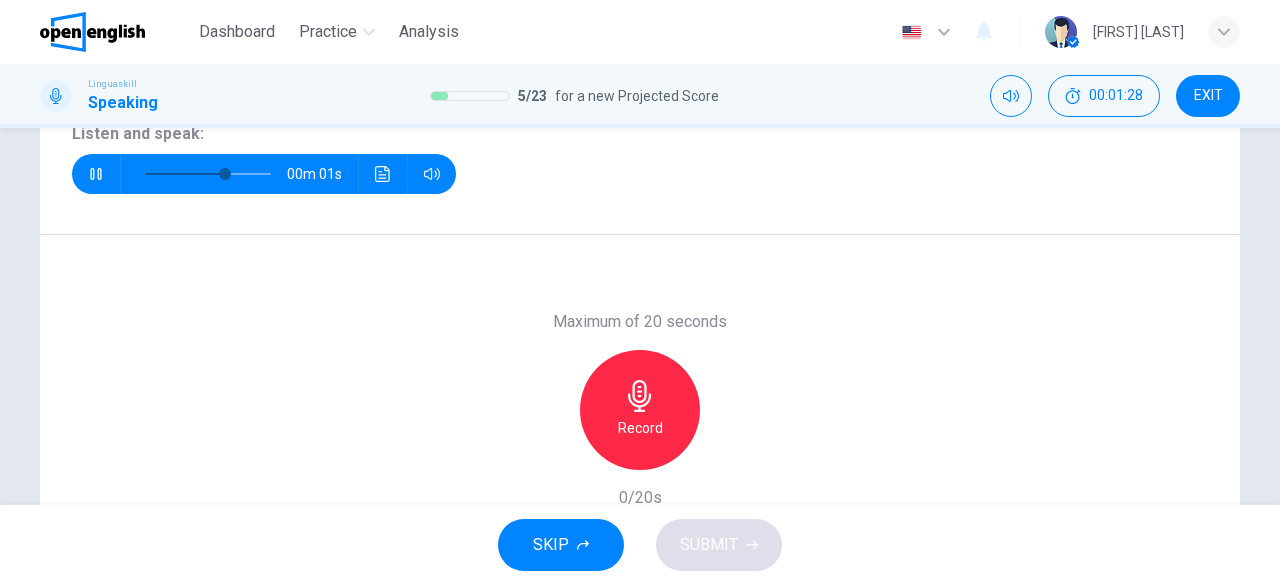 click 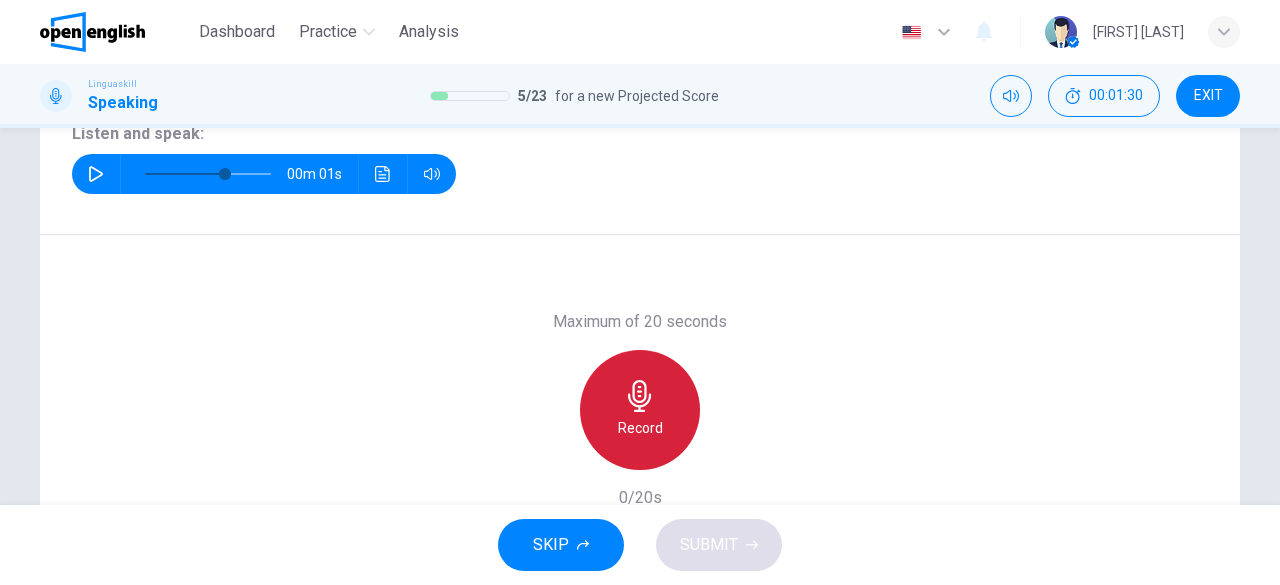 click on "Record" at bounding box center [640, 410] 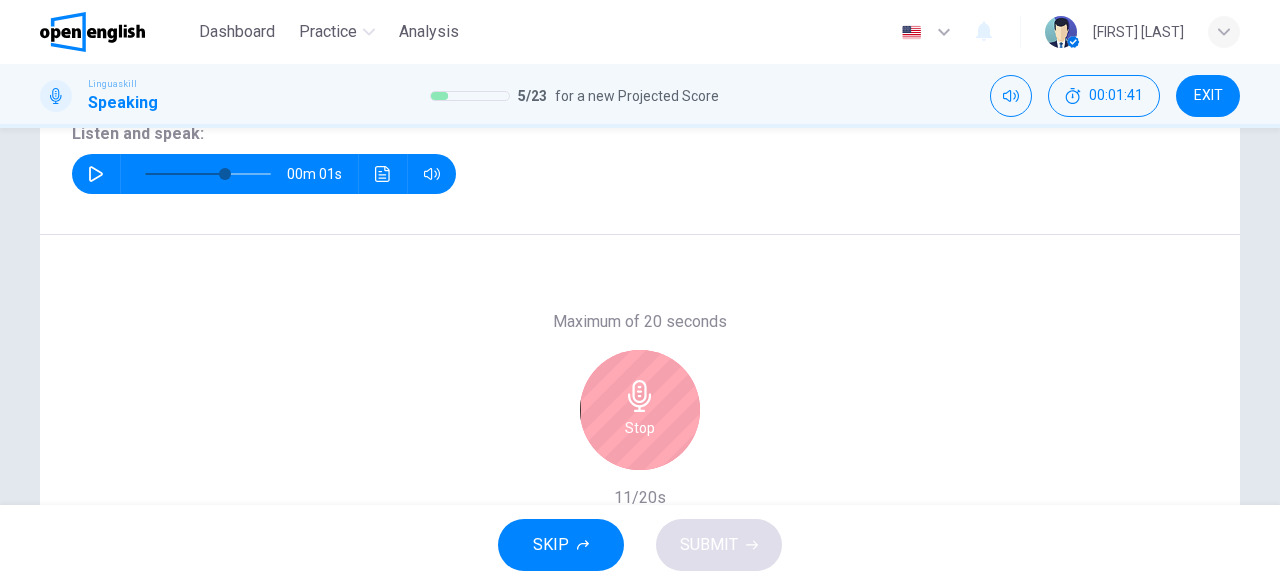 click on "Stop" at bounding box center [640, 410] 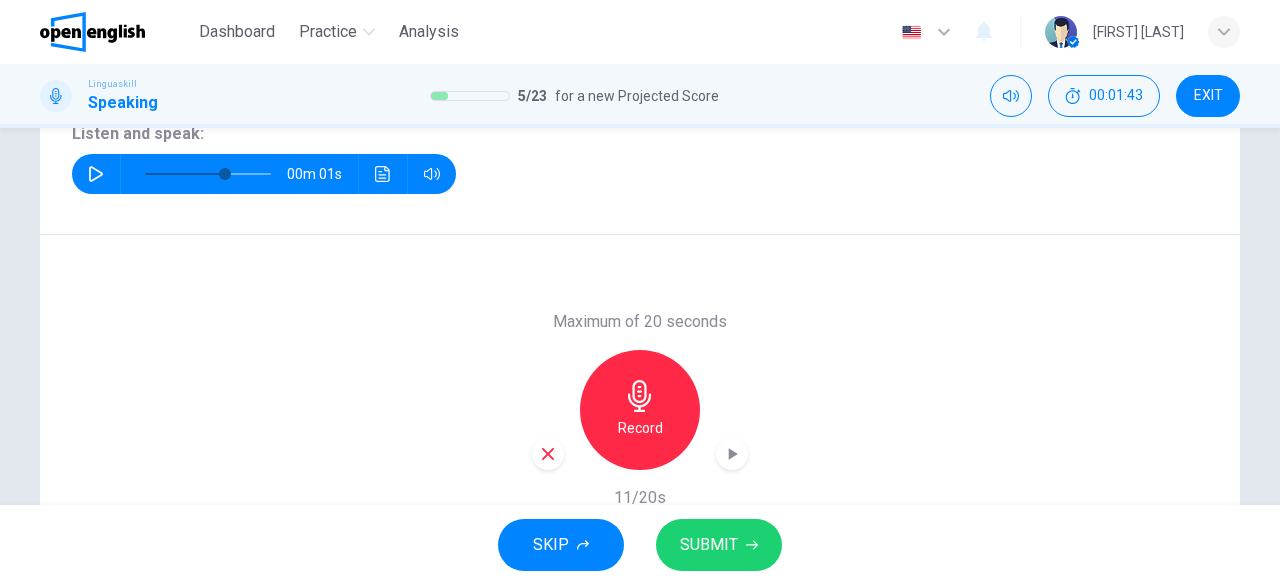 click 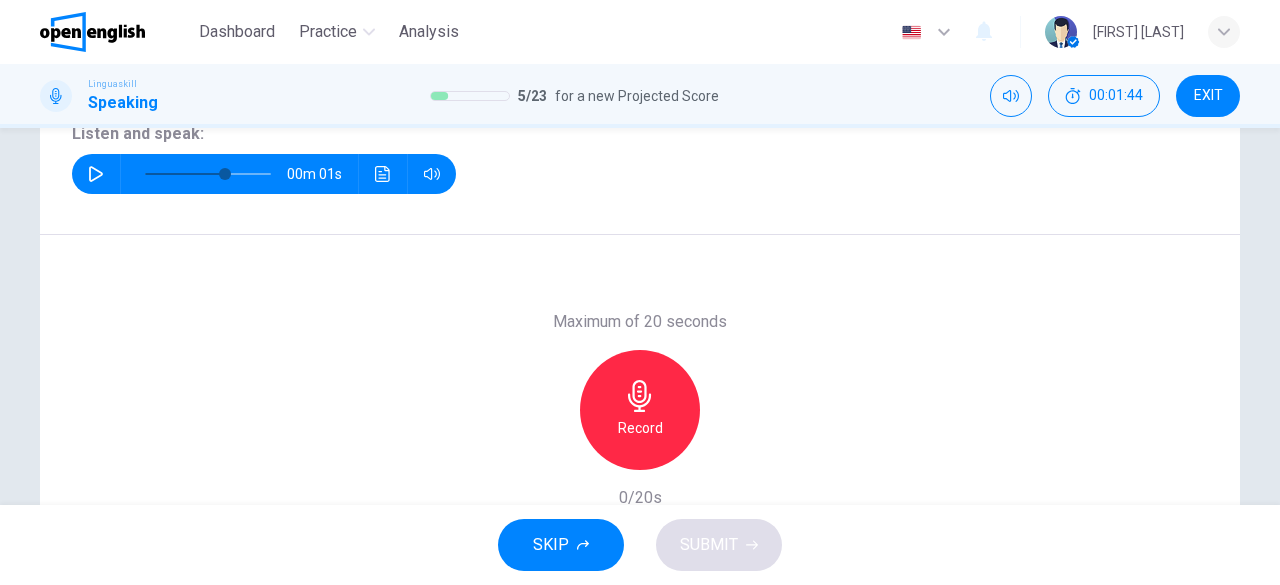click on "Record" at bounding box center (640, 410) 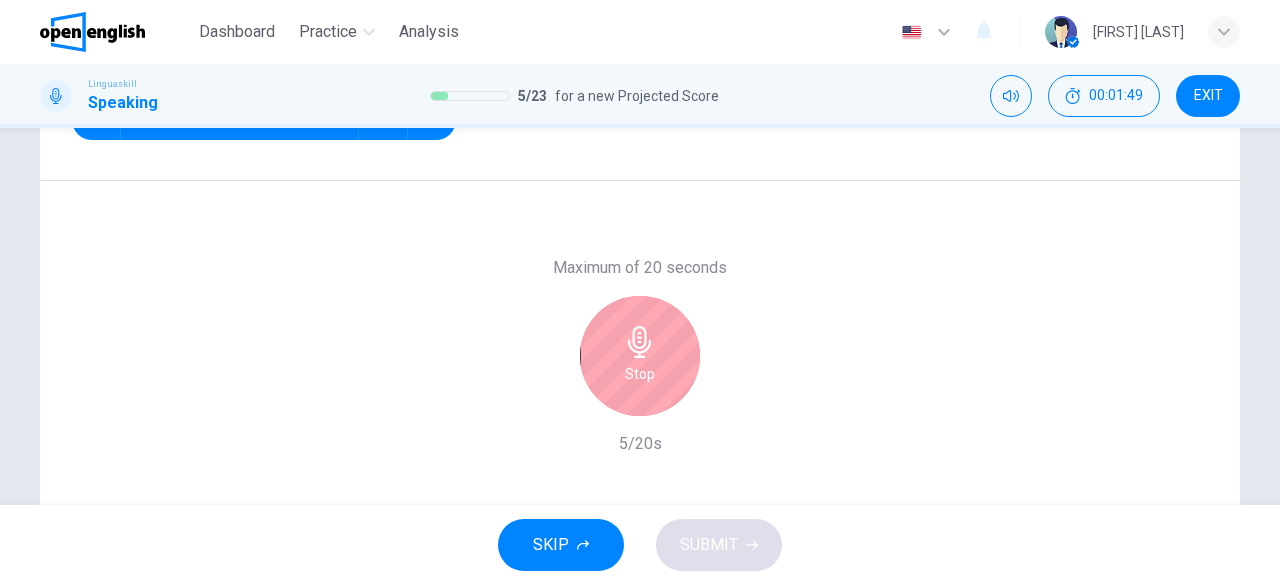 scroll, scrollTop: 335, scrollLeft: 0, axis: vertical 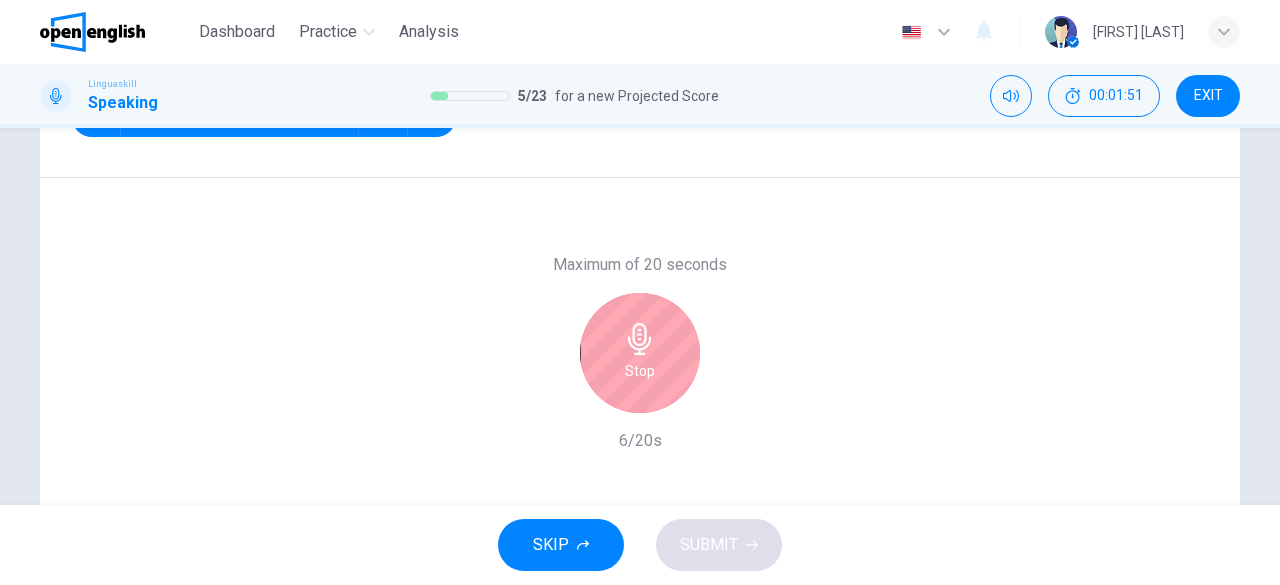 click 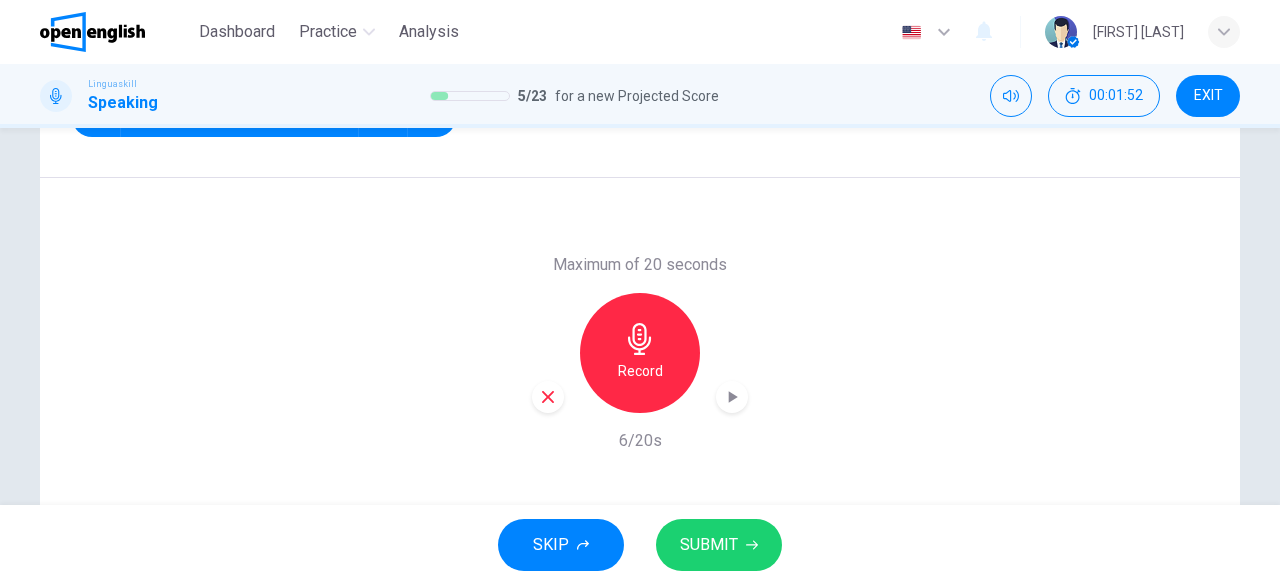click 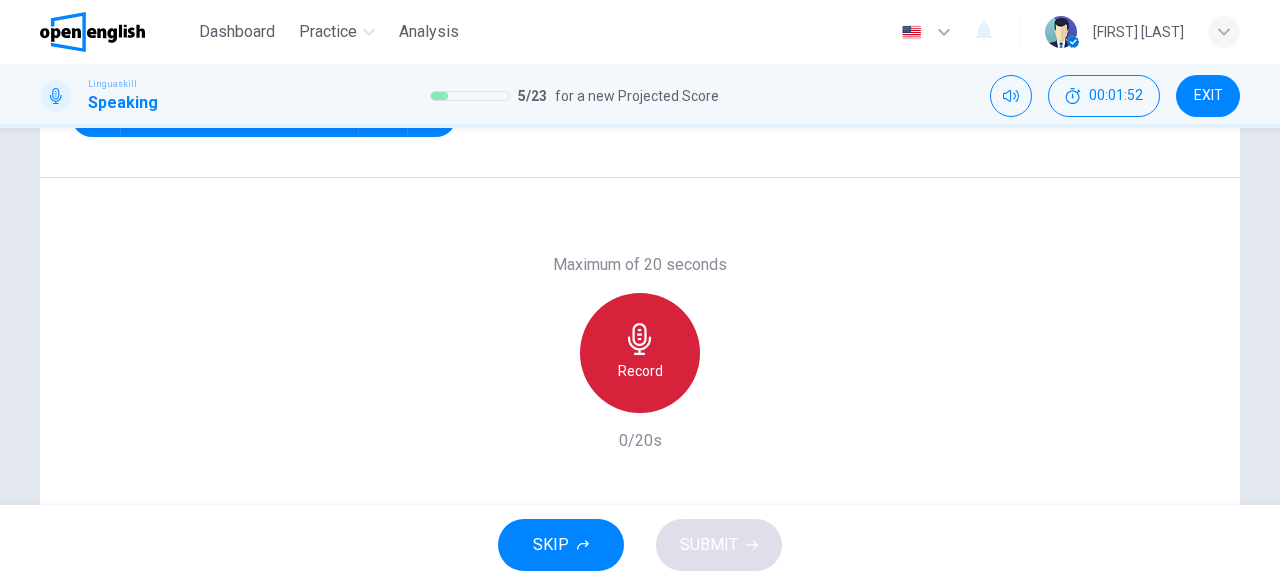 click on "Record" at bounding box center [640, 371] 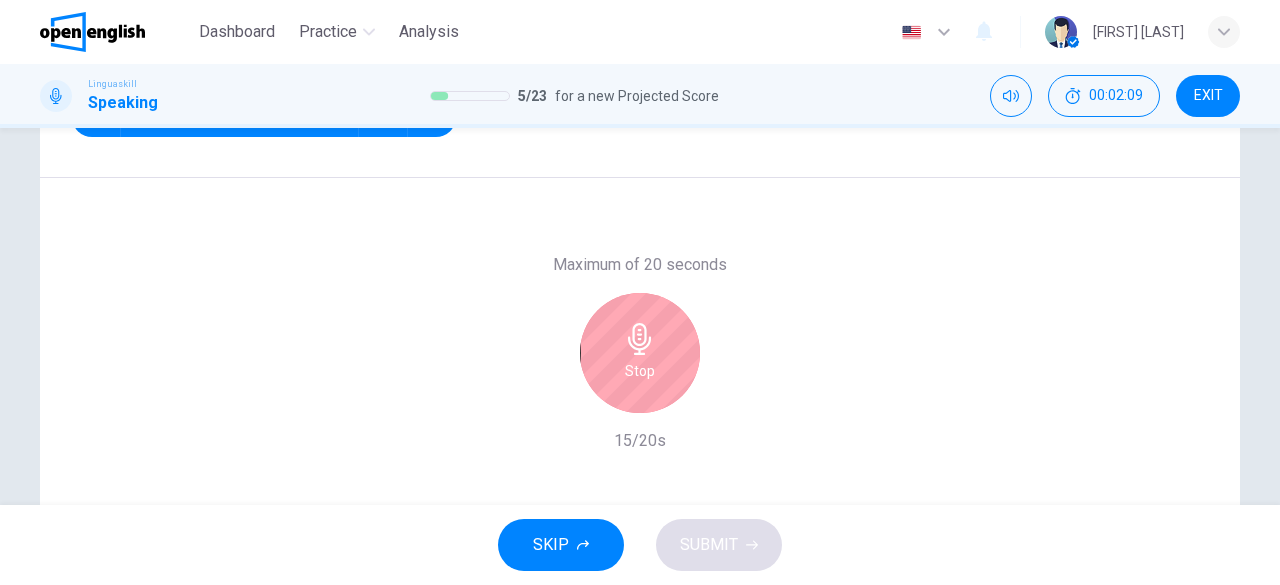 click on "Stop" at bounding box center (640, 371) 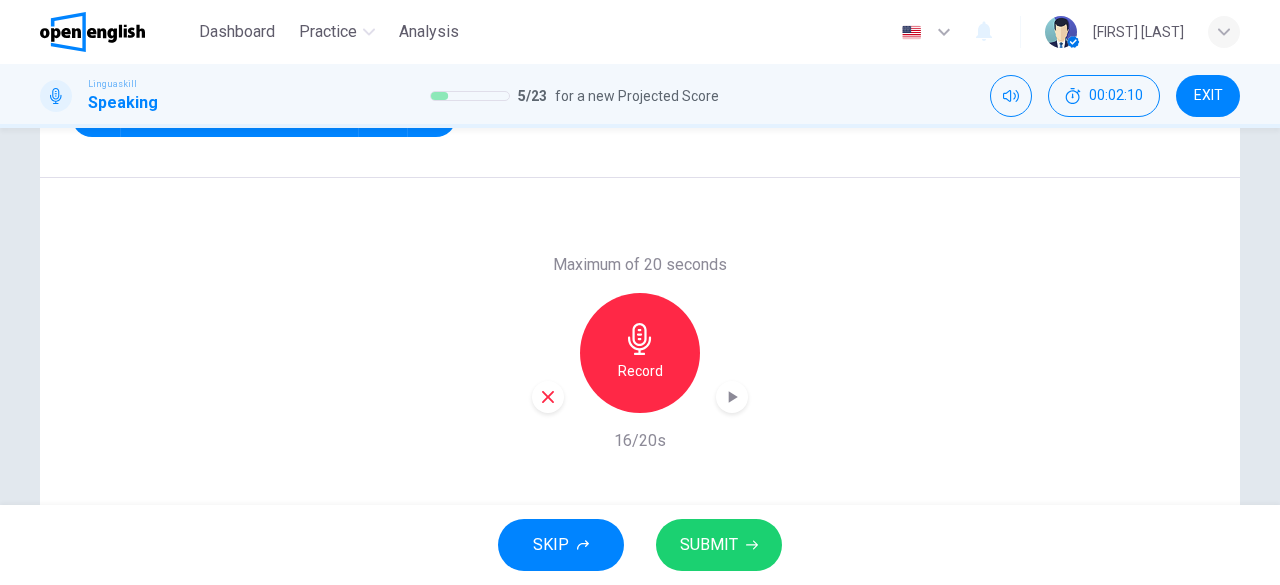 click on "SUBMIT" at bounding box center (709, 545) 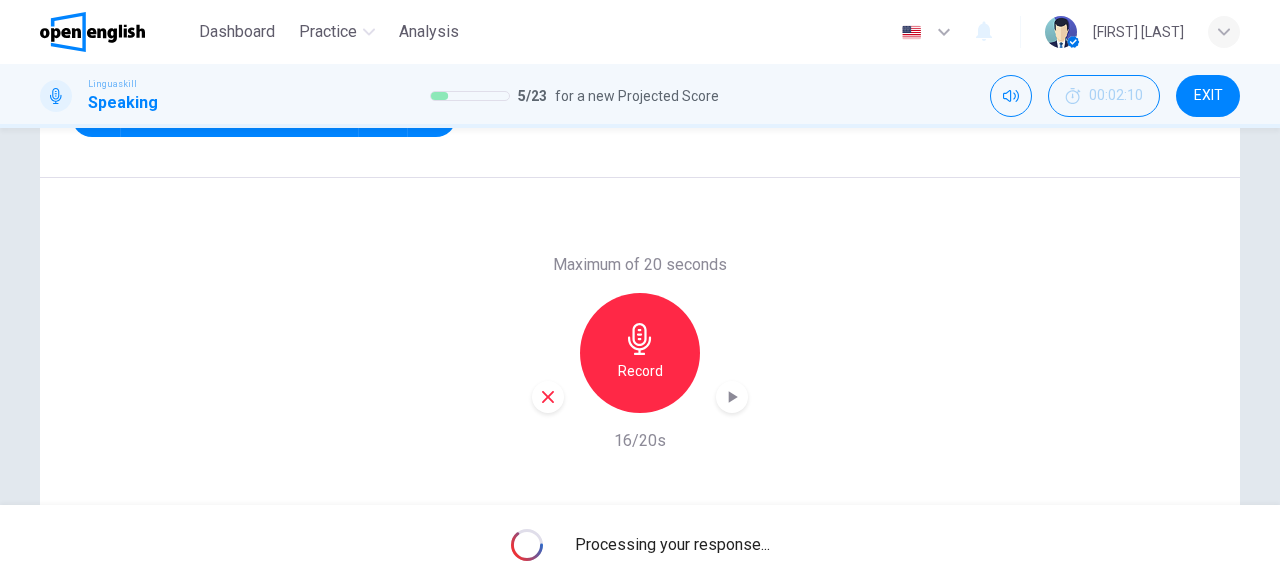 click on "Question   6 Part 1 - Interview You will be asked 8 questions. Listen to each question and answer after the tone. For questions 1–4, you will have 10 seconds to speak. For questions 5–8, you will have 20 seconds to speak. Listen and speak:  00m 01s Maximum of 20 seconds Record 16/20s" at bounding box center [640, 180] 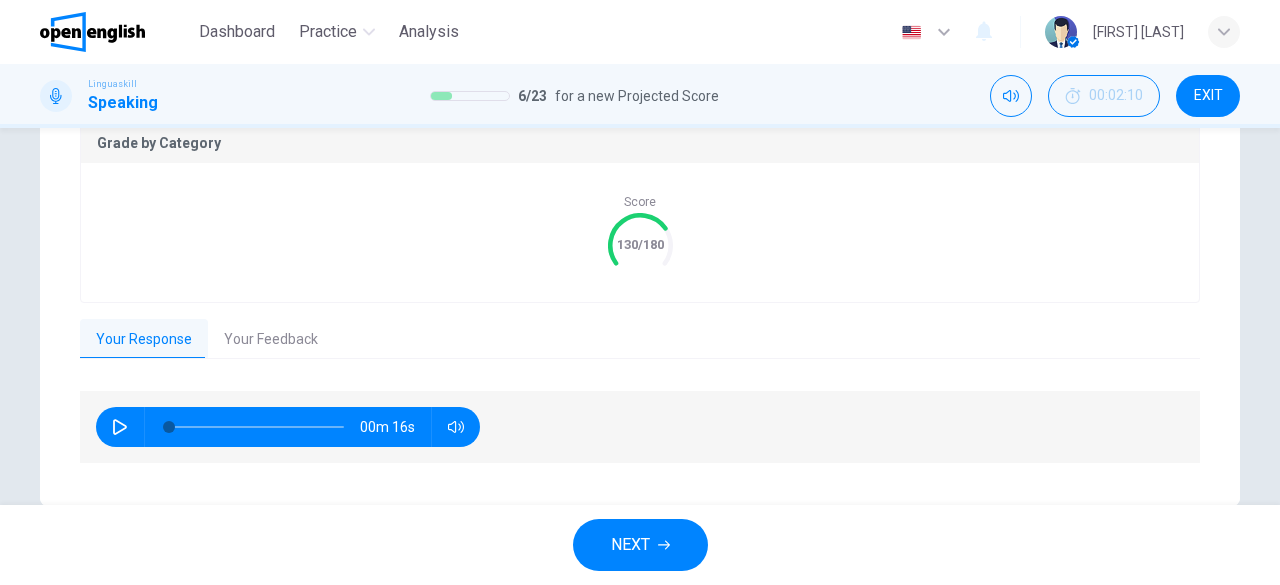 scroll, scrollTop: 469, scrollLeft: 0, axis: vertical 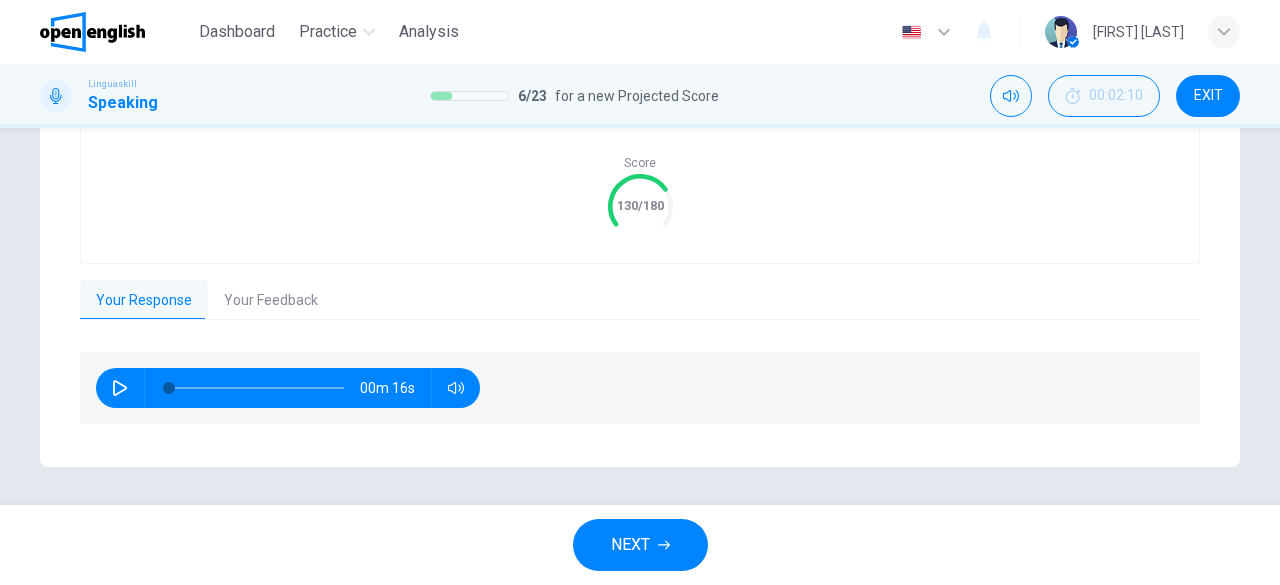 click 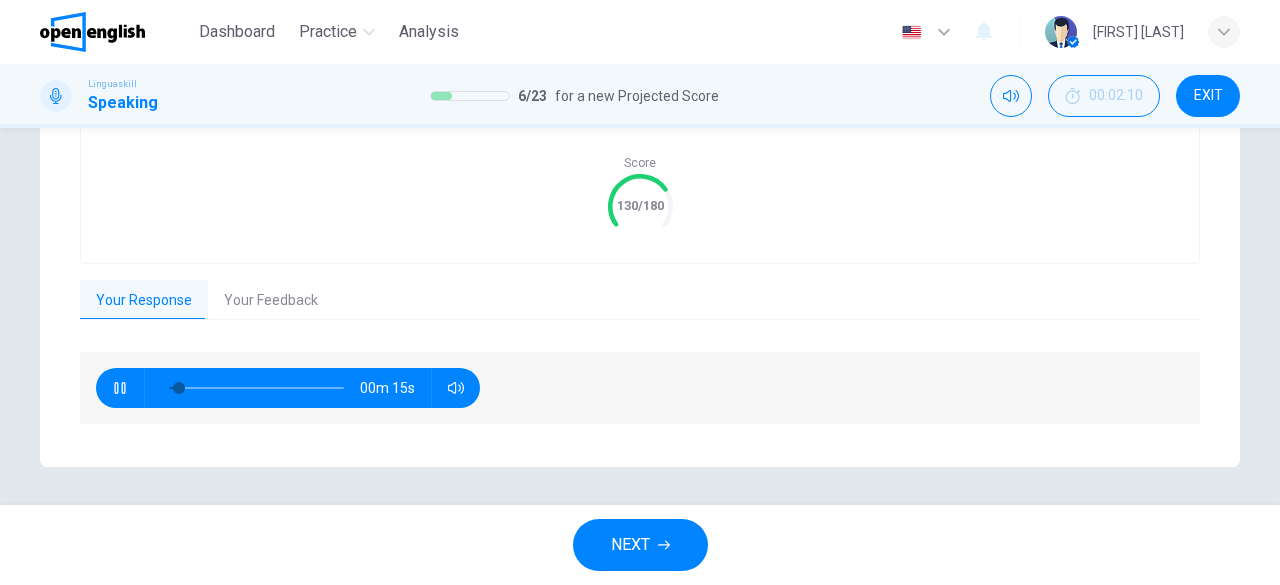 click 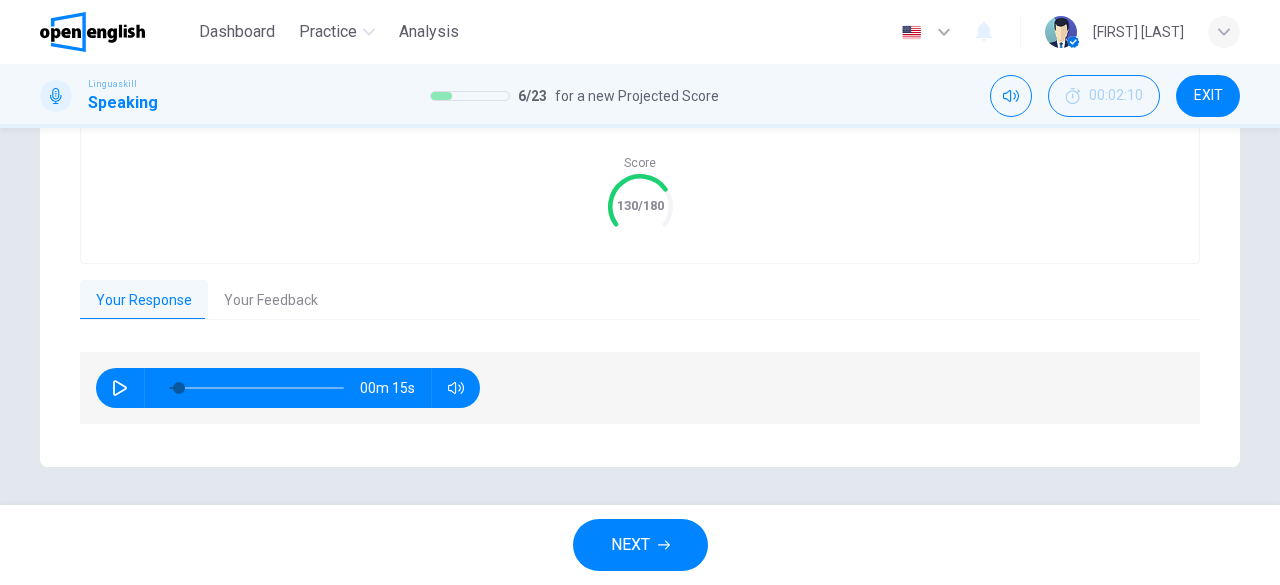 click on "Your Feedback" at bounding box center (271, 301) 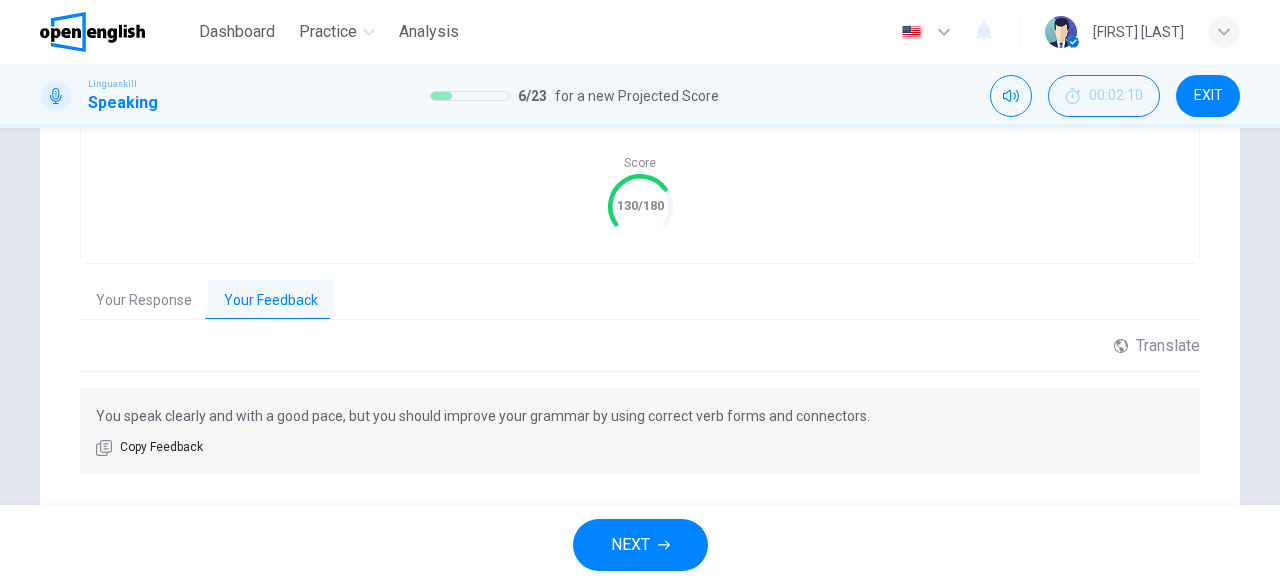 click on "NEXT" at bounding box center [630, 545] 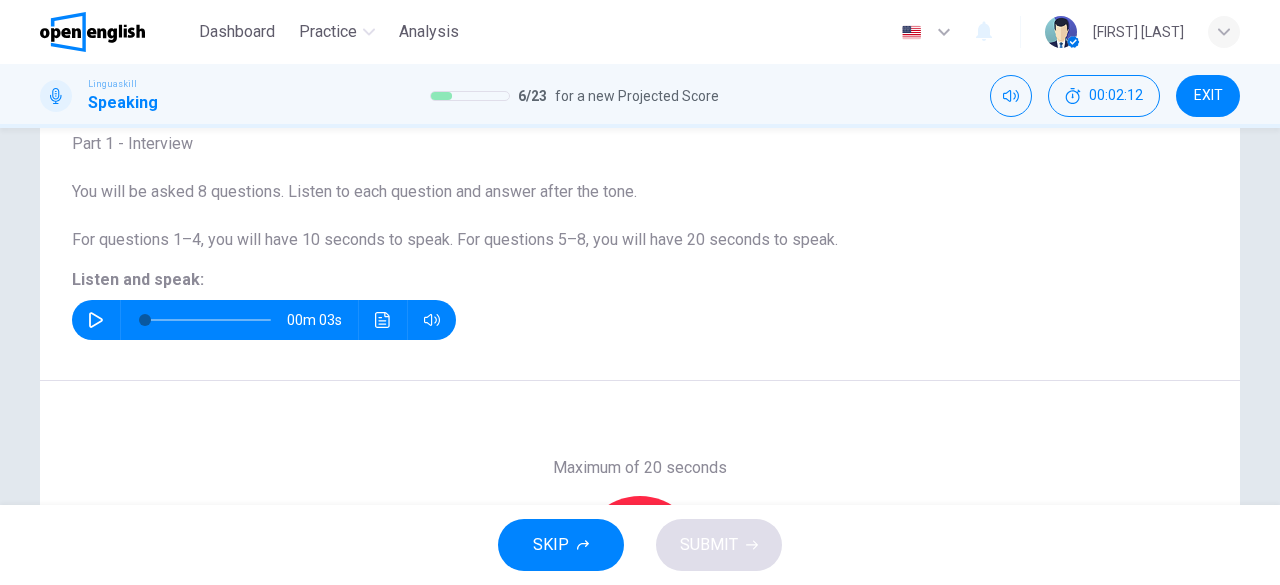 scroll, scrollTop: 128, scrollLeft: 0, axis: vertical 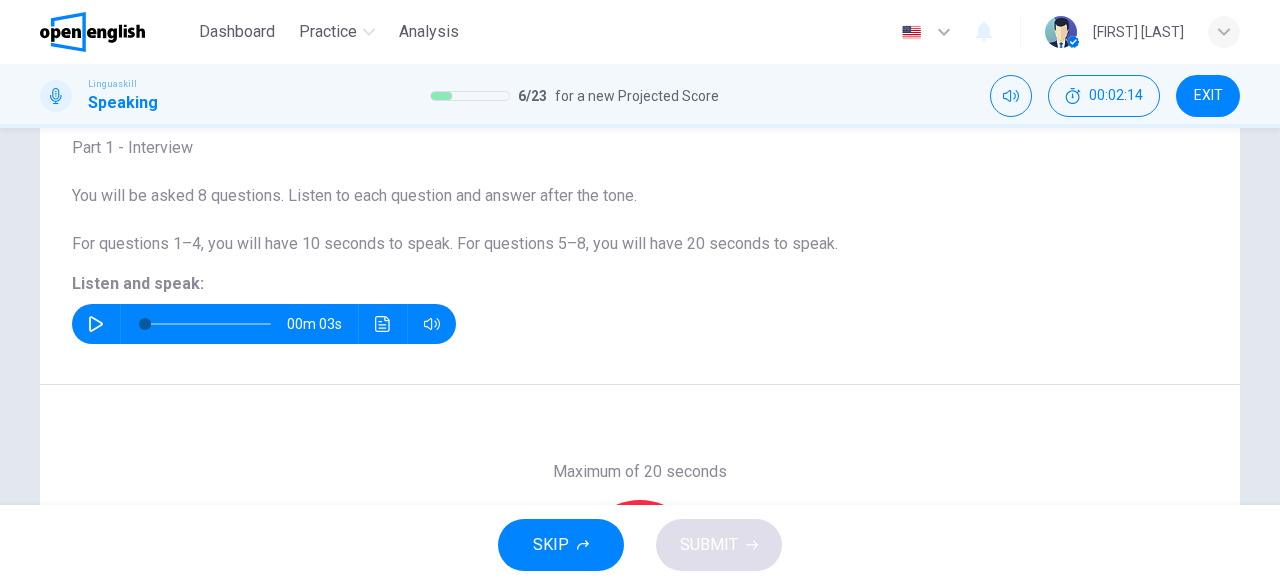 click at bounding box center (96, 324) 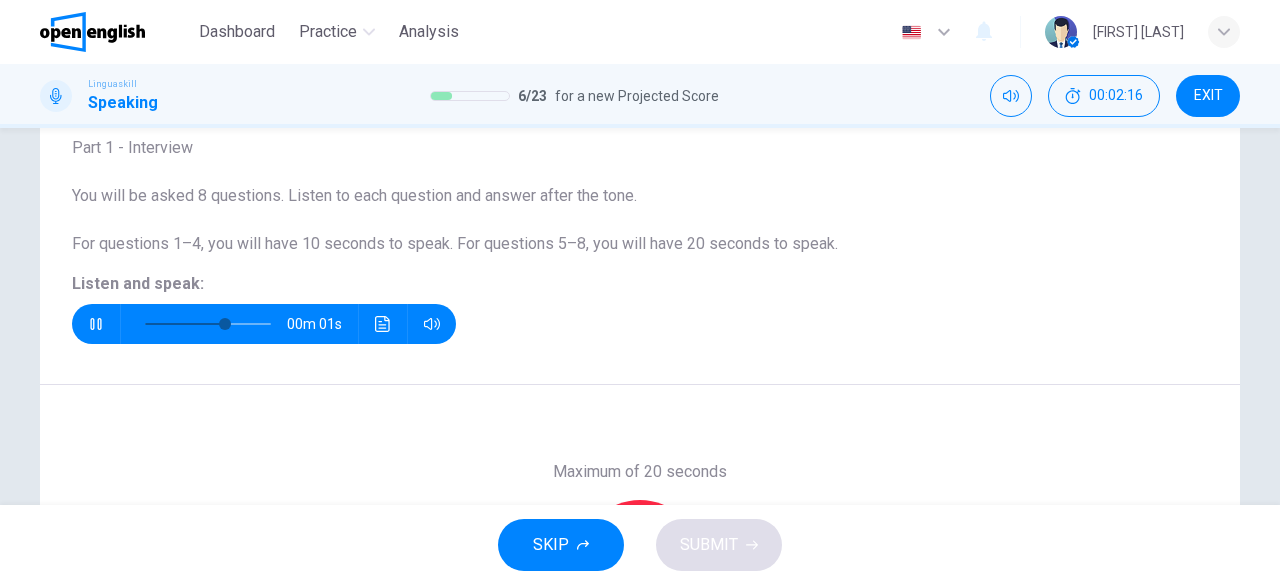 click at bounding box center (96, 324) 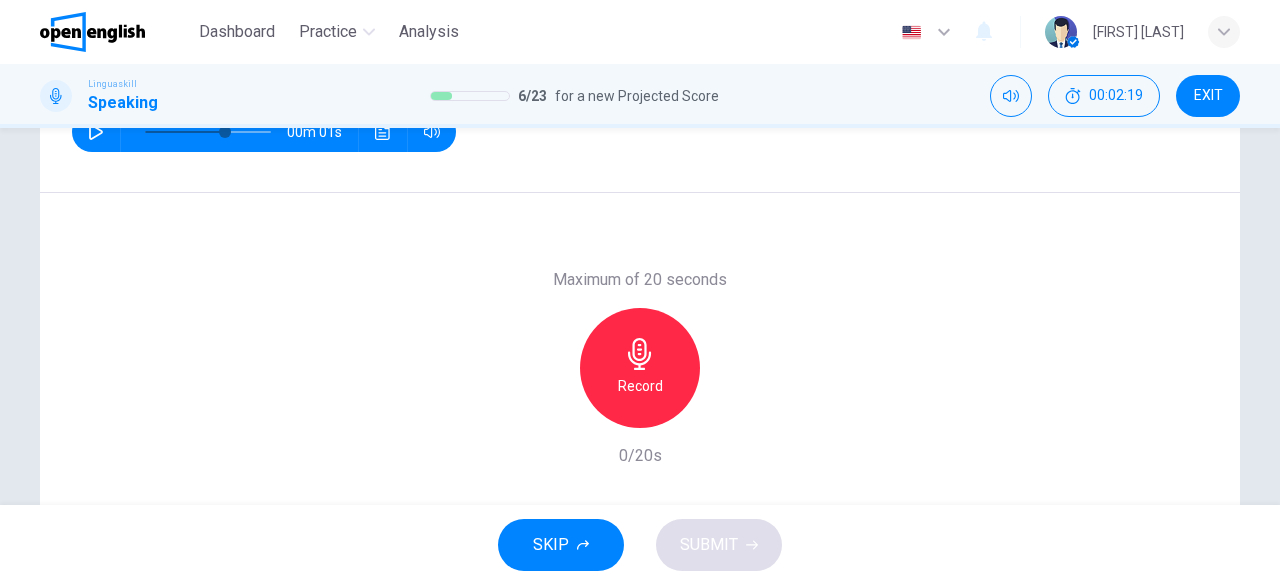 scroll, scrollTop: 324, scrollLeft: 0, axis: vertical 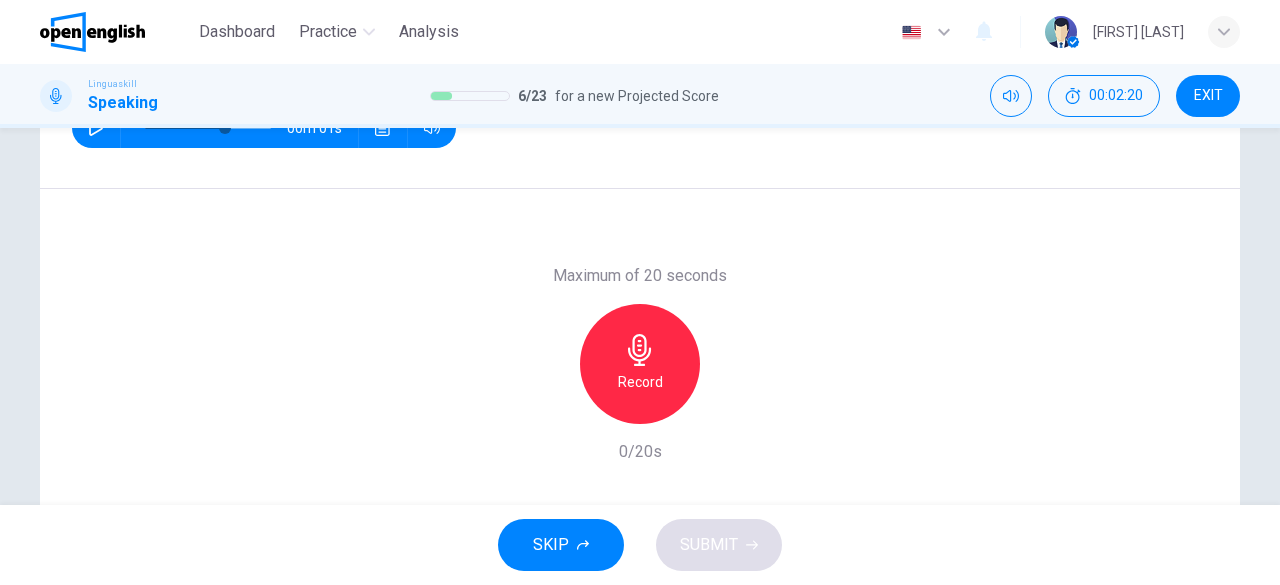 click on "Record" at bounding box center (640, 382) 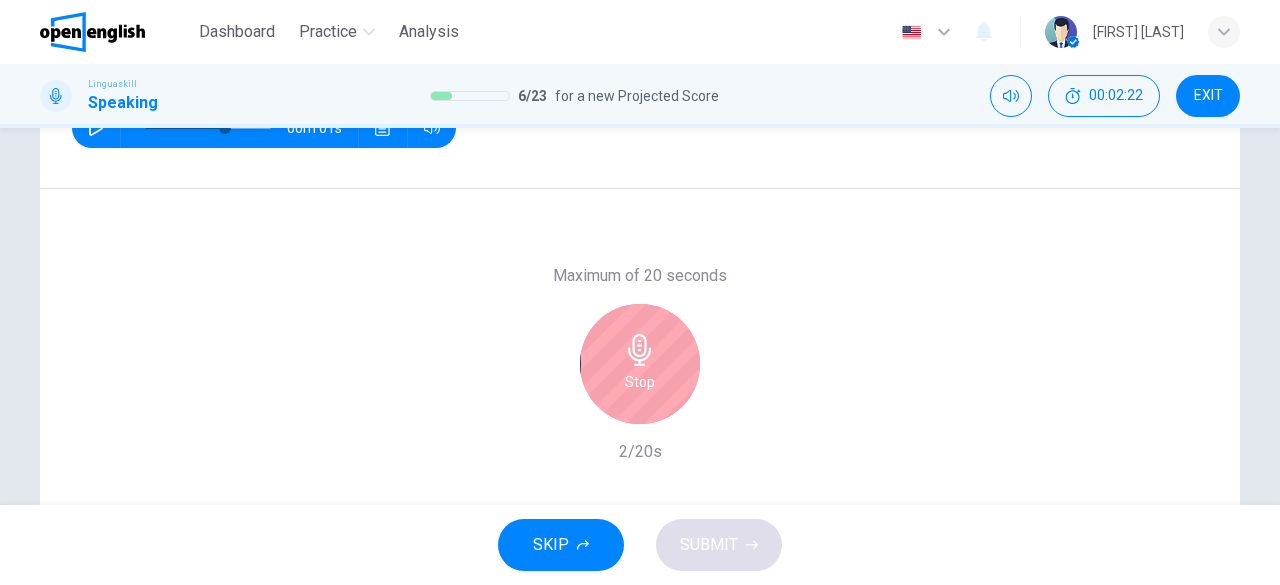click on "Stop" at bounding box center [640, 382] 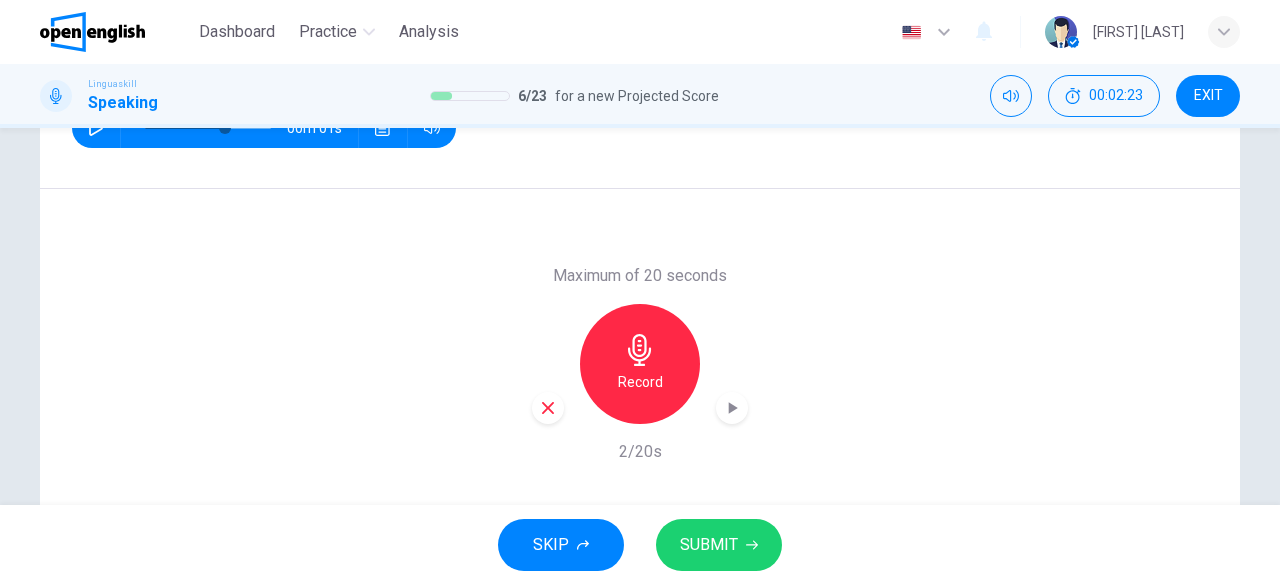 click 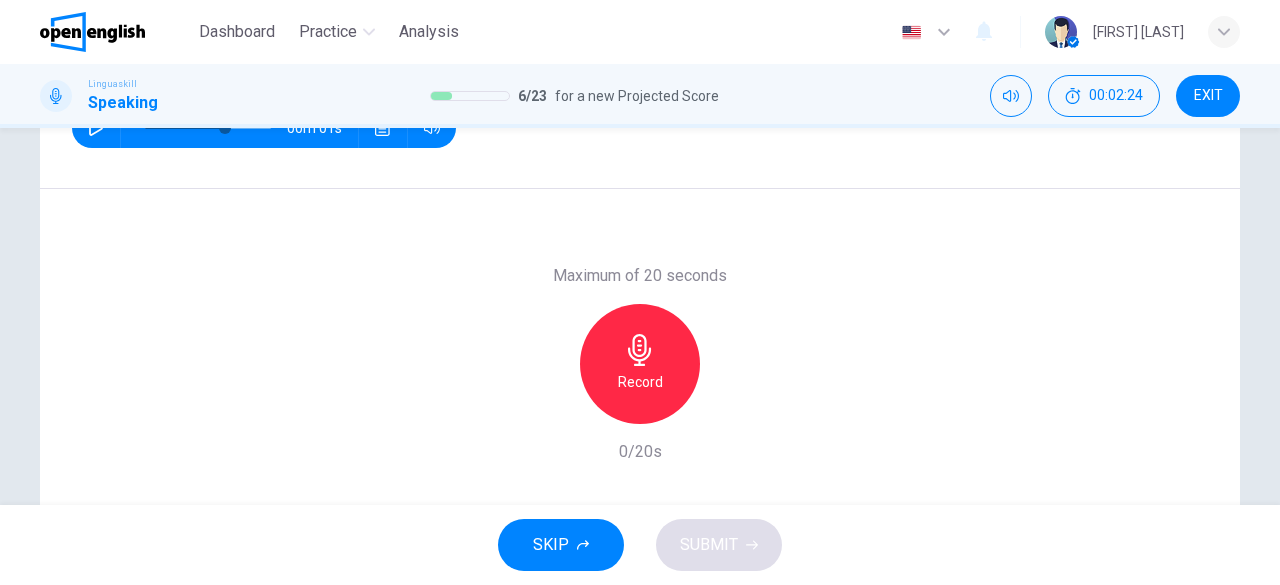 click on "Record" at bounding box center [640, 364] 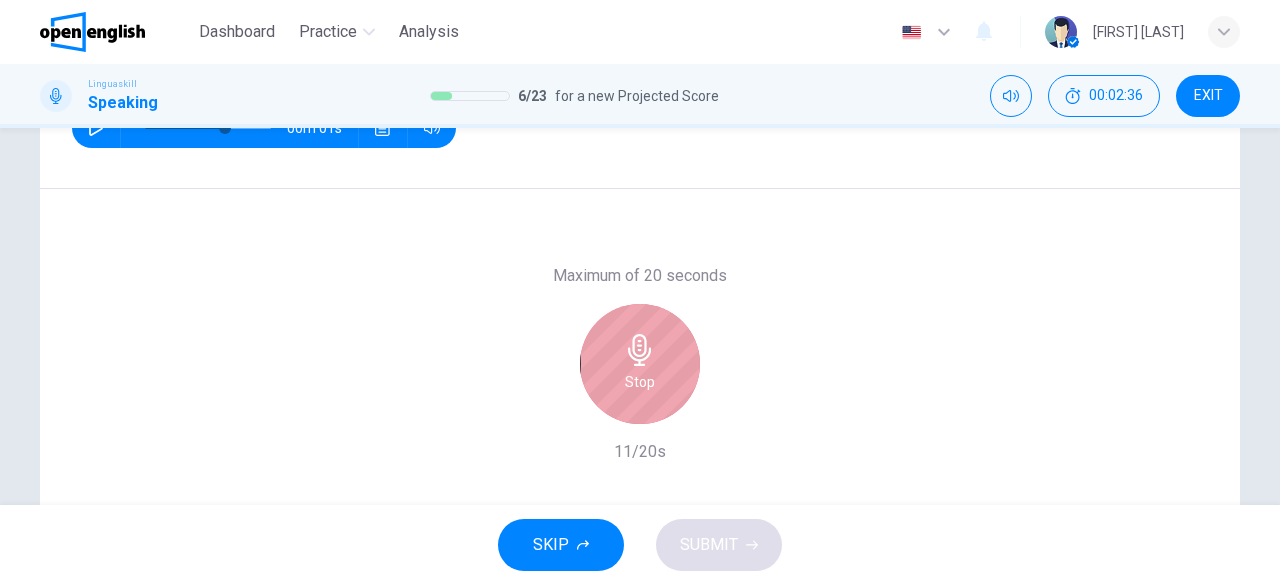 click on "Stop" at bounding box center (640, 364) 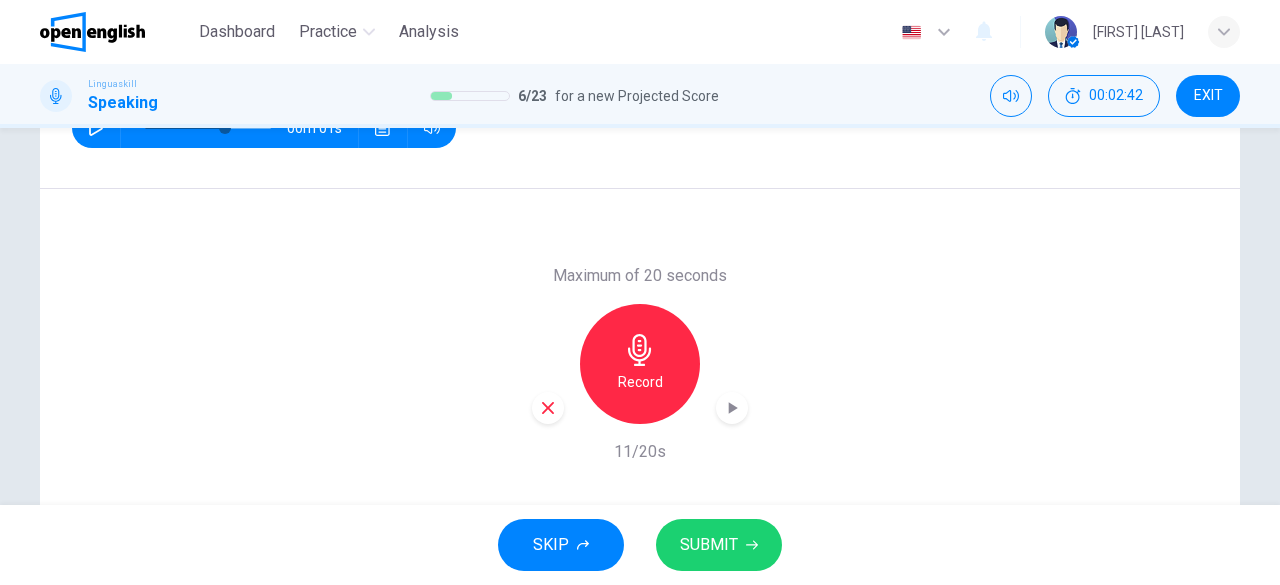 click 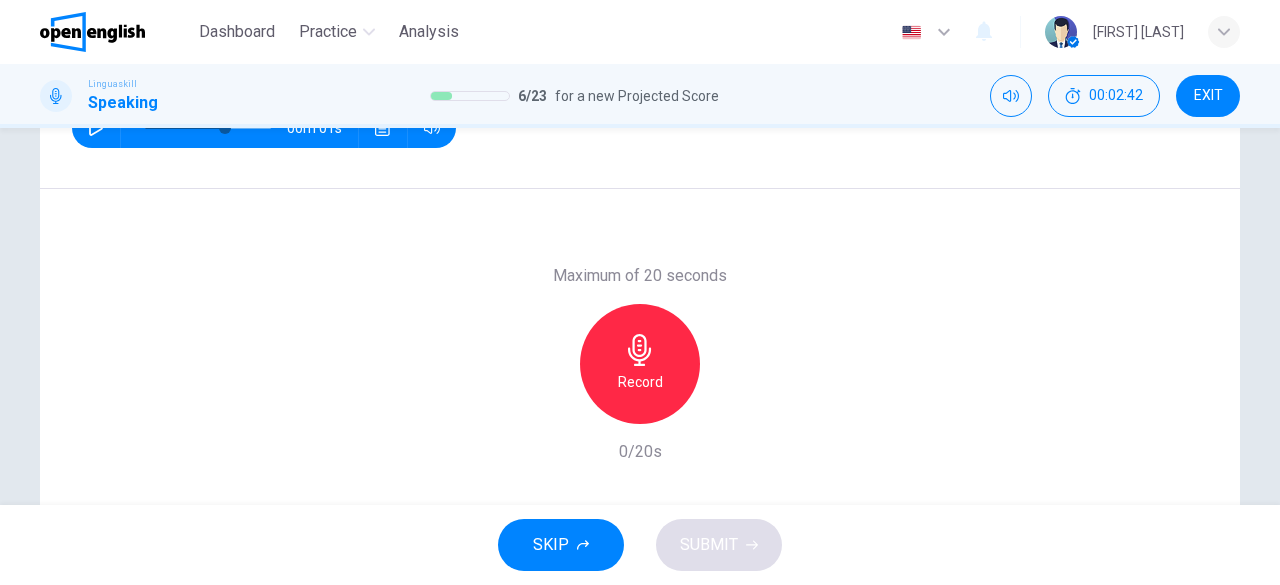 click on "Record" at bounding box center (640, 382) 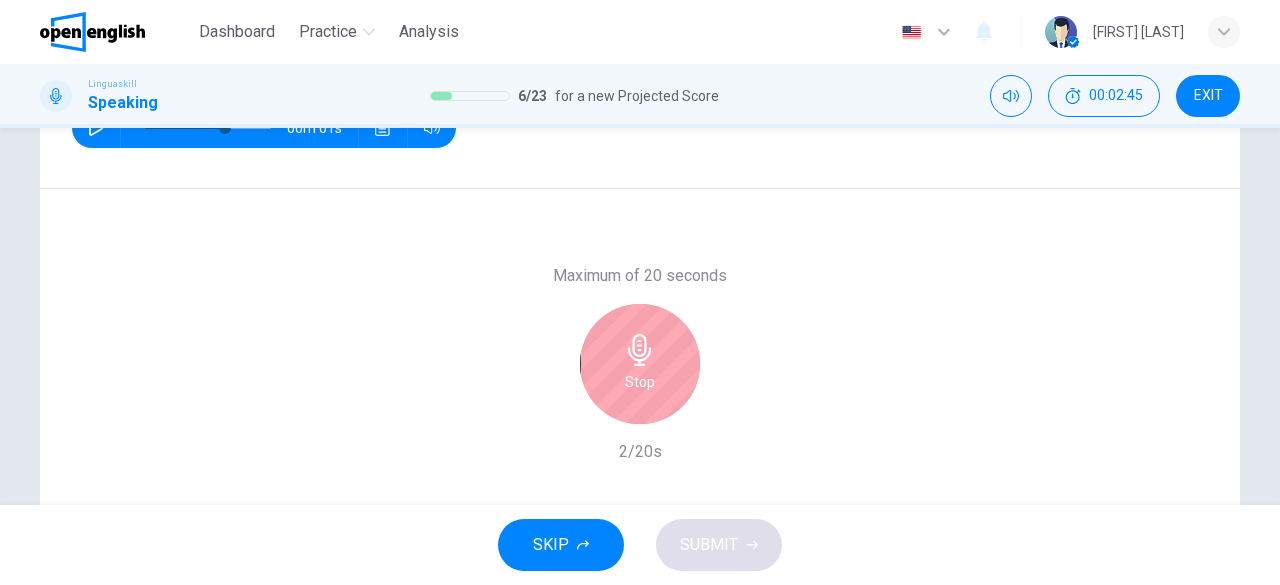 click on "Stop" at bounding box center (640, 382) 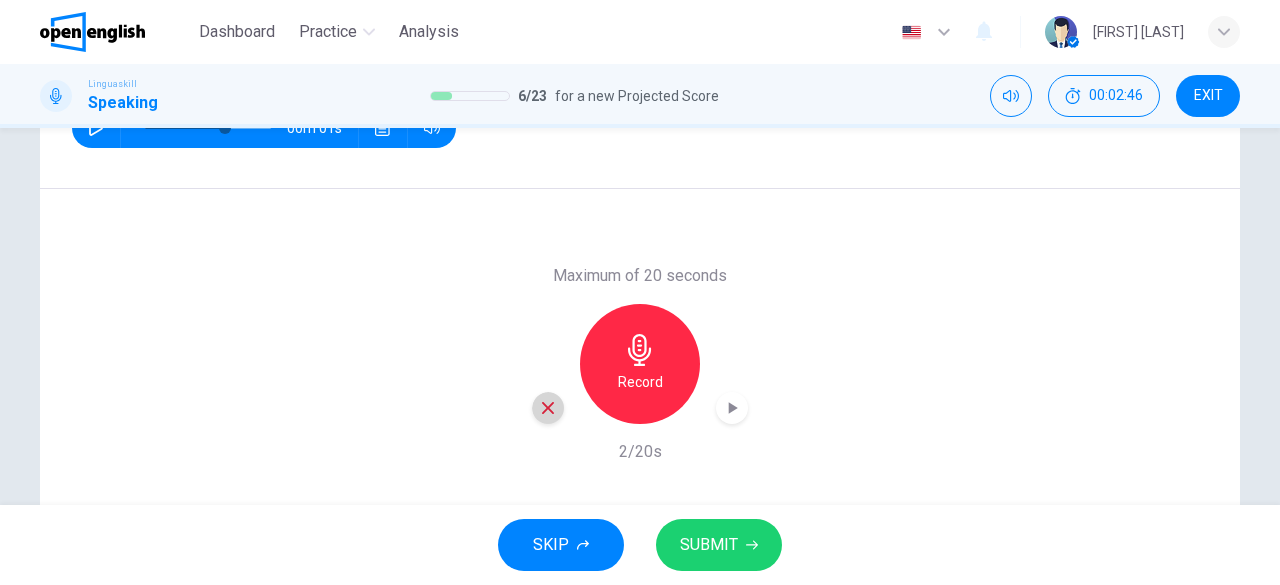 click 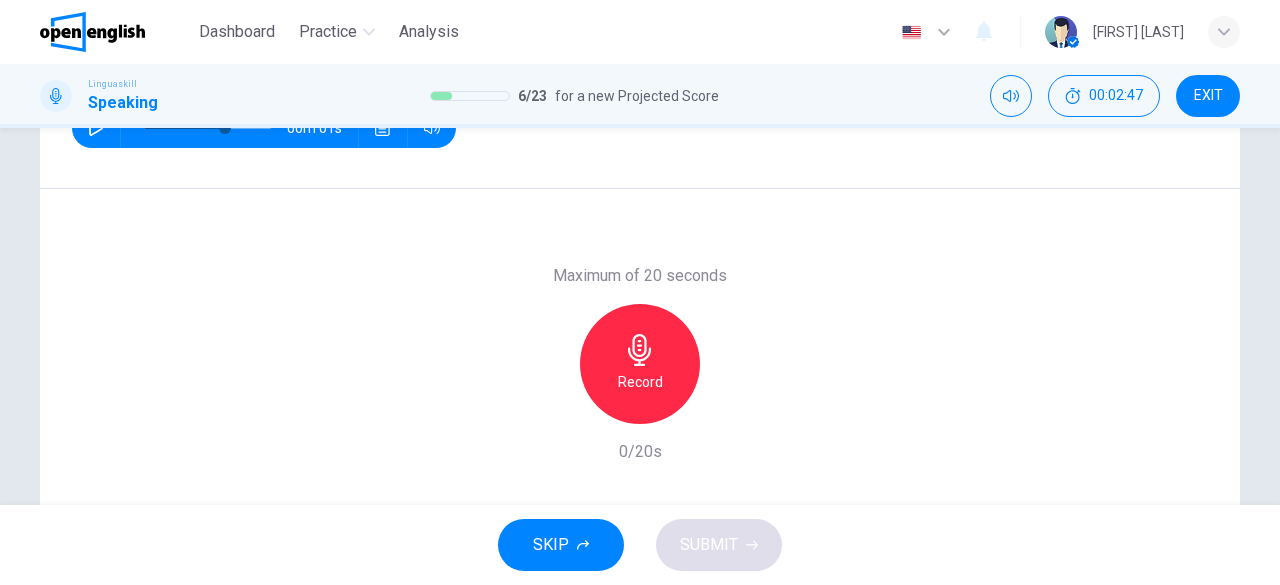 click on "Record" at bounding box center (640, 364) 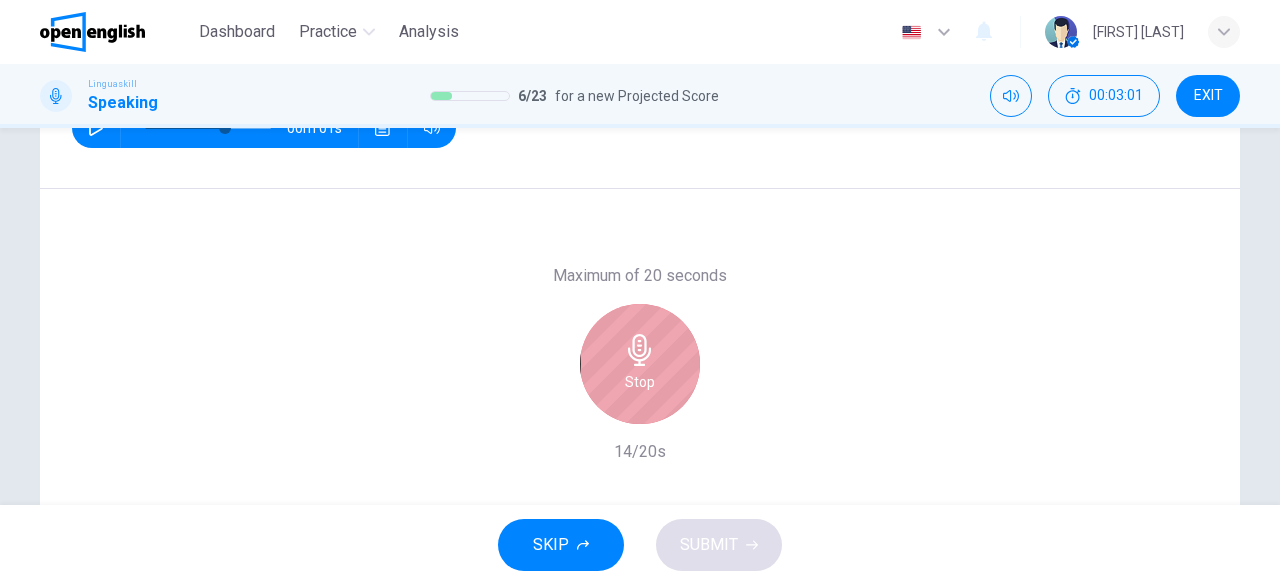 click on "Stop" at bounding box center (640, 364) 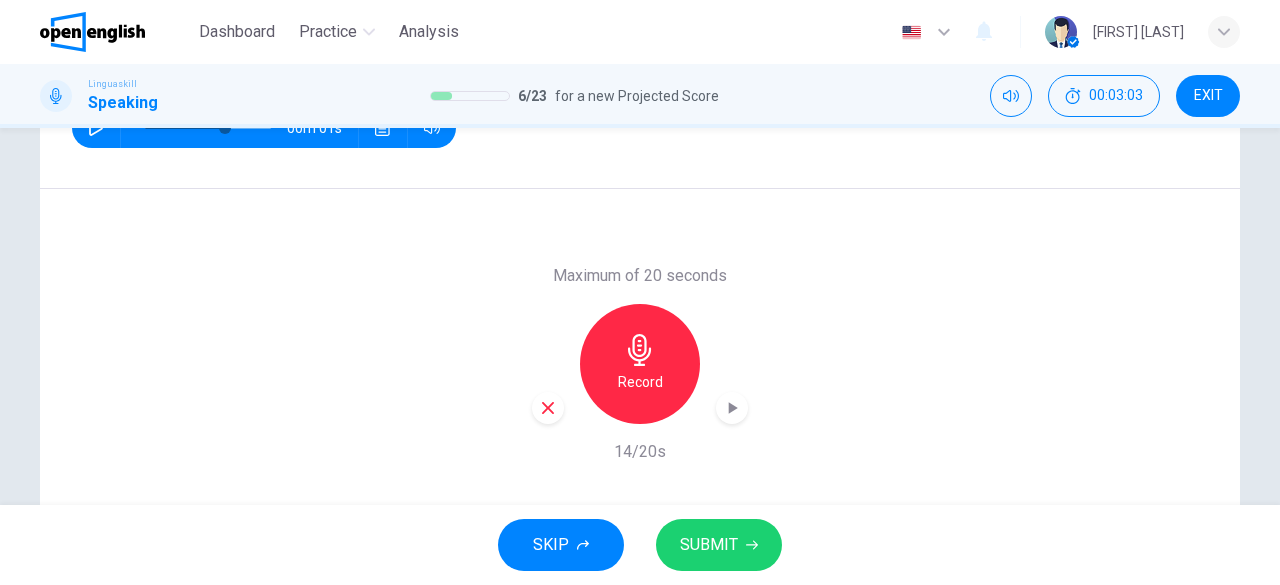 click on "SUBMIT" at bounding box center (709, 545) 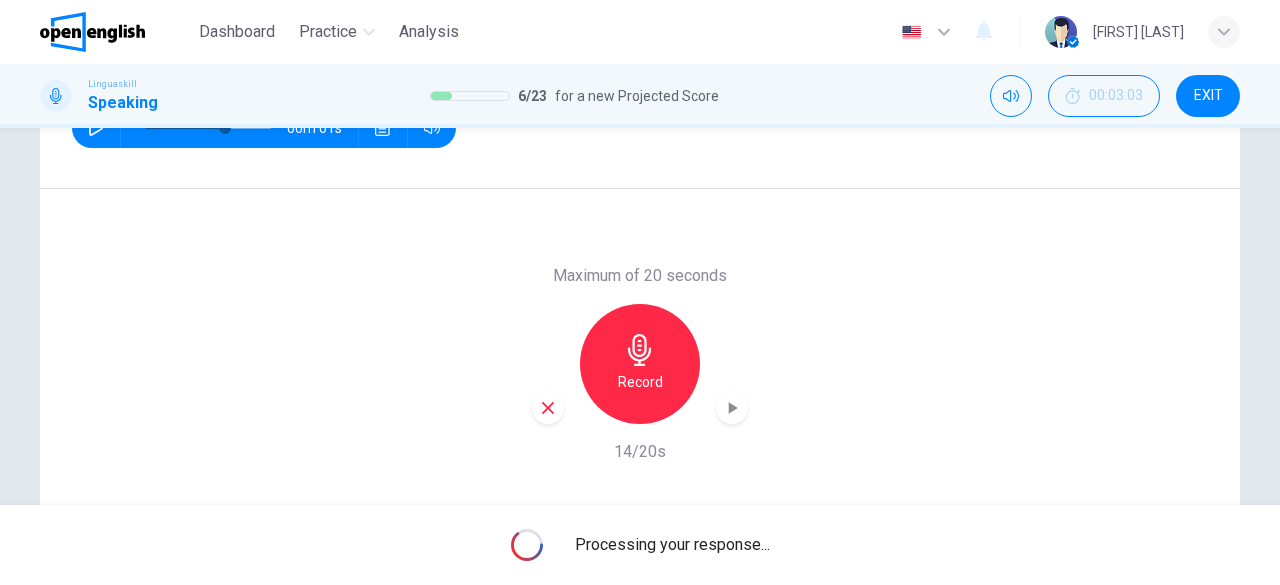 scroll, scrollTop: 398, scrollLeft: 0, axis: vertical 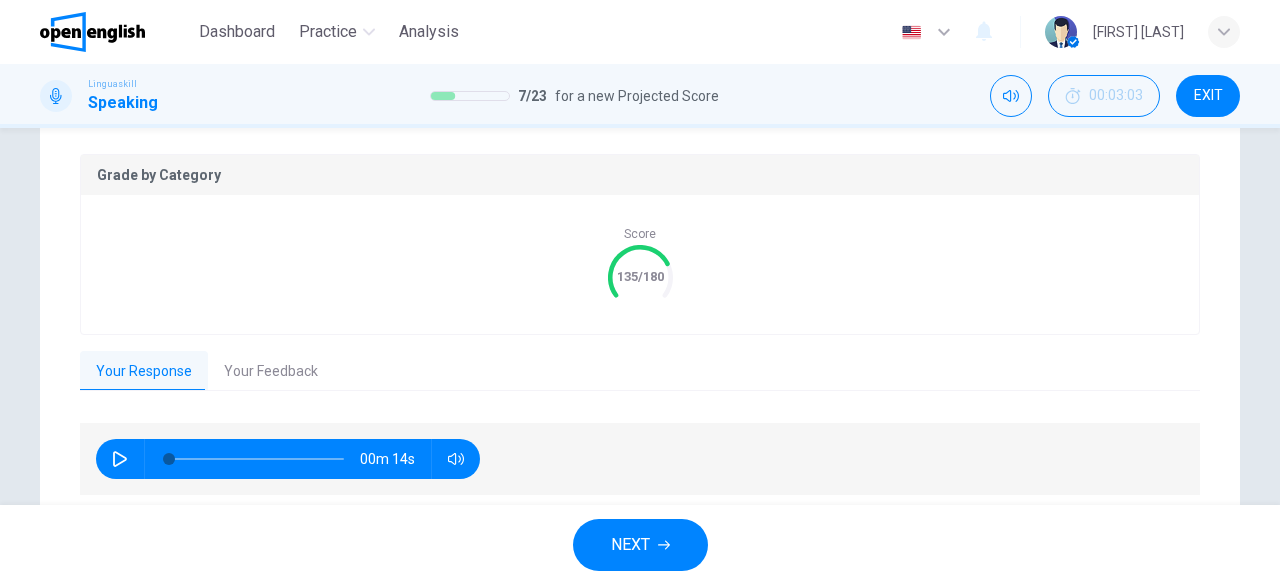 click on "NEXT" at bounding box center (630, 545) 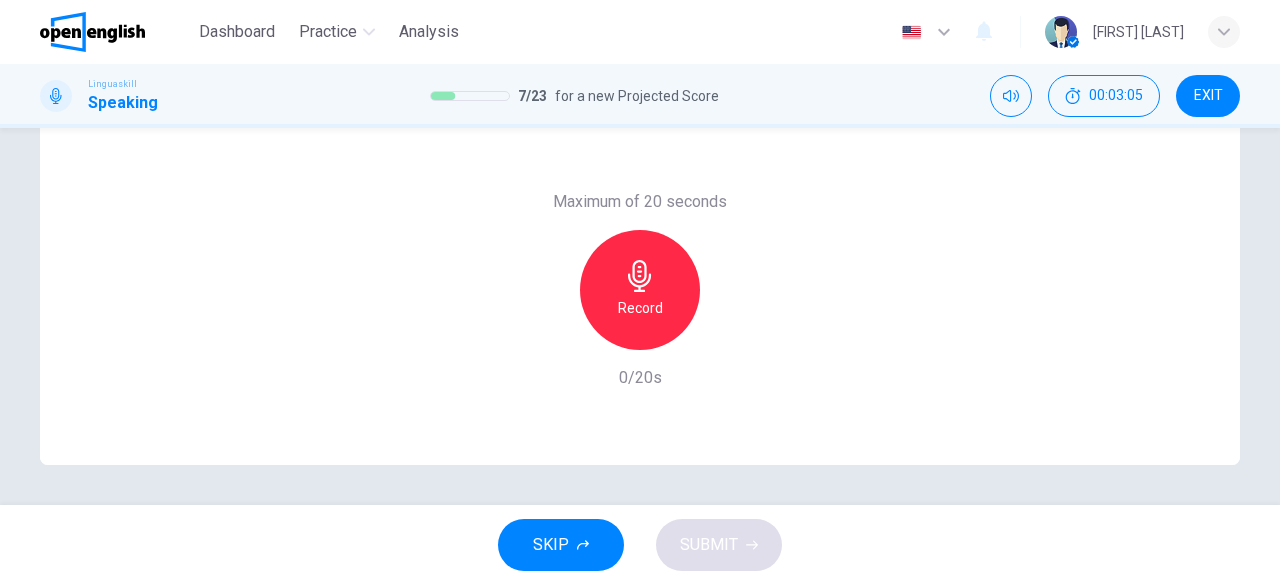 scroll, scrollTop: 118, scrollLeft: 0, axis: vertical 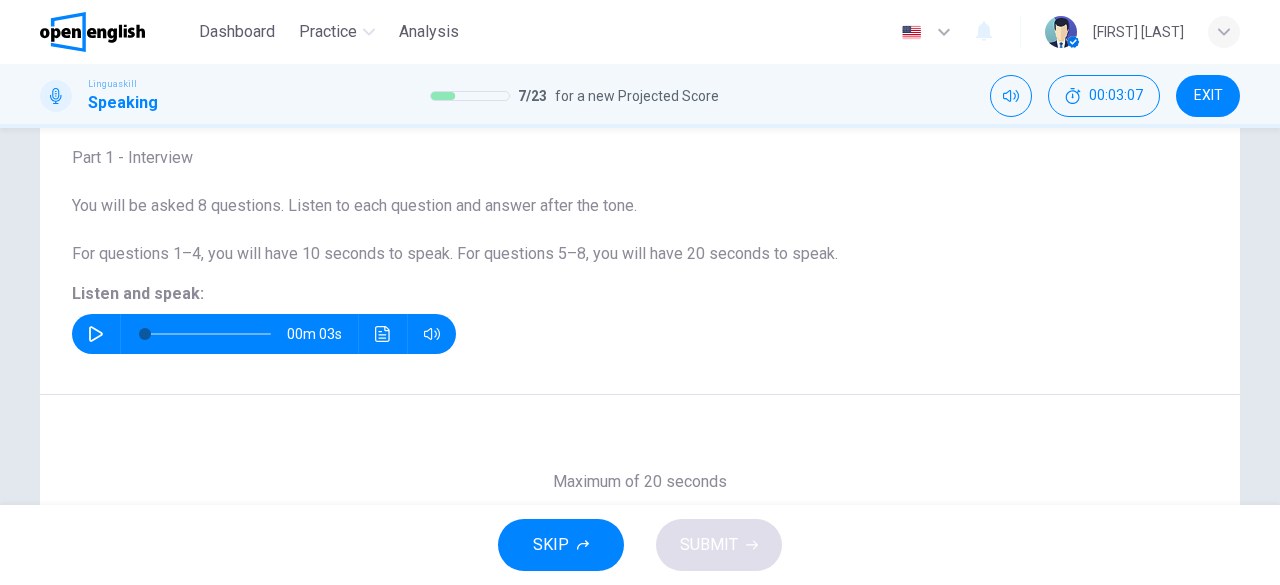 click 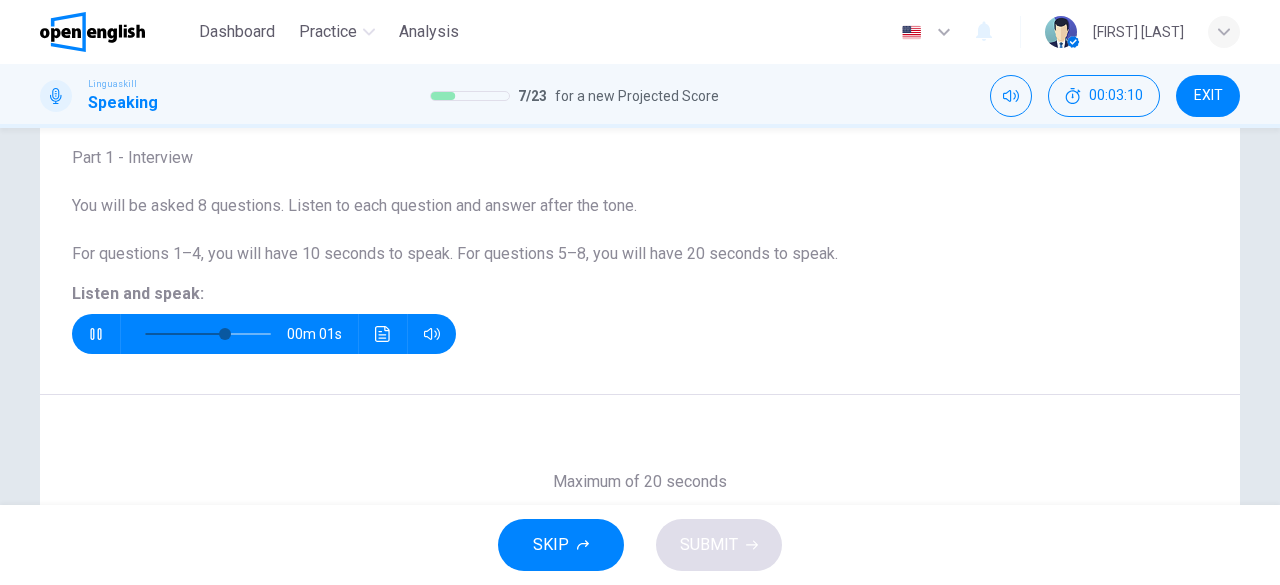 type on "*" 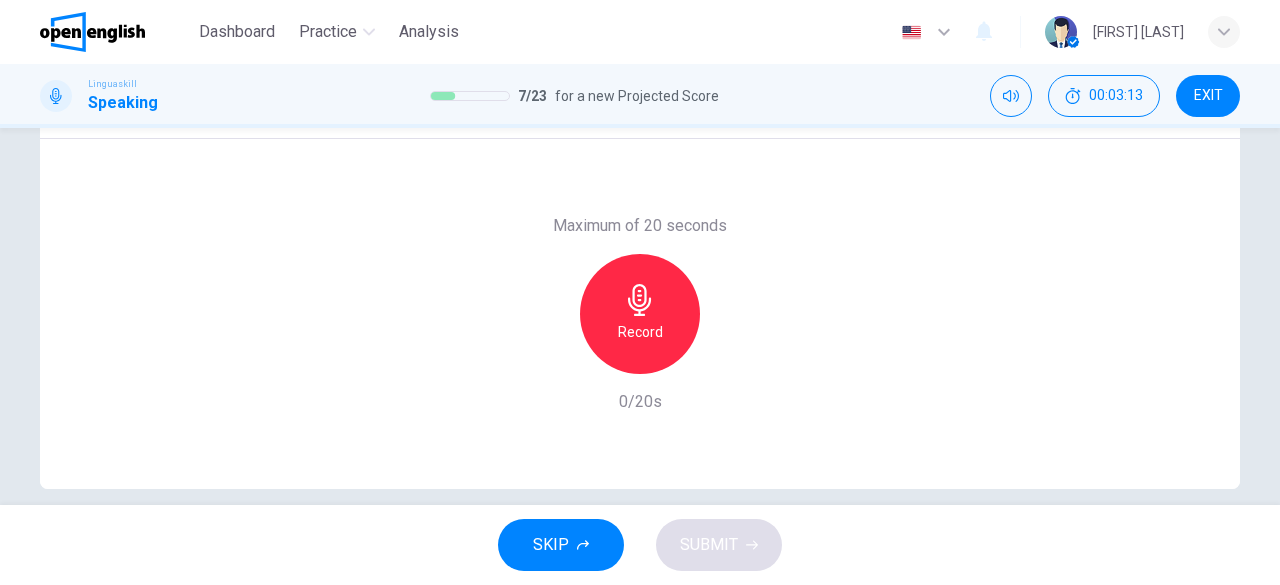 scroll, scrollTop: 377, scrollLeft: 0, axis: vertical 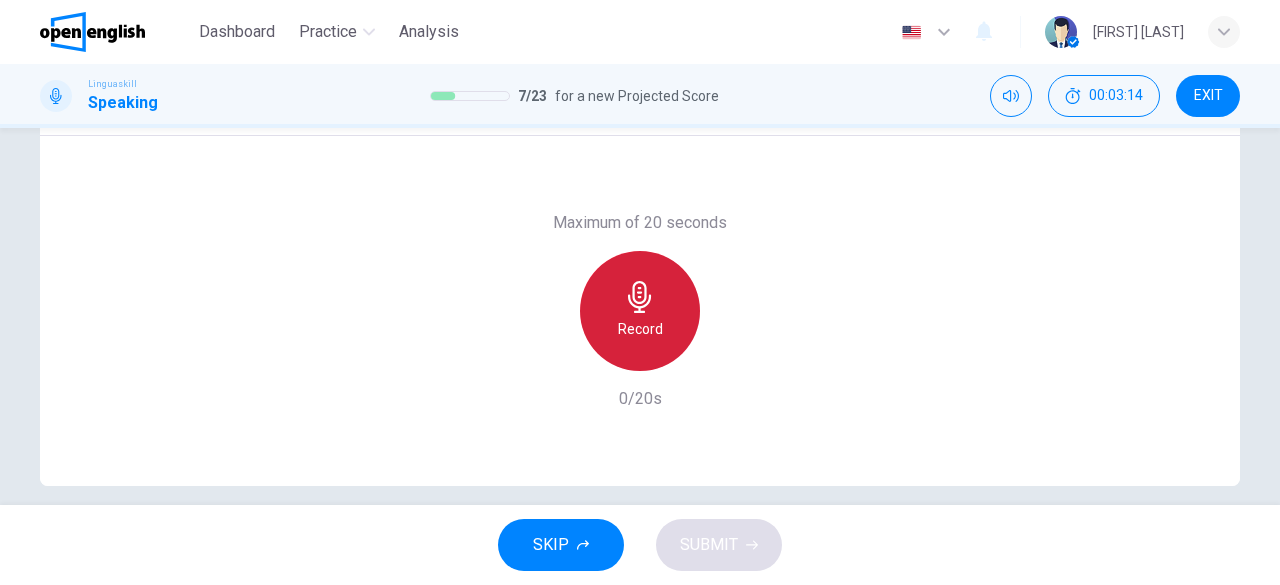 click on "Record" at bounding box center [640, 329] 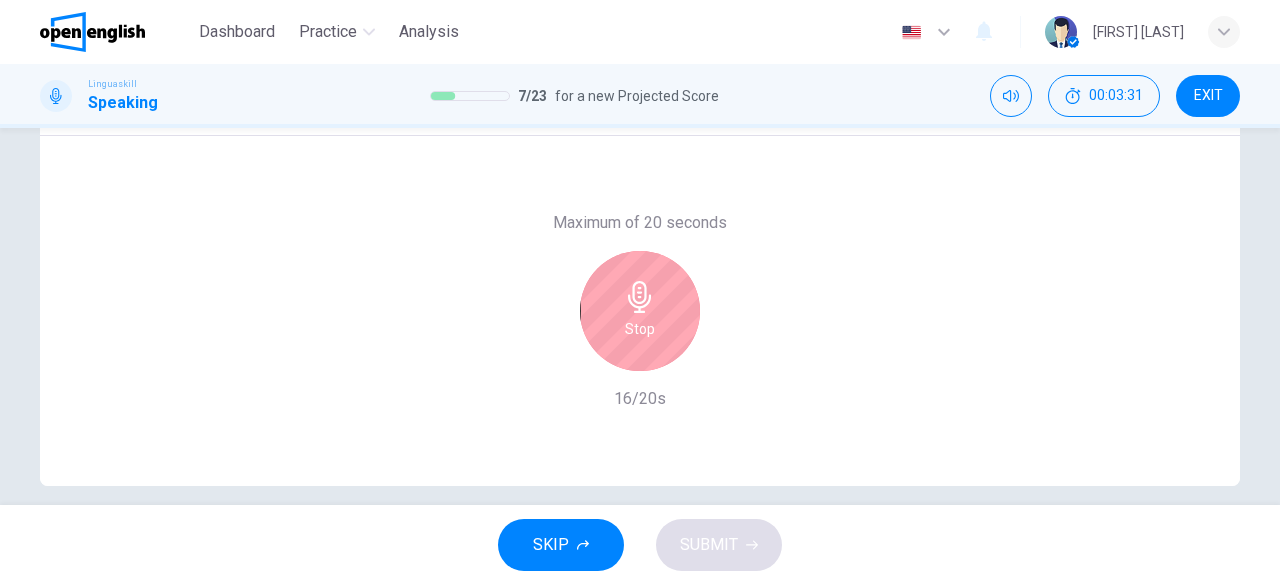 click on "Stop" at bounding box center [640, 311] 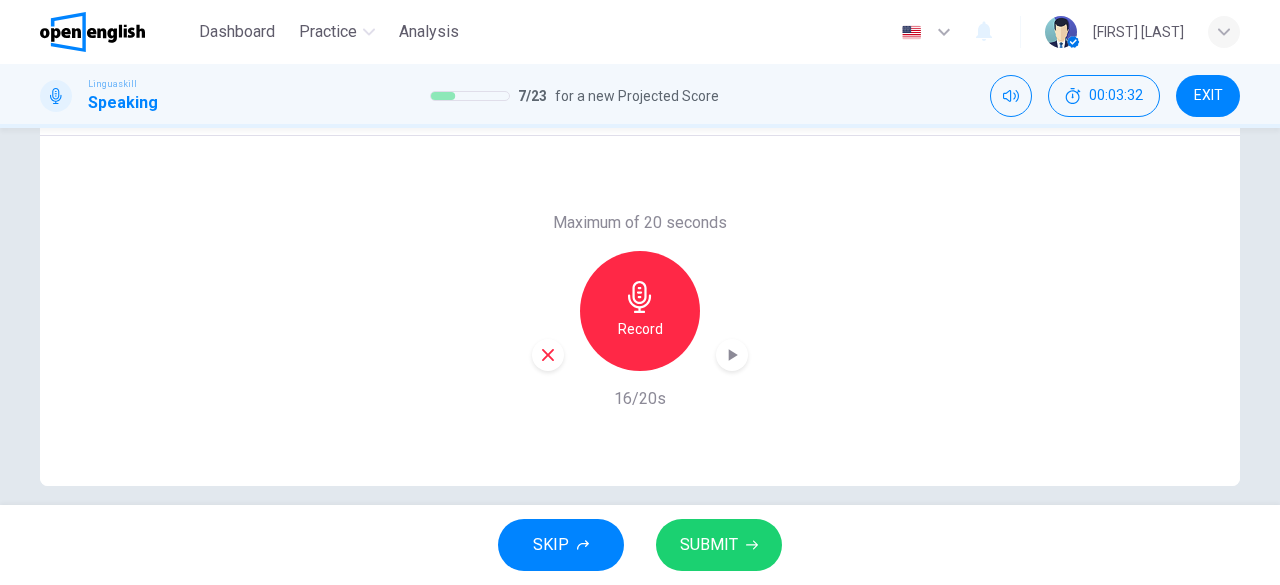 click on "SUBMIT" at bounding box center (709, 545) 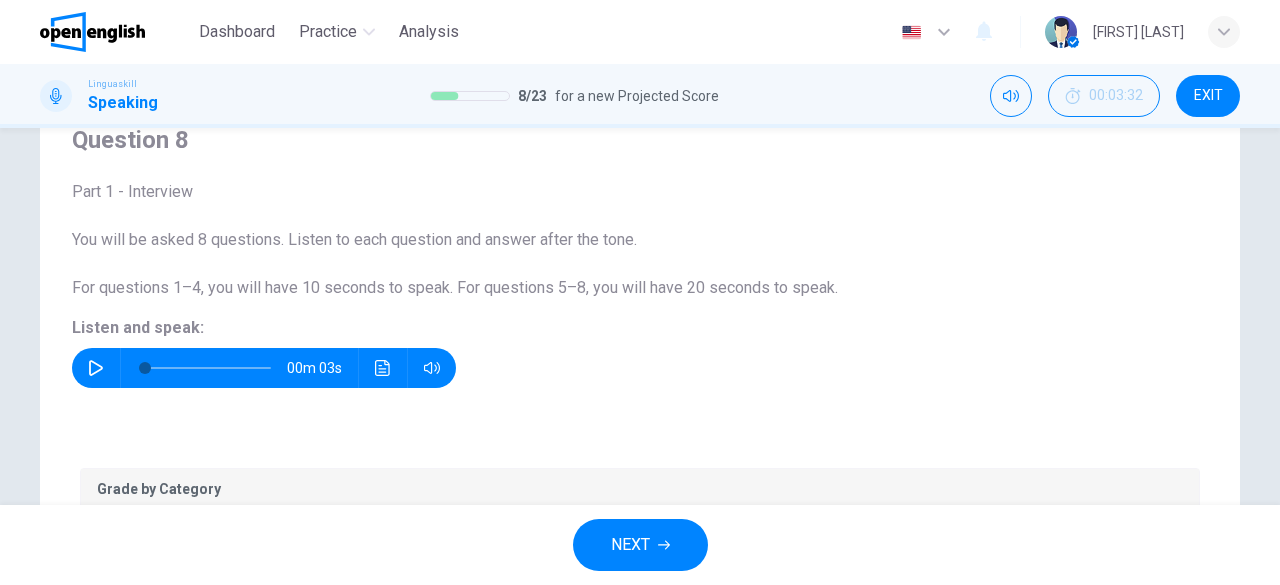 scroll, scrollTop: 0, scrollLeft: 0, axis: both 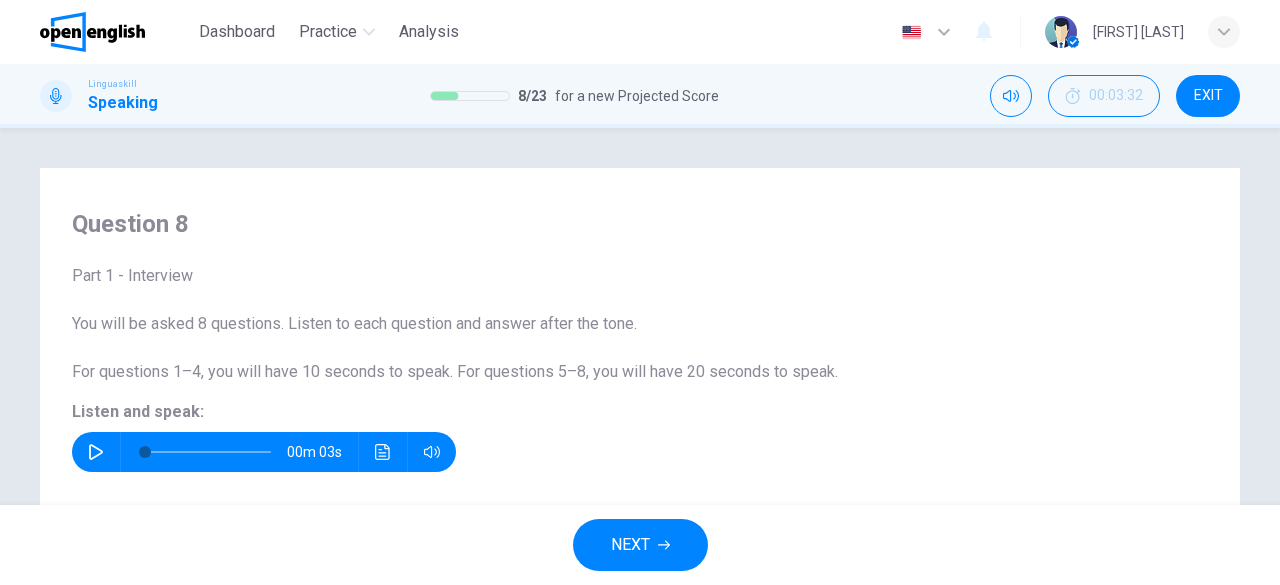 click on "EXIT" at bounding box center [1208, 96] 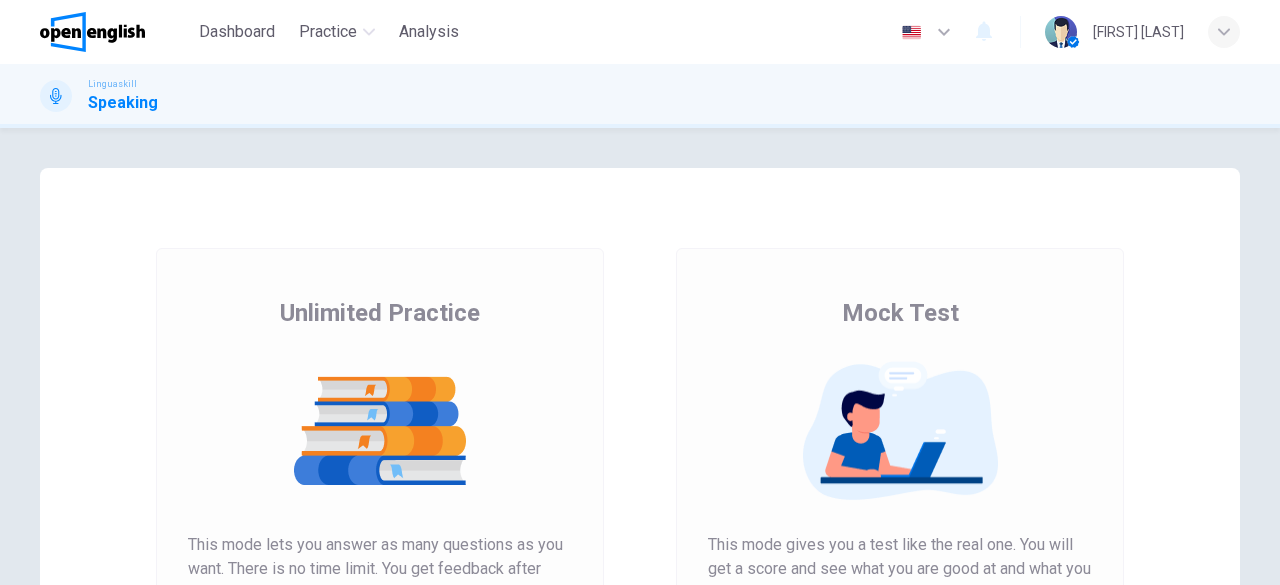 scroll, scrollTop: 0, scrollLeft: 0, axis: both 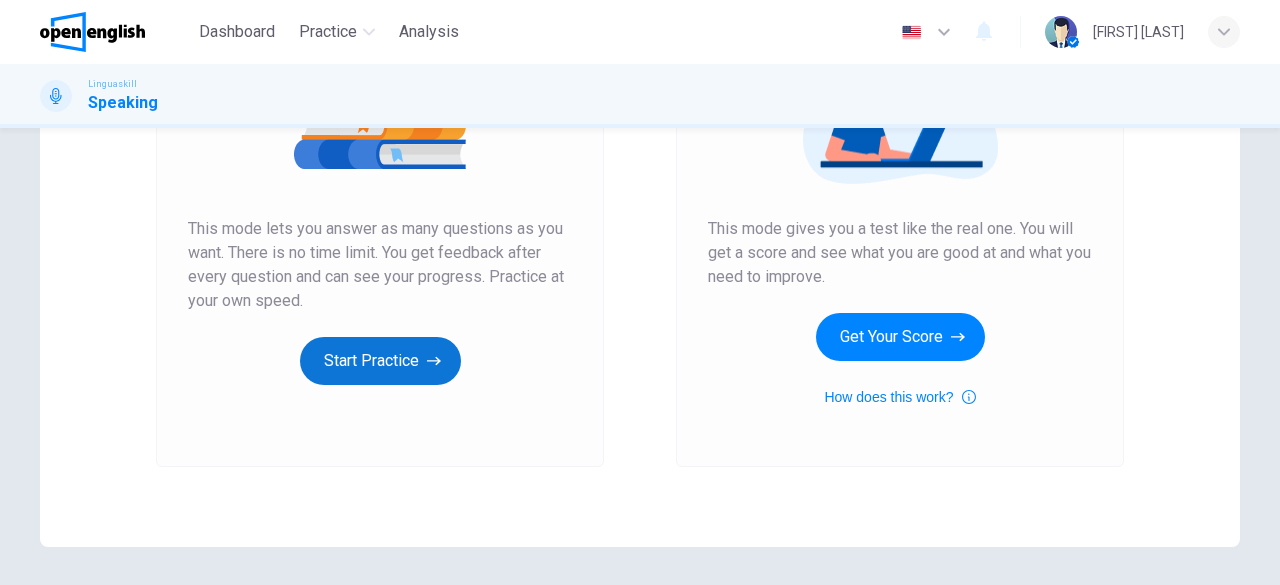 click on "Start Practice" at bounding box center (380, 361) 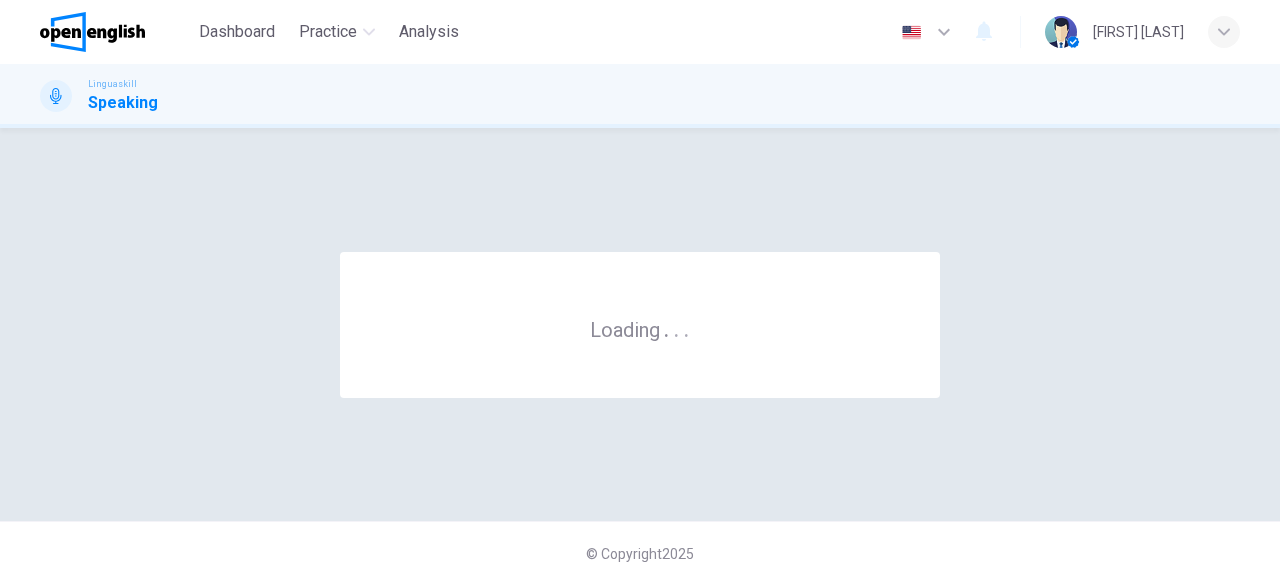 scroll, scrollTop: 0, scrollLeft: 0, axis: both 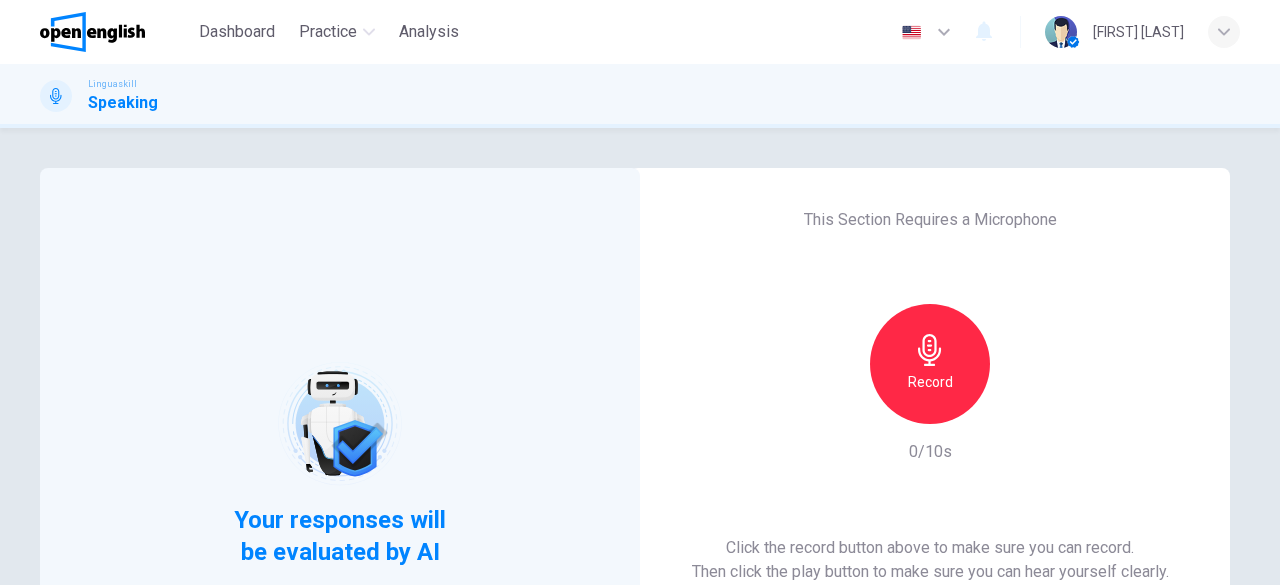 click on "Record" at bounding box center (930, 364) 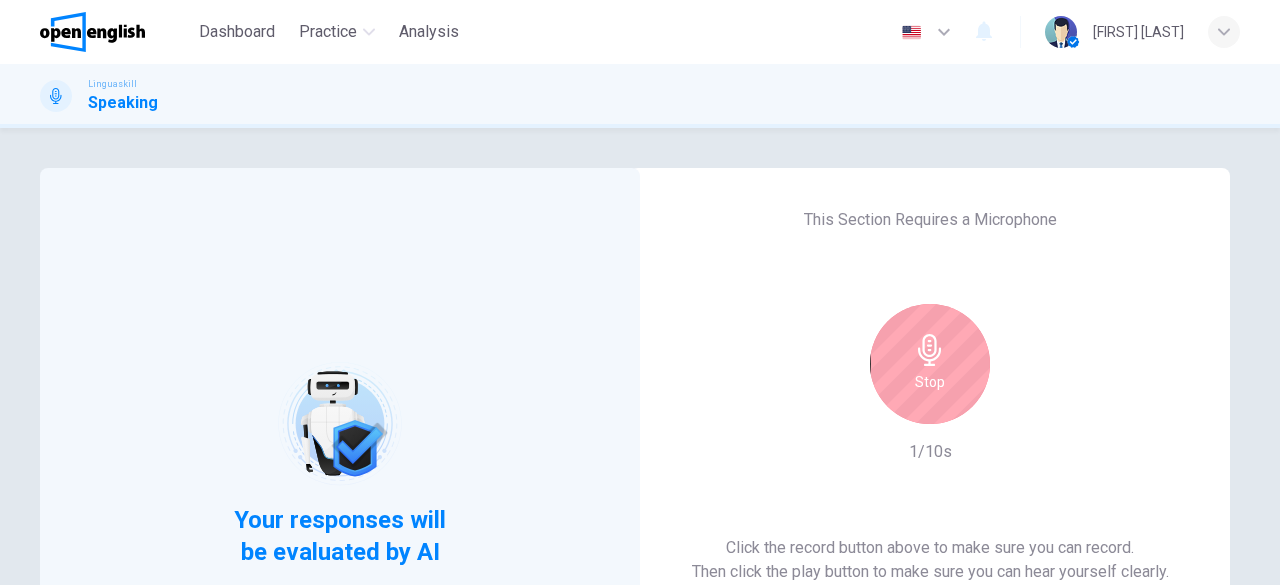 click on "Stop" at bounding box center (930, 364) 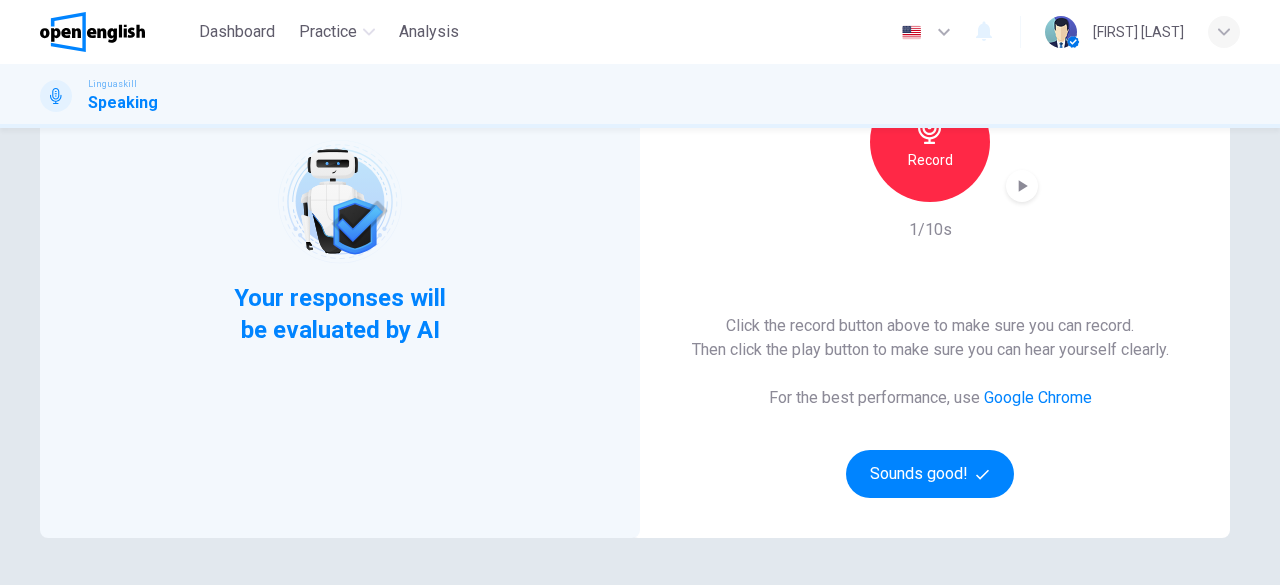 scroll, scrollTop: 305, scrollLeft: 0, axis: vertical 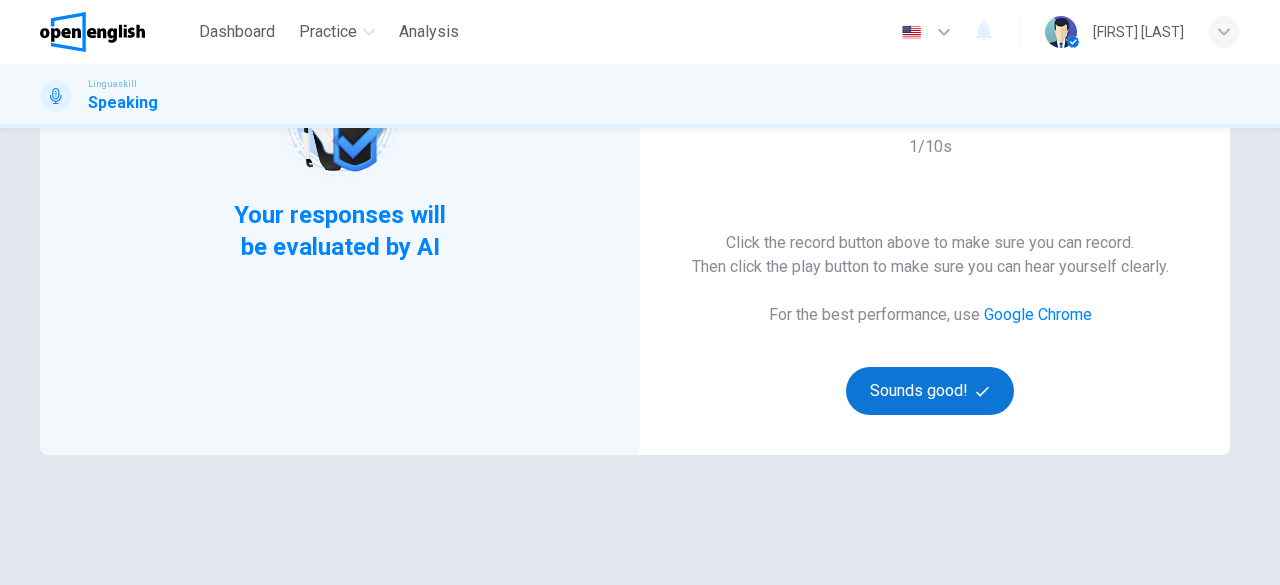 click on "Sounds good!" at bounding box center [930, 391] 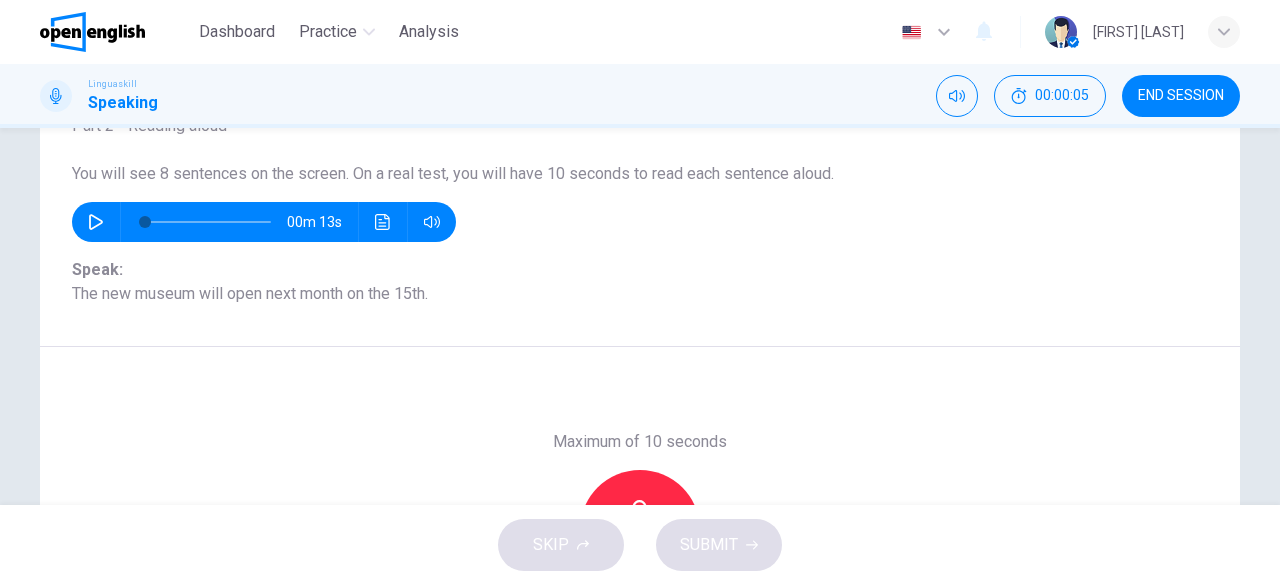 scroll, scrollTop: 152, scrollLeft: 0, axis: vertical 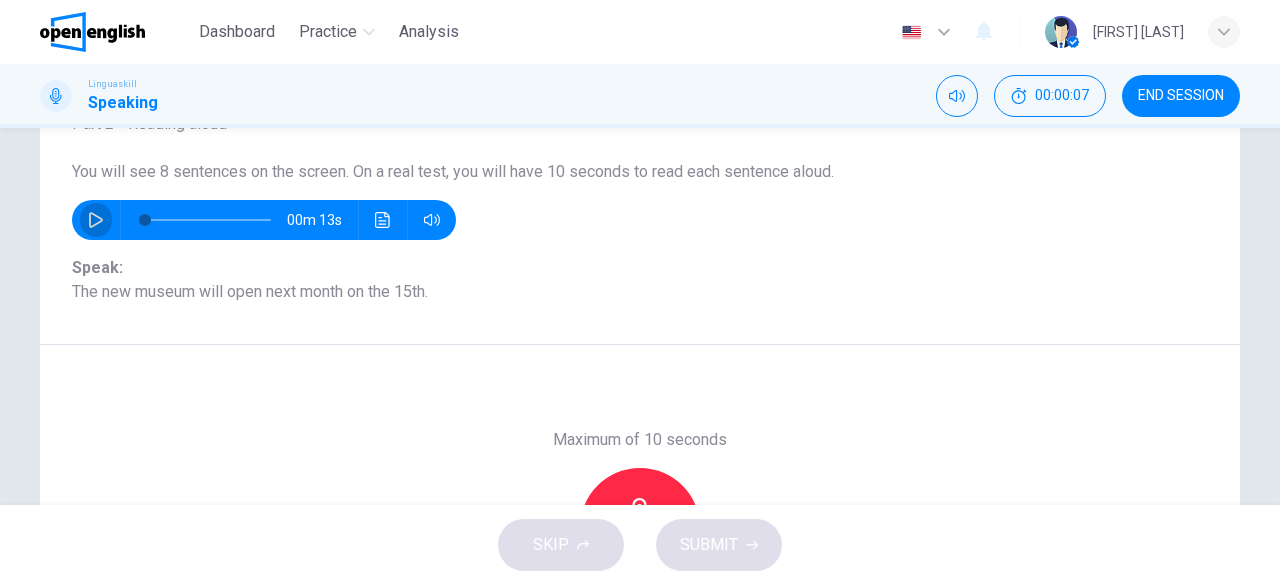 click at bounding box center [96, 220] 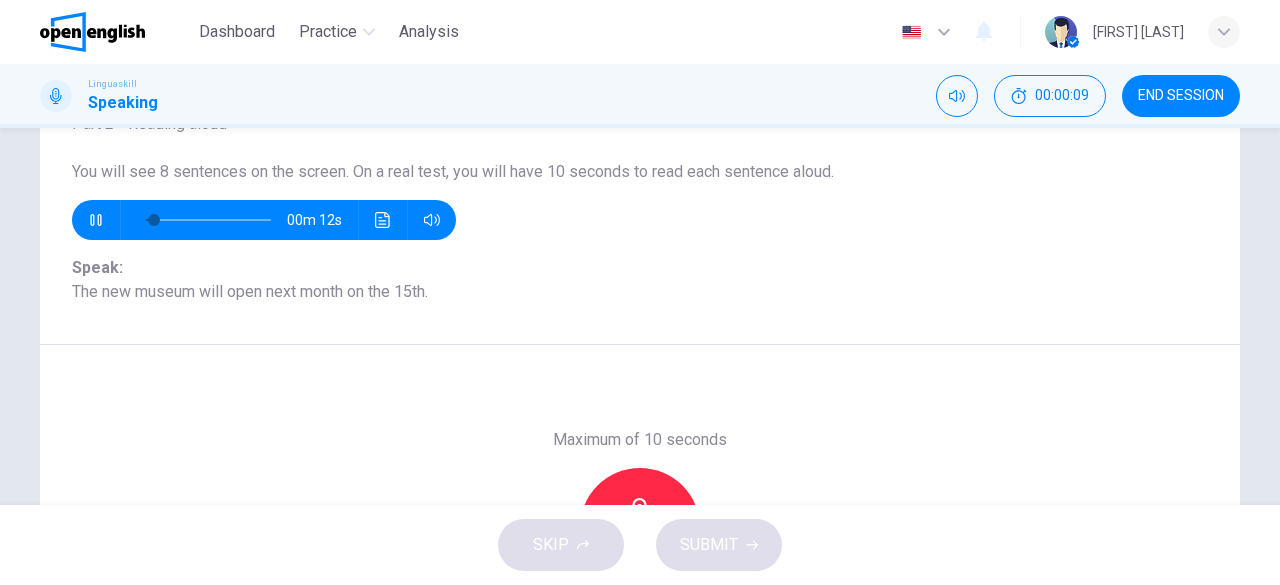 click at bounding box center (96, 220) 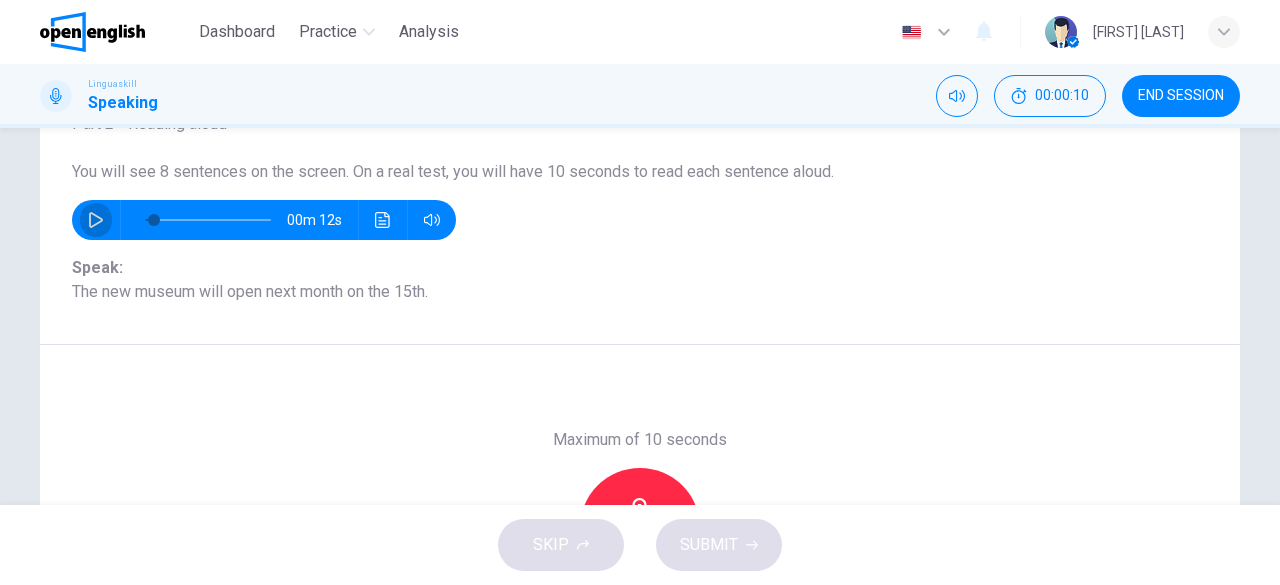 click 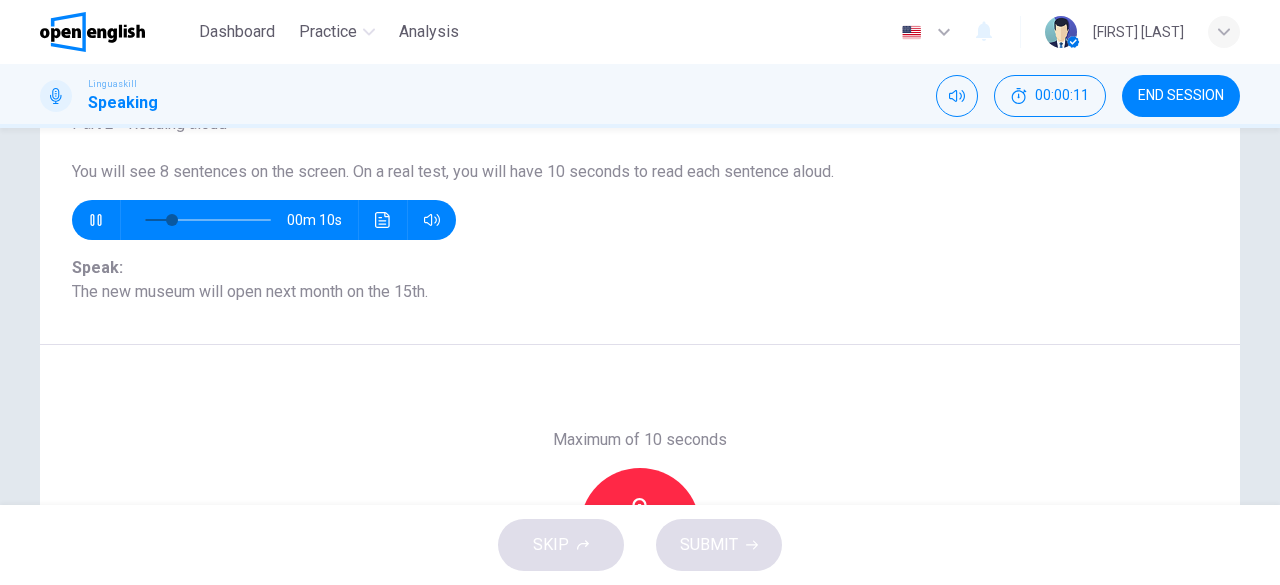 click 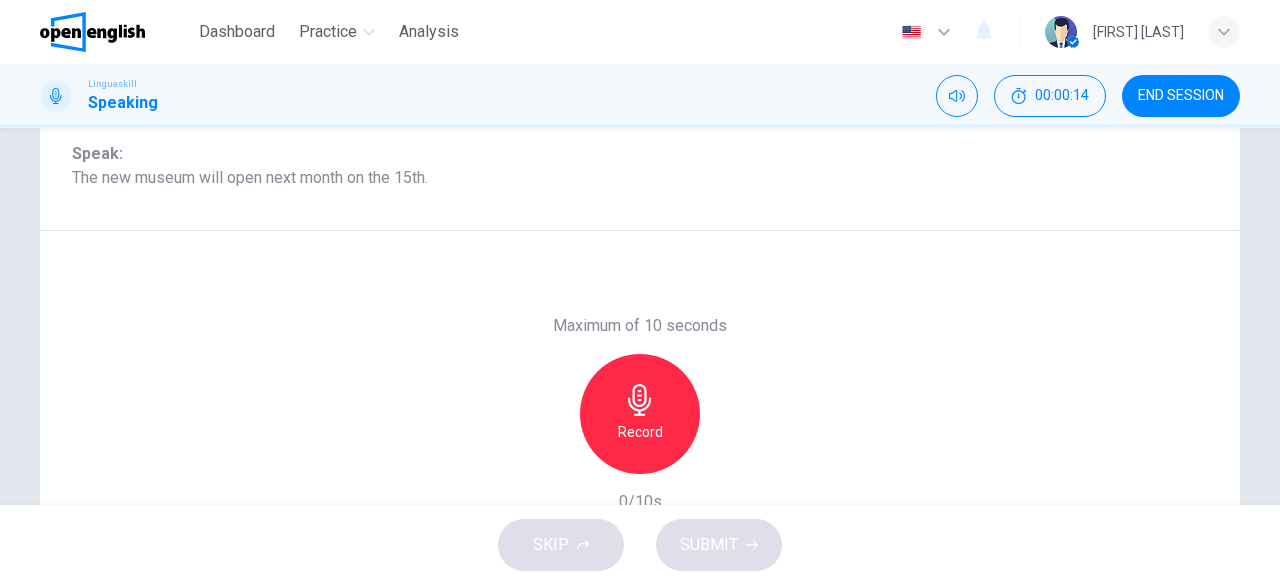scroll, scrollTop: 267, scrollLeft: 0, axis: vertical 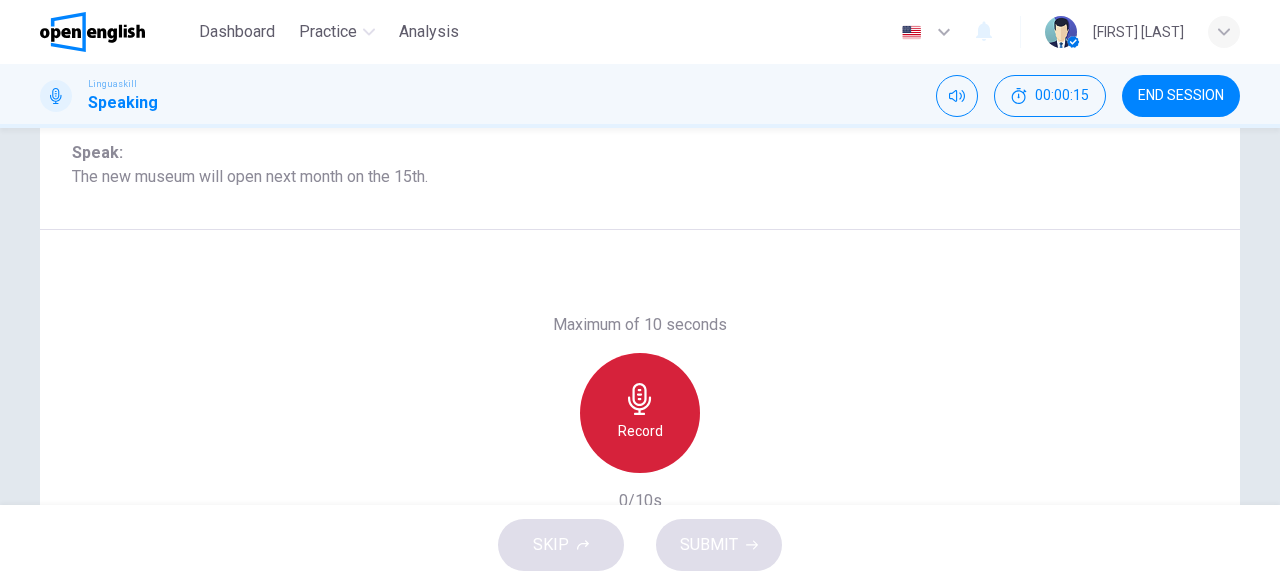 click on "Record" at bounding box center [640, 431] 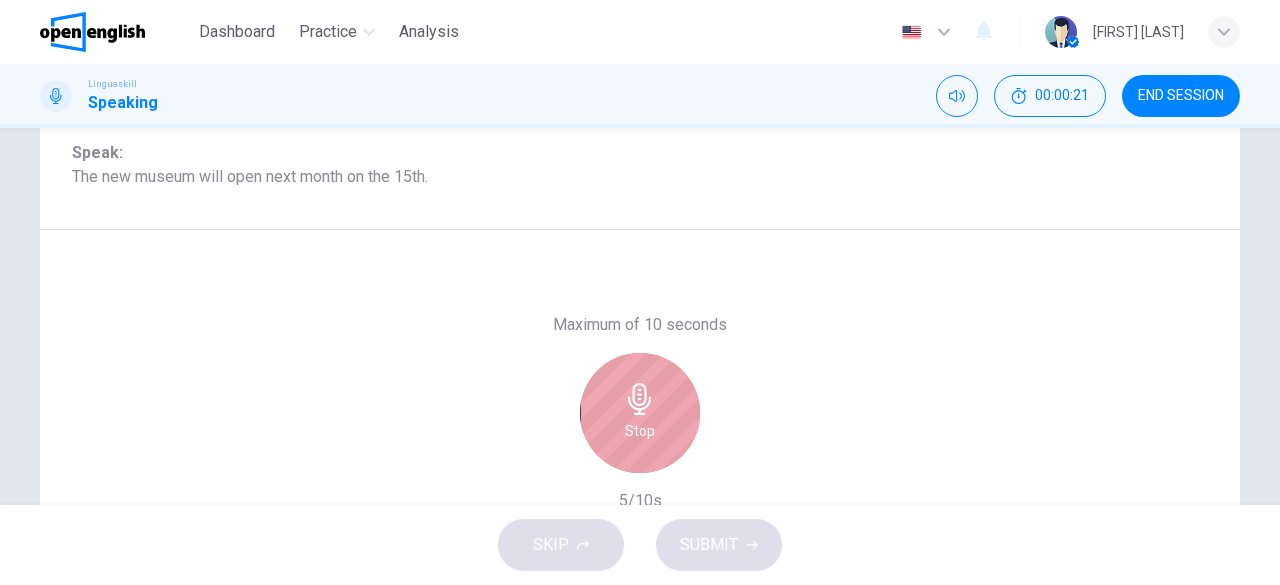 click on "Stop" at bounding box center (640, 431) 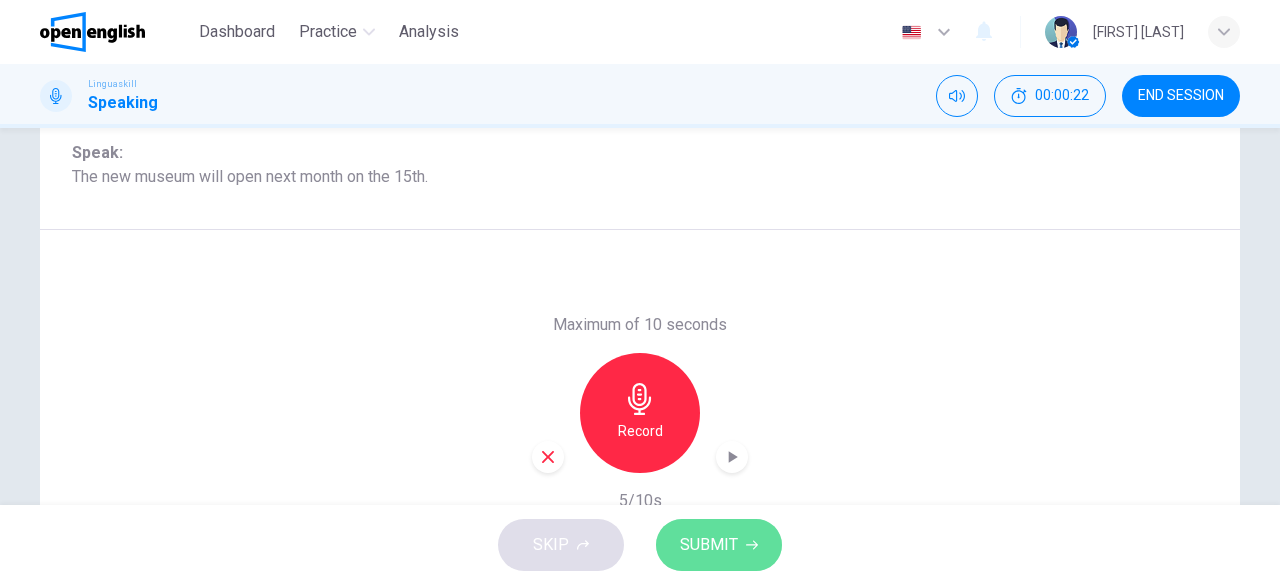click on "SUBMIT" at bounding box center (719, 545) 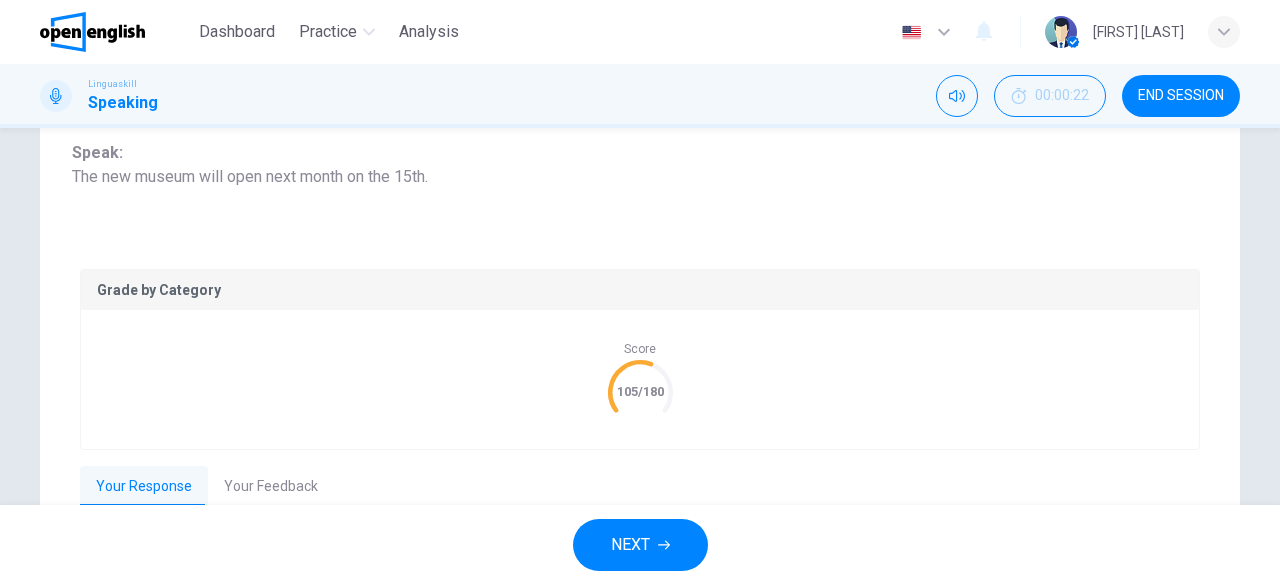 click on "NEXT" at bounding box center [630, 545] 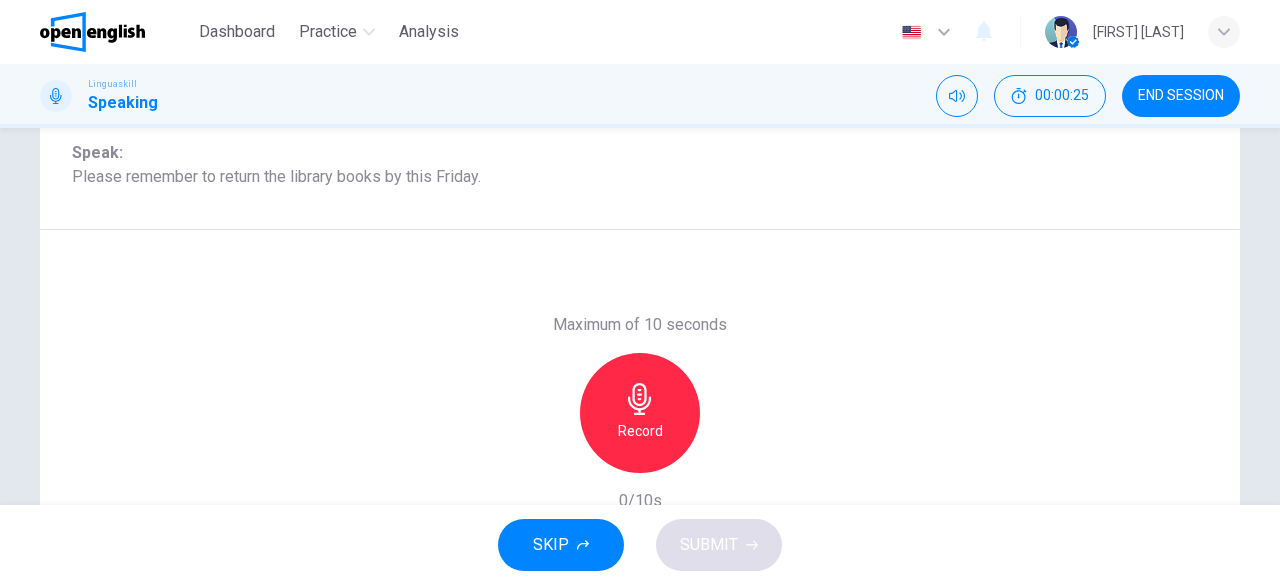 click on "Record" at bounding box center [640, 431] 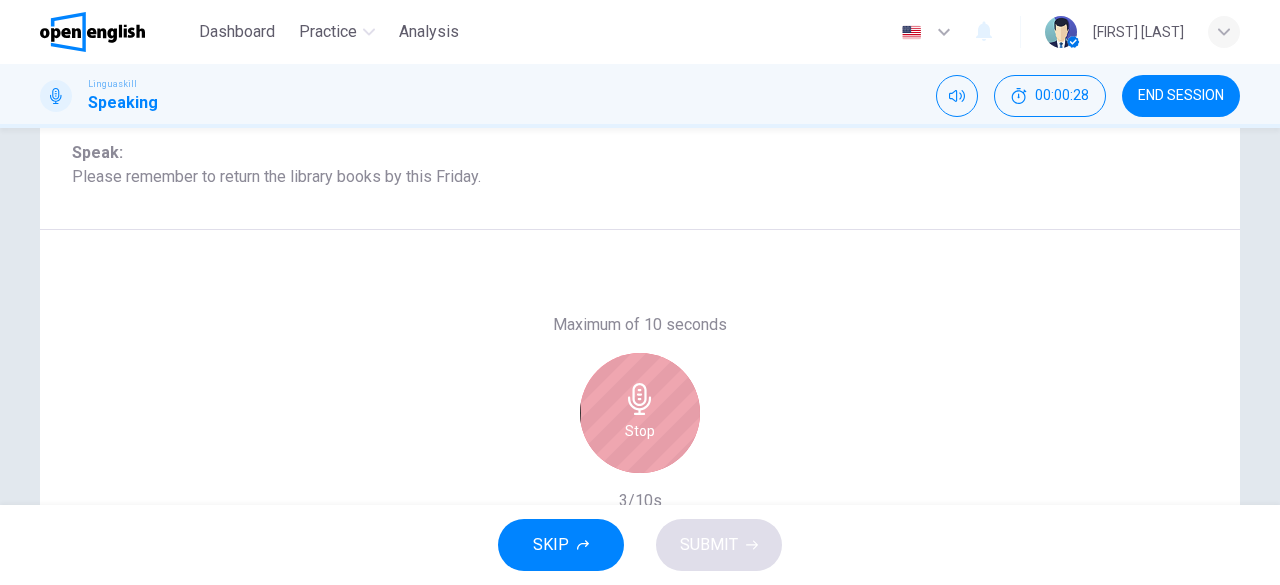 click on "Stop" at bounding box center [640, 431] 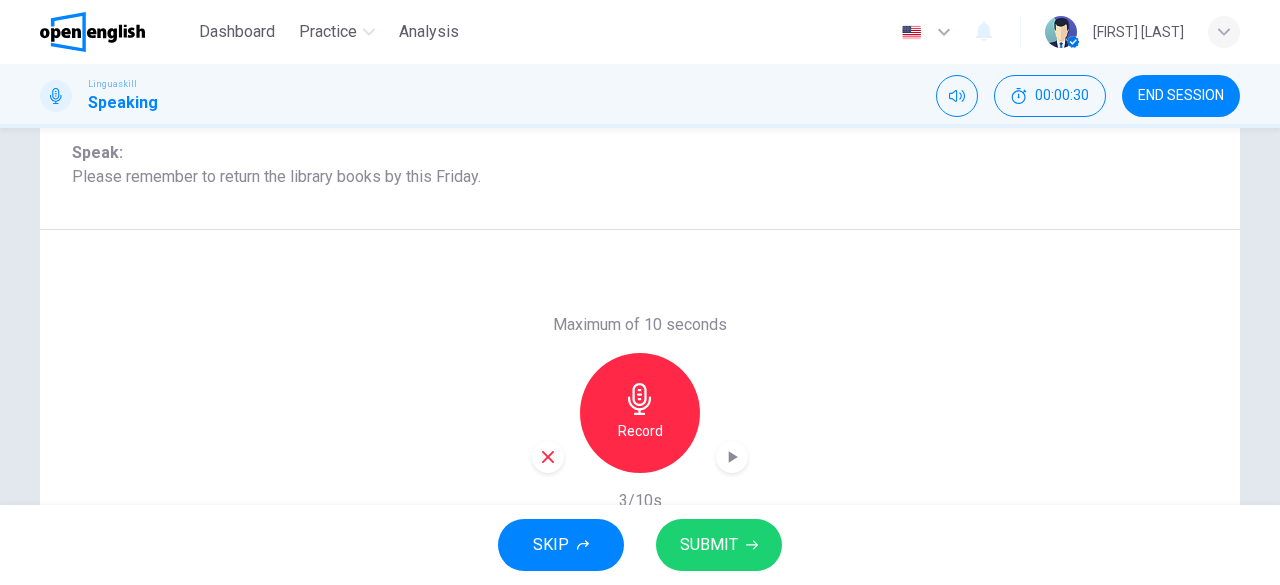 click at bounding box center [548, 457] 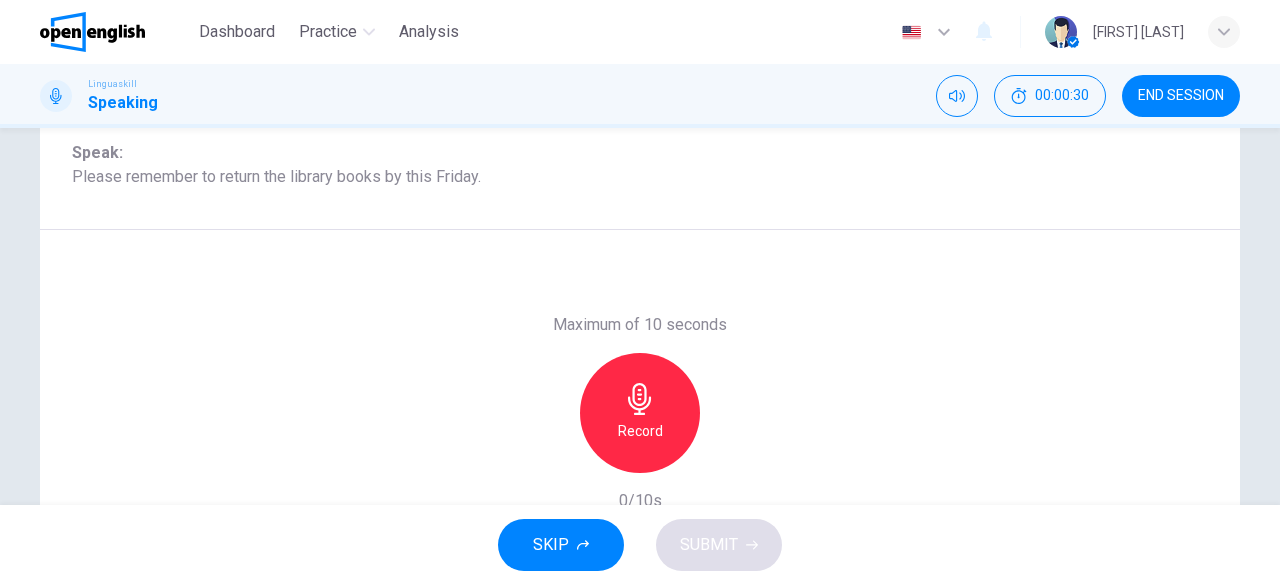 click on "Record" at bounding box center (640, 413) 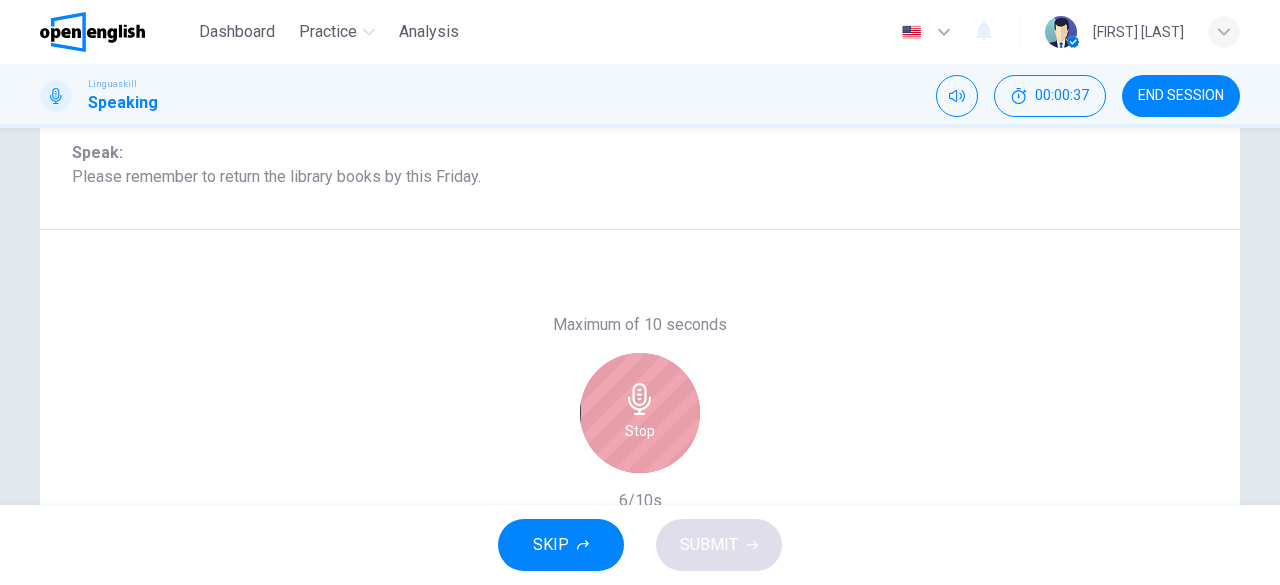 click on "Stop" at bounding box center [640, 413] 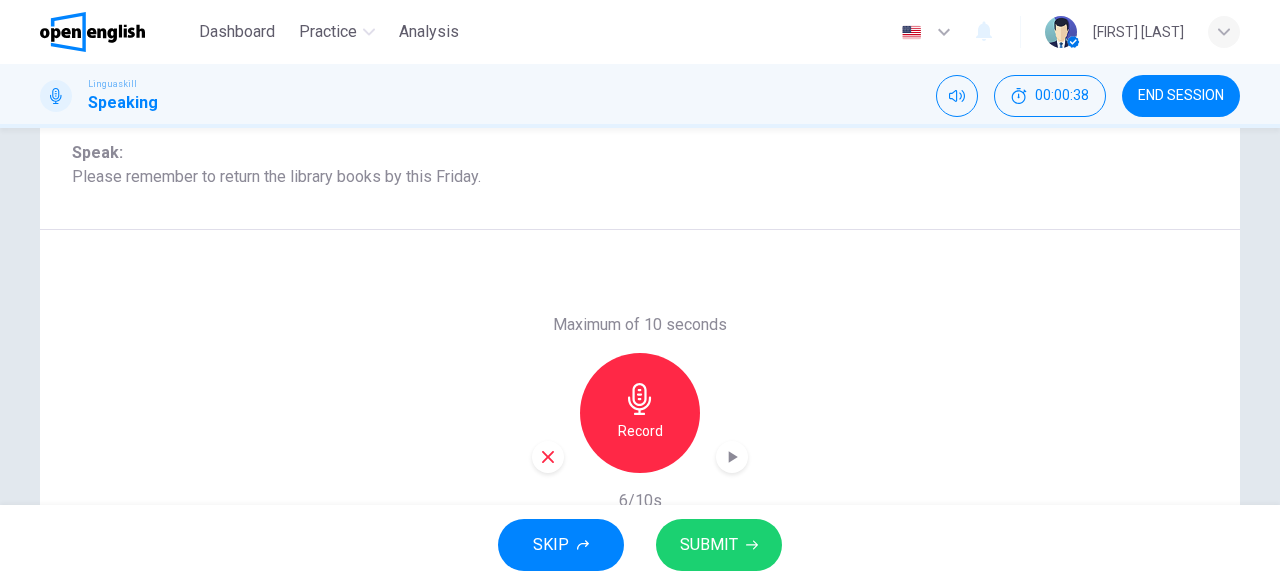 click on "SUBMIT" at bounding box center [709, 545] 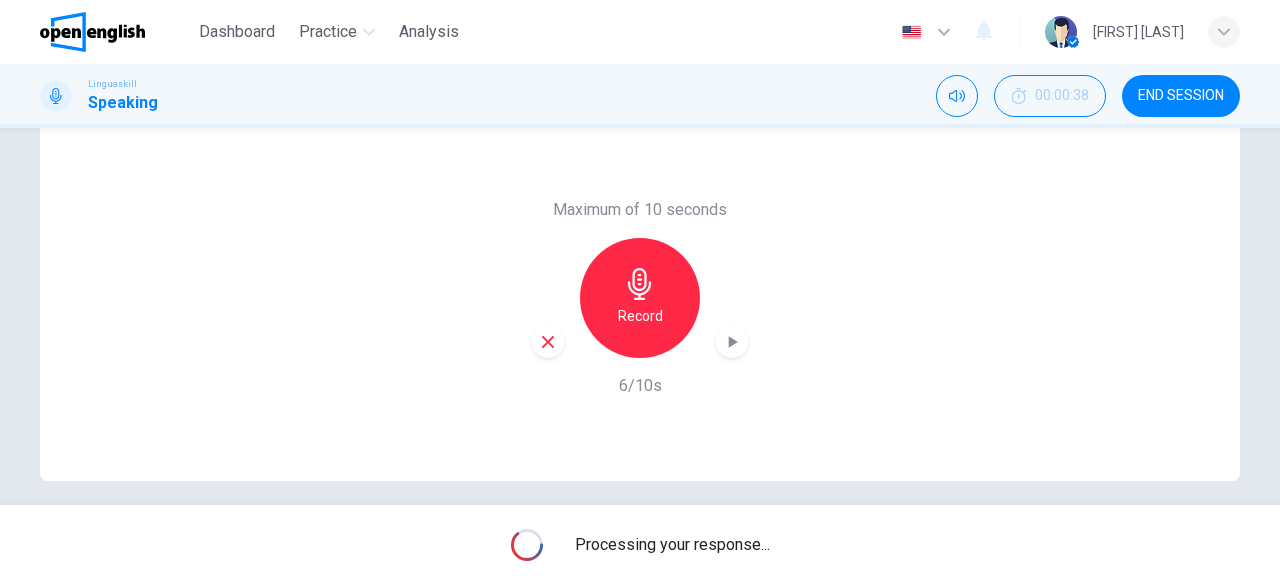 scroll, scrollTop: 383, scrollLeft: 0, axis: vertical 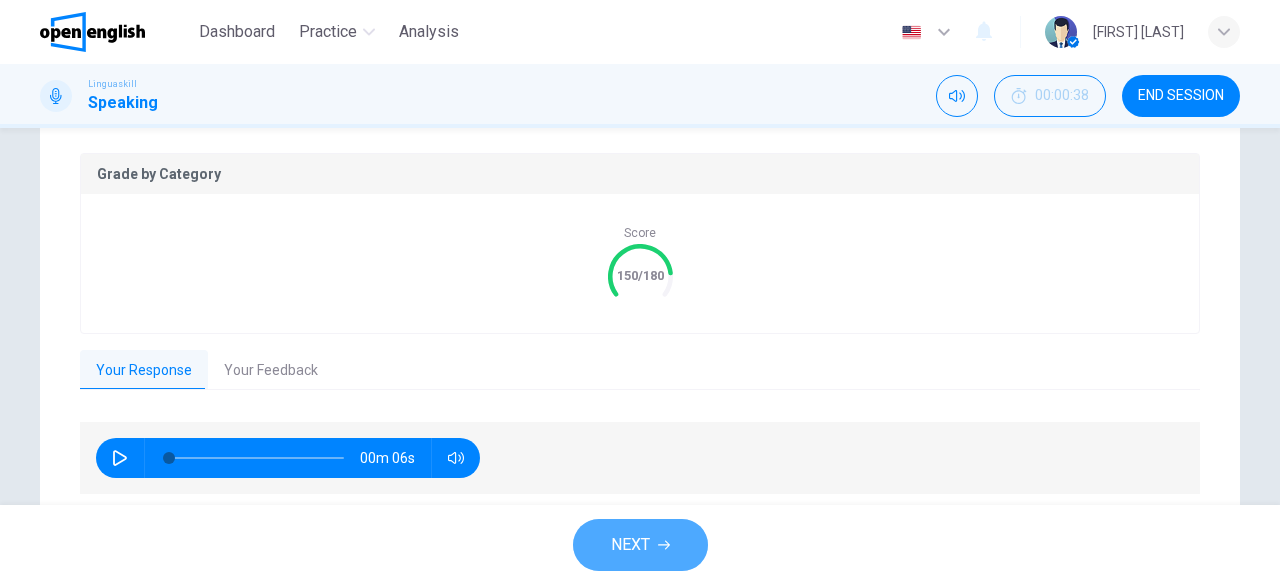 click on "NEXT" at bounding box center (640, 545) 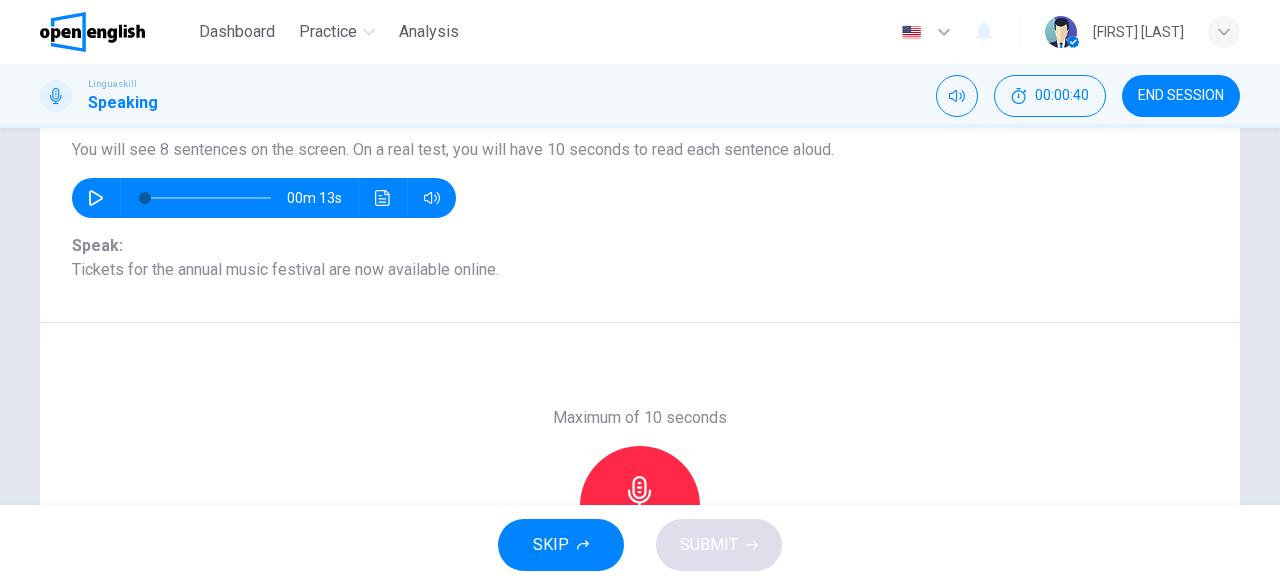 scroll, scrollTop: 0, scrollLeft: 0, axis: both 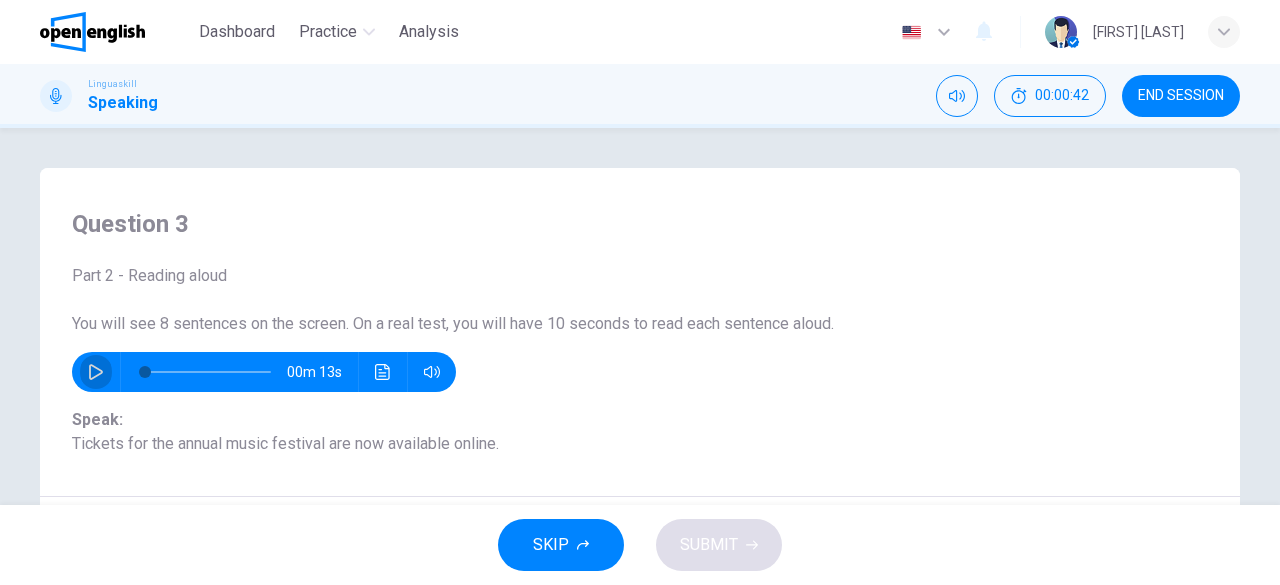 click 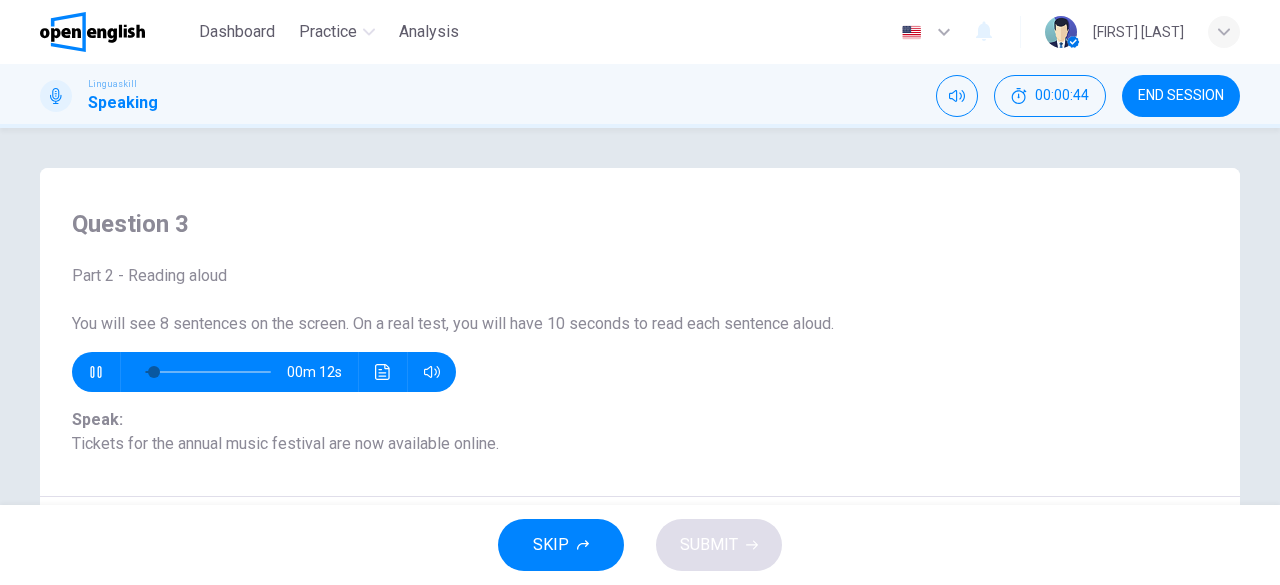 click 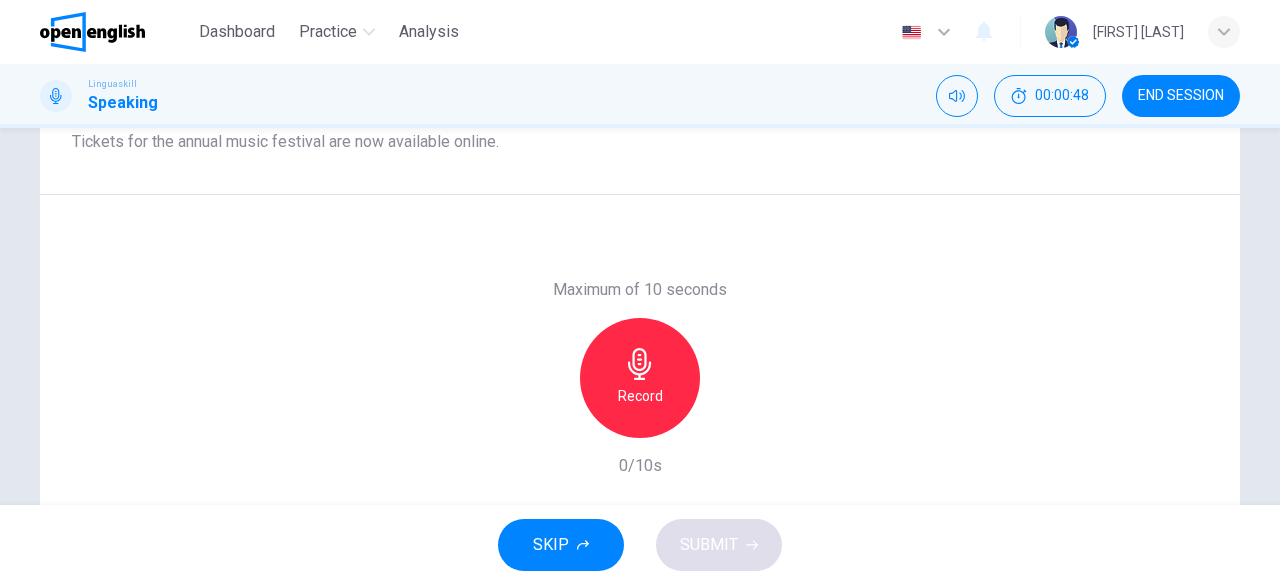 scroll, scrollTop: 306, scrollLeft: 0, axis: vertical 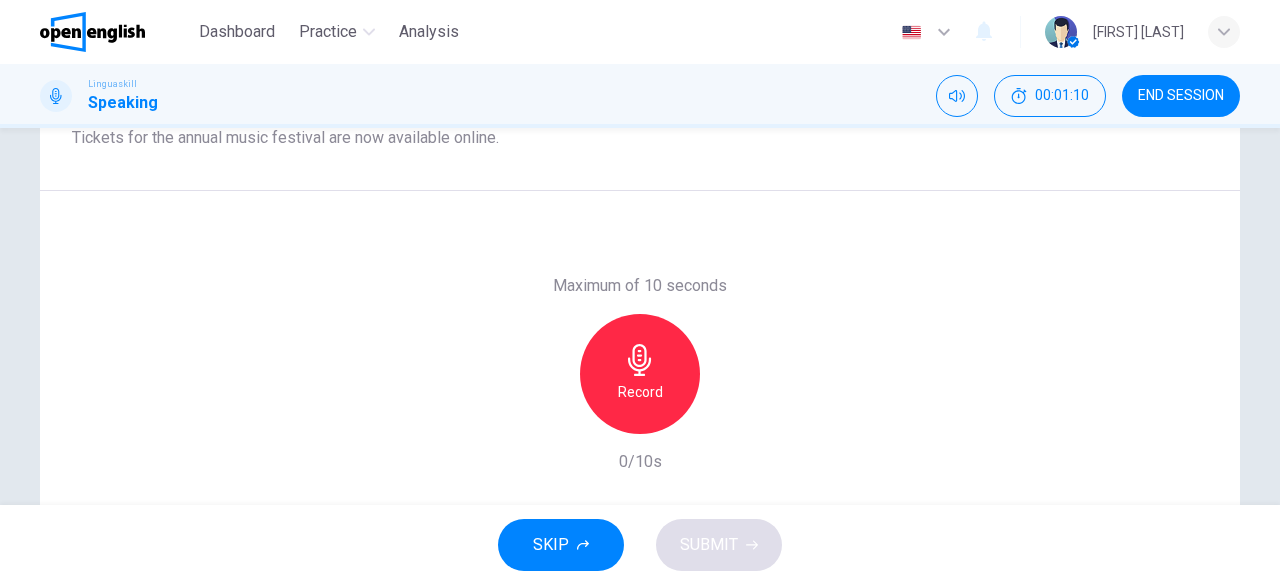 click on "Record" at bounding box center [640, 392] 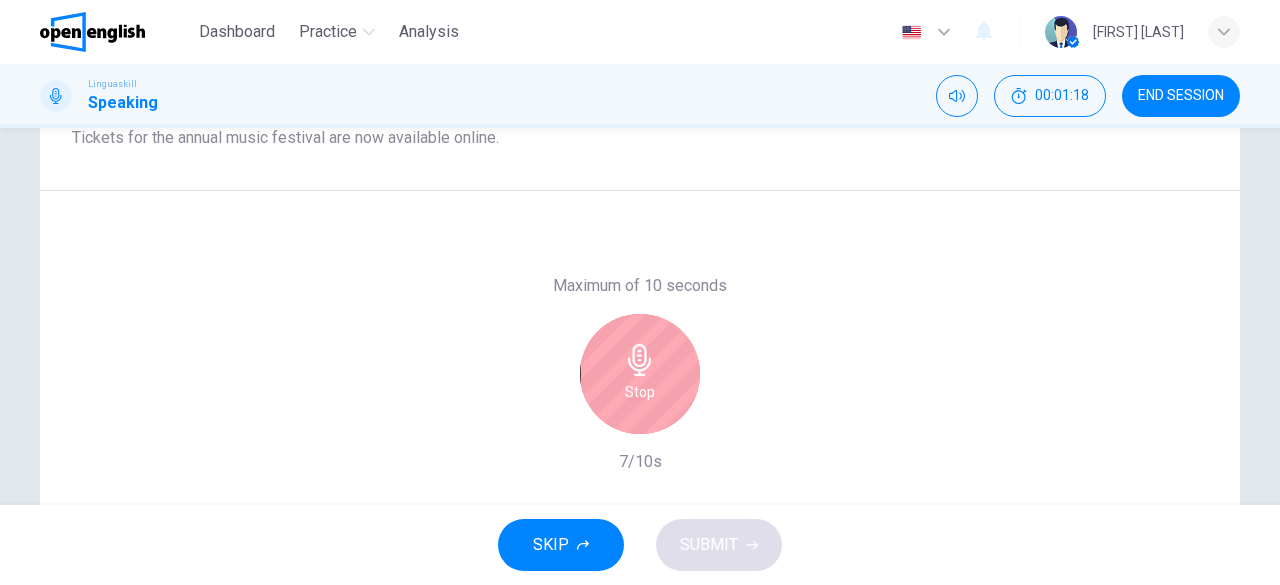 click on "Stop" at bounding box center (640, 374) 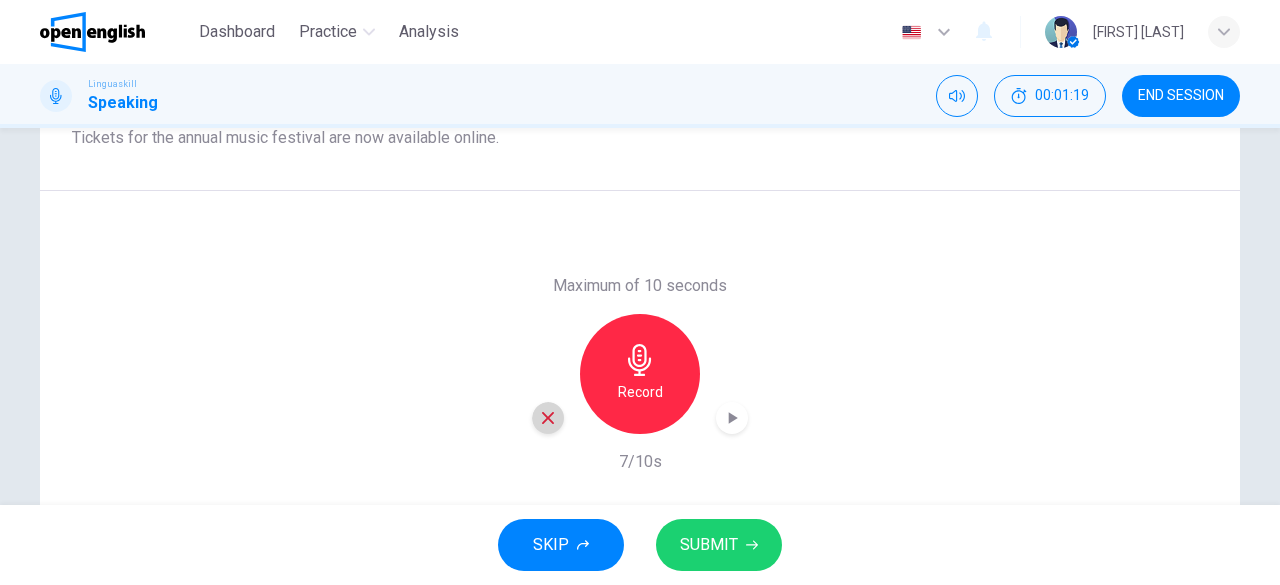 click 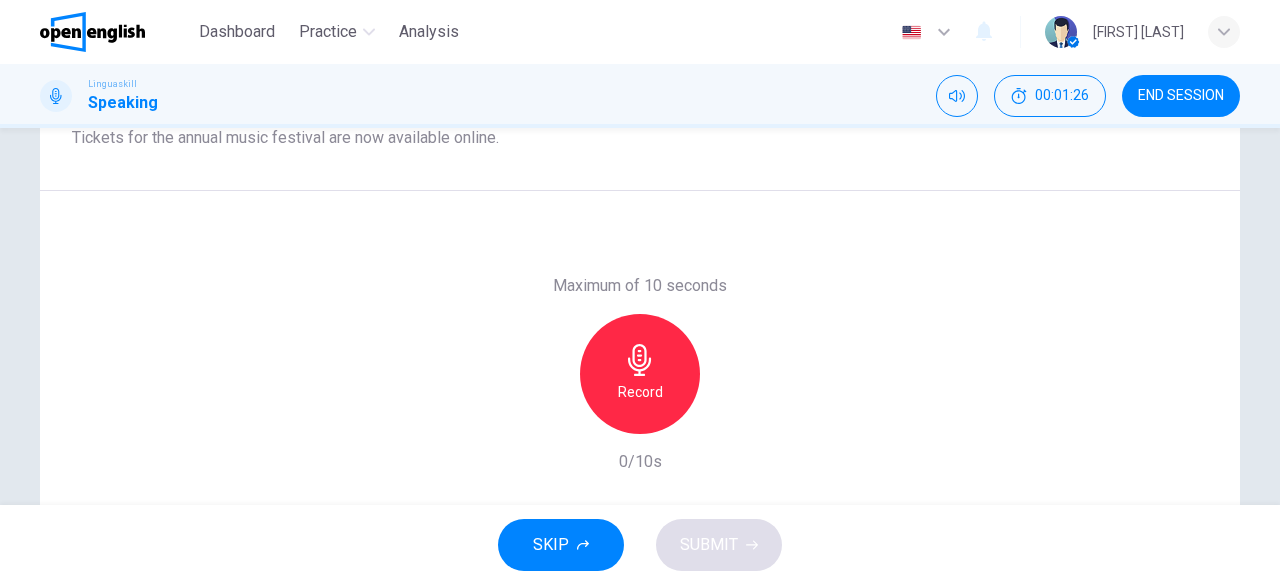 click on "Record" at bounding box center [640, 374] 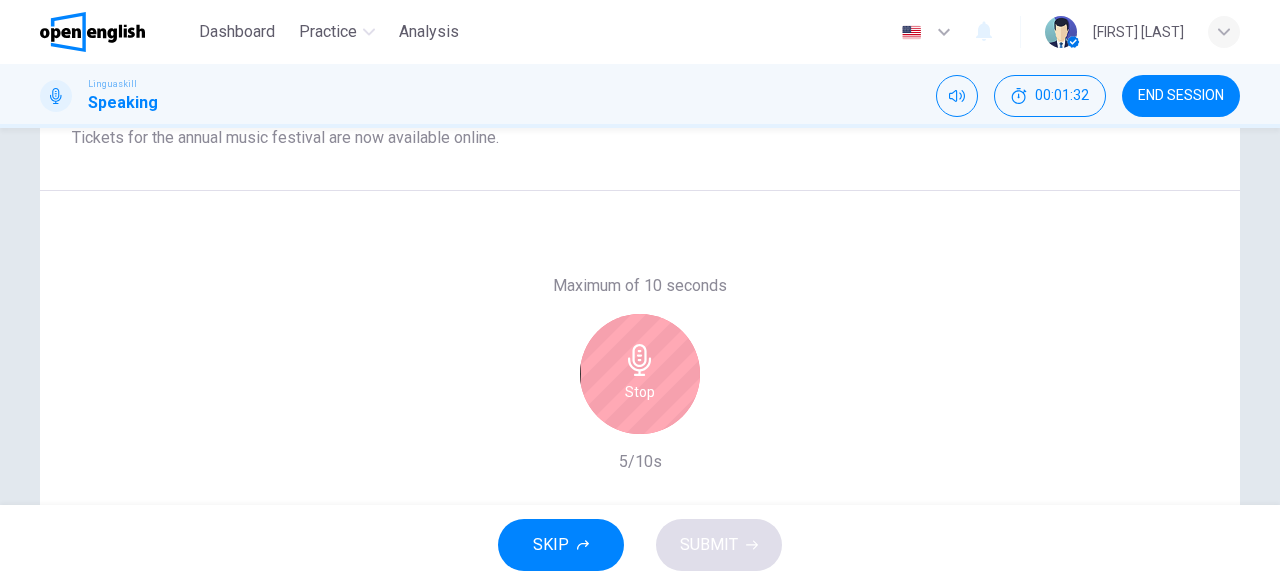 click on "Stop" at bounding box center [640, 374] 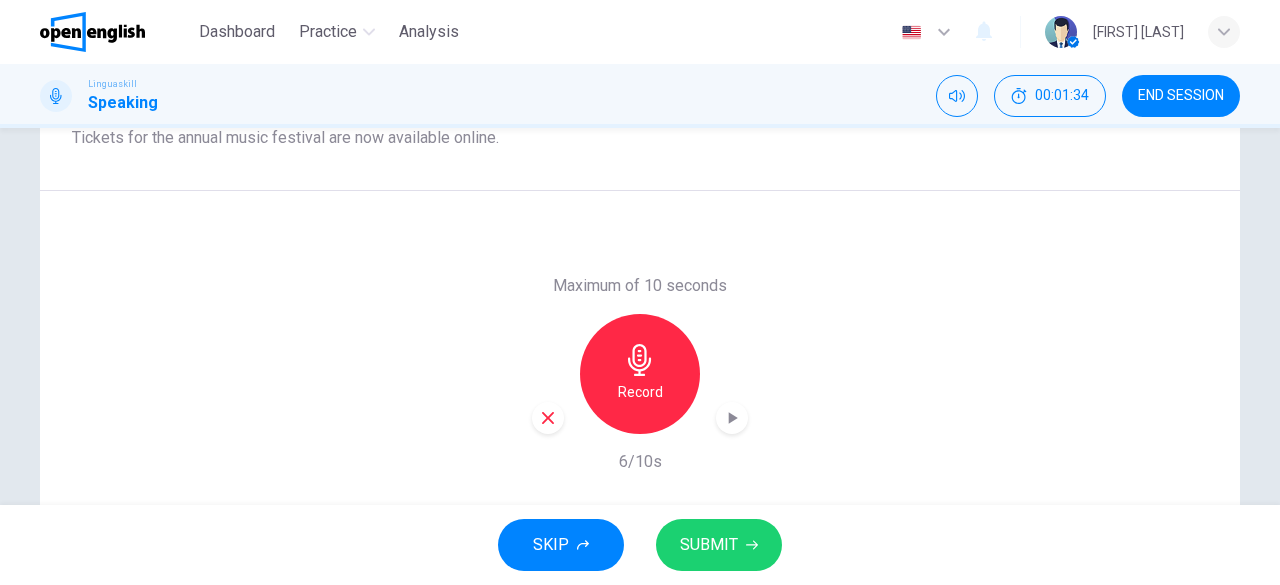 click on "SUBMIT" at bounding box center [709, 545] 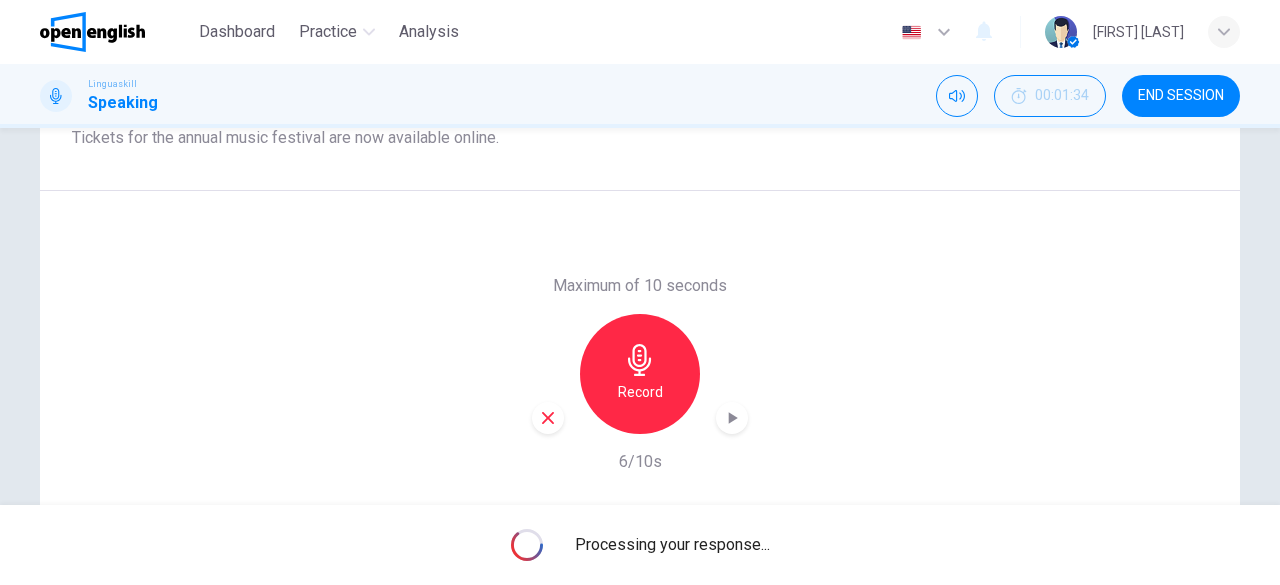 type on "*" 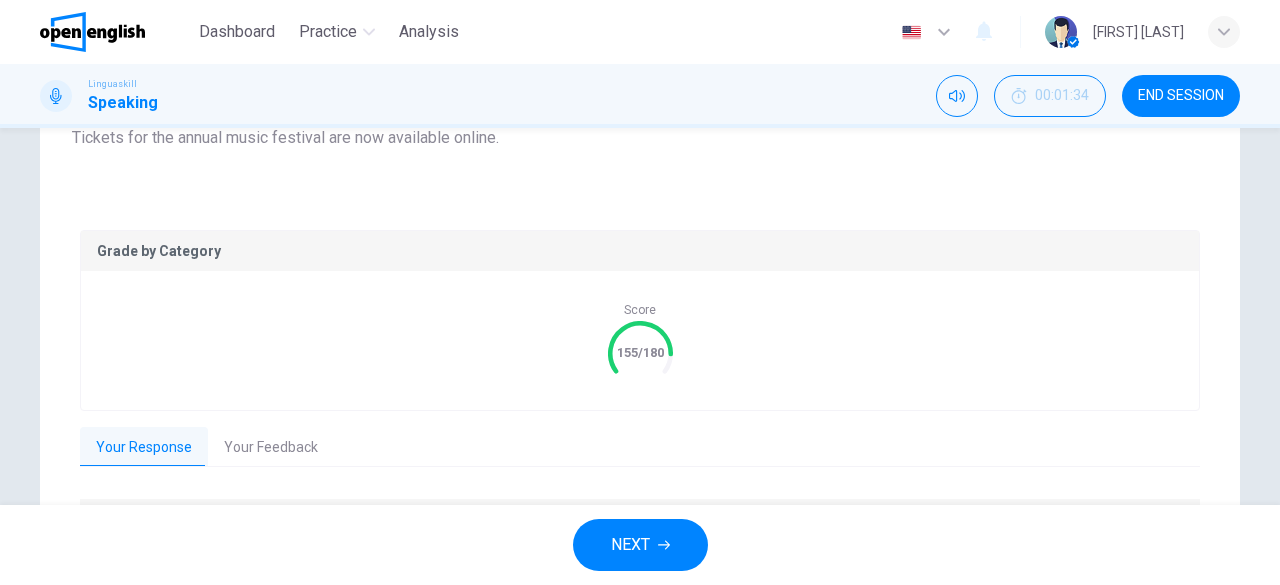 click on "NEXT" at bounding box center (640, 545) 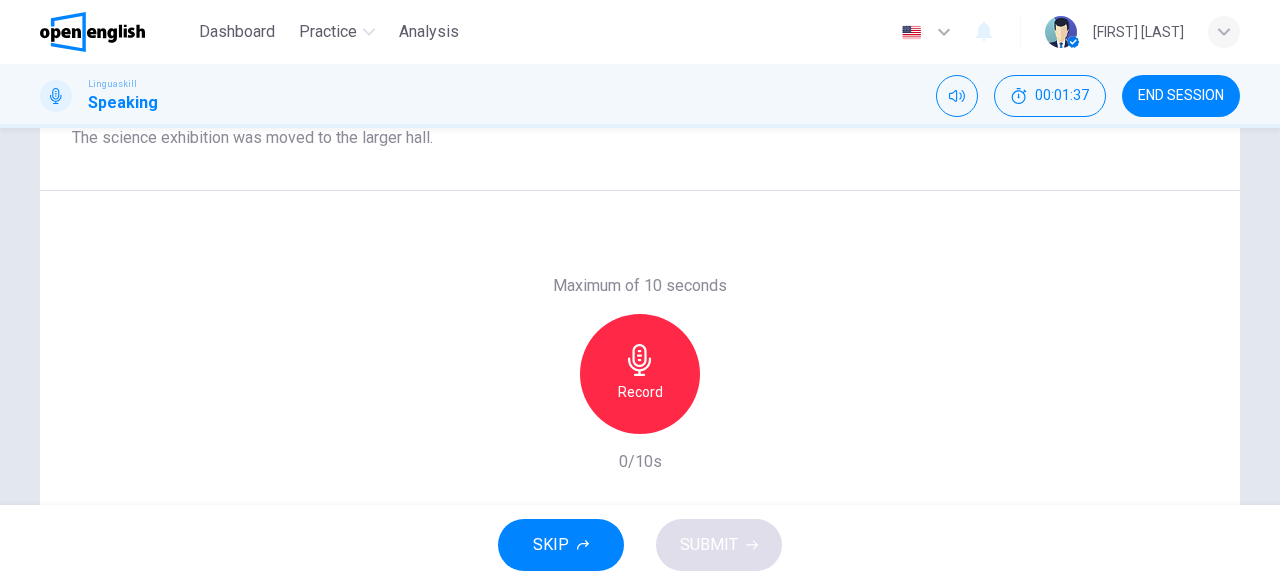 click 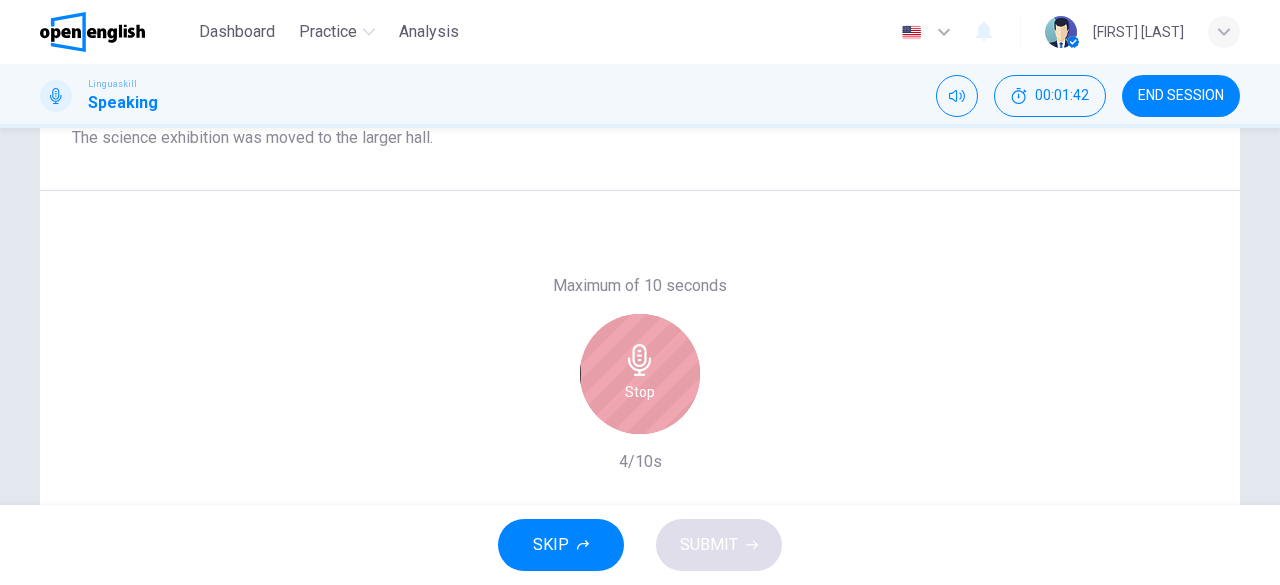 click 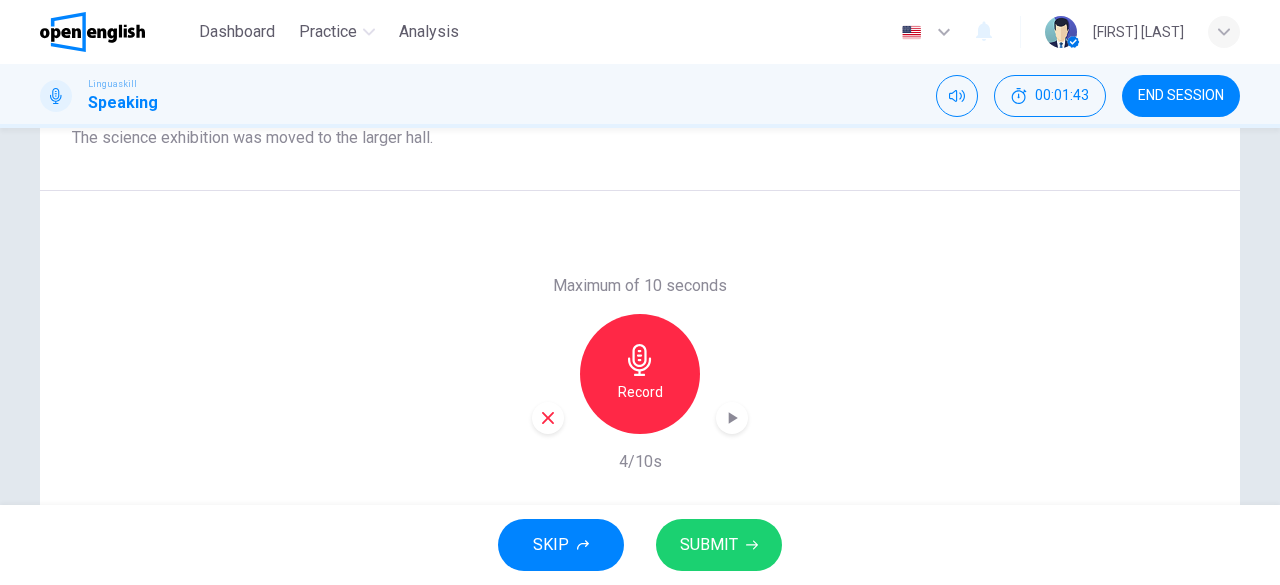 click on "SUBMIT" at bounding box center (709, 545) 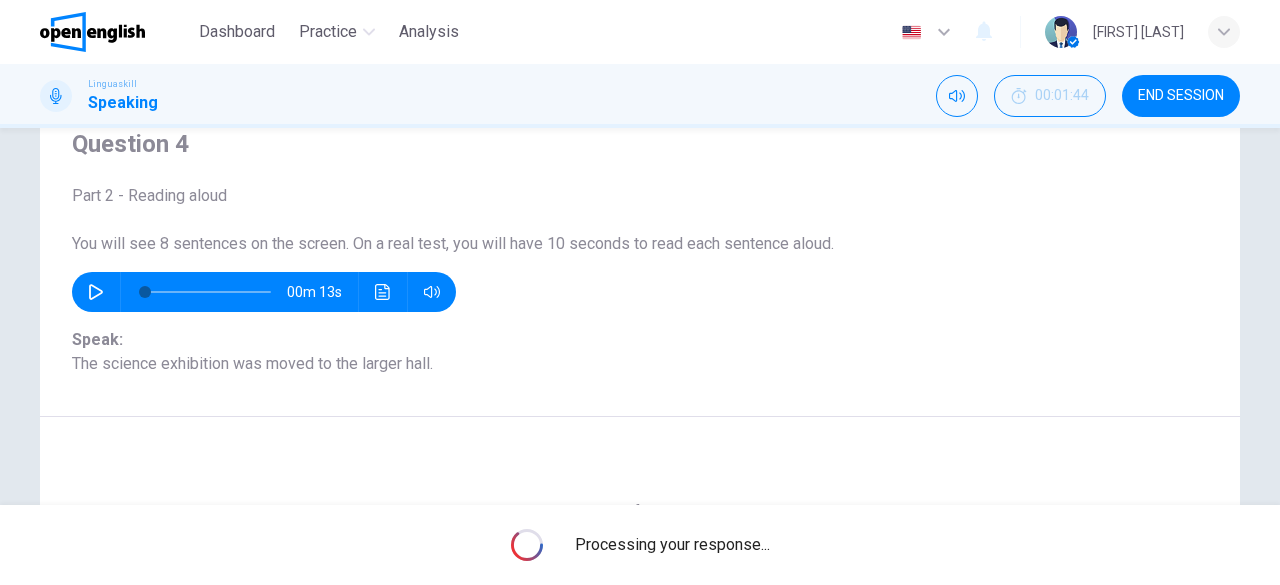scroll, scrollTop: 352, scrollLeft: 0, axis: vertical 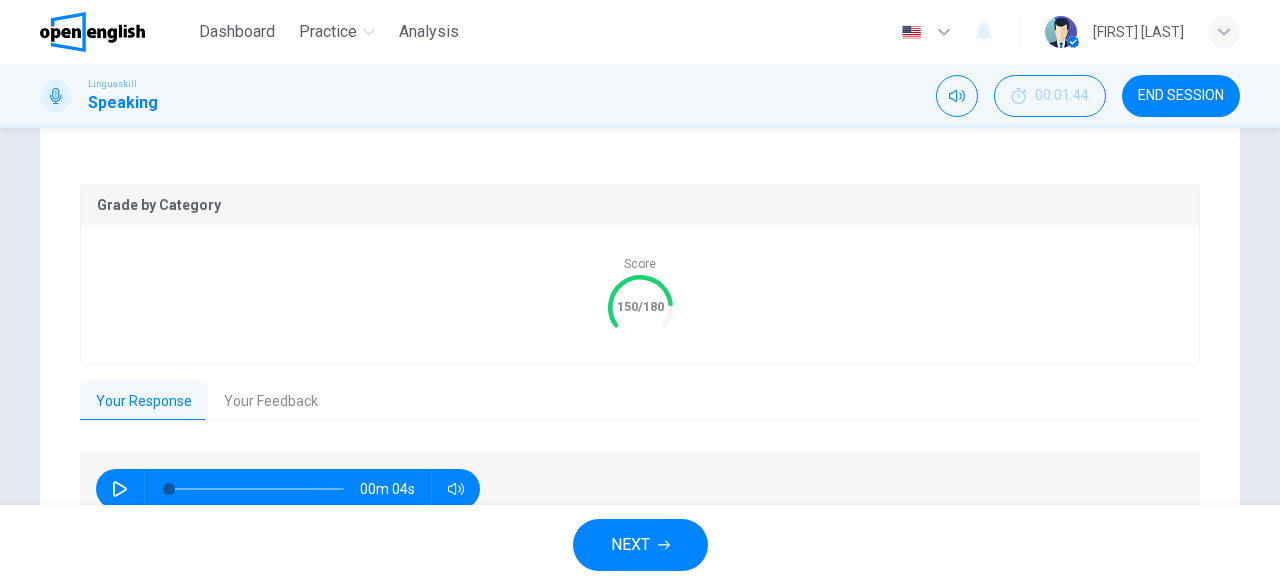 click 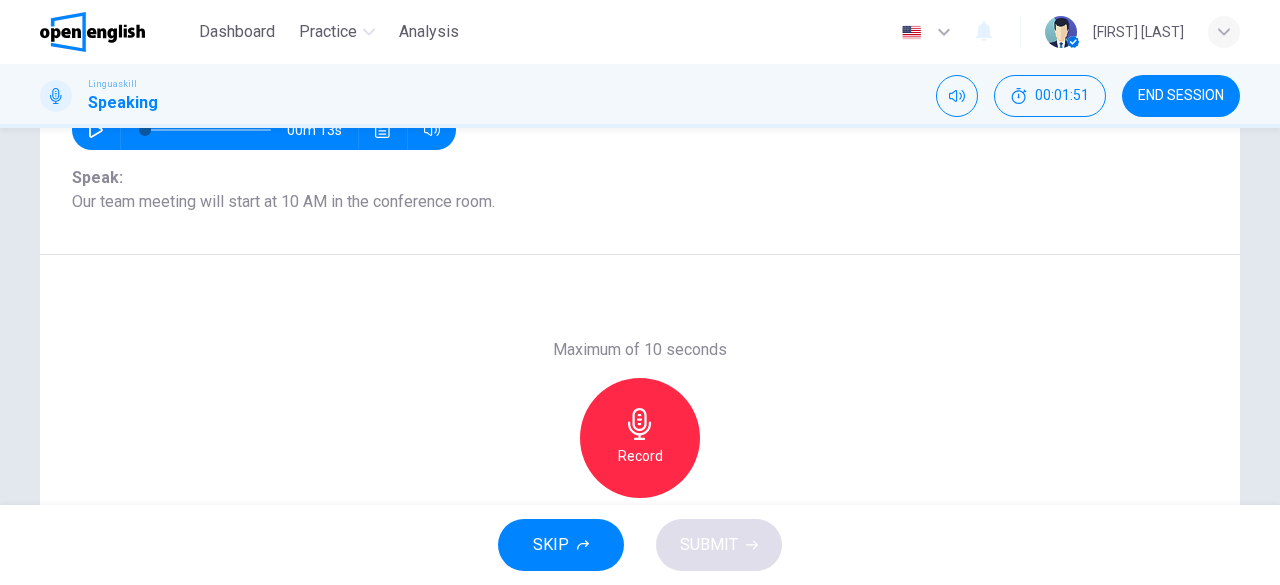 scroll, scrollTop: 243, scrollLeft: 0, axis: vertical 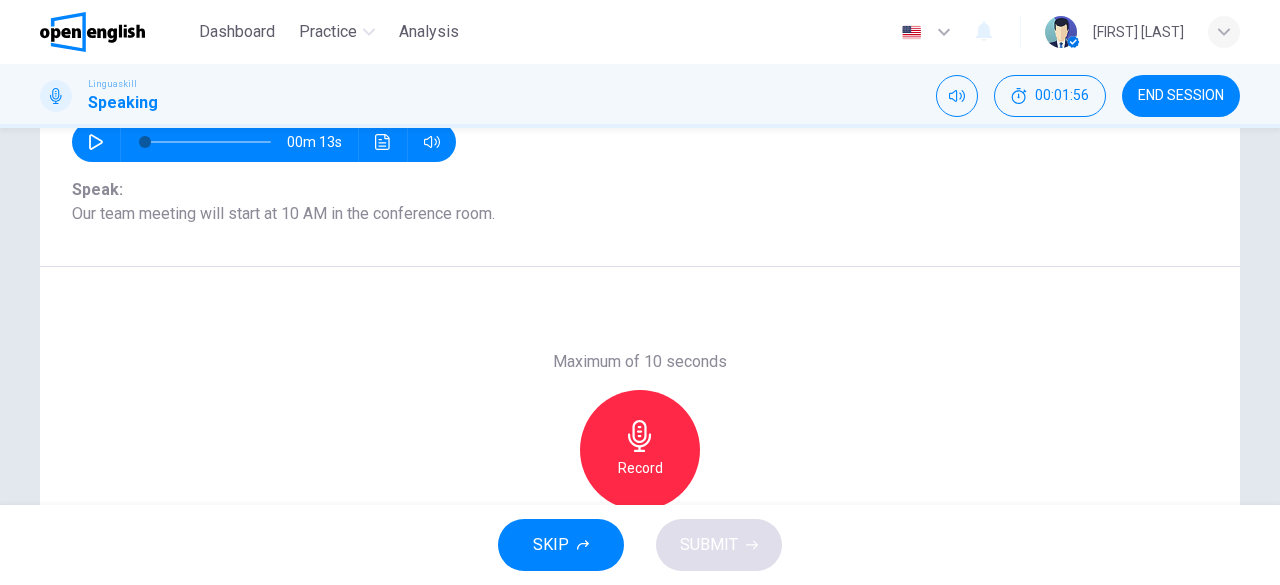 click on "Record" at bounding box center [640, 450] 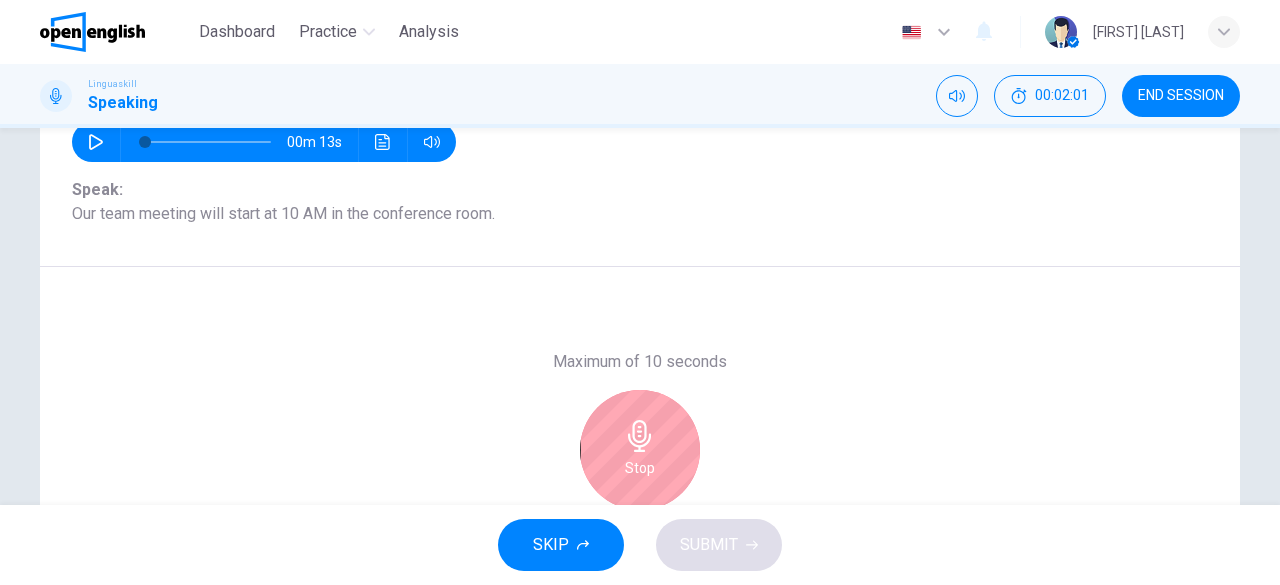 click on "Stop" at bounding box center (640, 450) 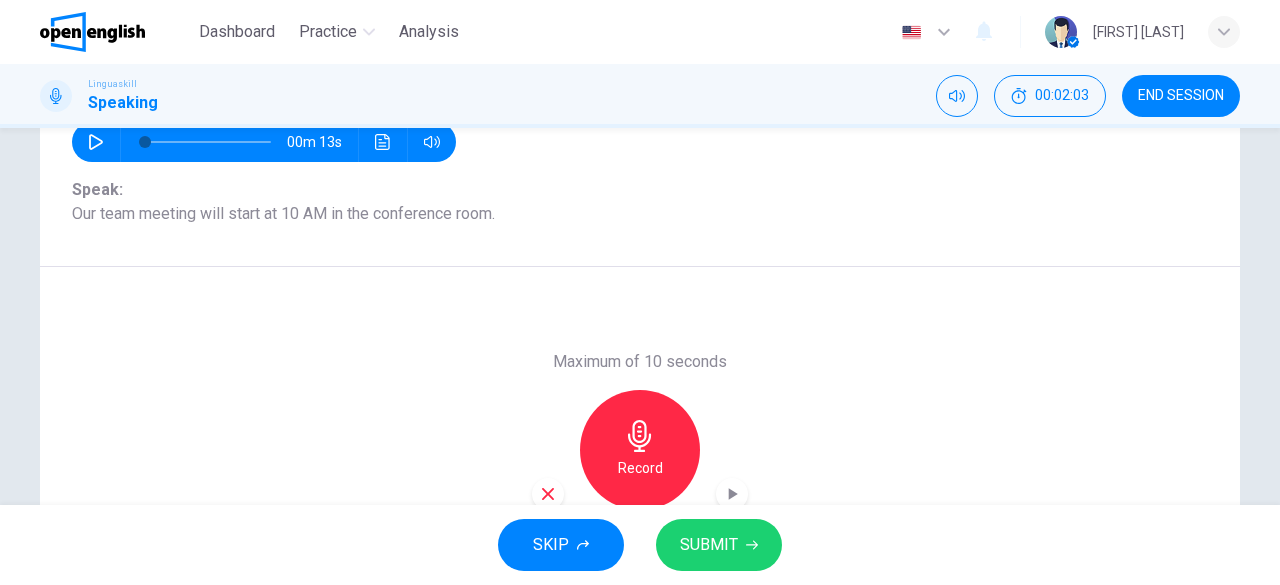 click on "SUBMIT" at bounding box center [709, 545] 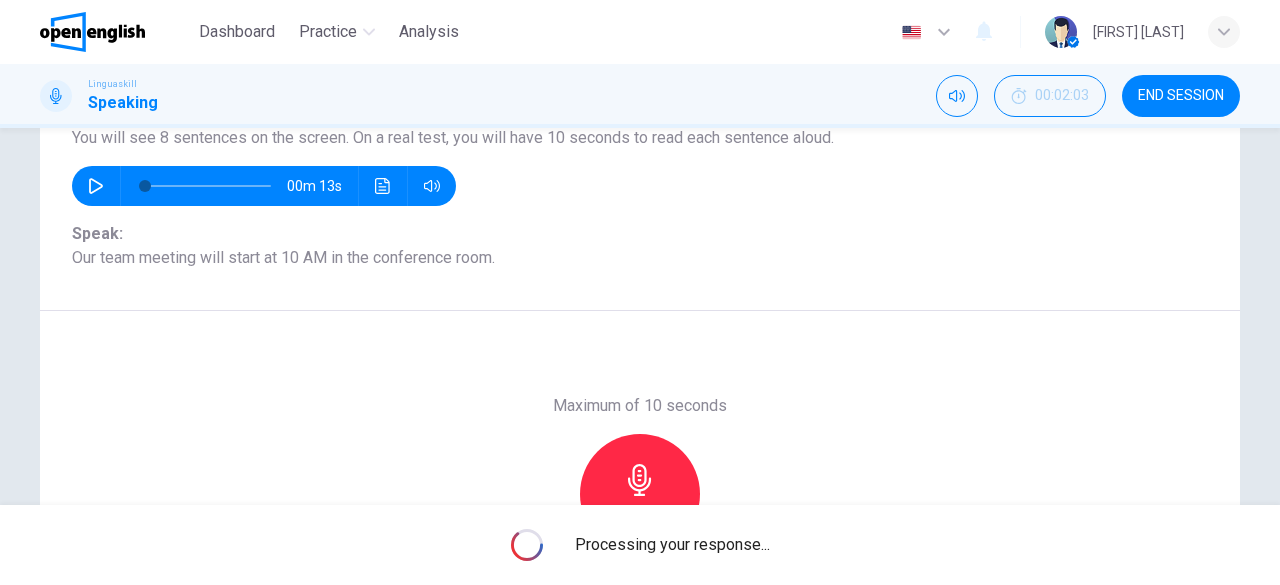 scroll, scrollTop: 218, scrollLeft: 0, axis: vertical 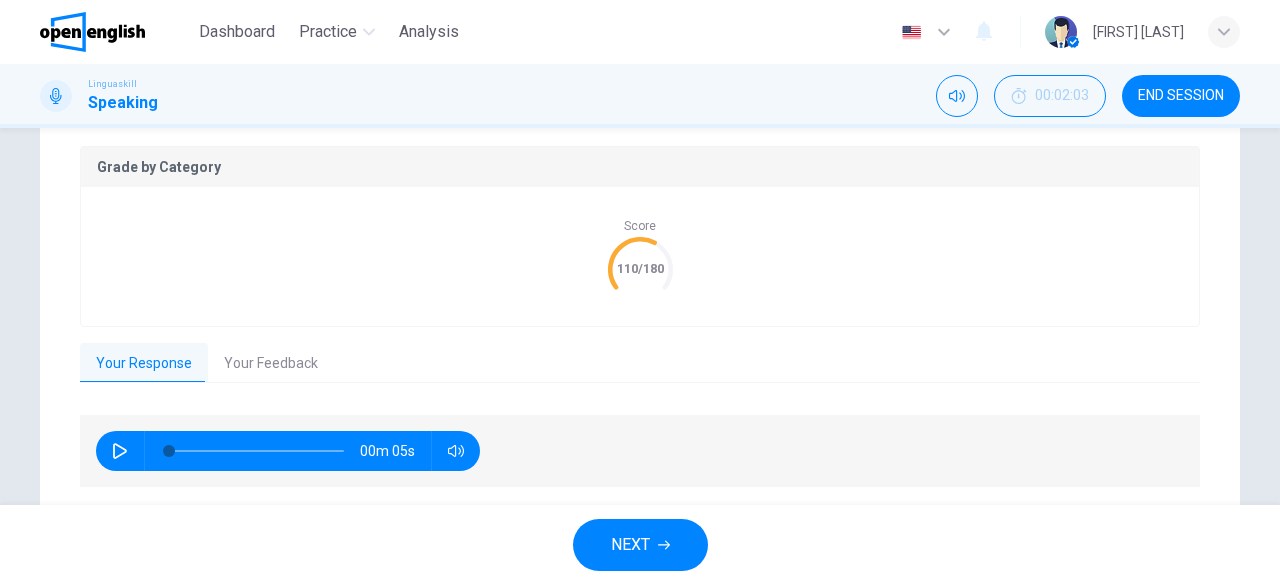 click on "NEXT" at bounding box center [640, 545] 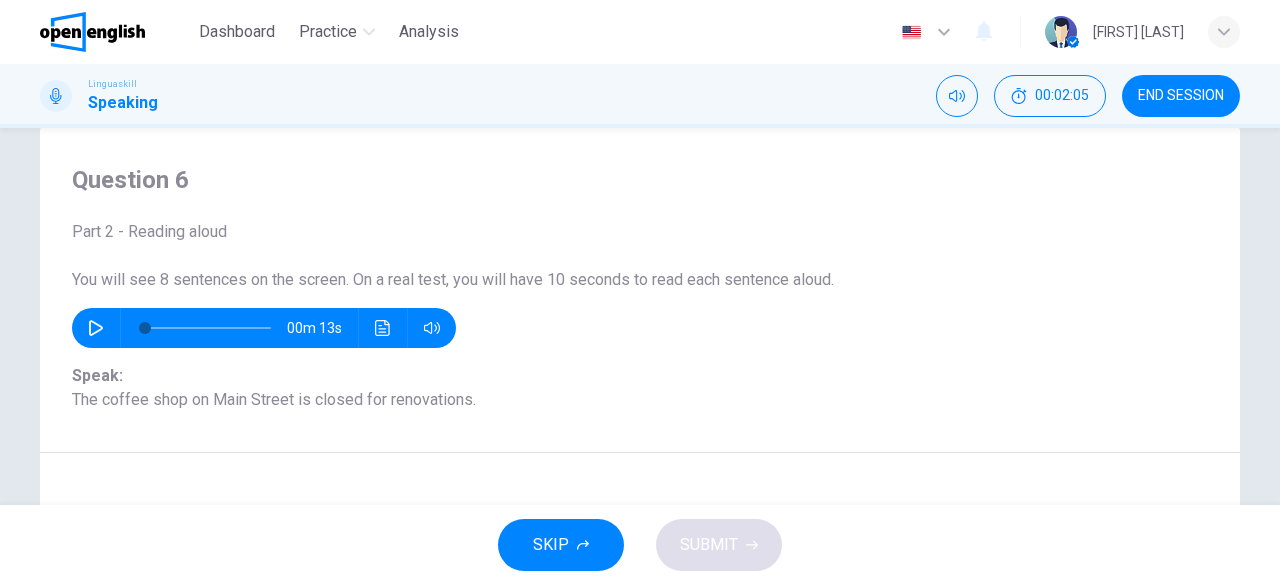 scroll, scrollTop: 42, scrollLeft: 0, axis: vertical 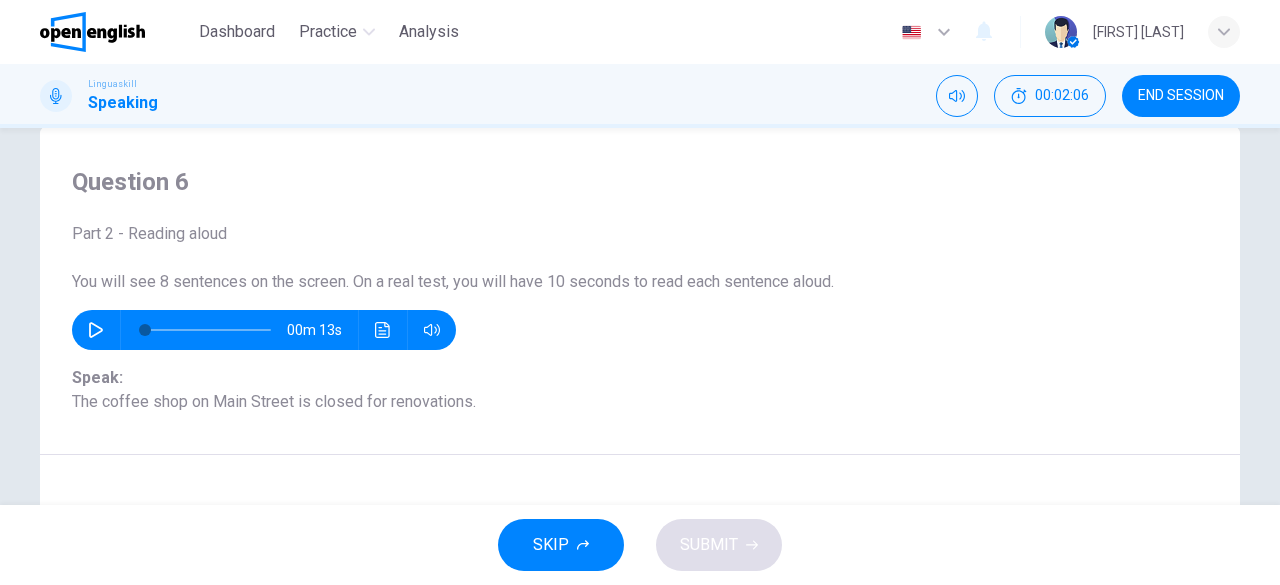 click on "END SESSION" at bounding box center [1181, 96] 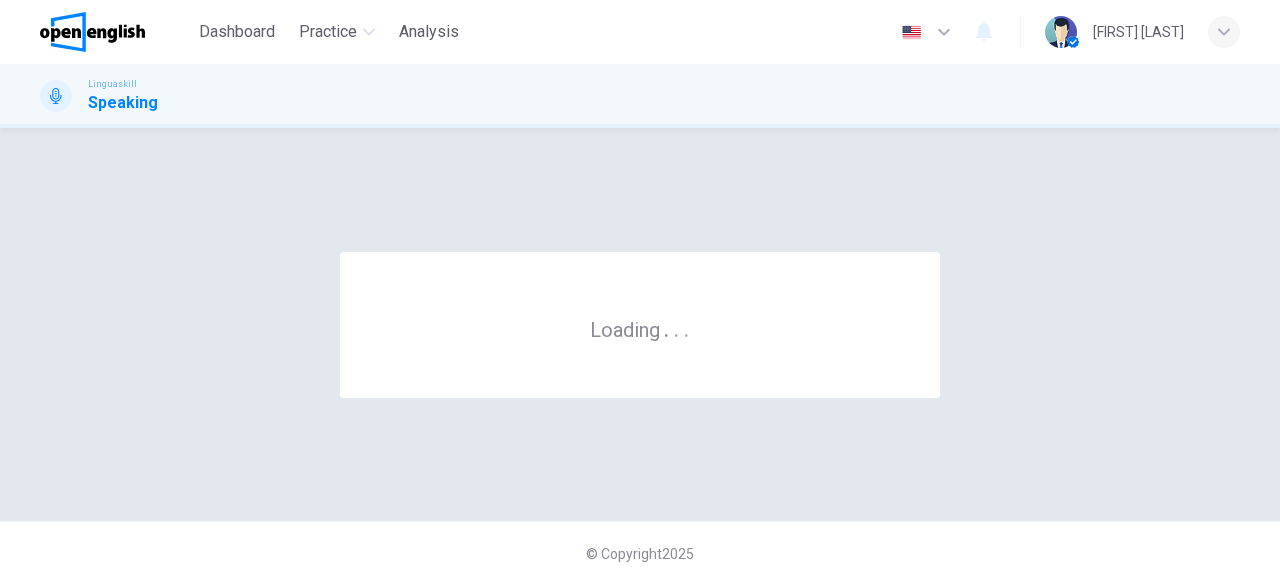 scroll, scrollTop: 0, scrollLeft: 0, axis: both 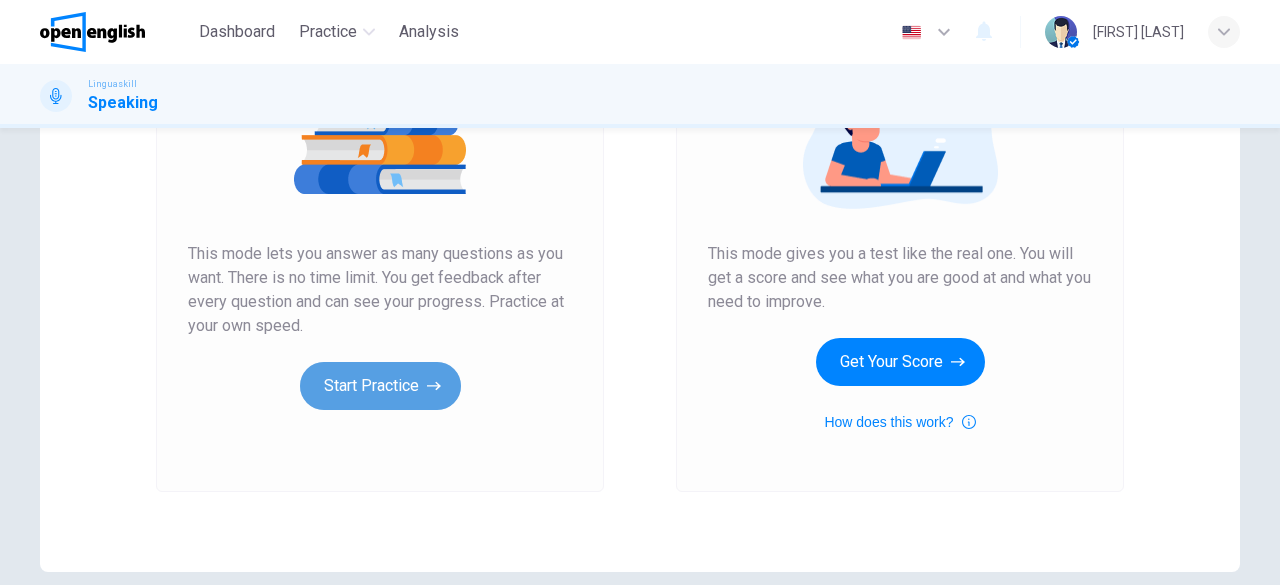click on "Start Practice" at bounding box center [380, 386] 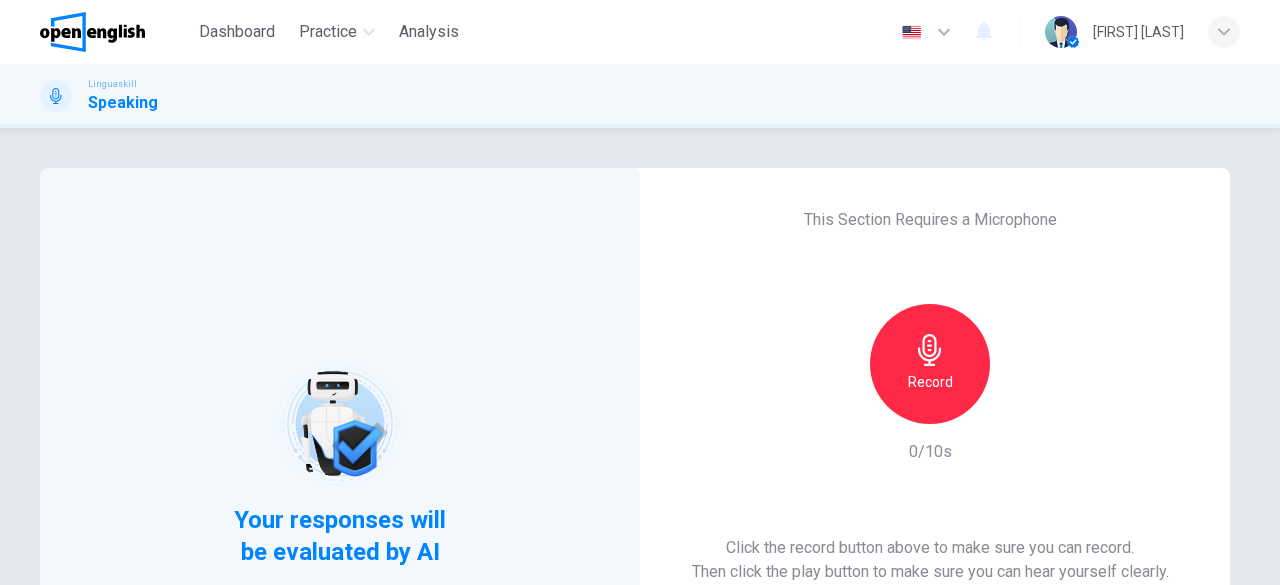 click on "Record" at bounding box center (930, 364) 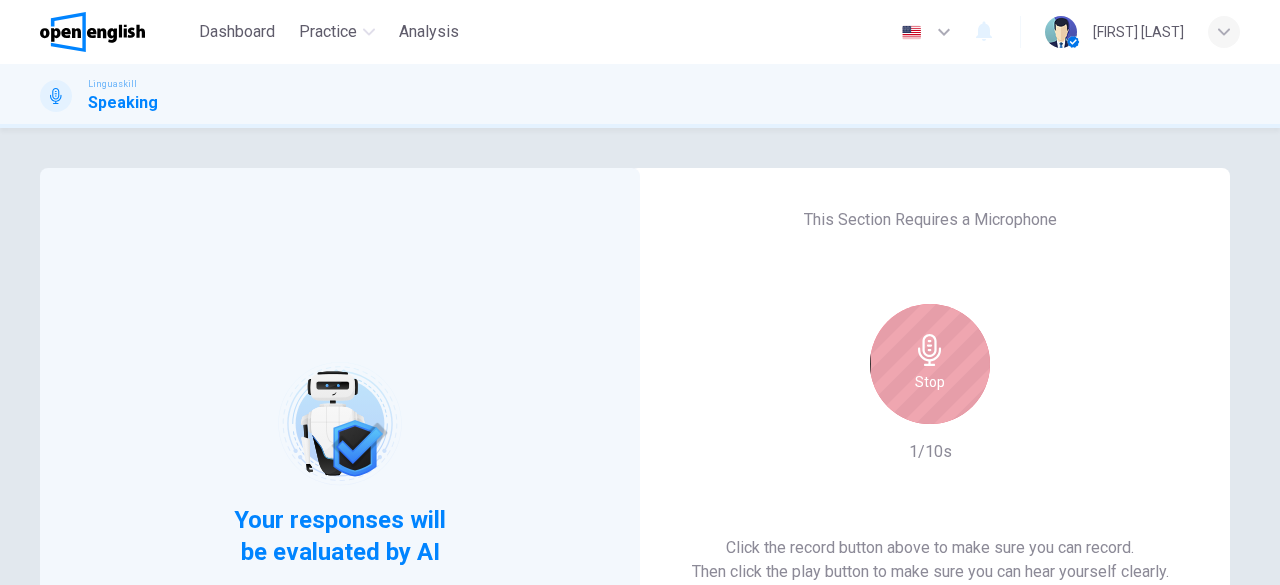 click on "Stop" at bounding box center [930, 364] 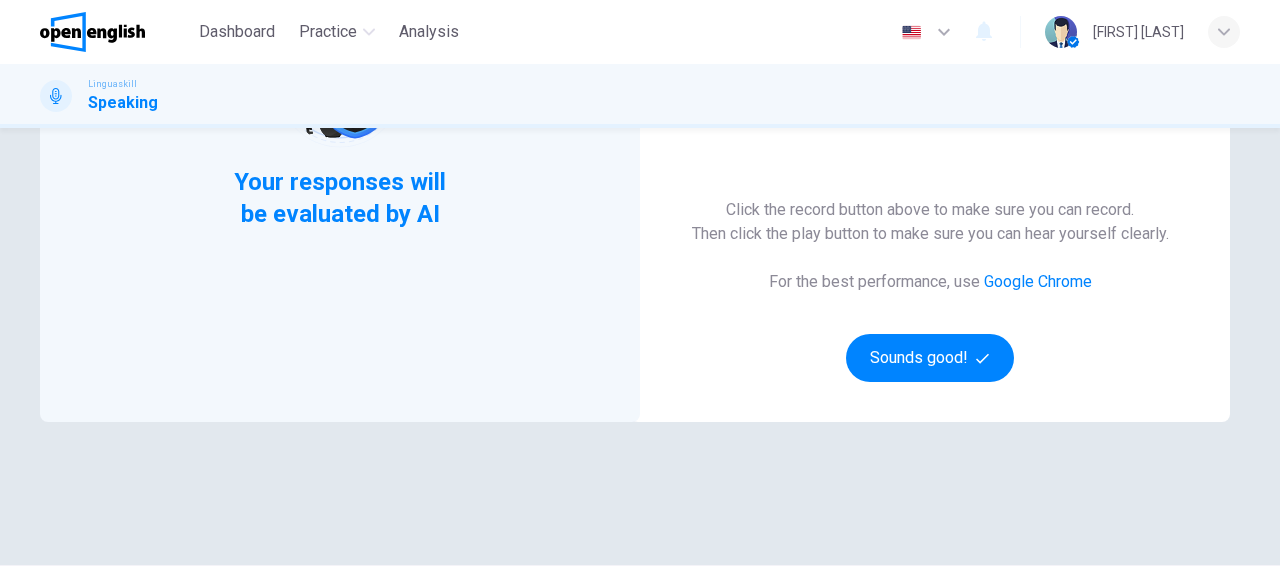 scroll, scrollTop: 346, scrollLeft: 0, axis: vertical 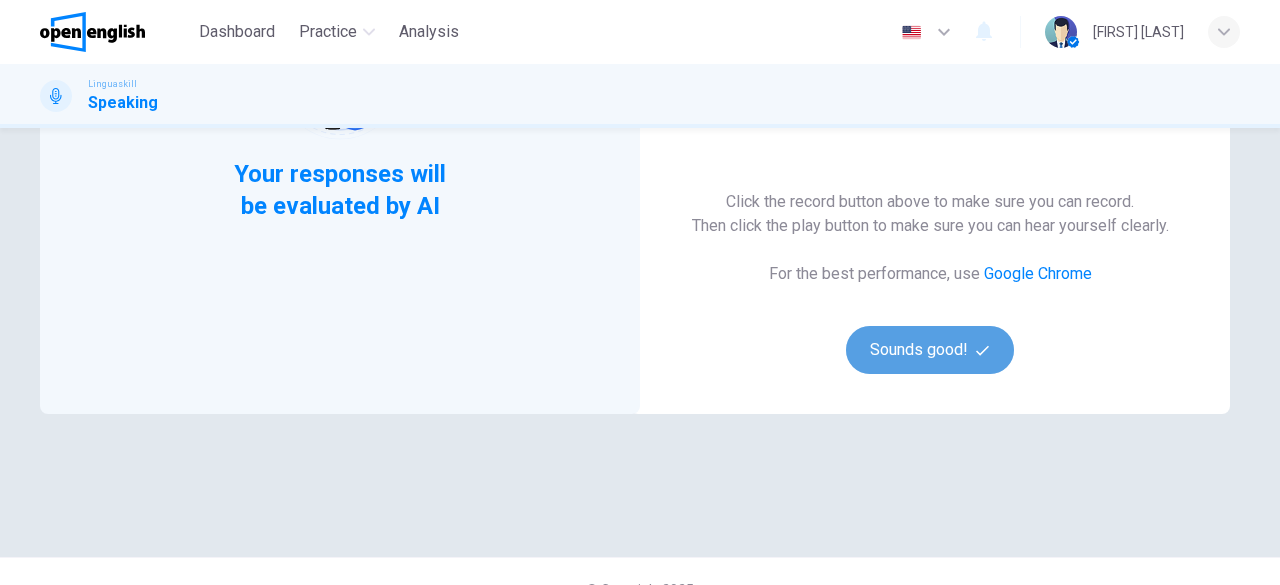 click on "Sounds good!" at bounding box center [930, 350] 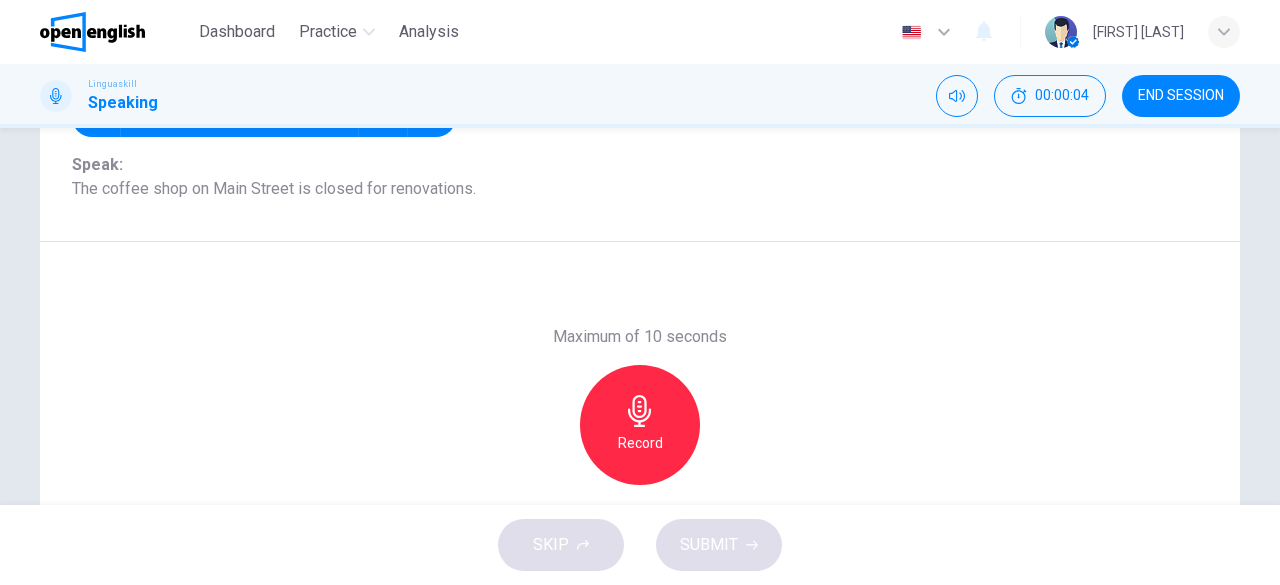 scroll, scrollTop: 258, scrollLeft: 0, axis: vertical 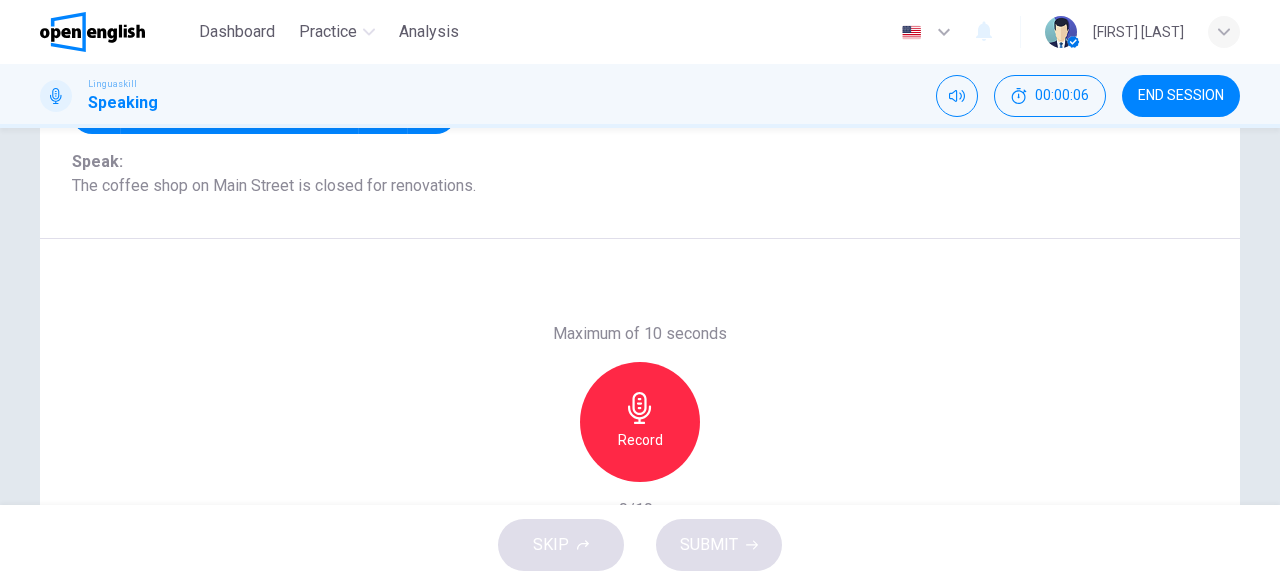 click on "Record" at bounding box center (640, 422) 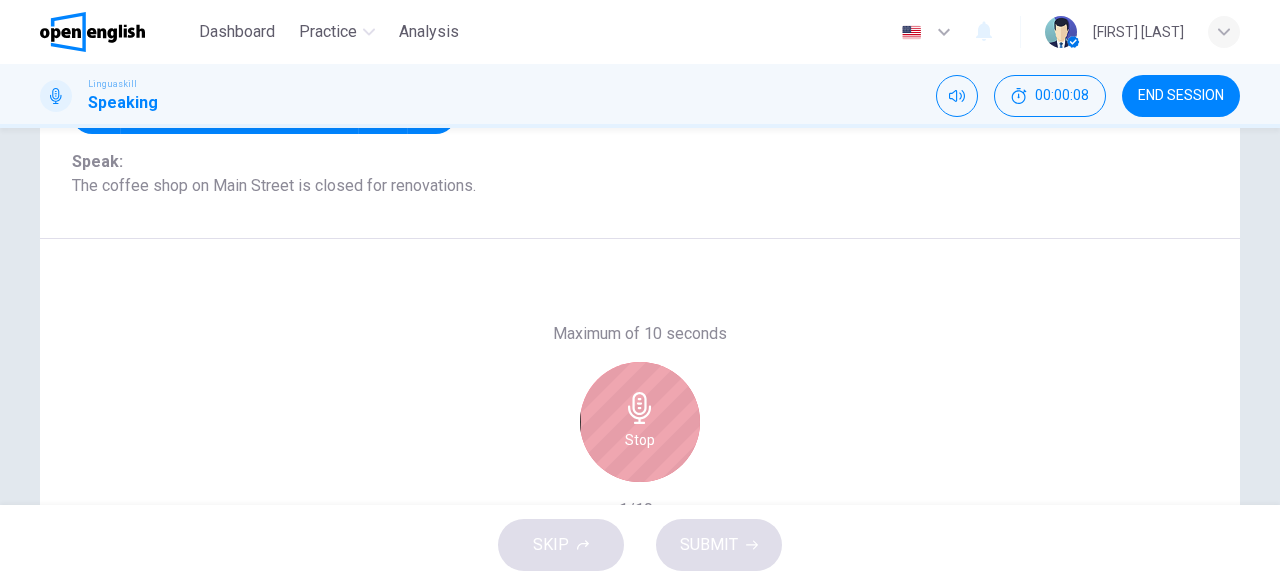 click on "Stop" at bounding box center [640, 440] 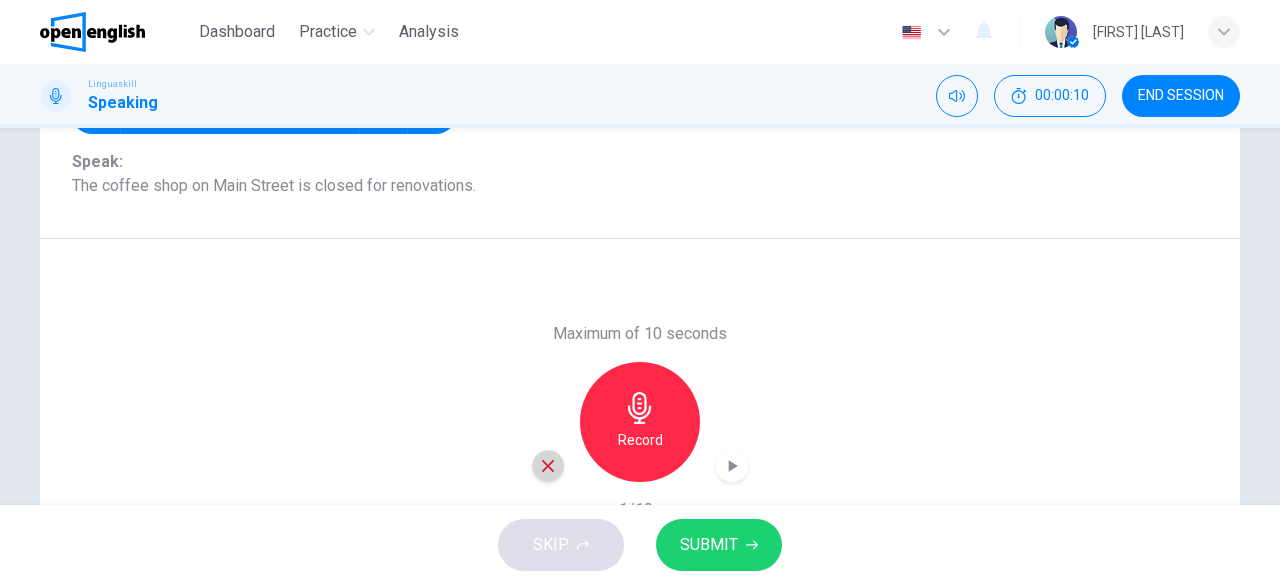 click 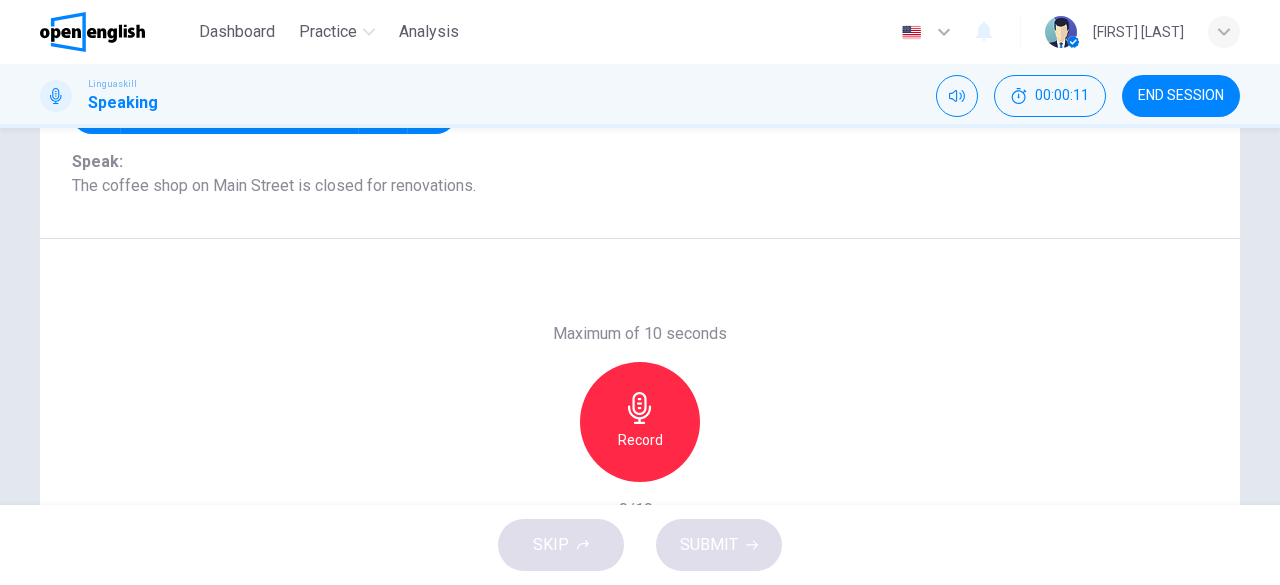 click on "Record" at bounding box center [640, 440] 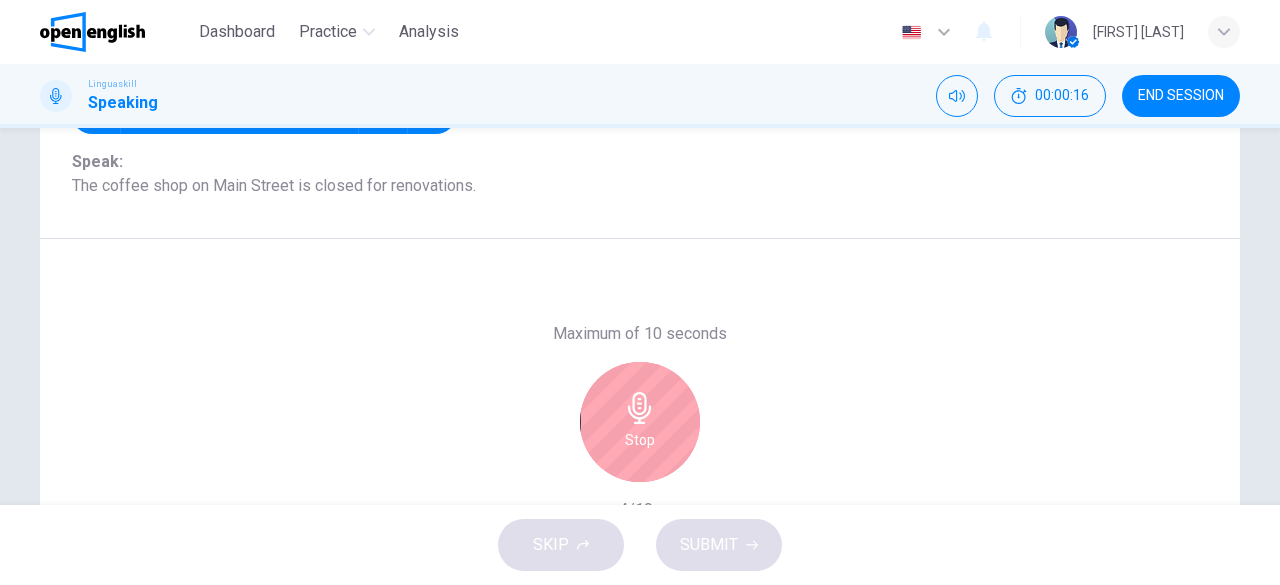 click on "Stop" at bounding box center (640, 422) 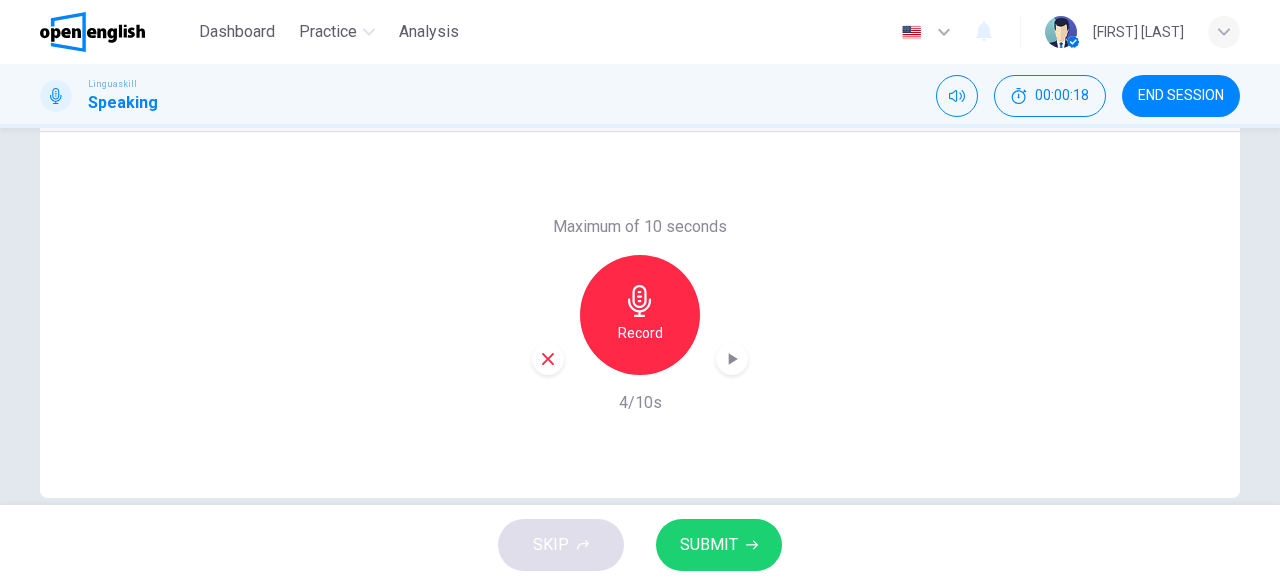 scroll, scrollTop: 398, scrollLeft: 0, axis: vertical 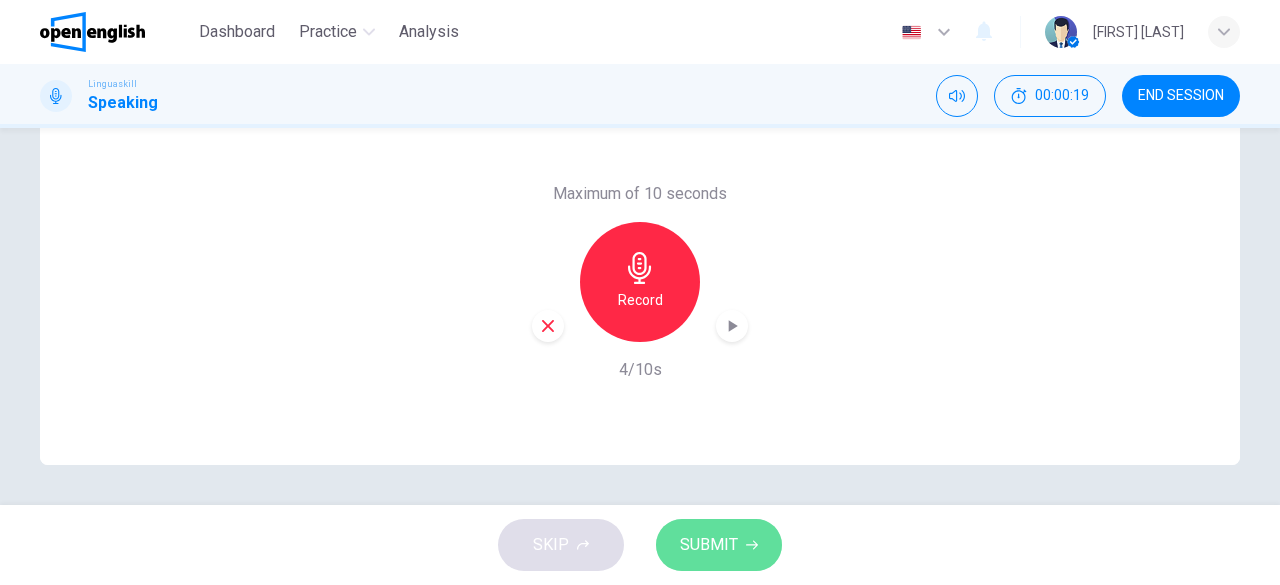 click on "SUBMIT" at bounding box center [709, 545] 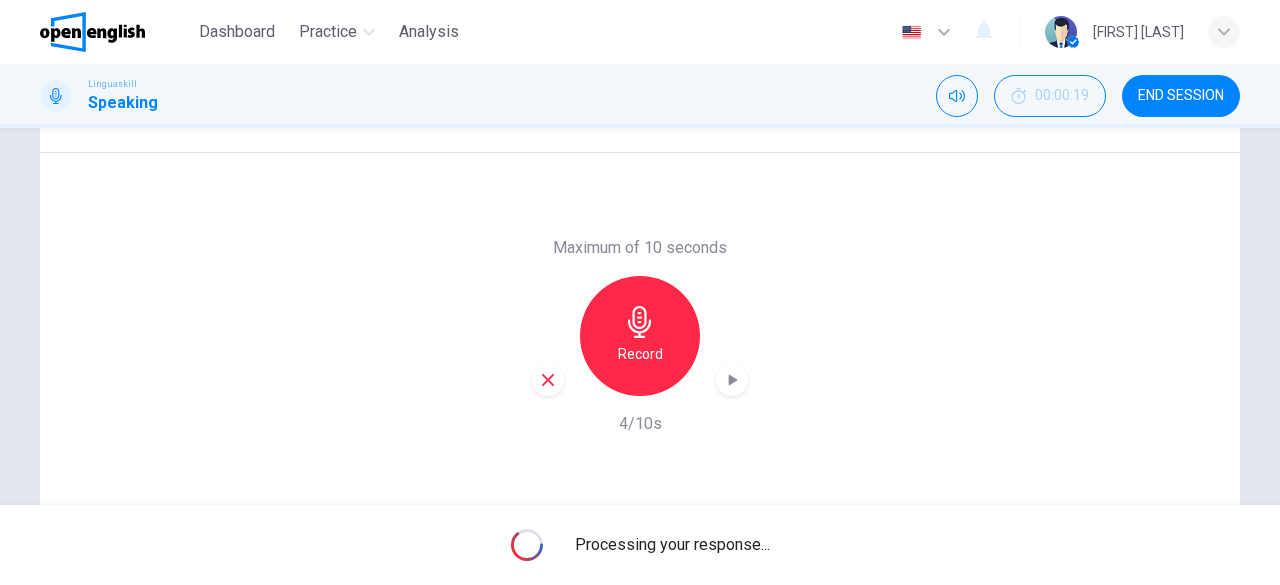 scroll, scrollTop: 346, scrollLeft: 0, axis: vertical 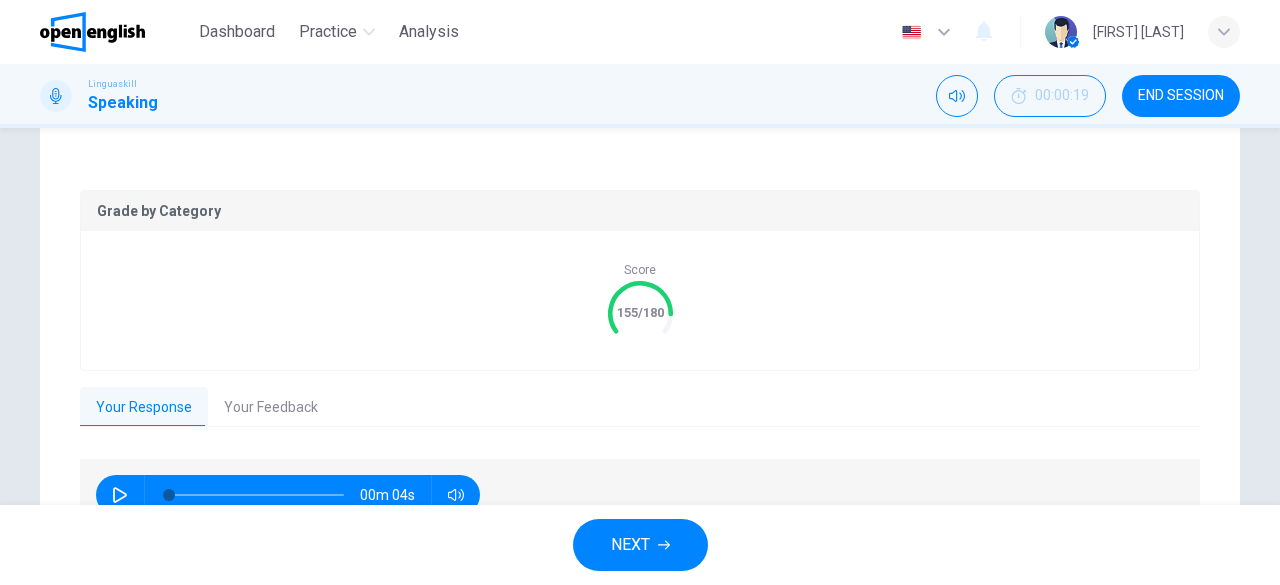 click on "NEXT" at bounding box center (630, 545) 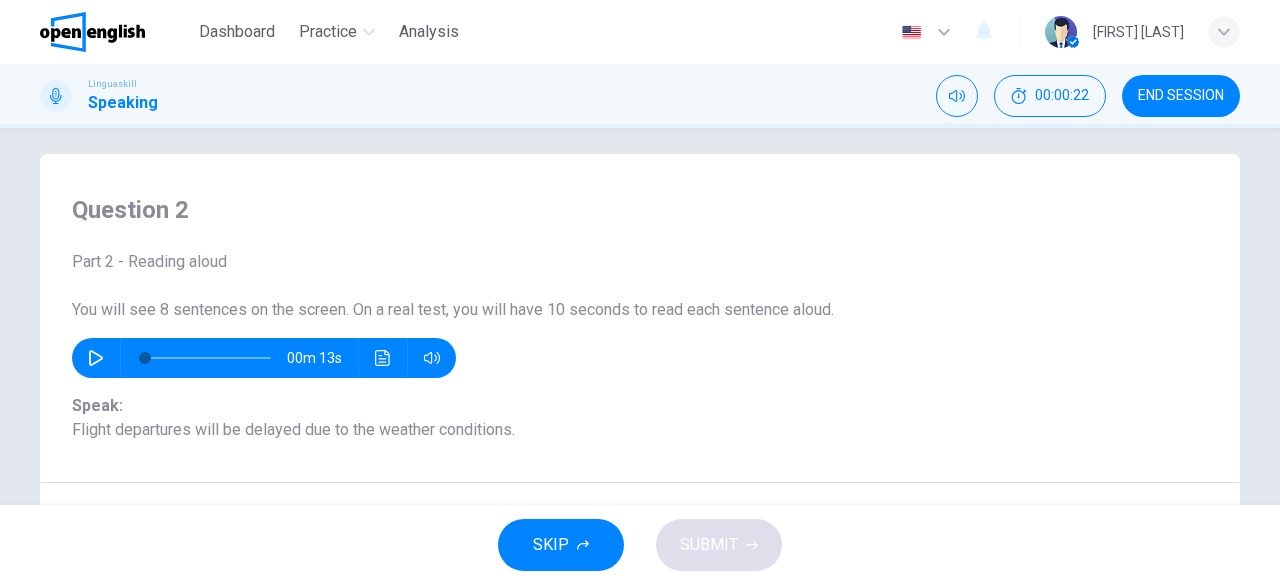 scroll, scrollTop: 16, scrollLeft: 0, axis: vertical 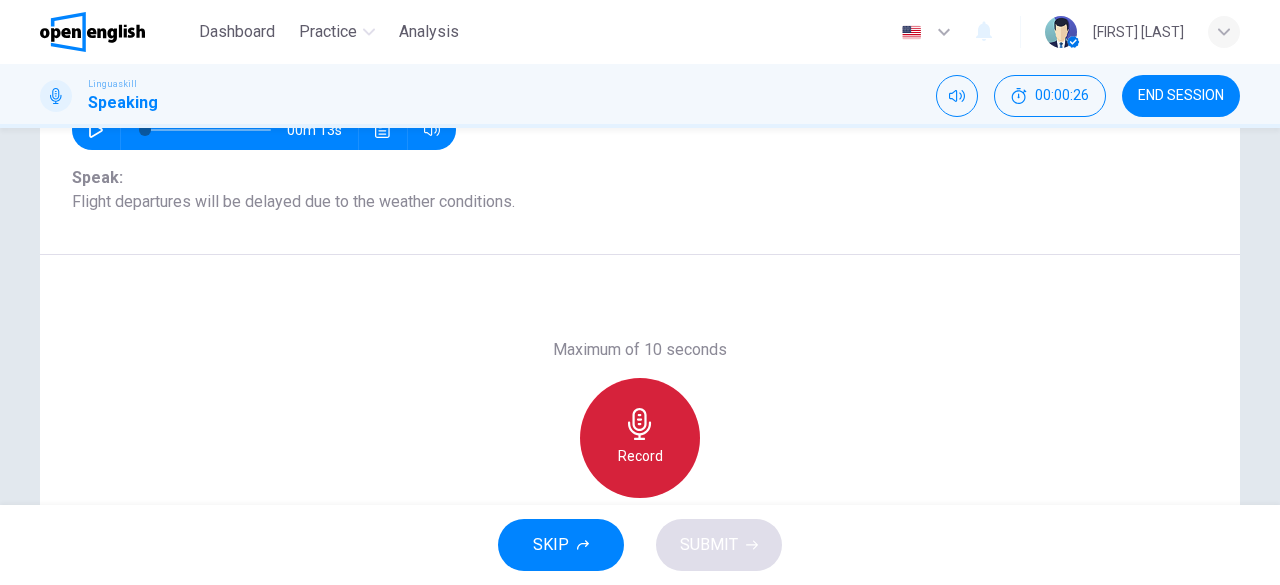 click on "Record" at bounding box center (640, 456) 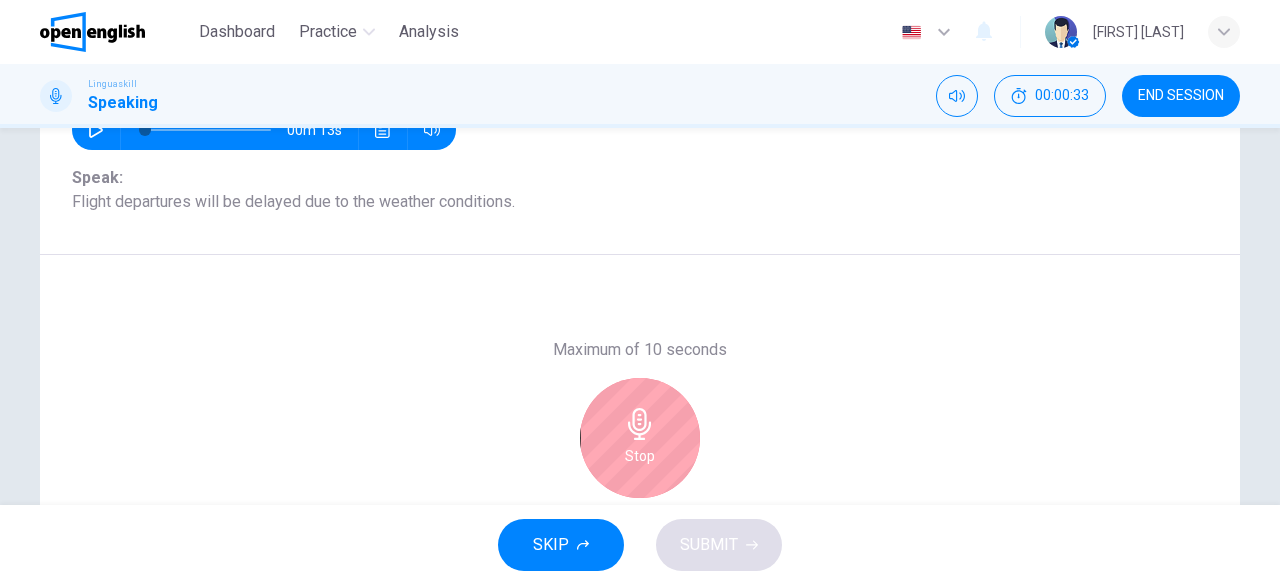 click on "Stop" at bounding box center [640, 438] 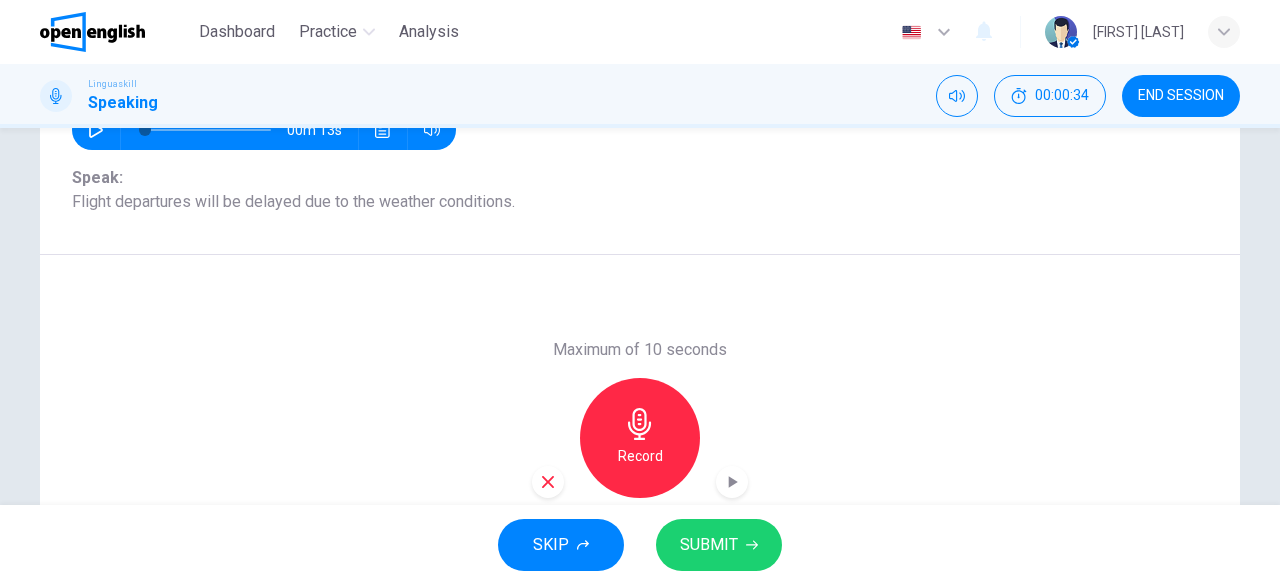 click on "SUBMIT" at bounding box center [719, 545] 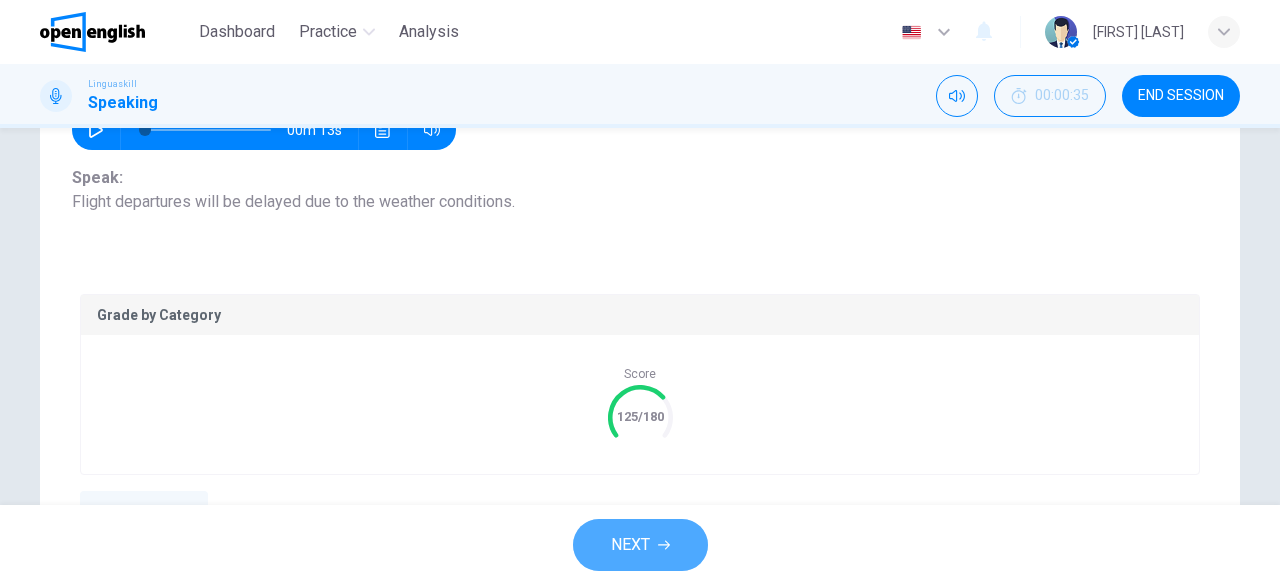 click on "NEXT" at bounding box center [630, 545] 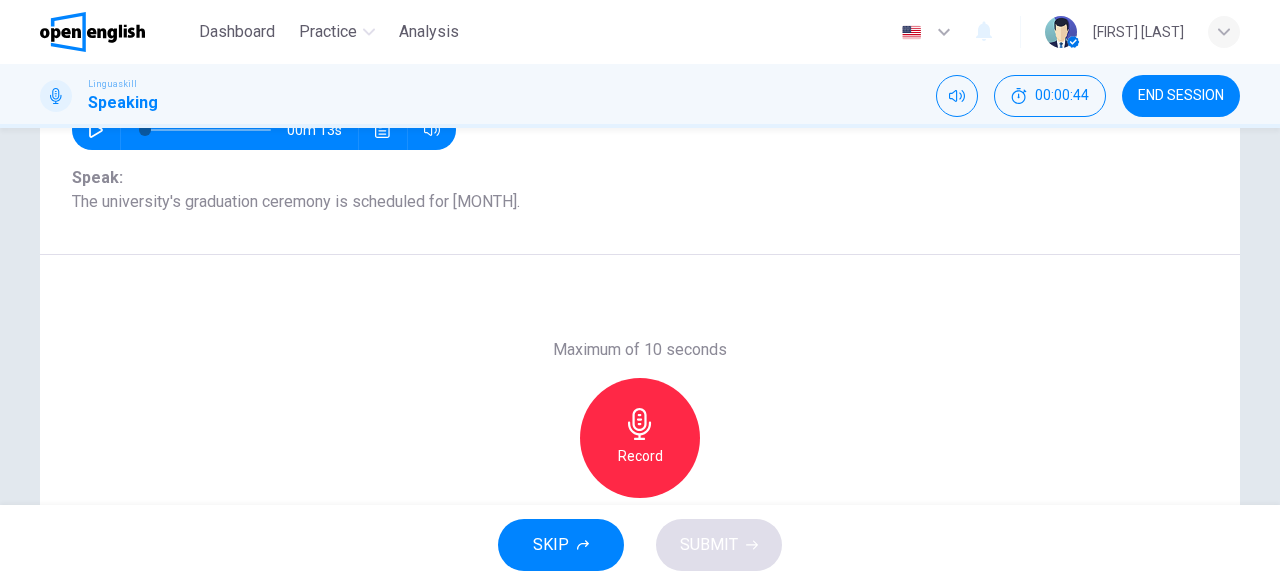 click on "END SESSION" at bounding box center [1181, 96] 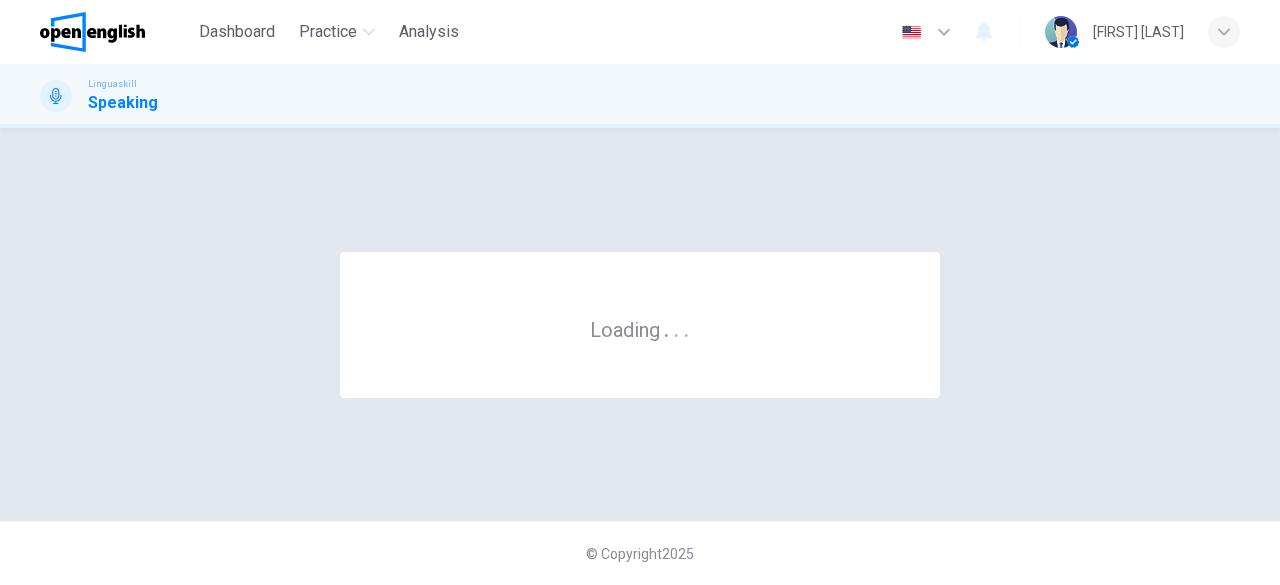 scroll, scrollTop: 0, scrollLeft: 0, axis: both 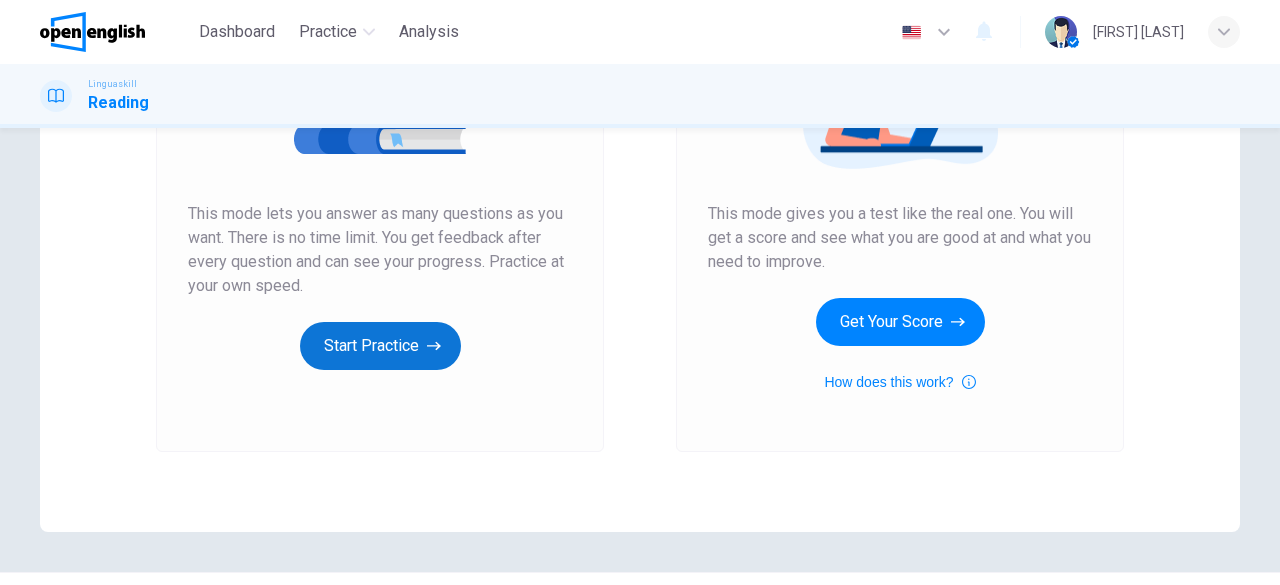 click on "Start Practice" at bounding box center [380, 346] 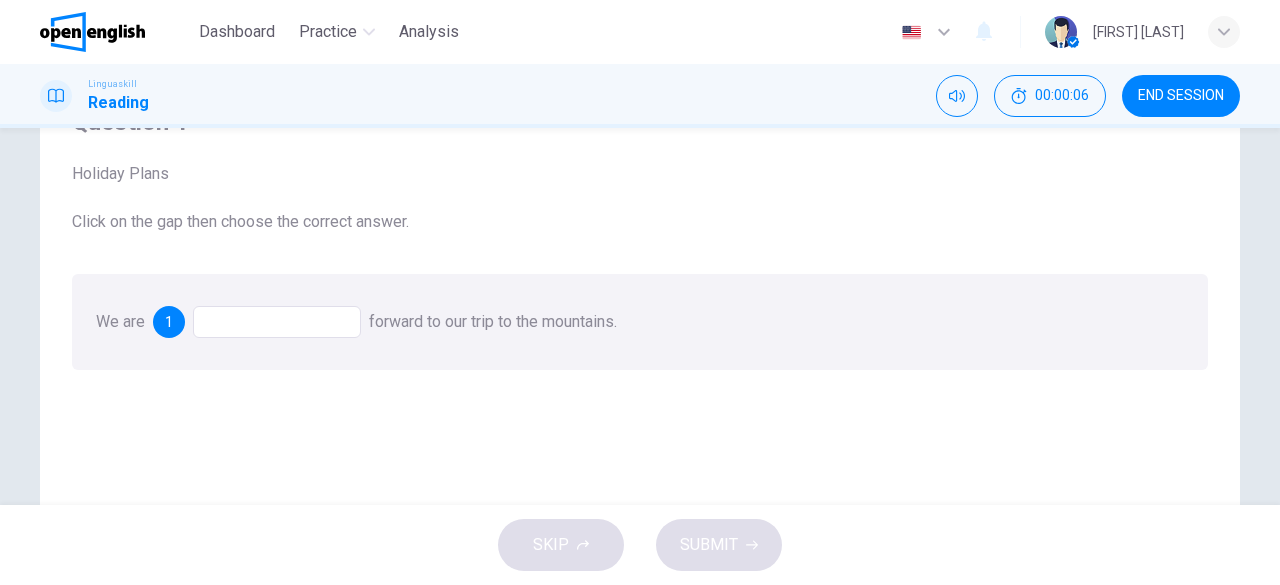 scroll, scrollTop: 103, scrollLeft: 0, axis: vertical 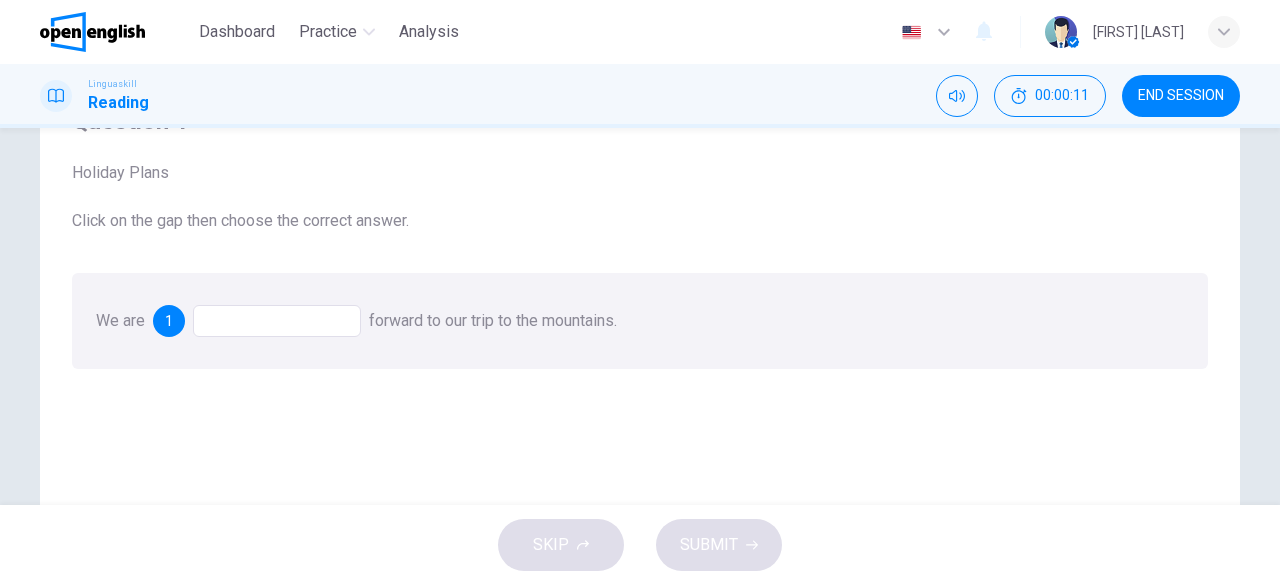 click at bounding box center (277, 321) 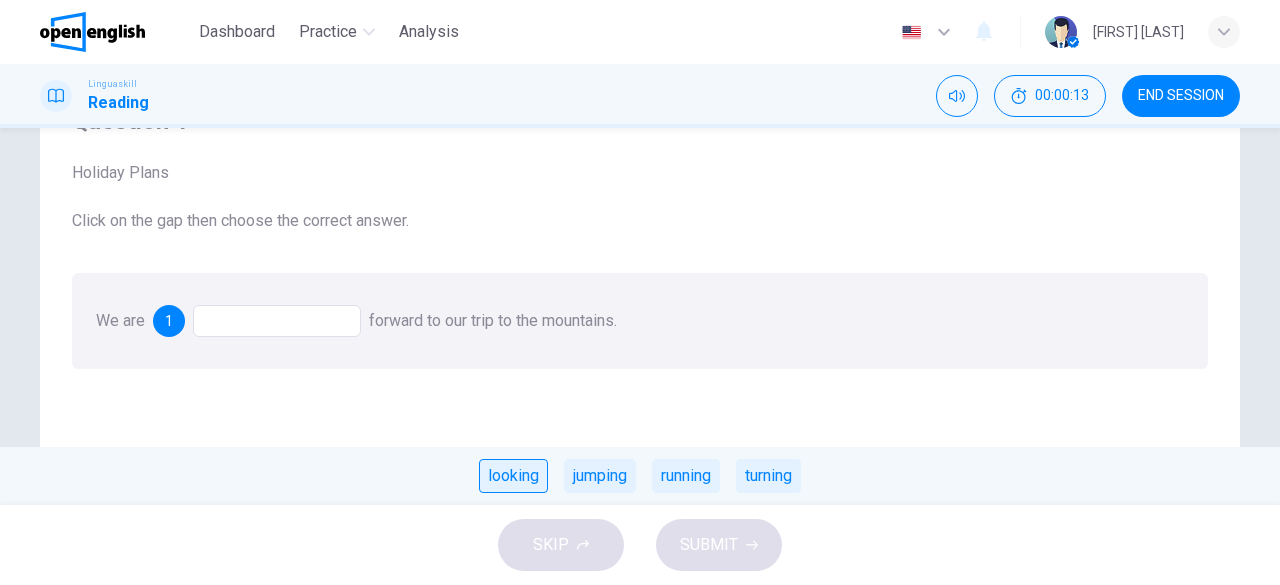 click on "looking" at bounding box center (513, 476) 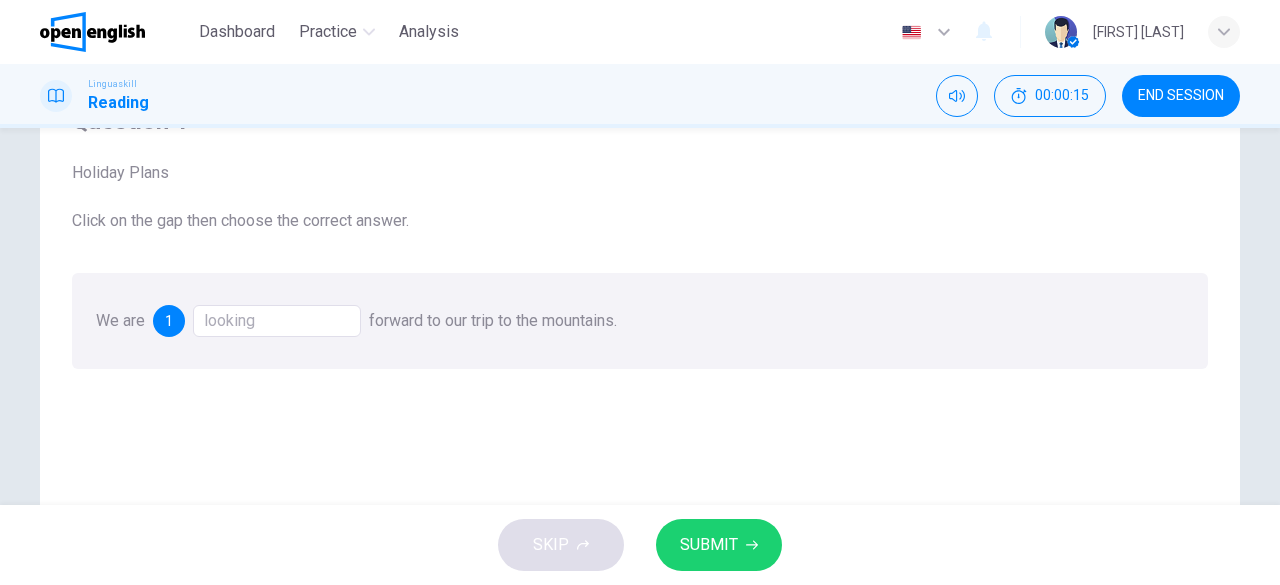 click on "SUBMIT" at bounding box center (719, 545) 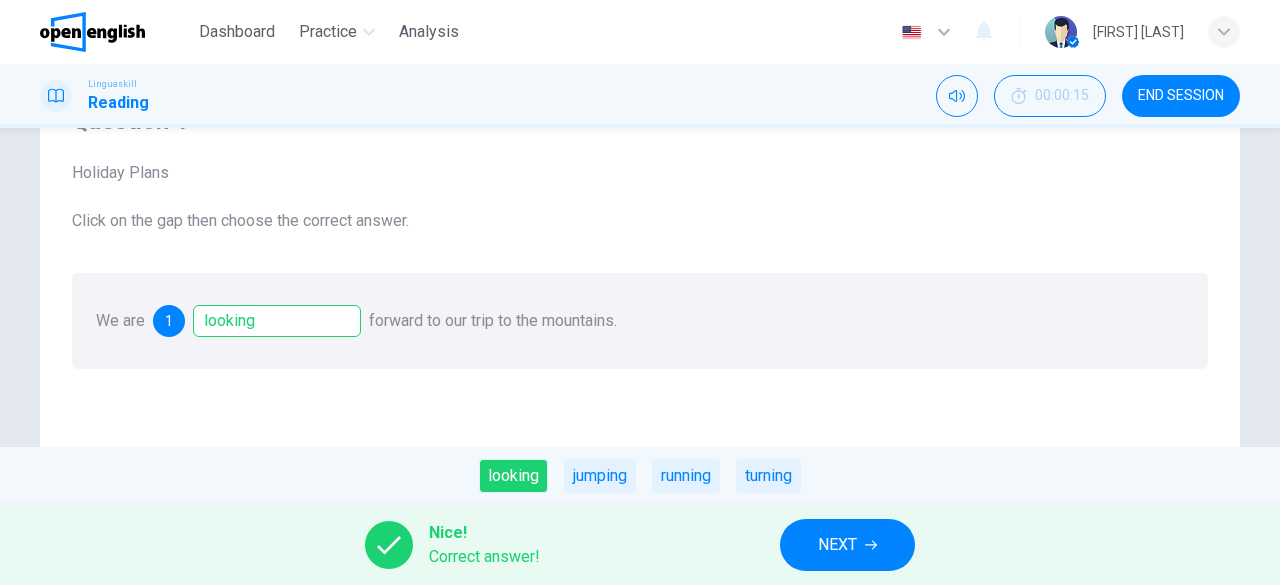 click on "NEXT" at bounding box center [847, 545] 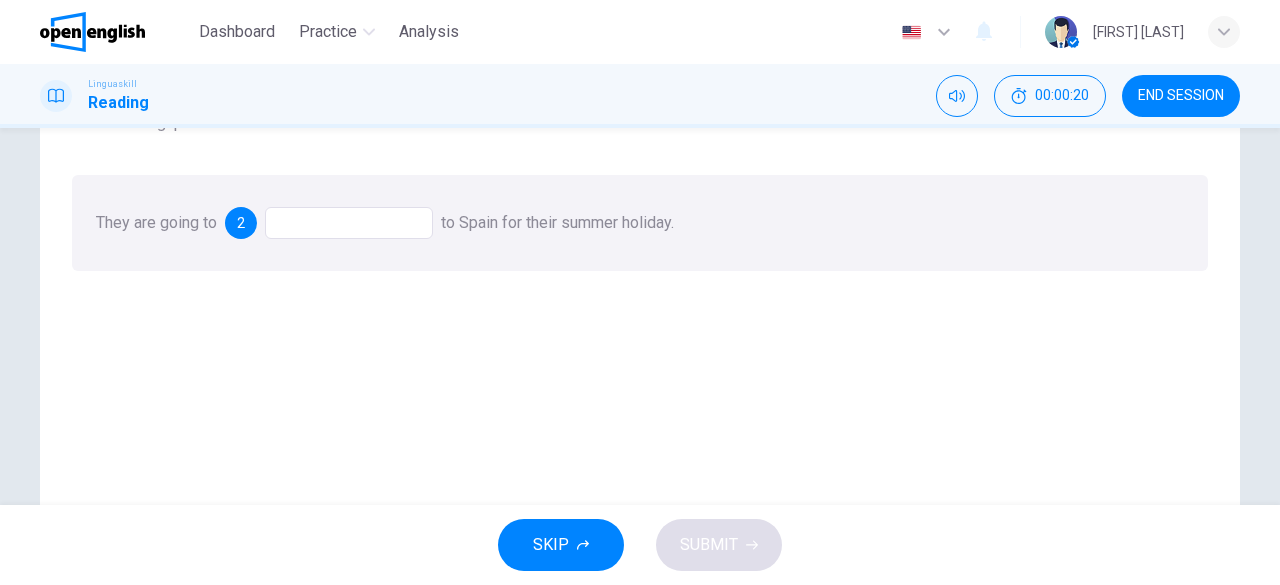 scroll, scrollTop: 195, scrollLeft: 0, axis: vertical 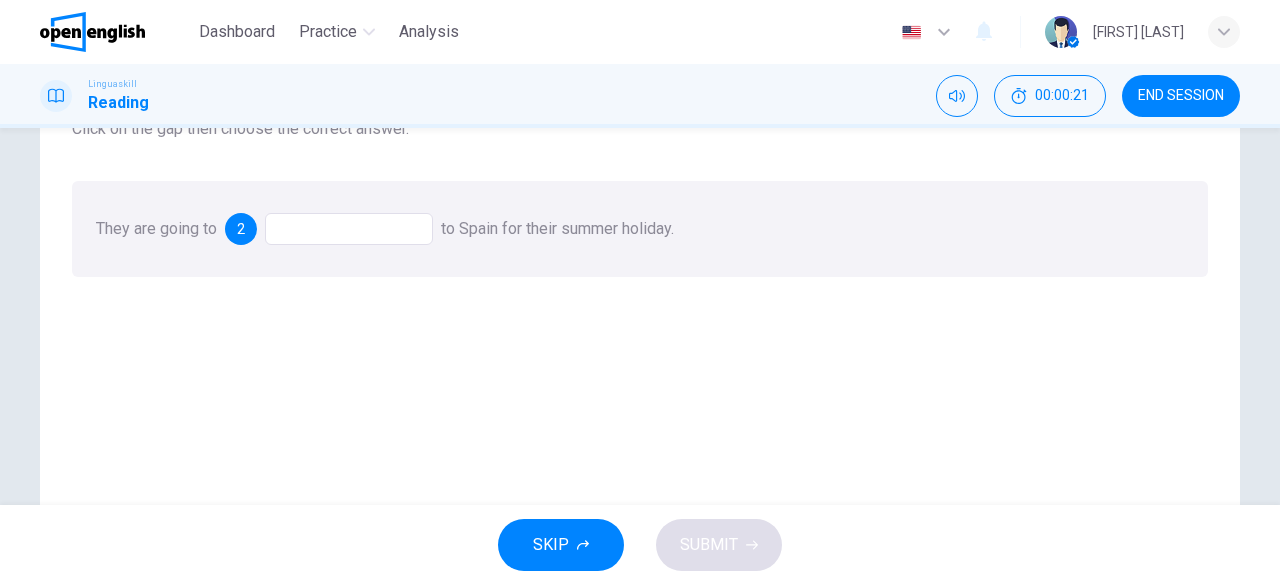 click at bounding box center (349, 229) 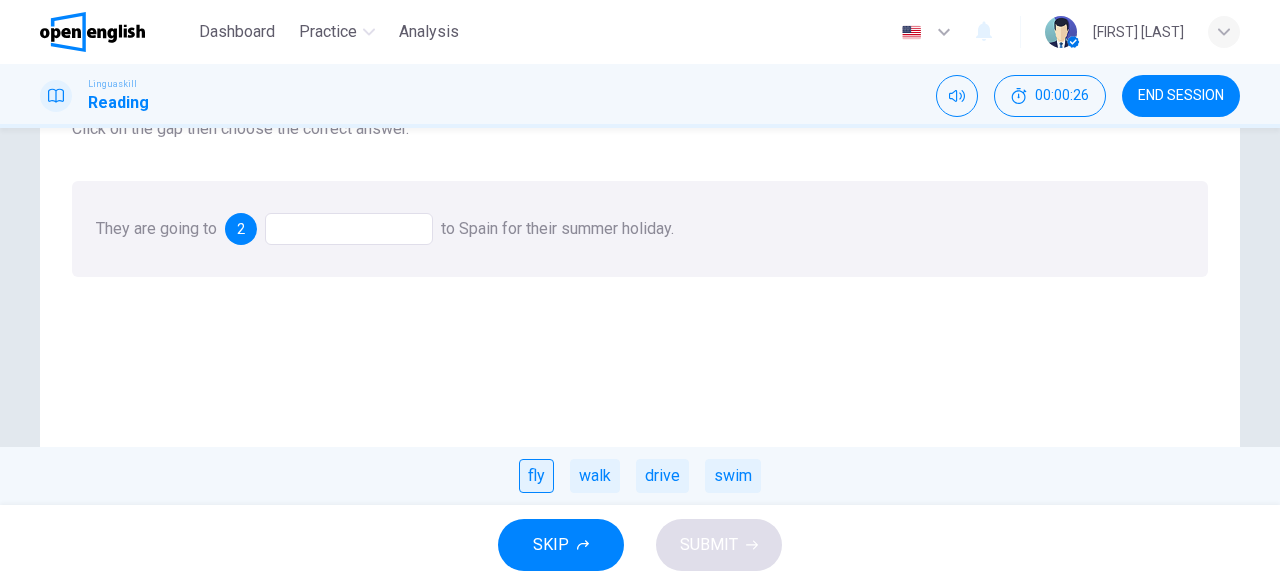 click on "fly" at bounding box center (536, 476) 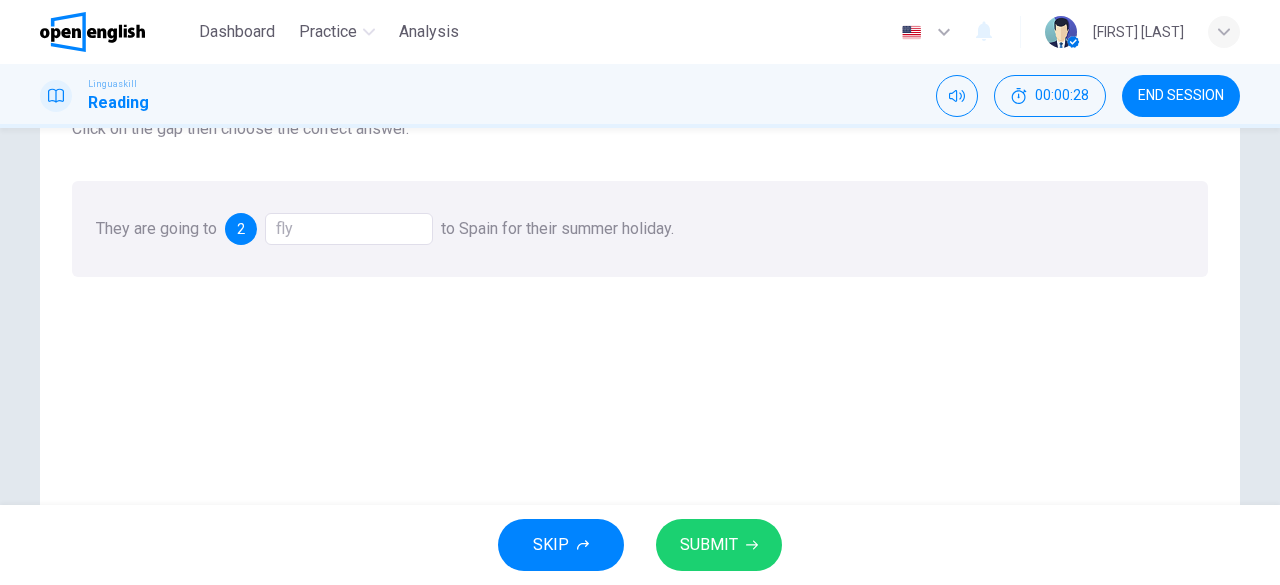 click on "SUBMIT" at bounding box center (709, 545) 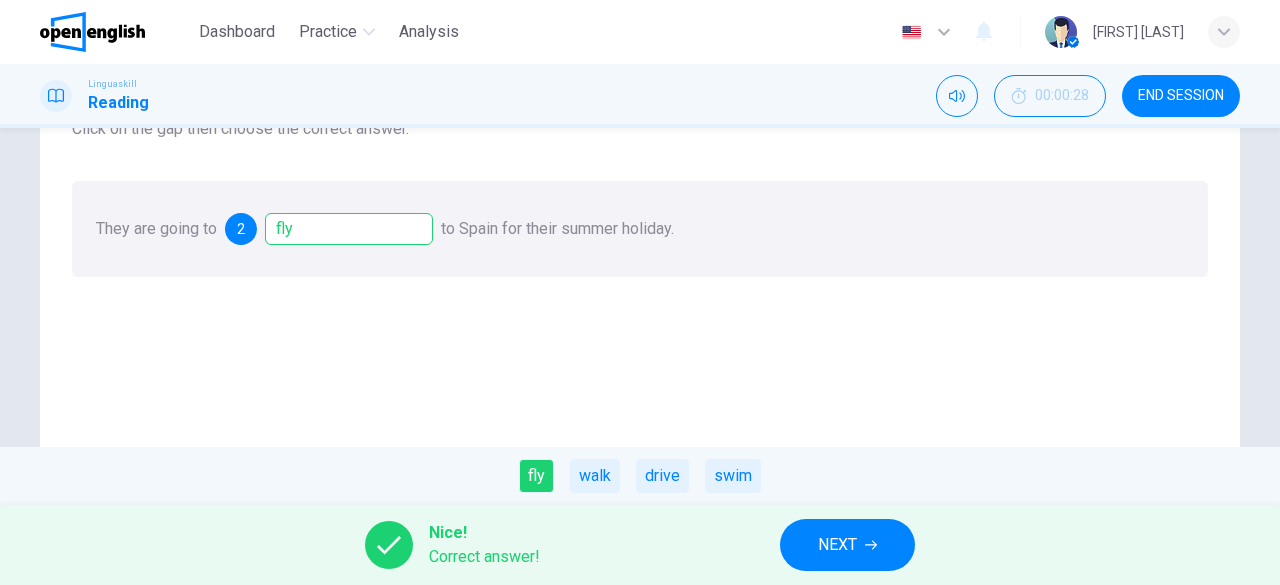 click on "NEXT" at bounding box center (837, 545) 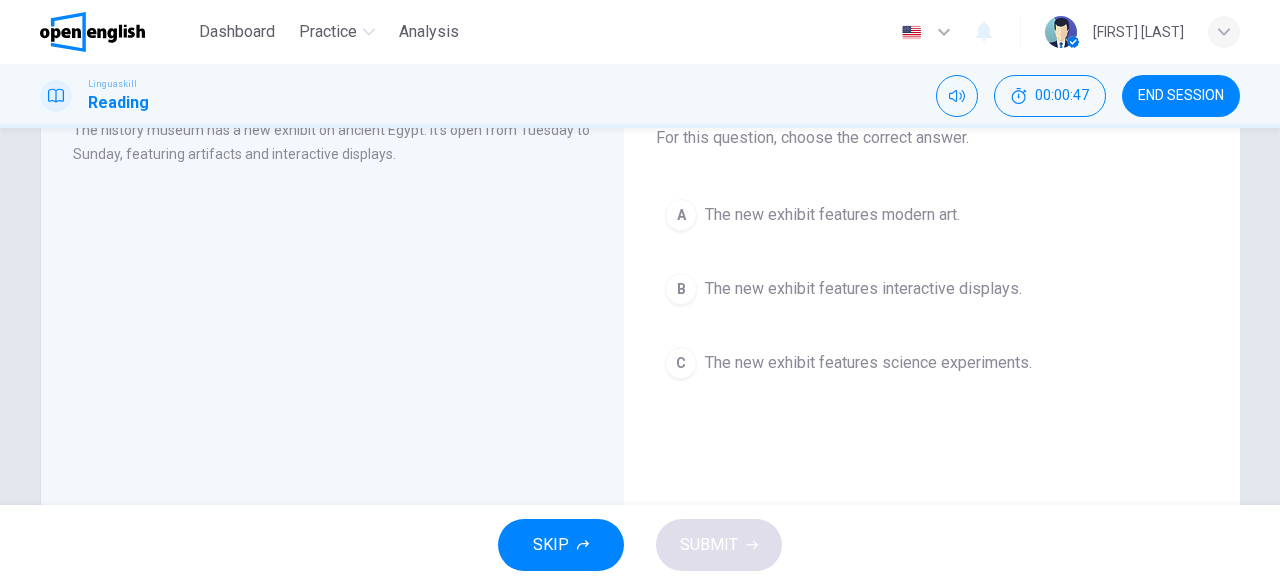 scroll, scrollTop: 140, scrollLeft: 0, axis: vertical 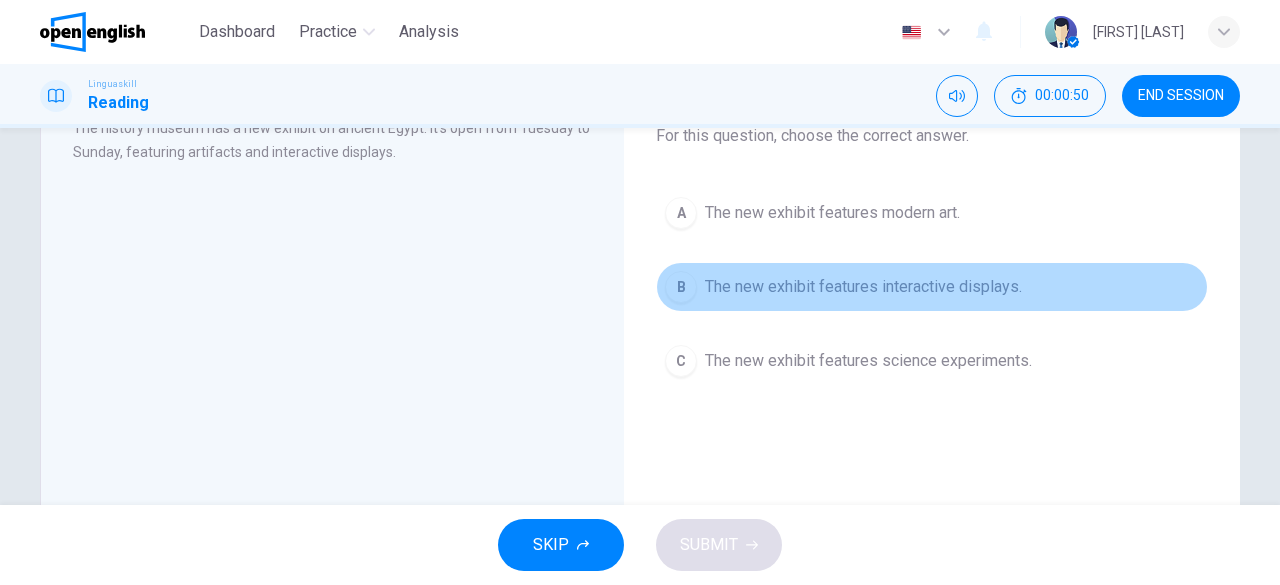 click on "The new exhibit features interactive displays." at bounding box center [863, 287] 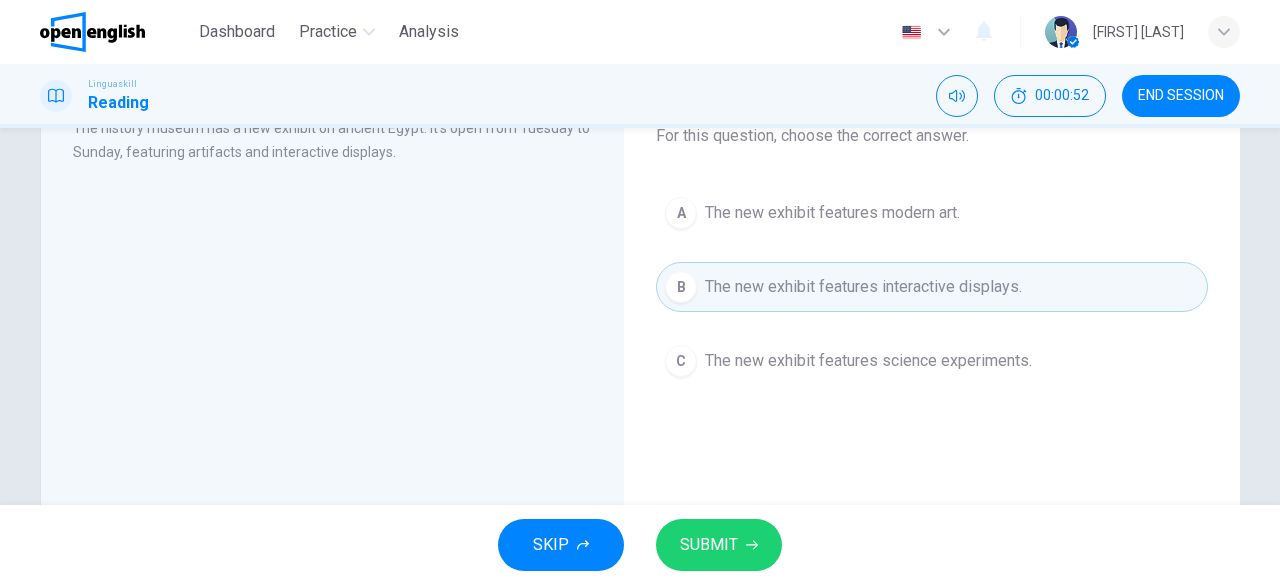 click on "SUBMIT" at bounding box center (709, 545) 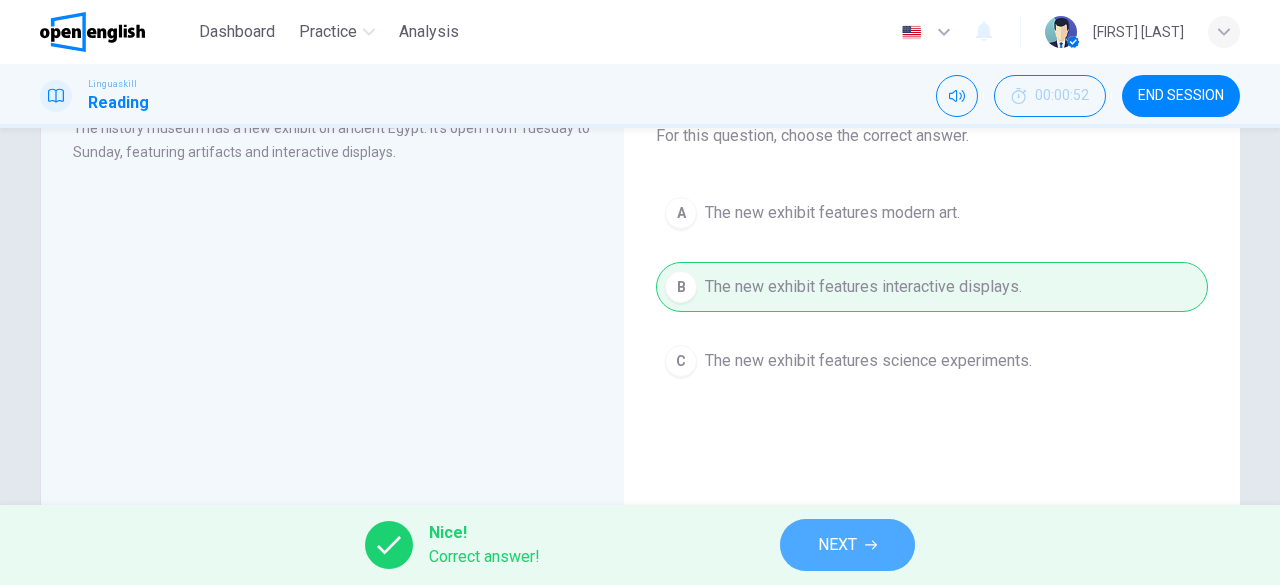 click 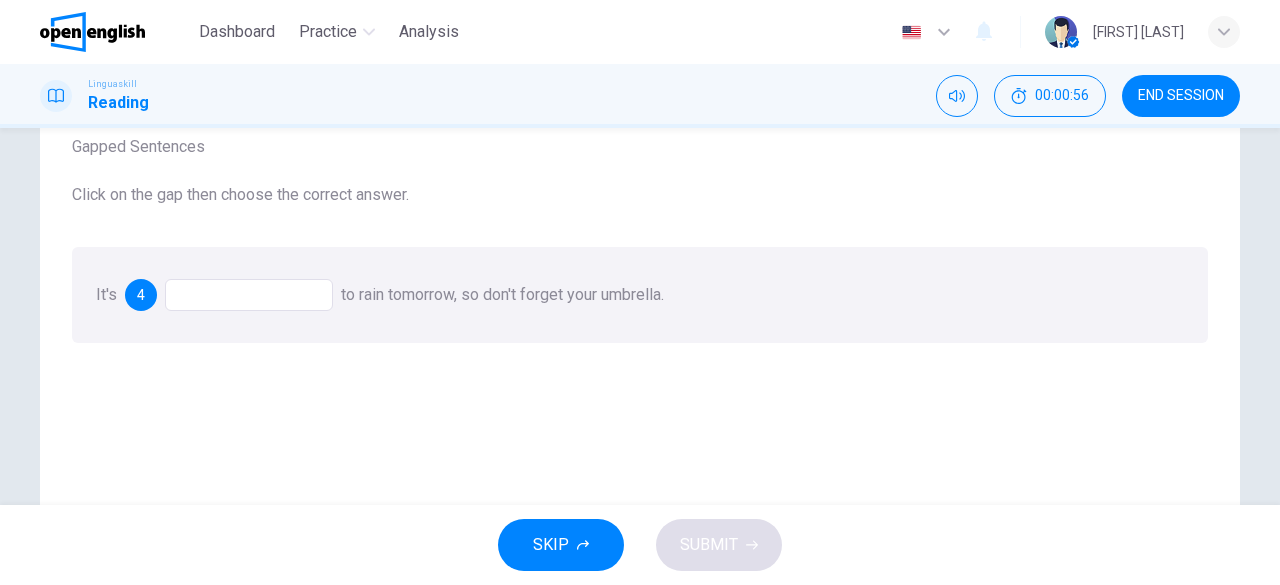 scroll, scrollTop: 157, scrollLeft: 0, axis: vertical 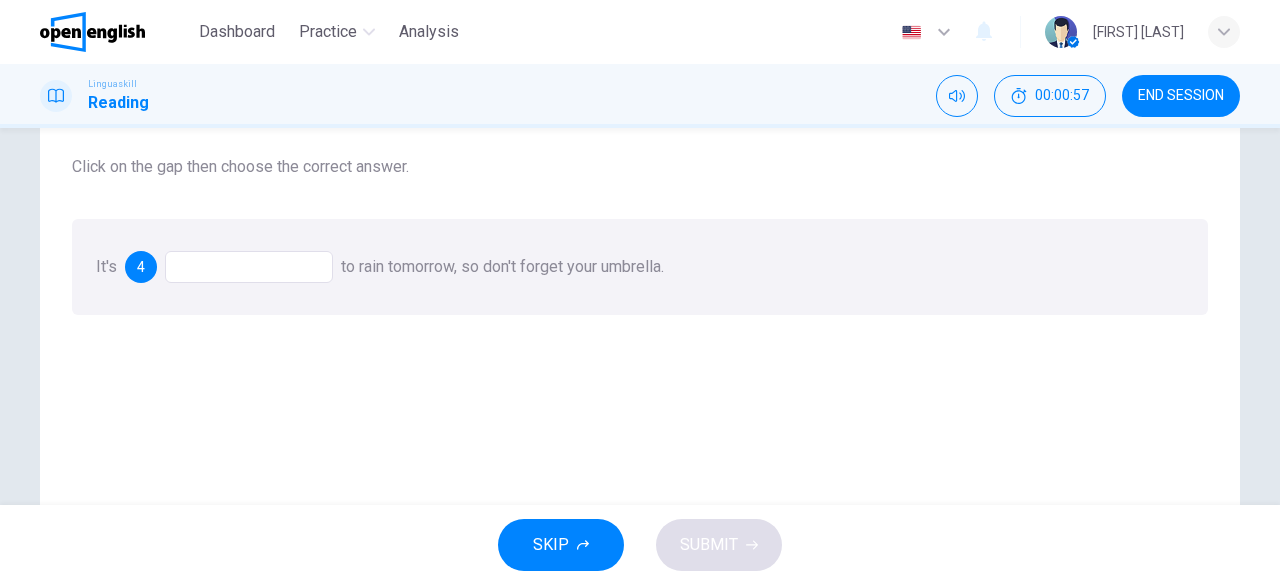 click at bounding box center [249, 267] 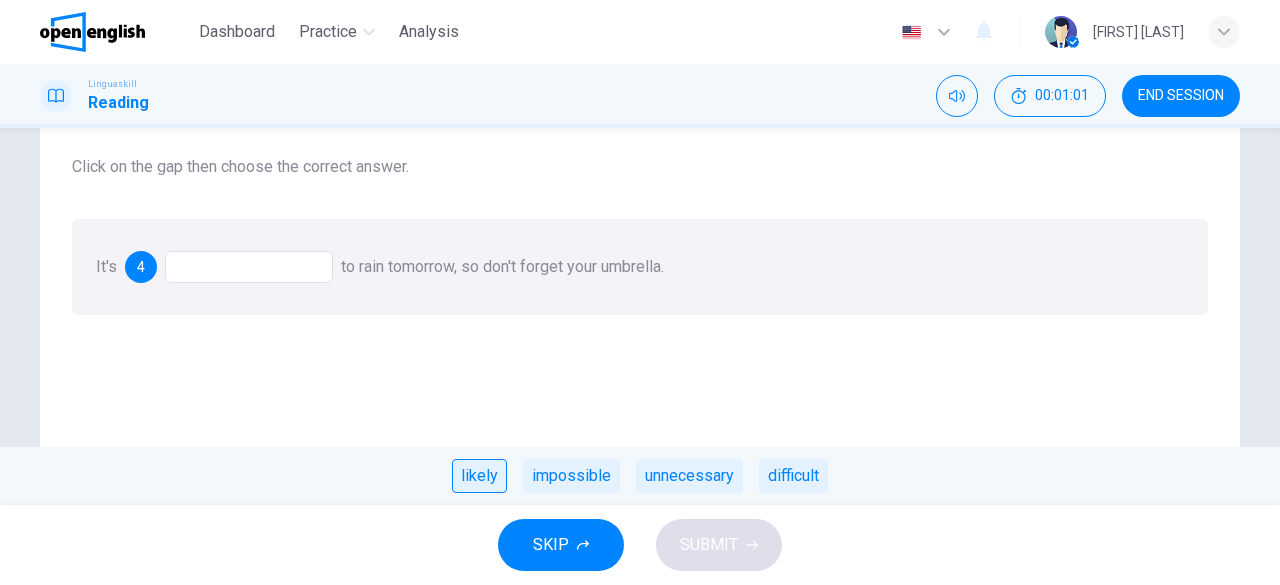 click on "likely" at bounding box center [479, 476] 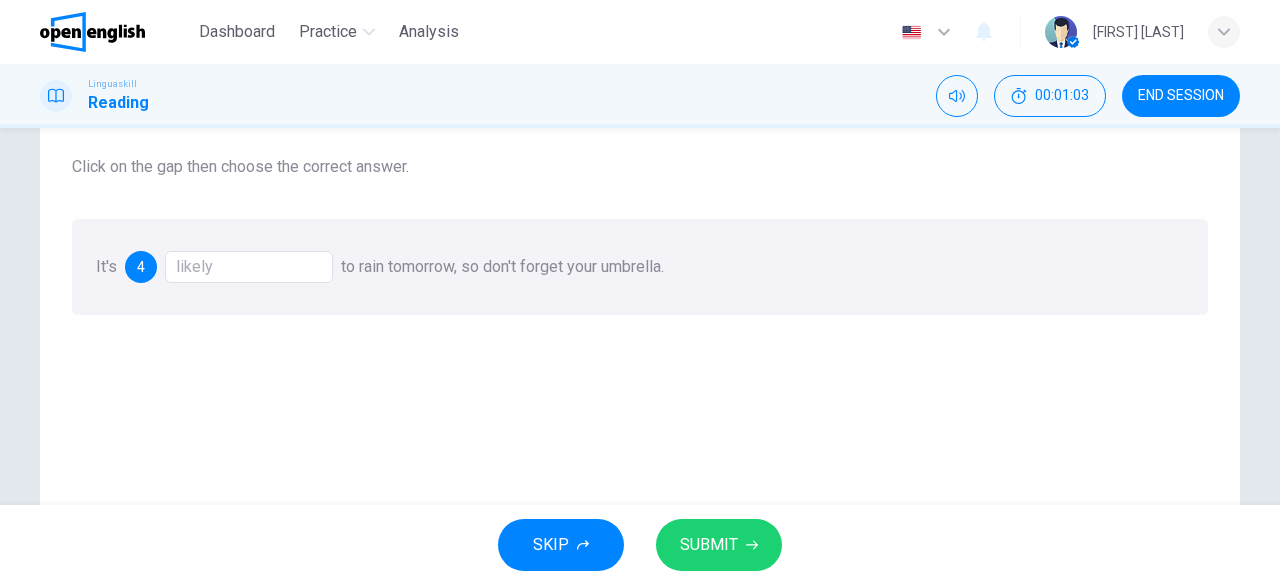 click on "SUBMIT" at bounding box center [709, 545] 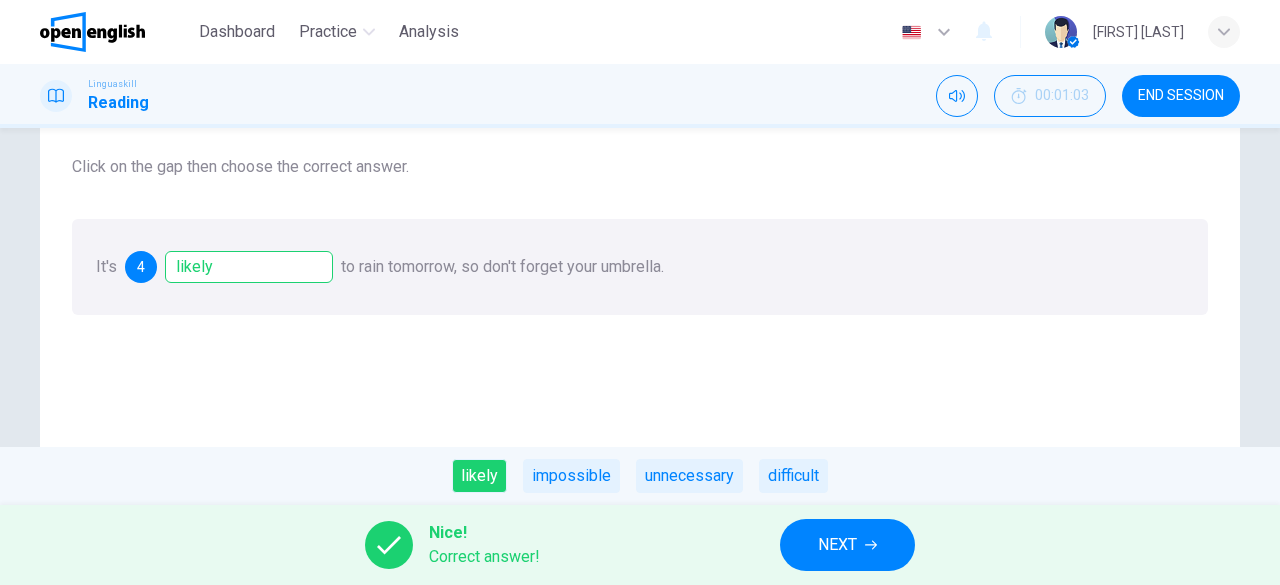 click on "NEXT" at bounding box center [847, 545] 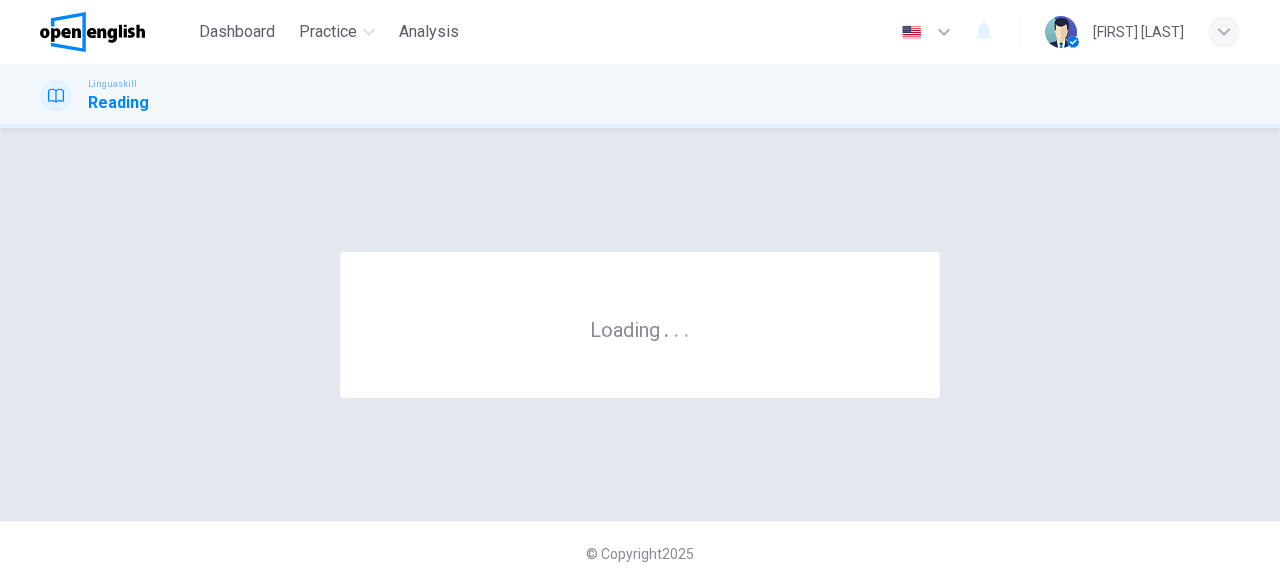 scroll, scrollTop: 0, scrollLeft: 0, axis: both 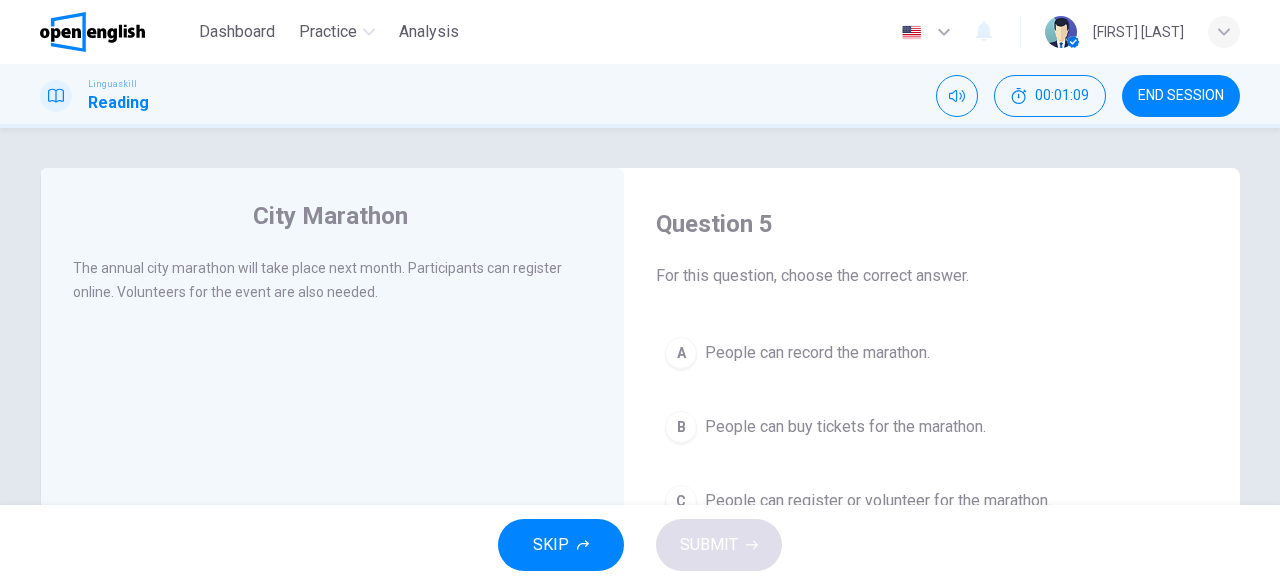 click on "END SESSION" at bounding box center [1181, 96] 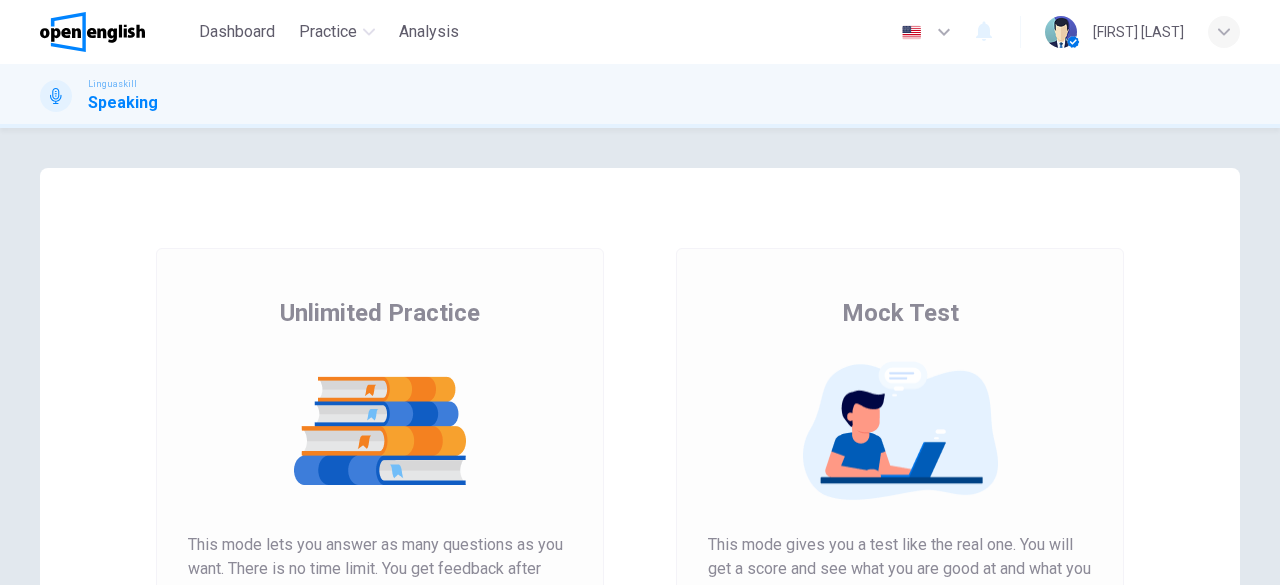 scroll, scrollTop: 0, scrollLeft: 0, axis: both 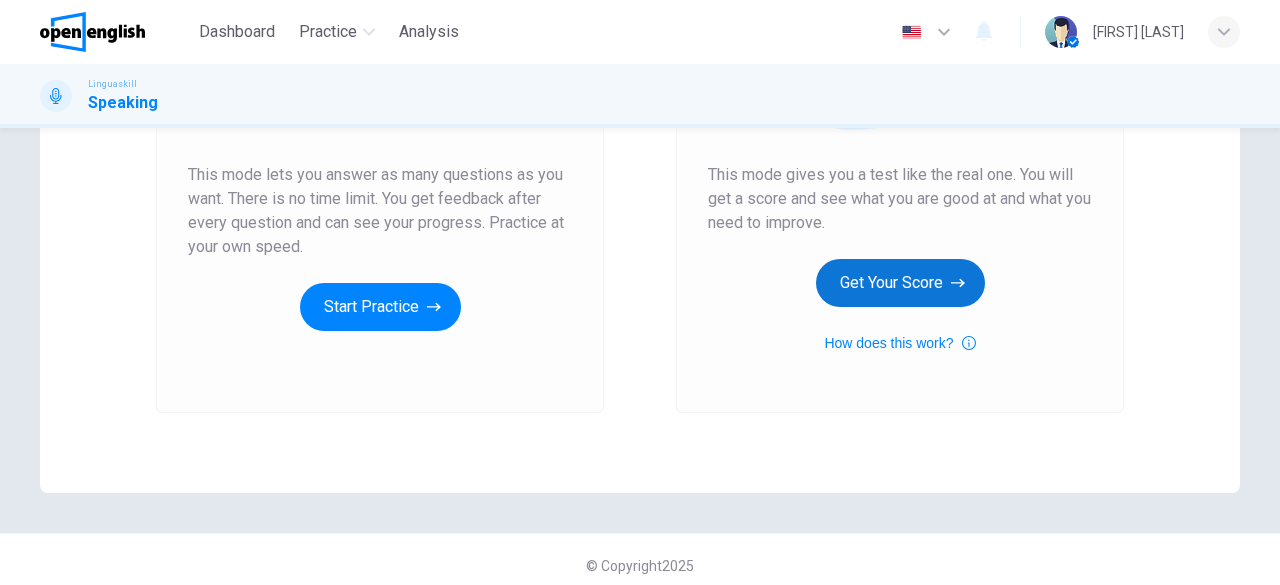 click on "Get Your Score" at bounding box center [900, 283] 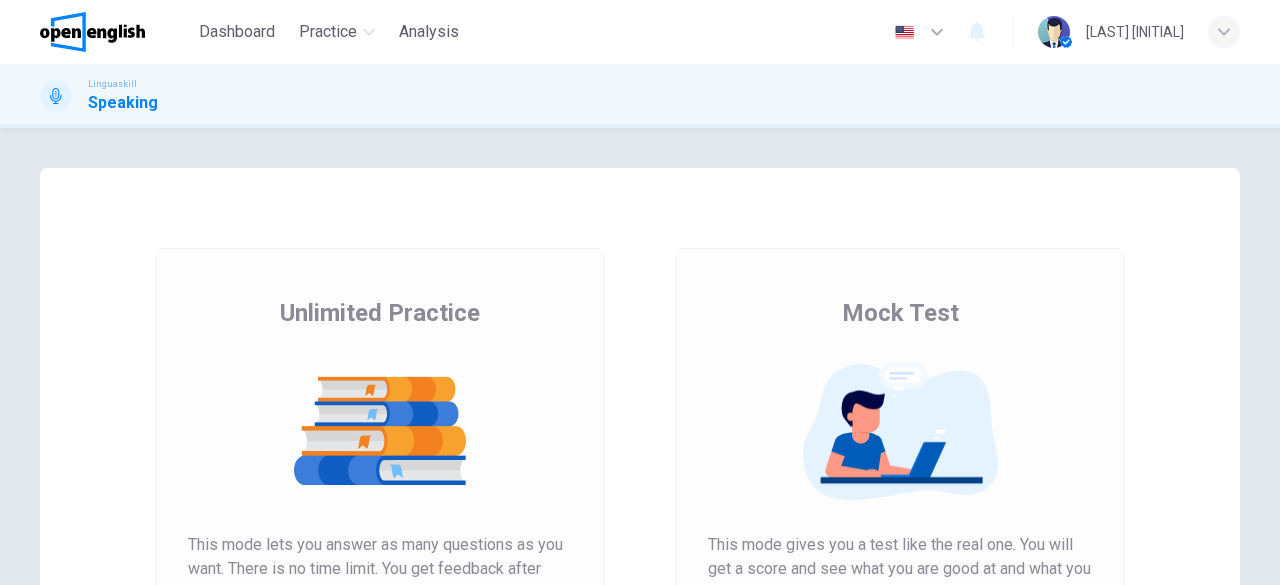 scroll, scrollTop: 0, scrollLeft: 0, axis: both 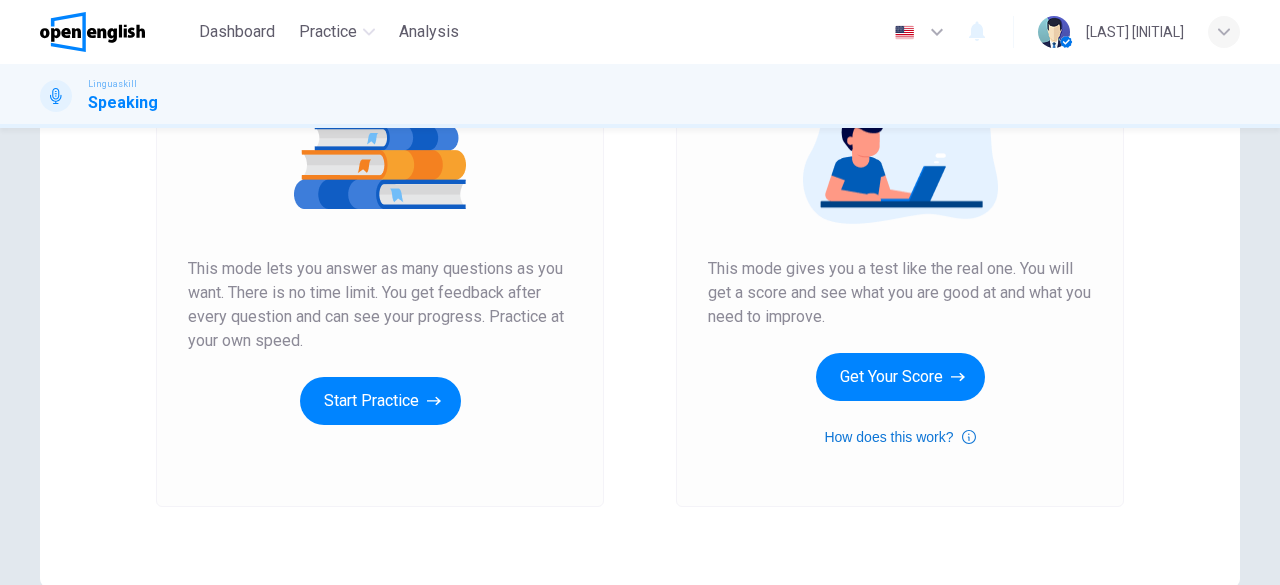 click on "Mock Test This mode gives you a test like the real one. You will get a score and see what you are good at and what you need to improve. Get Your Score How does this work?" at bounding box center (900, 235) 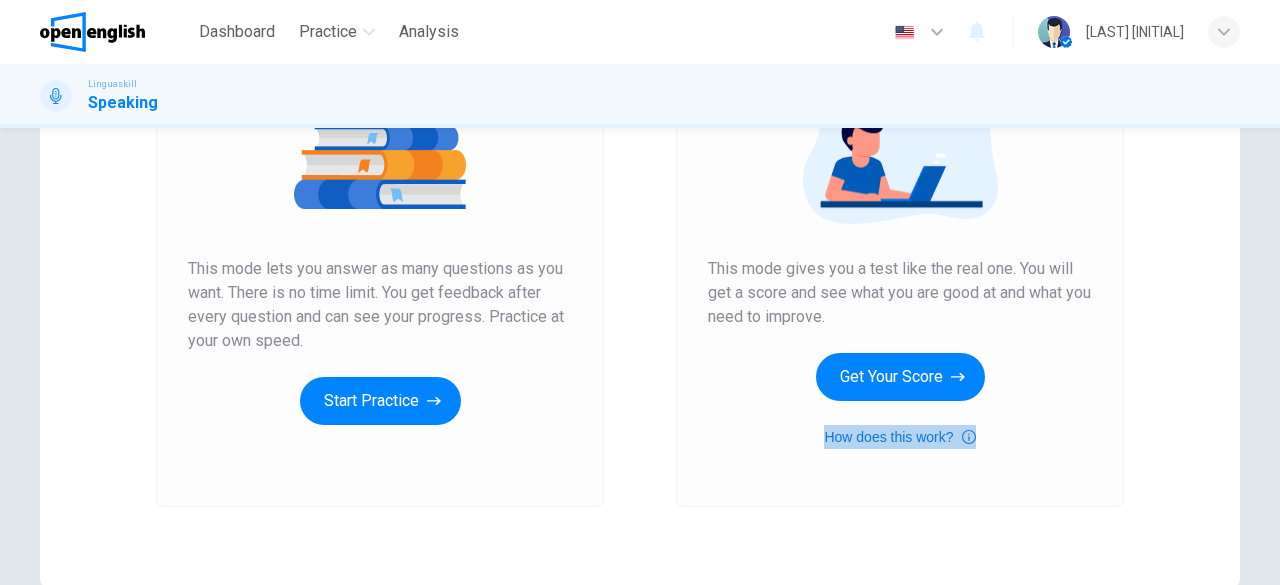 click on "How does this work?" at bounding box center [899, 437] 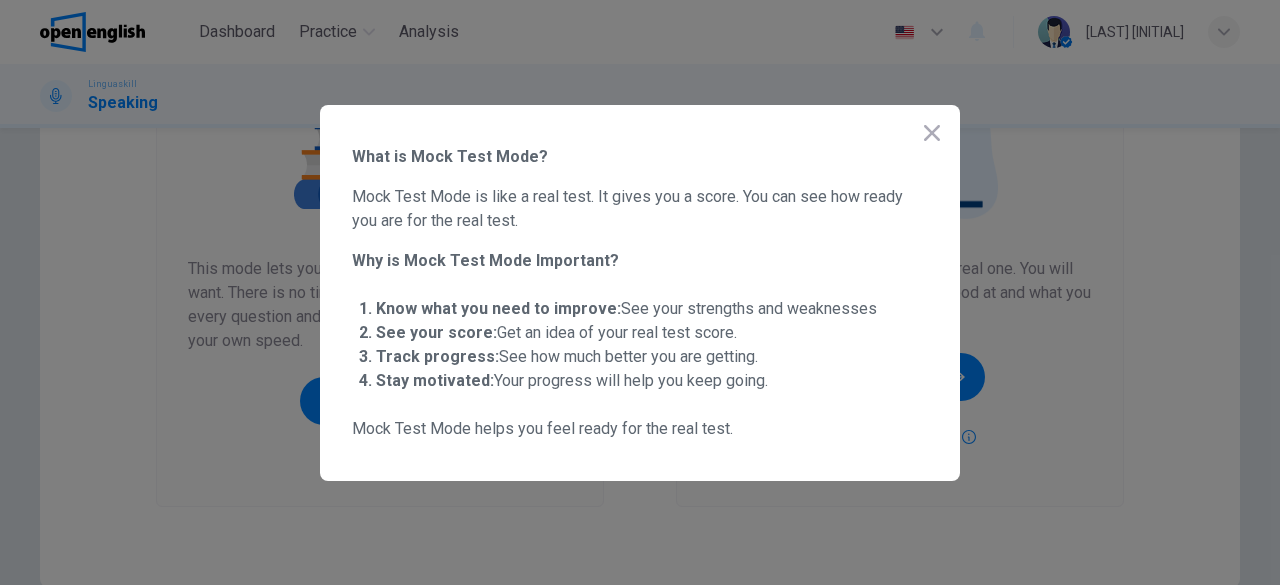 click 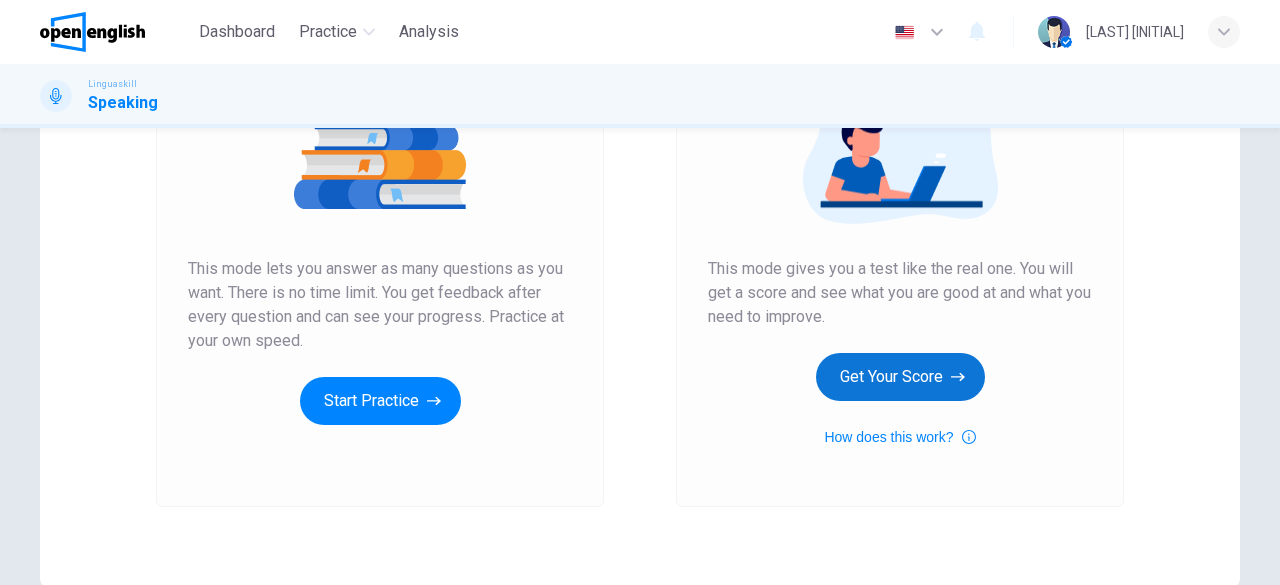 click on "Get Your Score" at bounding box center (900, 377) 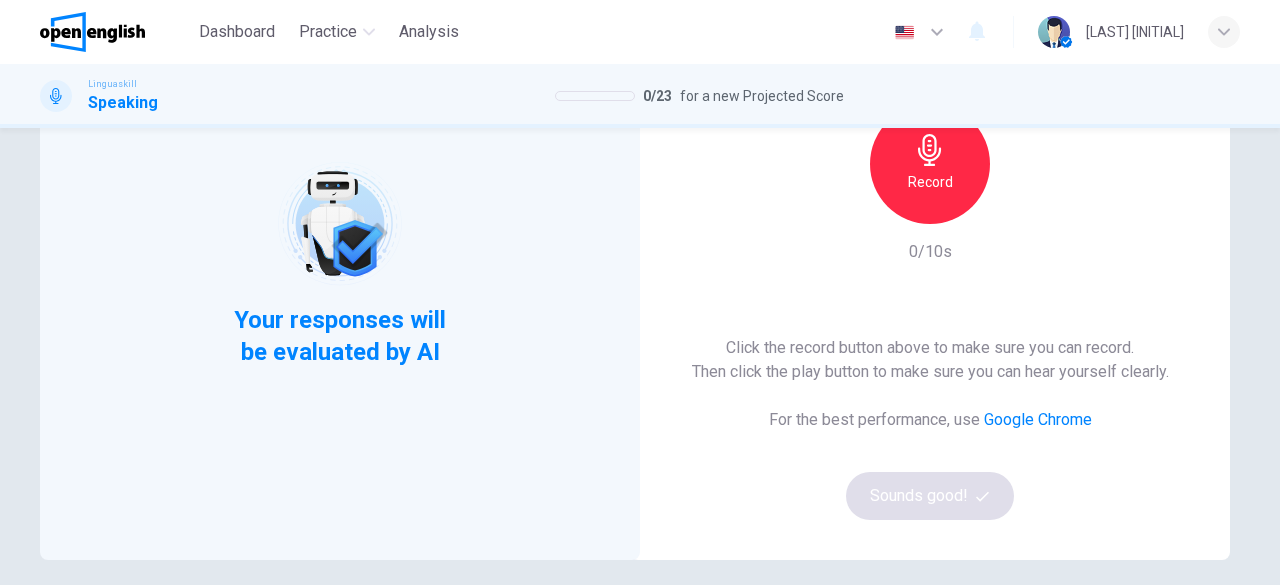 scroll, scrollTop: 211, scrollLeft: 0, axis: vertical 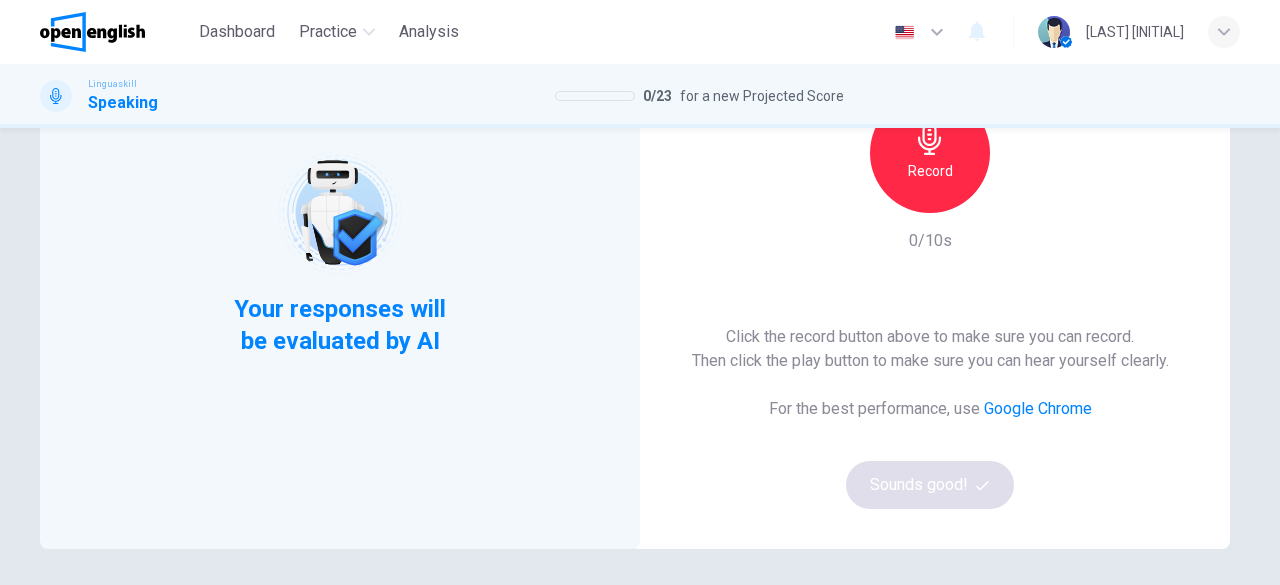 click on "Record" at bounding box center [930, 153] 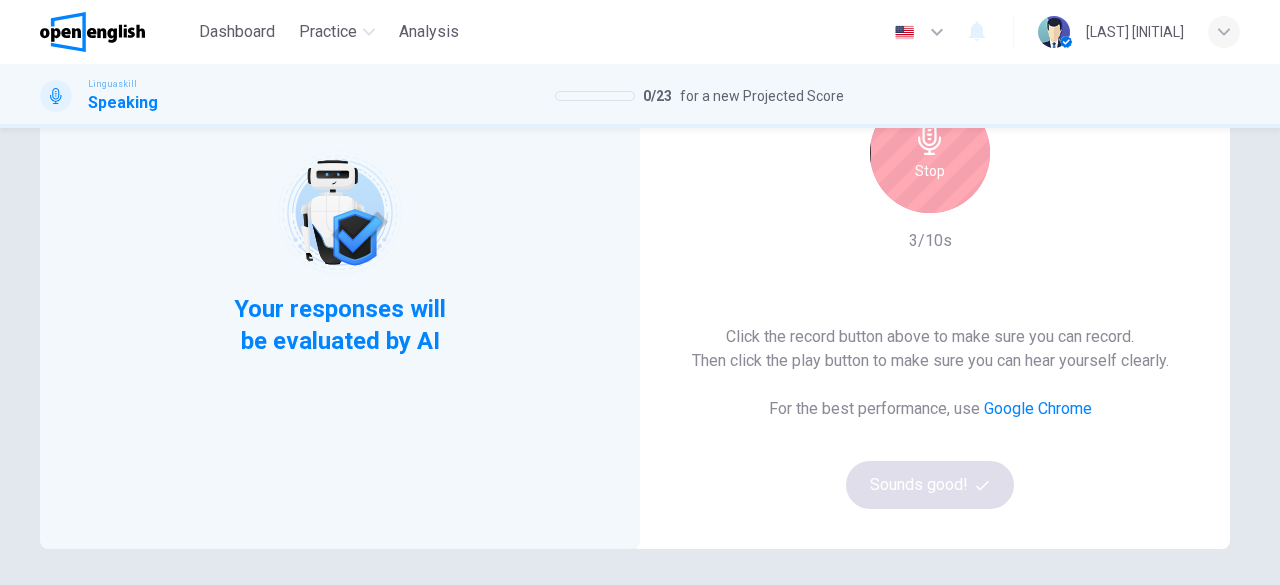 click on "Stop" at bounding box center (930, 171) 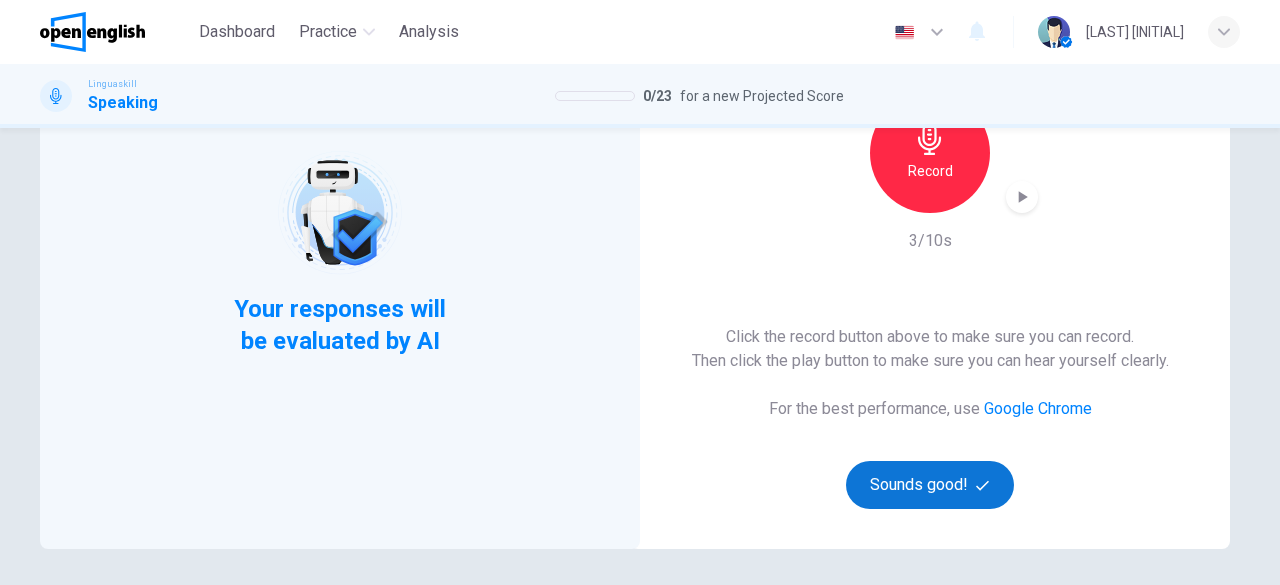 click on "Sounds good!" at bounding box center [930, 485] 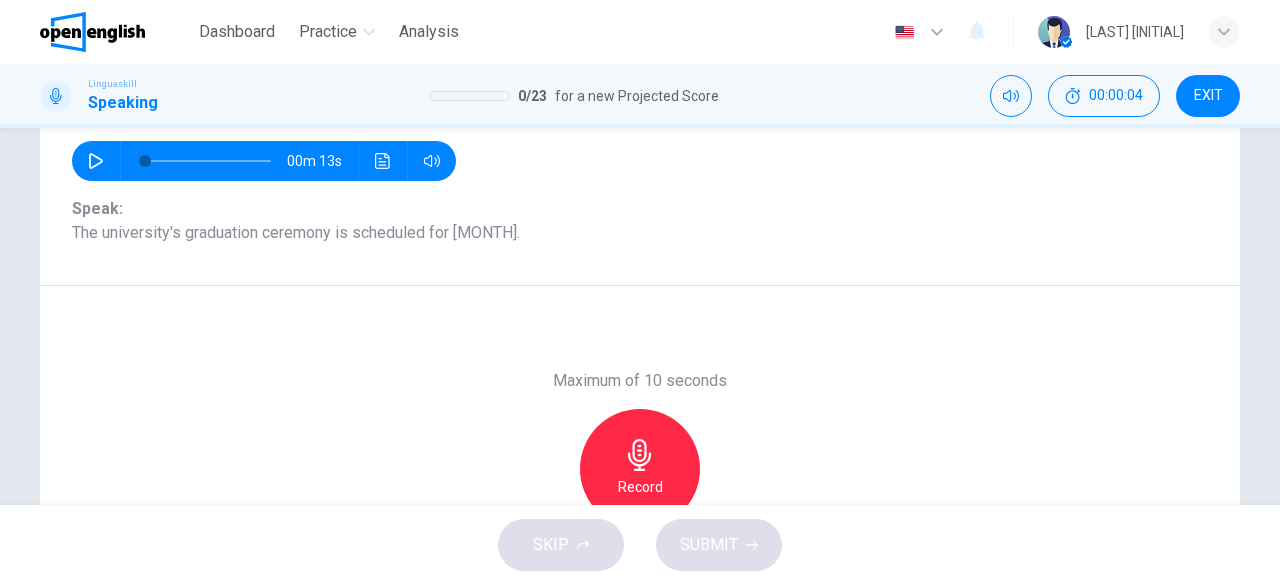 scroll, scrollTop: 272, scrollLeft: 0, axis: vertical 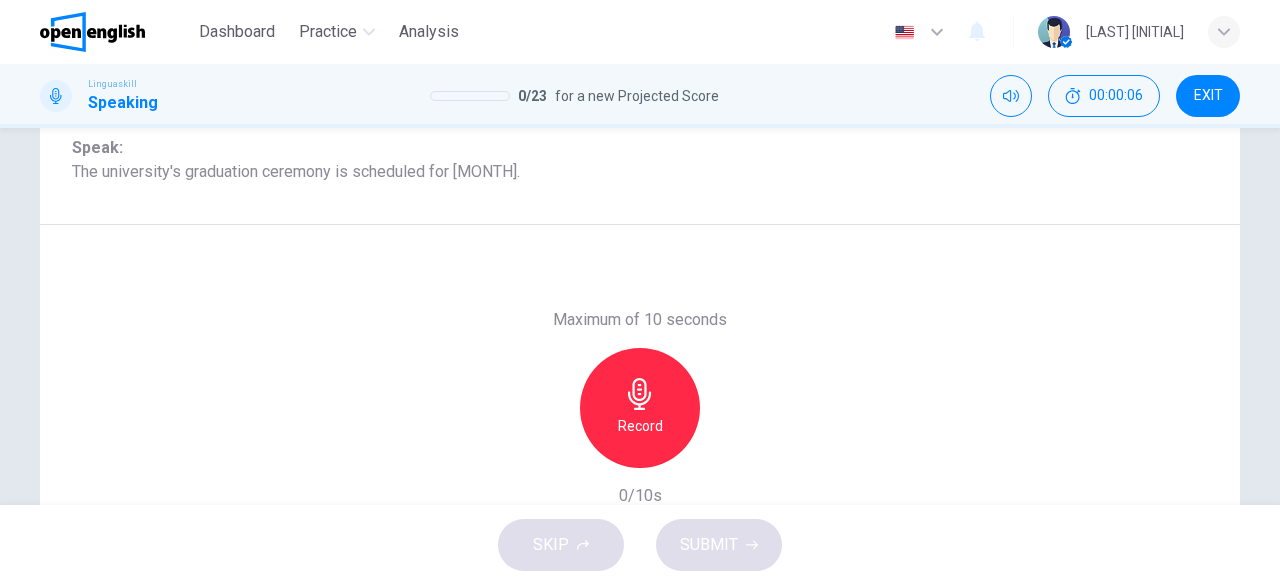 click on "Record" at bounding box center (640, 408) 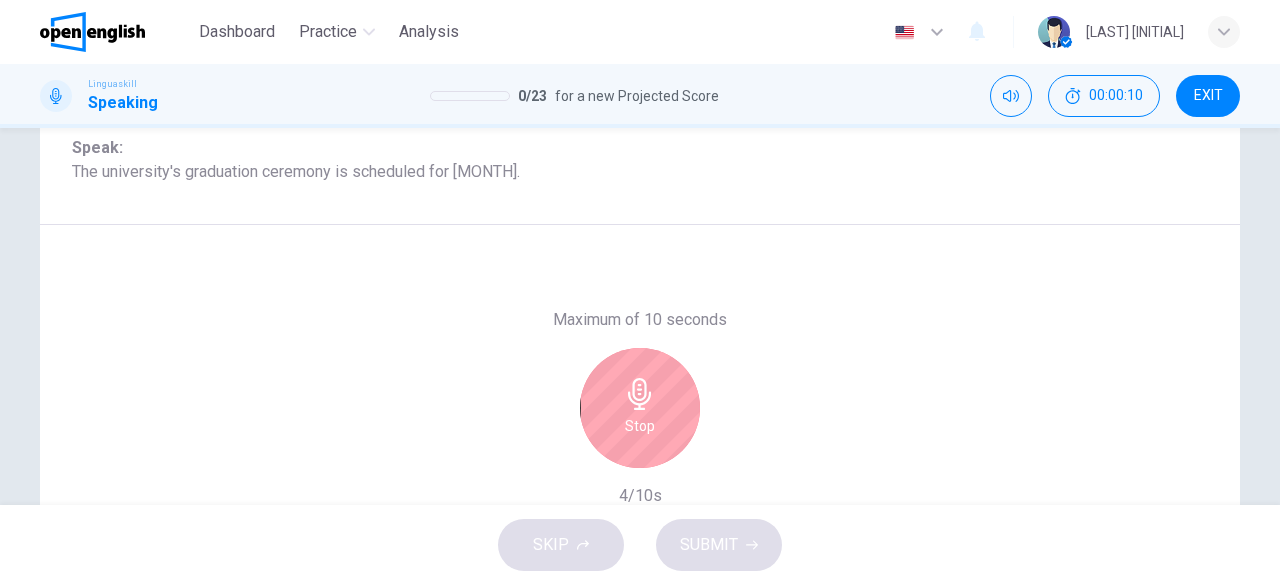 click on "Stop" at bounding box center (640, 408) 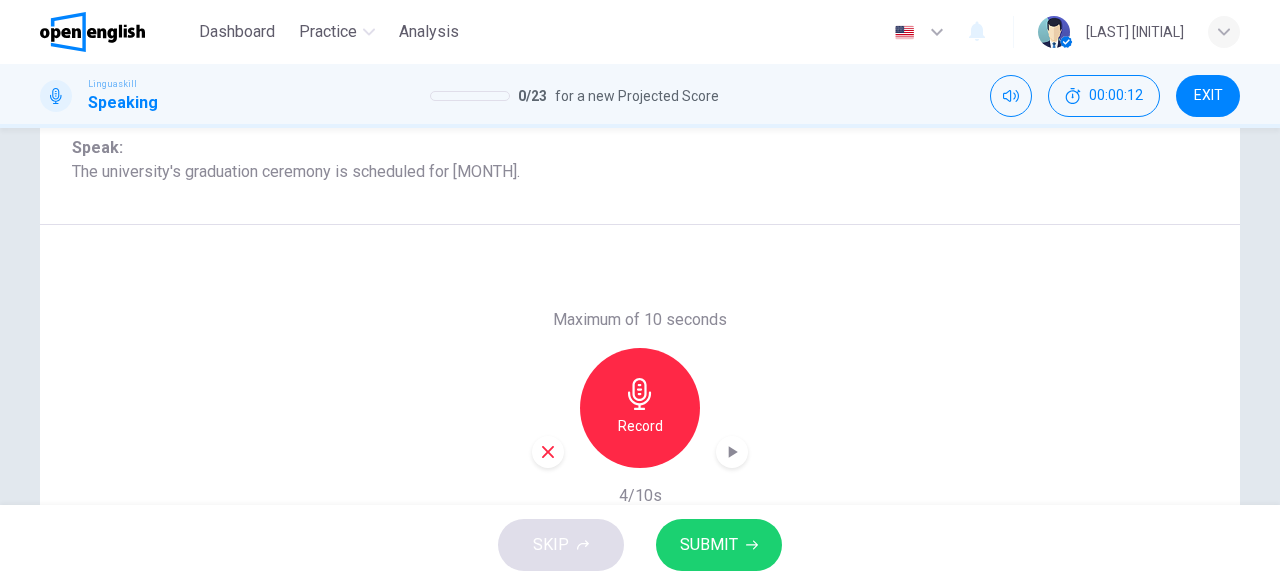 click on "SUBMIT" at bounding box center (709, 545) 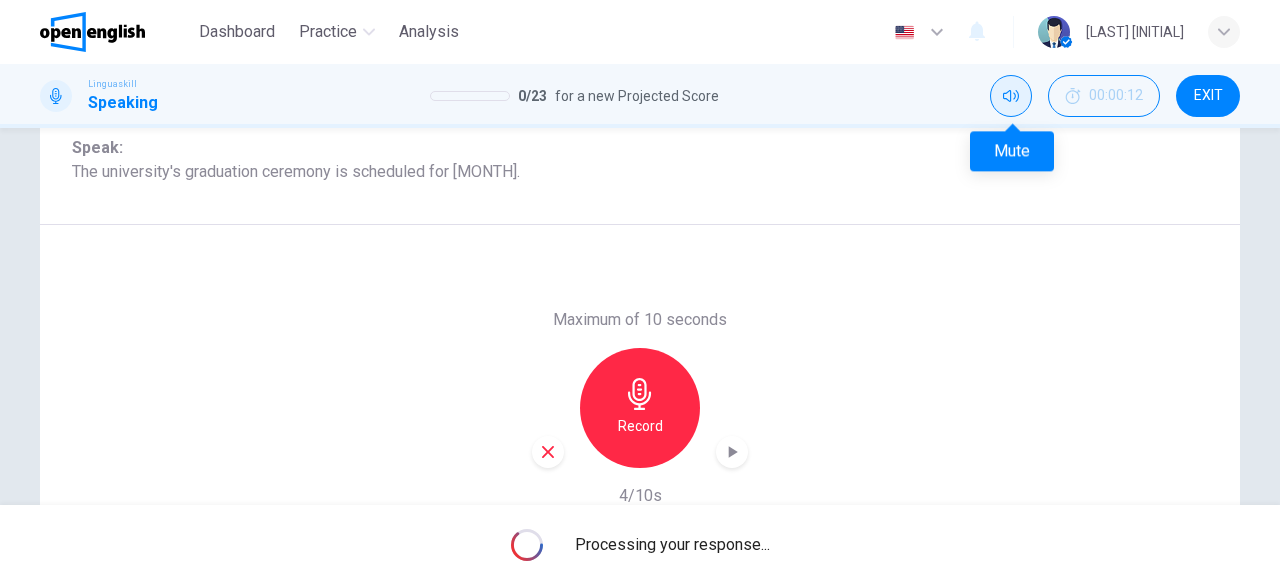 click 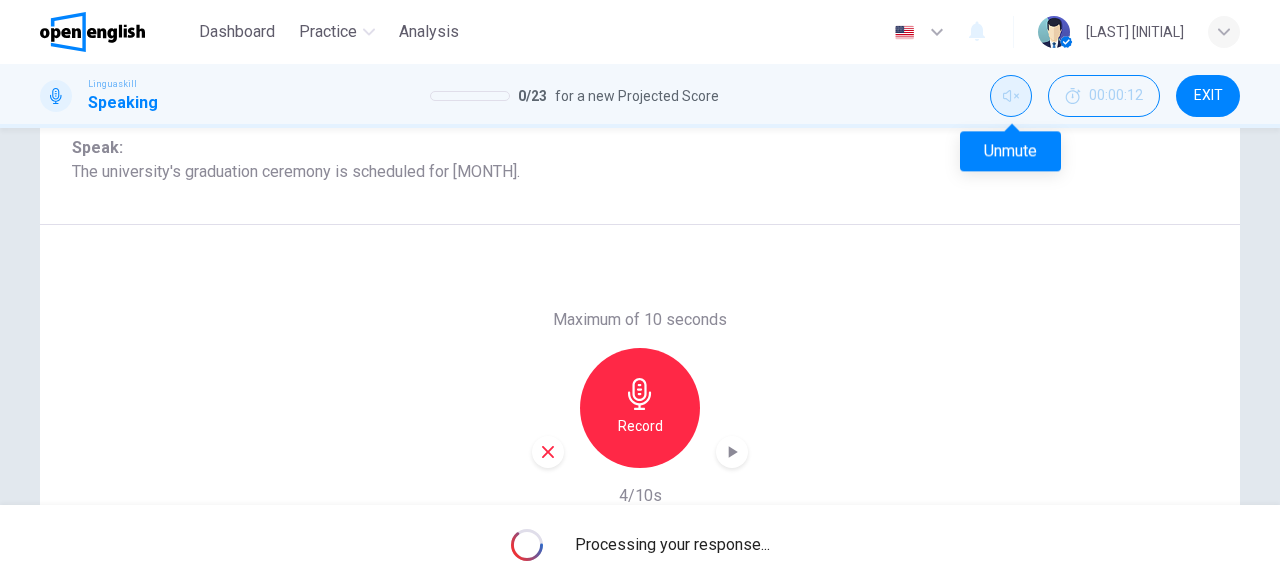 click 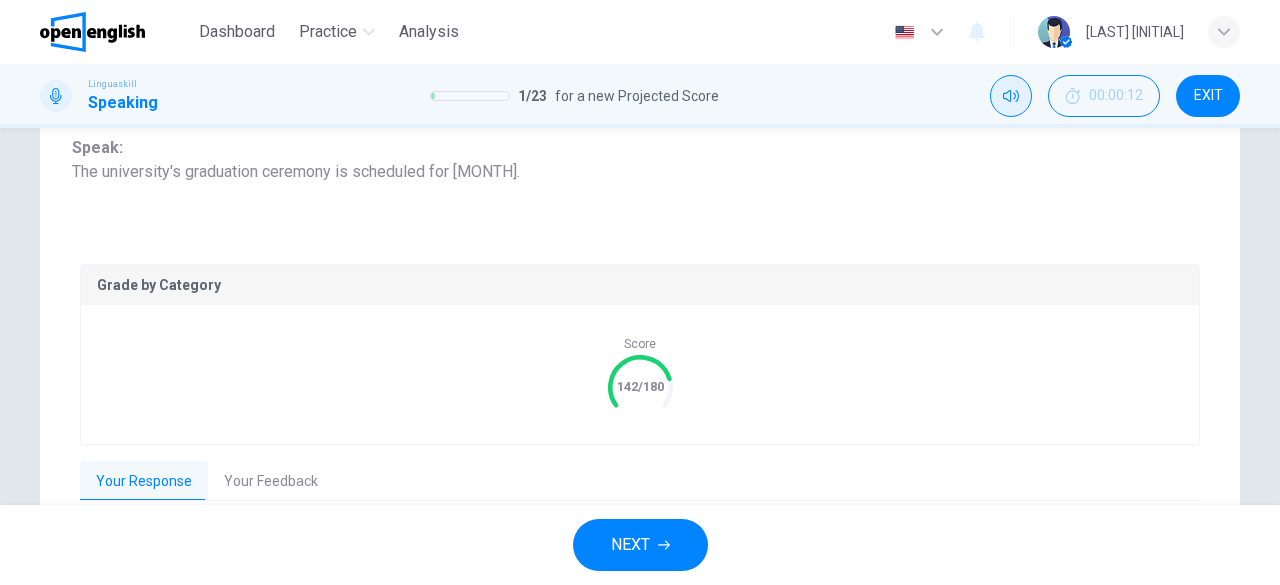 click 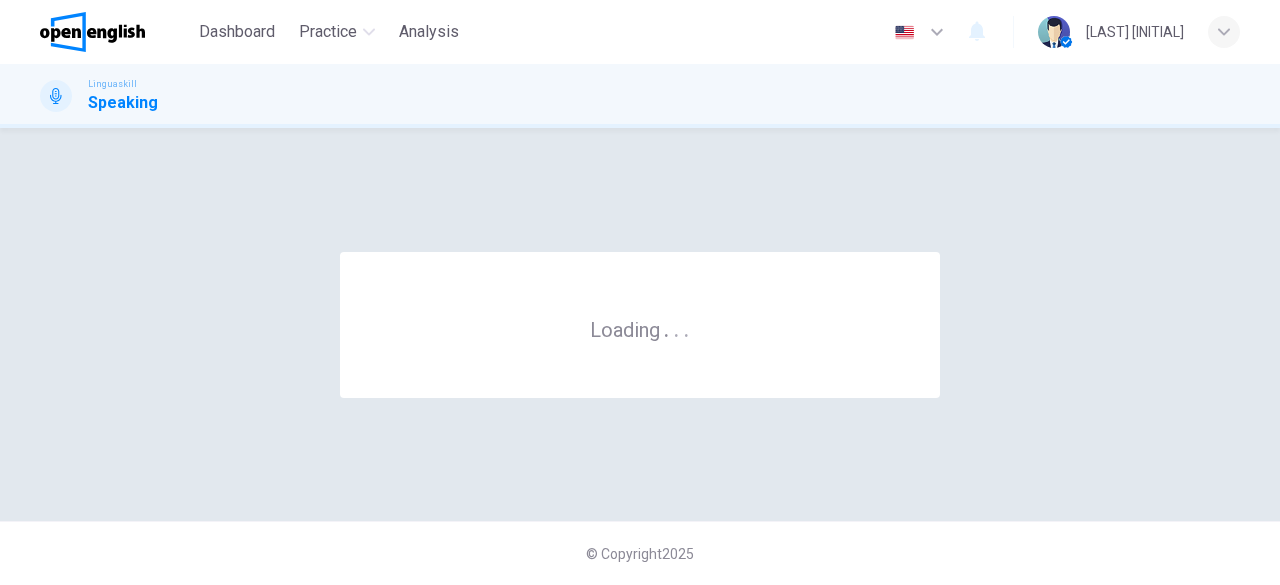 scroll, scrollTop: 0, scrollLeft: 0, axis: both 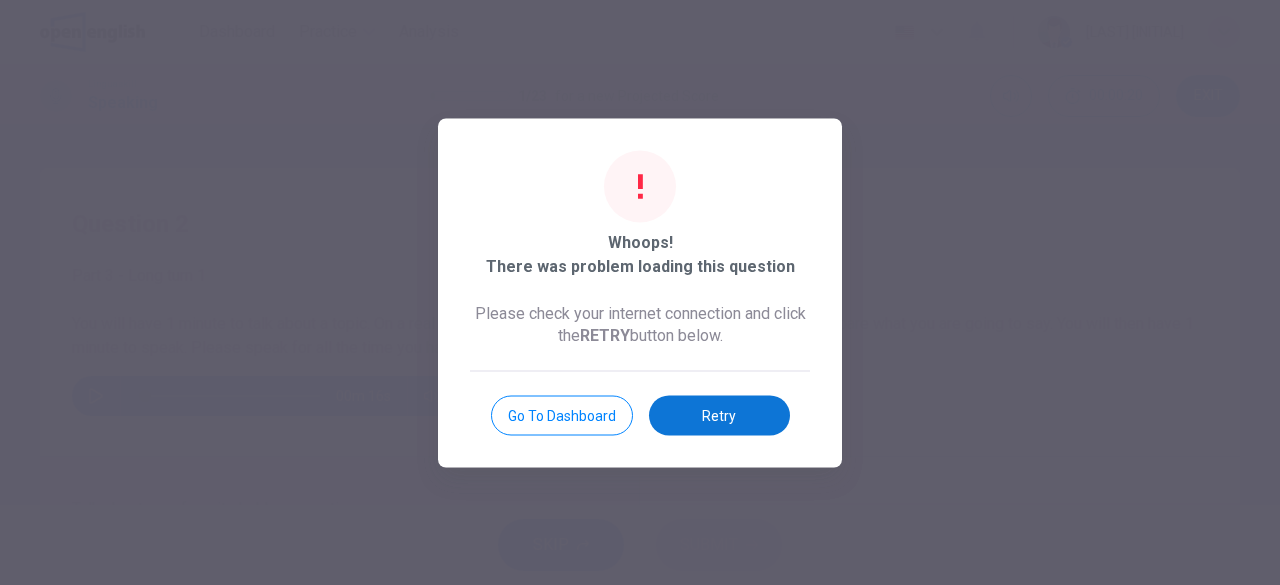 click on "Retry" at bounding box center (719, 415) 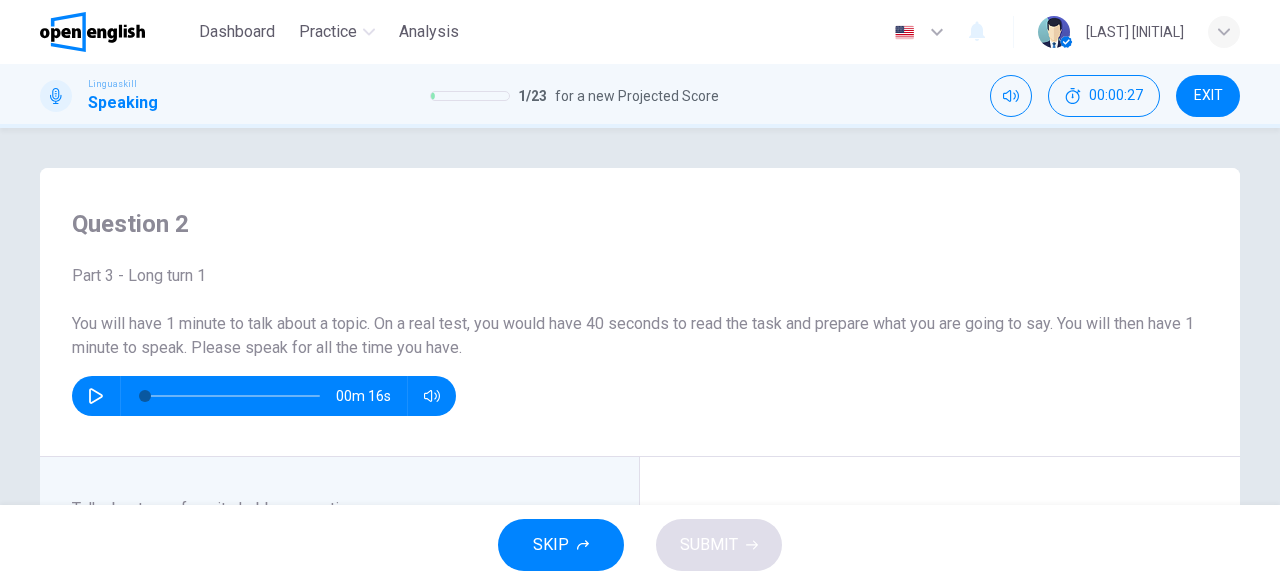 click 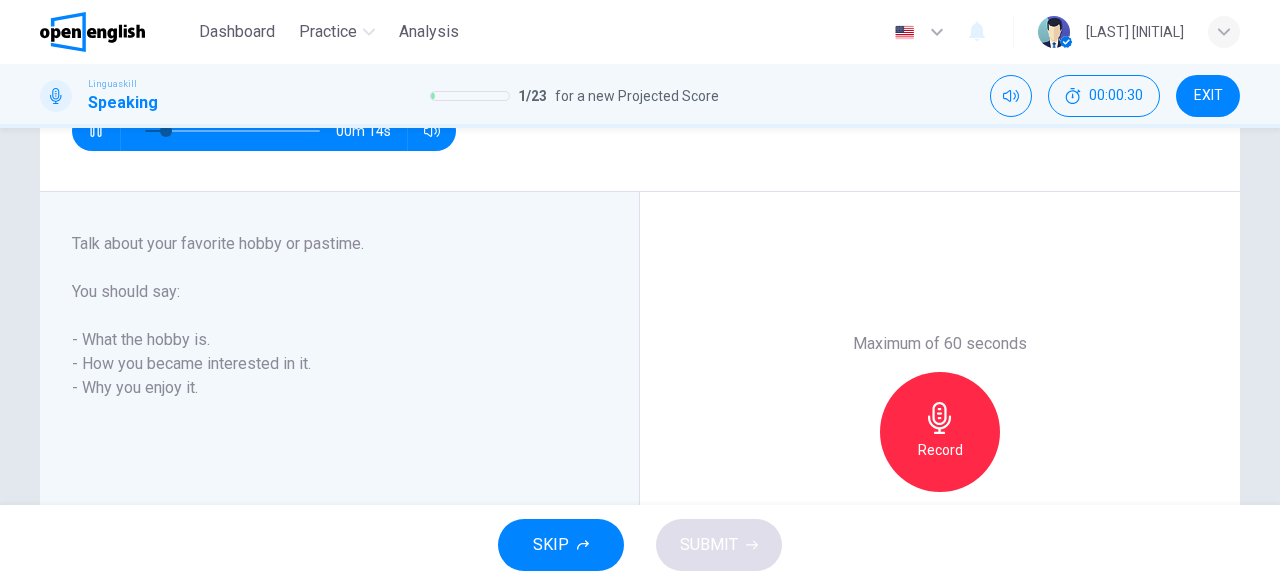 scroll, scrollTop: 347, scrollLeft: 0, axis: vertical 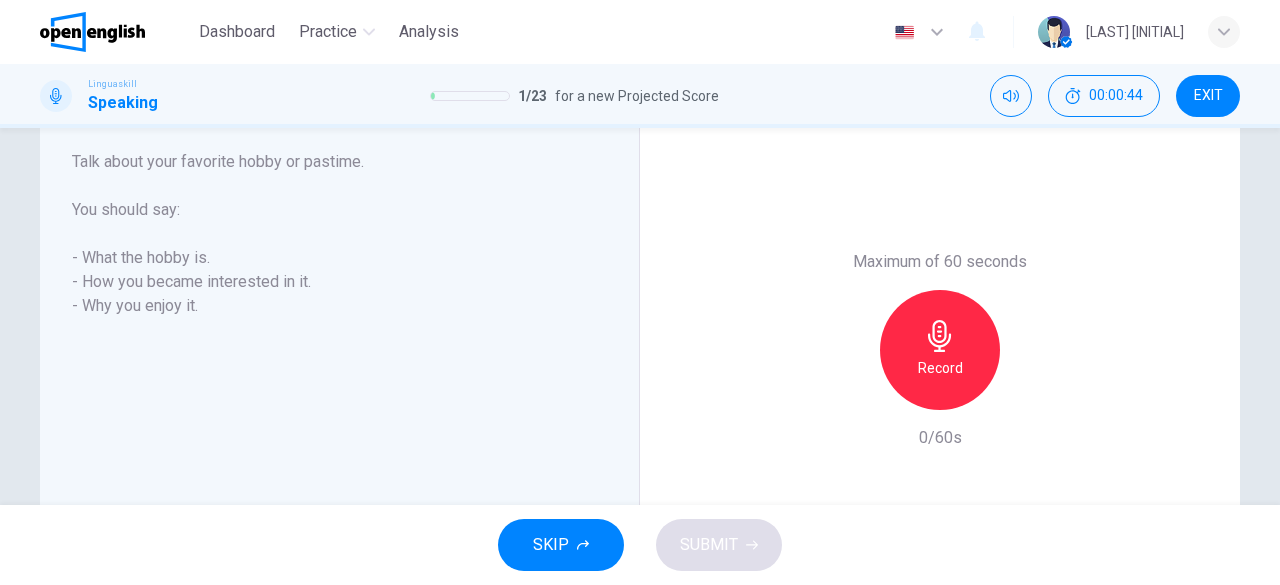 type on "*" 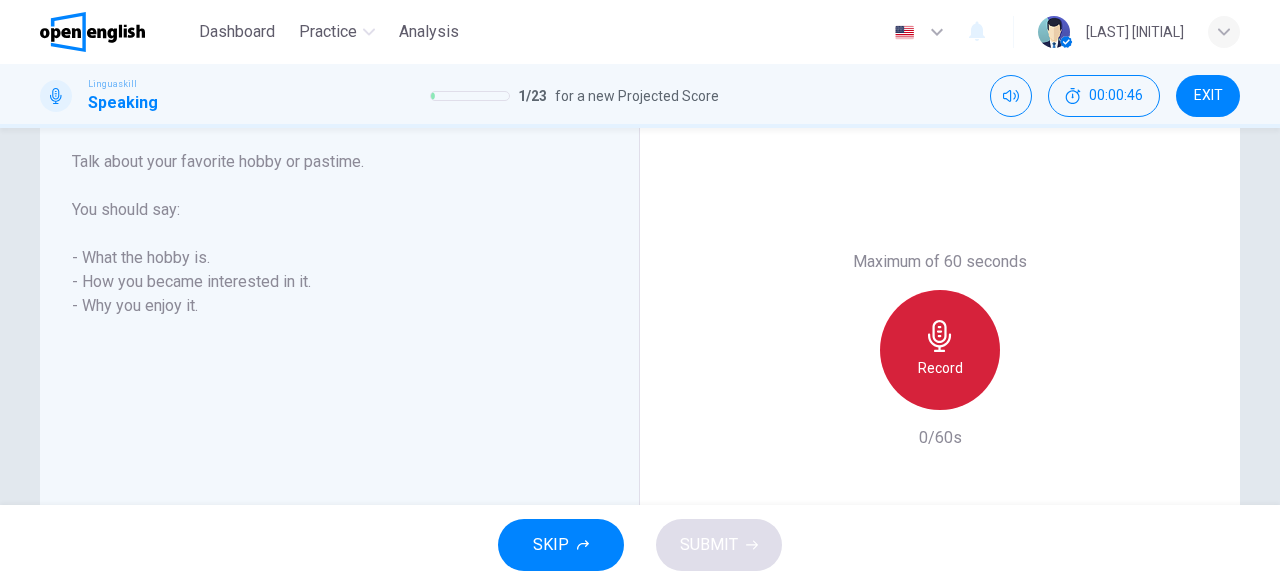 click on "Record" at bounding box center [940, 350] 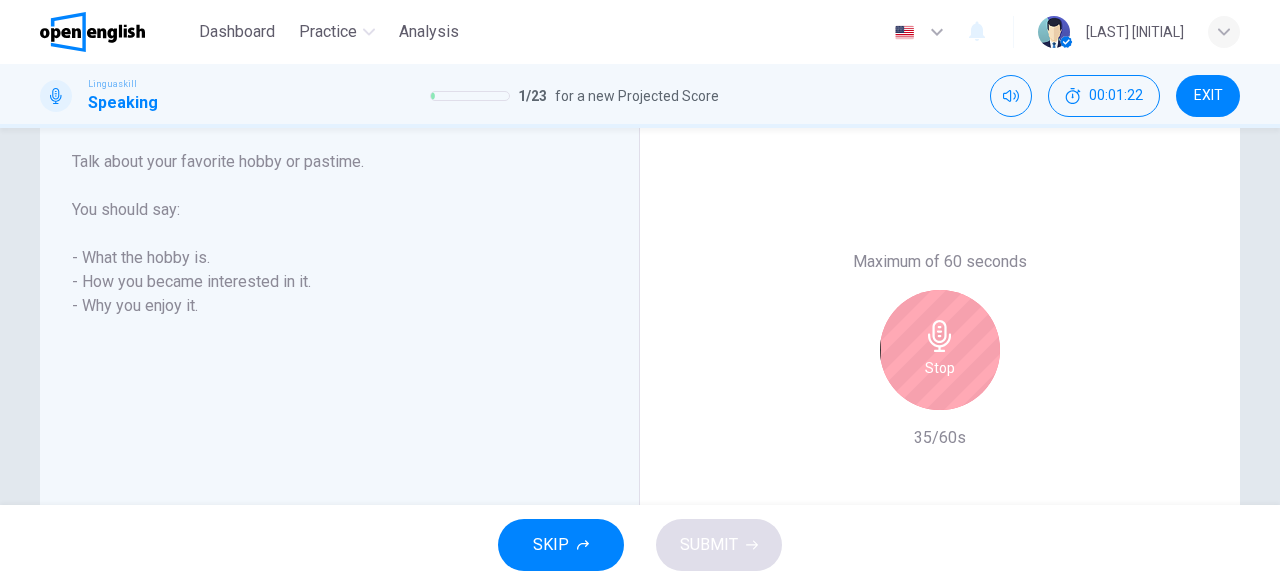 click on "Stop" at bounding box center (940, 350) 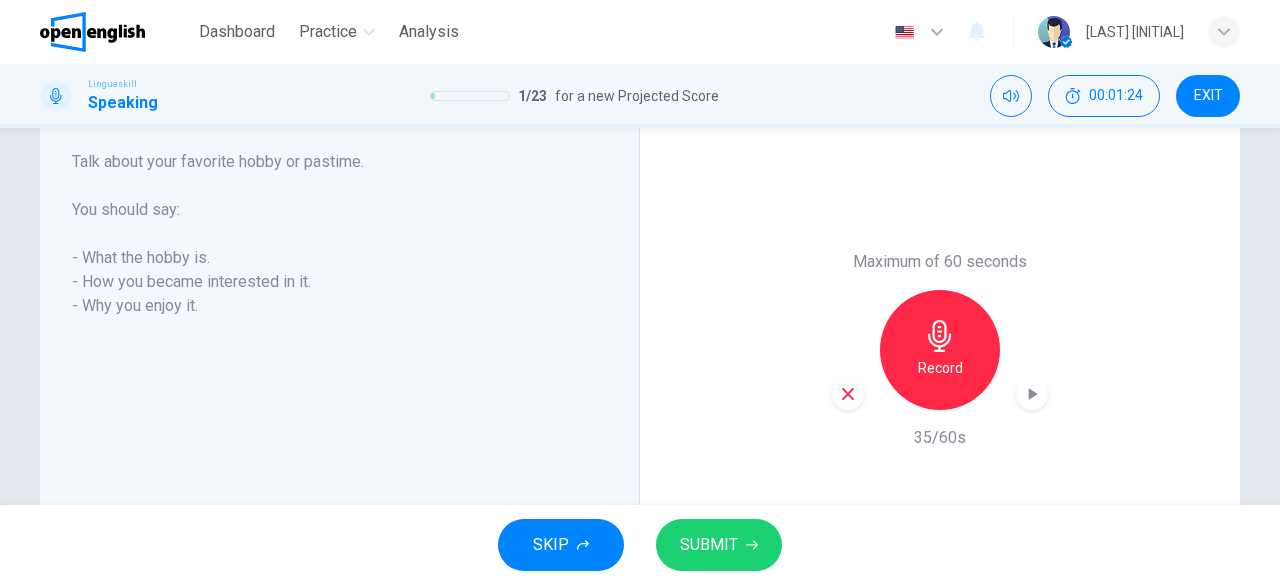 click on "SUBMIT" at bounding box center (709, 545) 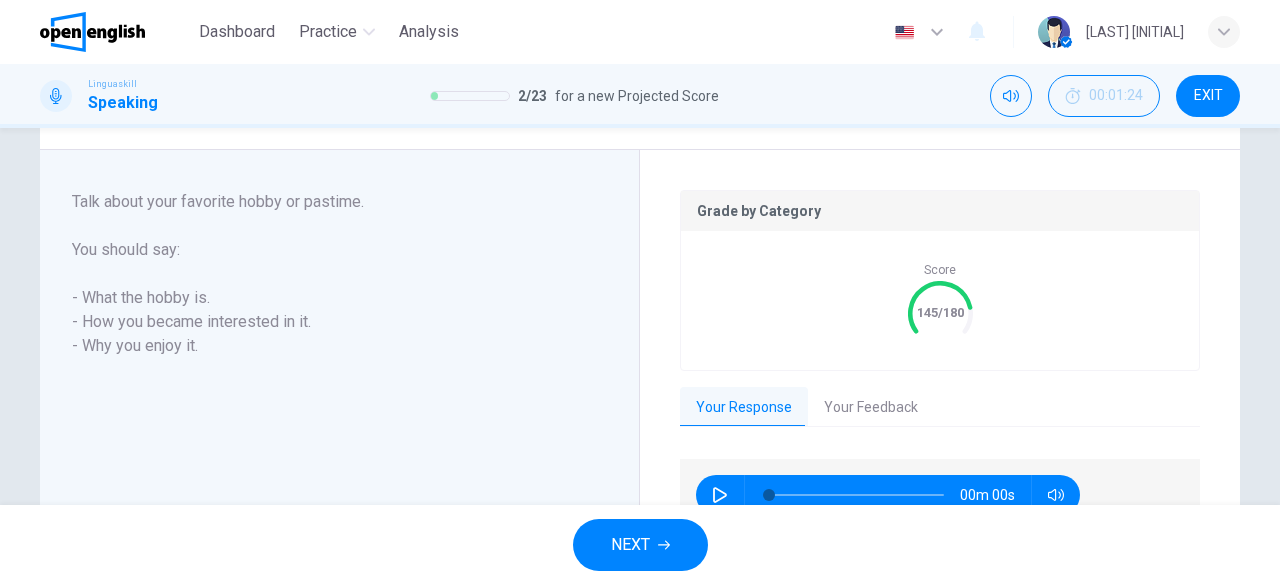 scroll, scrollTop: 387, scrollLeft: 0, axis: vertical 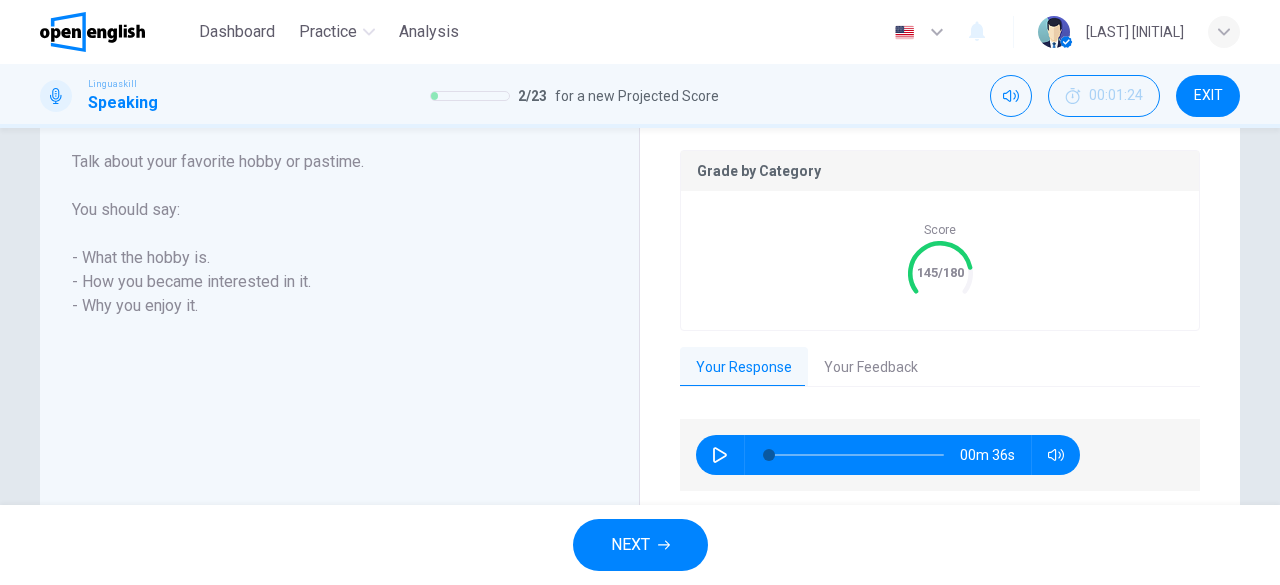 click on "EXIT" at bounding box center [1208, 96] 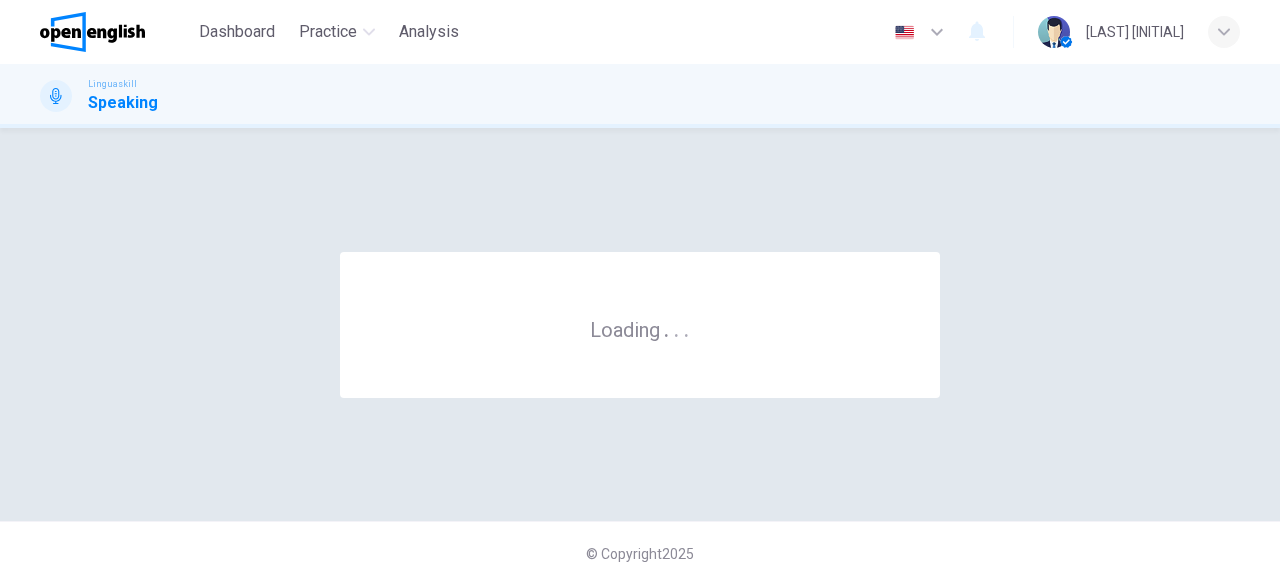 scroll, scrollTop: 0, scrollLeft: 0, axis: both 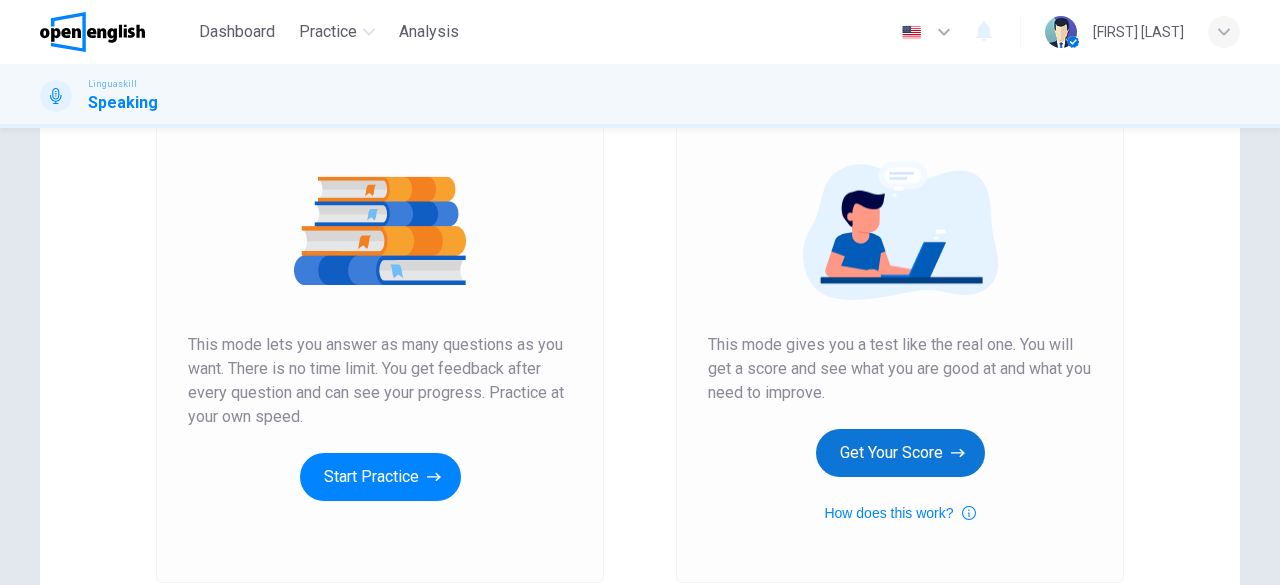 click on "Get Your Score" at bounding box center (900, 453) 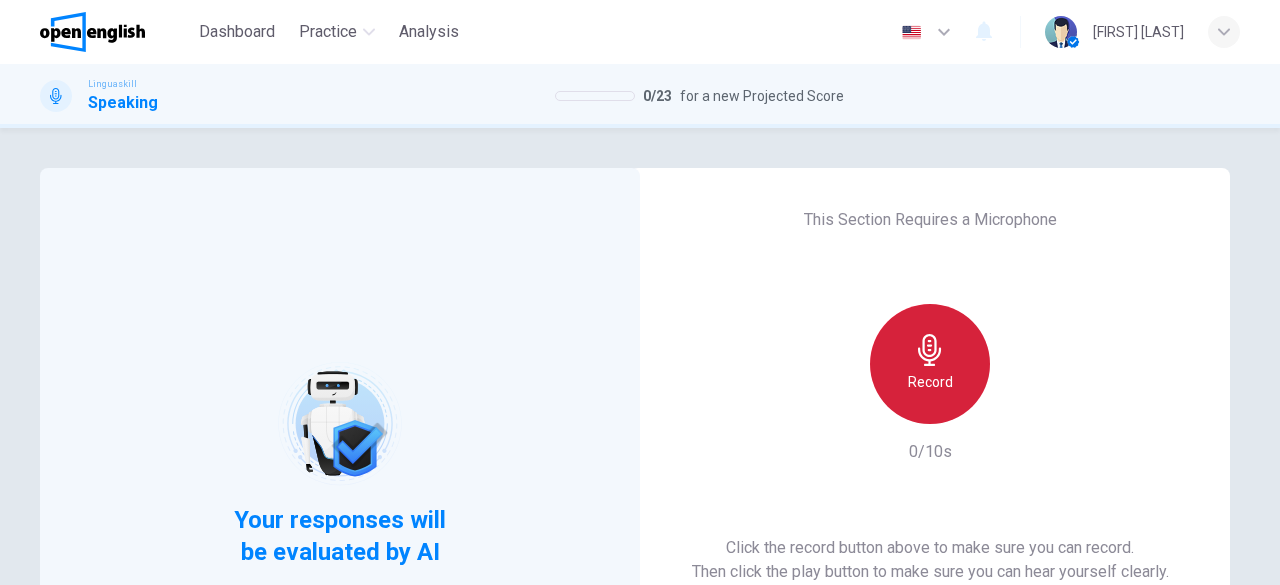 click on "Record" at bounding box center [930, 382] 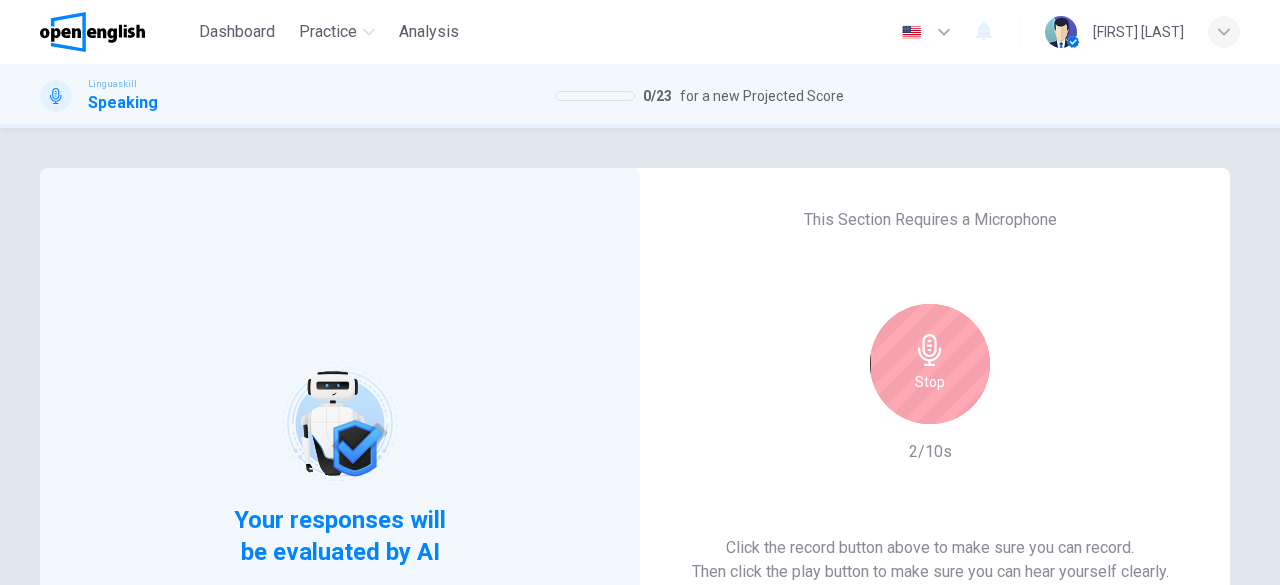 click on "Stop" at bounding box center (930, 382) 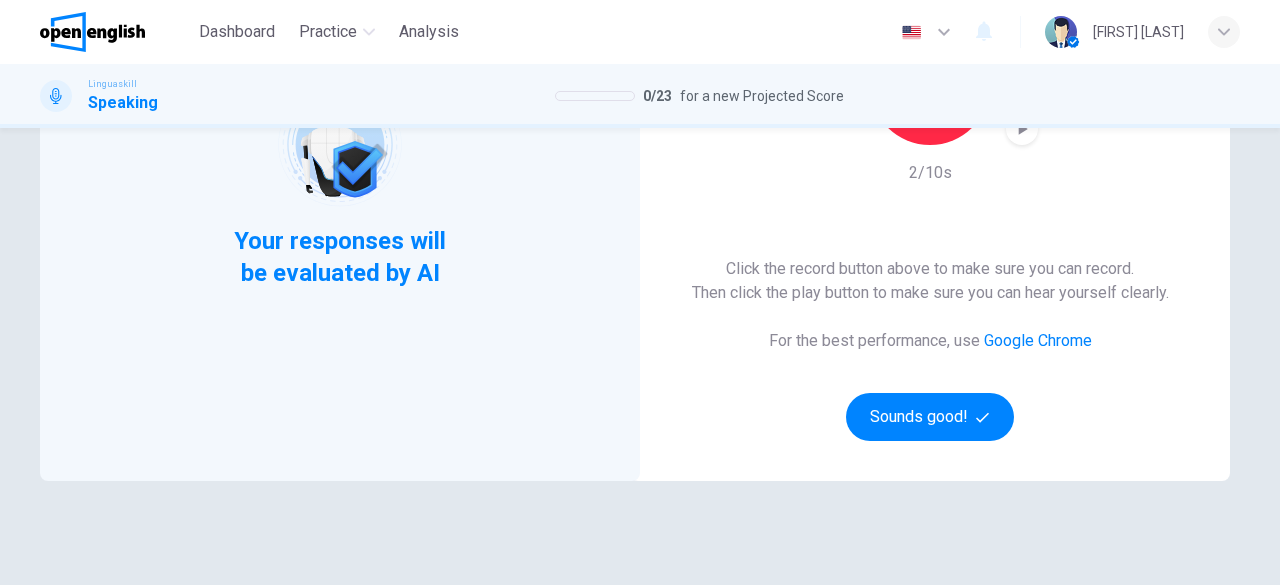 scroll, scrollTop: 282, scrollLeft: 0, axis: vertical 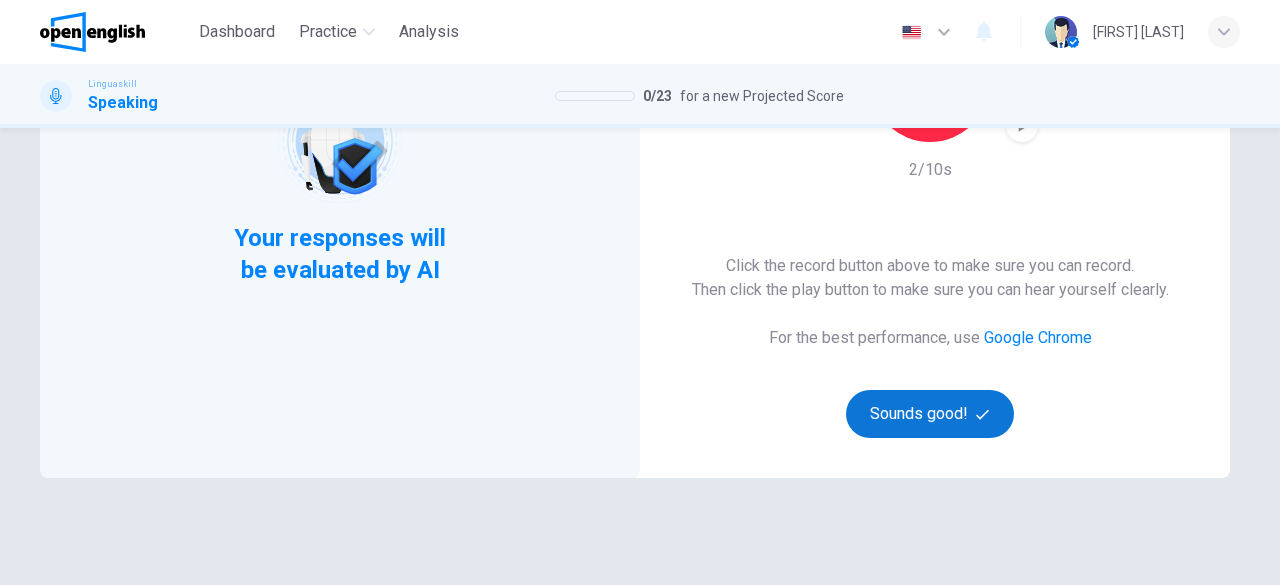 click on "Sounds good!" at bounding box center (930, 414) 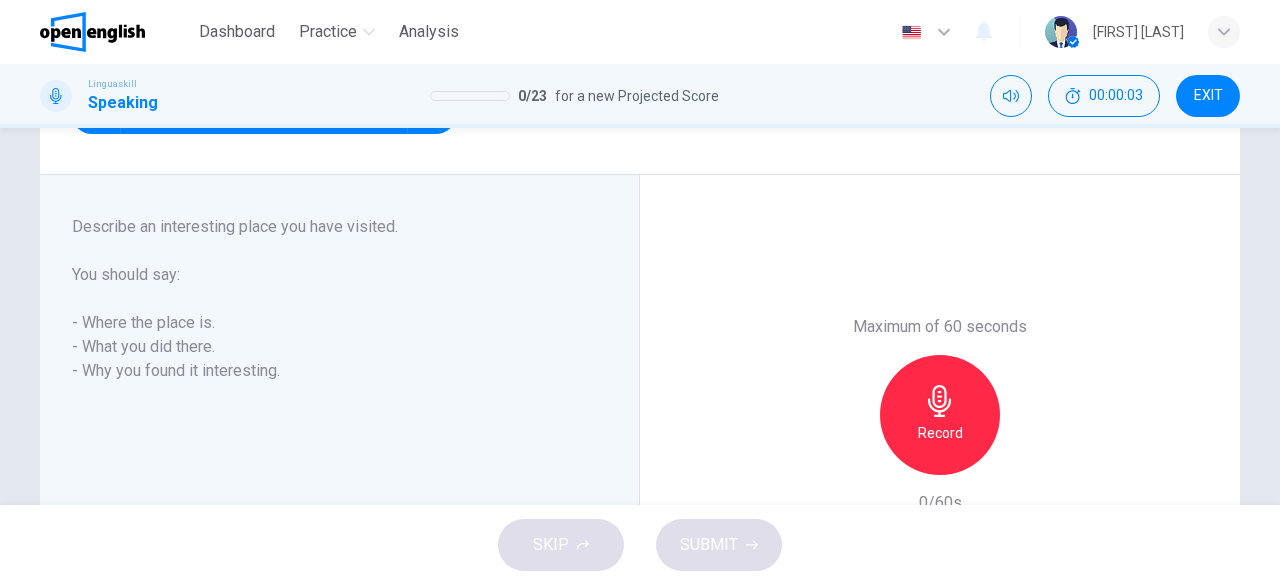 scroll, scrollTop: 0, scrollLeft: 0, axis: both 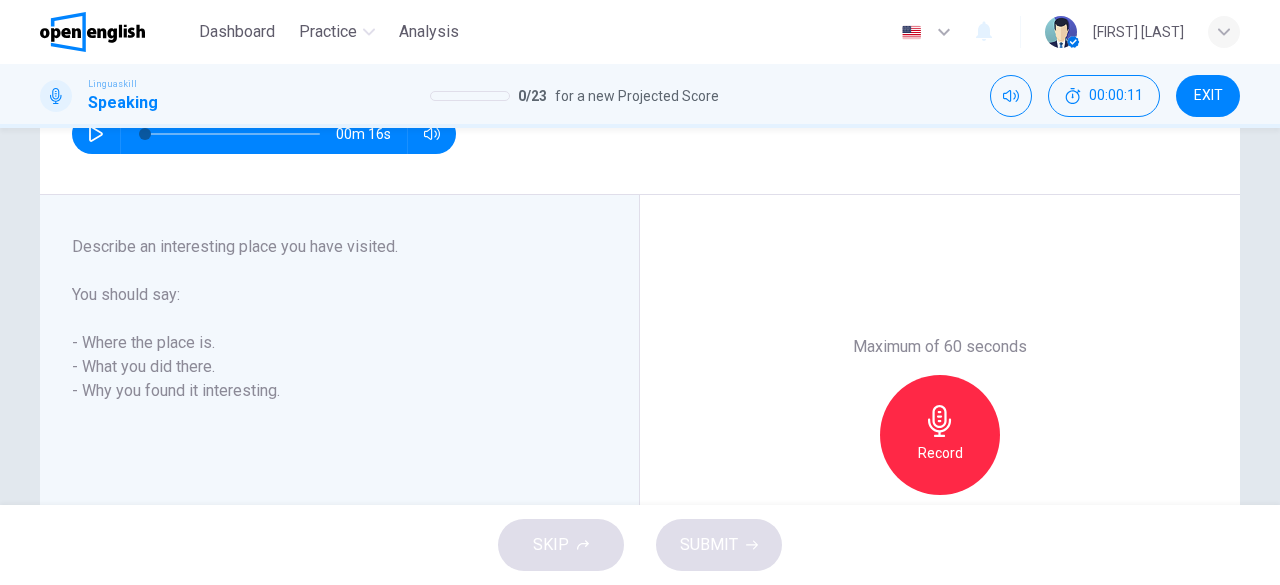 click 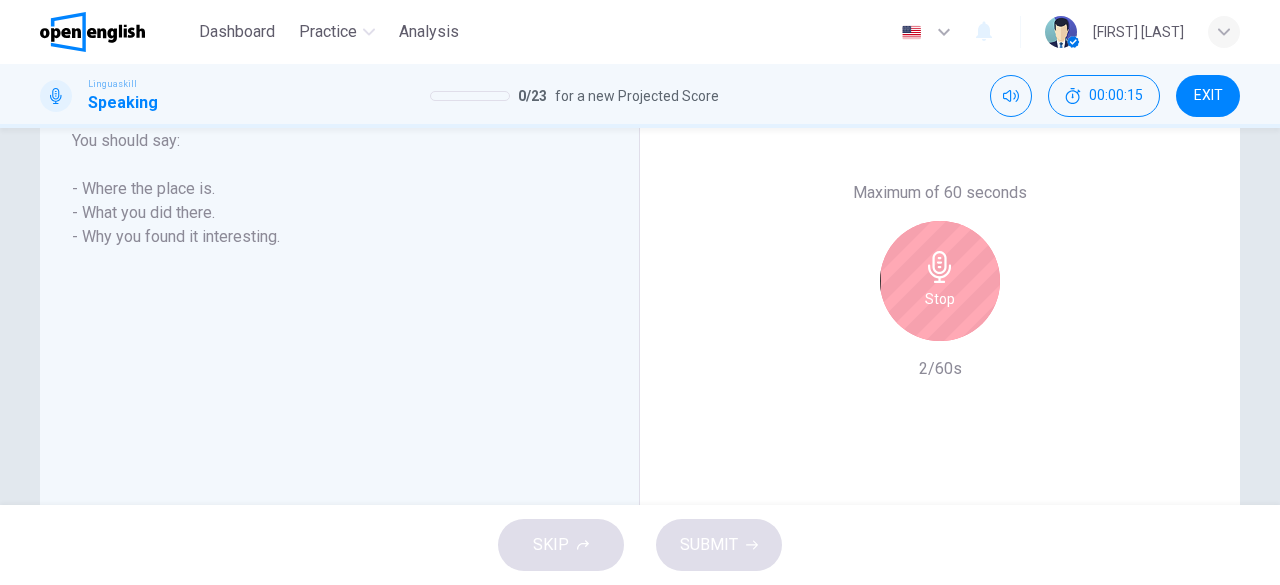 scroll, scrollTop: 423, scrollLeft: 0, axis: vertical 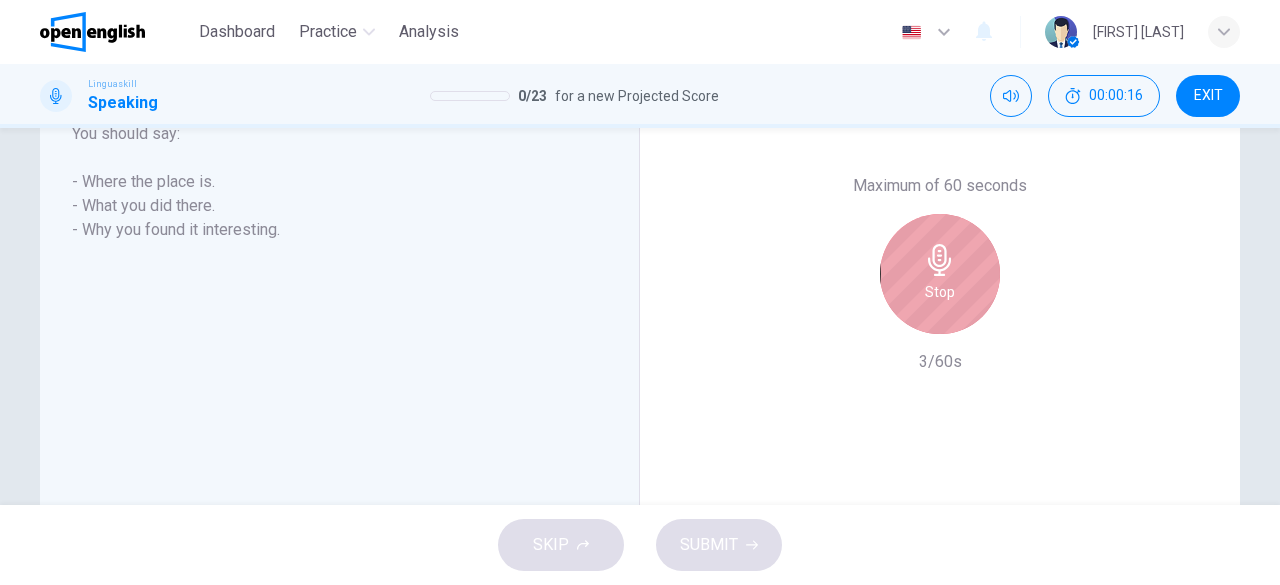 click on "Stop" at bounding box center (940, 292) 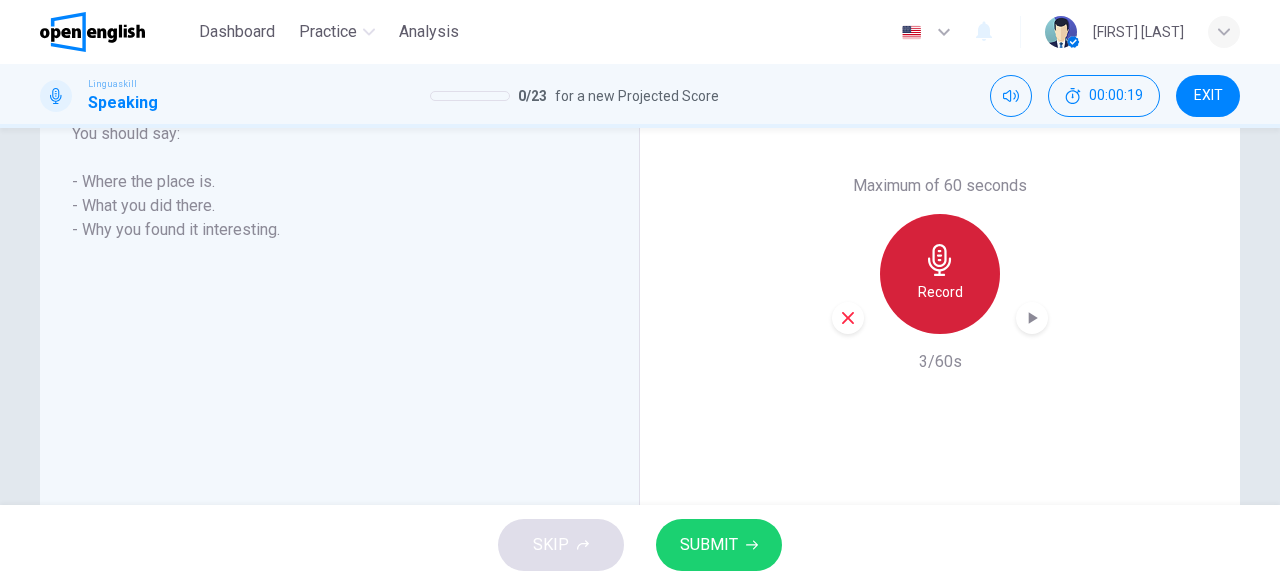 click on "Record" at bounding box center (940, 292) 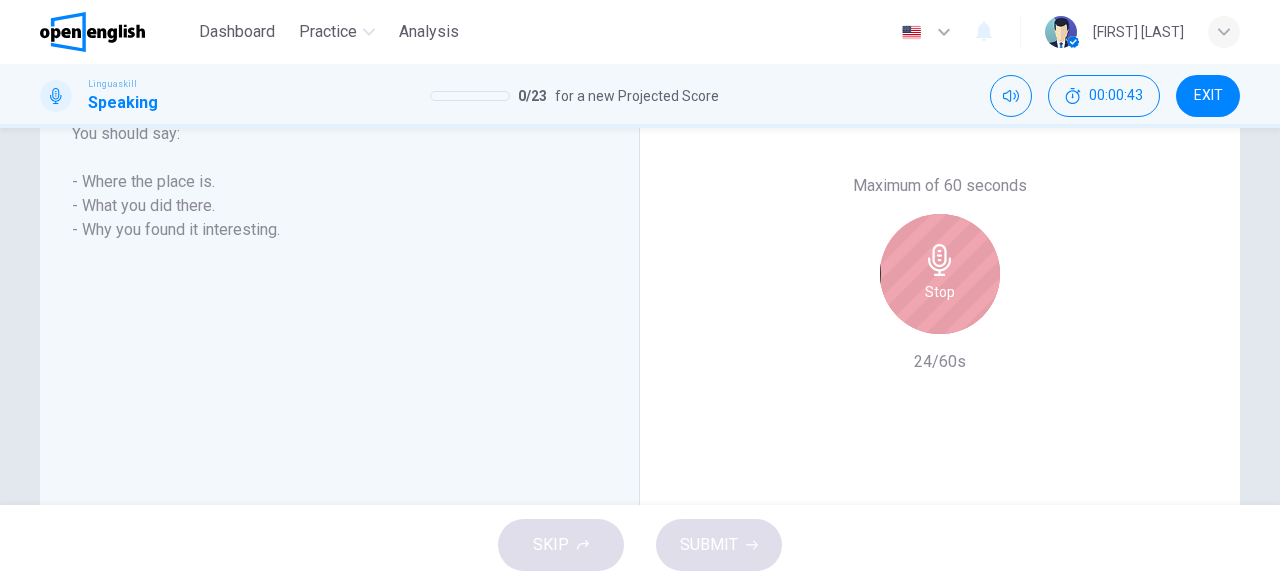 click 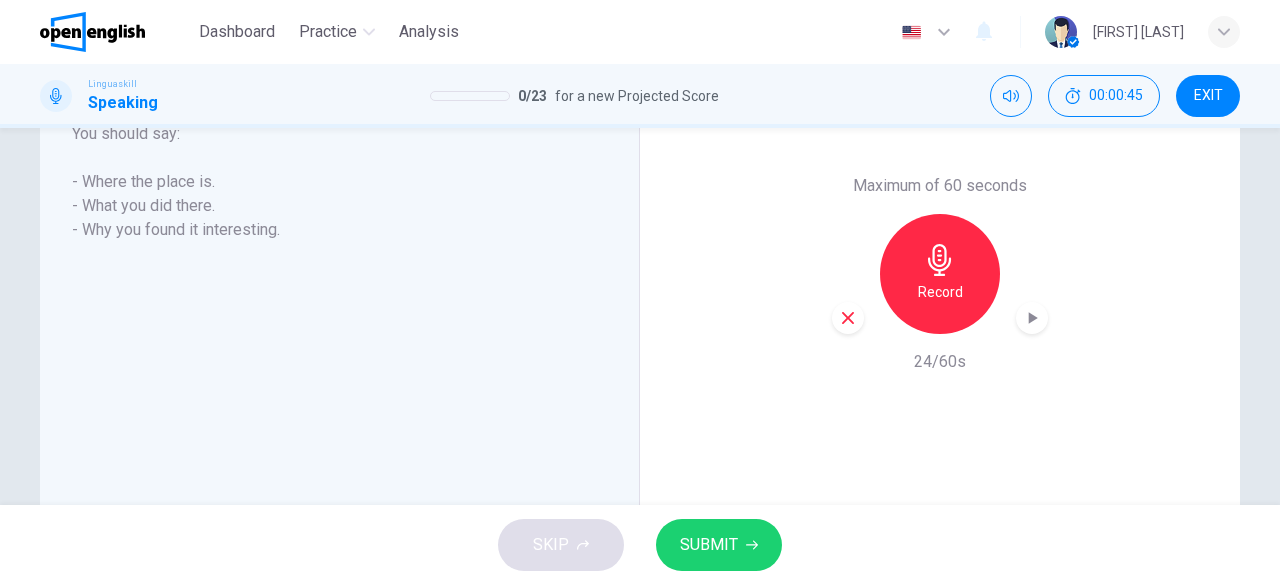 click on "SUBMIT" at bounding box center (709, 545) 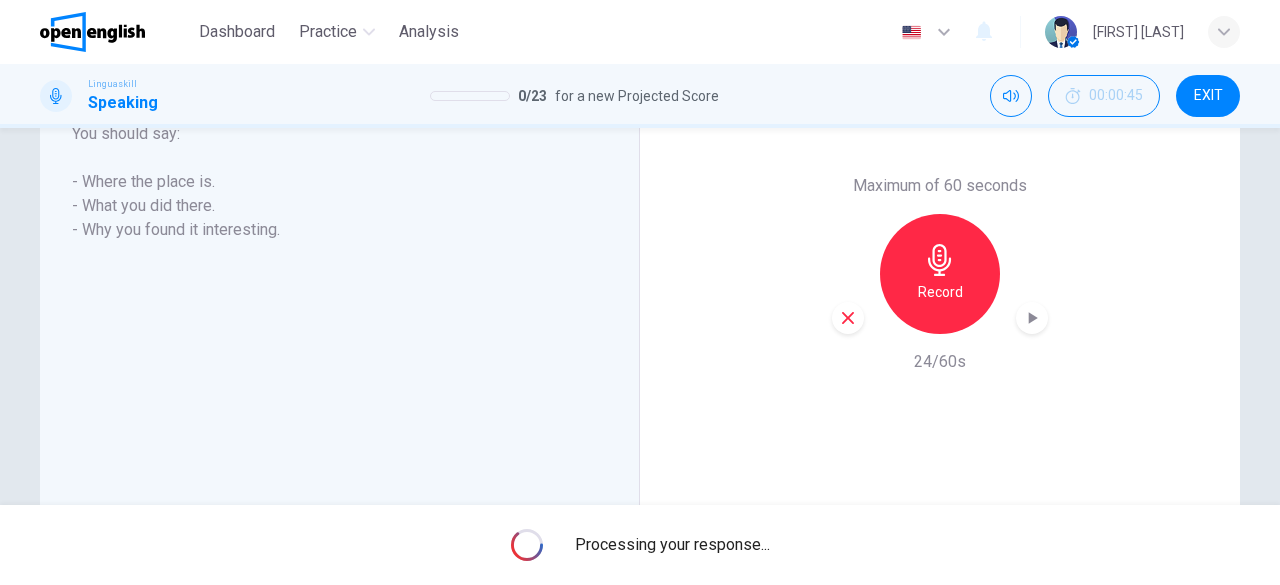 scroll, scrollTop: 463, scrollLeft: 0, axis: vertical 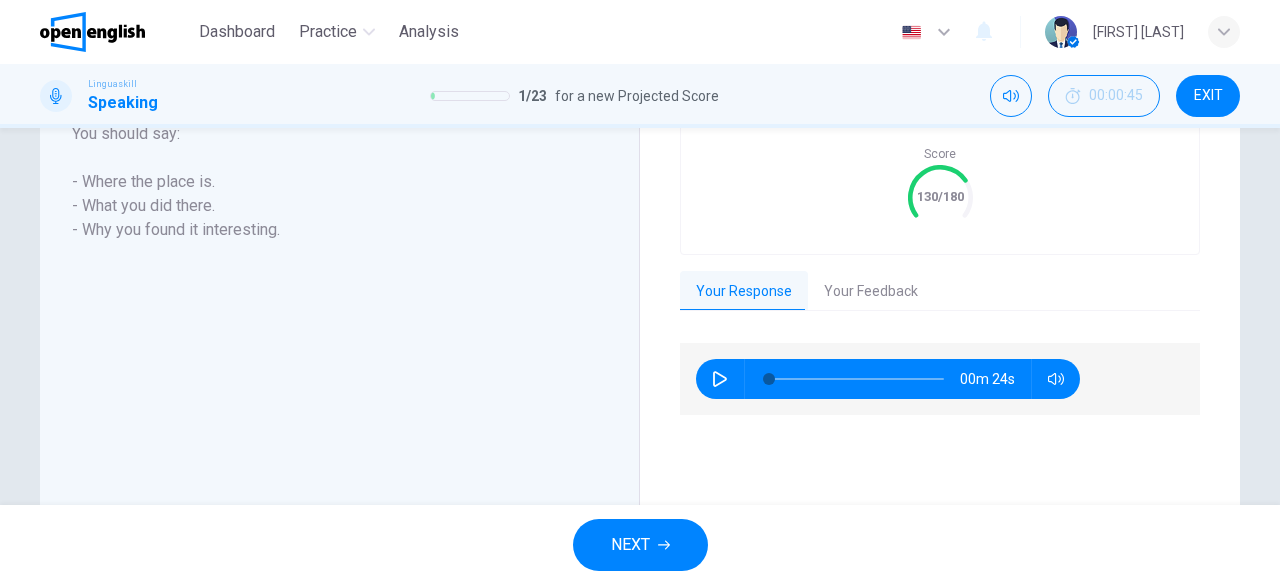 click on "NEXT" at bounding box center [640, 545] 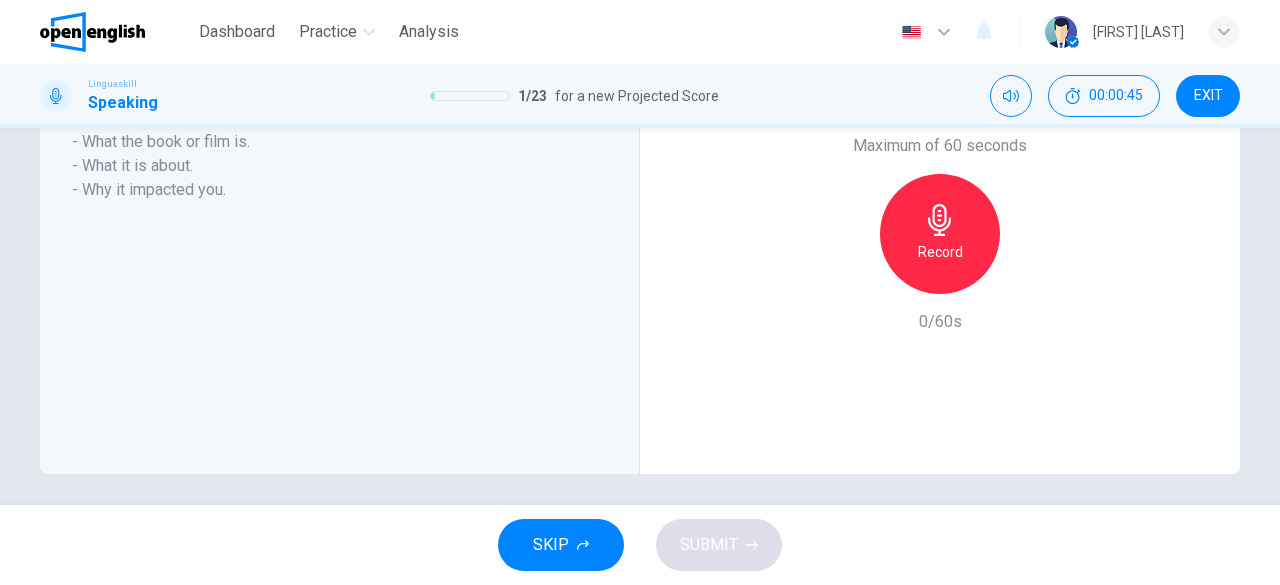 scroll, scrollTop: 423, scrollLeft: 0, axis: vertical 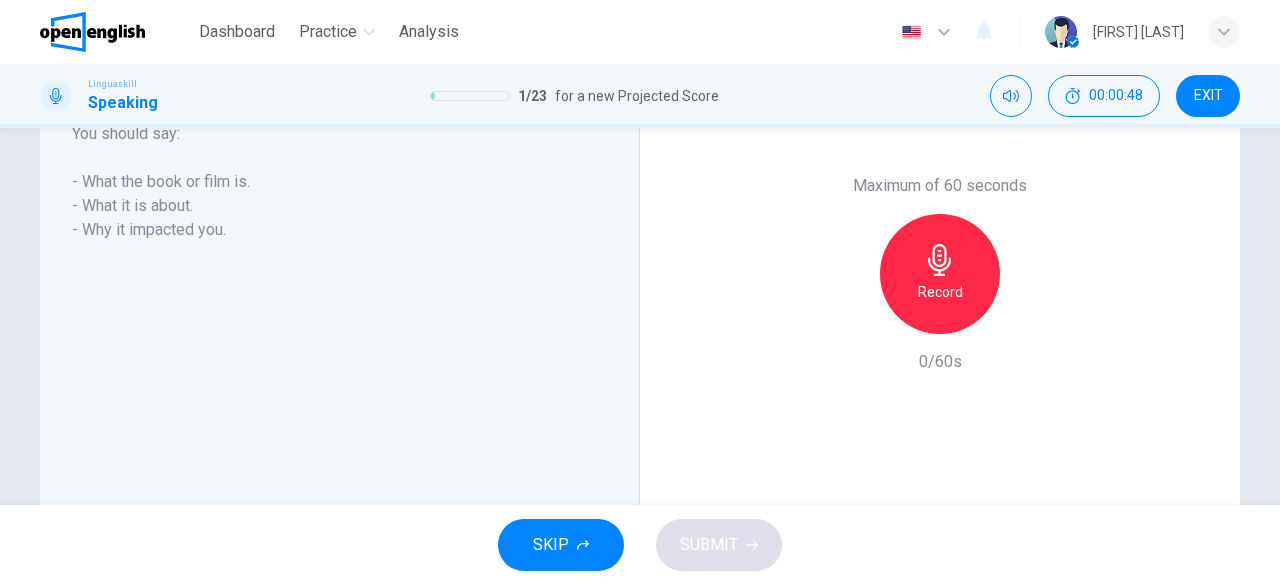 click on "Record" at bounding box center [940, 292] 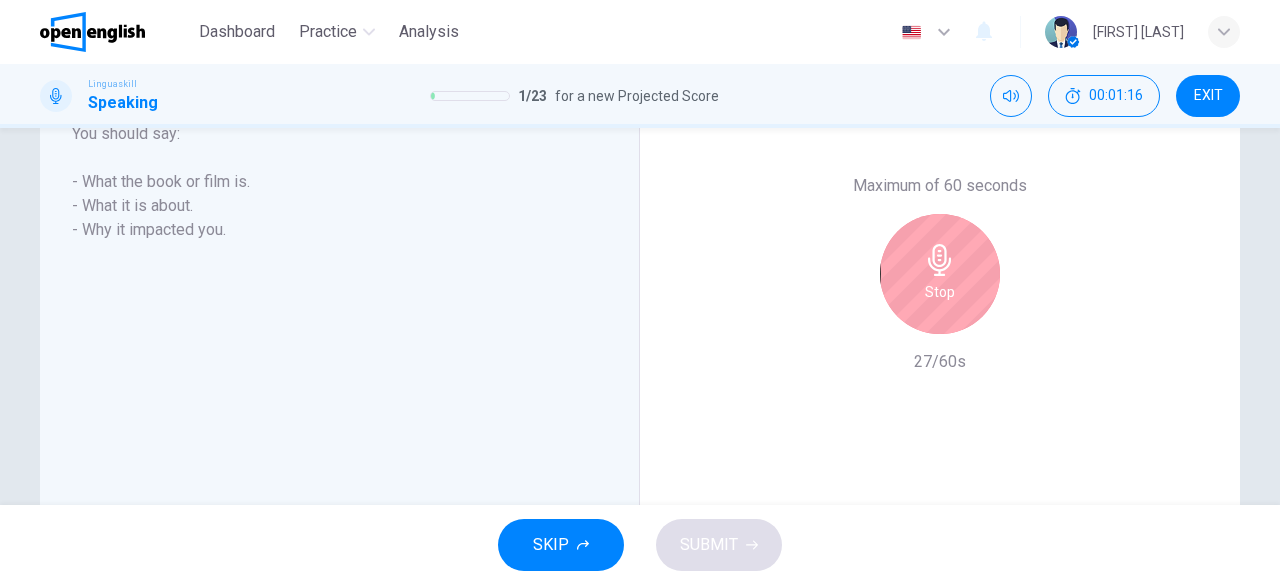 click on "Stop" at bounding box center [940, 274] 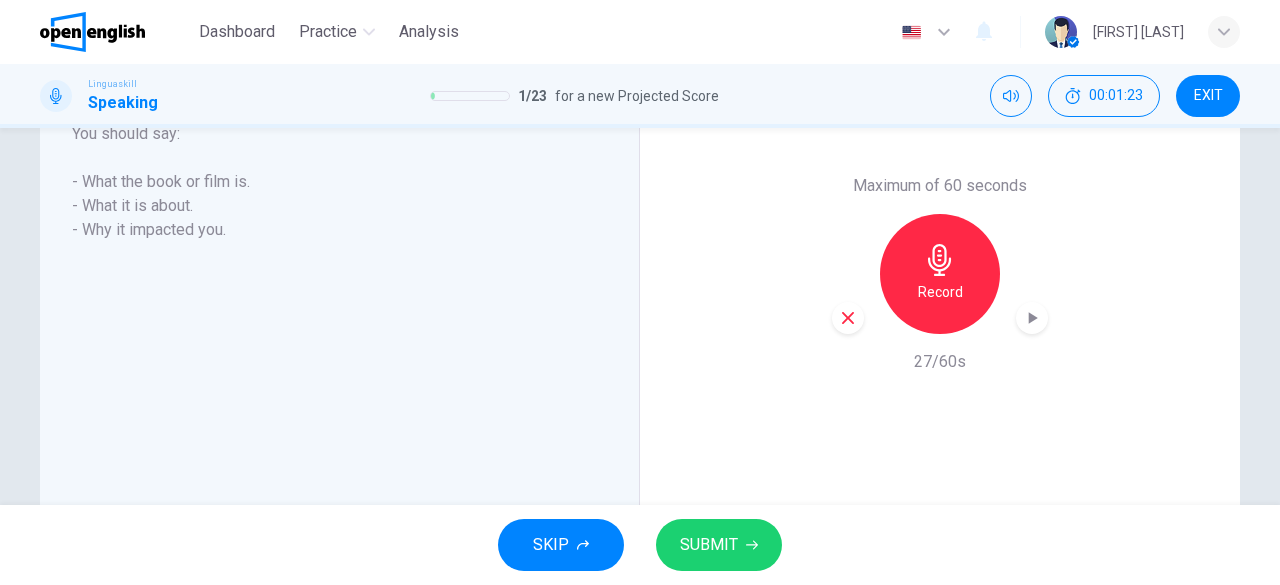 click on "SUBMIT" at bounding box center [709, 545] 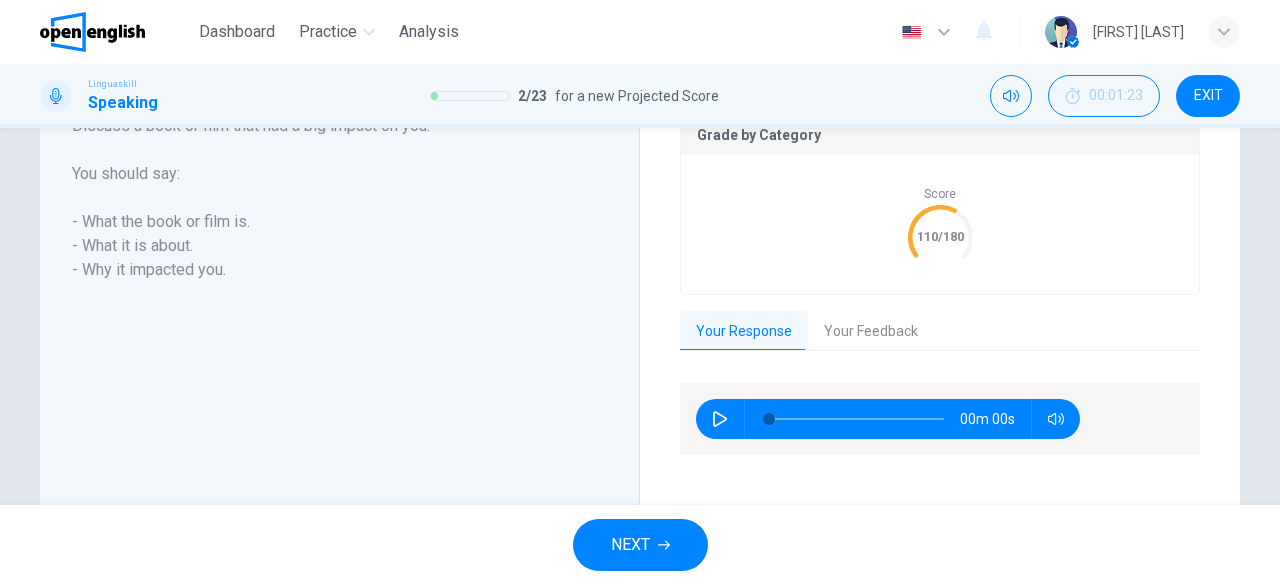 scroll, scrollTop: 463, scrollLeft: 0, axis: vertical 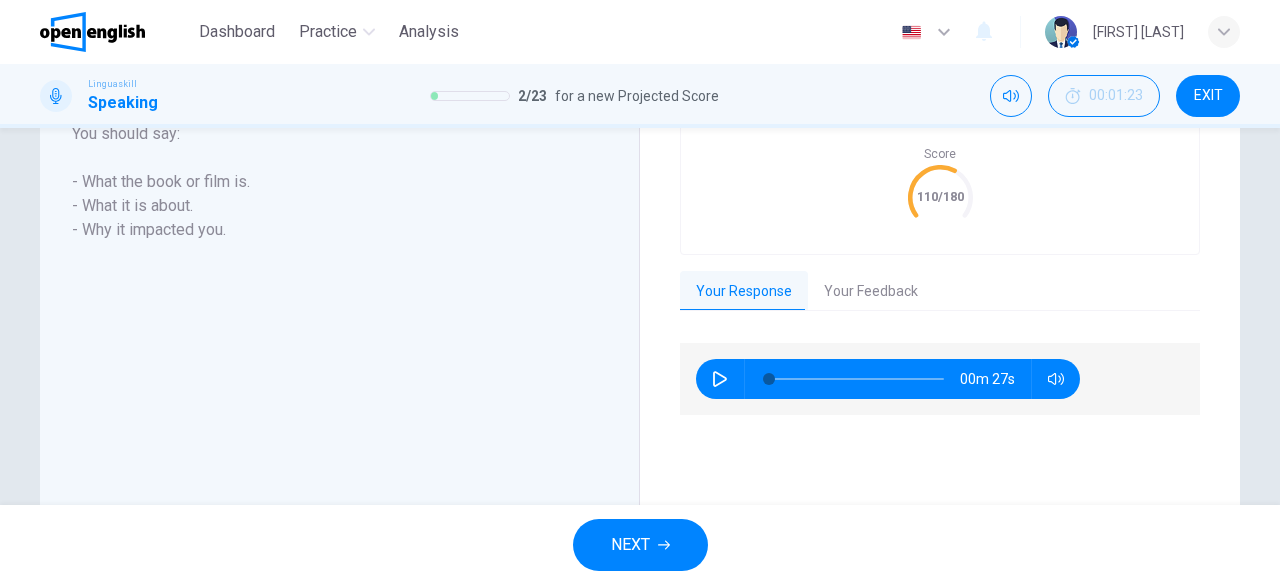 click on "NEXT" at bounding box center (640, 545) 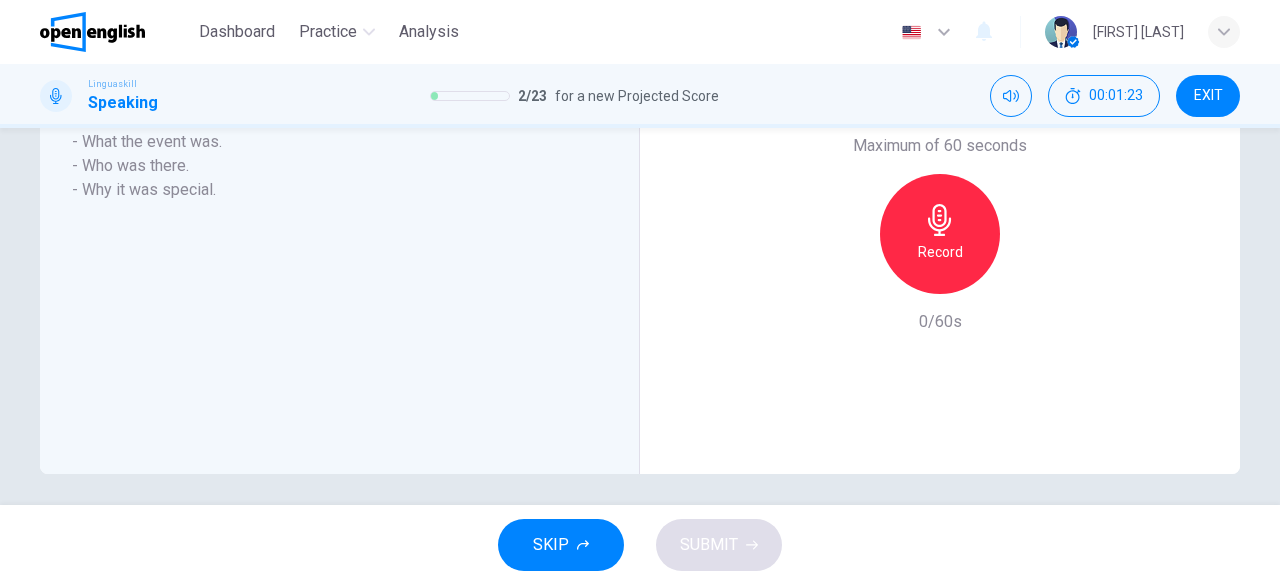 scroll, scrollTop: 423, scrollLeft: 0, axis: vertical 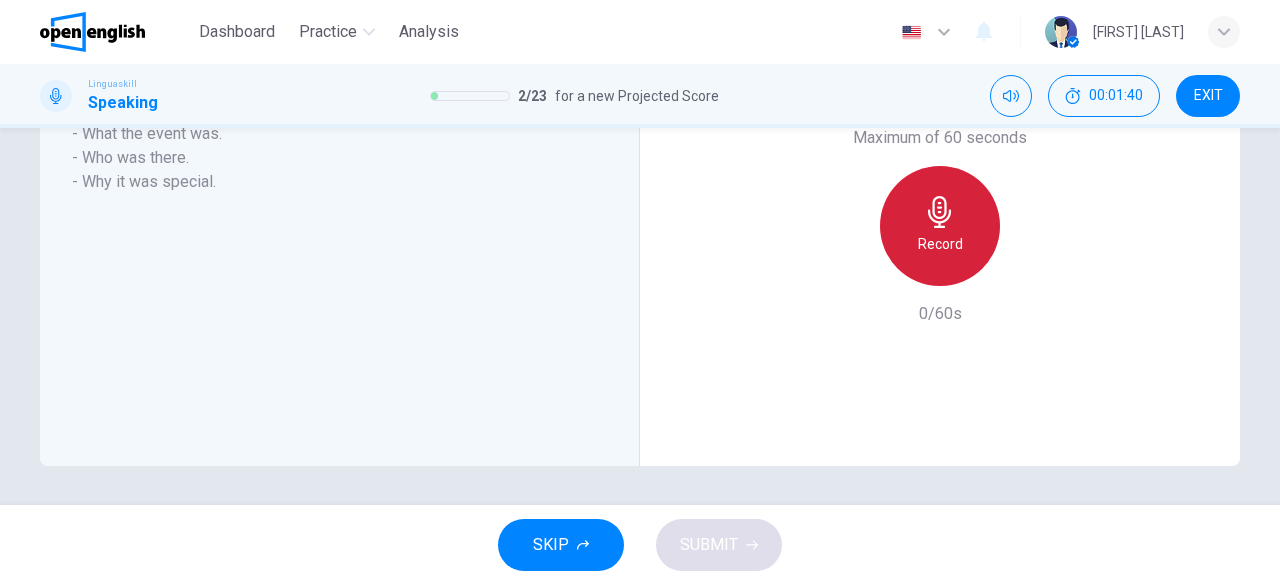 click on "Record" at bounding box center [940, 226] 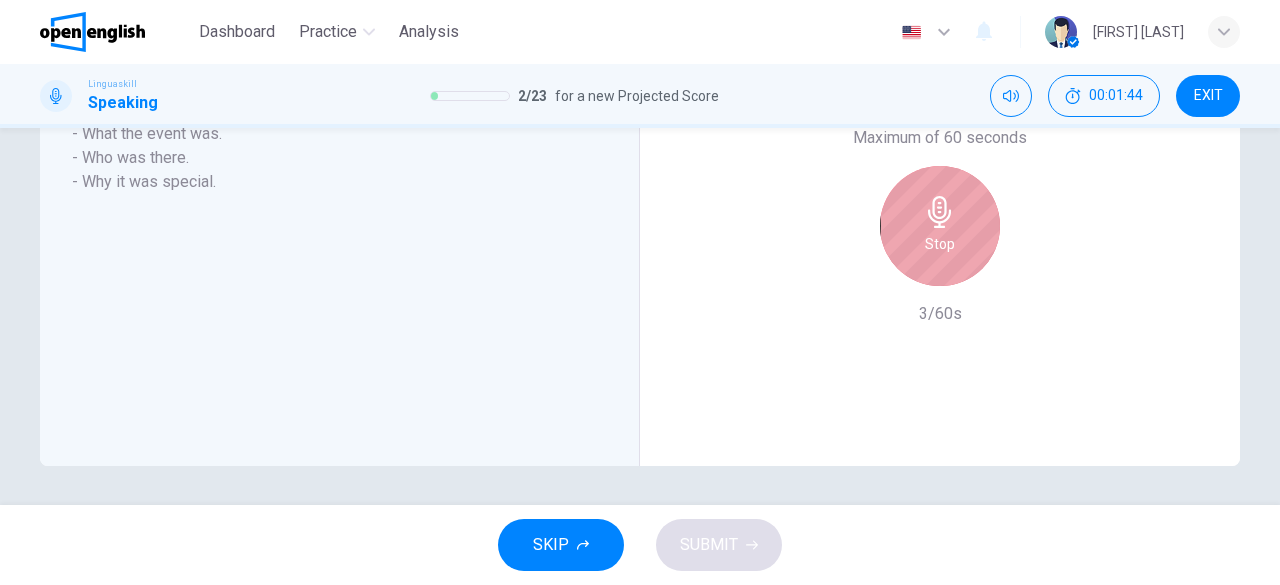 click on "Stop" at bounding box center (940, 226) 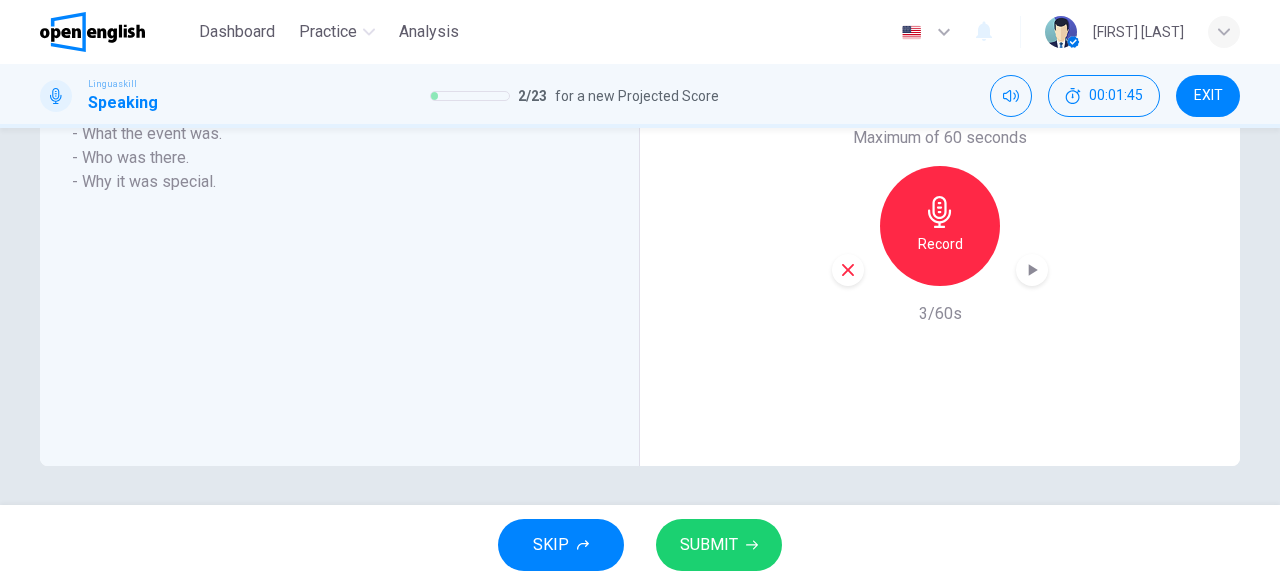 click 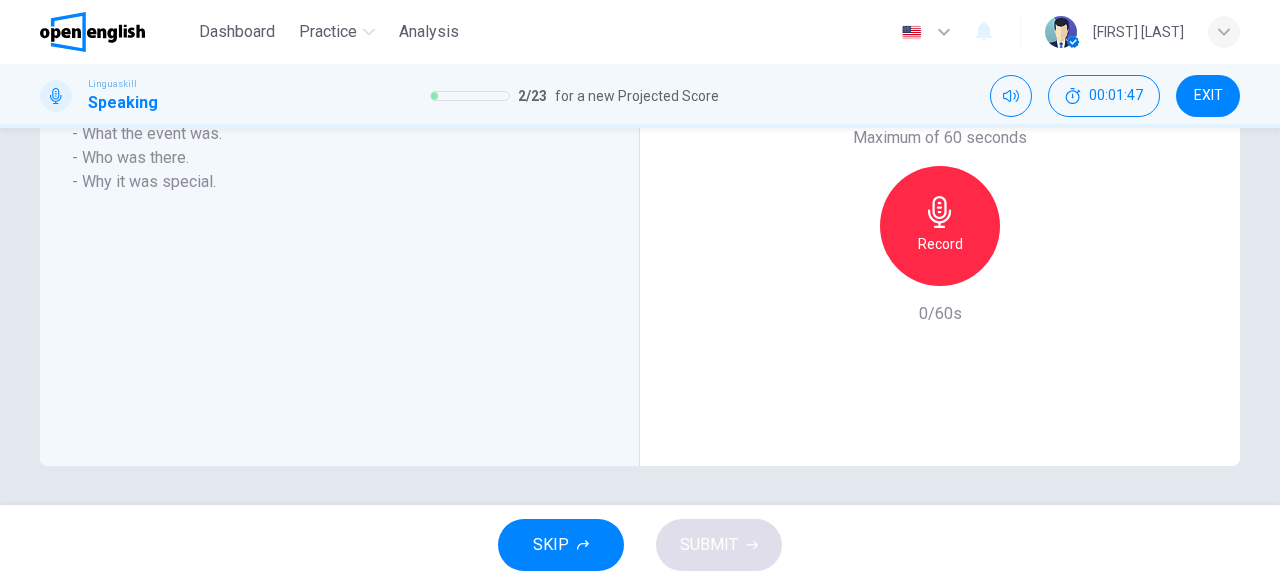 click on "Record" at bounding box center (940, 226) 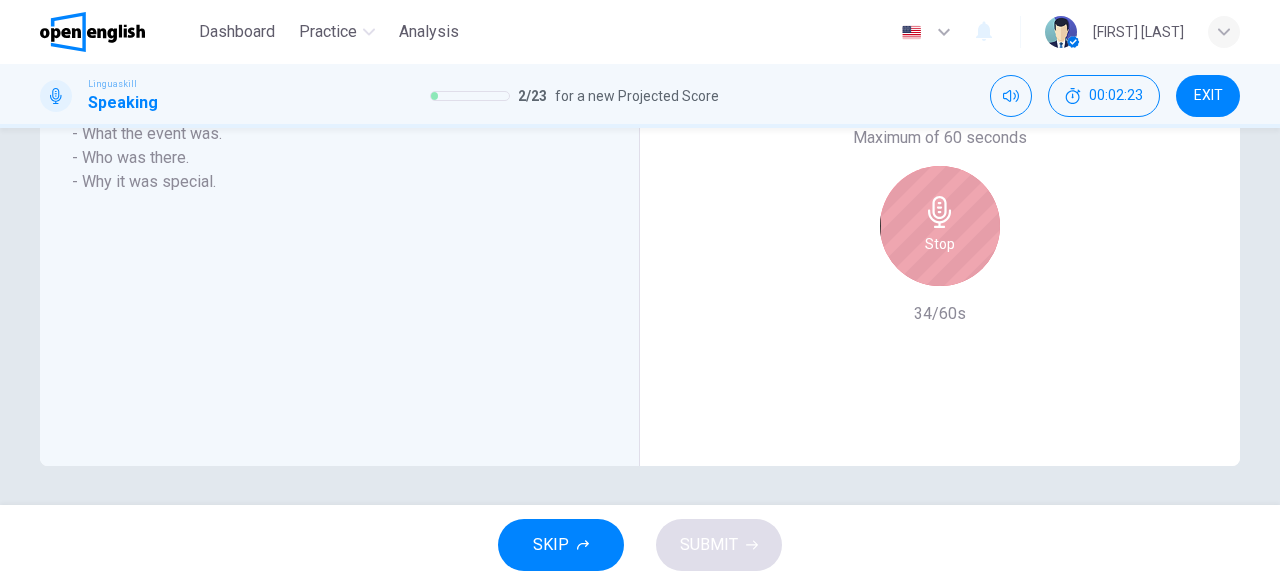 click on "Stop" at bounding box center (940, 226) 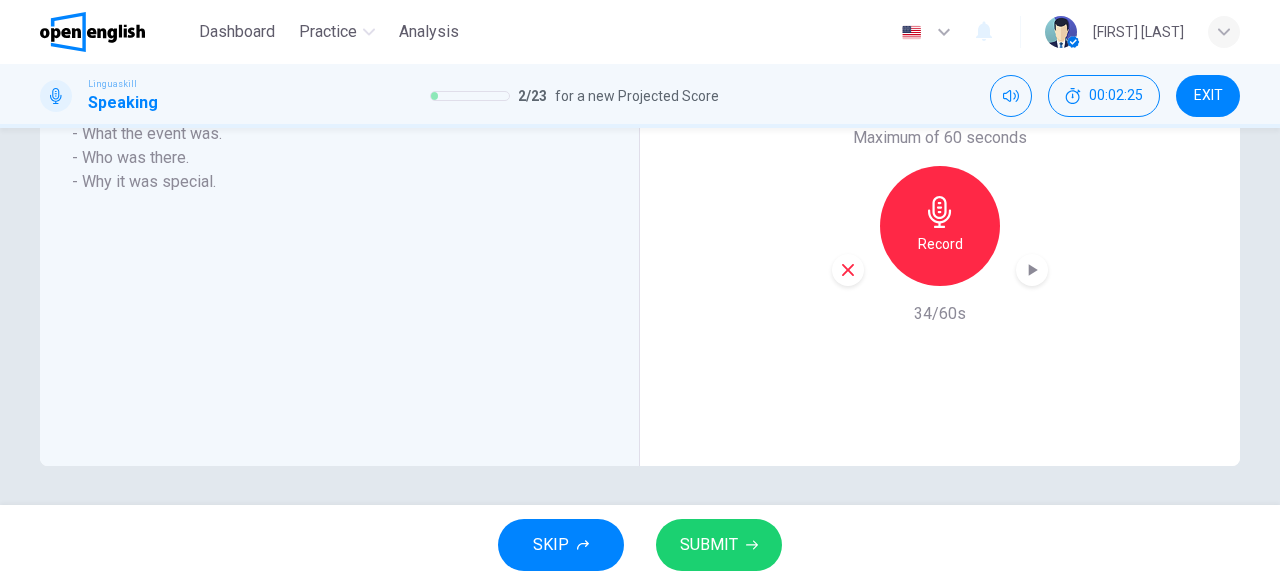 click 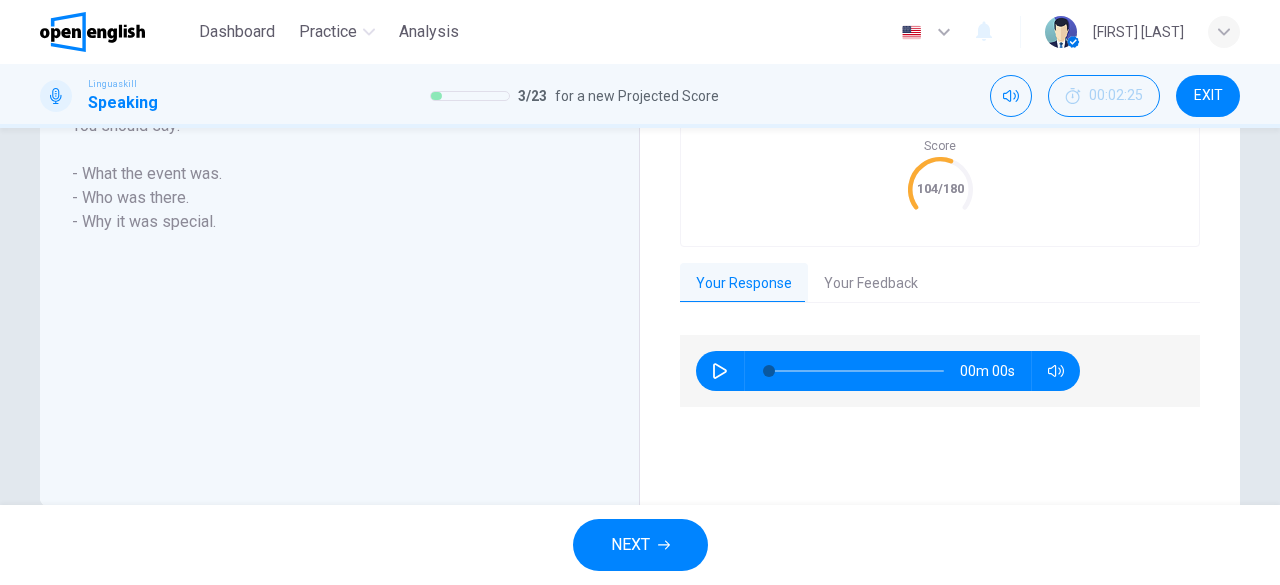 scroll, scrollTop: 511, scrollLeft: 0, axis: vertical 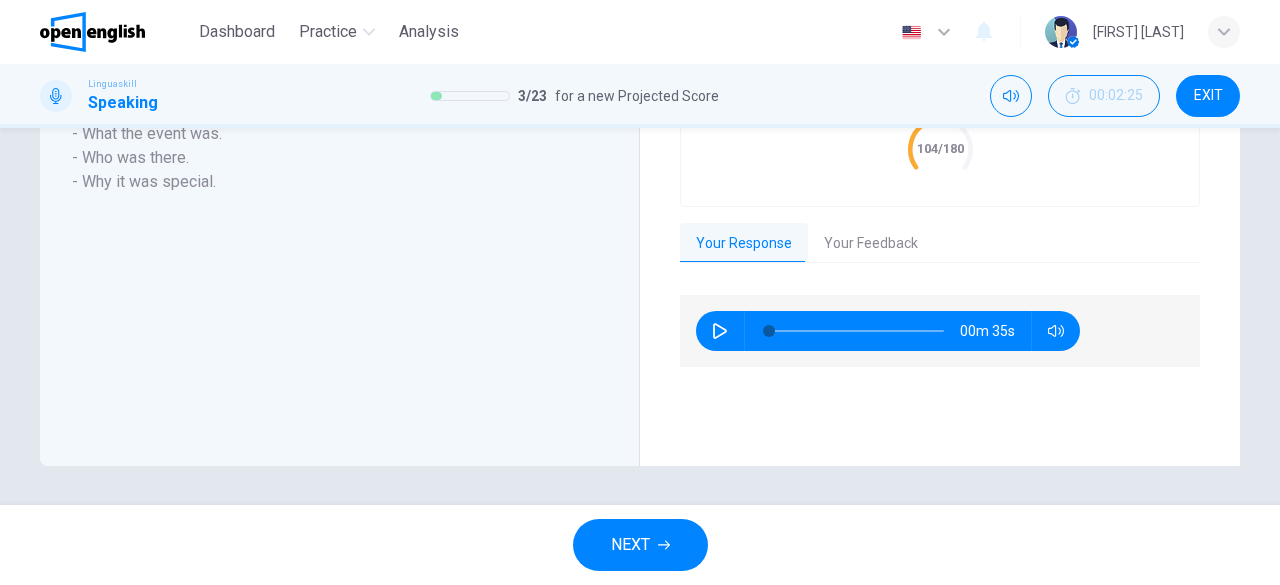 click 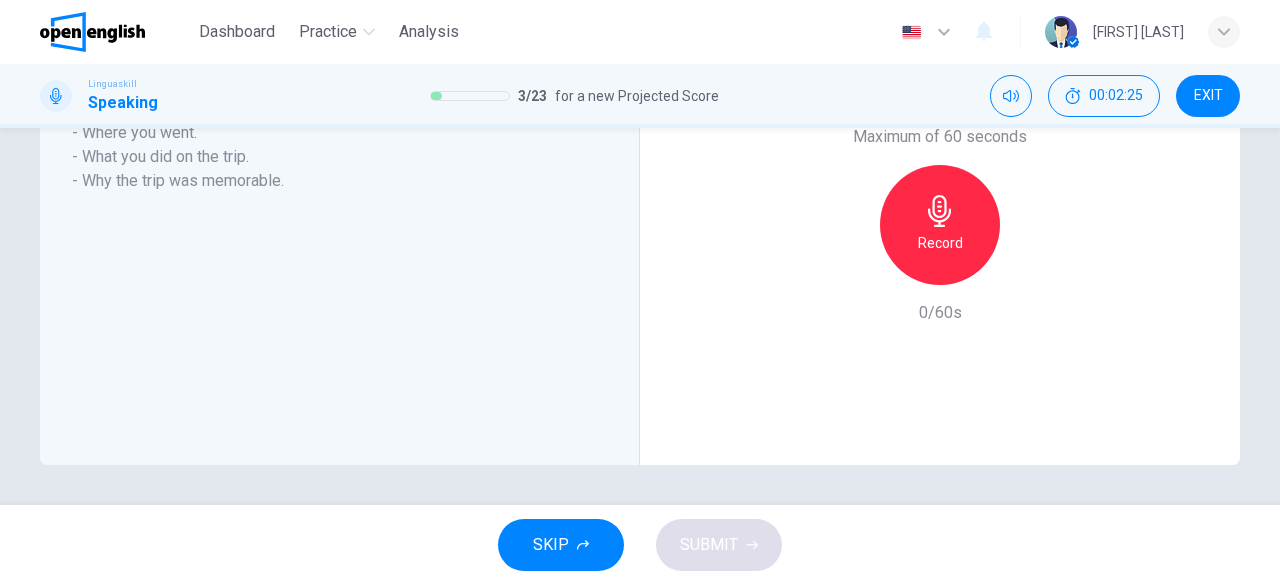 scroll, scrollTop: 471, scrollLeft: 0, axis: vertical 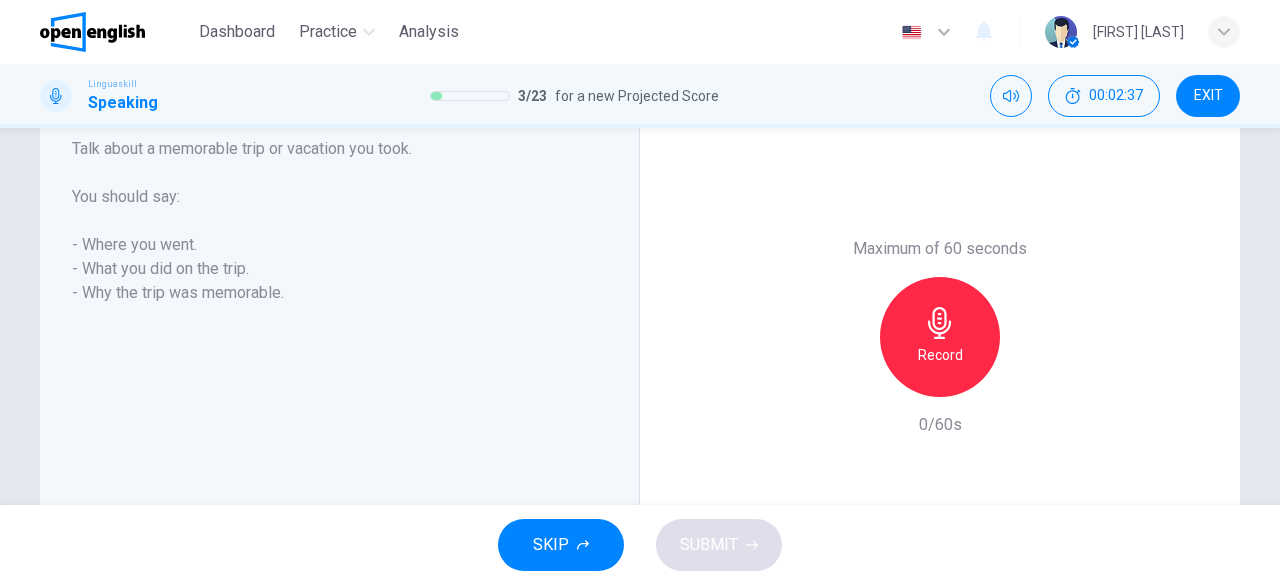 click on "Record" at bounding box center [940, 337] 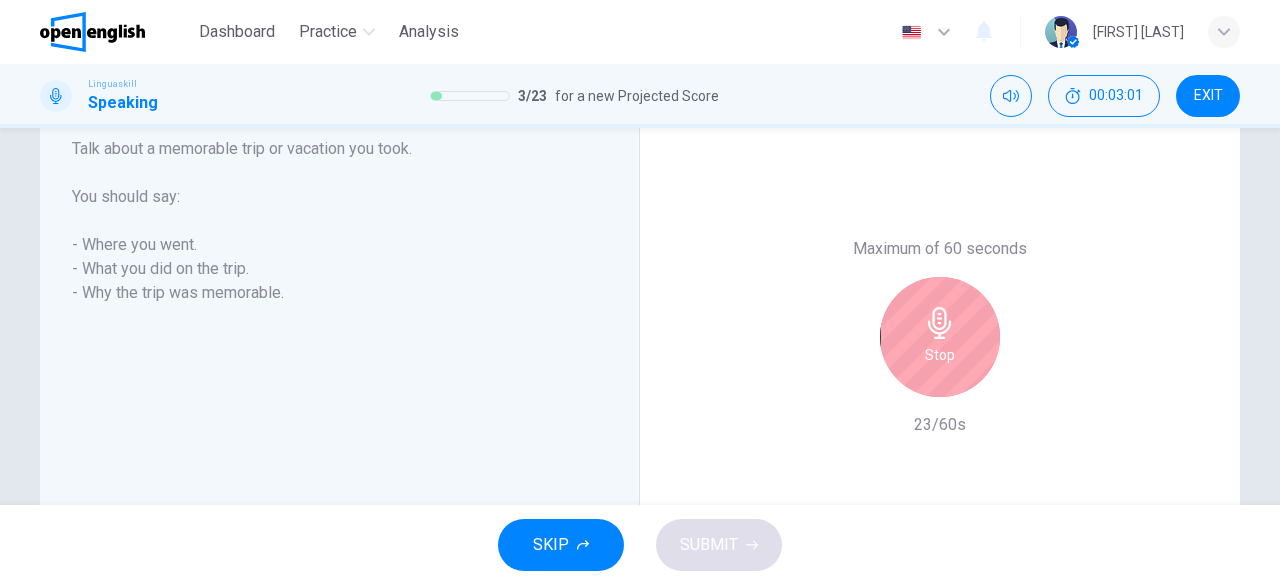 click on "Stop" at bounding box center [940, 337] 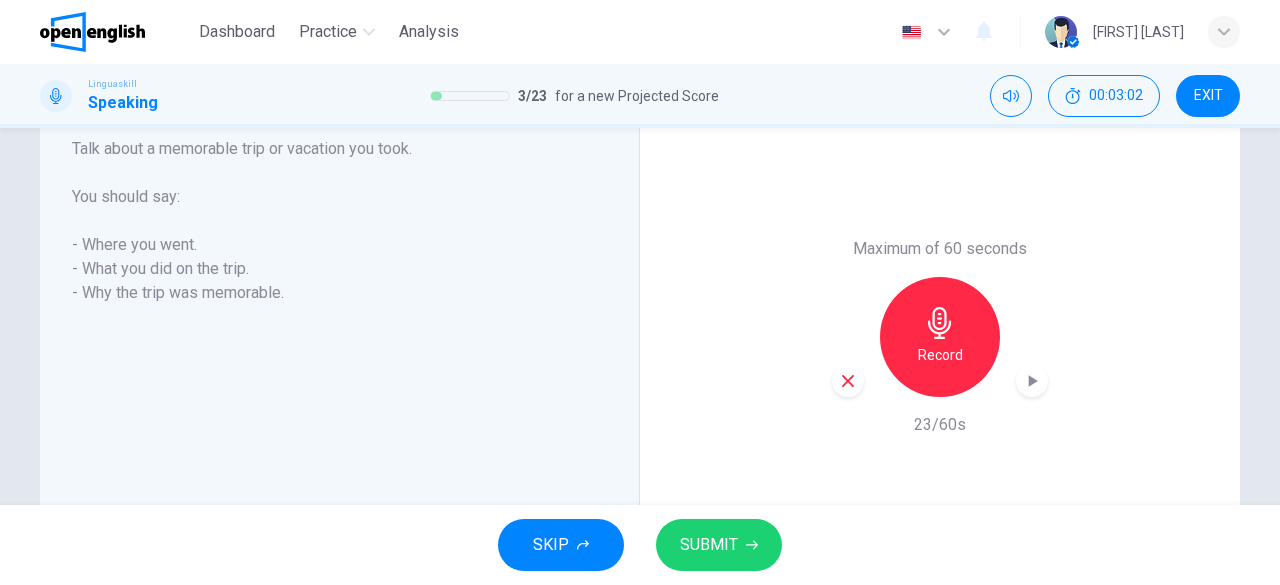 click 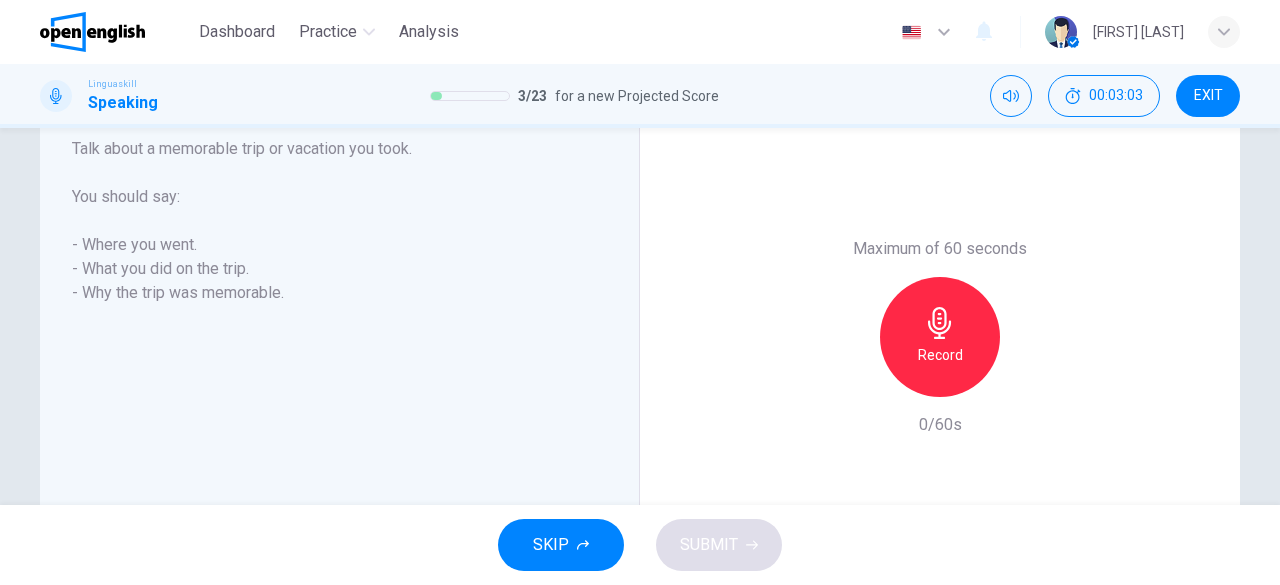 click on "Record" at bounding box center (940, 355) 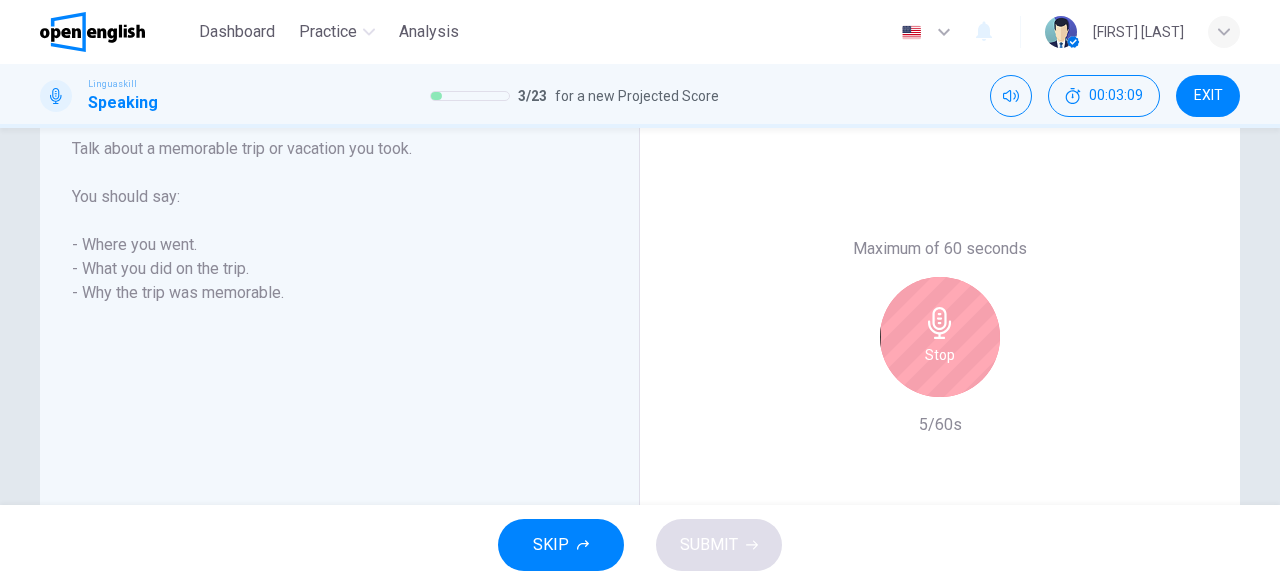 click on "Stop" at bounding box center [940, 355] 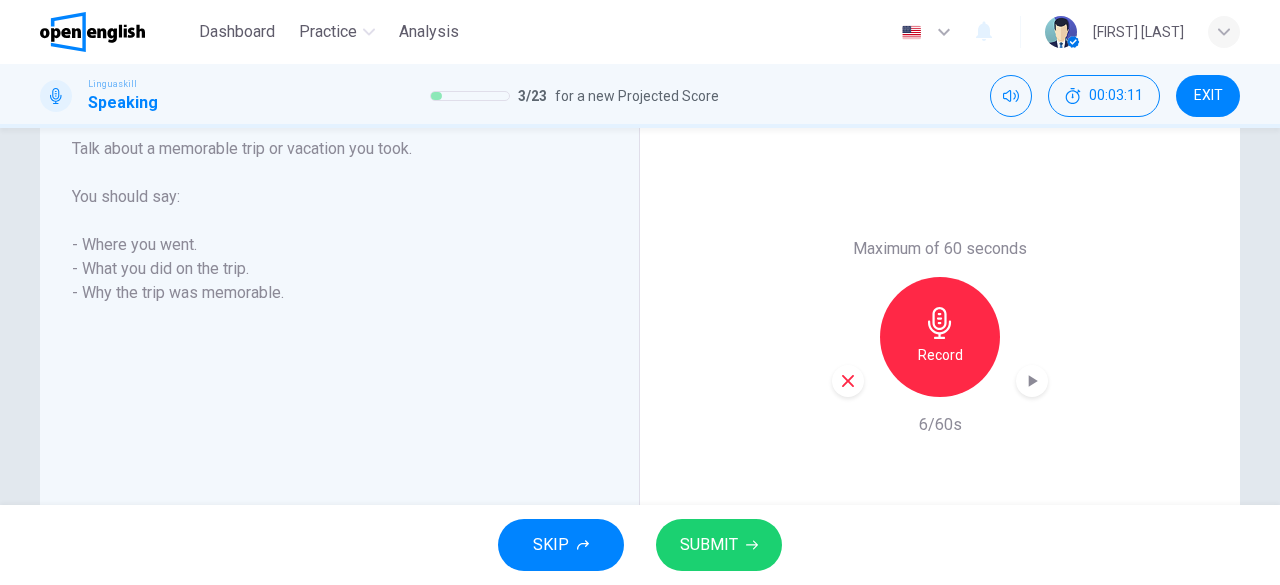 click 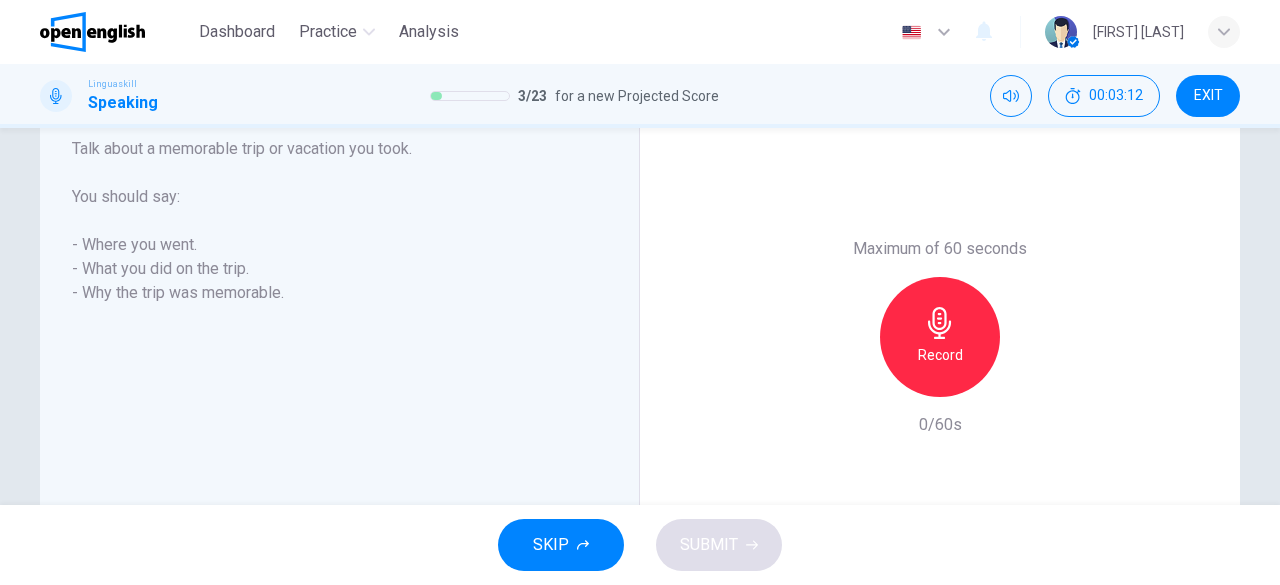 click on "Record" at bounding box center (940, 355) 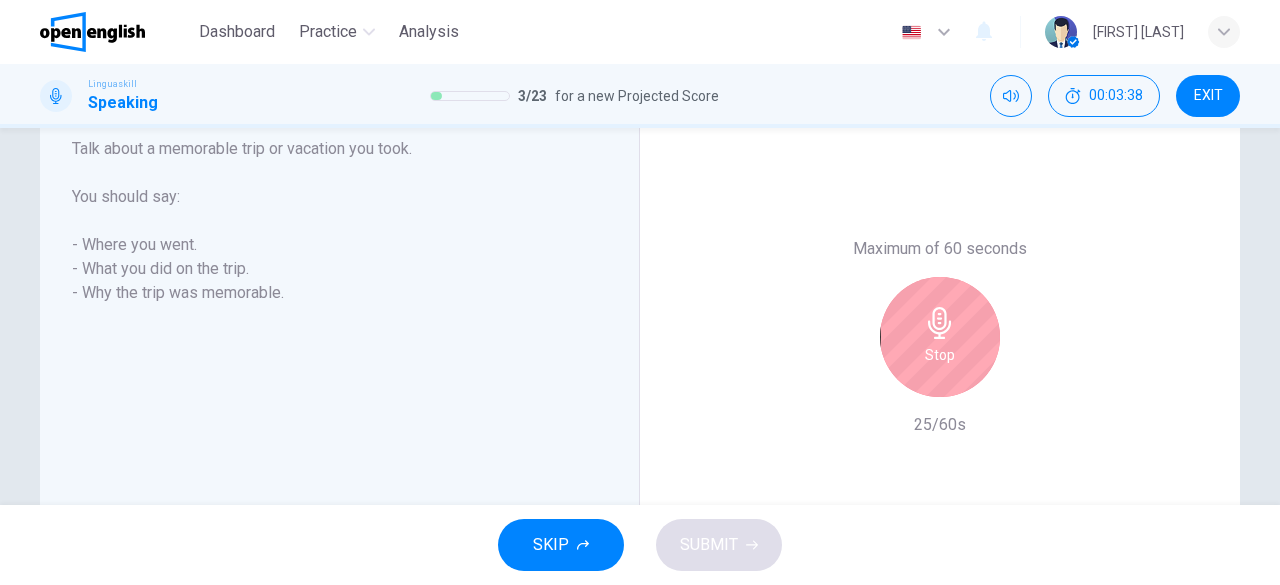 click on "Stop" at bounding box center (940, 355) 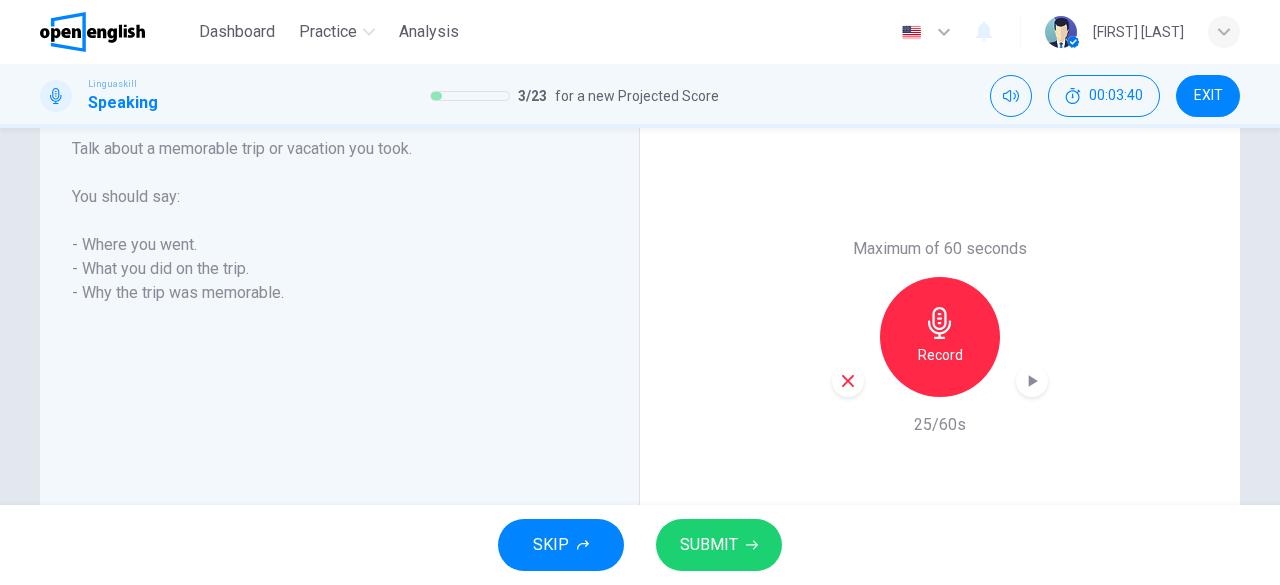 click on "SUBMIT" at bounding box center [709, 545] 